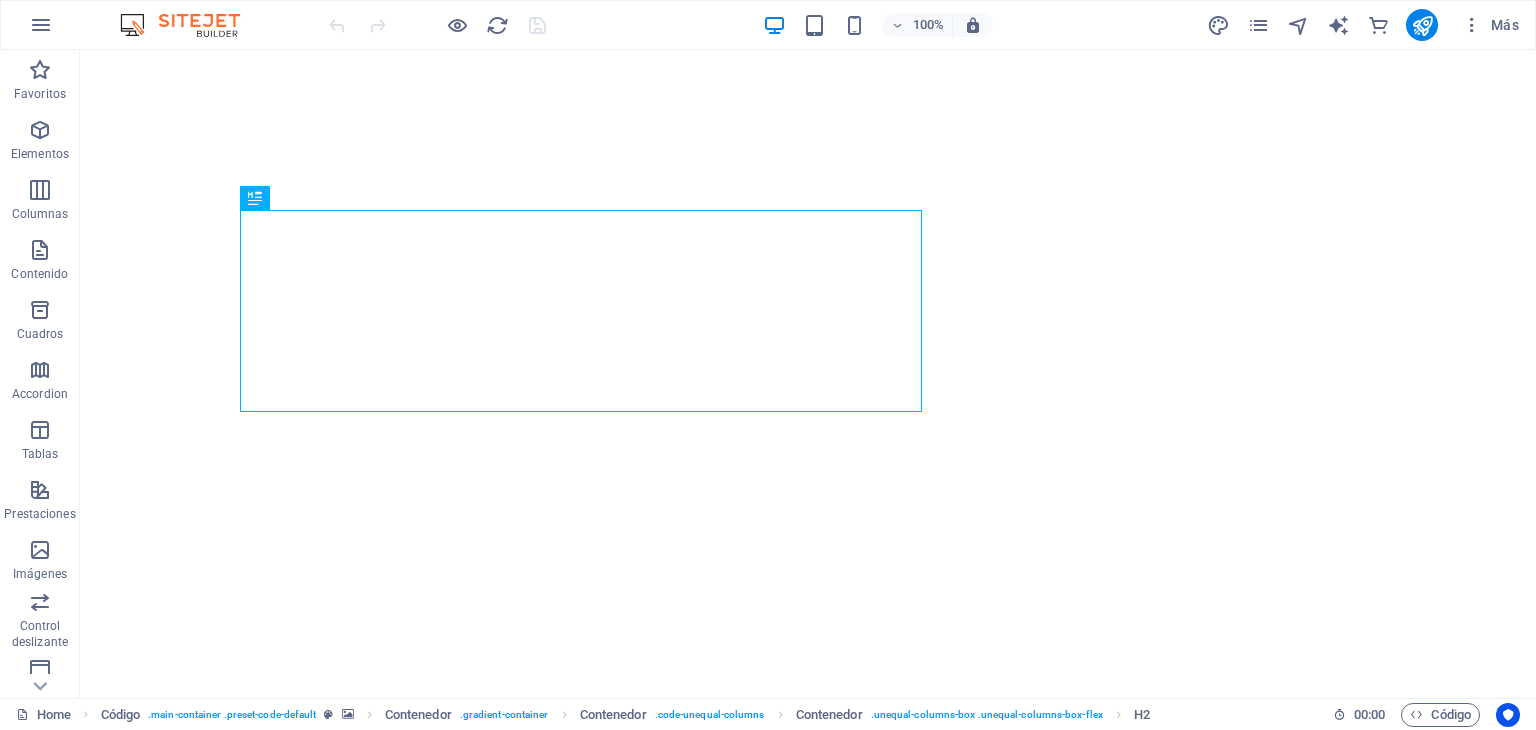 scroll, scrollTop: 0, scrollLeft: 0, axis: both 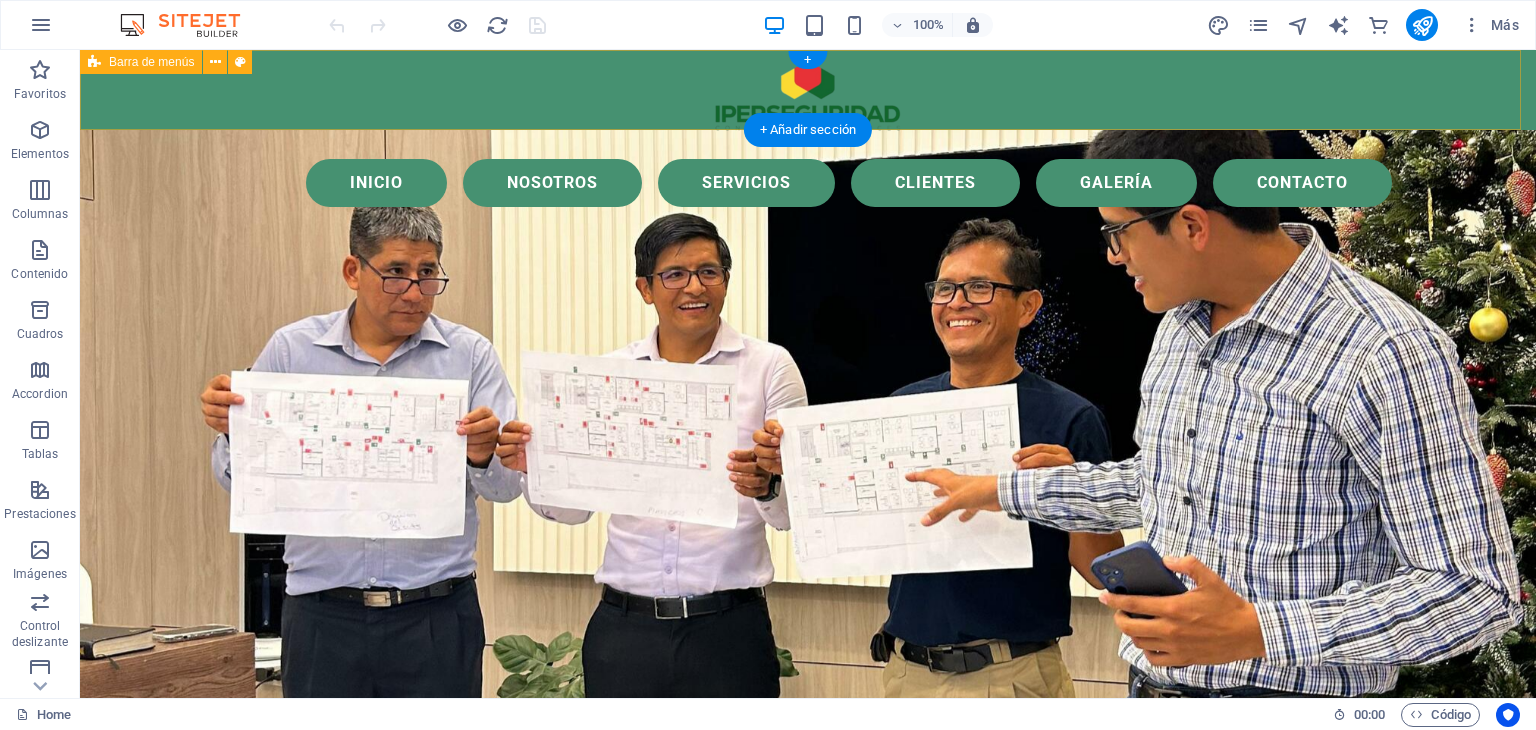 click on "Menu Inicio Nosotros Servicios Clientes Galería Contacto" at bounding box center (808, 90) 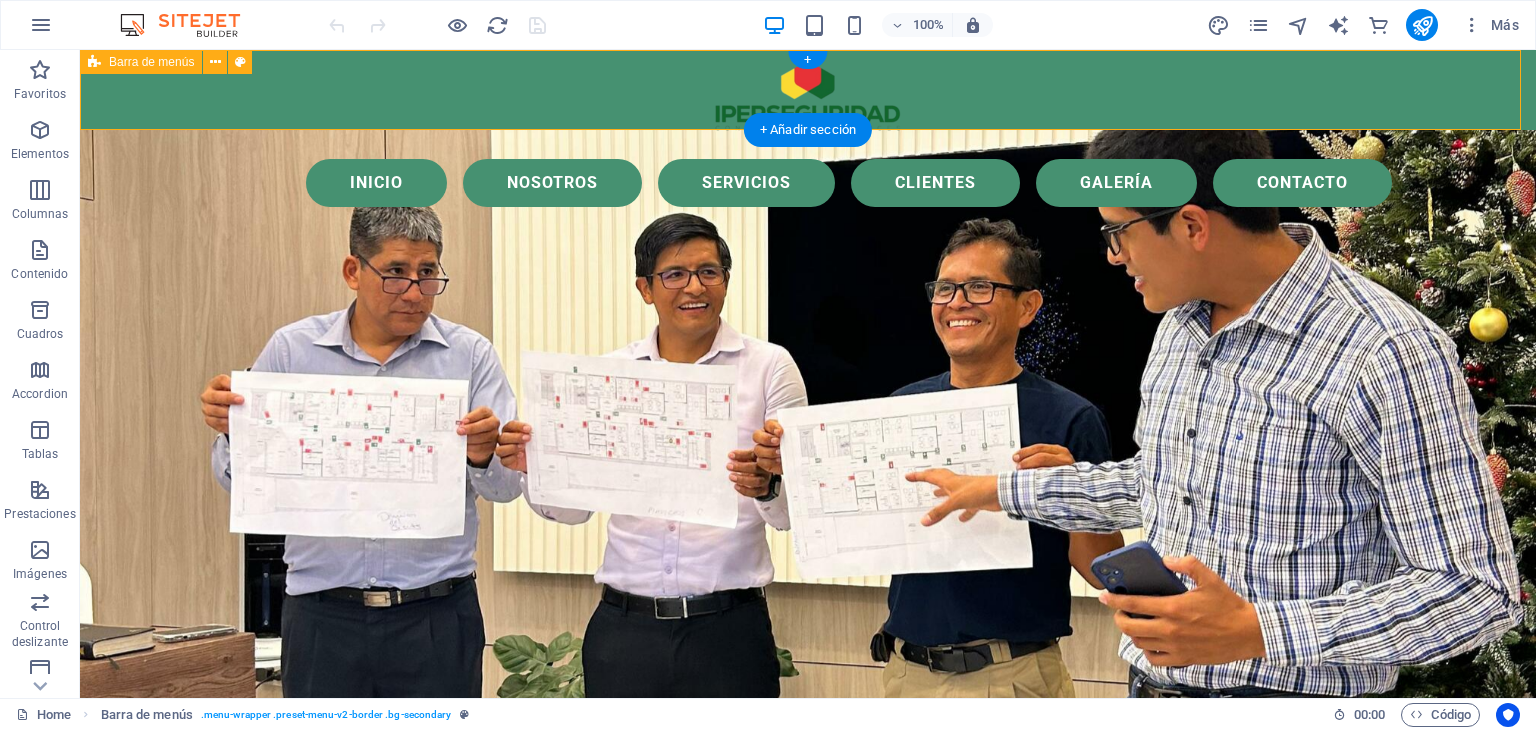 click on "Menu Inicio Nosotros Servicios Clientes Galería Contacto" at bounding box center (808, 90) 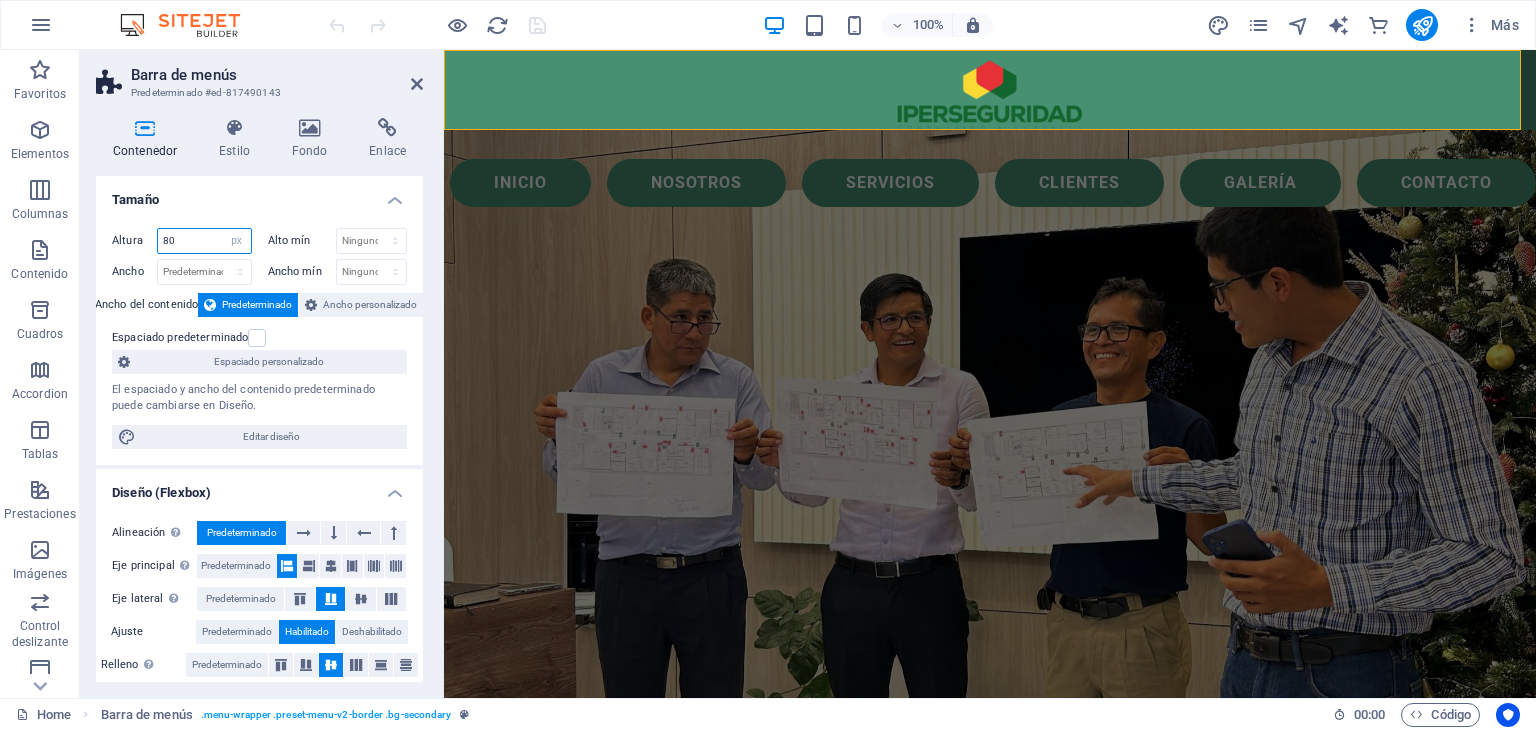 click on "80" at bounding box center (204, 241) 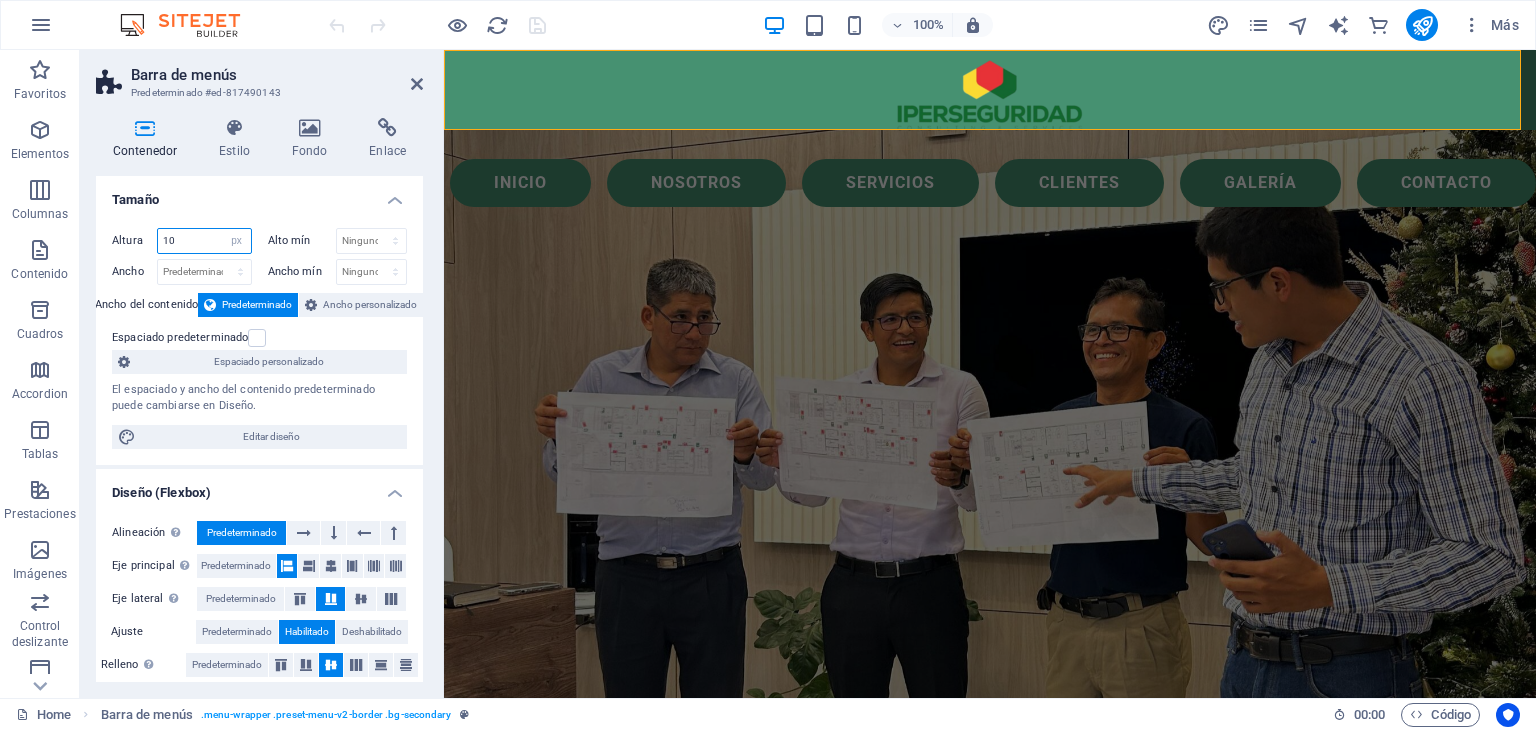 type on "10" 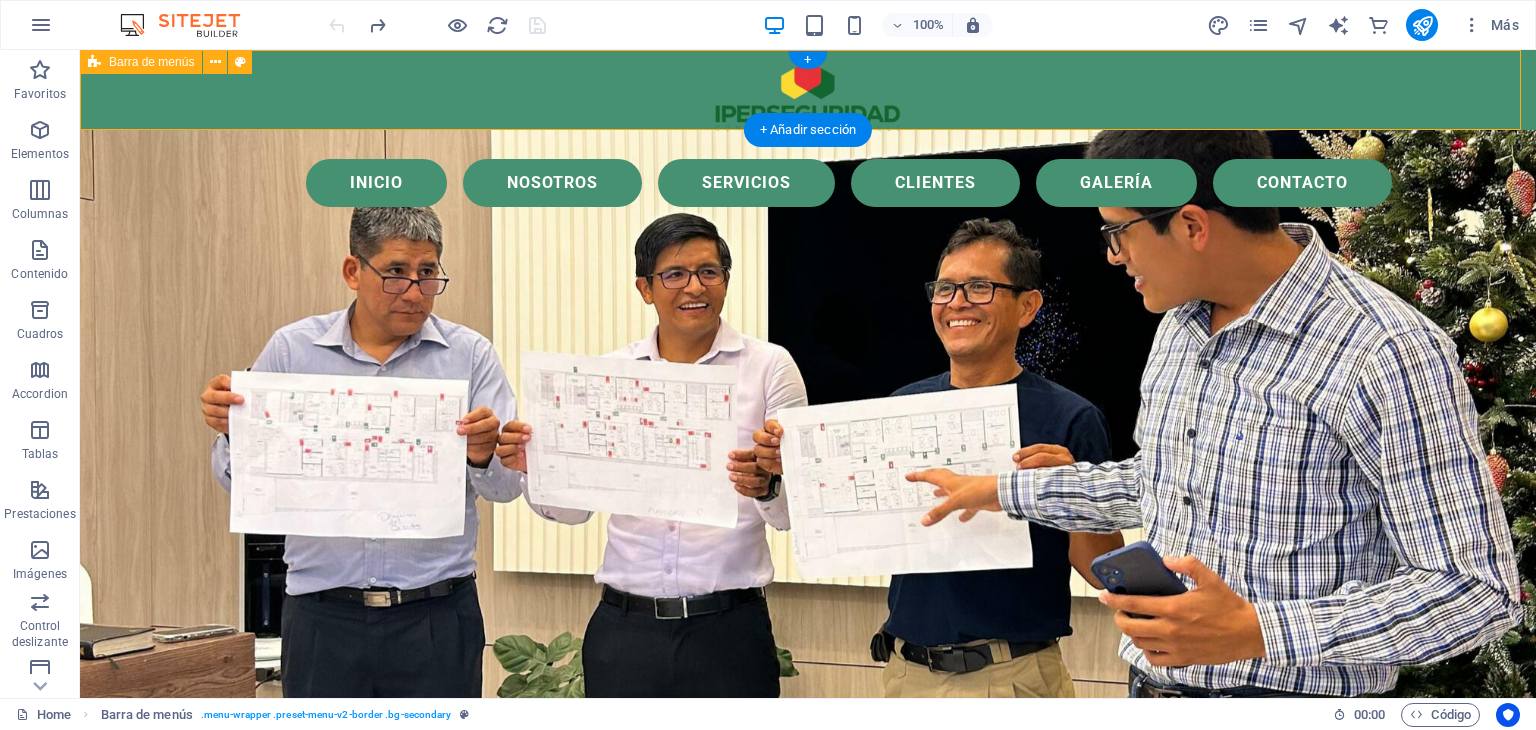 click on "Menu Inicio Nosotros Servicios Clientes Galería Contacto" at bounding box center [808, 90] 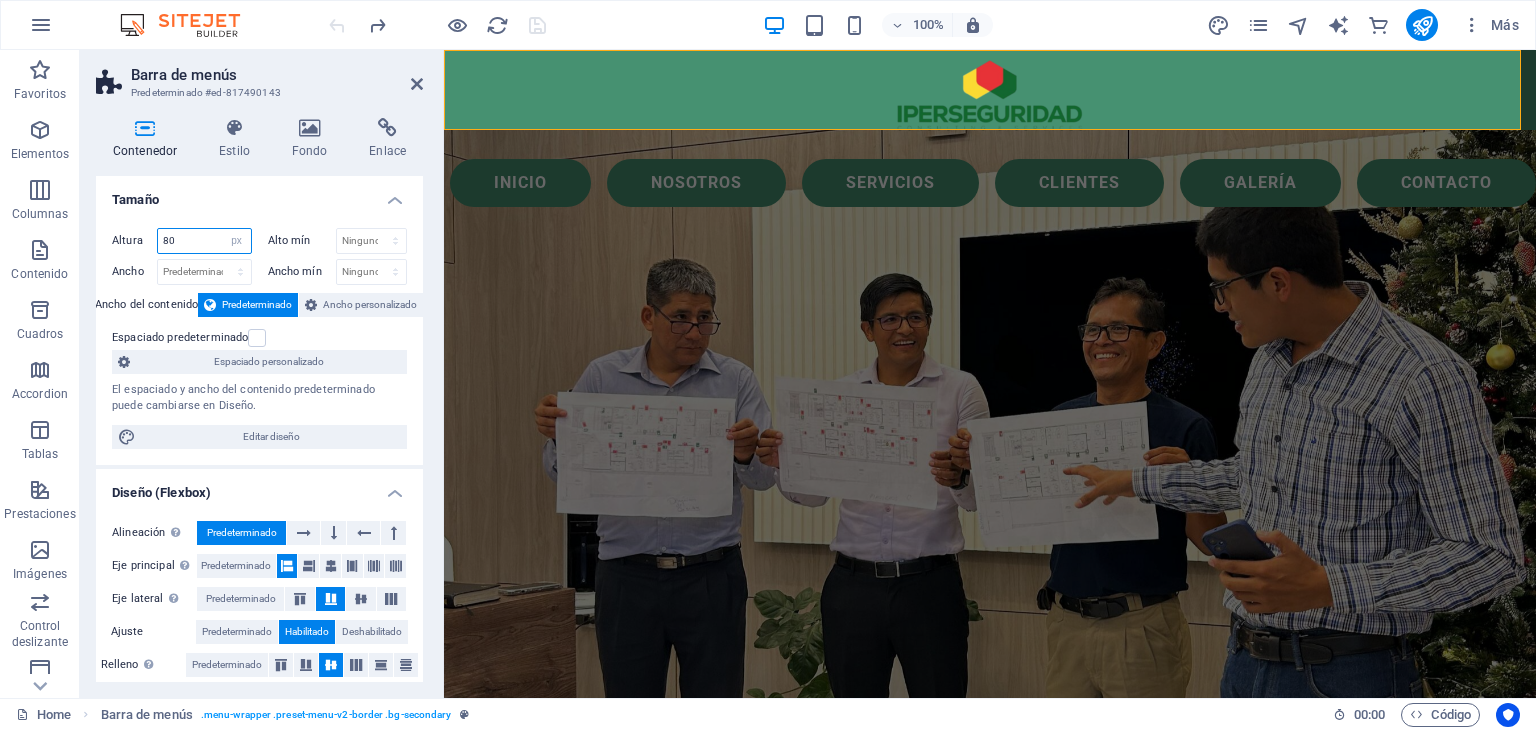click on "80" at bounding box center (204, 241) 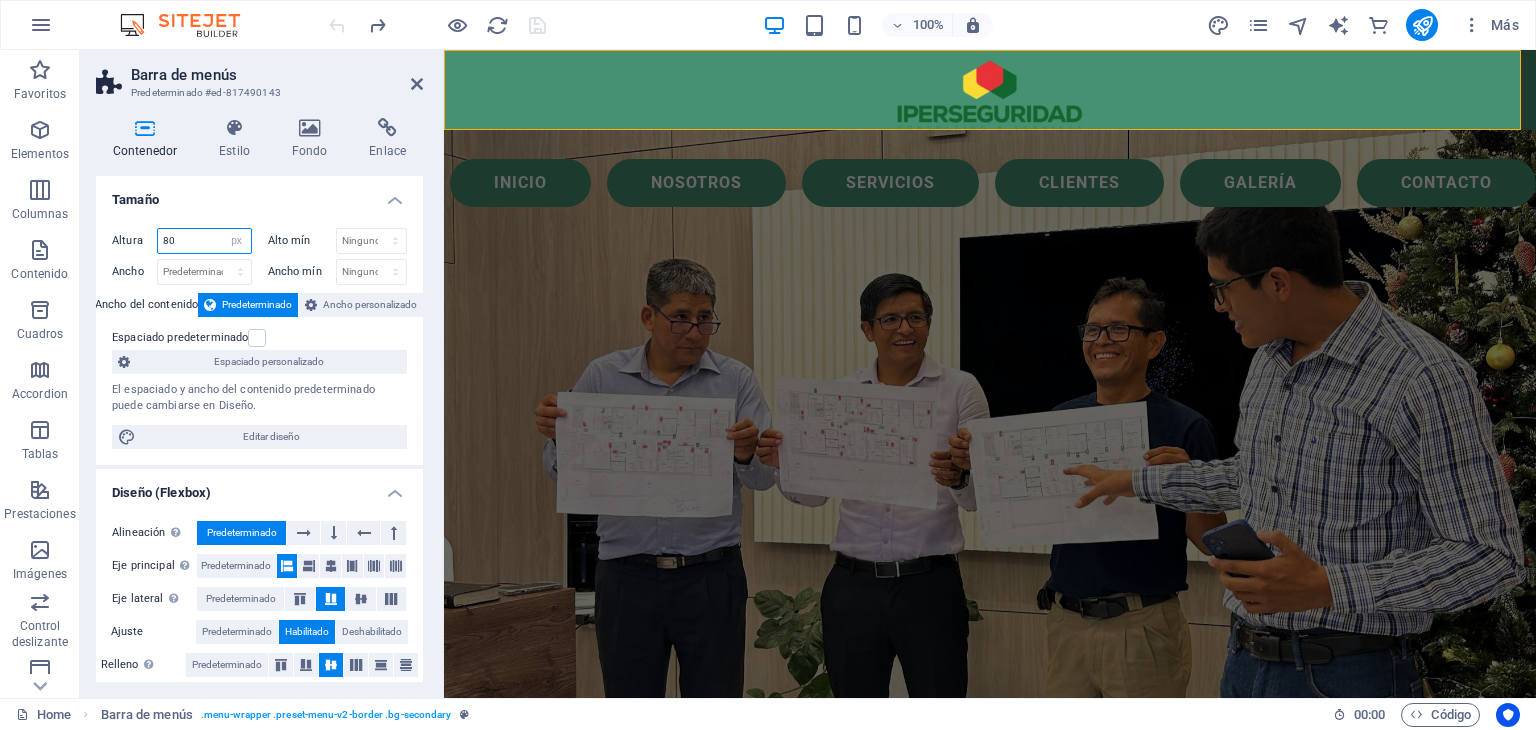 click on "80" at bounding box center [204, 241] 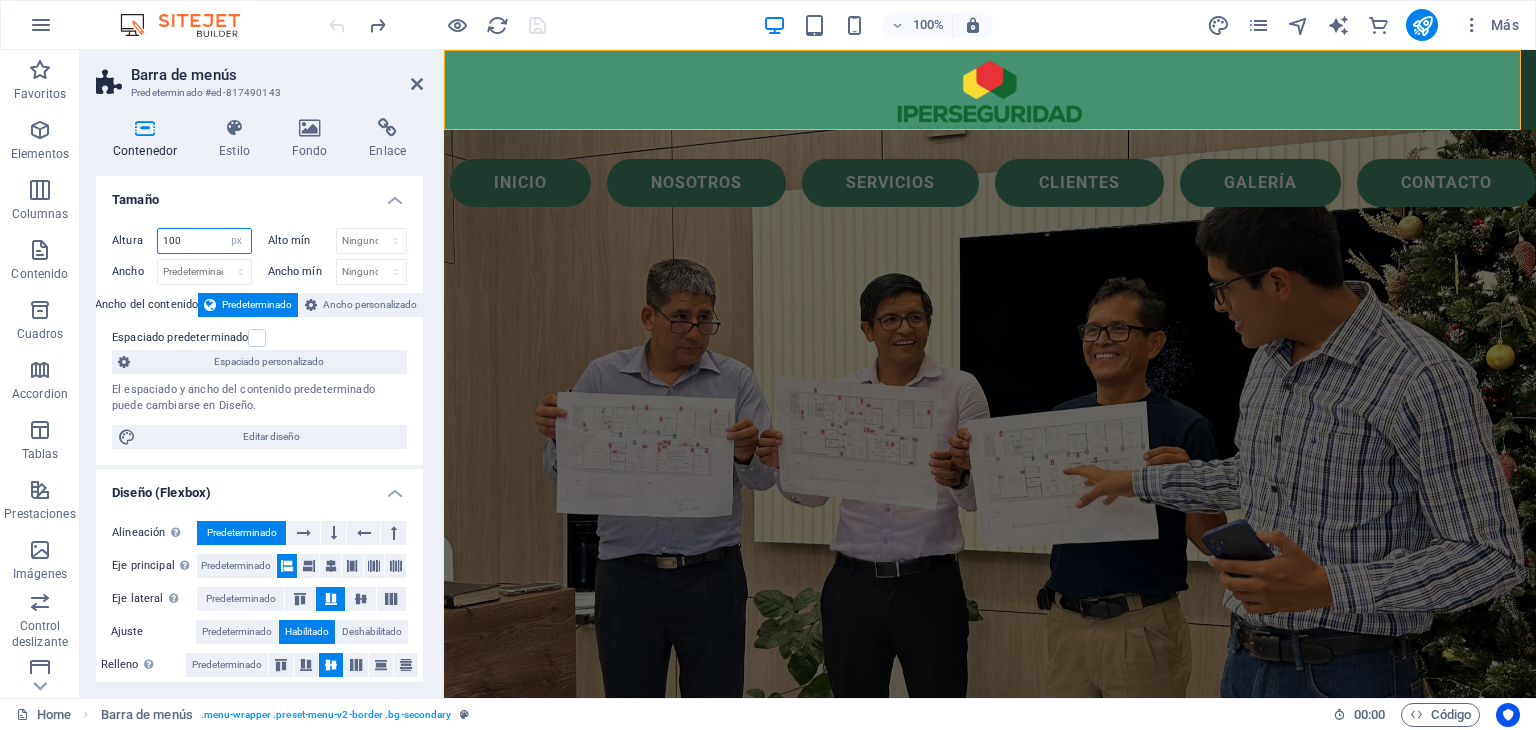 type on "100" 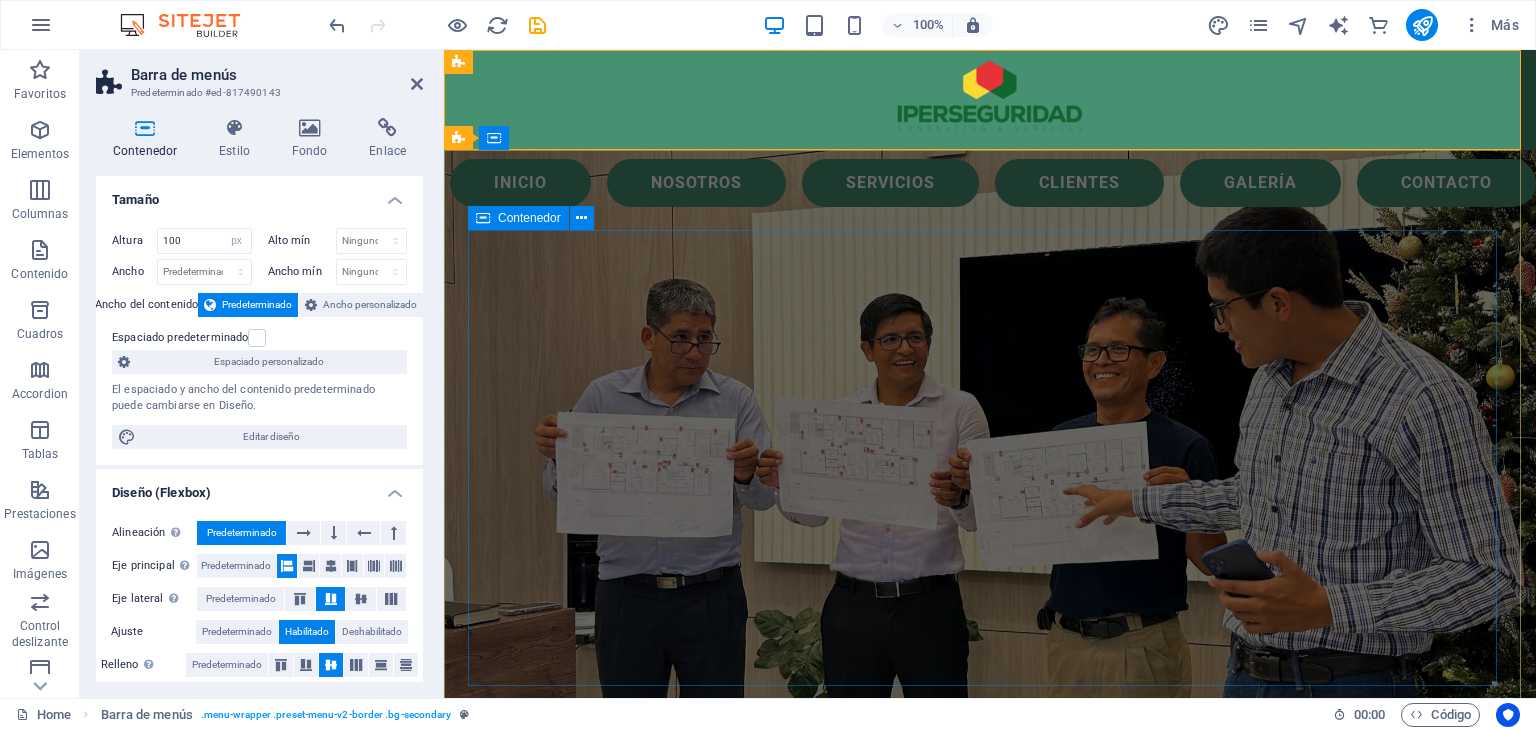 click on "Tu seguridad no es un juego, es una responsabilidad diaria En IPERSEGURIDAD Consulting & Services, ofrecemos consultoría en materia de Seguridad y Salud en el Trabajo; velamos por tu seguridad y la de tus trabajadores; nos capacitamos cada día para ofrecerte un mejor servicio, ayudarte a prevenir accidentes y evitar multas. CONTACTAR" at bounding box center (990, 1047) 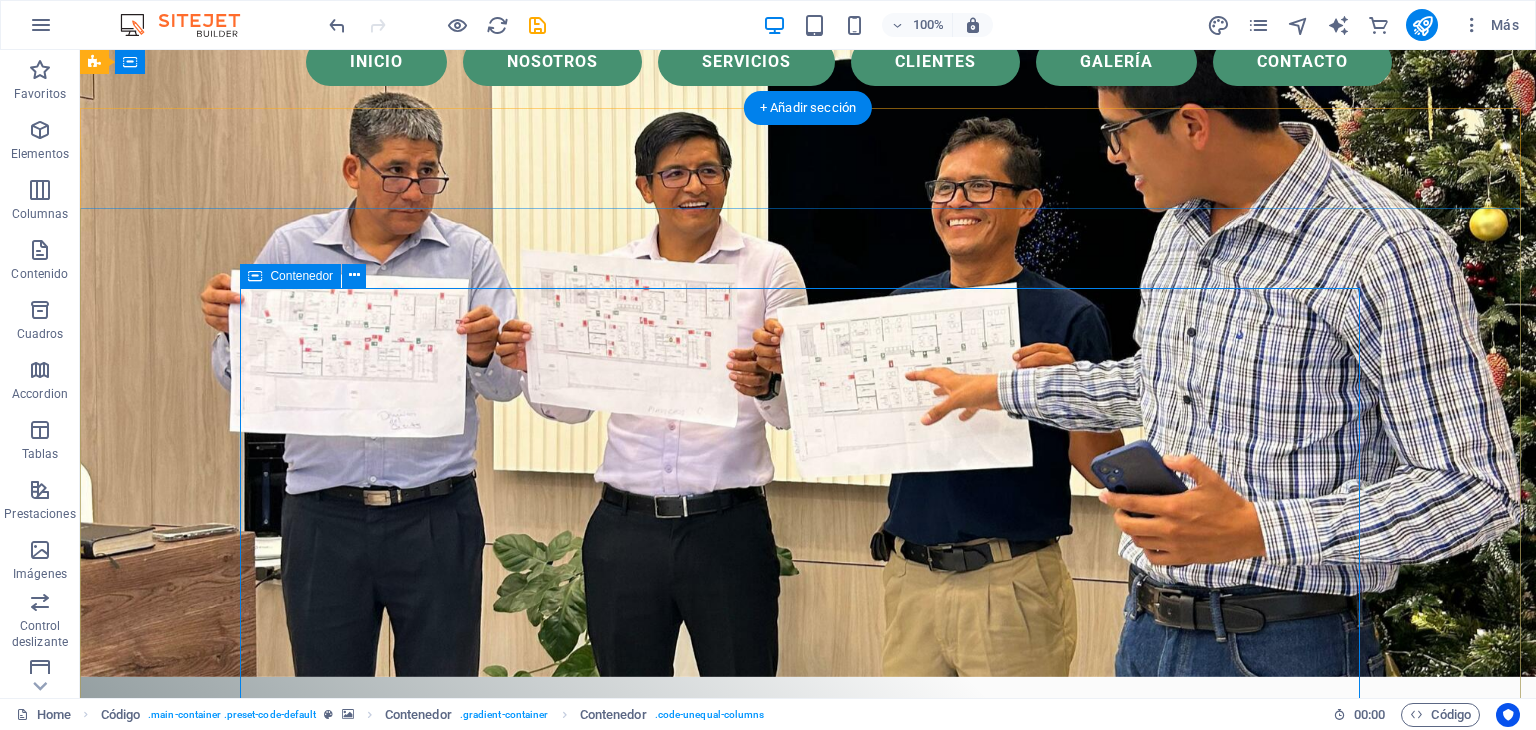 scroll, scrollTop: 0, scrollLeft: 0, axis: both 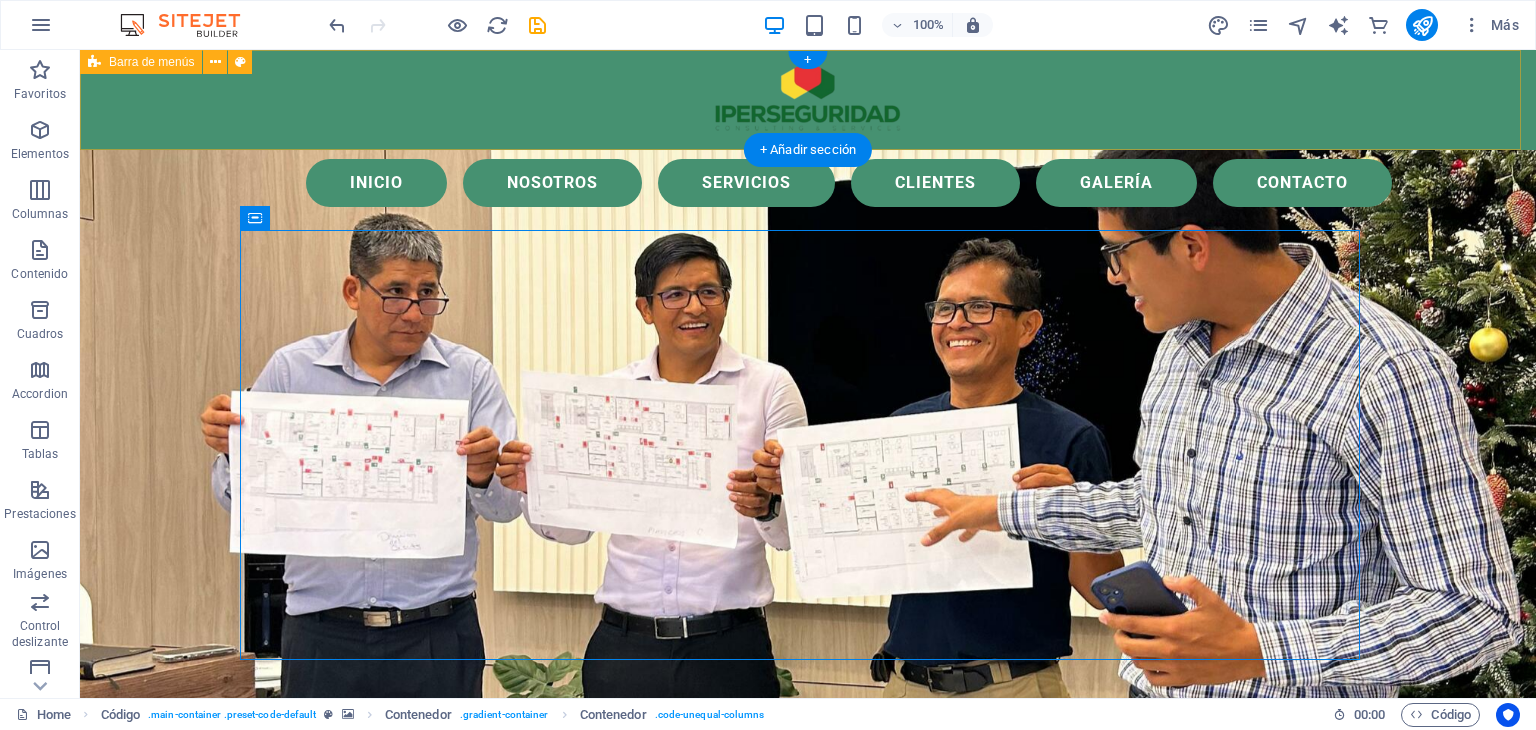 click on "Menu Inicio Nosotros Servicios Clientes Galería Contacto" at bounding box center [808, 100] 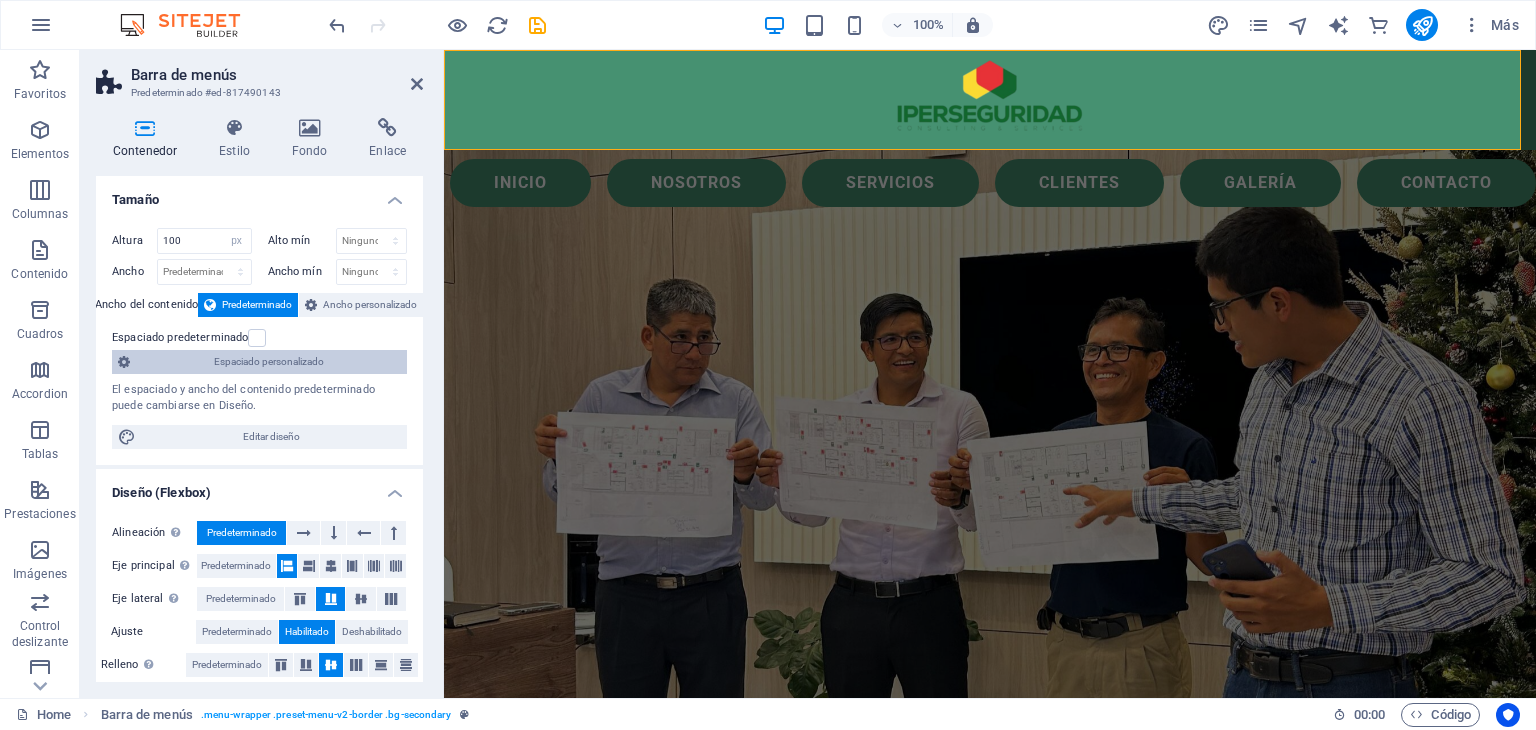 click on "Espaciado personalizado" at bounding box center (268, 362) 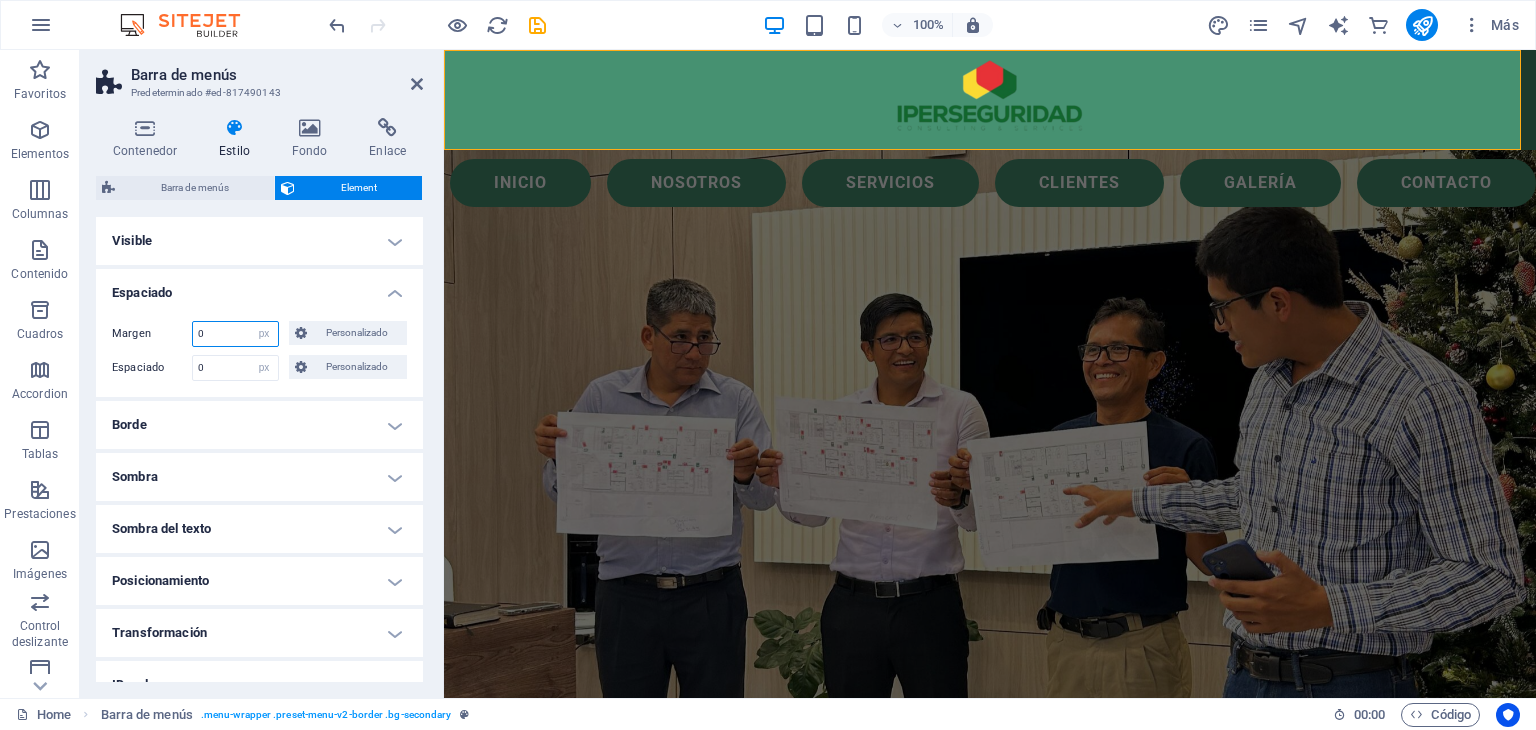 click on "0" at bounding box center [235, 334] 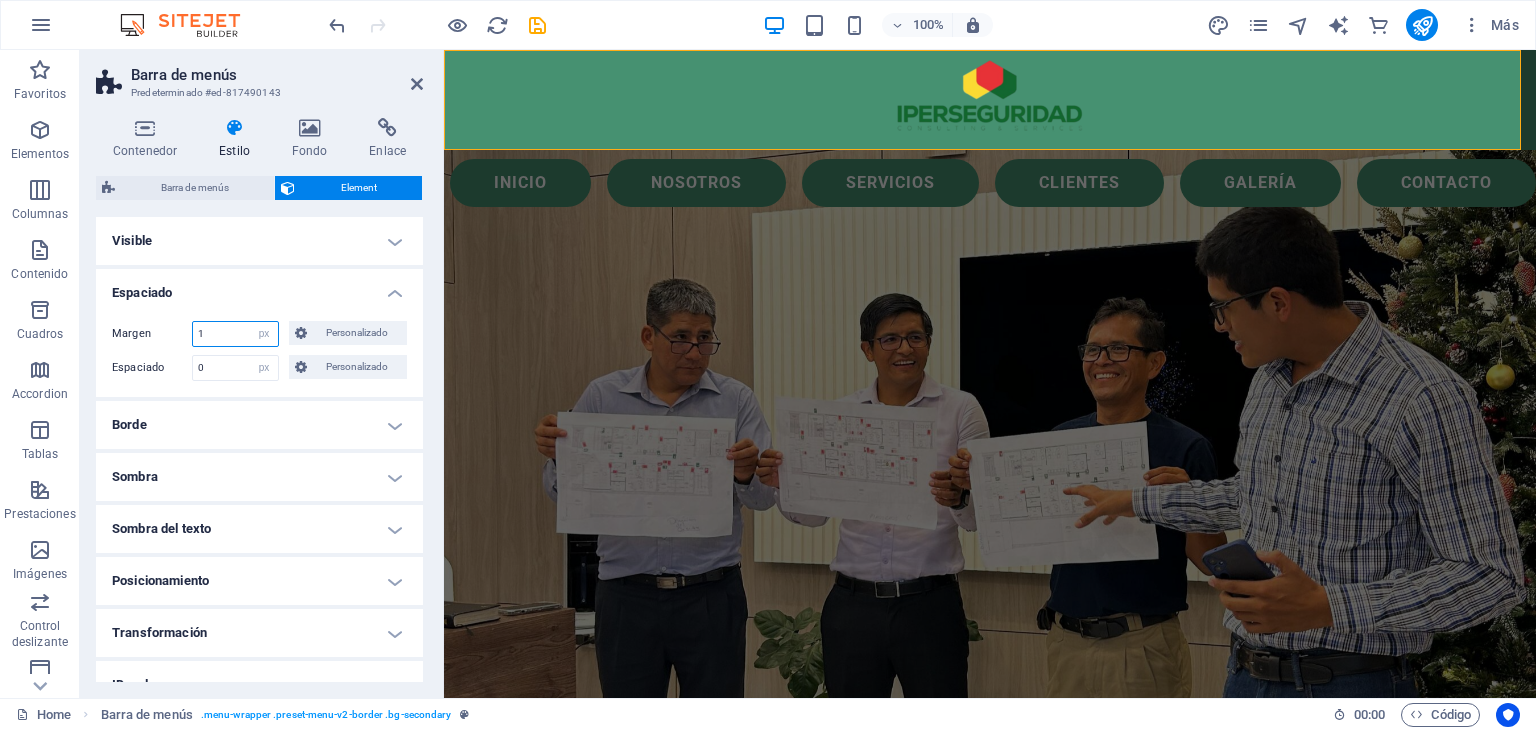 type on "1" 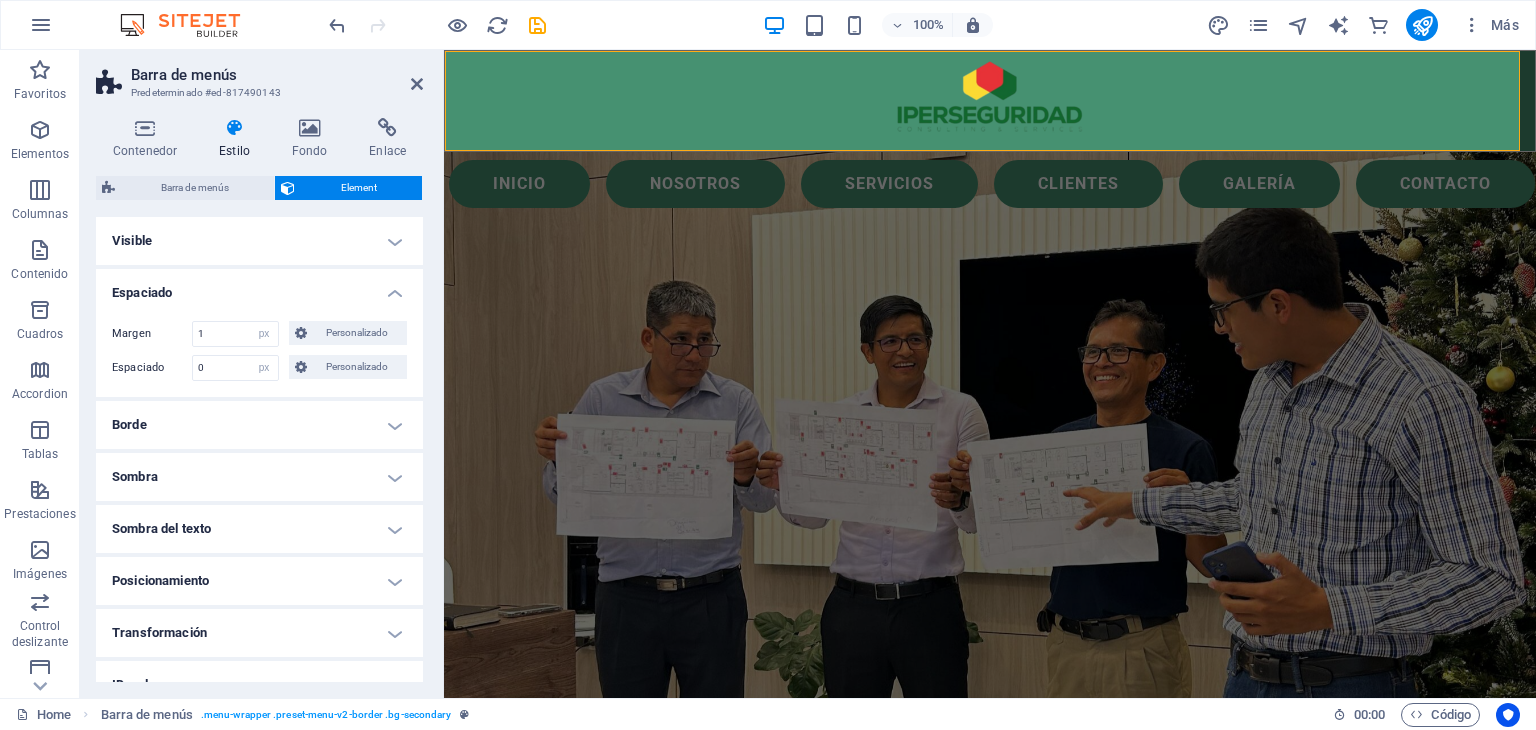 click on "Margen 1 Predeterminado automático px % rem vw vh Personalizado Personalizado 1 automático px % rem vw vh 1 automático px % rem vw vh 1 automático px % rem vw vh 1 automático px % rem vw vh Espaciado 0 Predeterminado px rem % vh vw Personalizado Personalizado 0 px rem % vh vw 0 px rem % vh vw 0 px rem % vh vw 0 px rem % vh vw" at bounding box center (259, 351) 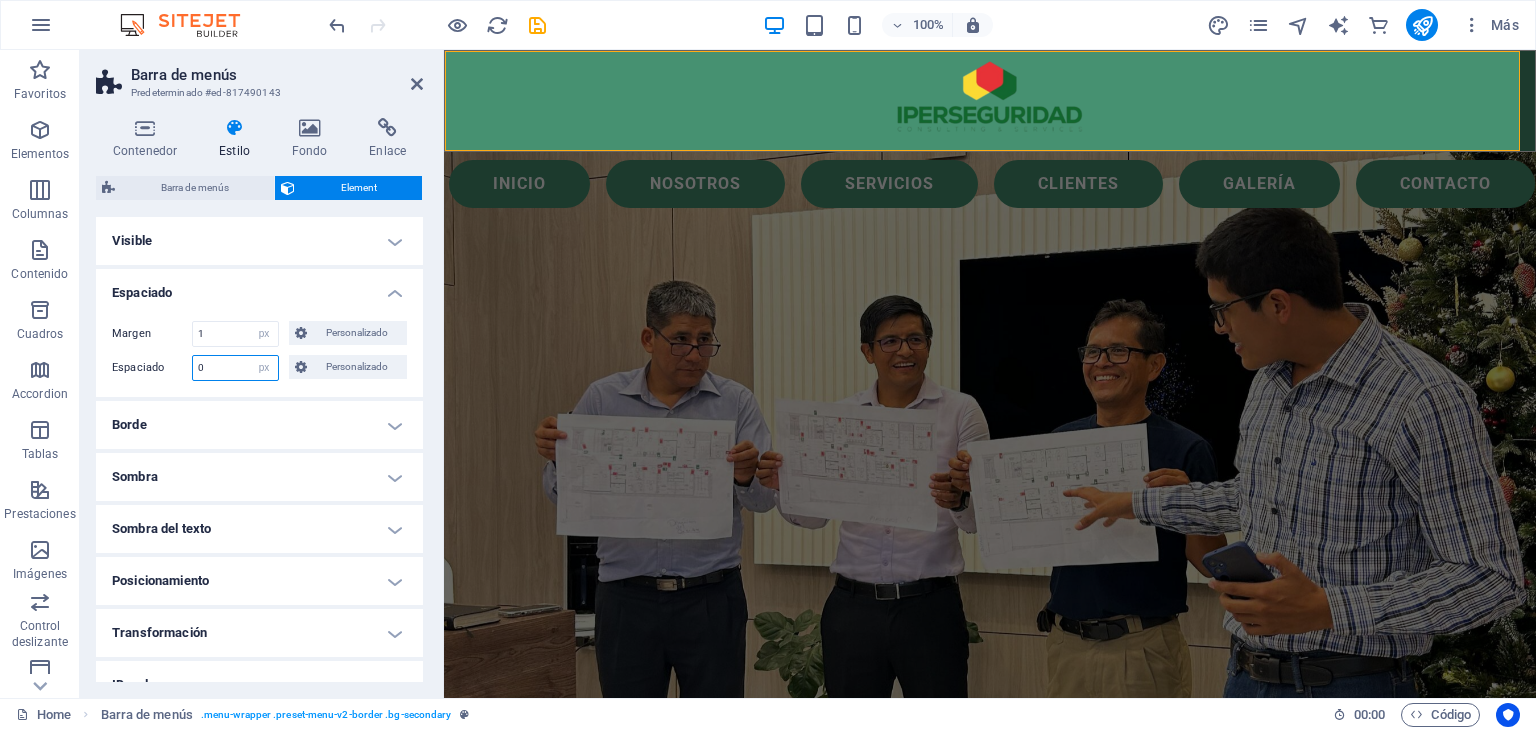 click on "0" at bounding box center (235, 368) 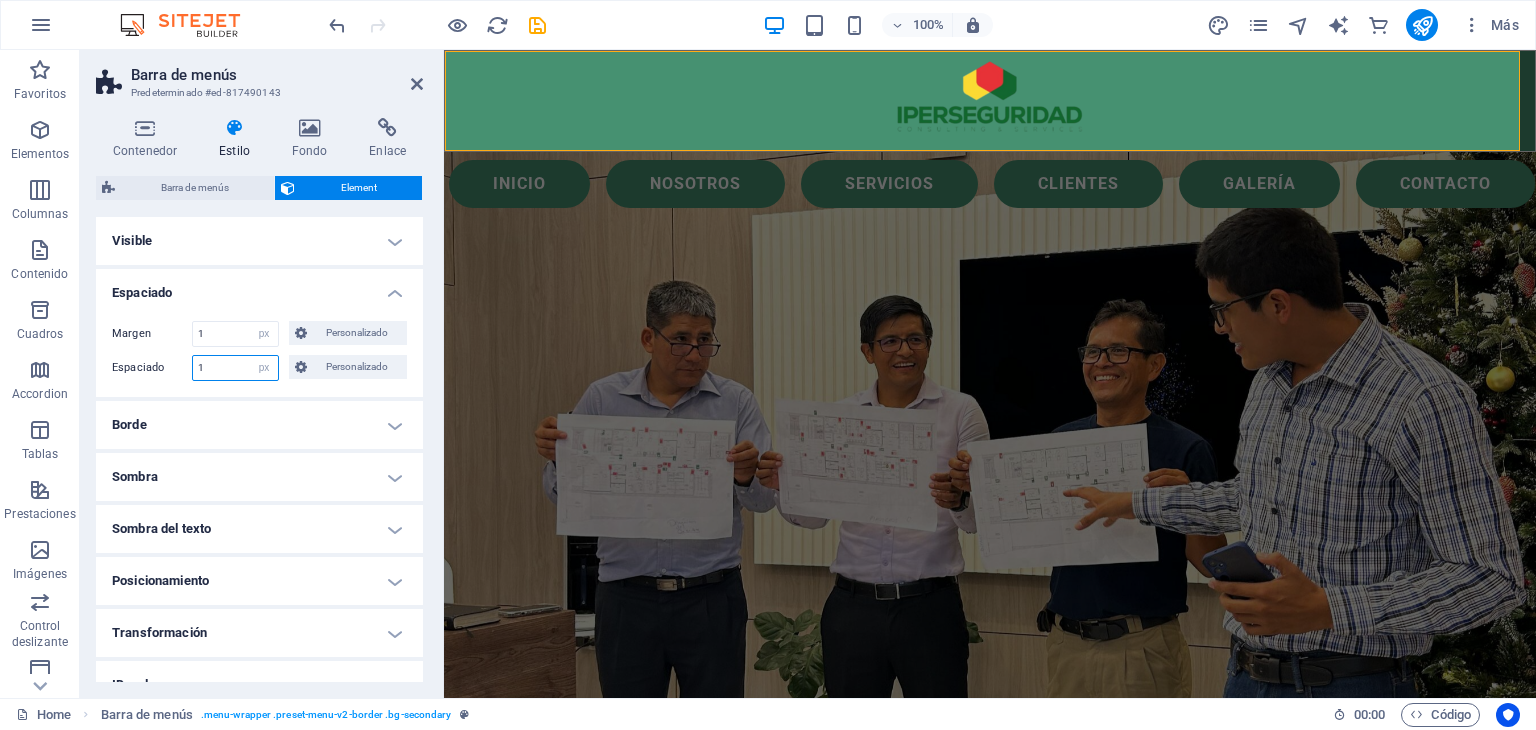 type on "1" 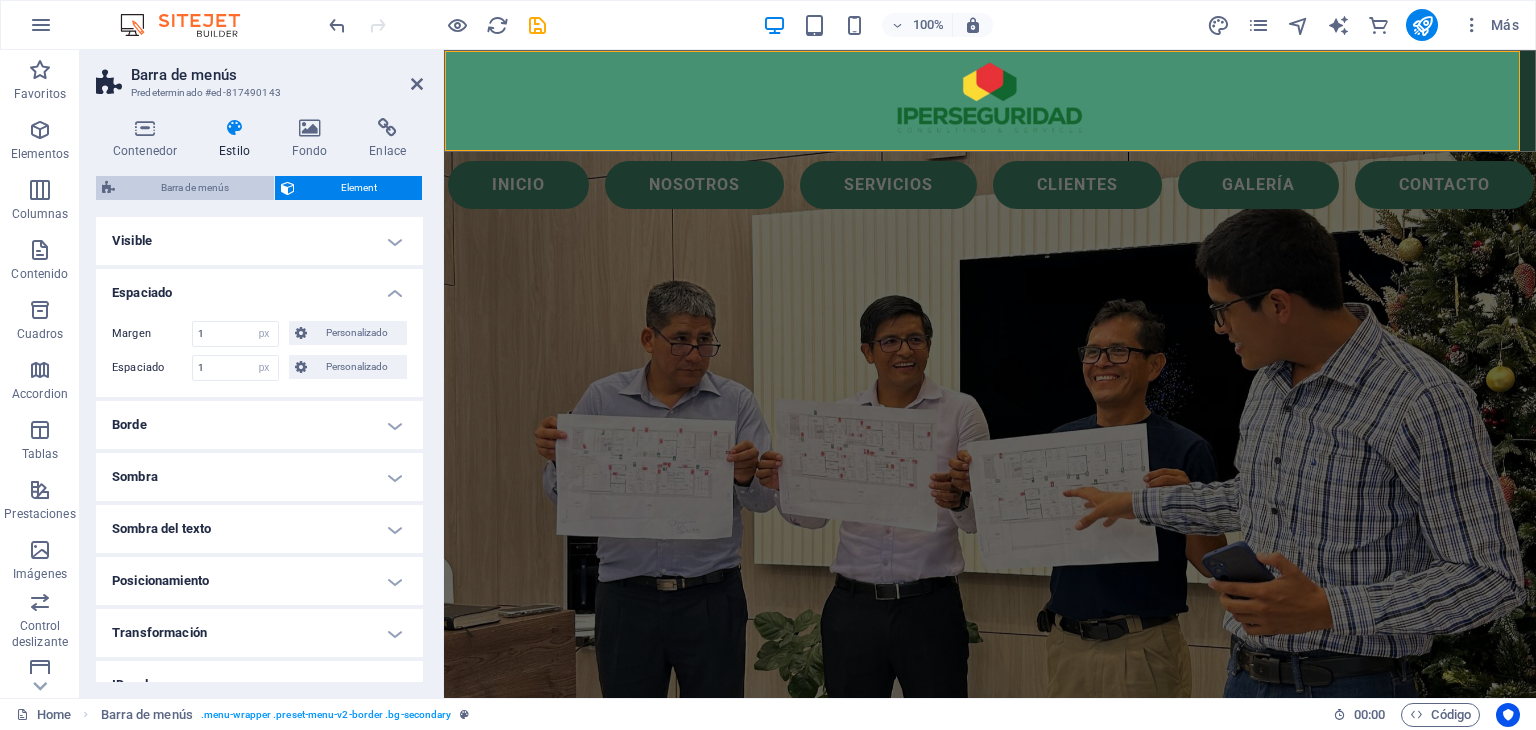 click on "Barra de menús" at bounding box center (194, 188) 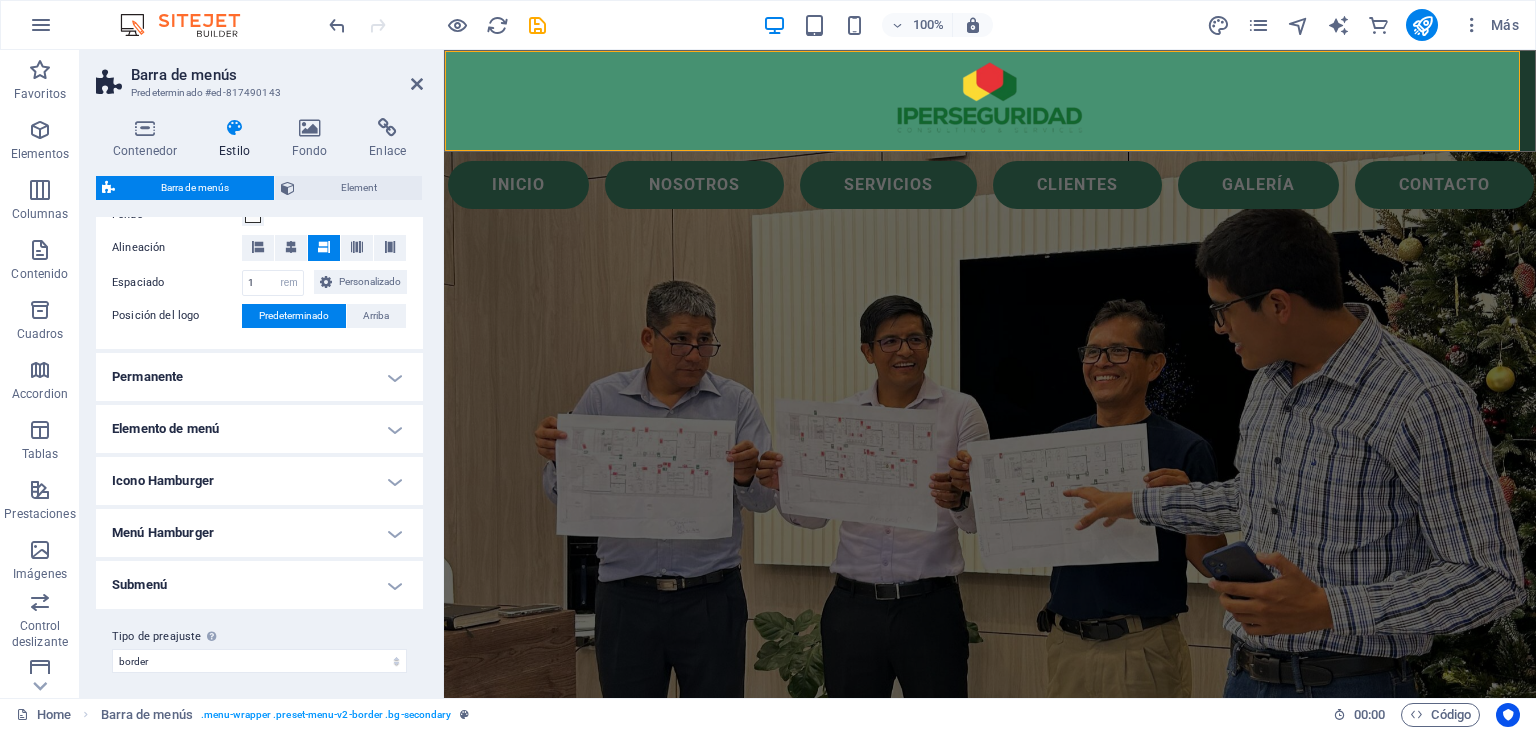 scroll, scrollTop: 440, scrollLeft: 0, axis: vertical 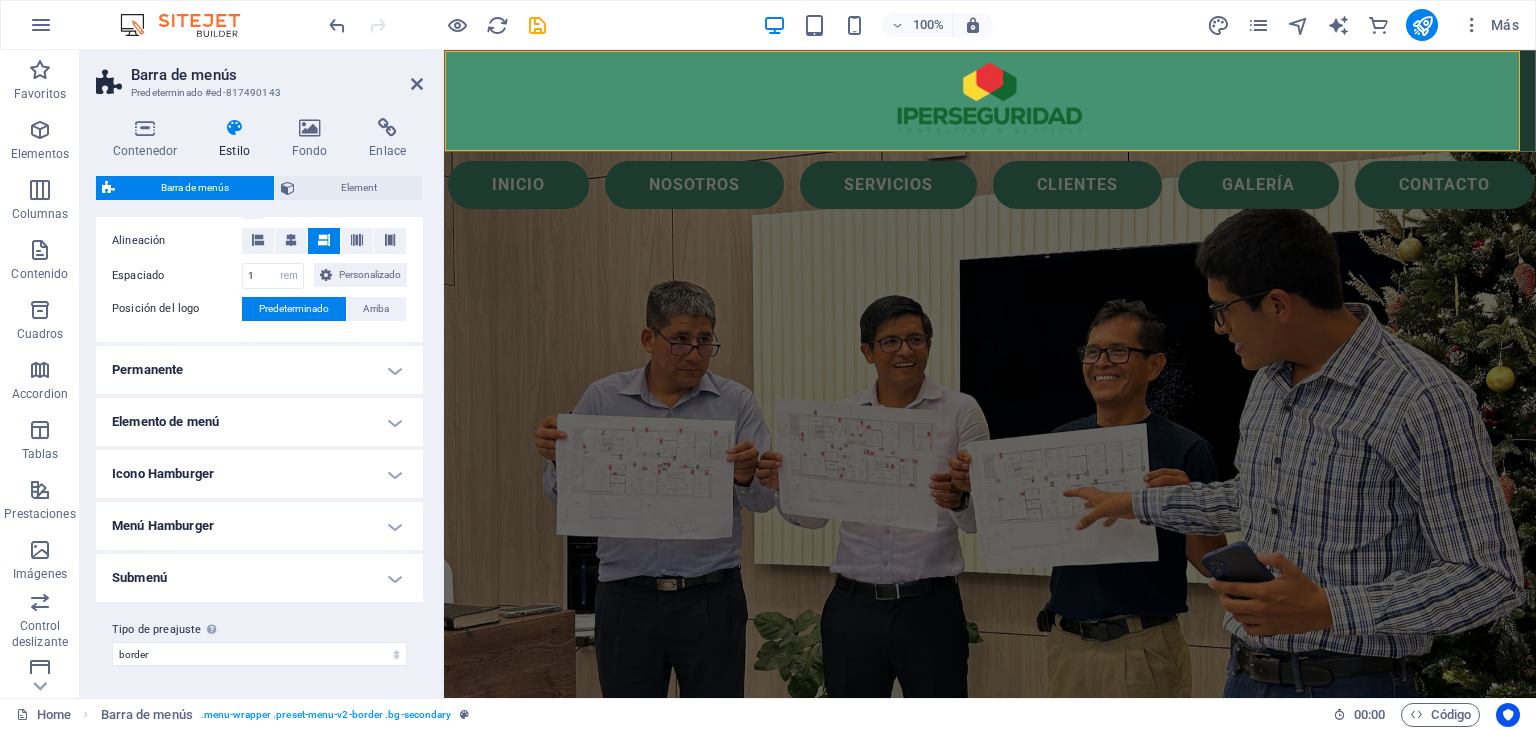 click on "Permanente" at bounding box center (259, 370) 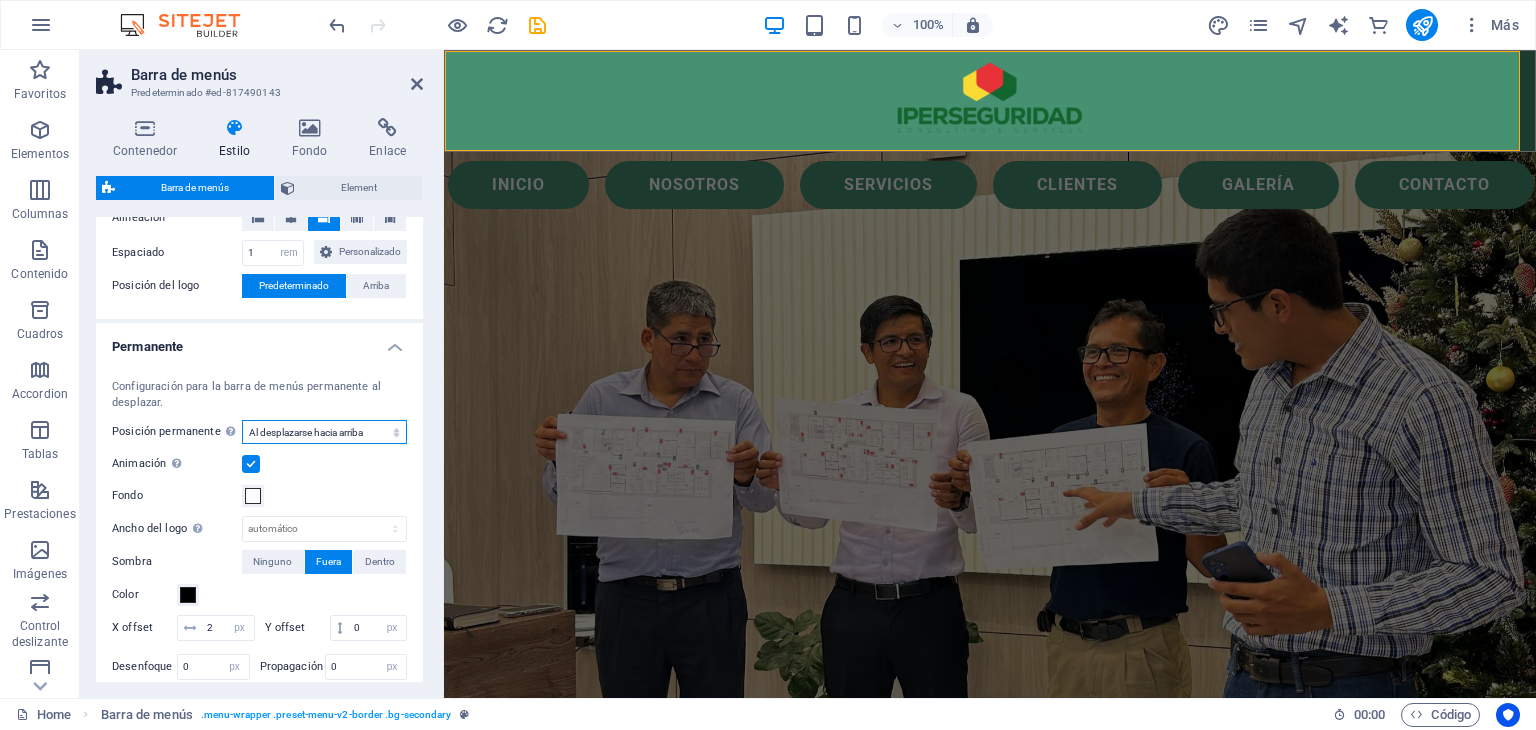 click on "Deshabilitado Instantáneo Tras el menú Tras el banner Al desplazarse hacia arriba" at bounding box center (324, 432) 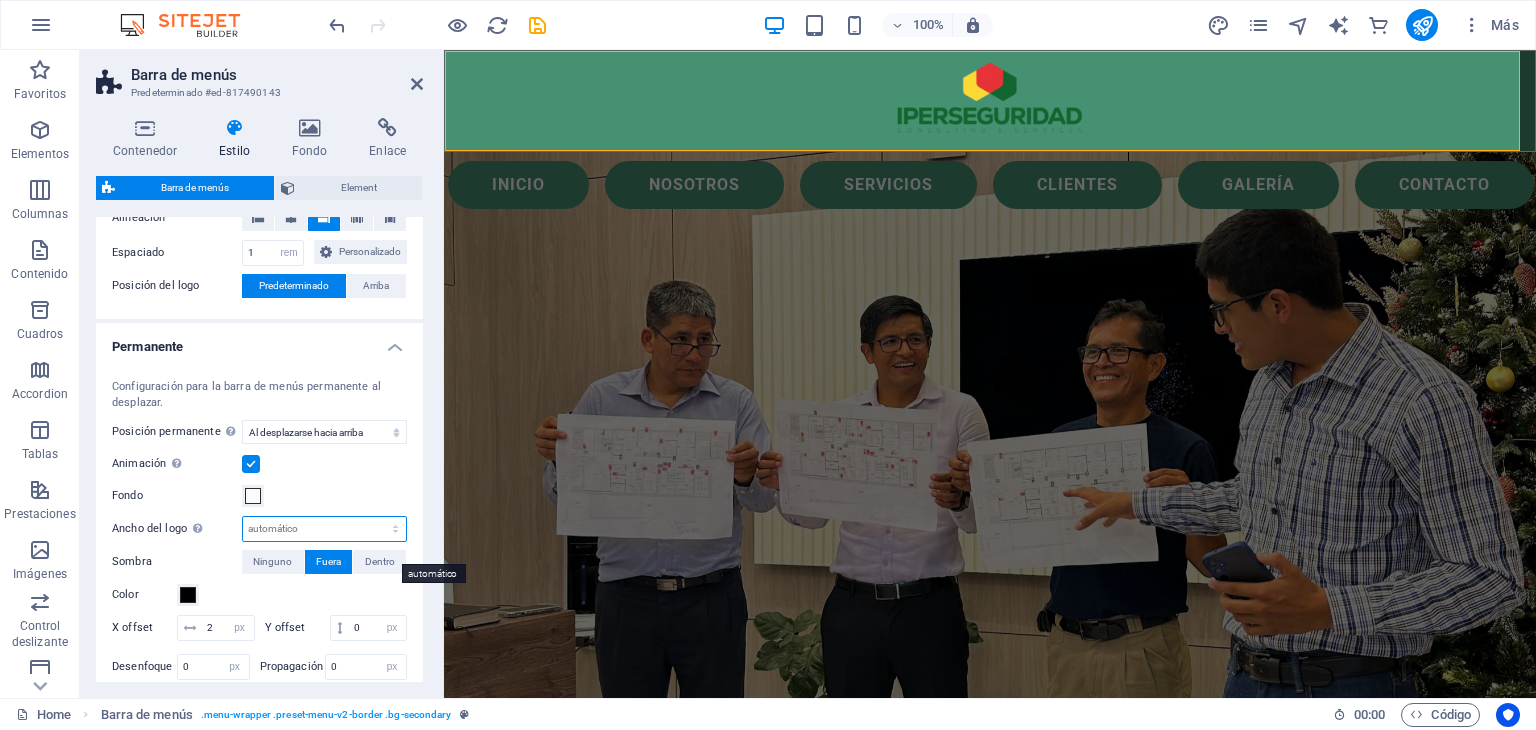 click on "automático px rem % vh vw" at bounding box center [324, 529] 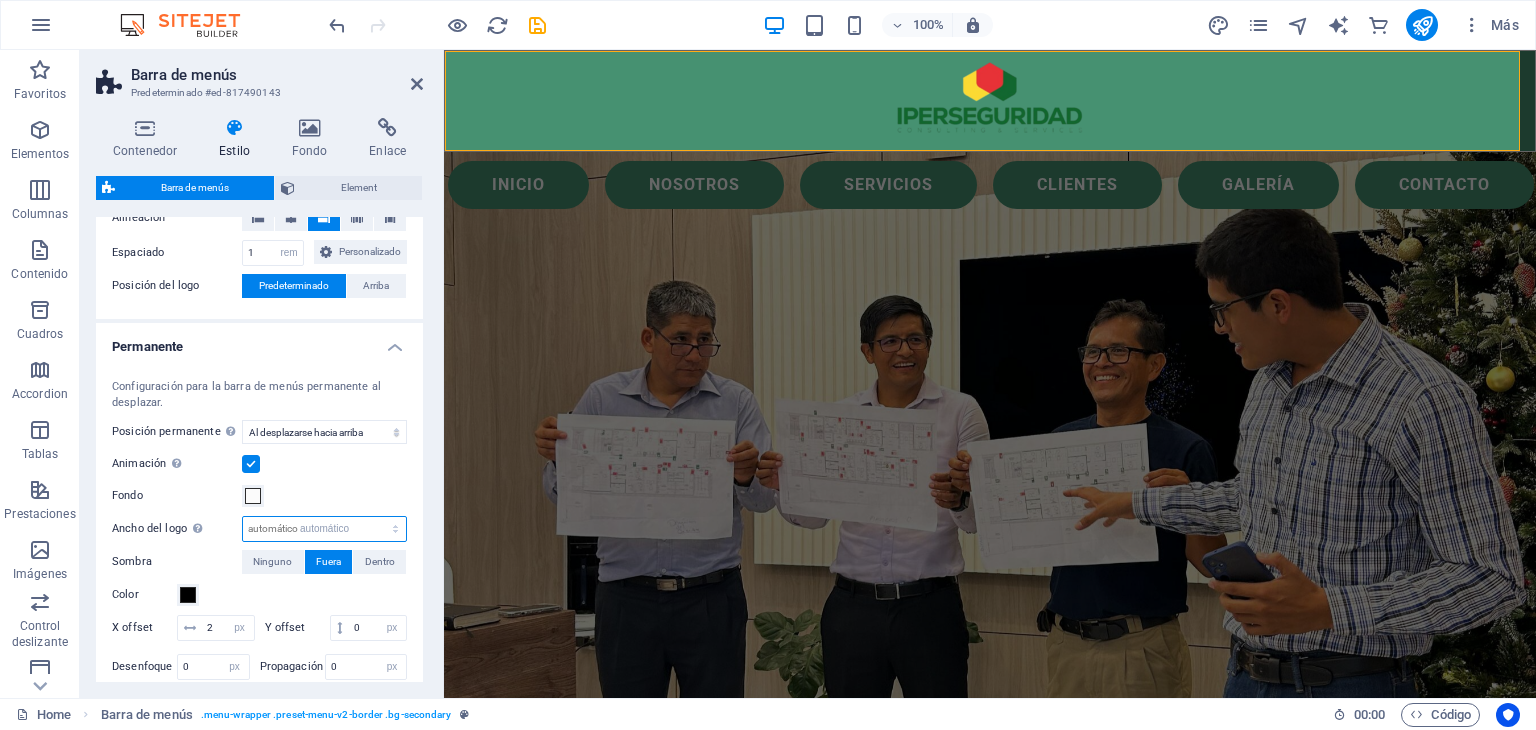 click on "automático px rem % vh vw" at bounding box center (324, 529) 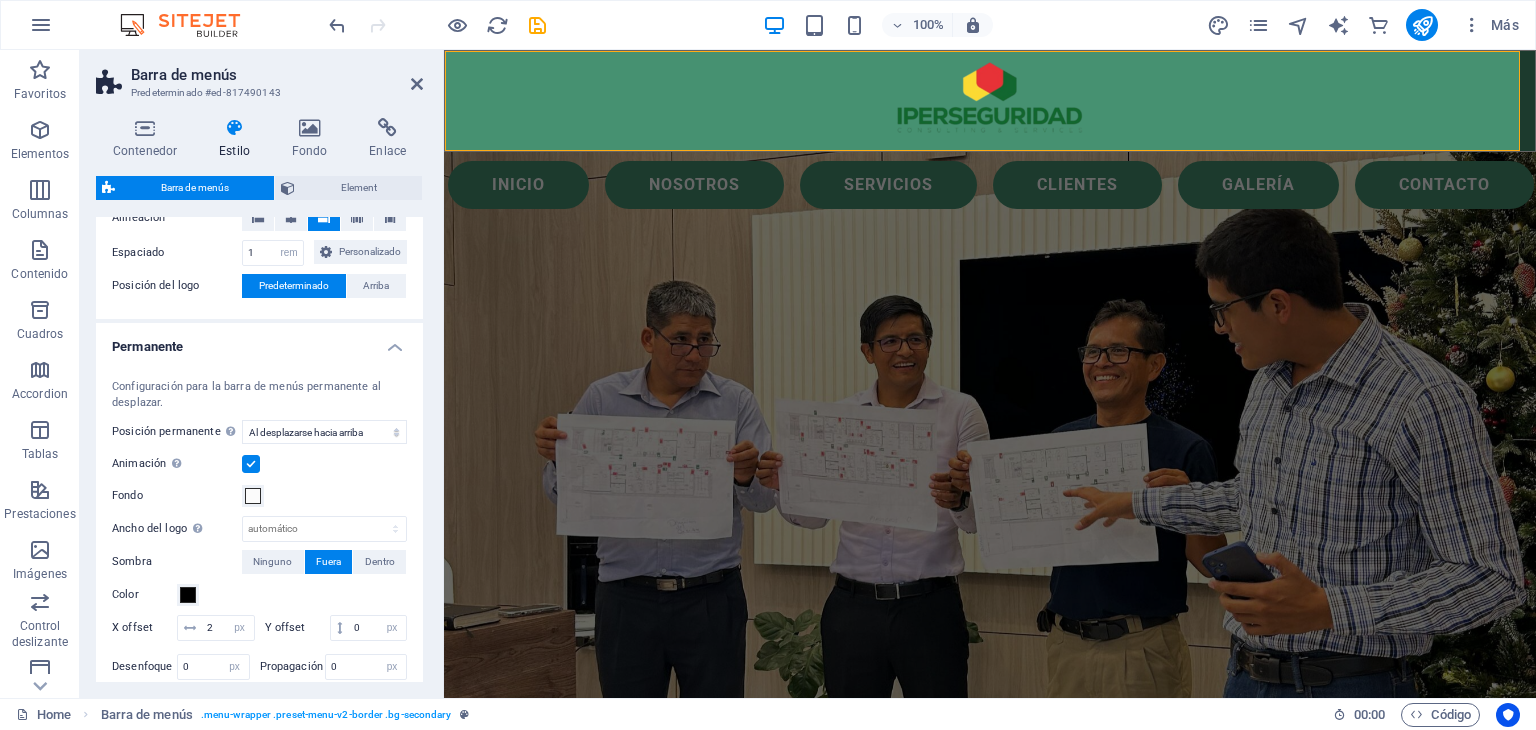 click on "Configuración para la barra de menús permanente al desplazar. Posición permanente Afecta a la posición de desplazamiento donde está anclada la barra de menús. El cambio se aplica cuando se guarda o cambia al modo de previsualización. Deshabilitado Instantáneo Tras el menú Tras el banner Al desplazarse hacia arriba Animación Define una transición suave cuando aparece el menú permanente Fondo Ancho del logo Sobrescribe el ancho establecido en el logo para el modo permanente automático px rem % vh vw Sombra Ninguno Fuera Dentro Color X offset 2 px rem vh vw Y offset 0 px rem vh vw Desenfoque 0 px rem % vh vw Propagación 0 px rem vh vw" at bounding box center [259, 532] 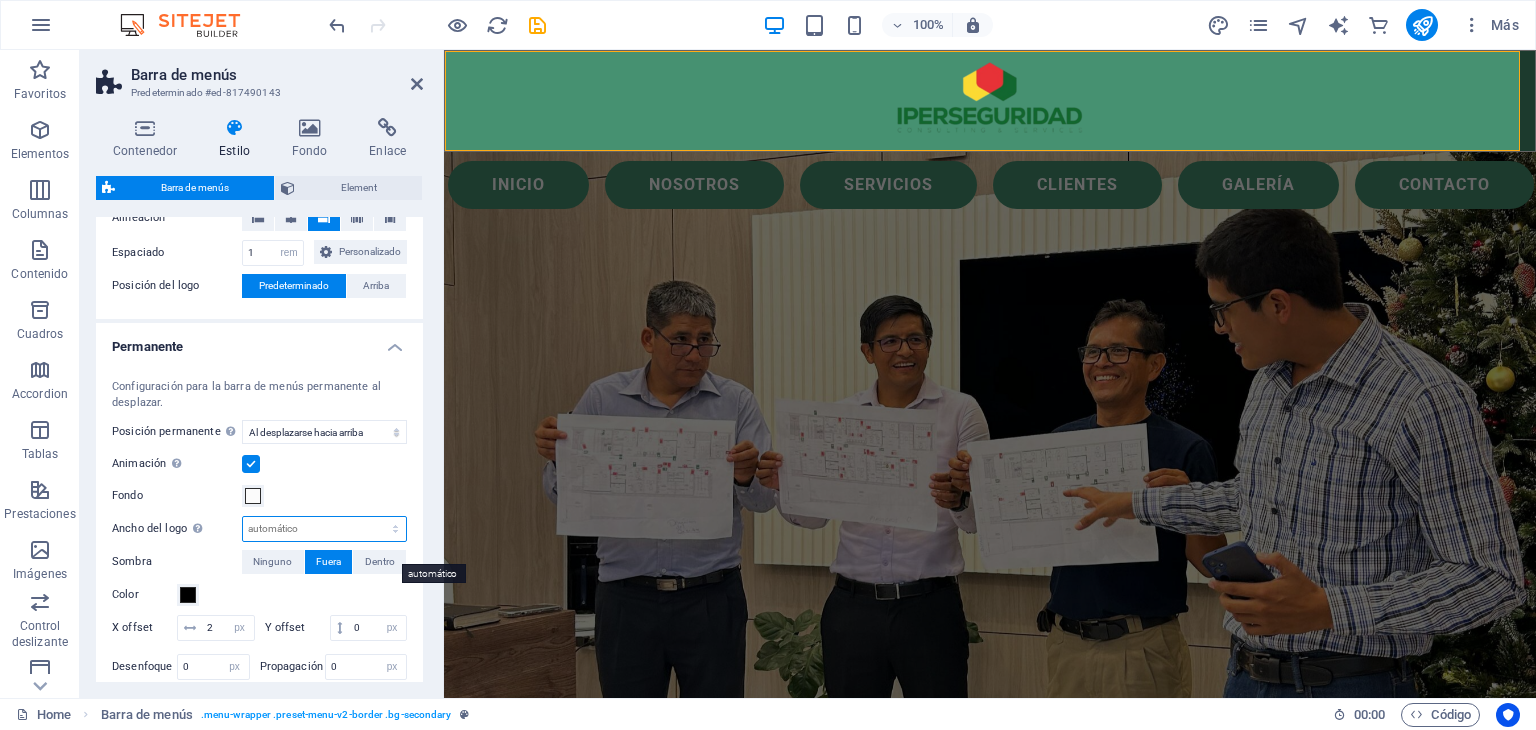 click on "automático px rem % vh vw" at bounding box center [324, 529] 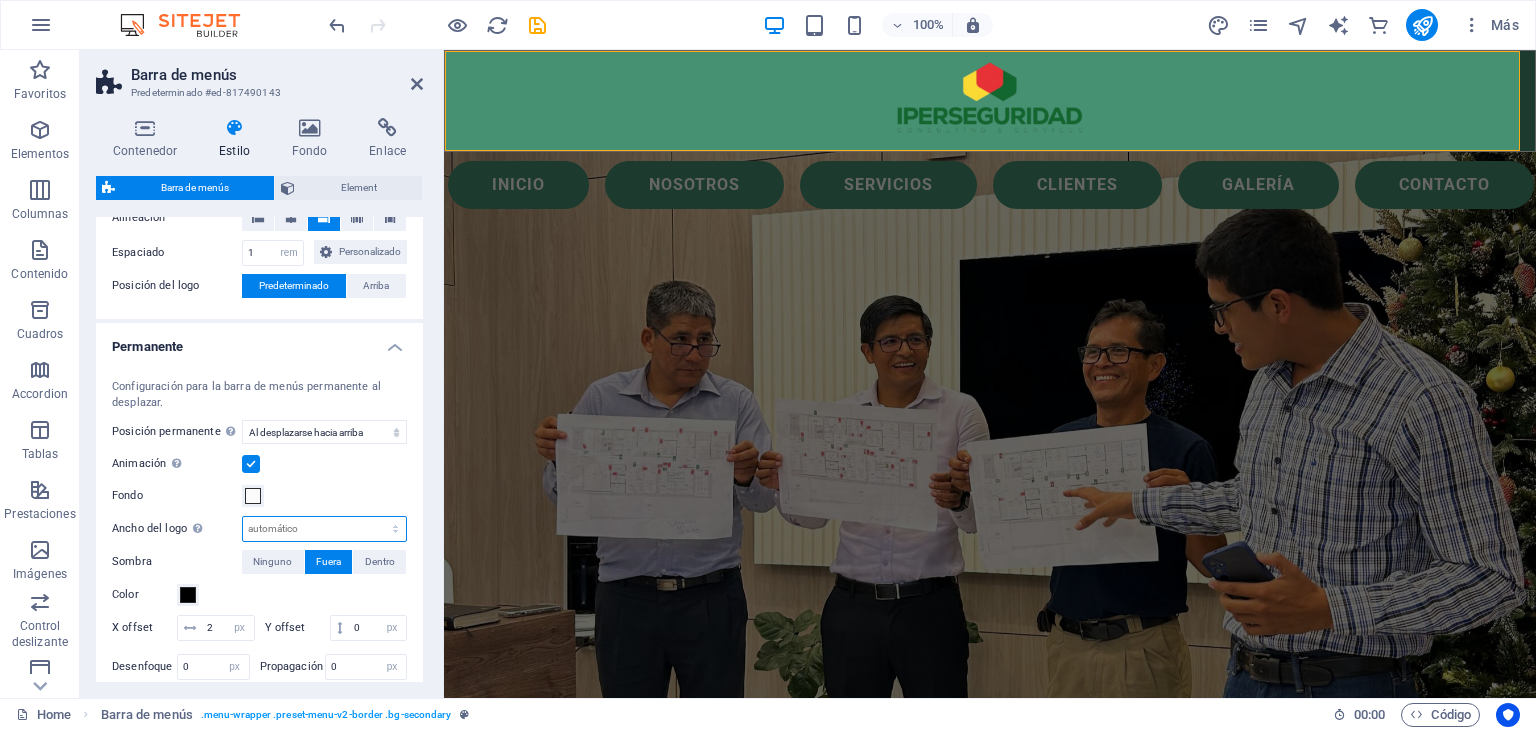 select on "%" 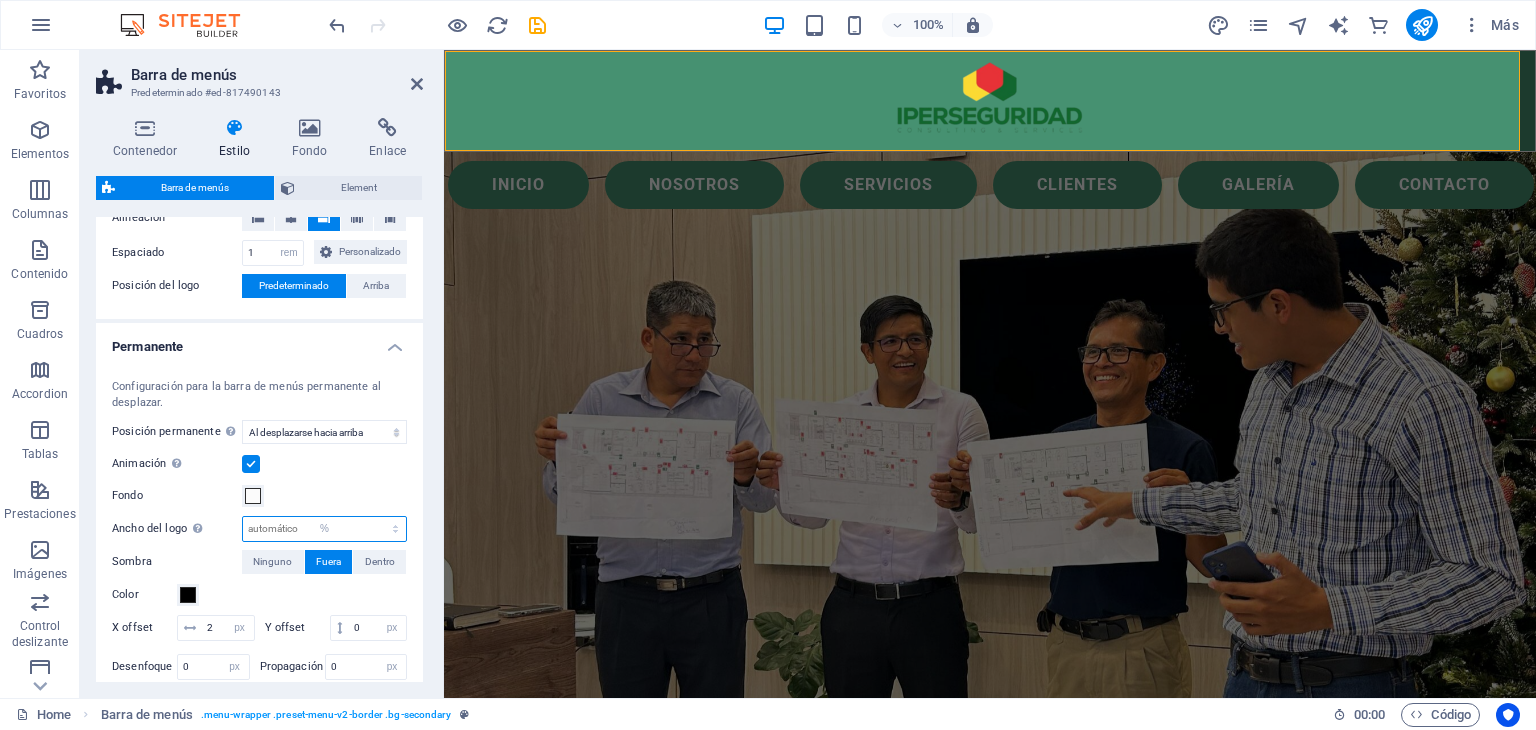 click on "automático px rem % vh vw" at bounding box center [324, 529] 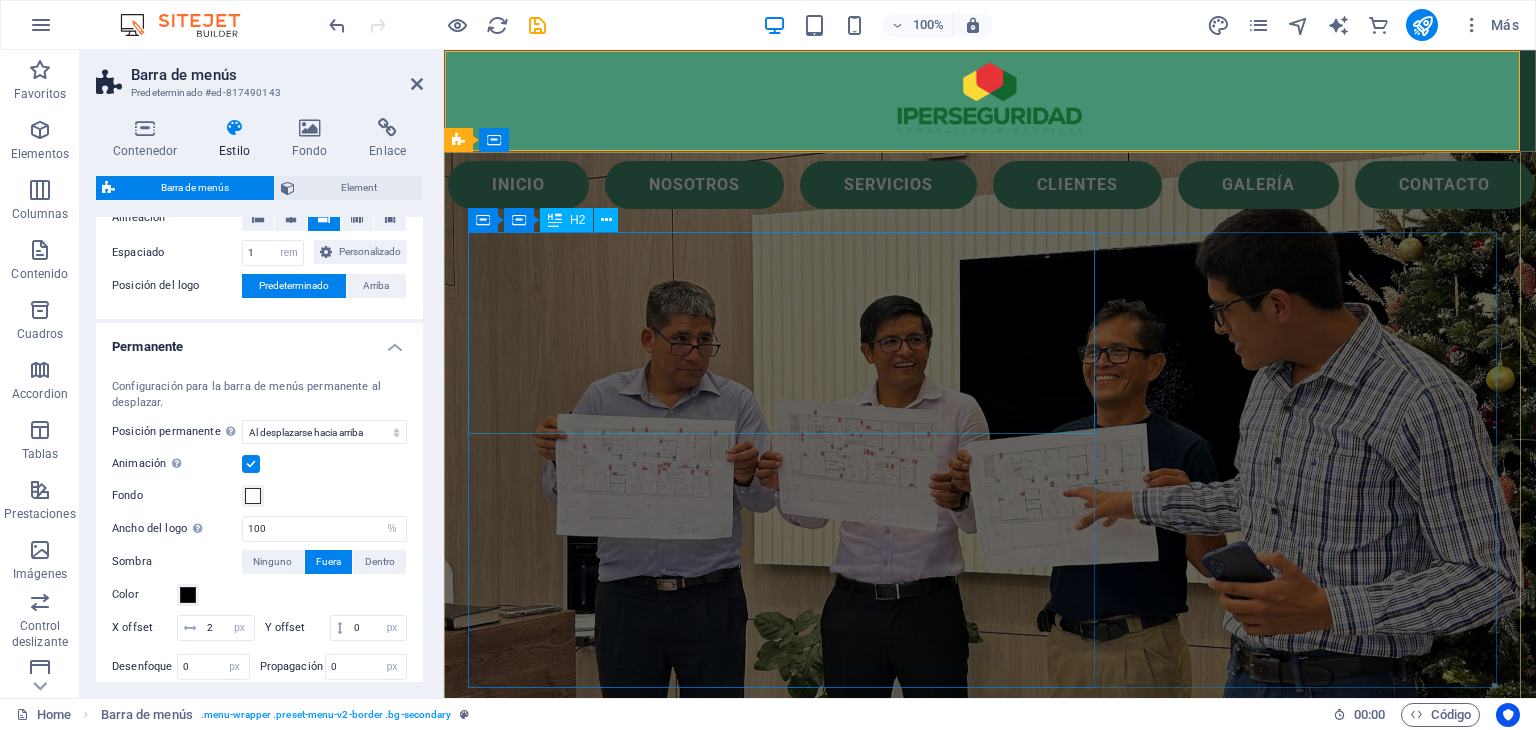 click on "Tu seguridad no es un juego, es una responsabilidad diaria" at bounding box center [990, 947] 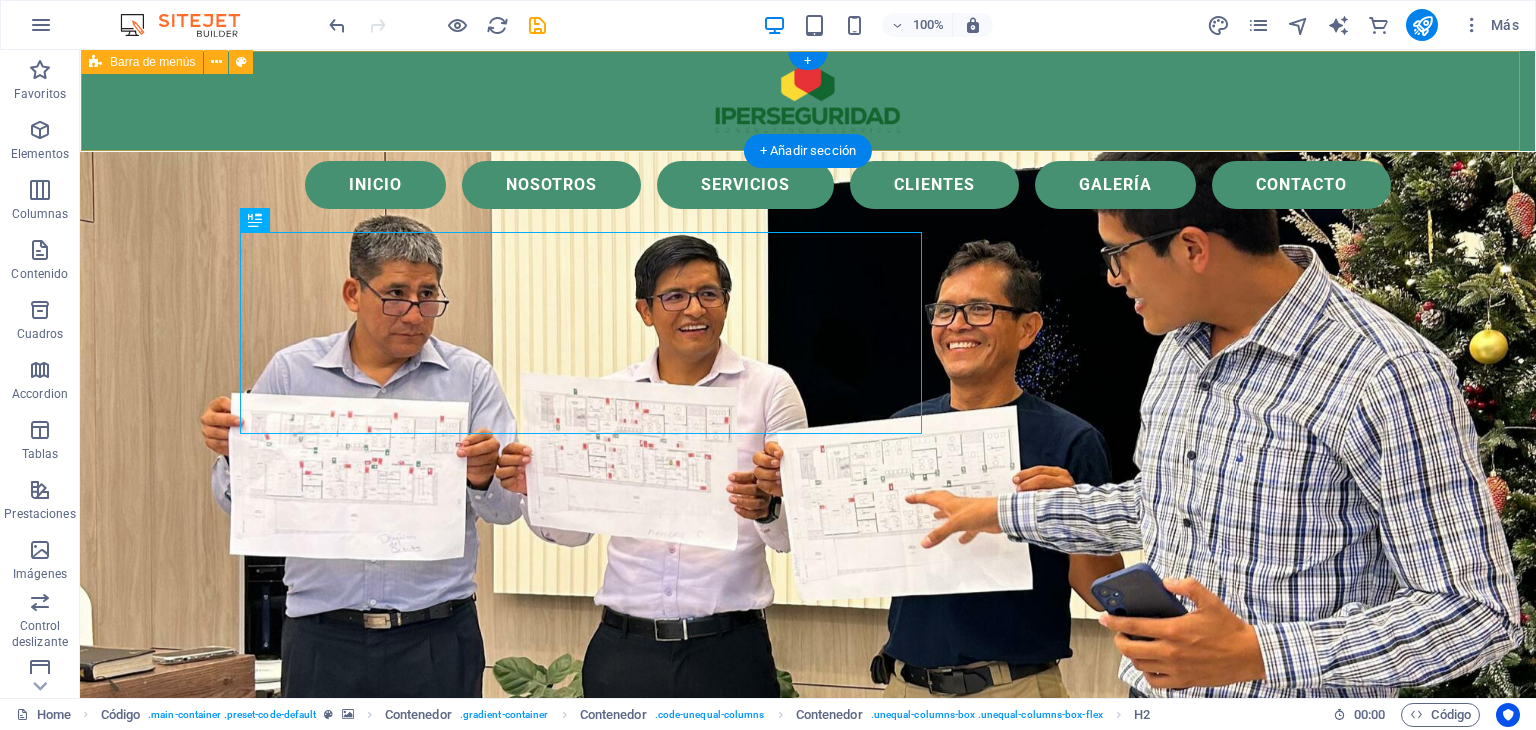 click on "Menu Inicio Nosotros Servicios Clientes Galería Contacto" at bounding box center [808, 101] 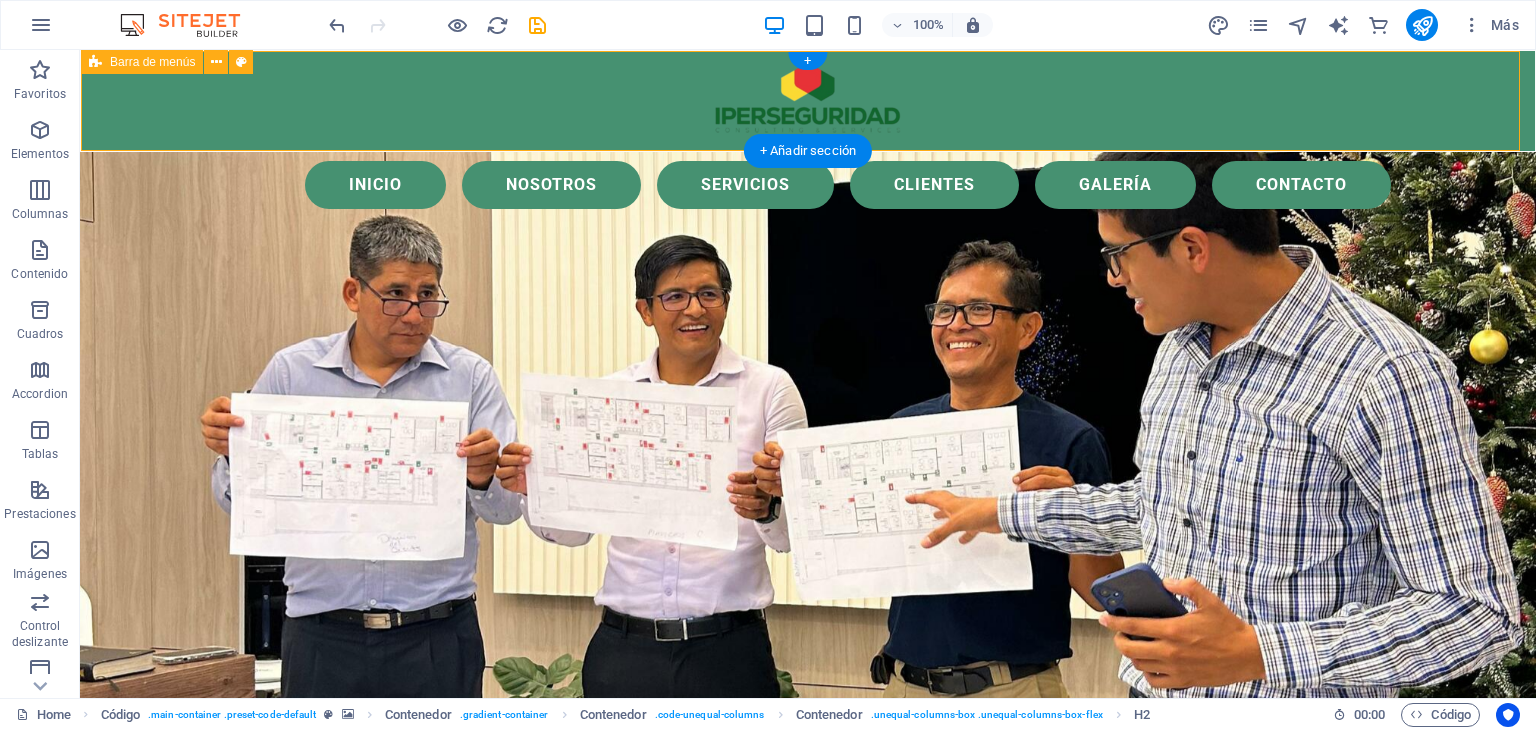 click on "Menu Inicio Nosotros Servicios Clientes Galería Contacto" at bounding box center [808, 101] 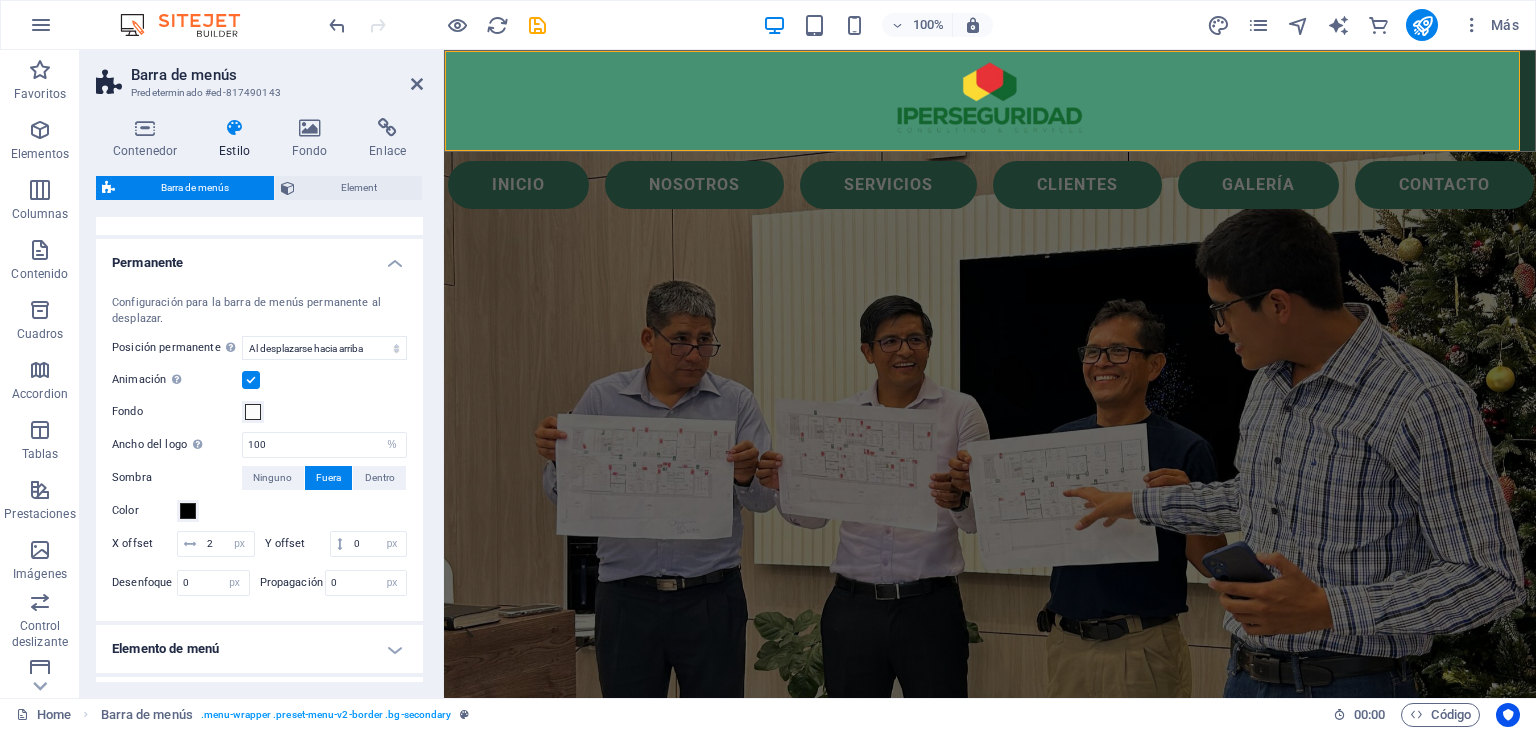 scroll, scrollTop: 662, scrollLeft: 0, axis: vertical 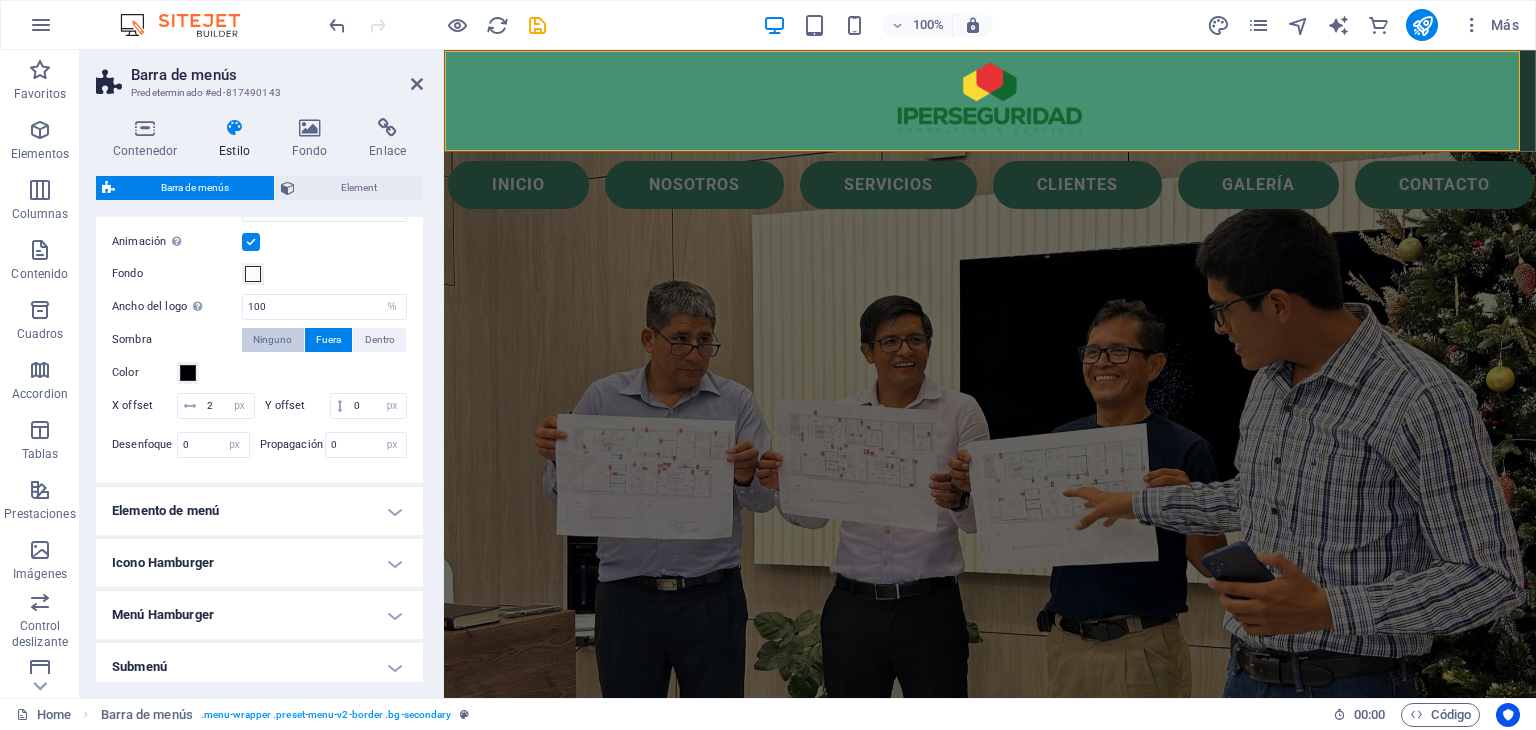 click on "Ninguno" at bounding box center [272, 340] 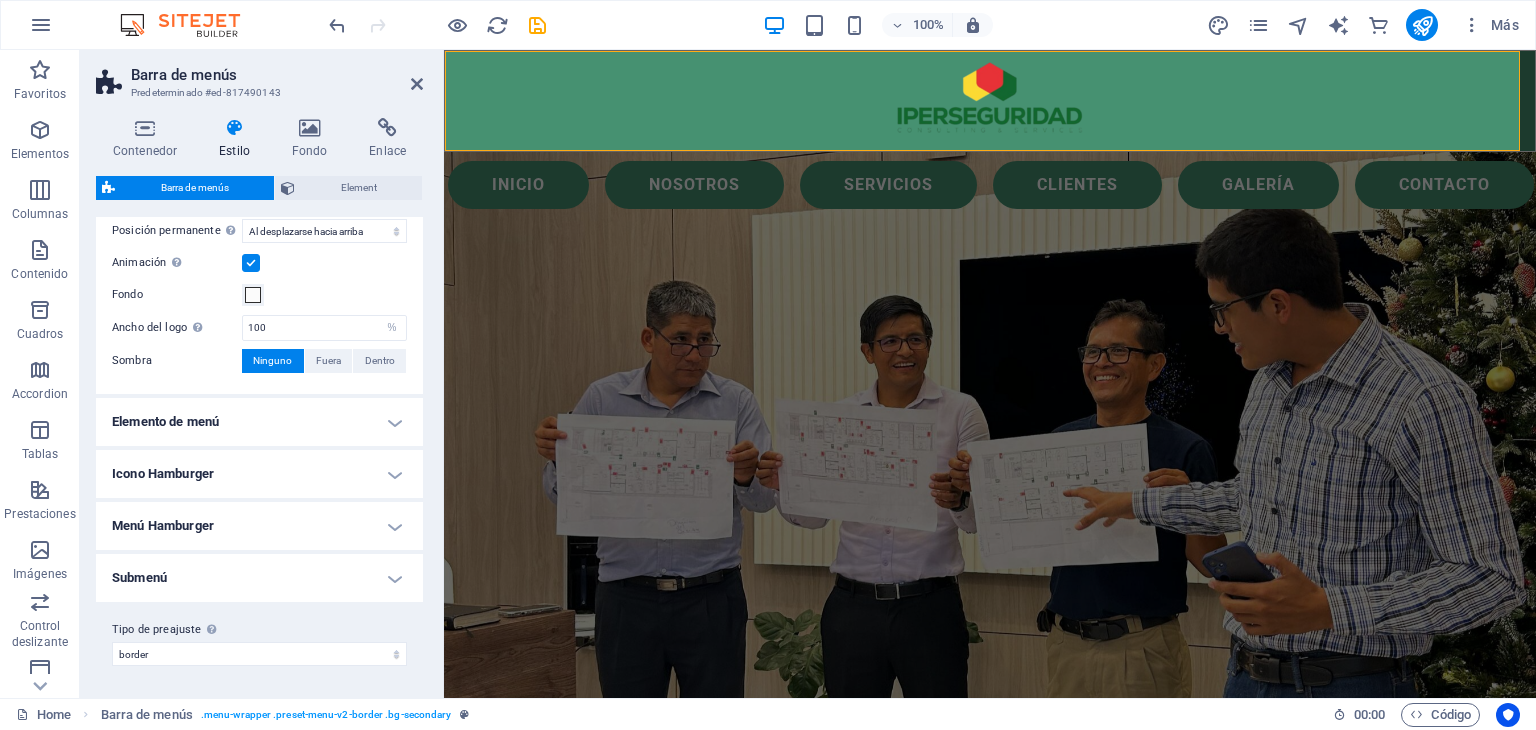 click on "Elemento de menú" at bounding box center (259, 422) 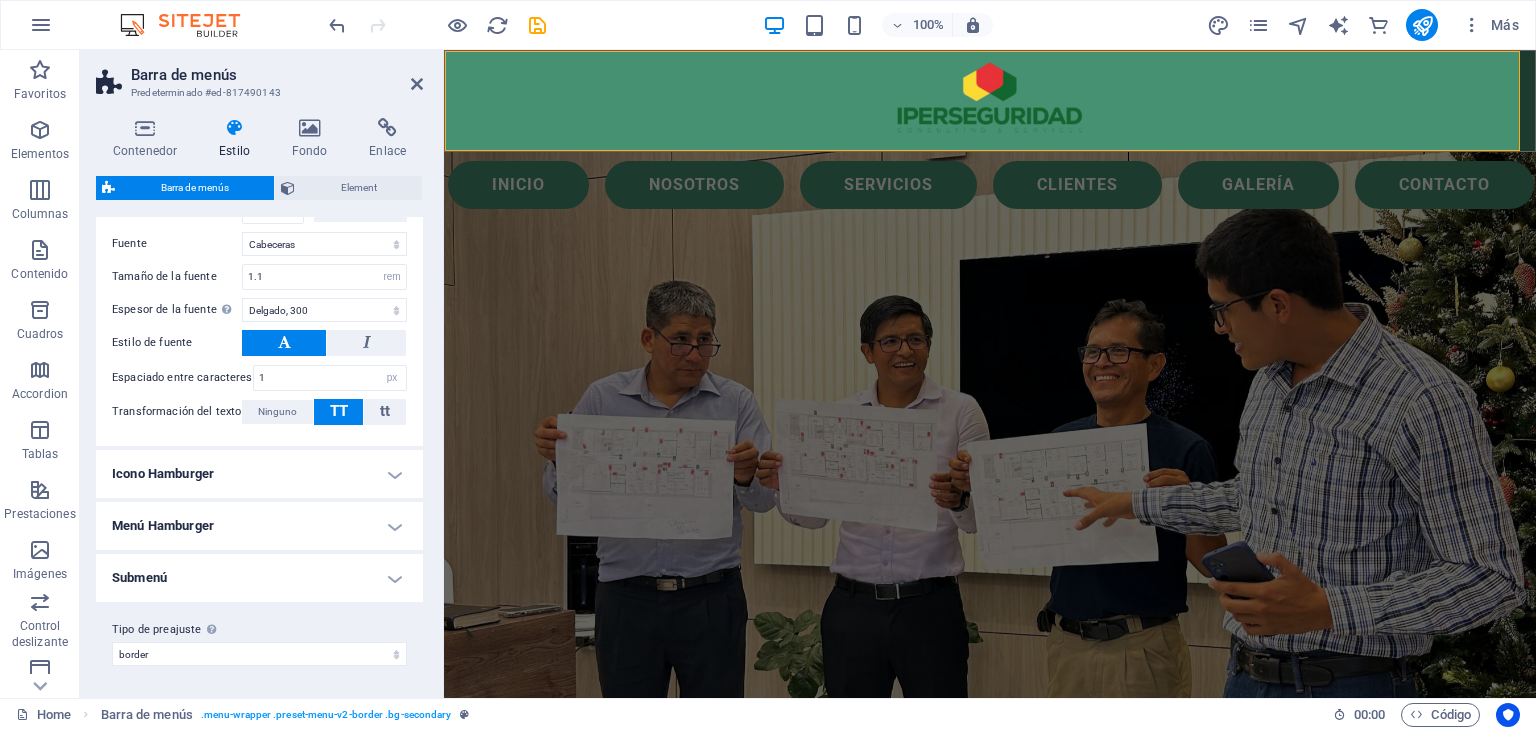 scroll, scrollTop: 1316, scrollLeft: 0, axis: vertical 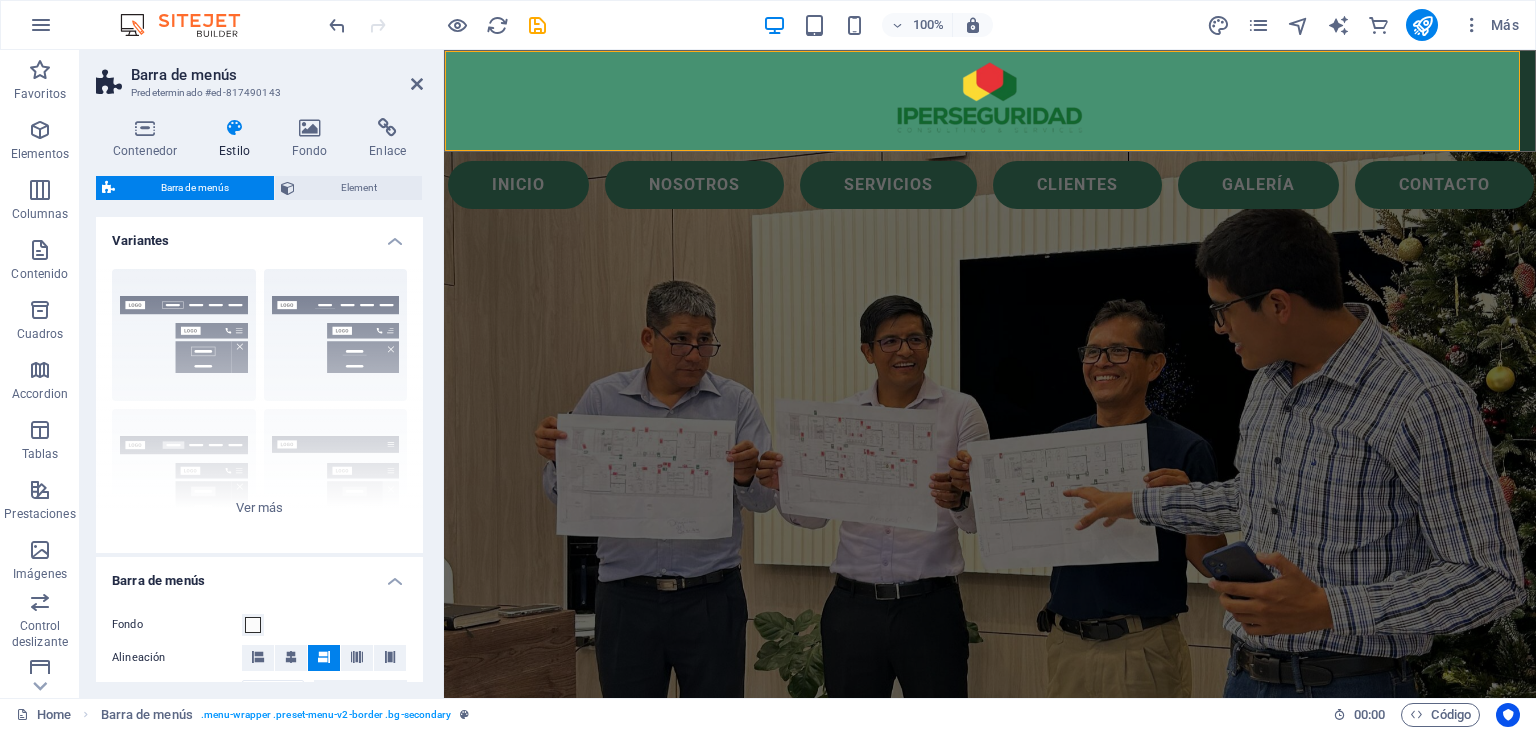 click on "Contenedor Estilo Fondo Enlace Tamaño Altura 100 Predeterminado px rem % vh vw Alto mín Ninguno px rem % vh vw Ancho Predeterminado px rem % em vh vw Ancho mín Ninguno px rem % vh vw Ancho del contenido Predeterminado Ancho personalizado Ancho Predeterminado px rem % em vh vw Ancho mín Ninguno px rem % vh vw Espaciado predeterminado Espaciado personalizado El espaciado y ancho del contenido predeterminado puede cambiarse en Diseño. Editar diseño Diseño (Flexbox) Alineación Determina flex-direction. Predeterminado Eje principal Determina la forma en la que los elementos deberían comportarse por el eje principal en este contenedor (contenido justificado). Predeterminado Eje lateral Controla la dirección vertical del elemento en el contenedor (alinear elementos). Predeterminado Ajuste Predeterminado Habilitado Deshabilitado Relleno Controla las distancias y la dirección de los elementos en el eje Y en varias líneas (alinear contenido). Predeterminado Accesibilidad Rol Ninguno Alert %" at bounding box center [259, 400] 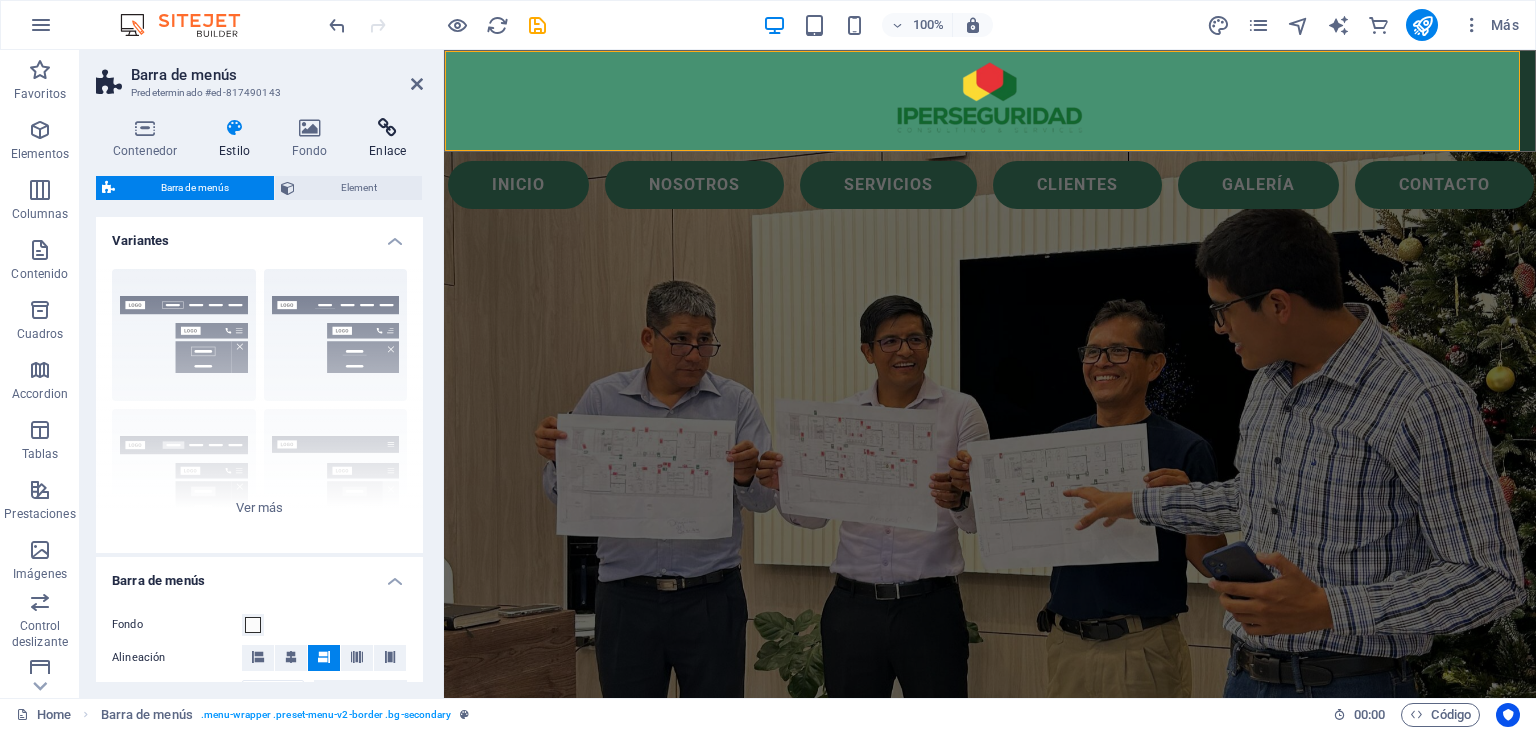 click at bounding box center [387, 128] 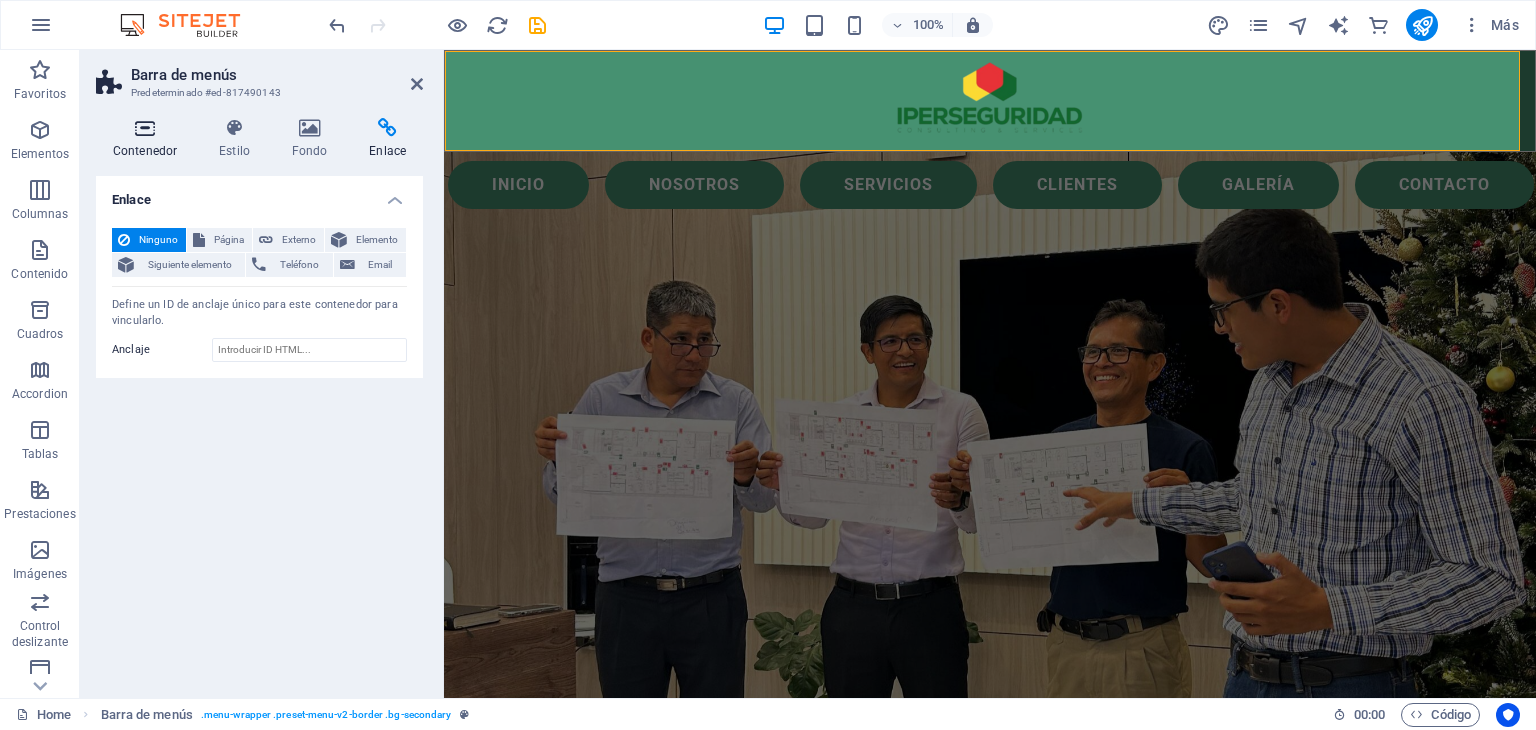 click at bounding box center (145, 128) 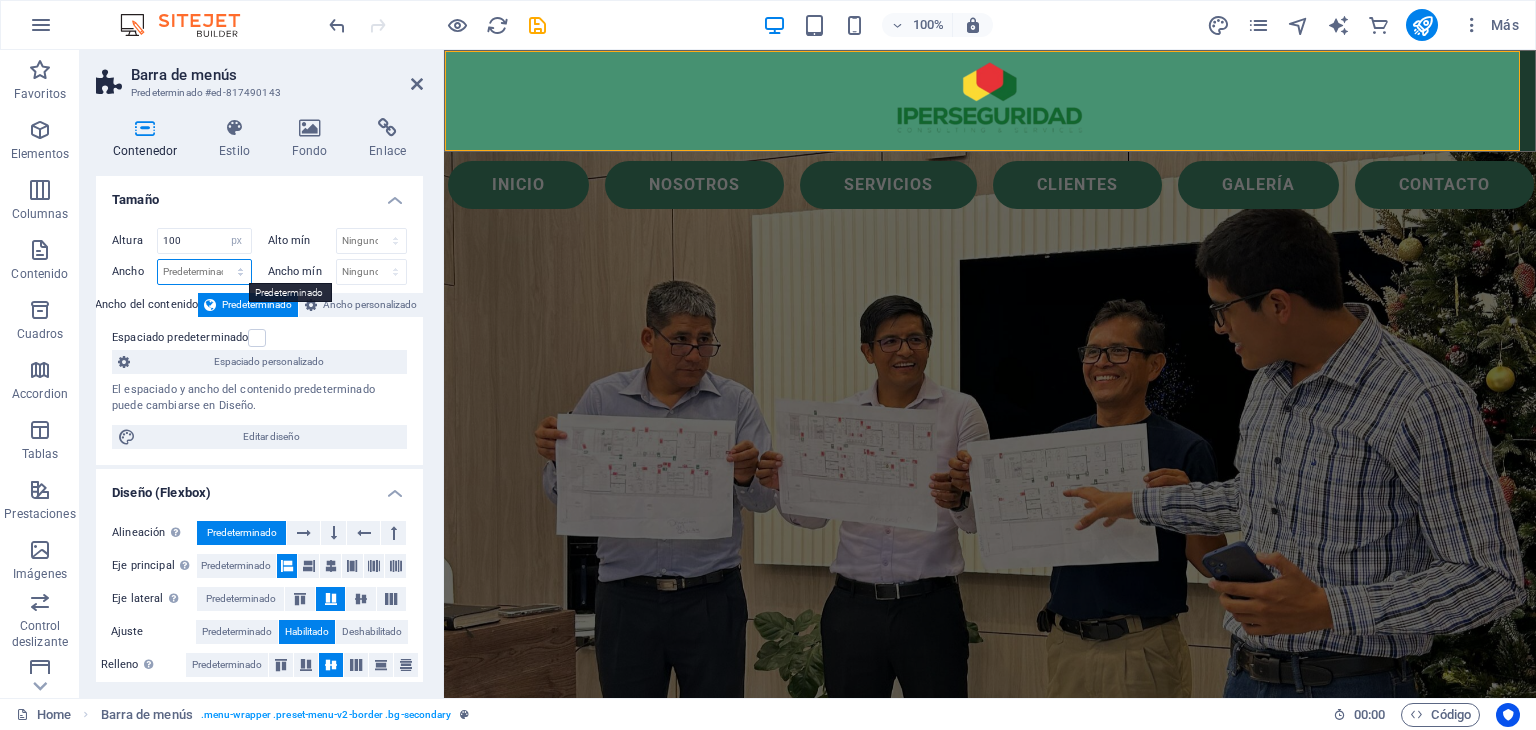 click on "Predeterminado px rem % em vh vw" at bounding box center (204, 272) 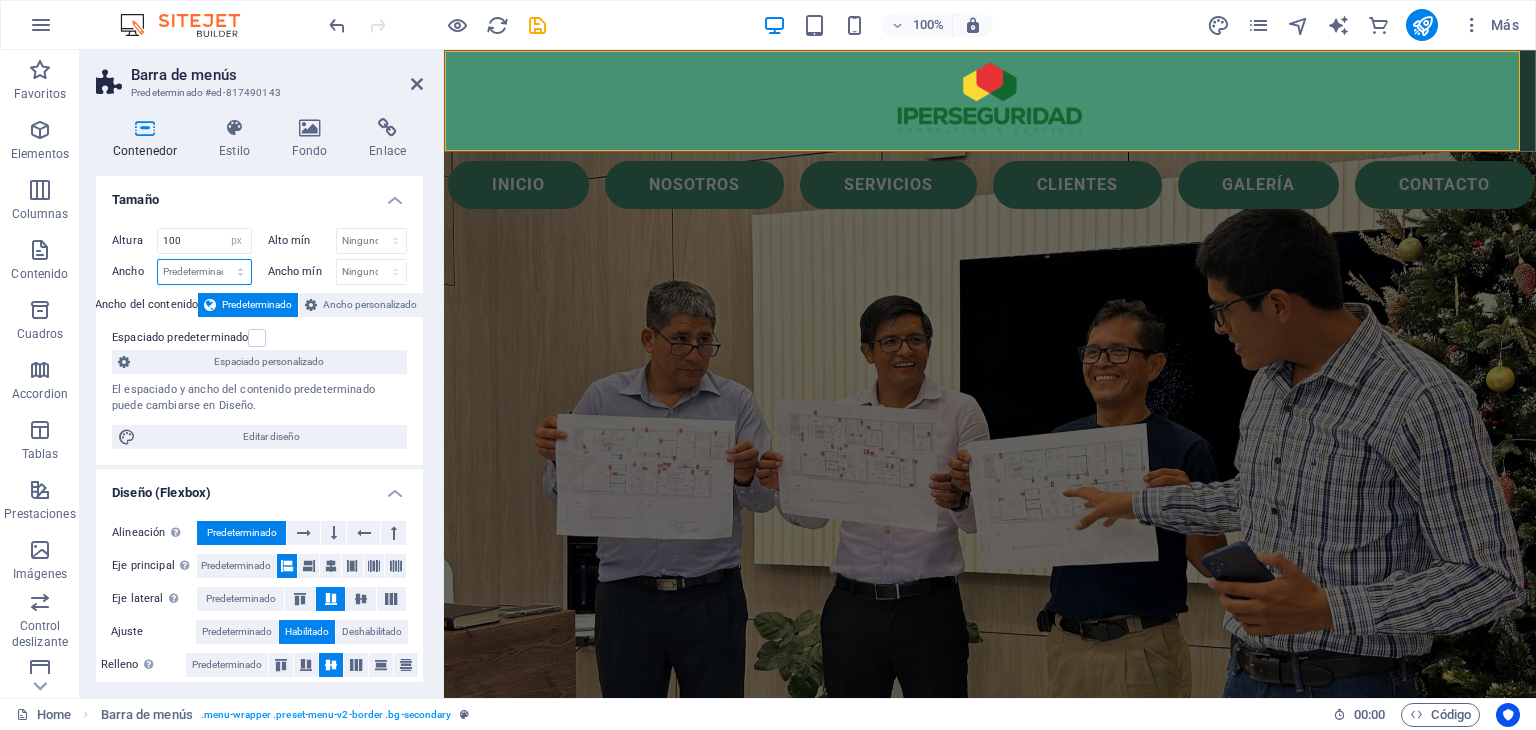 select on "px" 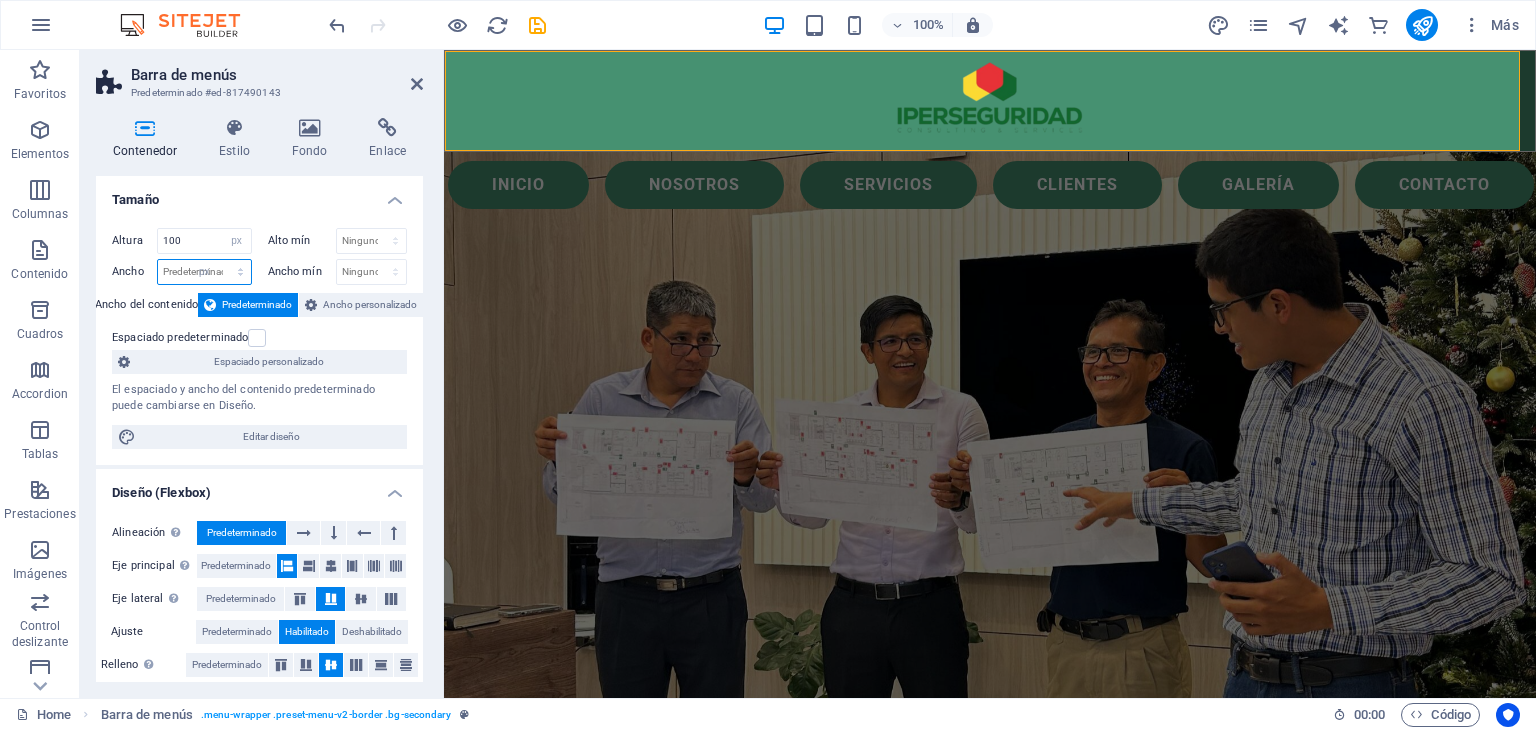 click on "Predeterminado px rem % em vh vw" at bounding box center (204, 272) 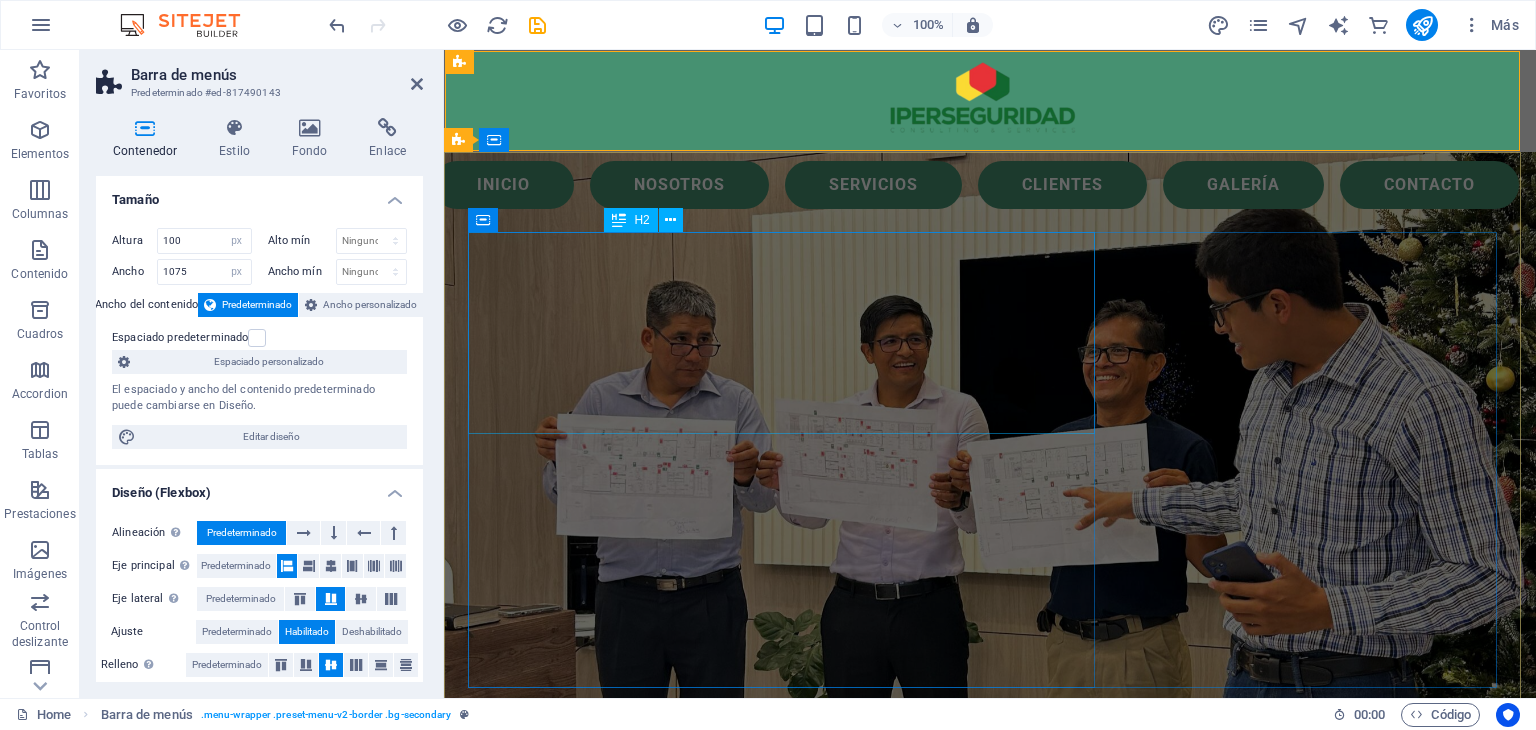 click on "Tu seguridad no es un juego, es una responsabilidad diaria" at bounding box center [990, 947] 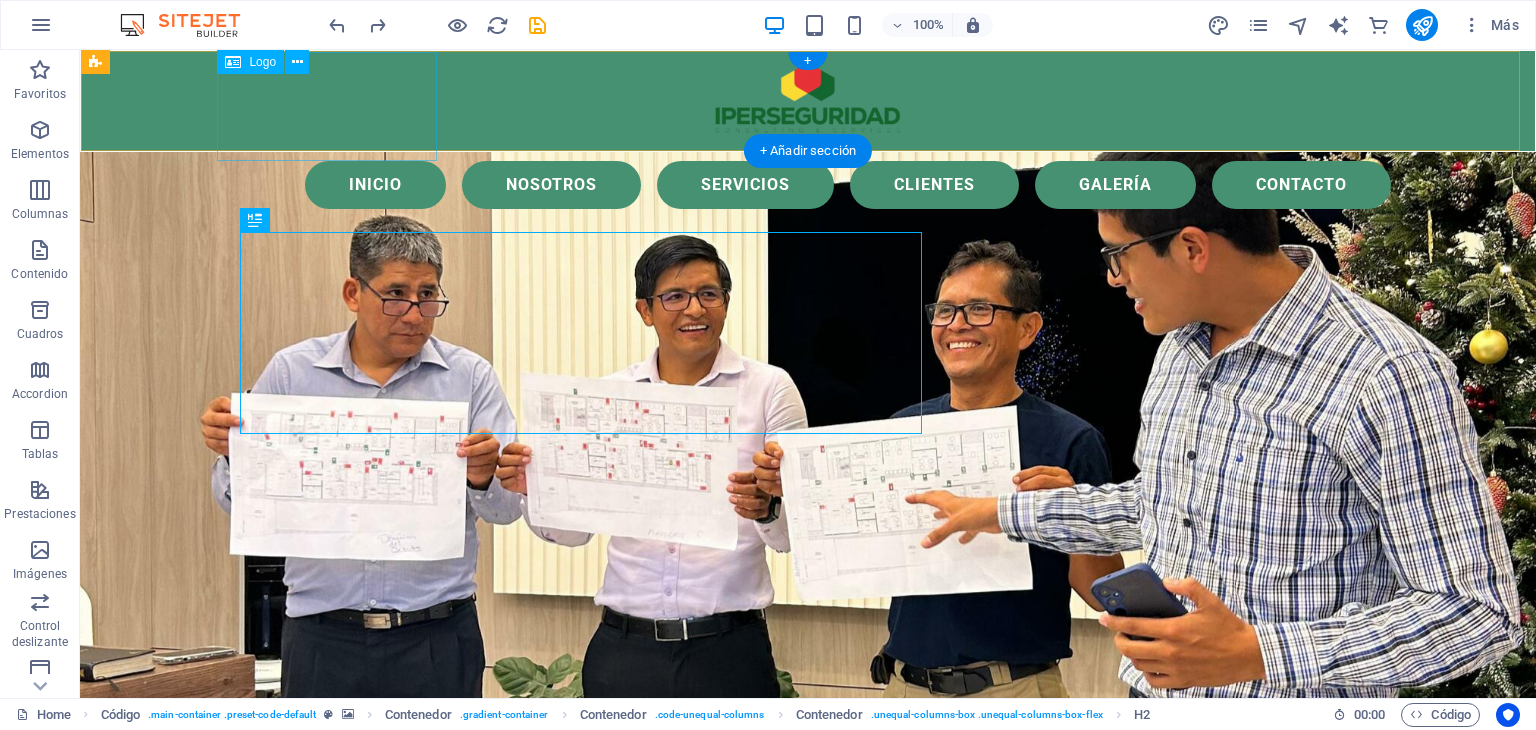 click at bounding box center (808, 106) 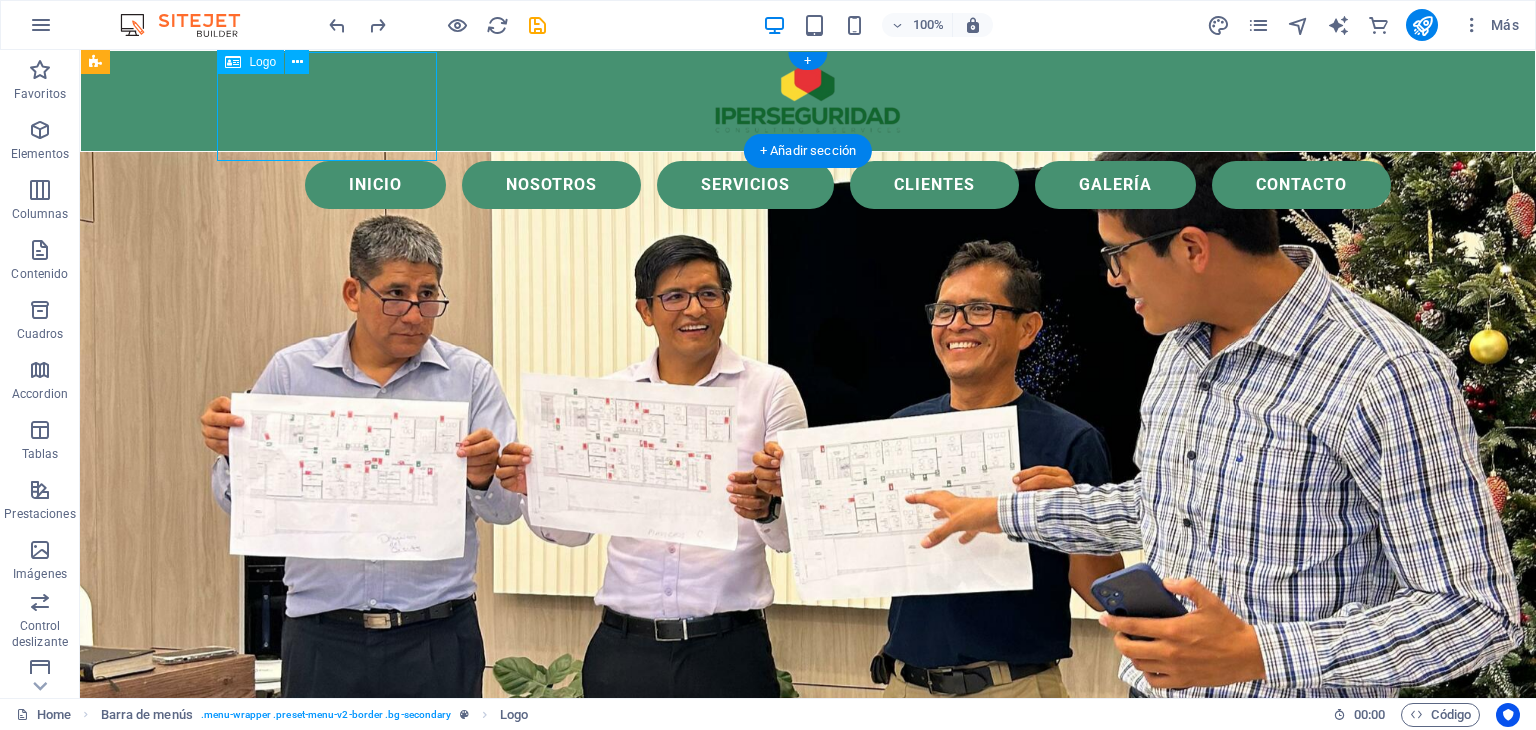 click at bounding box center (808, 106) 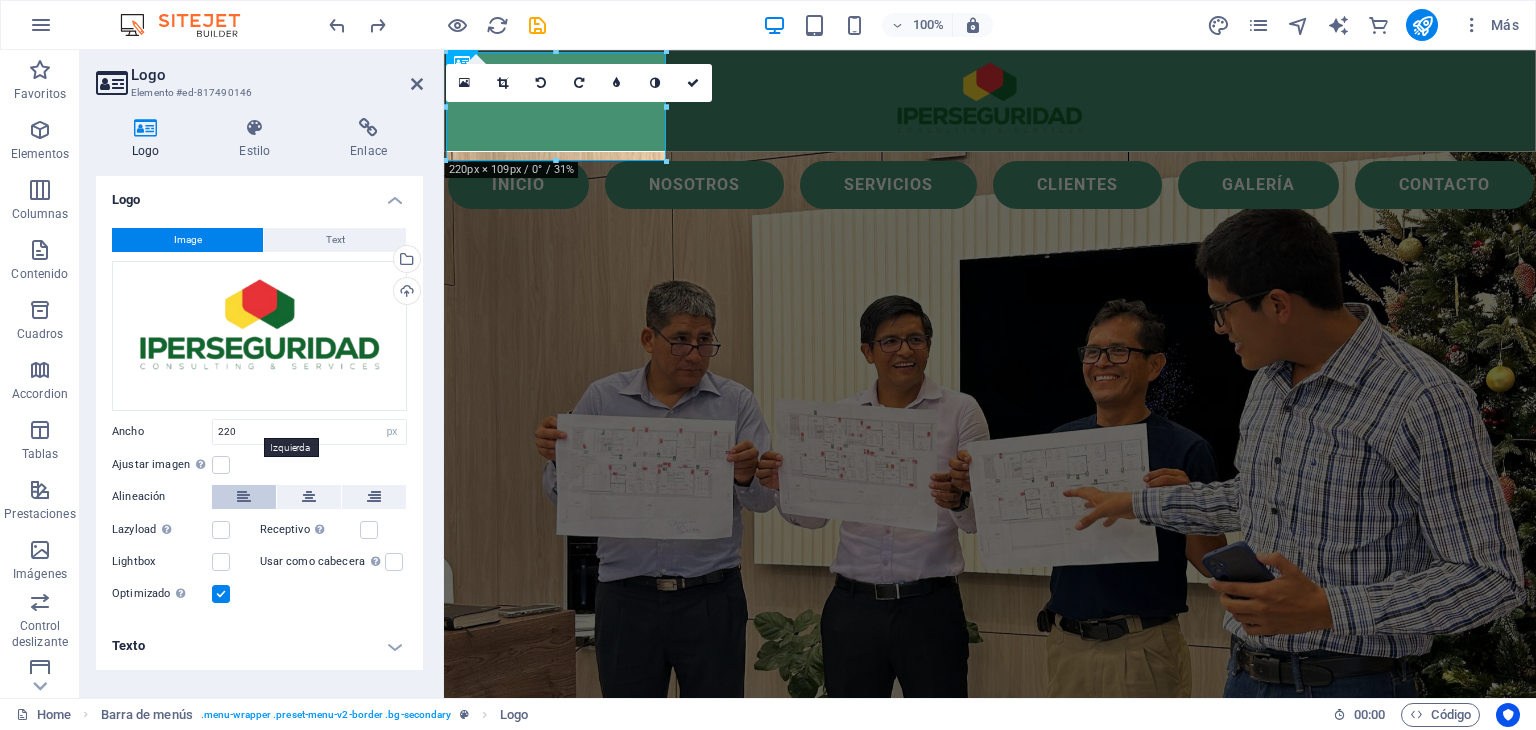 click at bounding box center [244, 497] 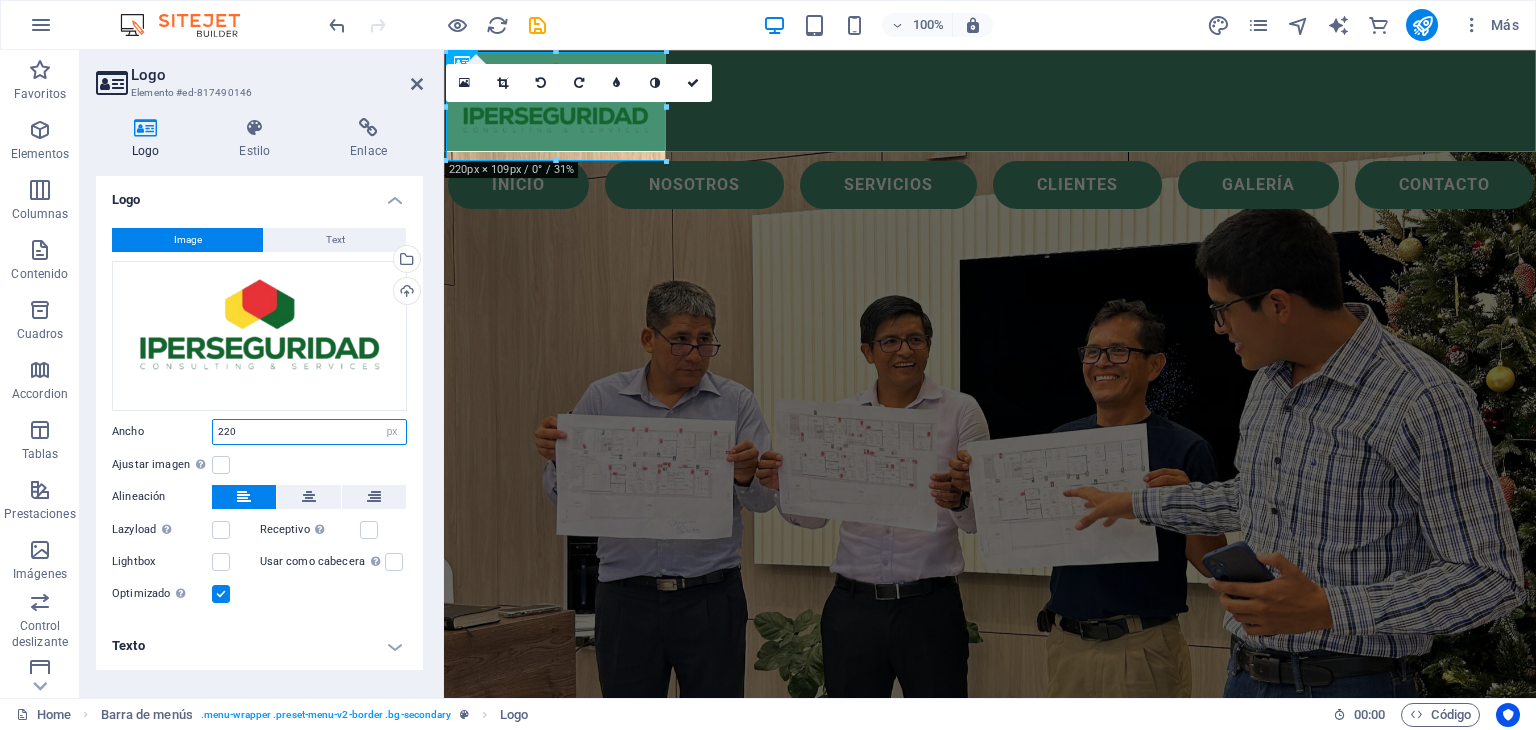 click on "220" at bounding box center [309, 432] 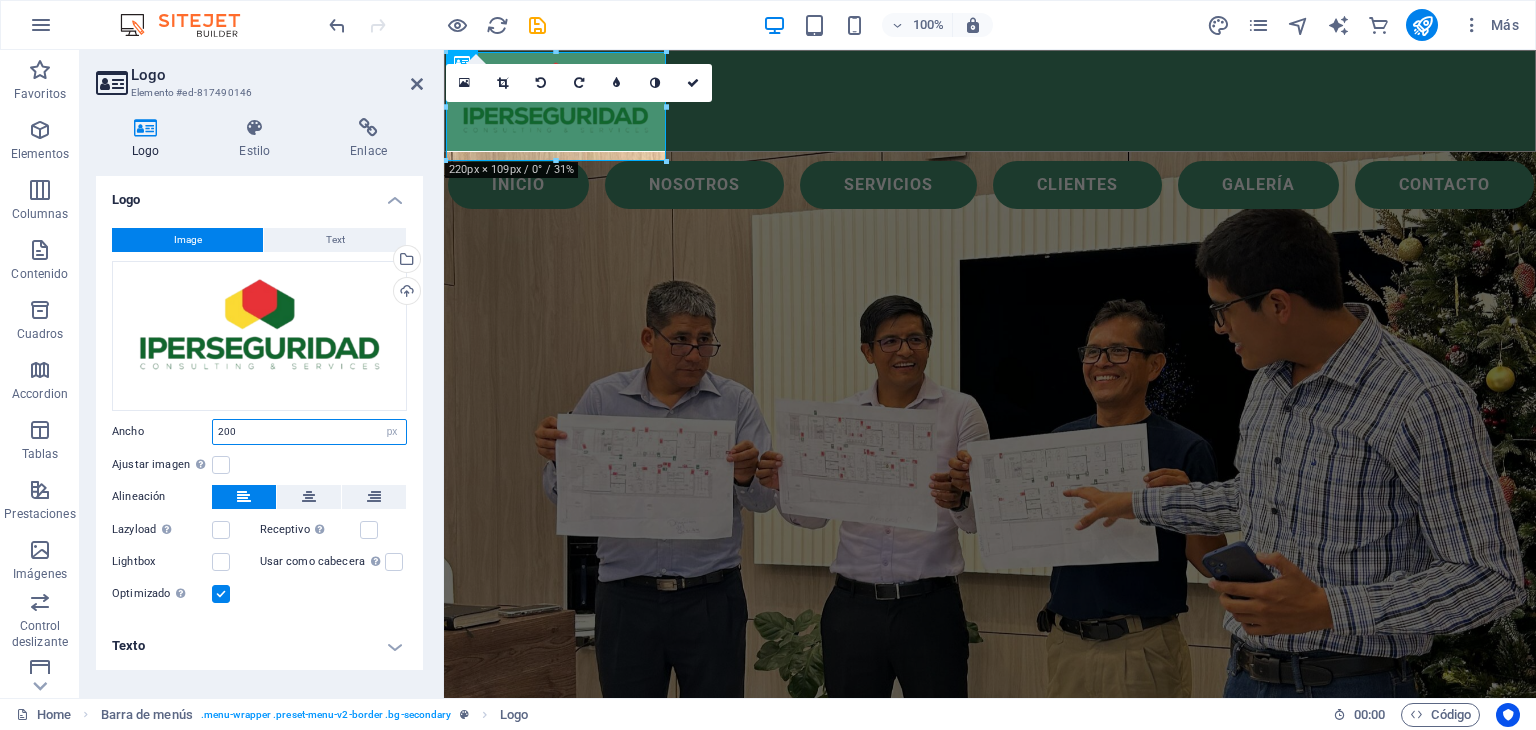 type on "200" 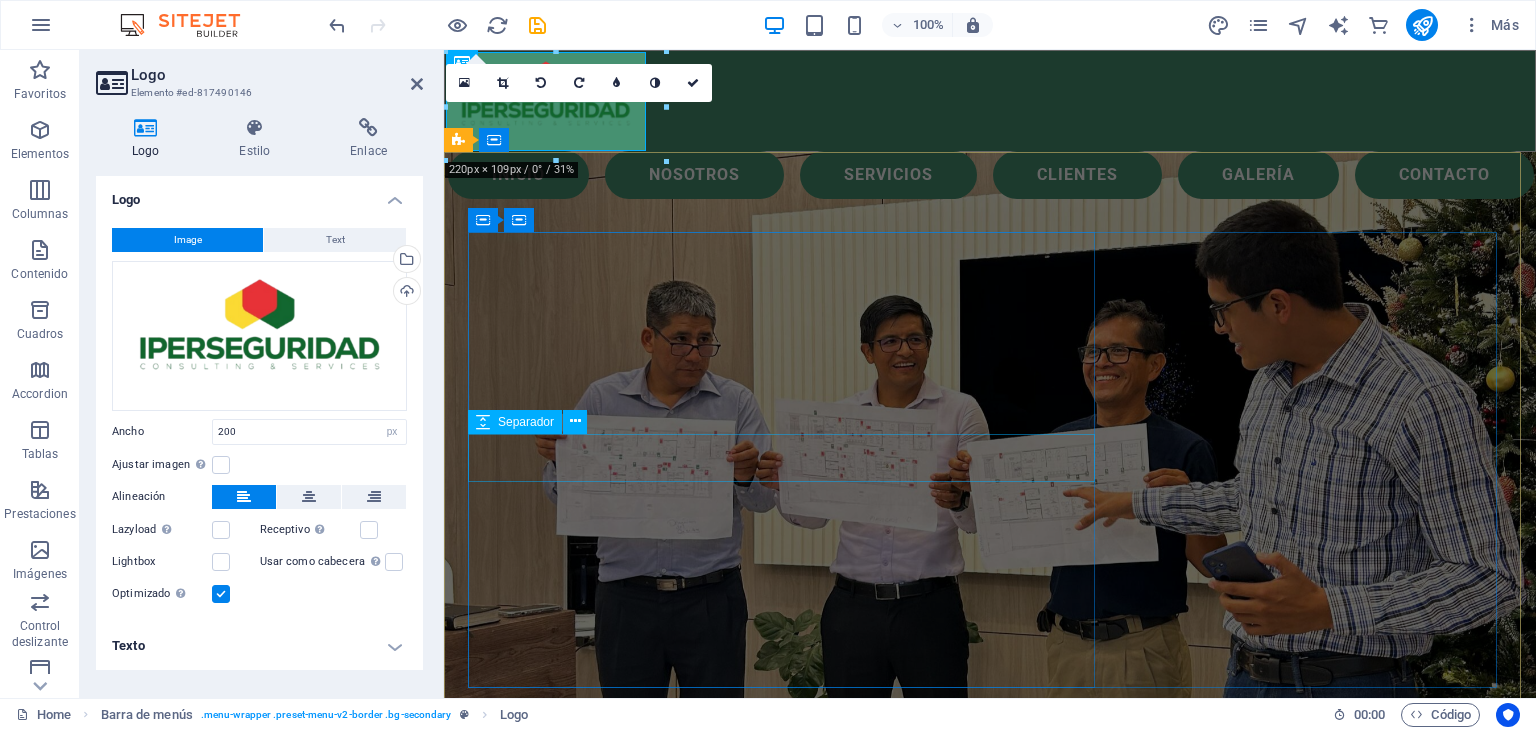click at bounding box center [990, 1038] 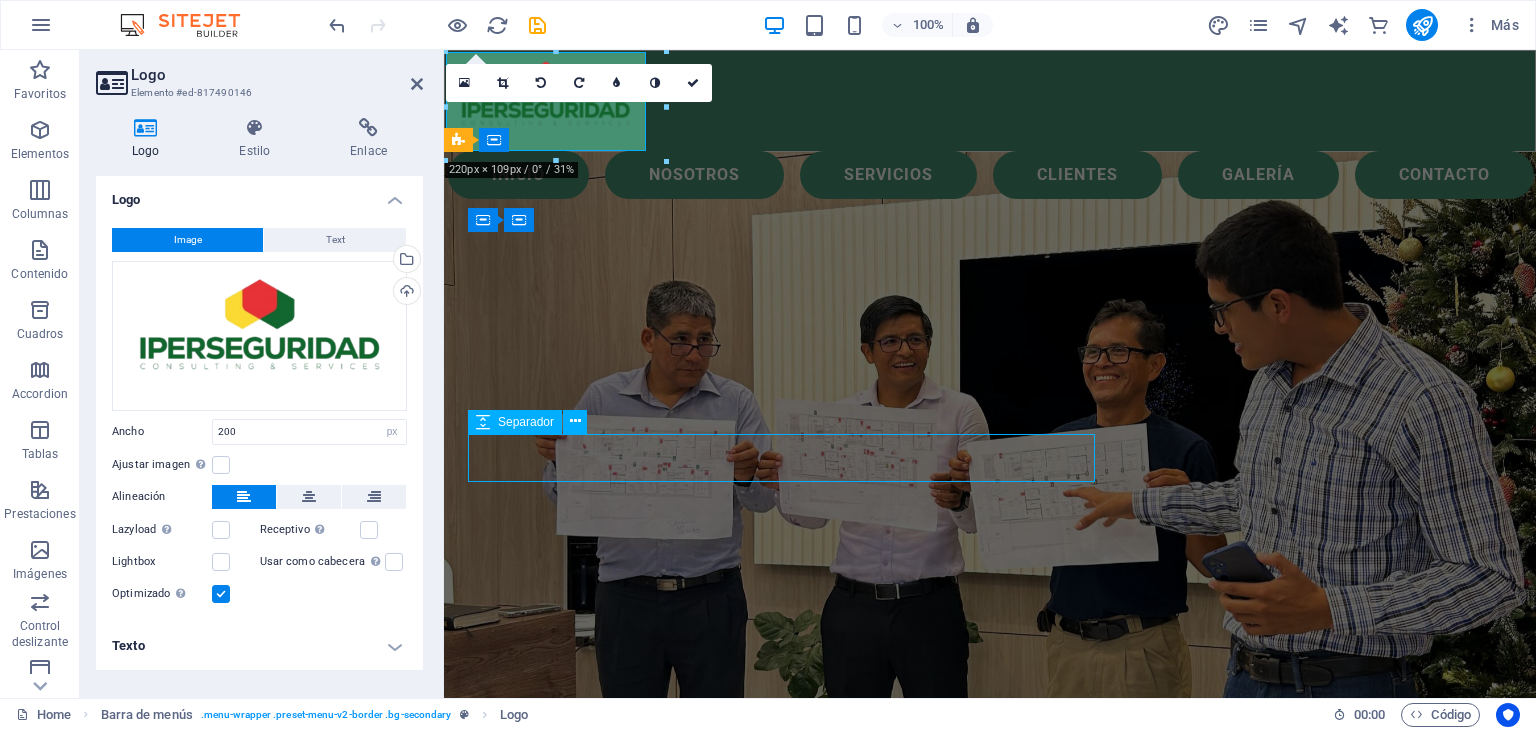 click at bounding box center (990, 1038) 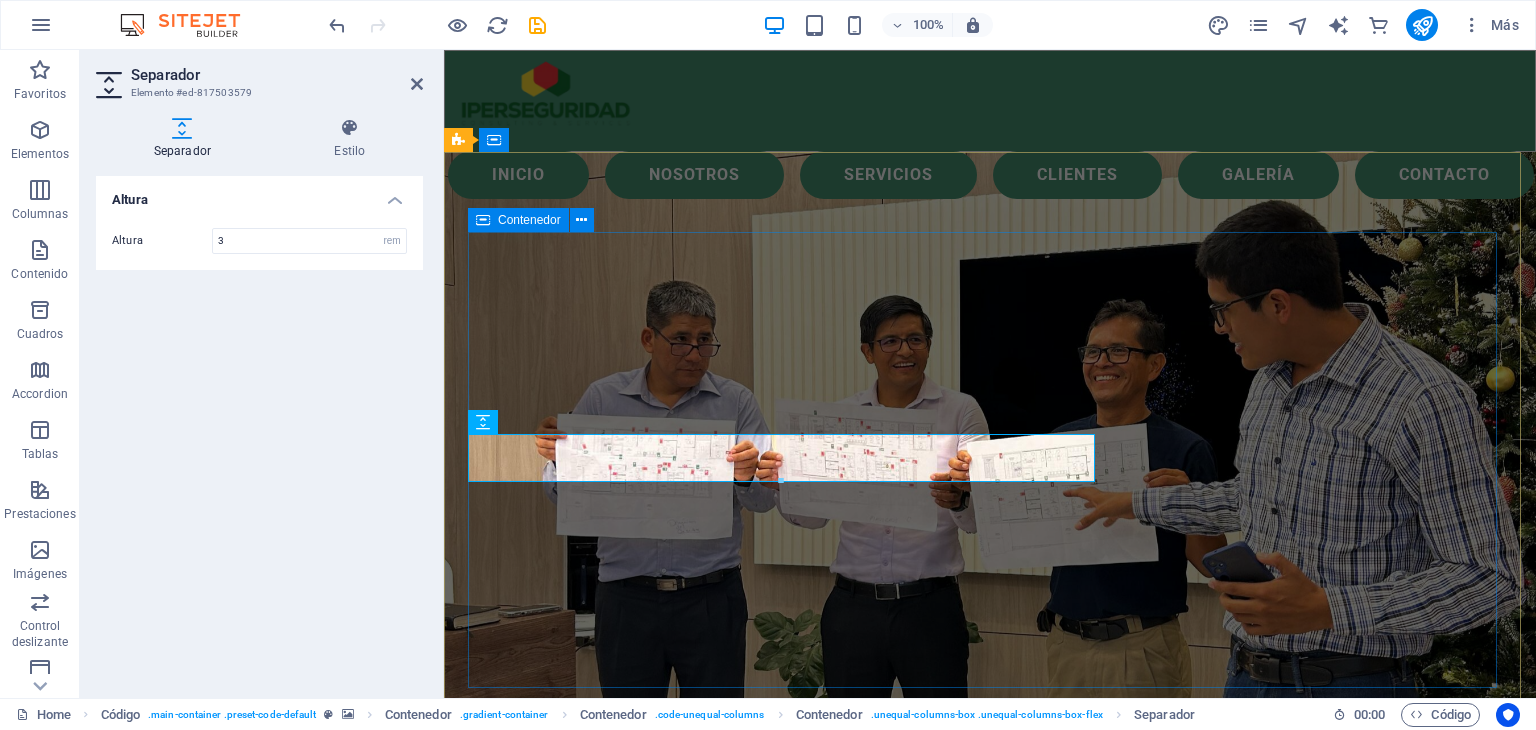 click on "Tu seguridad no es un juego, es una responsabilidad diaria En IPERSEGURIDAD Consulting & Services, ofrecemos consultoría en materia de Seguridad y Salud en el Trabajo; velamos por tu seguridad y la de tus trabajadores; nos capacitamos cada día para ofrecerte un mejor servicio, ayudarte a prevenir accidentes y evitar multas. CONTACTAR" at bounding box center (990, 1049) 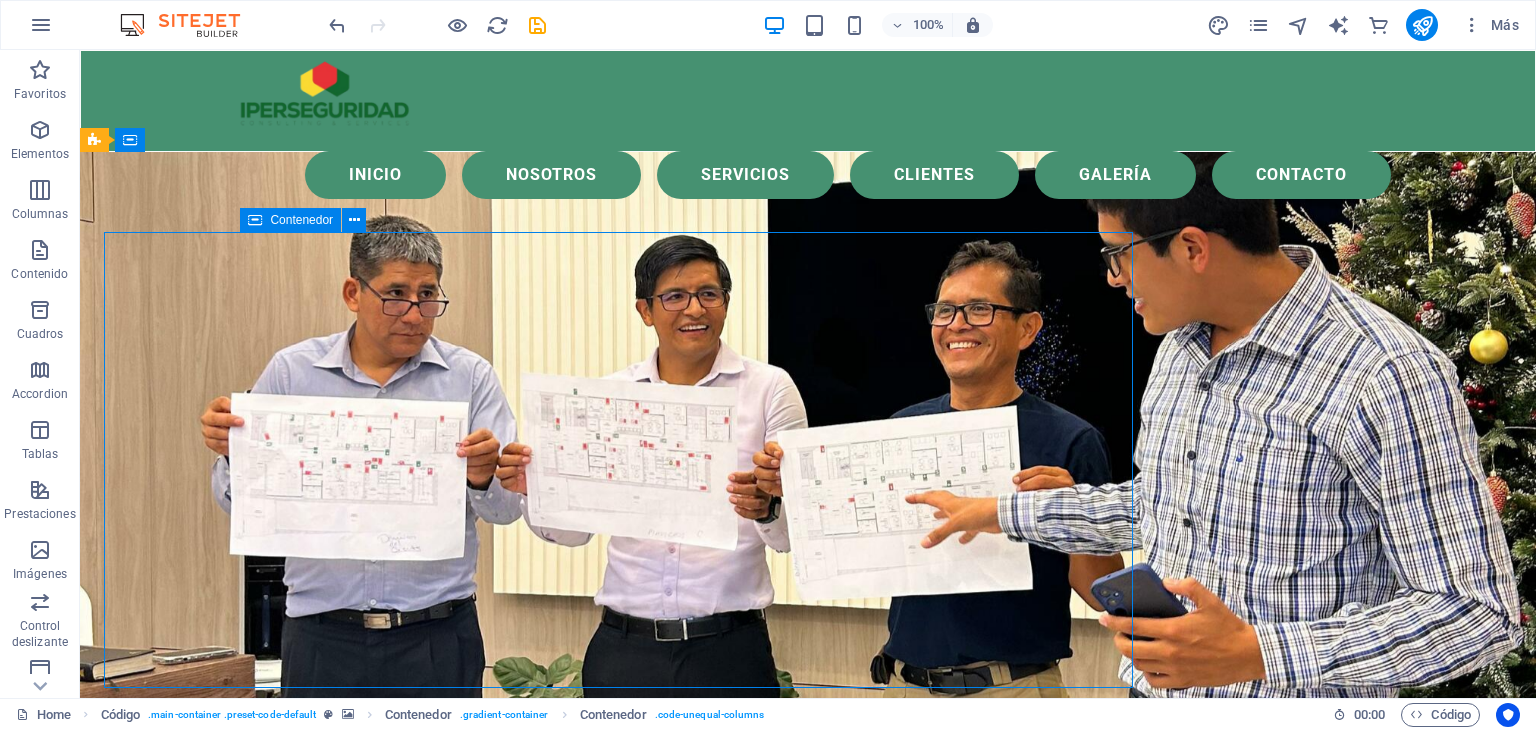 click on "Tu seguridad no es un juego, es una responsabilidad diaria En IPERSEGURIDAD Consulting & Services, ofrecemos consultoría en materia de Seguridad y Salud en el Trabajo; velamos por tu seguridad y la de tus trabajadores; nos capacitamos cada día para ofrecerte un mejor servicio, ayudarte a prevenir accidentes y evitar multas. CONTACTAR" at bounding box center (808, 1049) 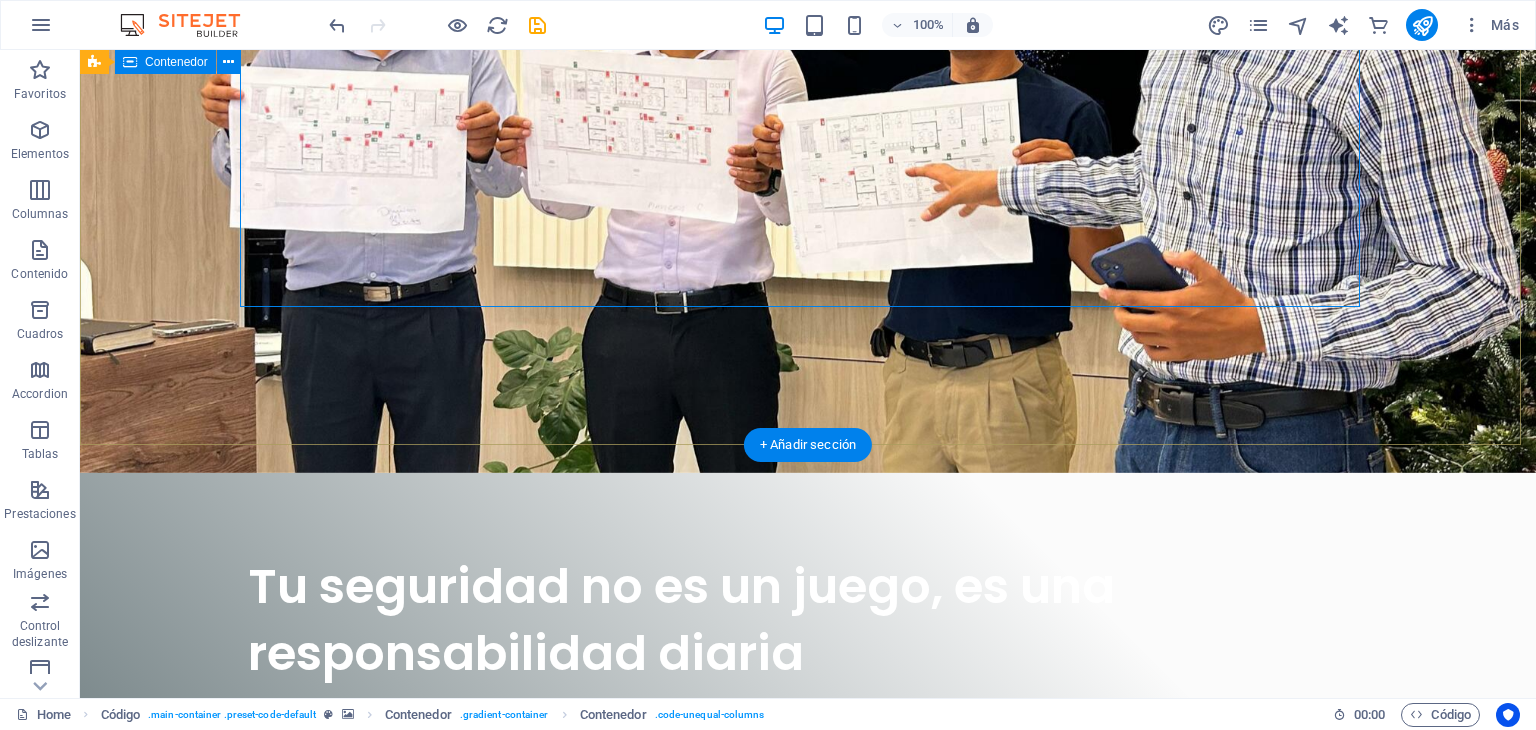 scroll, scrollTop: 0, scrollLeft: 0, axis: both 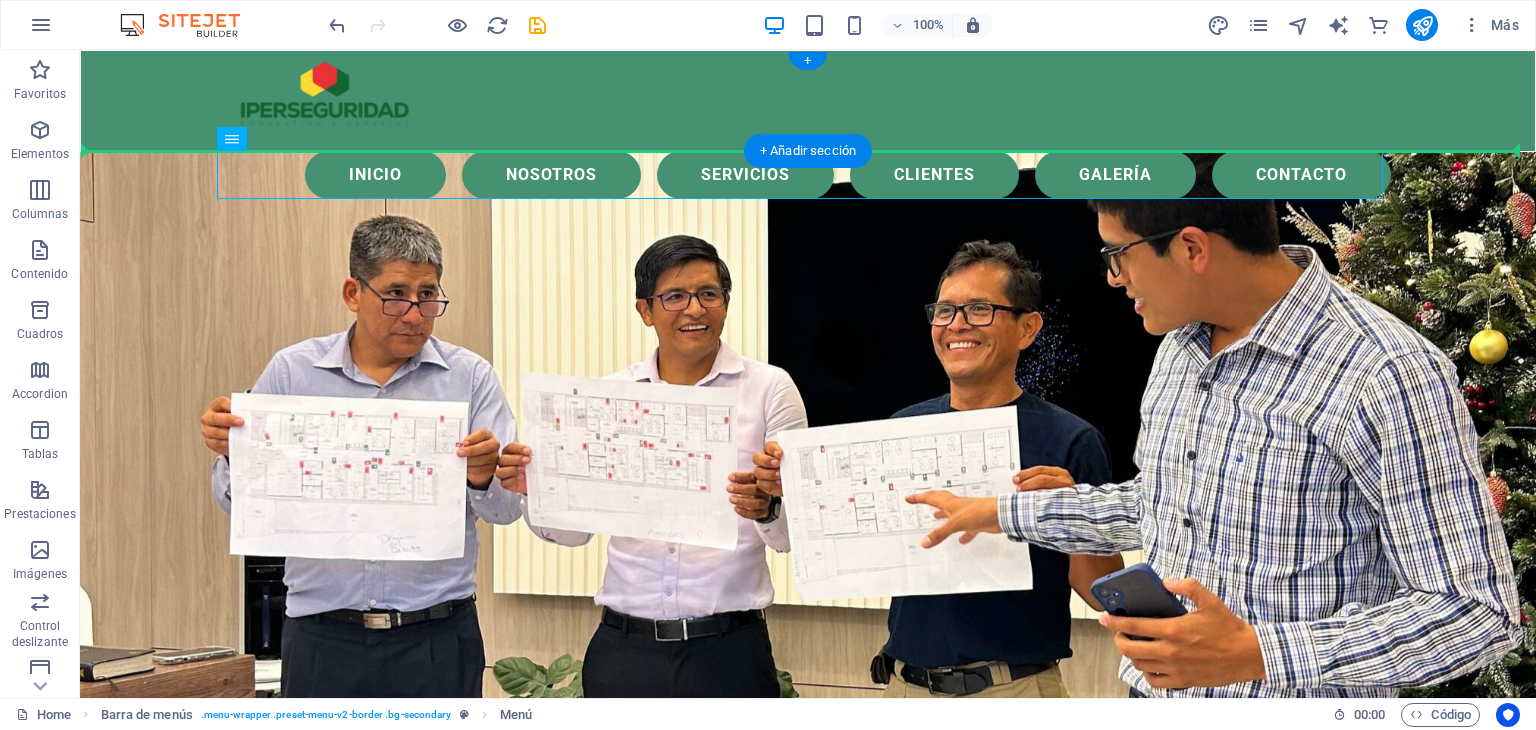 drag, startPoint x: 1273, startPoint y: 177, endPoint x: 1291, endPoint y: 105, distance: 74.215904 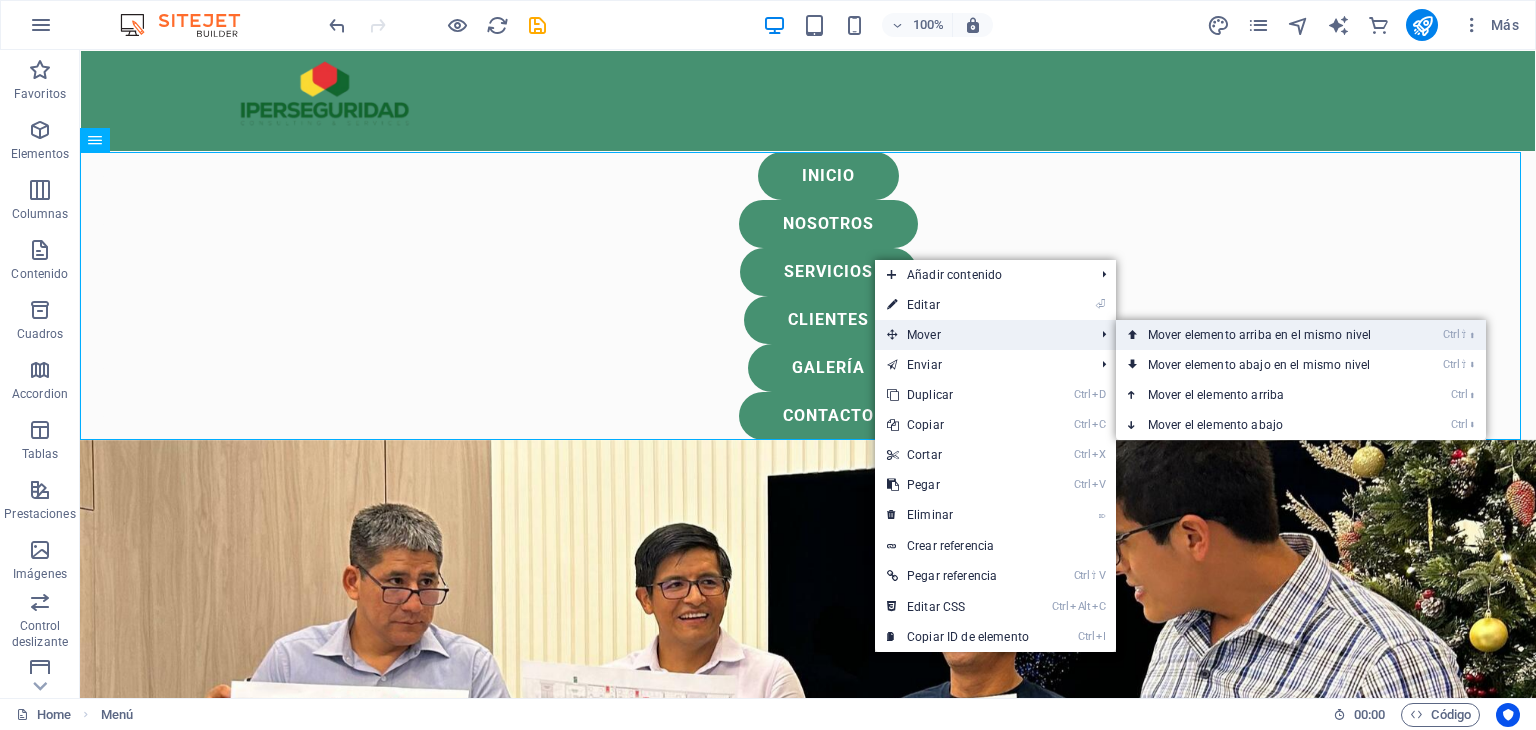 click on "Ctrl ⇧ ⬆  Mover elemento arriba en el mismo nivel" at bounding box center [1263, 335] 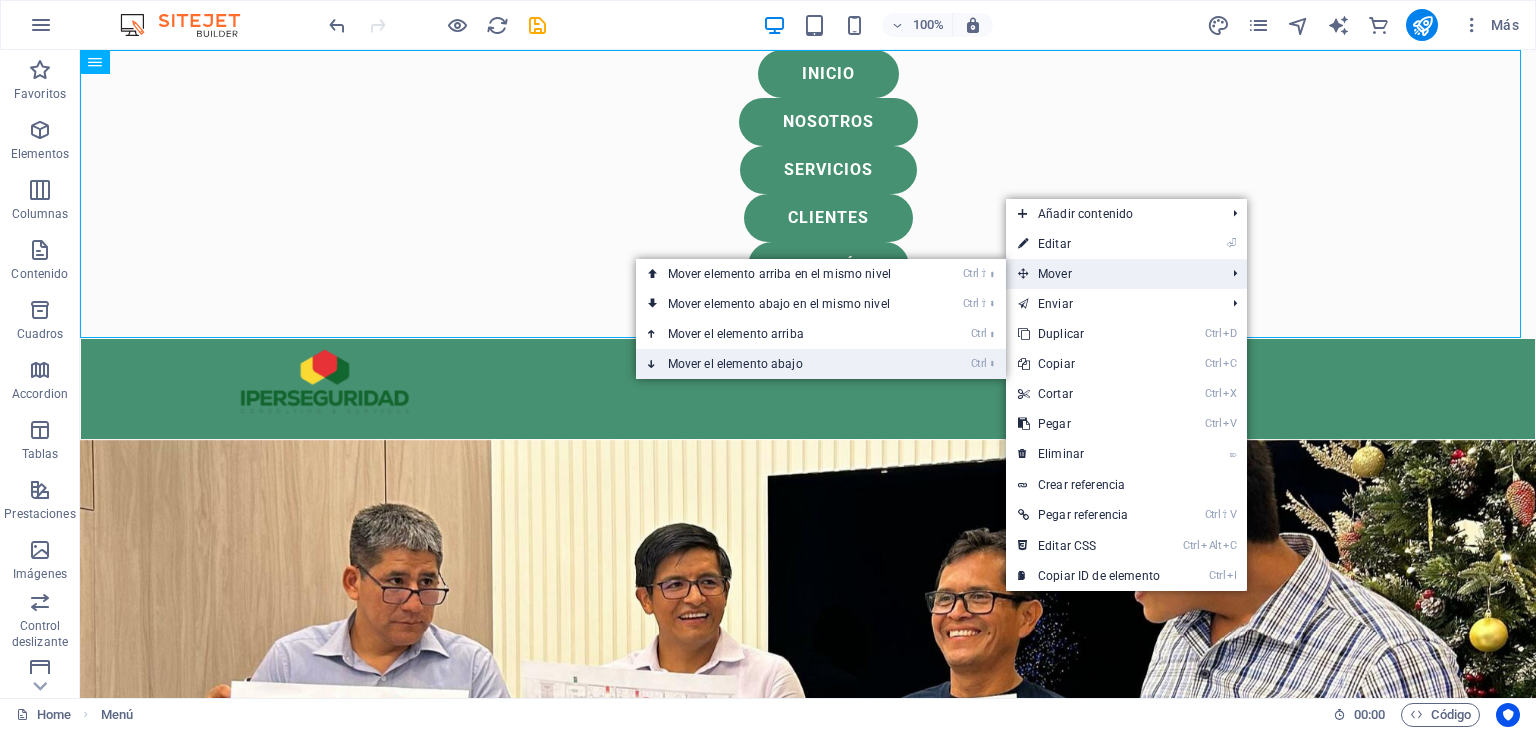 click on "Ctrl ⬇  Mover el elemento abajo" at bounding box center (783, 364) 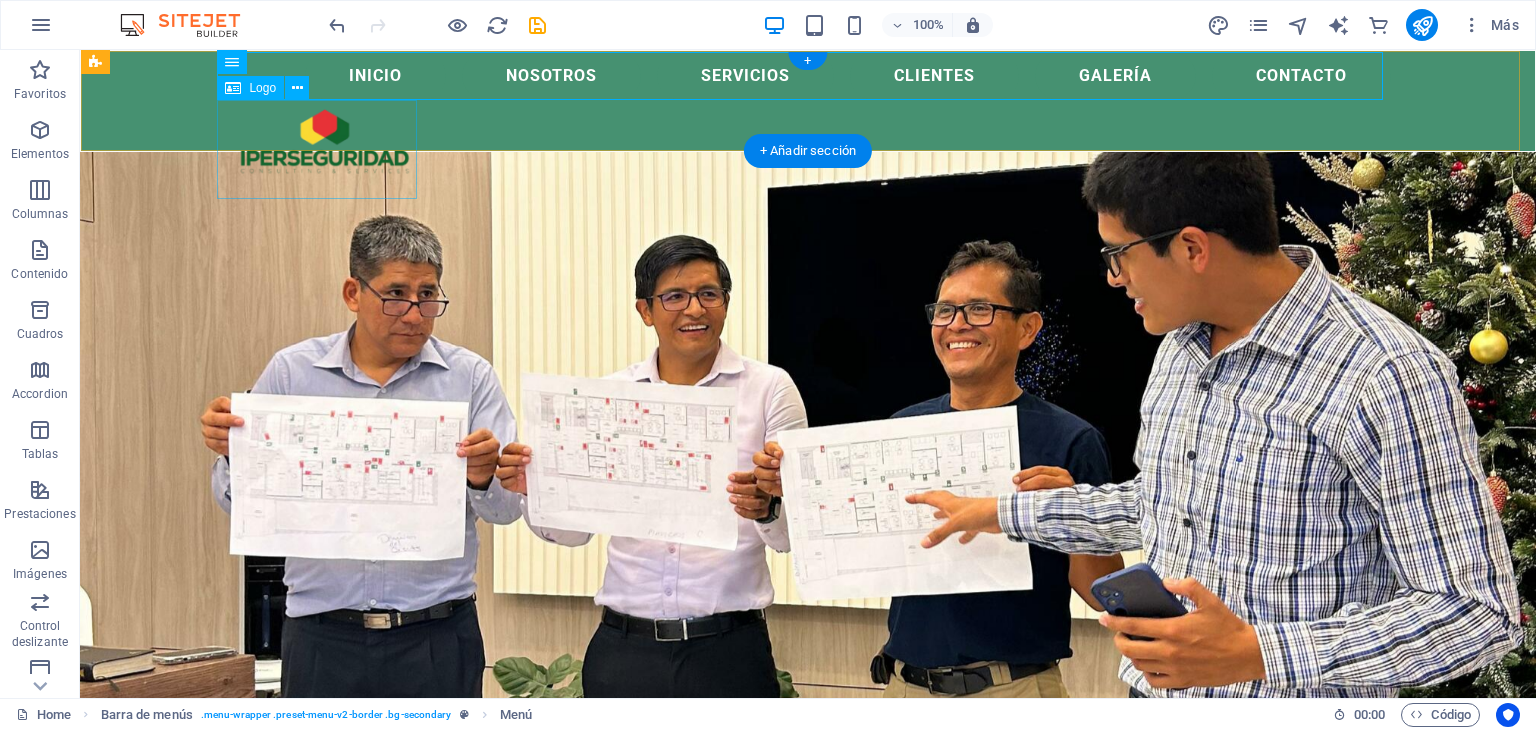 click at bounding box center (808, 149) 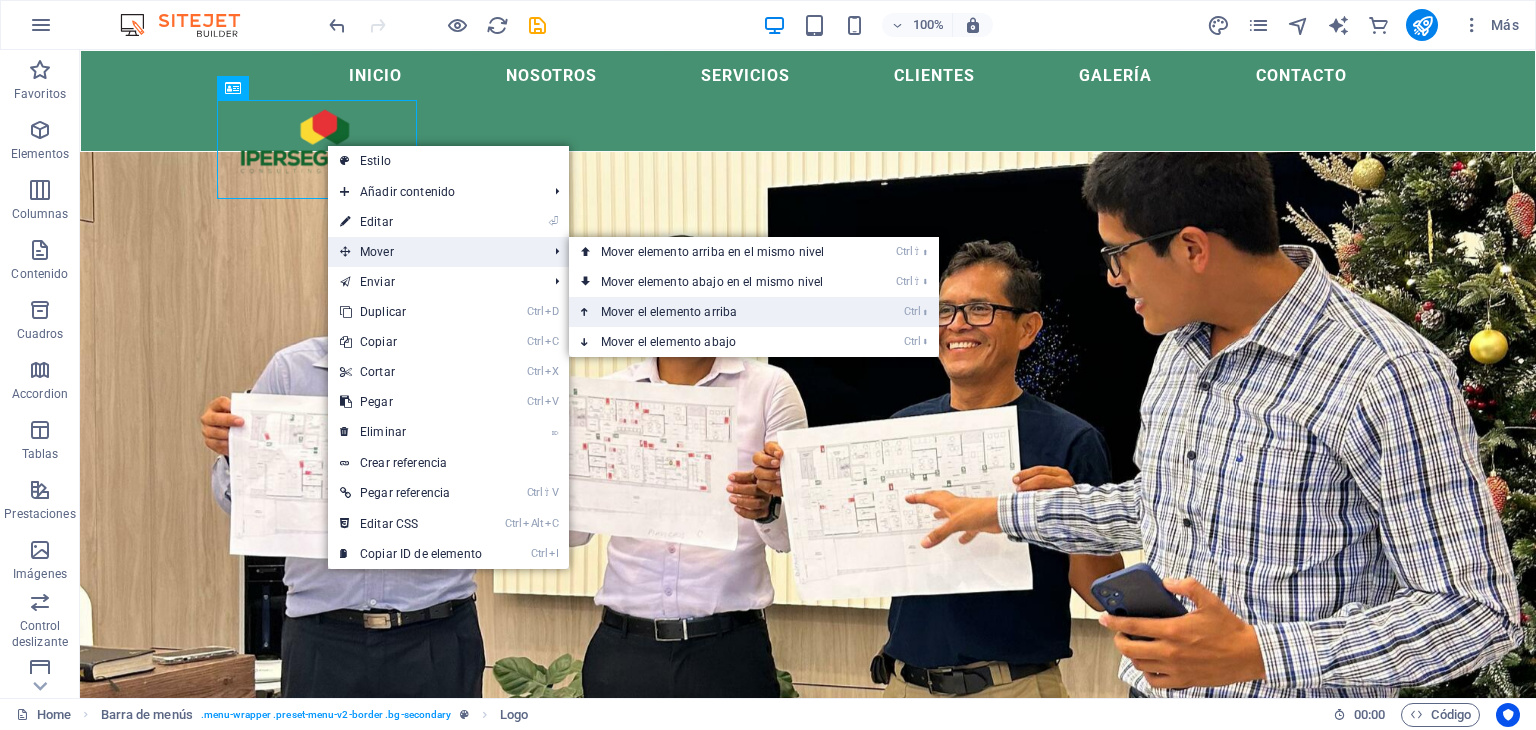 click on "Ctrl ⬆  Mover el elemento arriba" at bounding box center (716, 312) 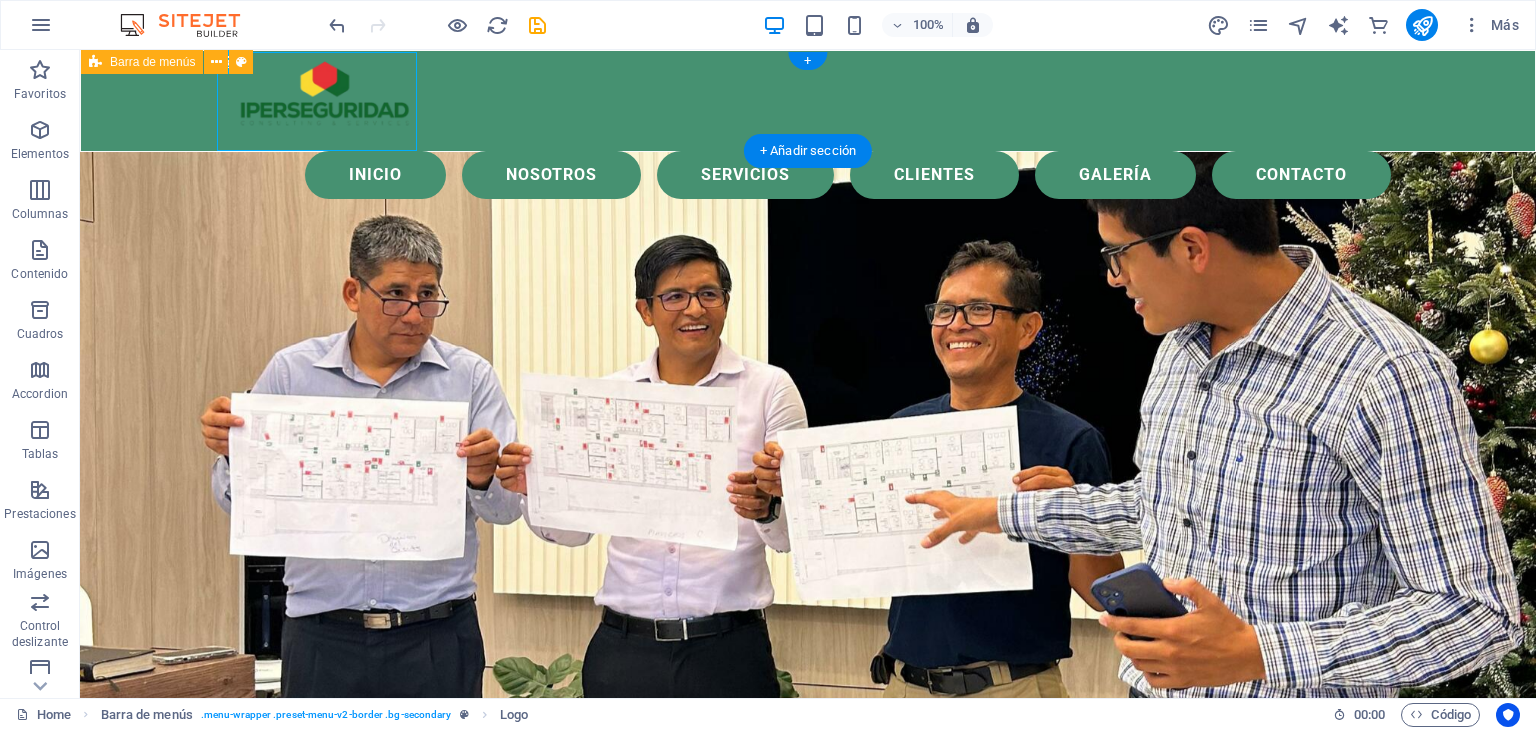 click on "Inicio Nosotros Servicios Clientes Galería Contacto Menu" at bounding box center (808, 101) 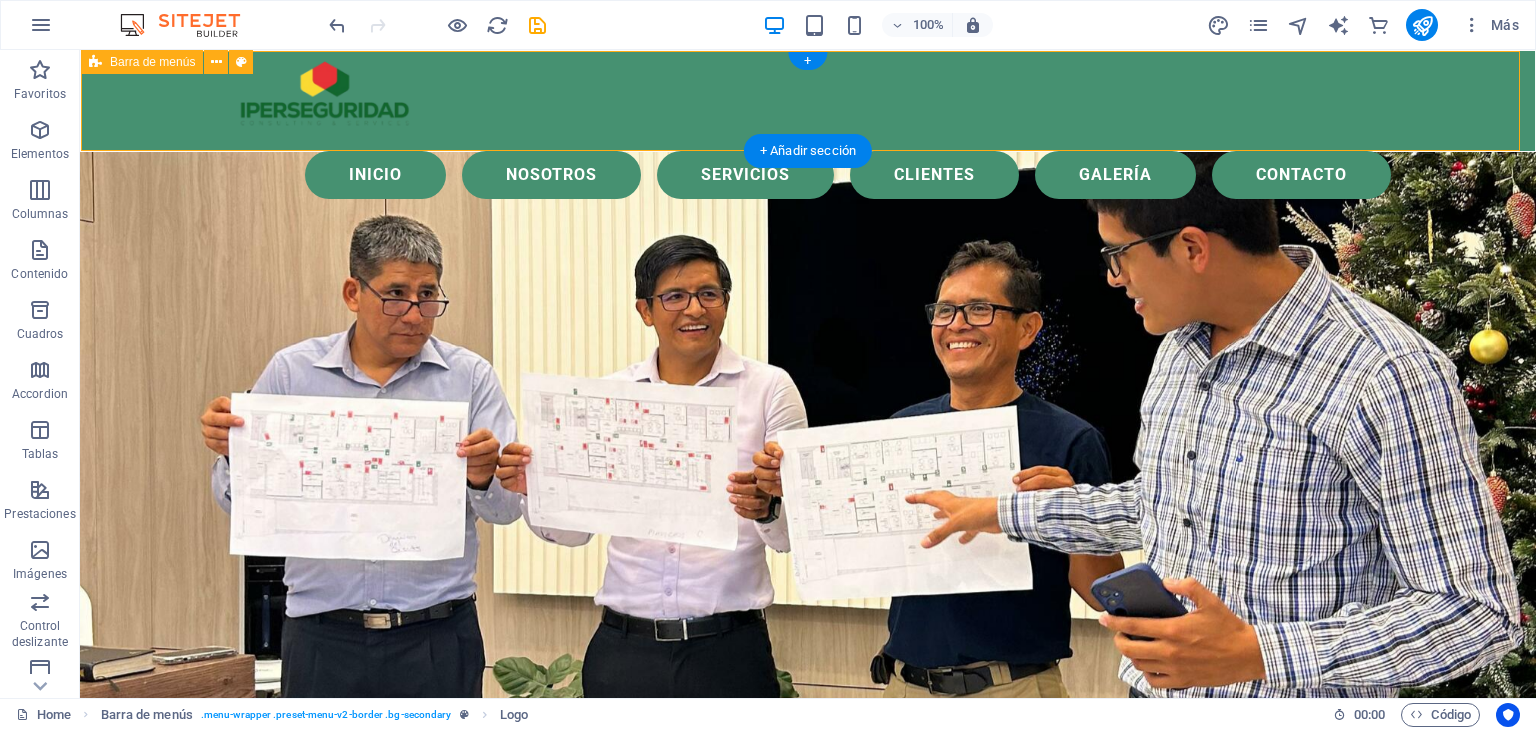 click on "Inicio Nosotros Servicios Clientes Galería Contacto Menu" at bounding box center (808, 101) 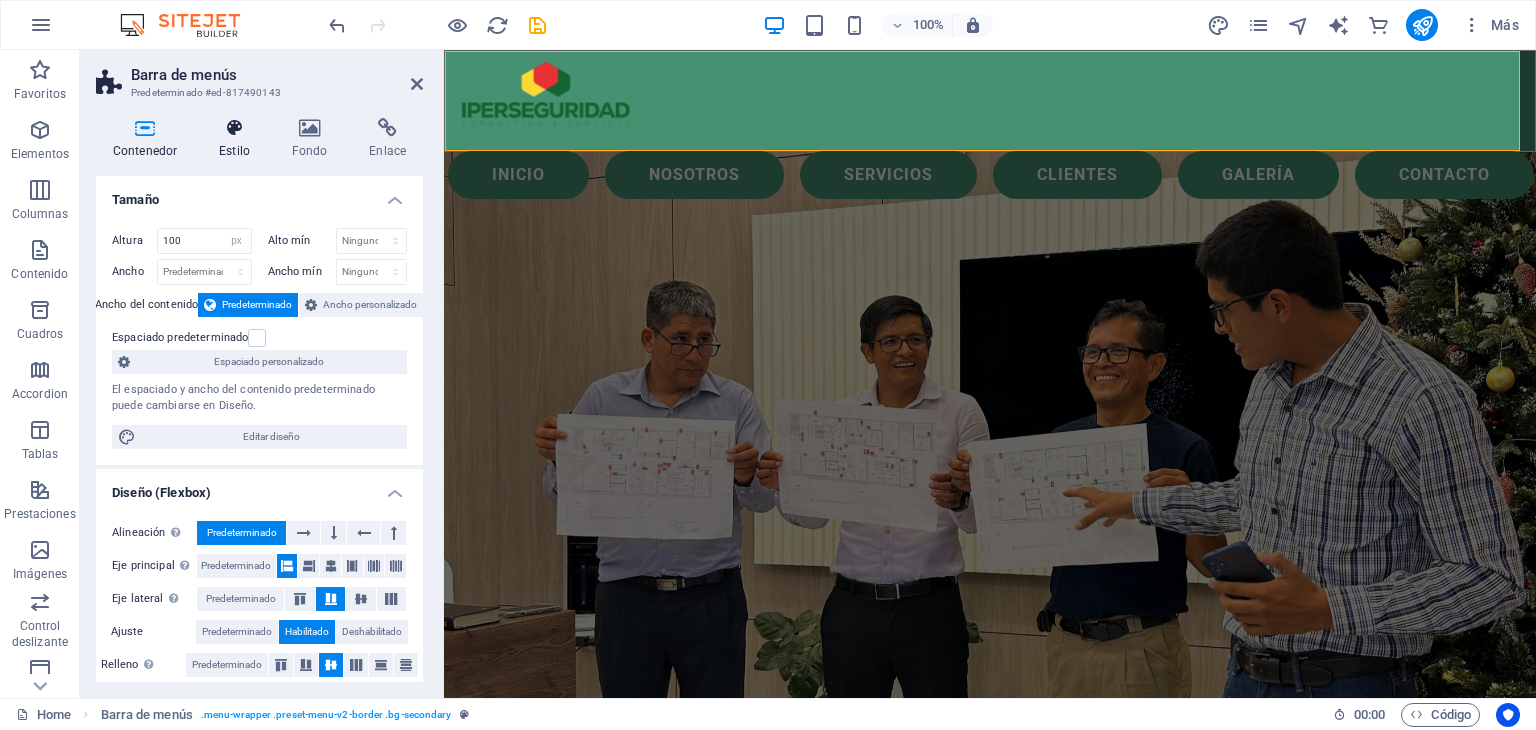 click at bounding box center (234, 128) 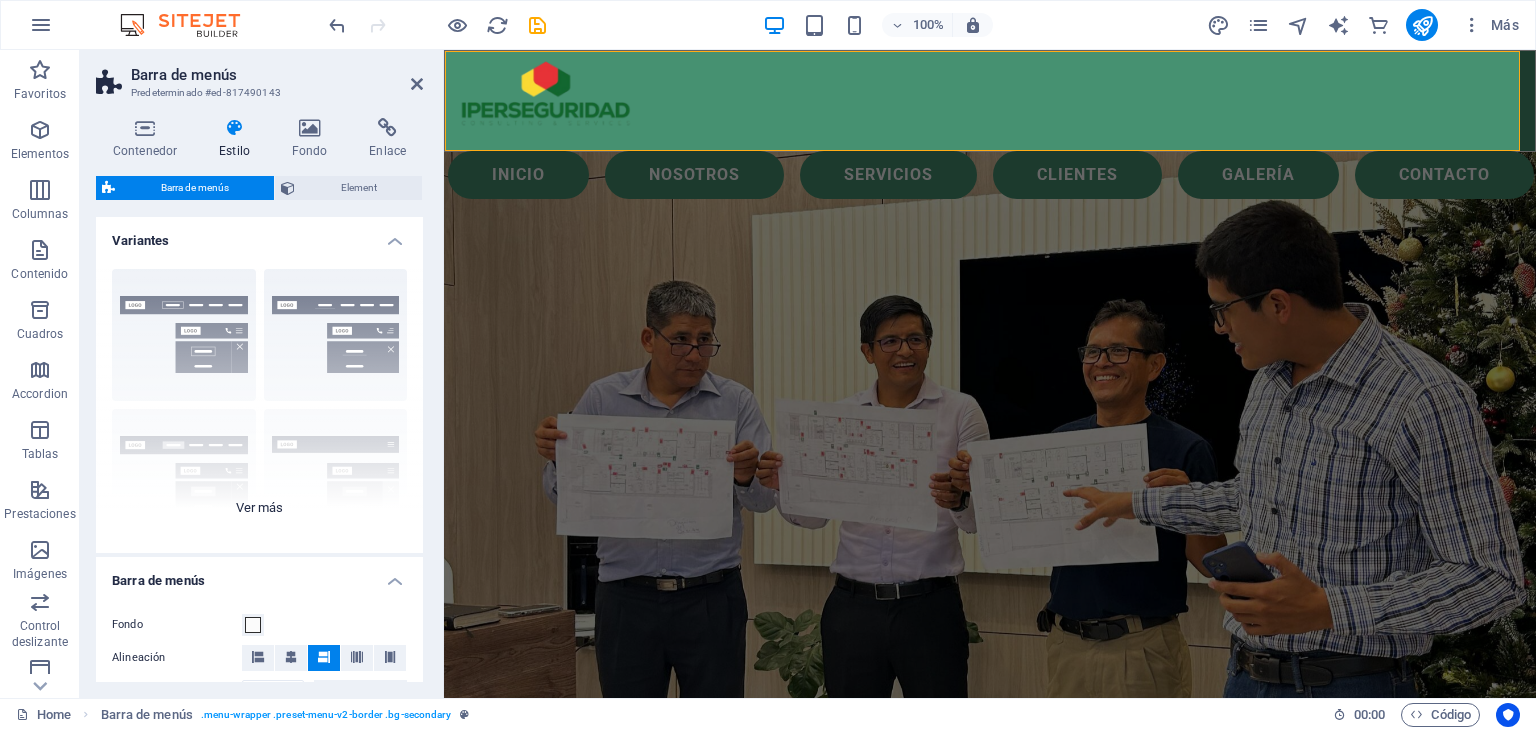 click on "Borde Centrado Predeterminado Fijo Loki Desencadenador Ancho XXL" at bounding box center [259, 403] 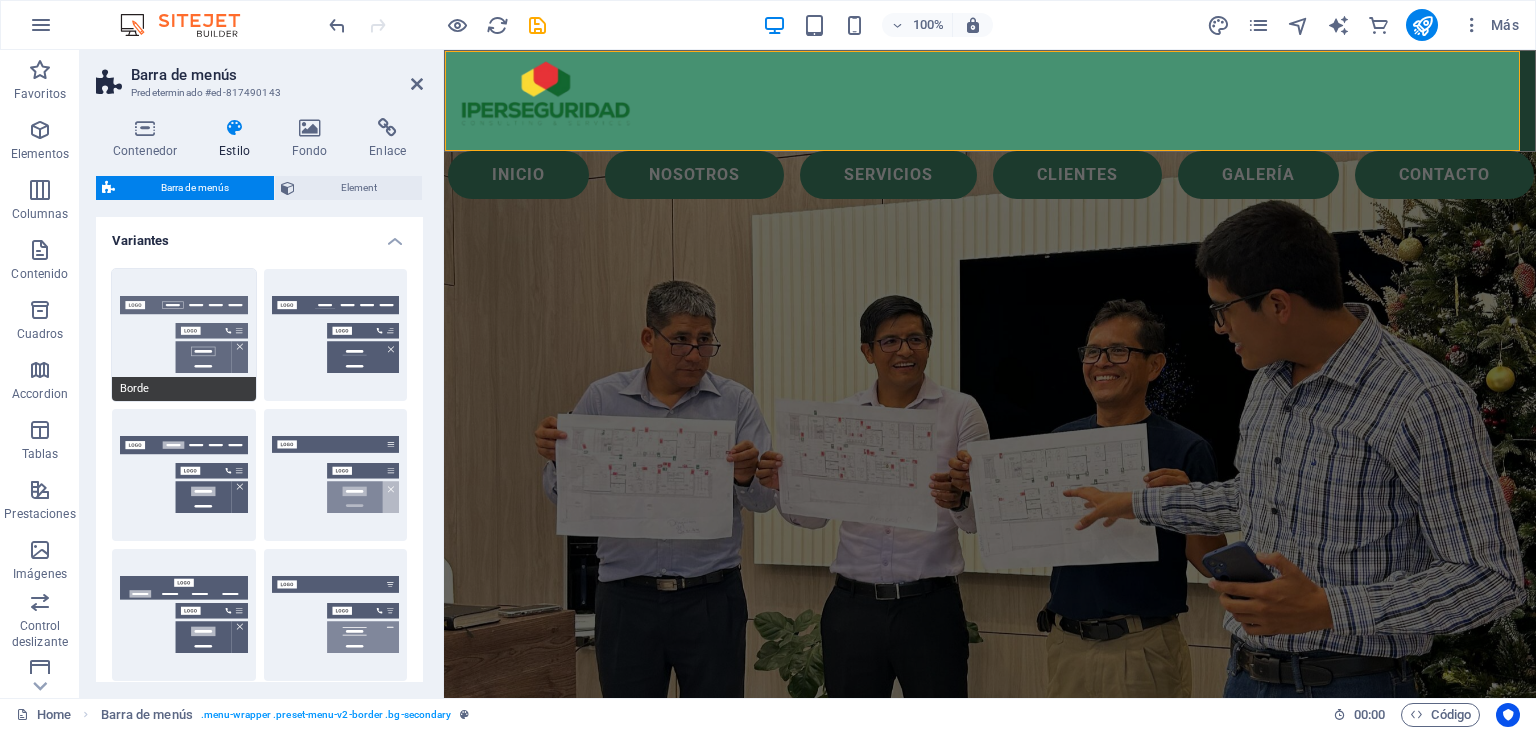 click on "Borde" at bounding box center (184, 335) 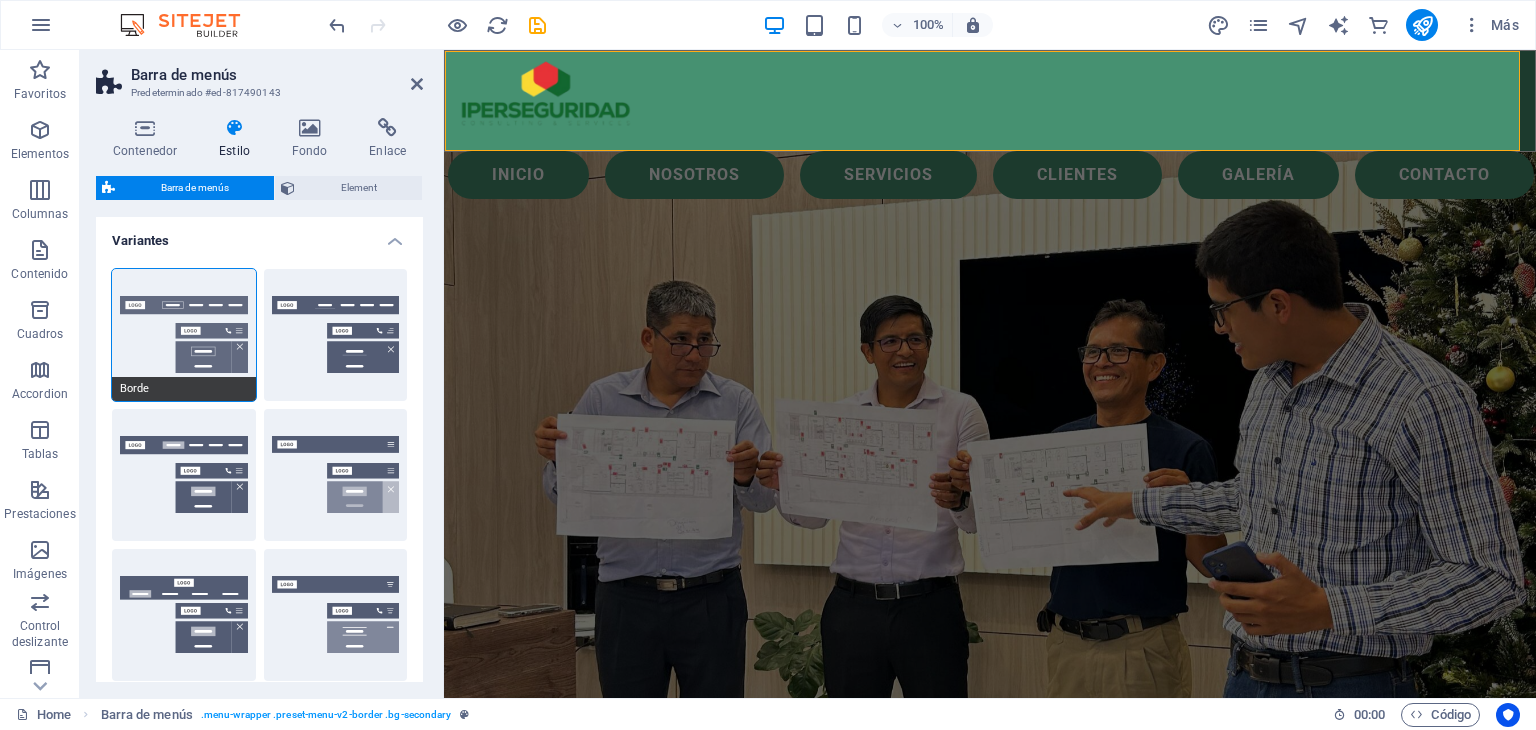 type on "100" 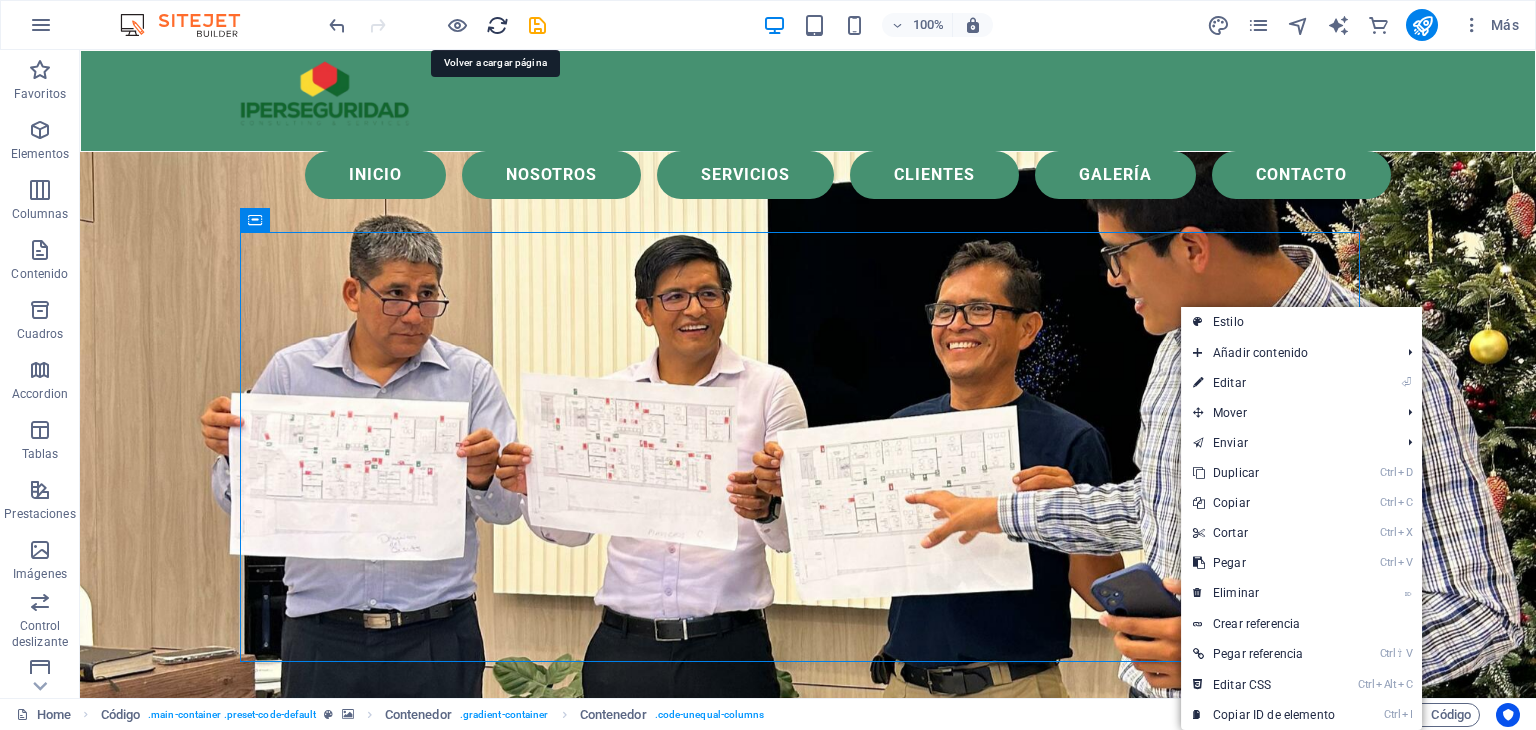 click at bounding box center [497, 25] 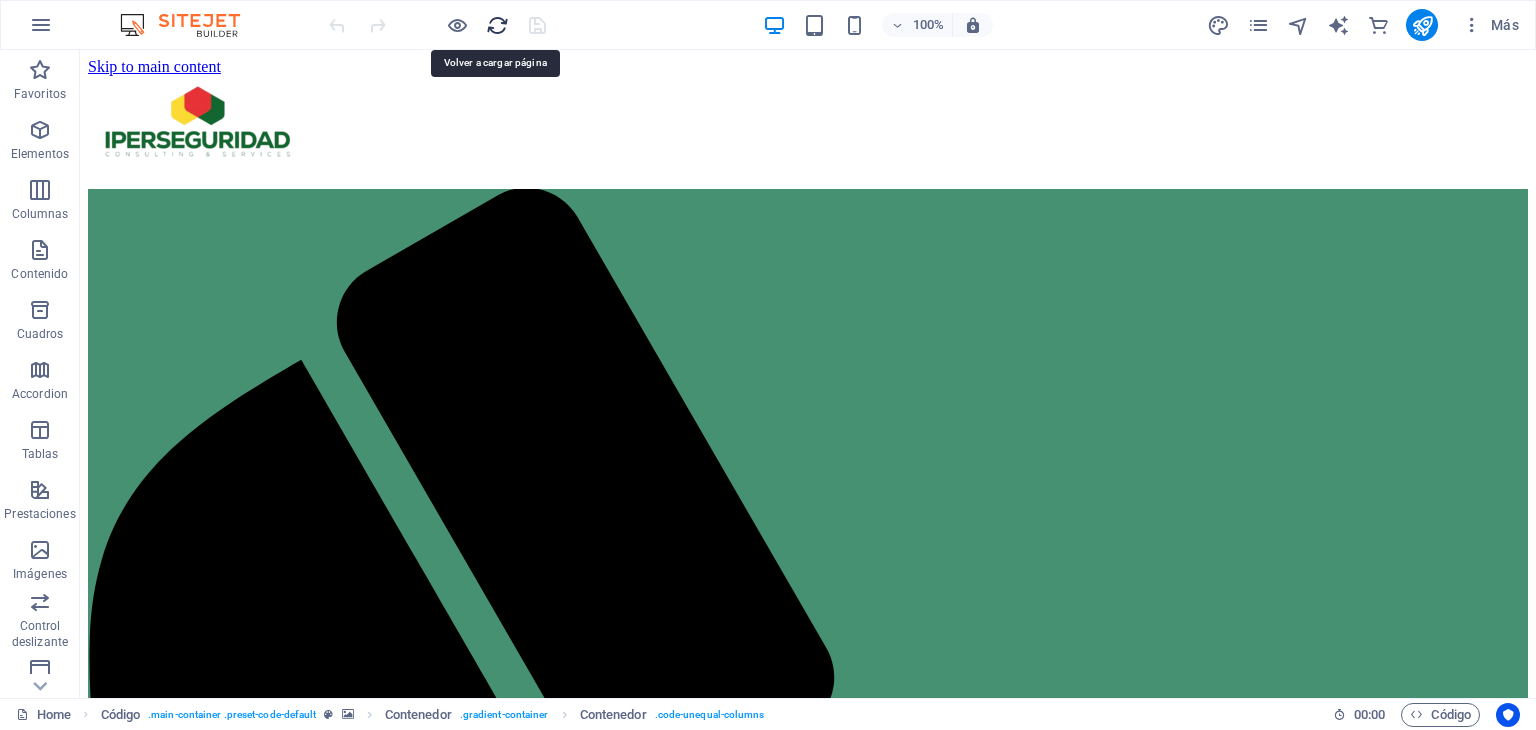 scroll, scrollTop: 0, scrollLeft: 0, axis: both 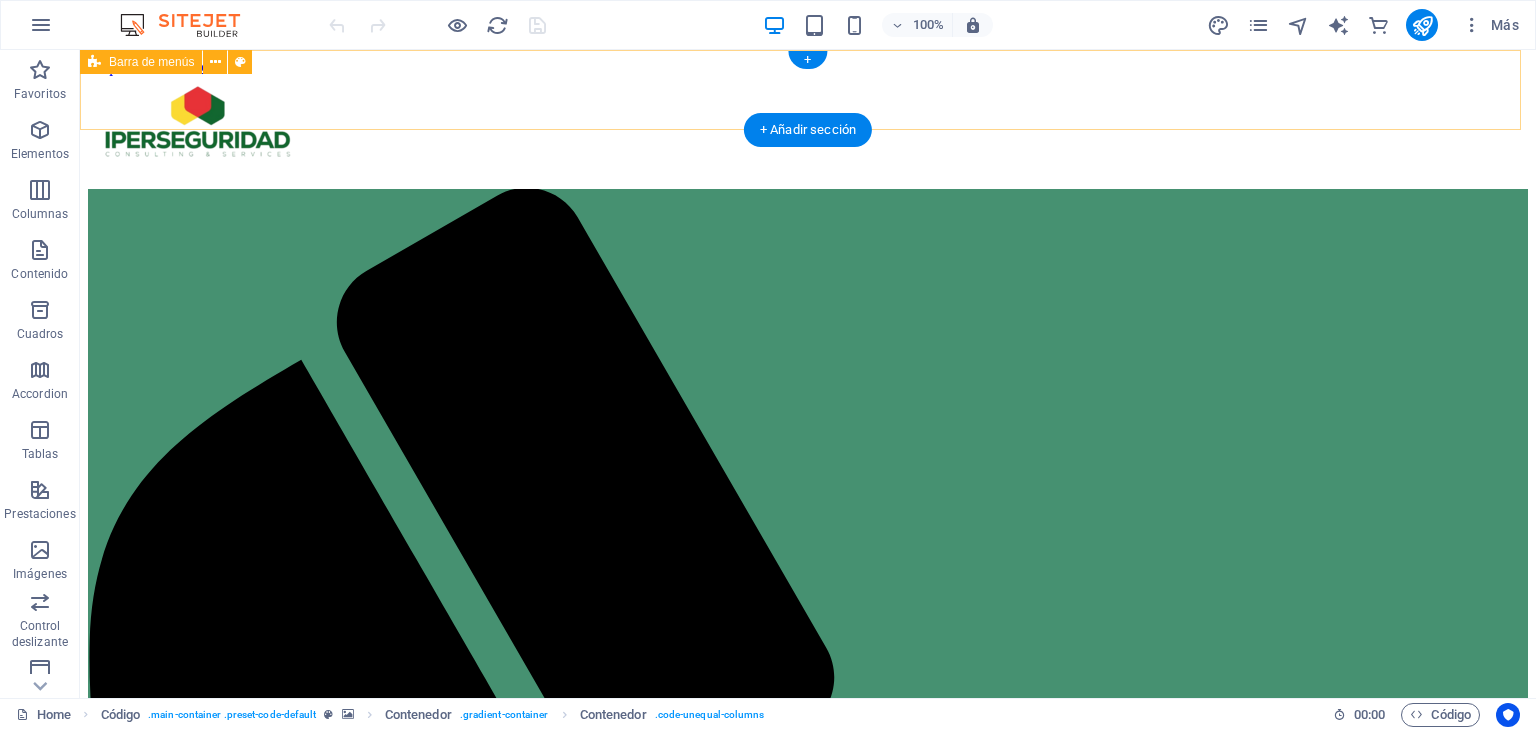 click on "Menu Inicio Nosotros Servicios Clientes Galería Contacto" at bounding box center [808, 116] 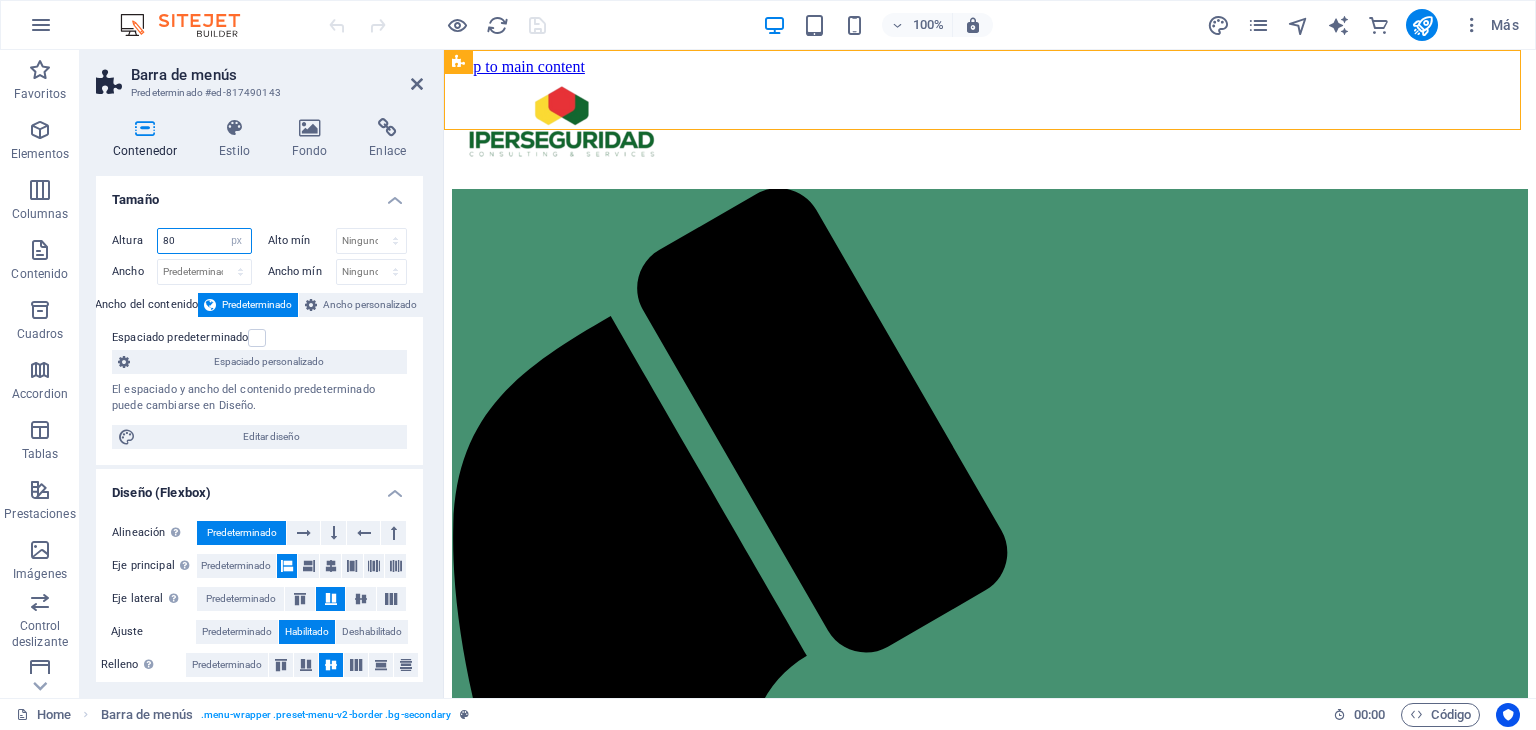 click on "80" at bounding box center (204, 241) 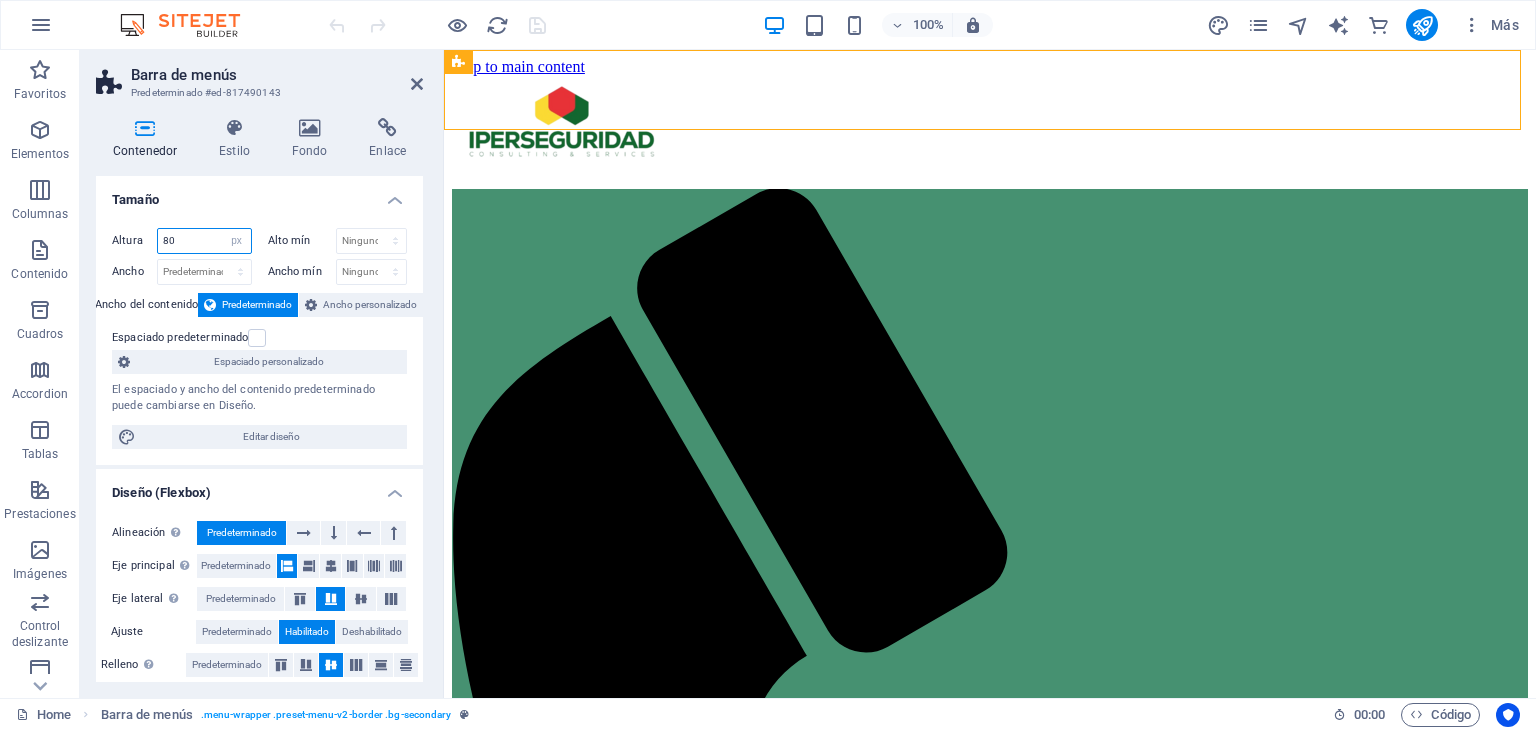 click on "80" at bounding box center (204, 241) 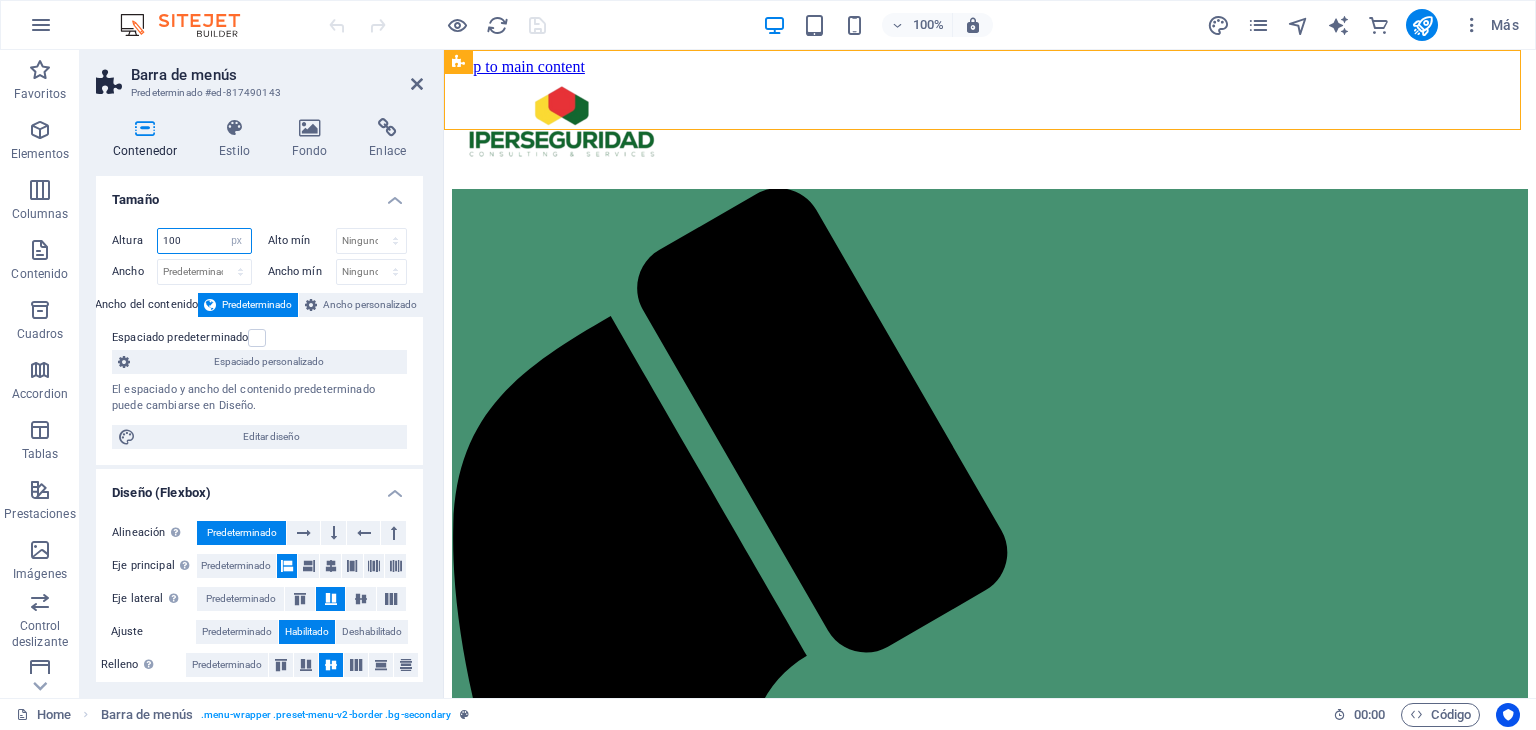 type on "100" 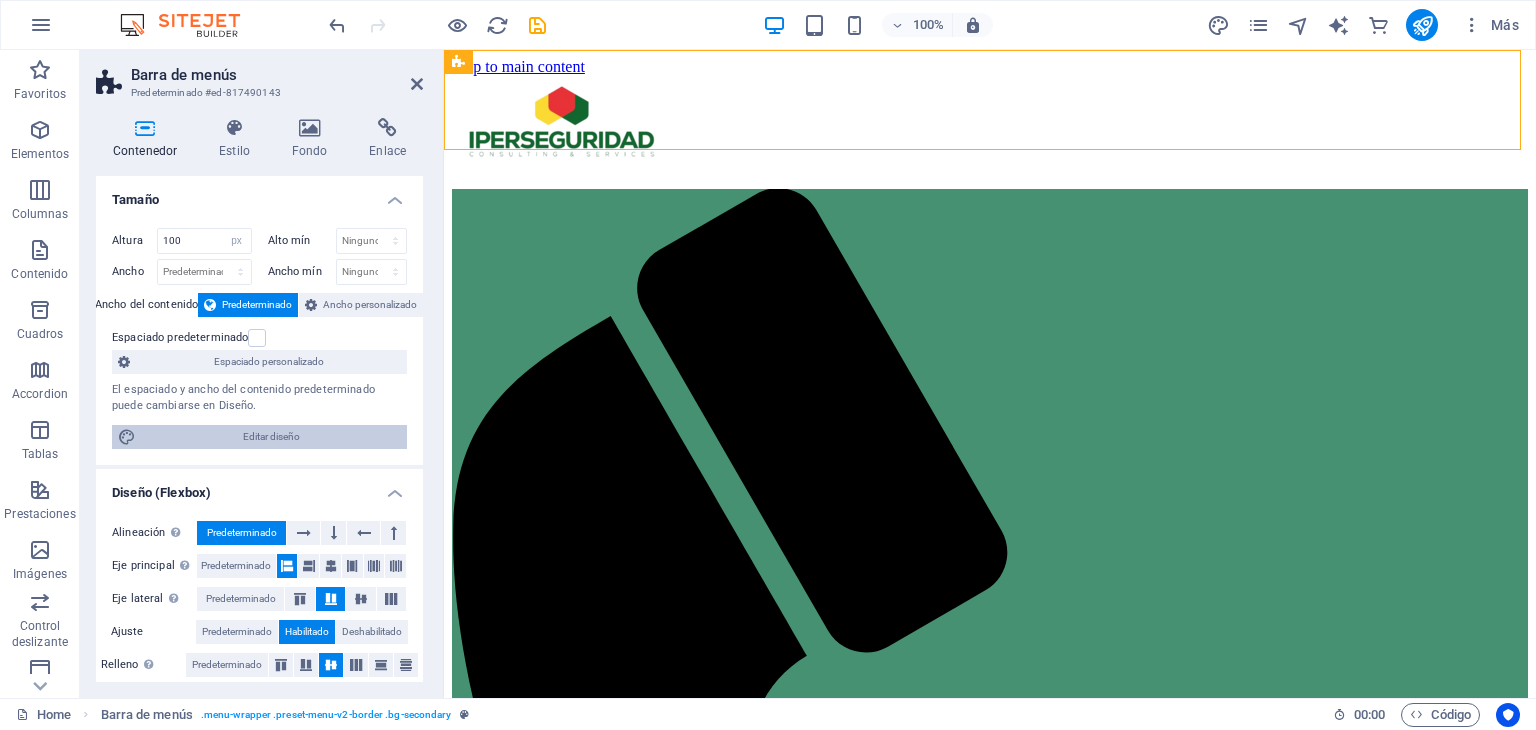 drag, startPoint x: 250, startPoint y: 442, endPoint x: 509, endPoint y: 298, distance: 296.33932 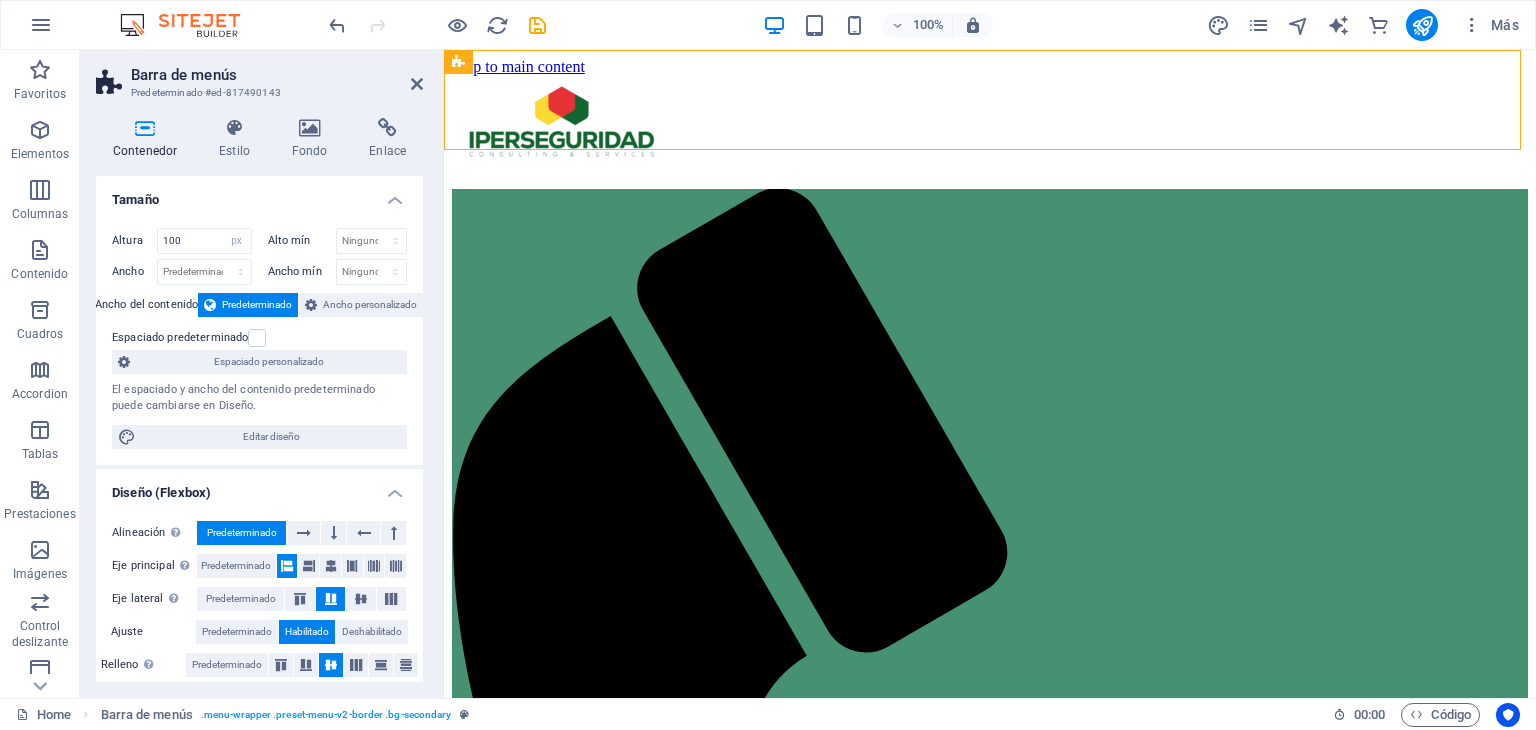 select on "px" 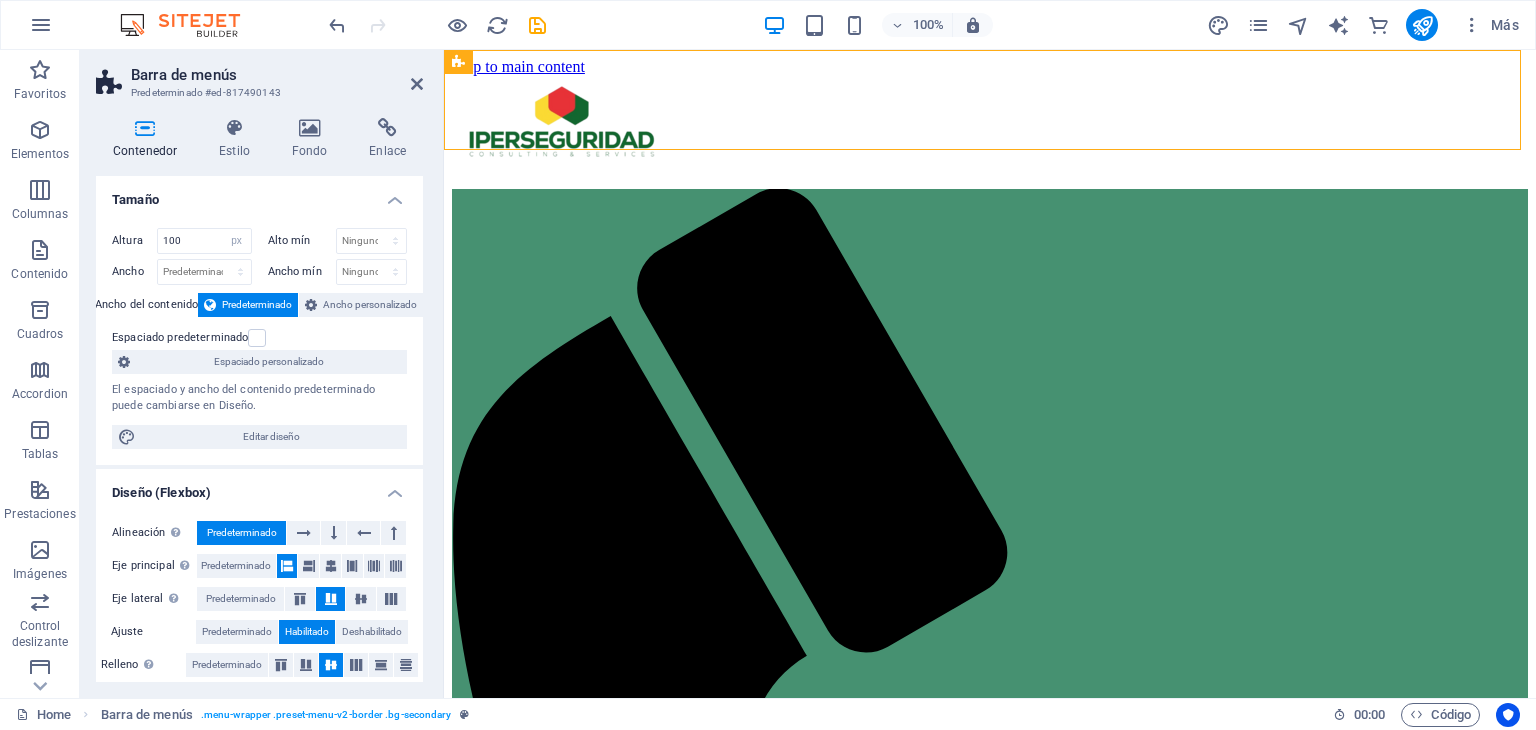 select on "300" 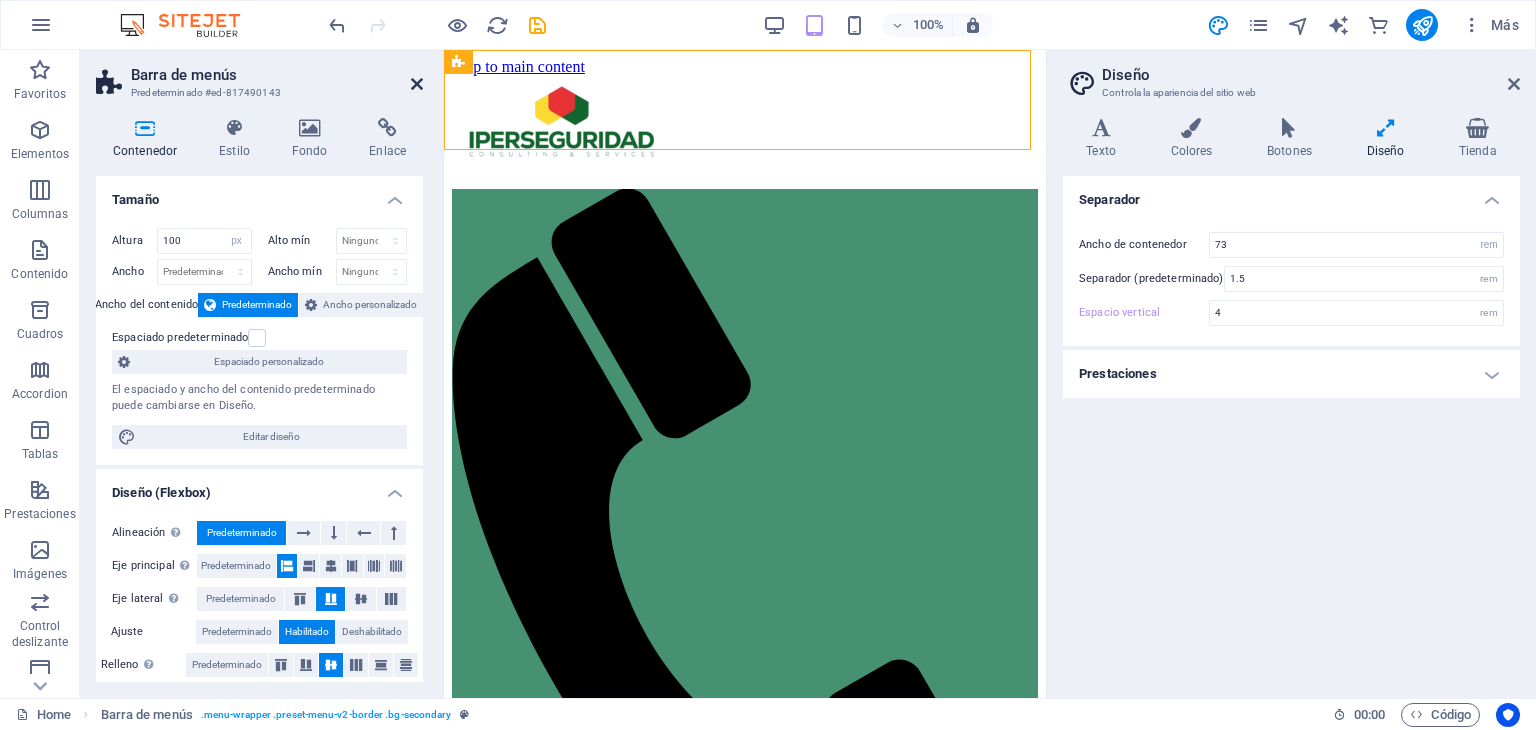 click at bounding box center (417, 84) 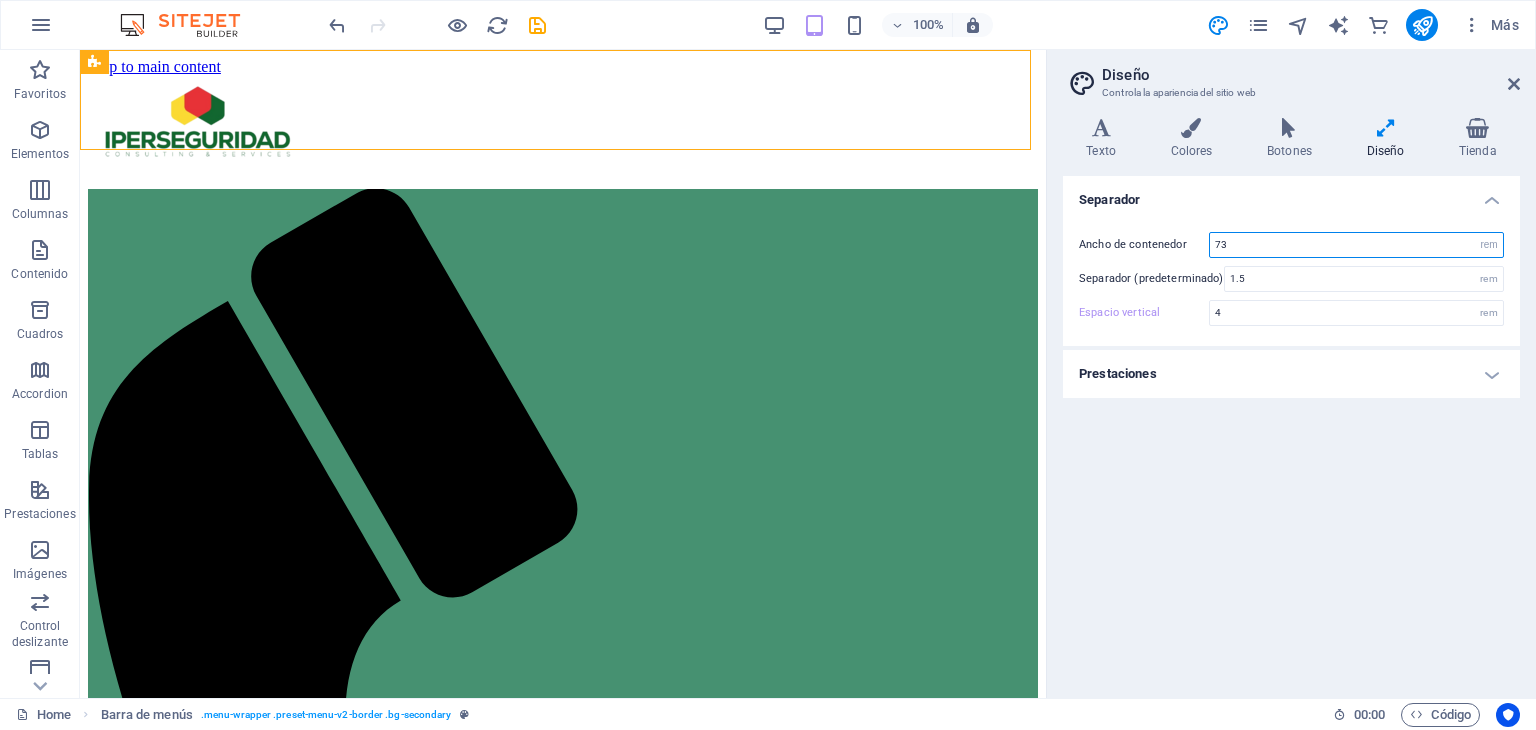 click on "73" at bounding box center (1356, 245) 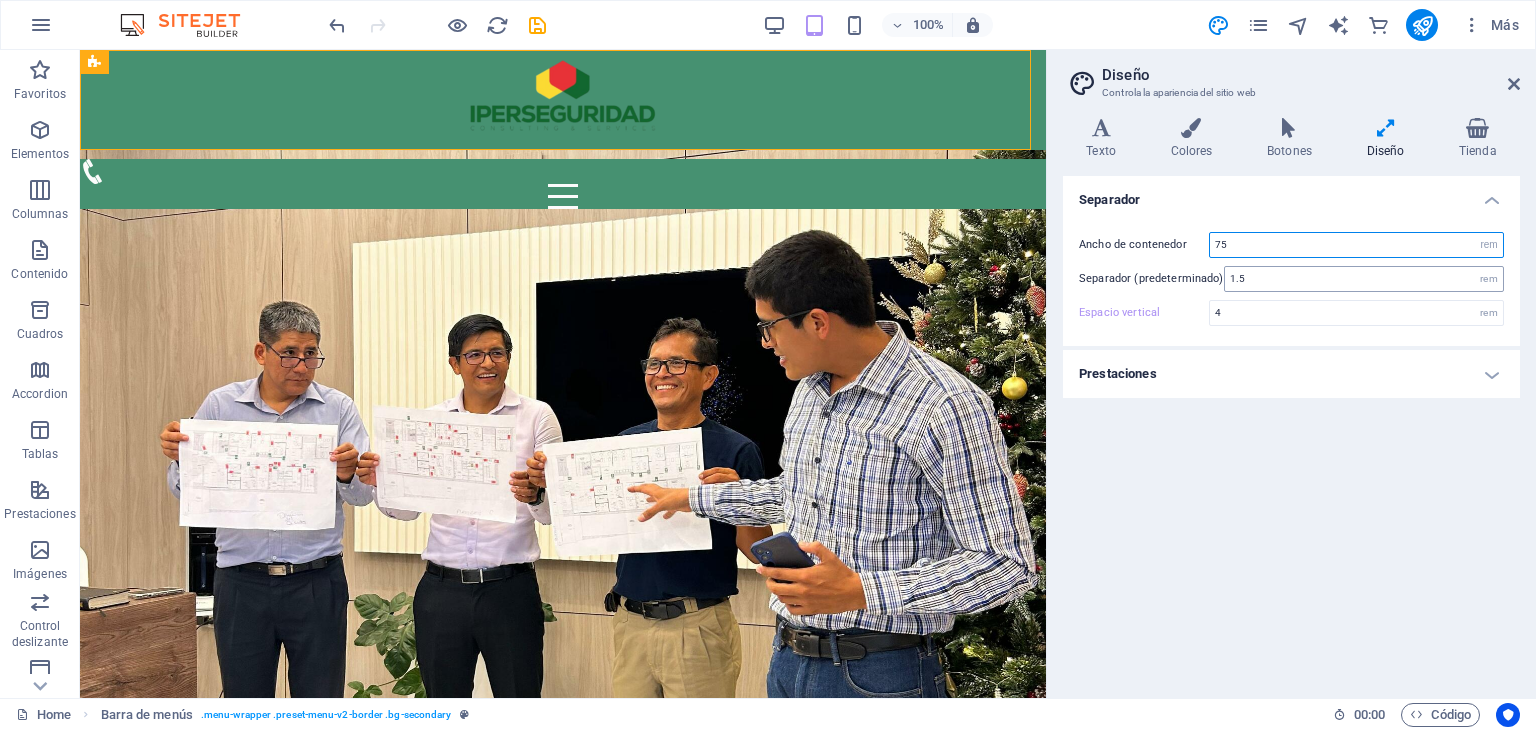 type on "75" 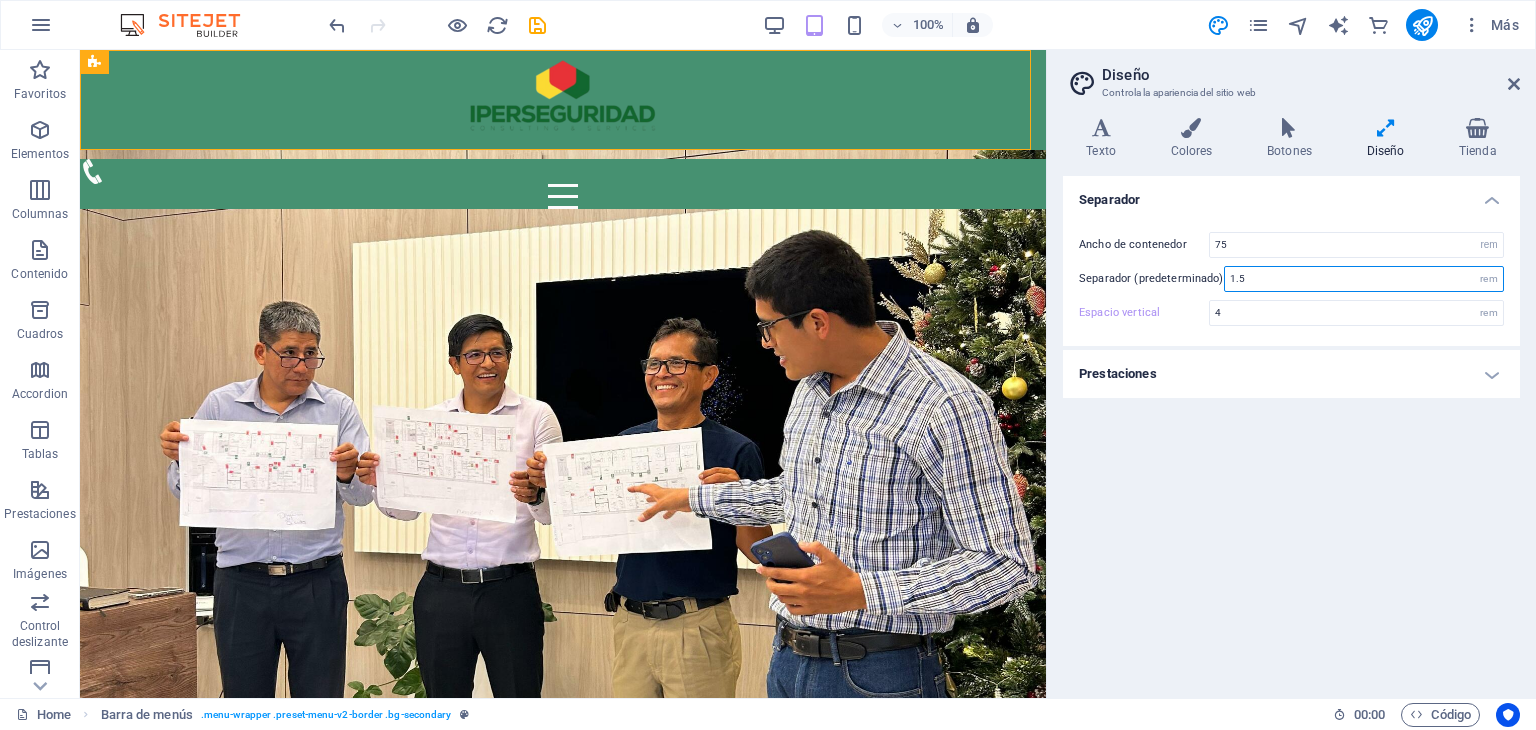 click on "1.5" at bounding box center (1364, 279) 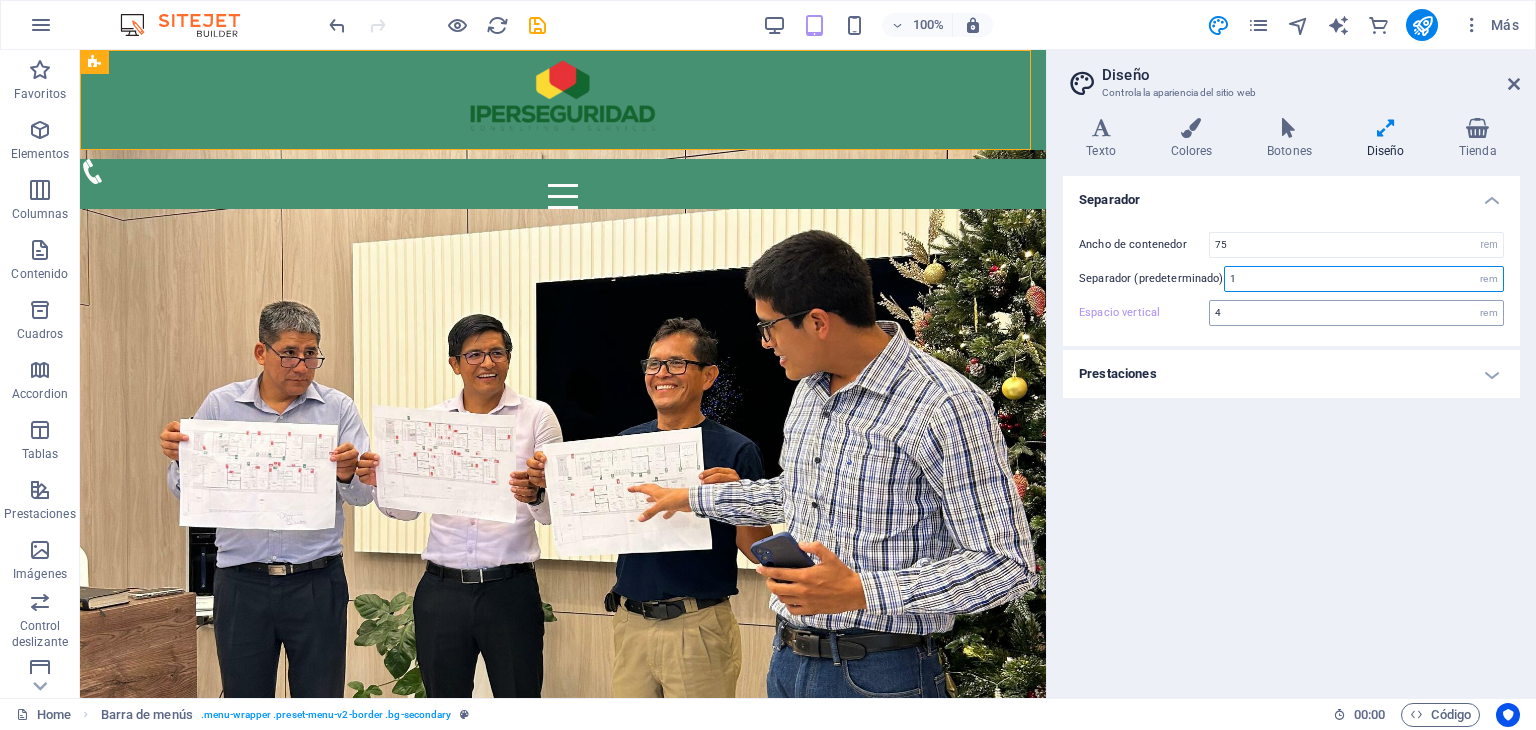 type on "1" 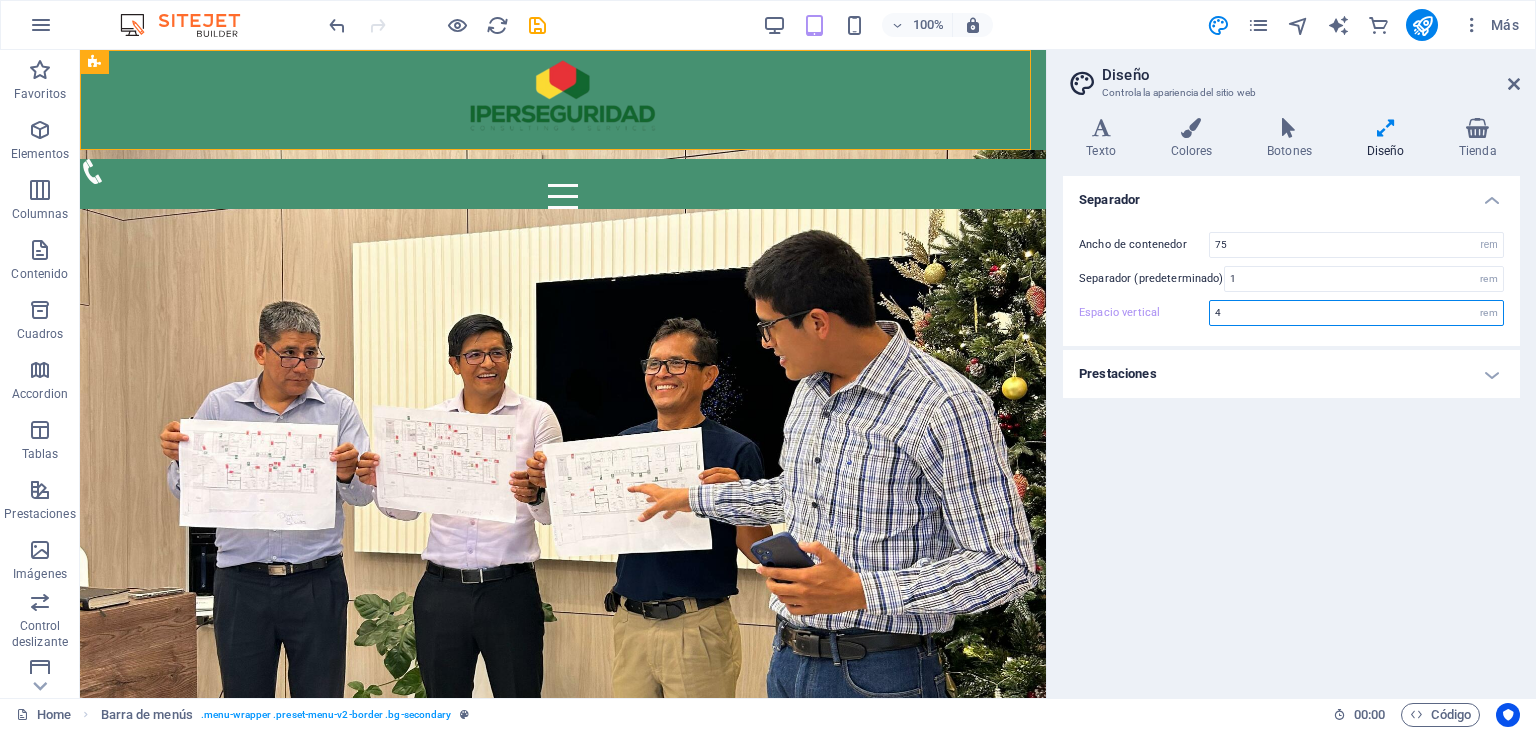 click on "4" at bounding box center [1356, 313] 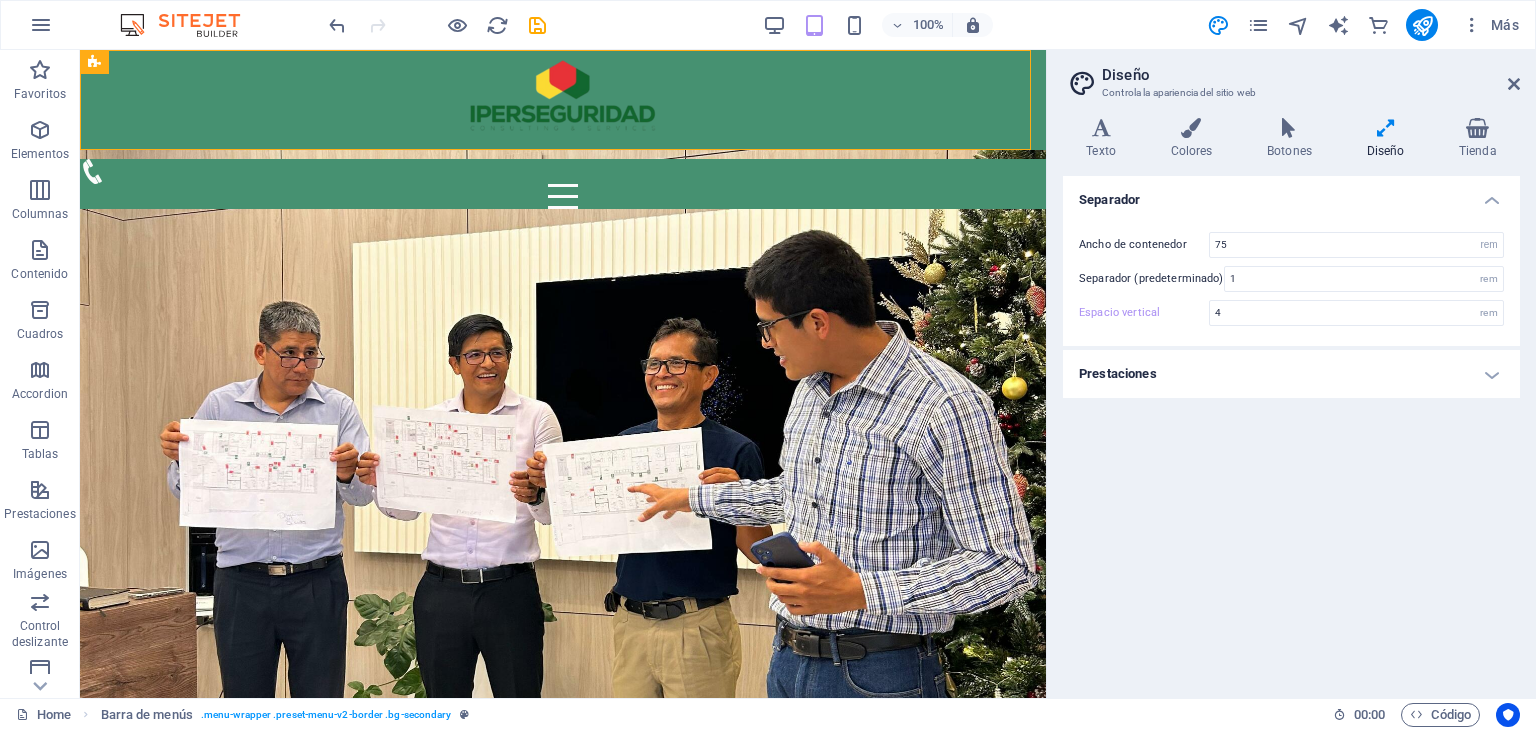 click on "Prestaciones" at bounding box center (1291, 374) 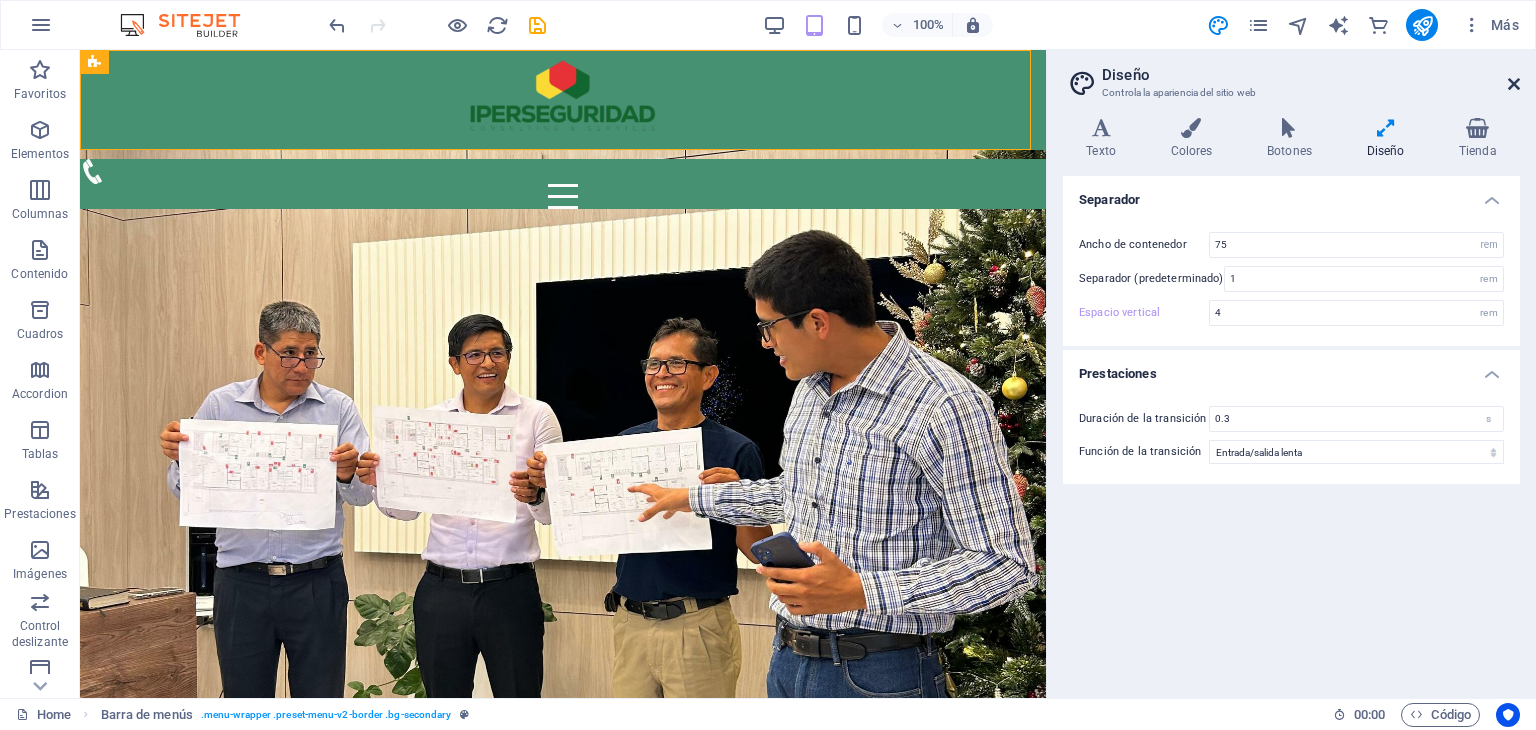 click at bounding box center [1514, 84] 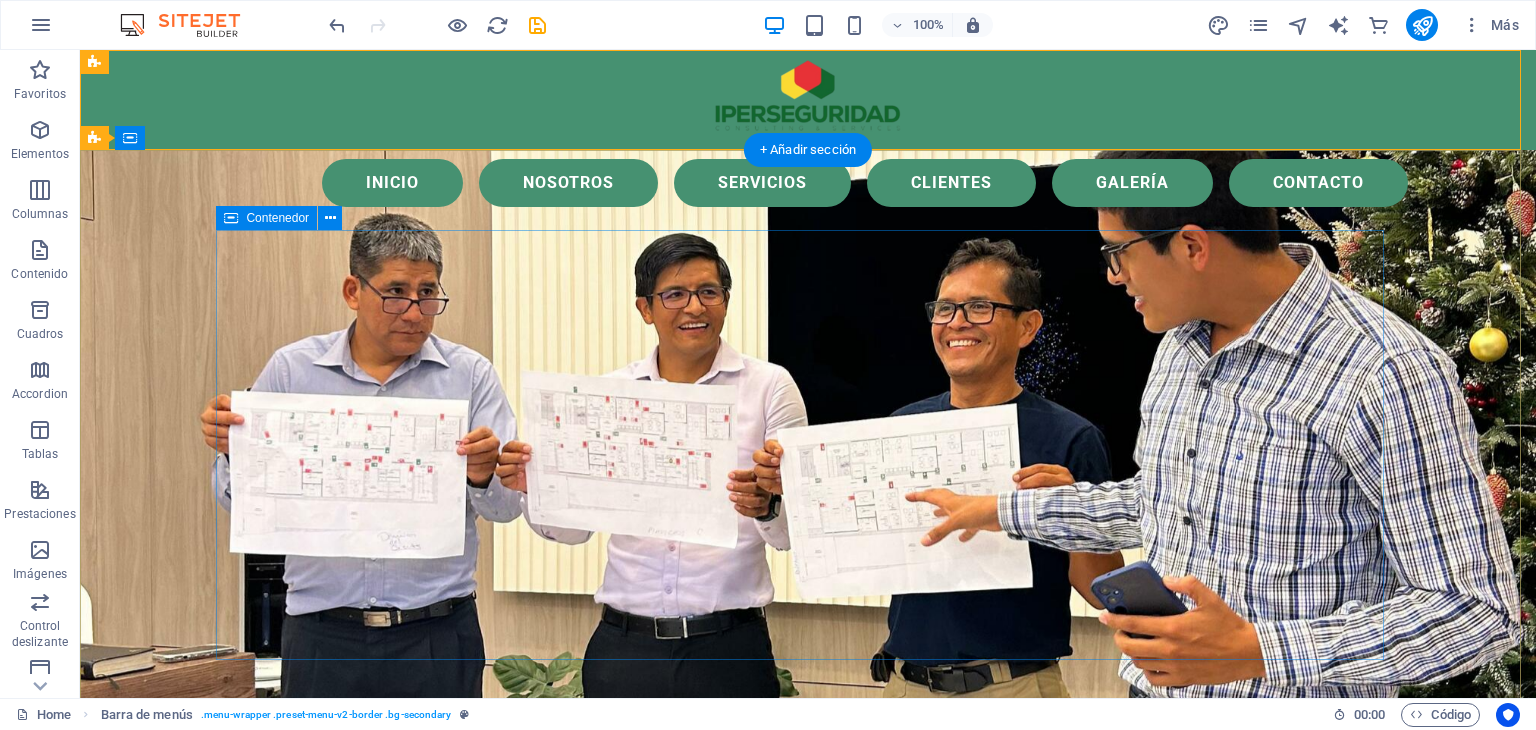 click on "Tu seguridad no es un juego, es una responsabilidad diaria En IPERSEGURIDAD Consulting & Services, ofrecemos consultoría en materia de Seguridad y Salud en el Trabajo; velamos por tu seguridad y la de tus trabajadores; nos capacitamos cada día para ofrecerte un mejor servicio, ayudarte a prevenir accidentes y evitar multas. CONTACTAR" at bounding box center [808, 1047] 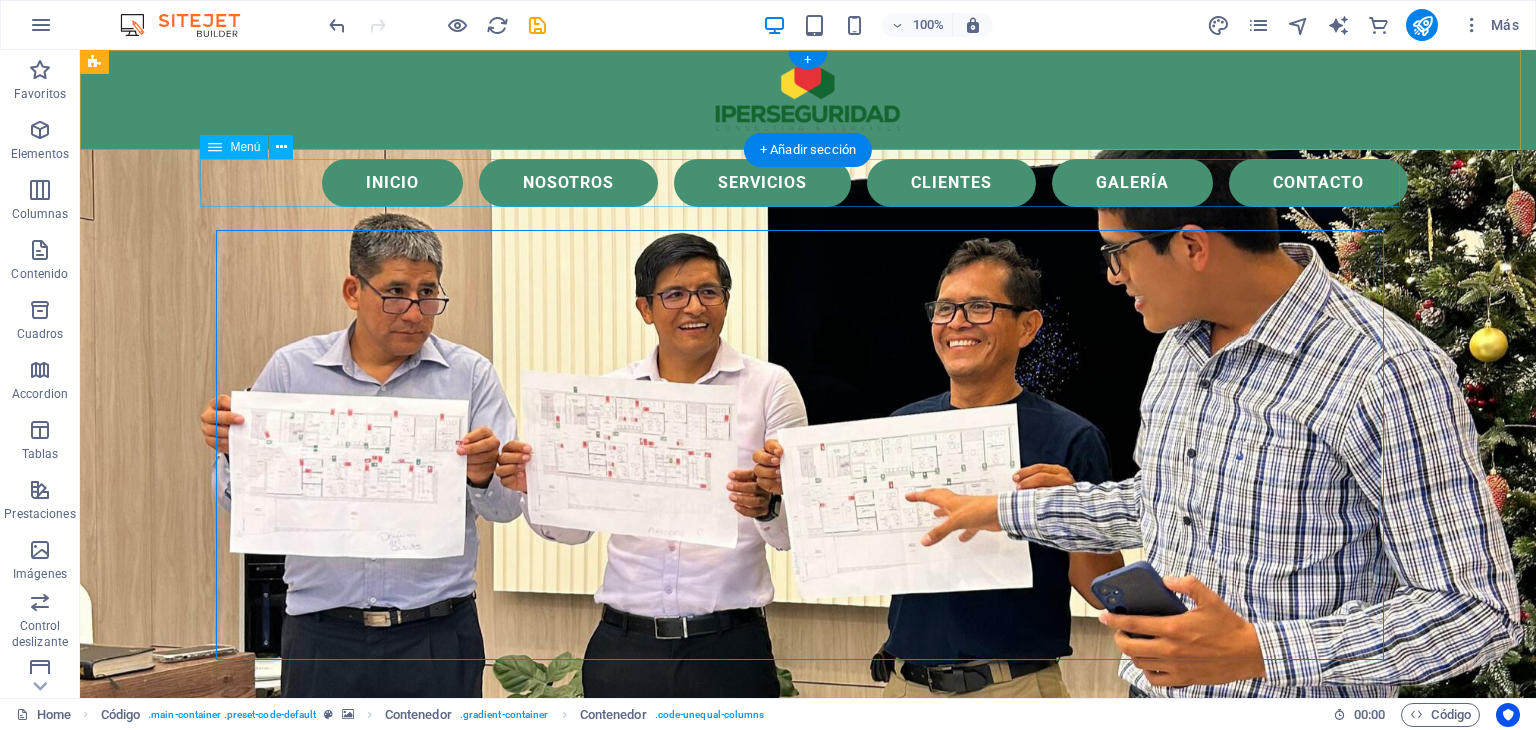 click on "Inicio Nosotros Servicios Clientes Galería Contacto" at bounding box center [808, 183] 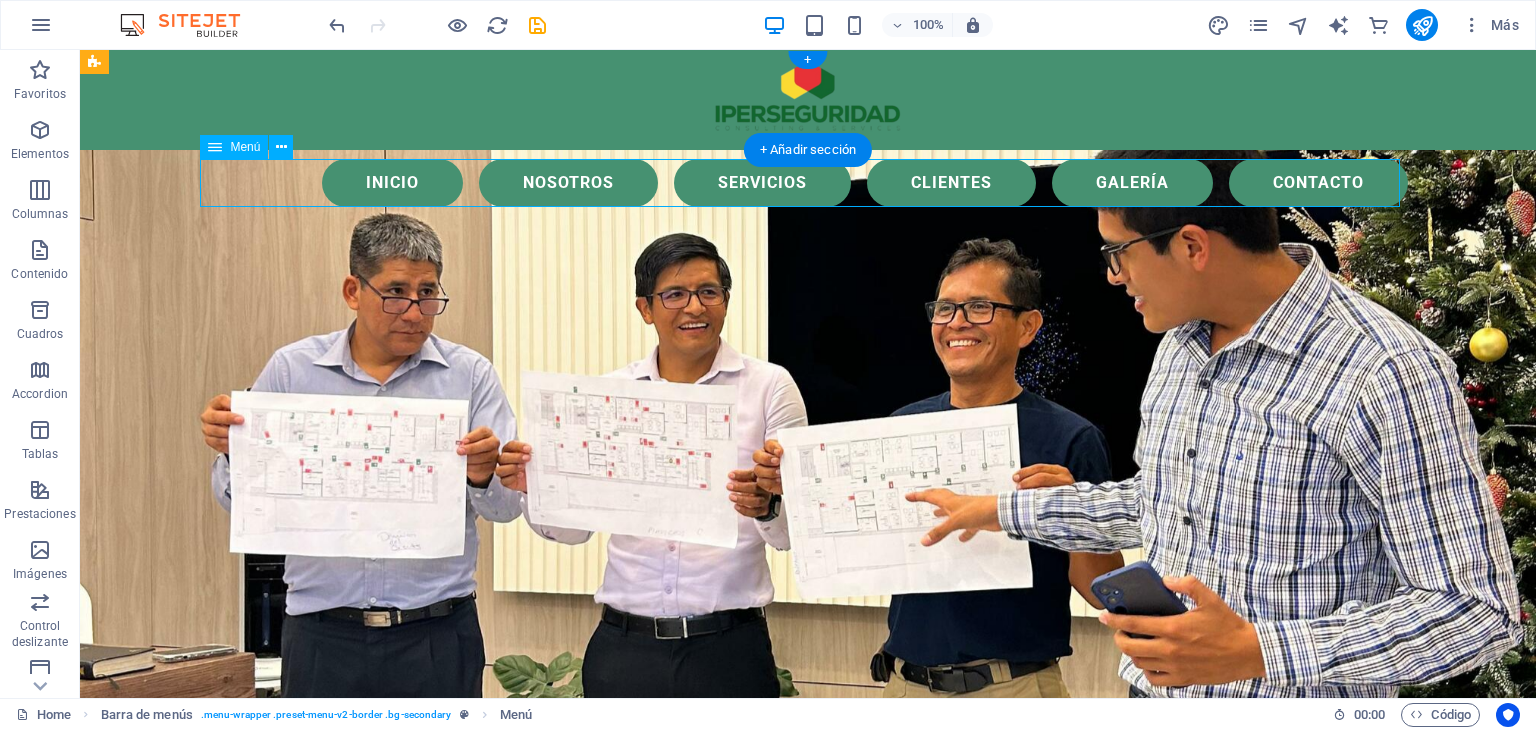 click on "Inicio Nosotros Servicios Clientes Galería Contacto" at bounding box center [808, 183] 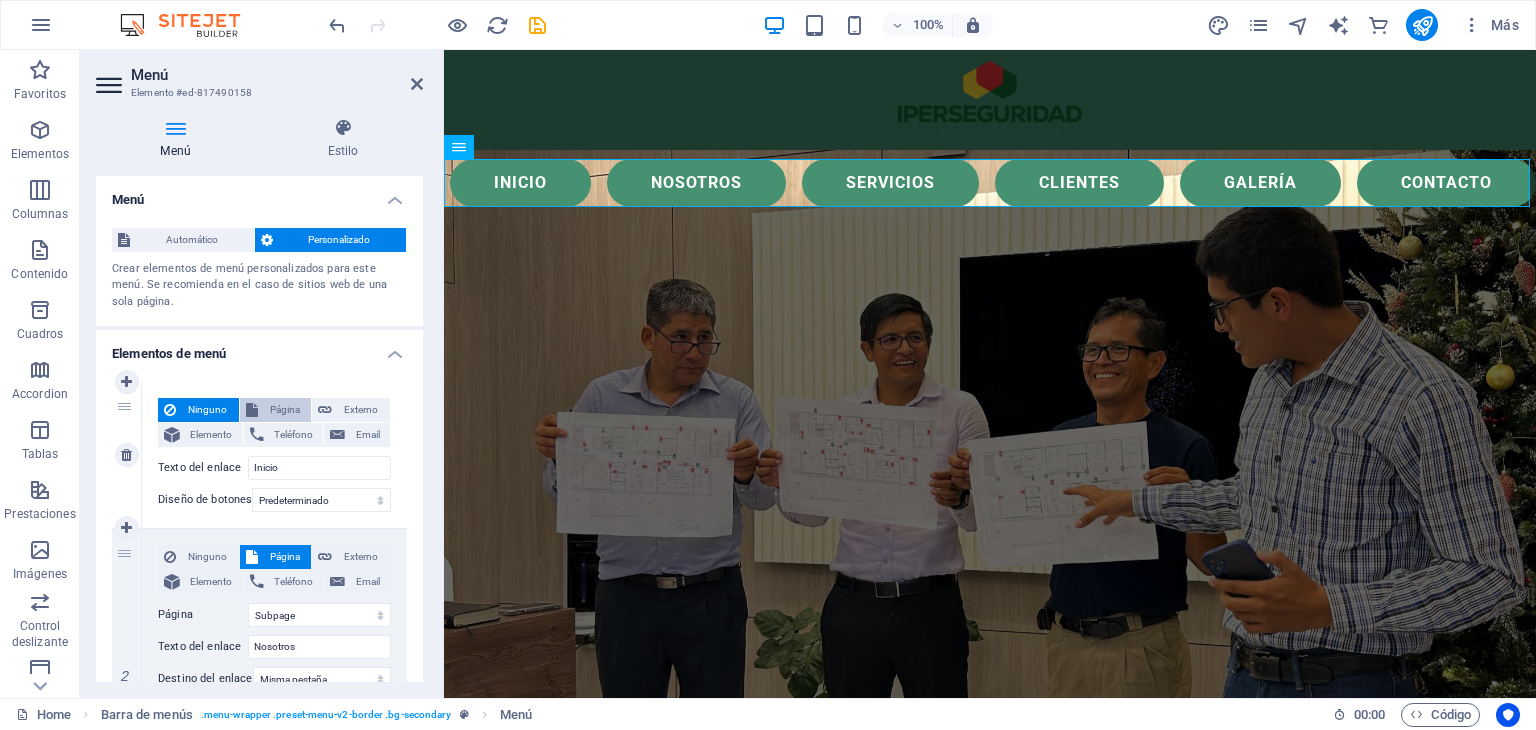 click on "Página" at bounding box center (285, 410) 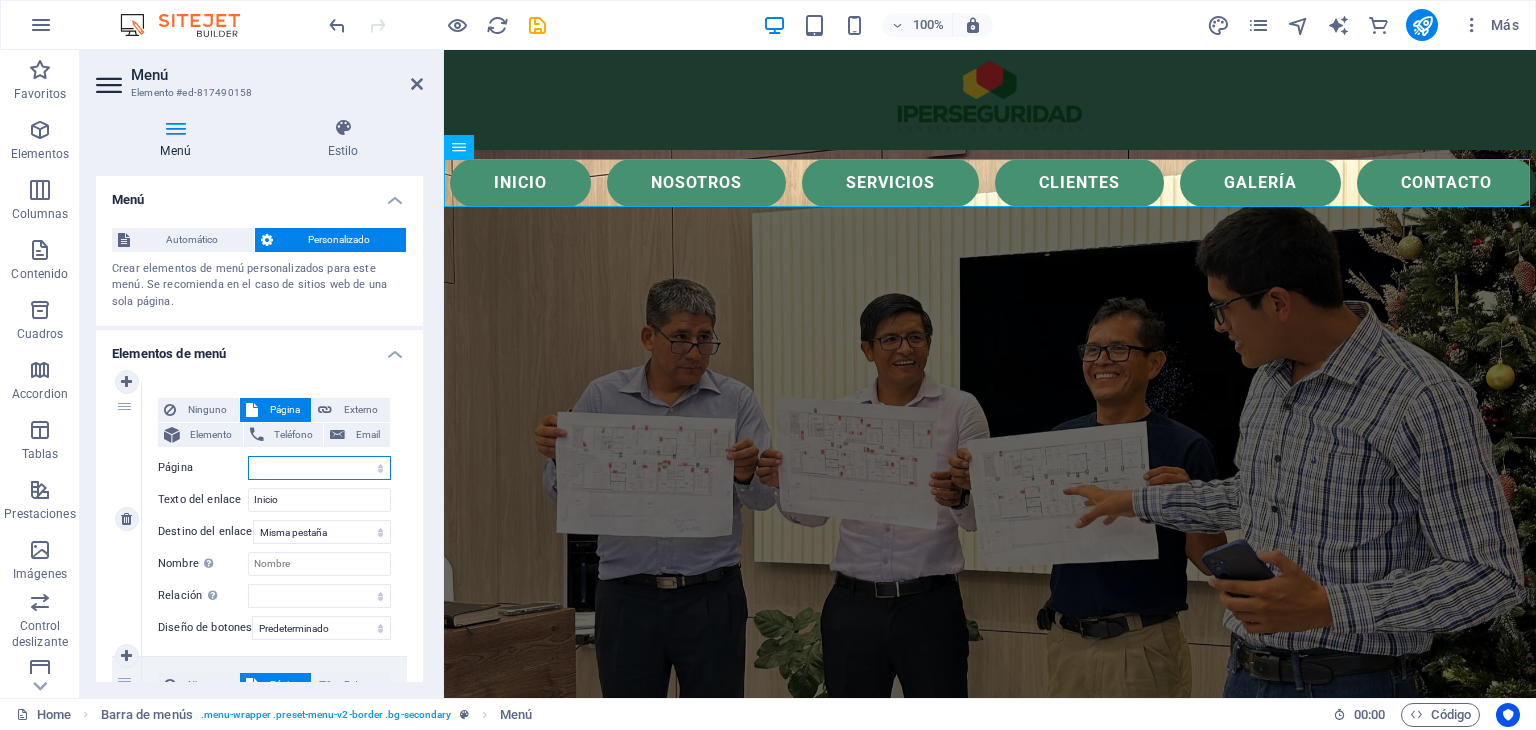 click on "Home Legal Notice Privacy Subpage" at bounding box center [319, 468] 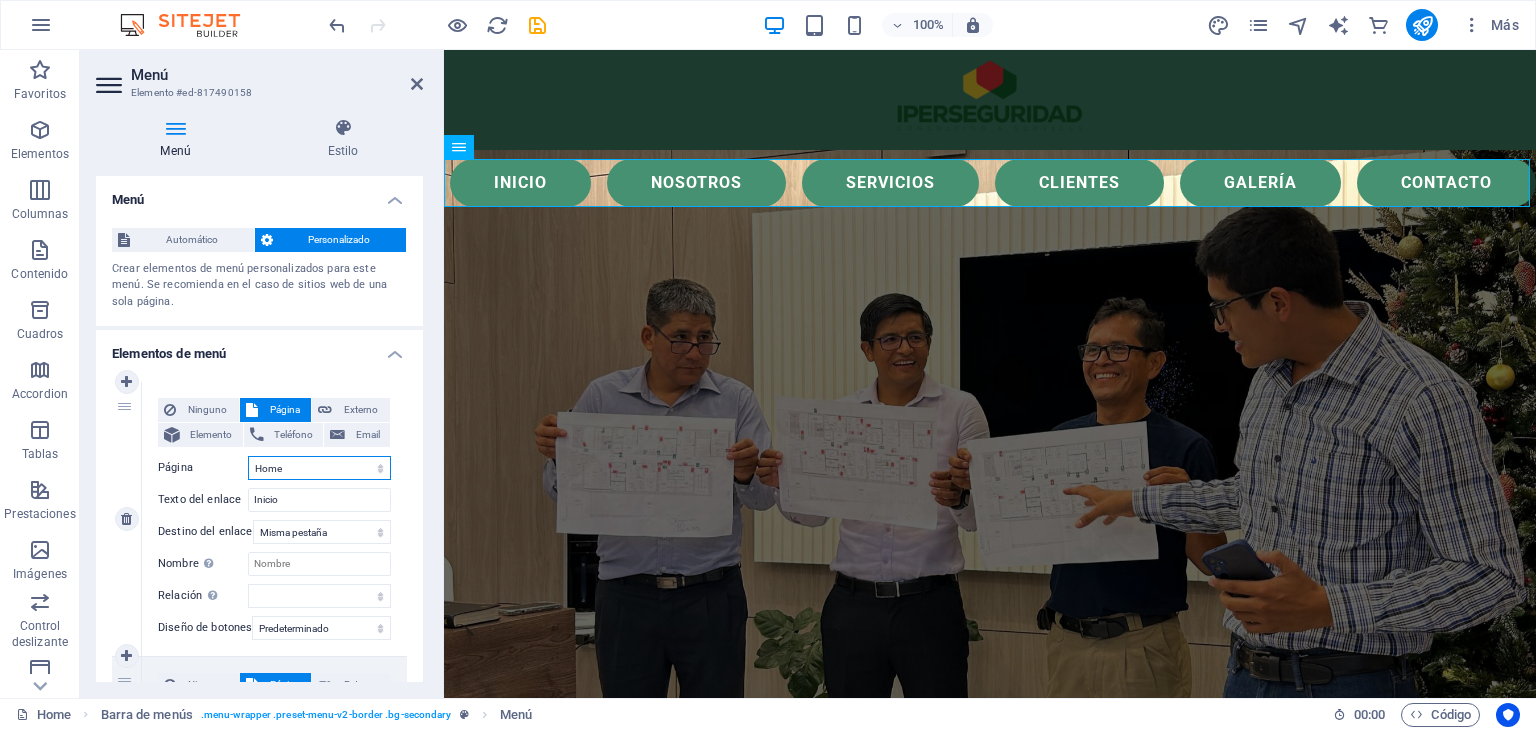 click on "Home Legal Notice Privacy Subpage" at bounding box center (319, 468) 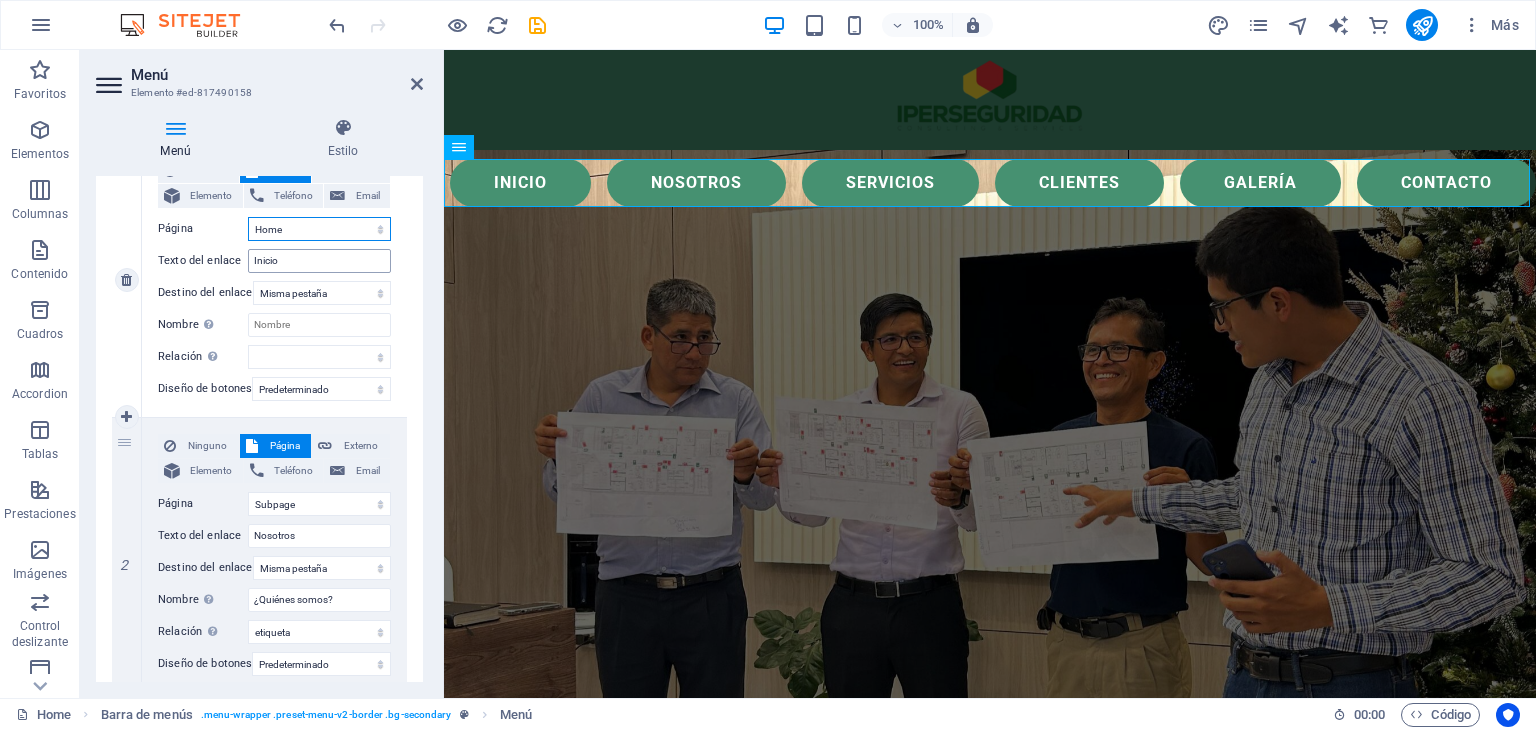 scroll, scrollTop: 240, scrollLeft: 0, axis: vertical 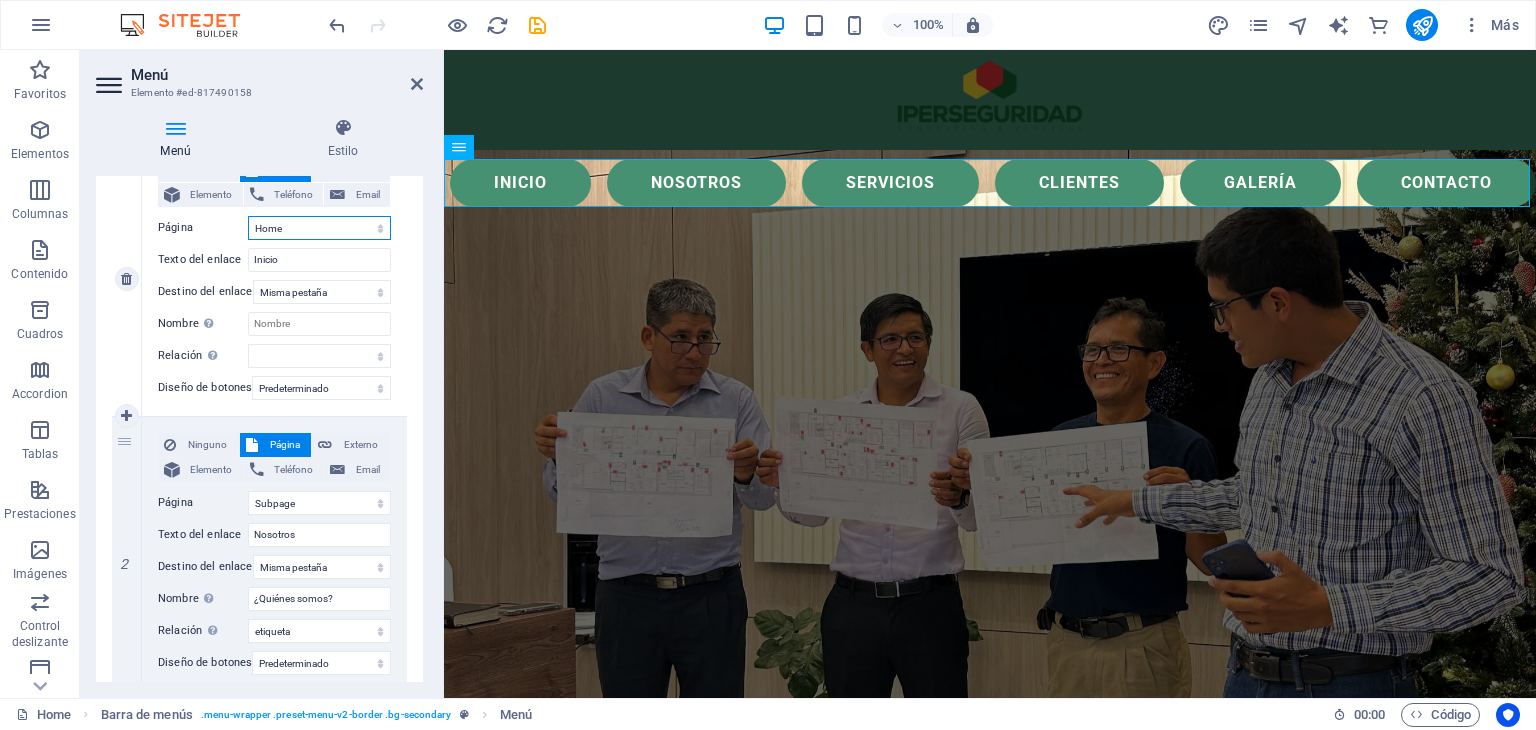 click on "Home Legal Notice Privacy Subpage" at bounding box center (319, 228) 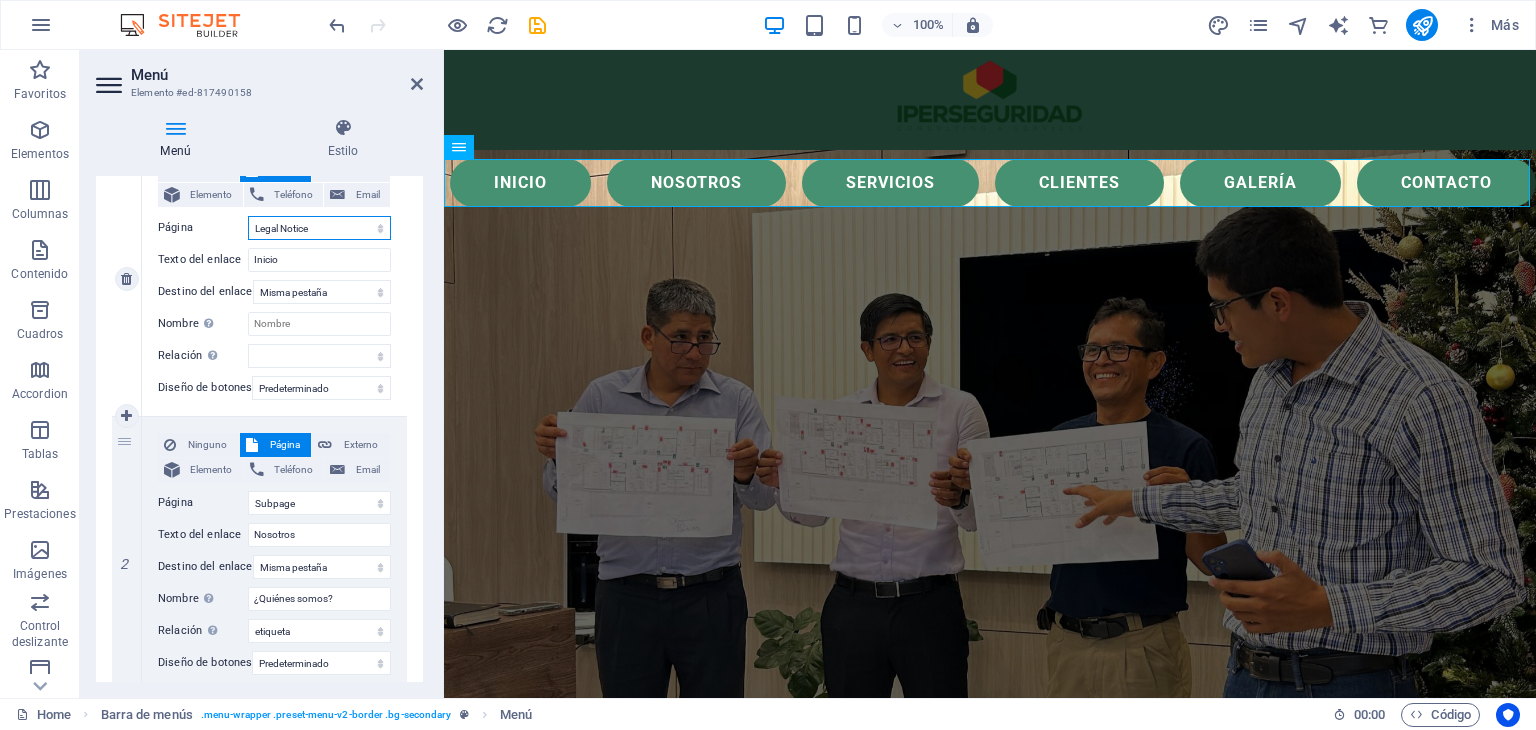 click on "Home Legal Notice Privacy Subpage" at bounding box center (319, 228) 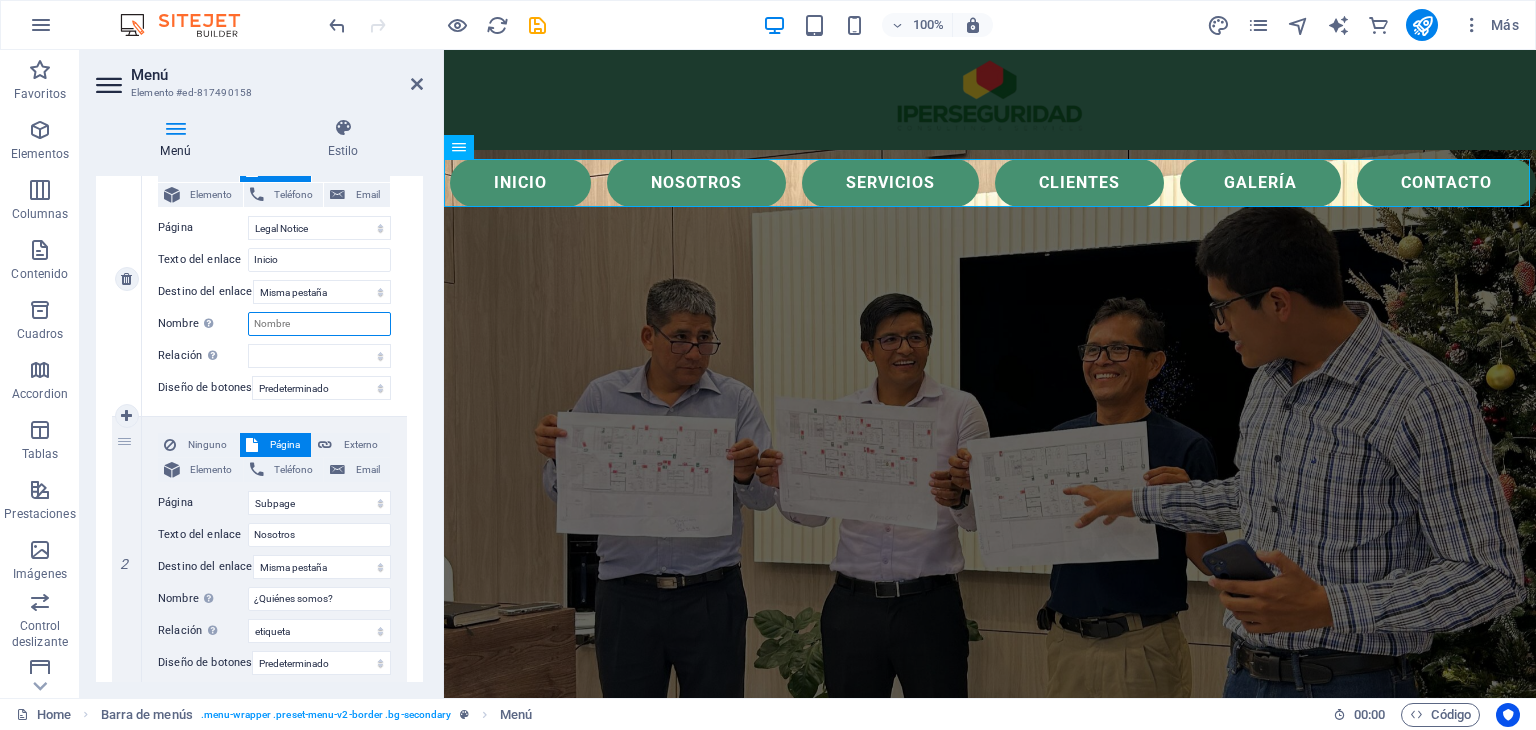 click on "Nombre Una descripción adicional del enlace no debería ser igual al texto del enlace. El título suele mostrarse como un texto de información cuando se mueve el ratón por encima del elemento. Déjalo en blanco en caso de dudas." at bounding box center [319, 324] 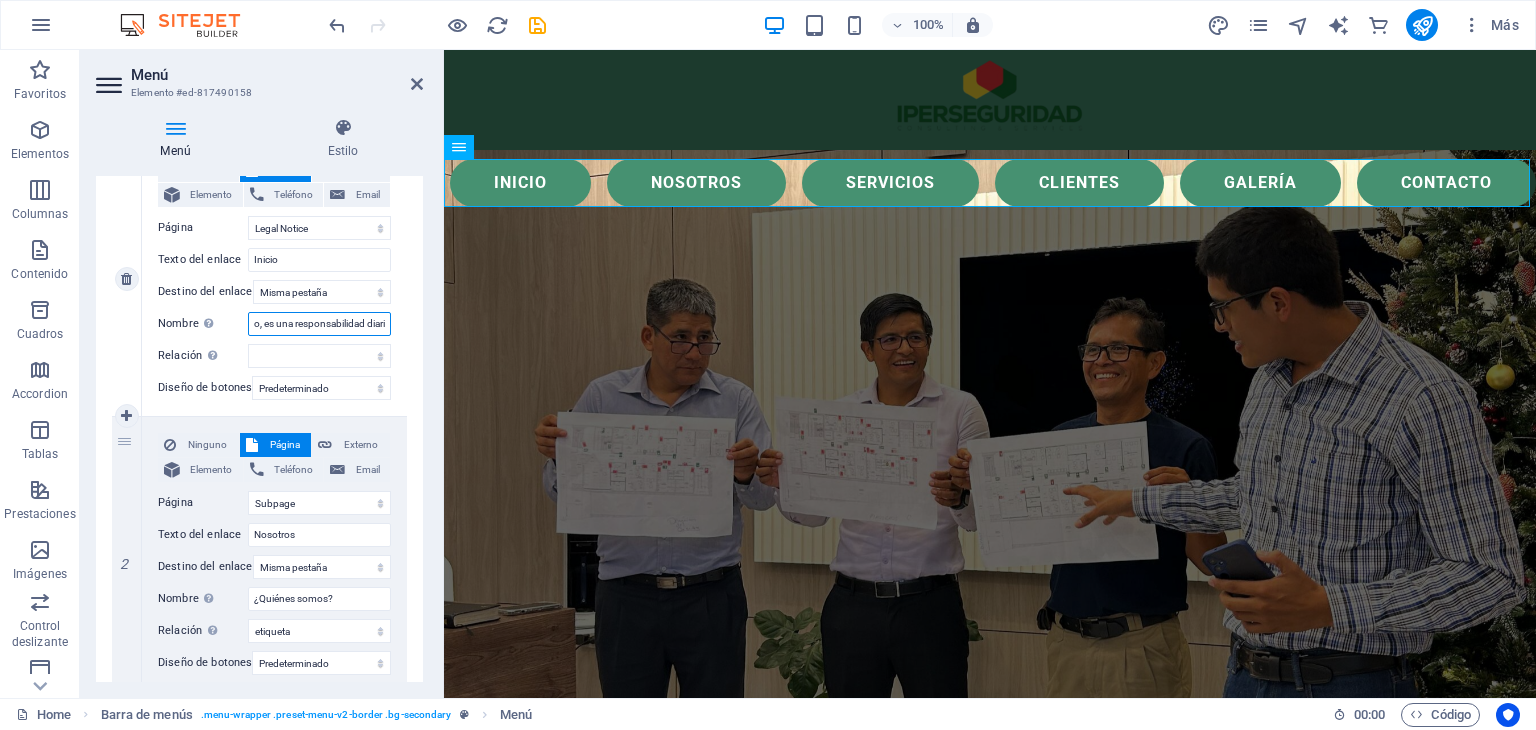 scroll, scrollTop: 0, scrollLeft: 131, axis: horizontal 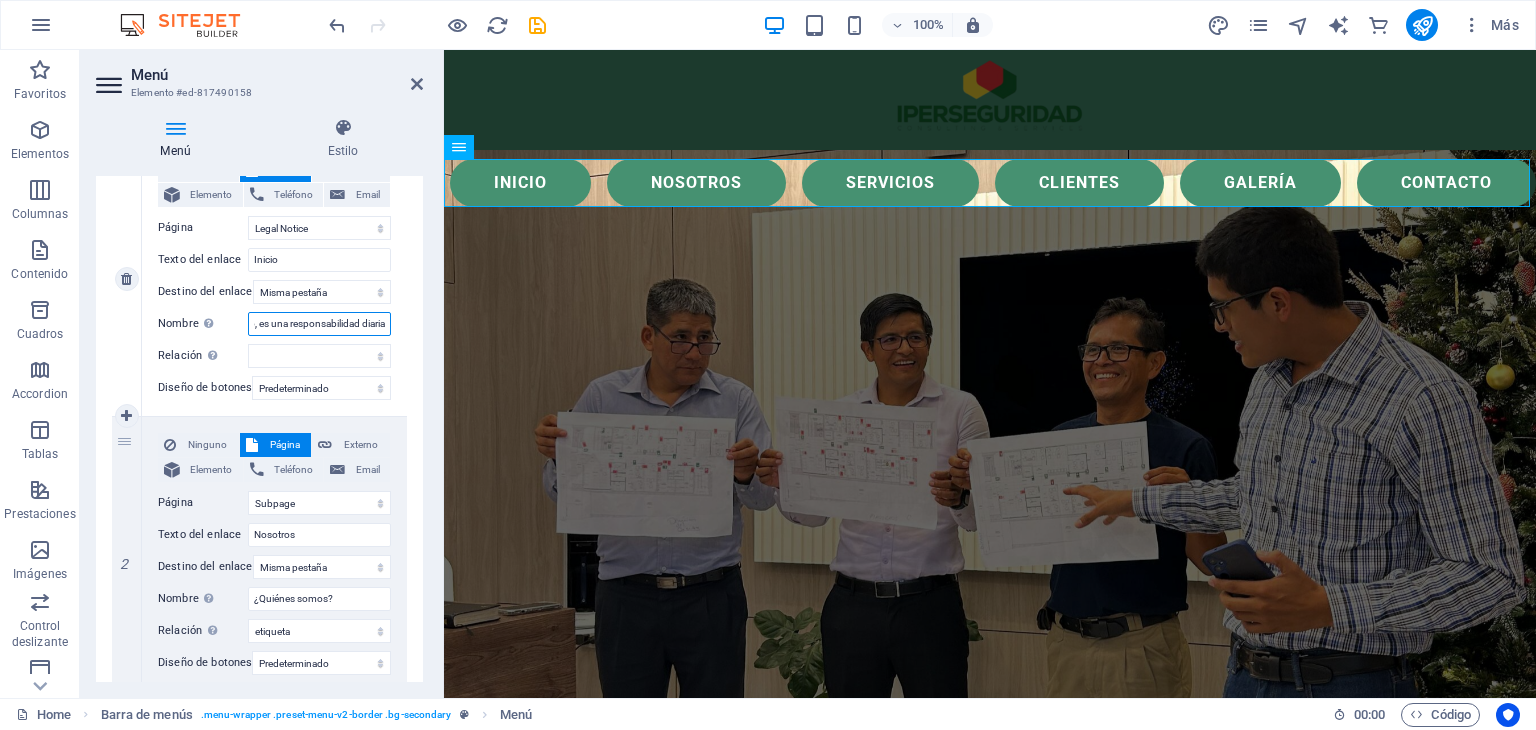 select 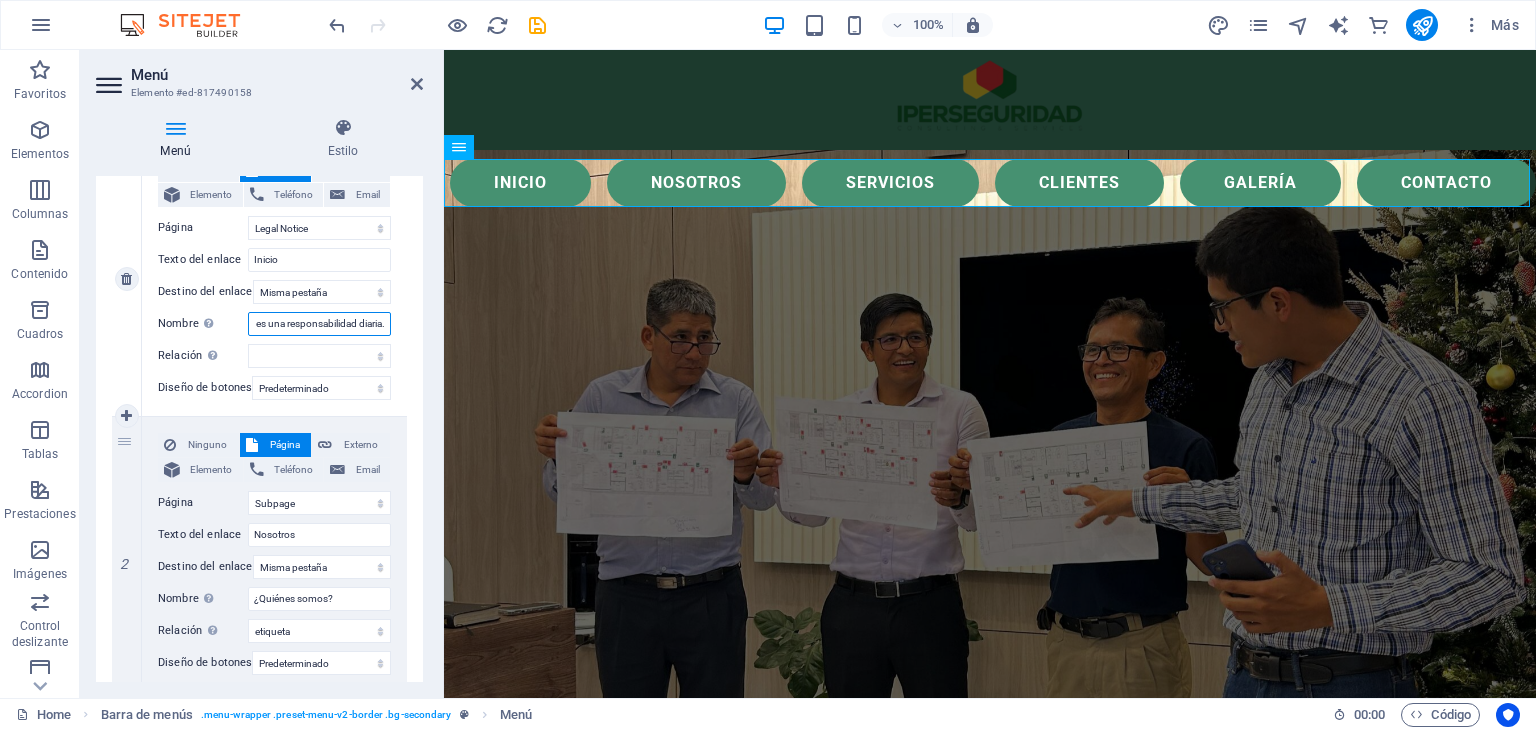scroll, scrollTop: 0, scrollLeft: 133, axis: horizontal 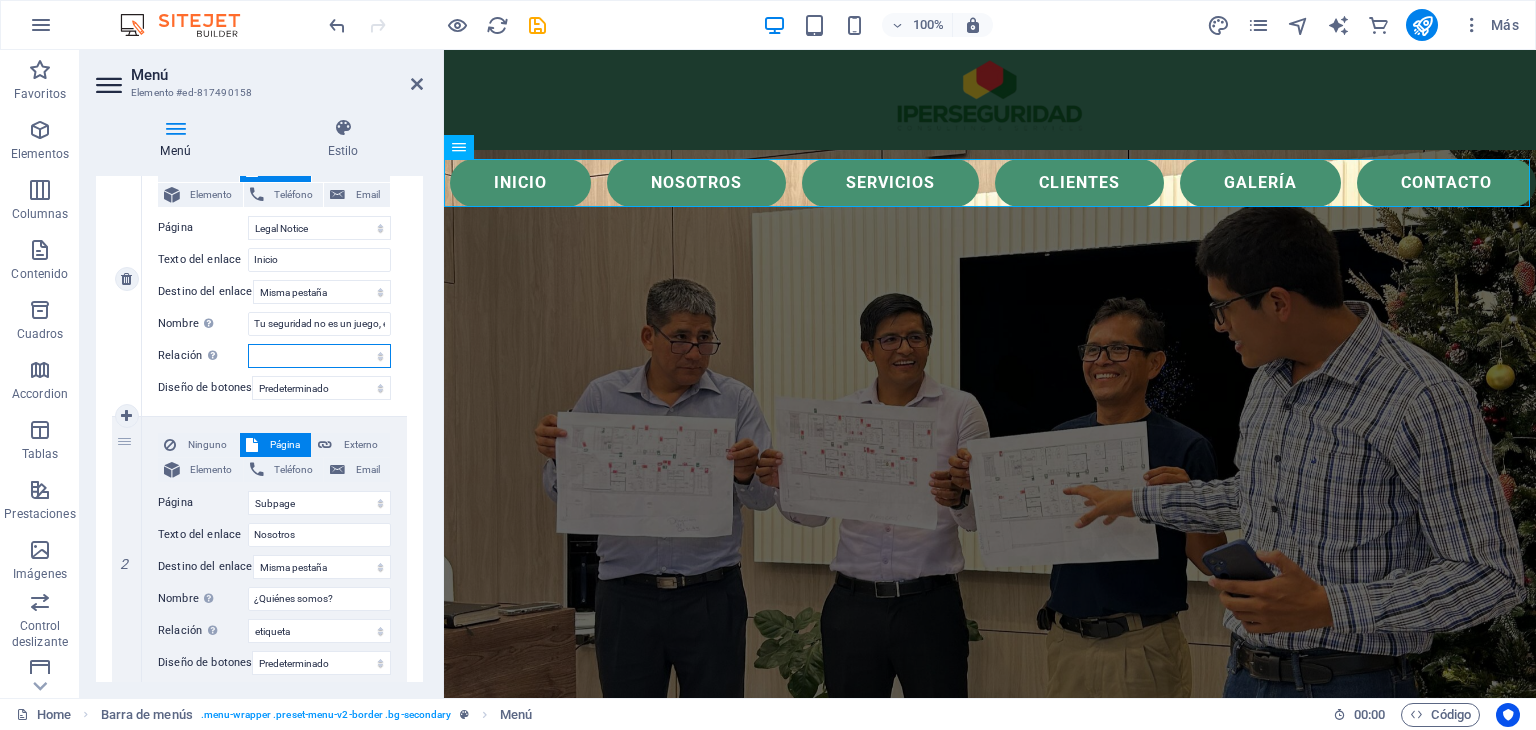 click on "alternativo autor marcador externo ayuda licencia siguiente nofollow noreferrer noopener ant buscar etiqueta" at bounding box center (319, 356) 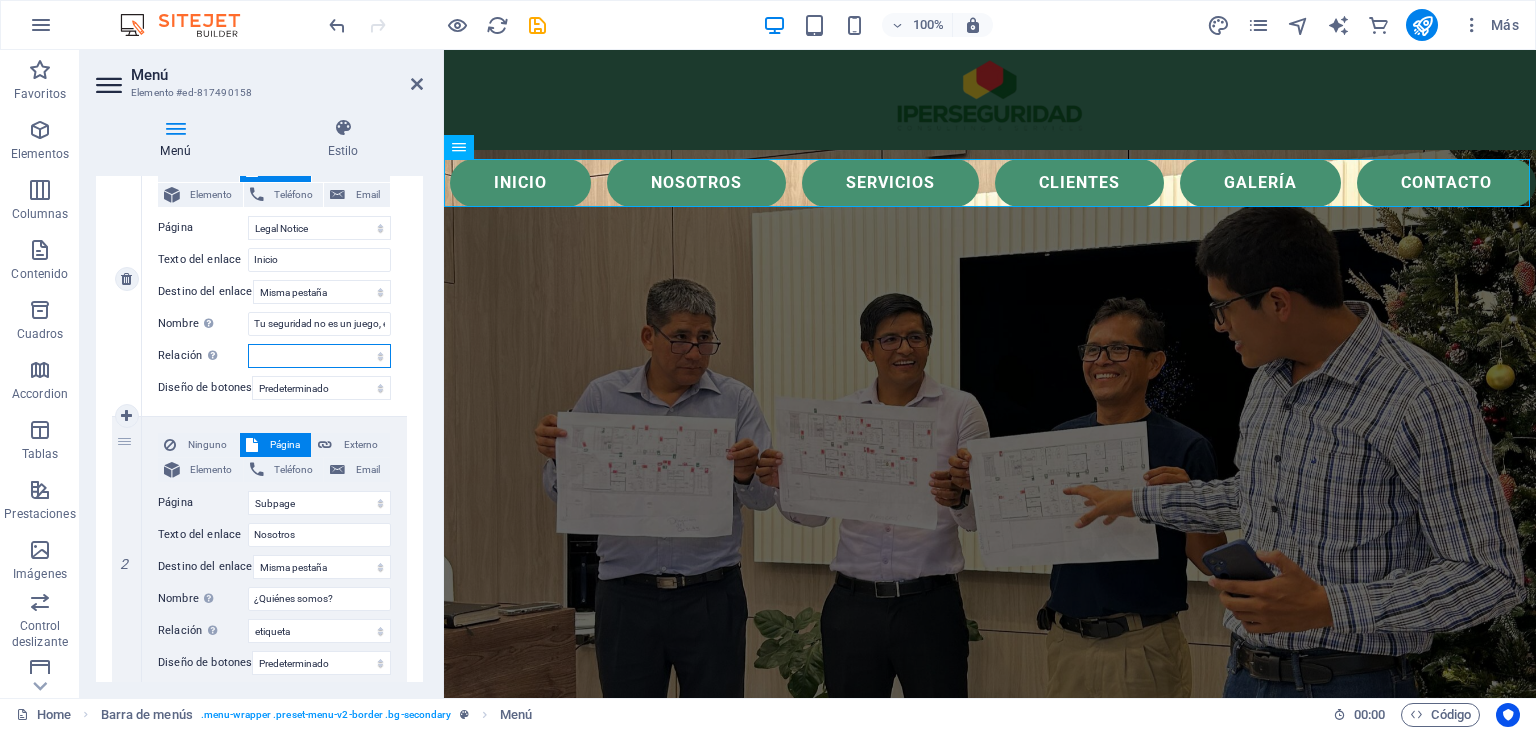 select on "nofollow" 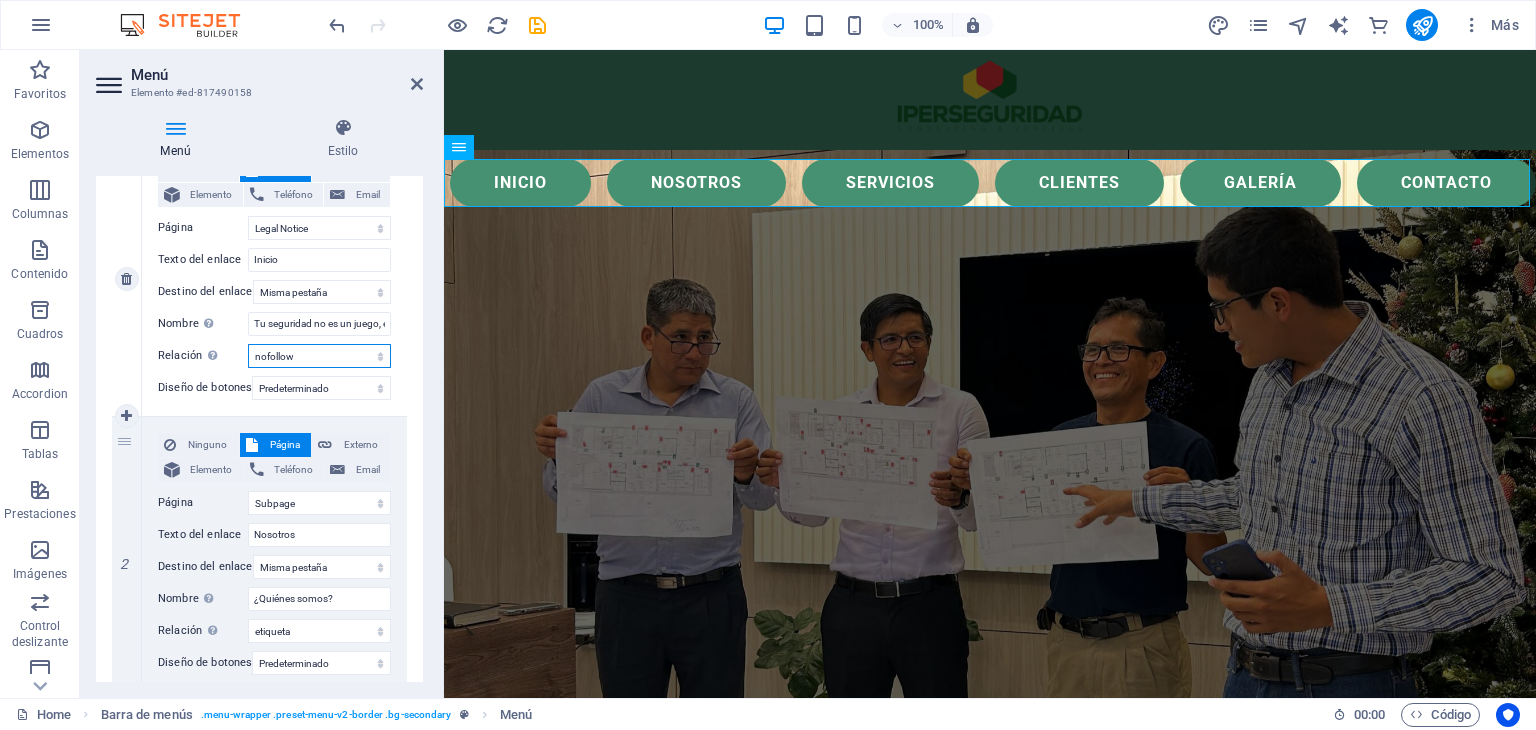 click on "alternativo autor marcador externo ayuda licencia siguiente nofollow noreferrer noopener ant buscar etiqueta" at bounding box center [319, 356] 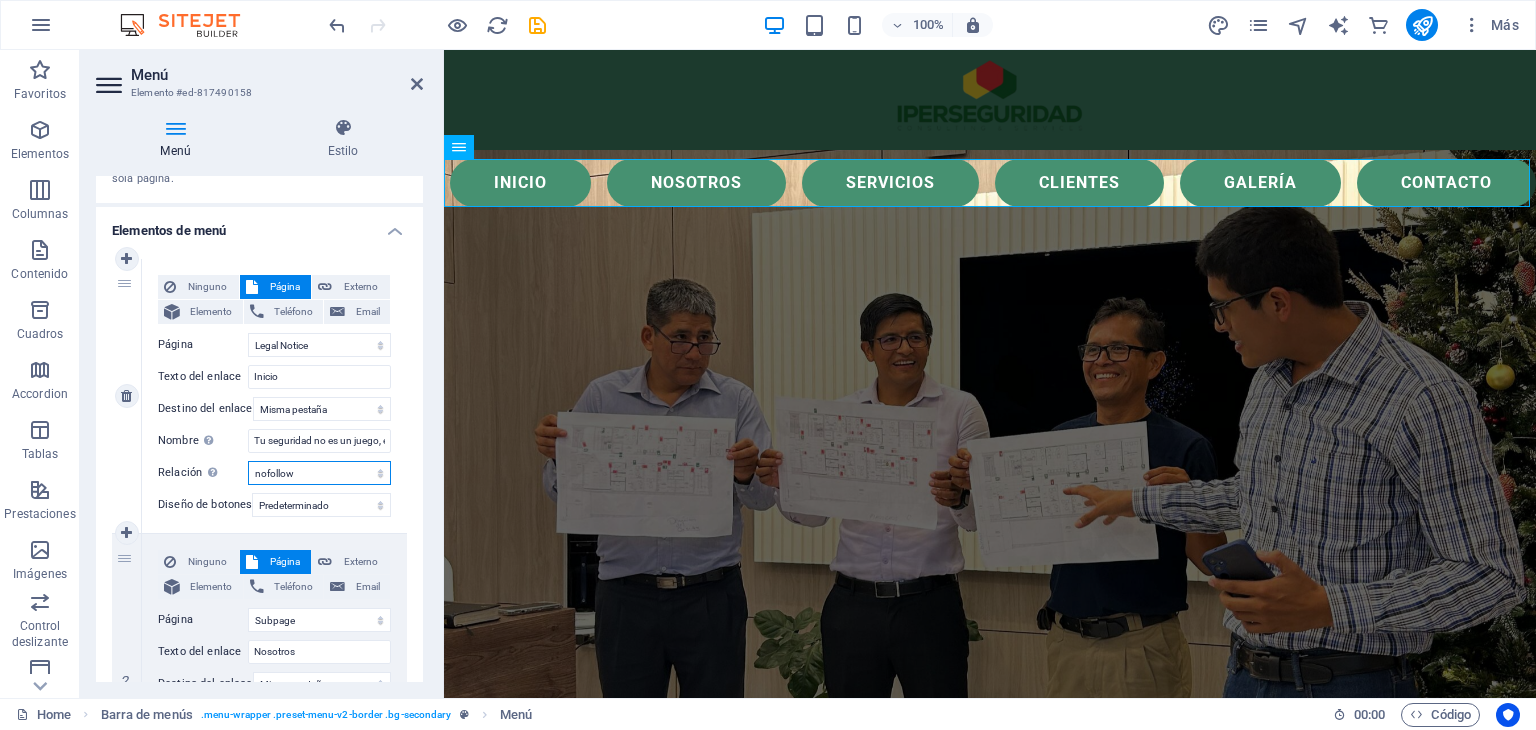scroll, scrollTop: 120, scrollLeft: 0, axis: vertical 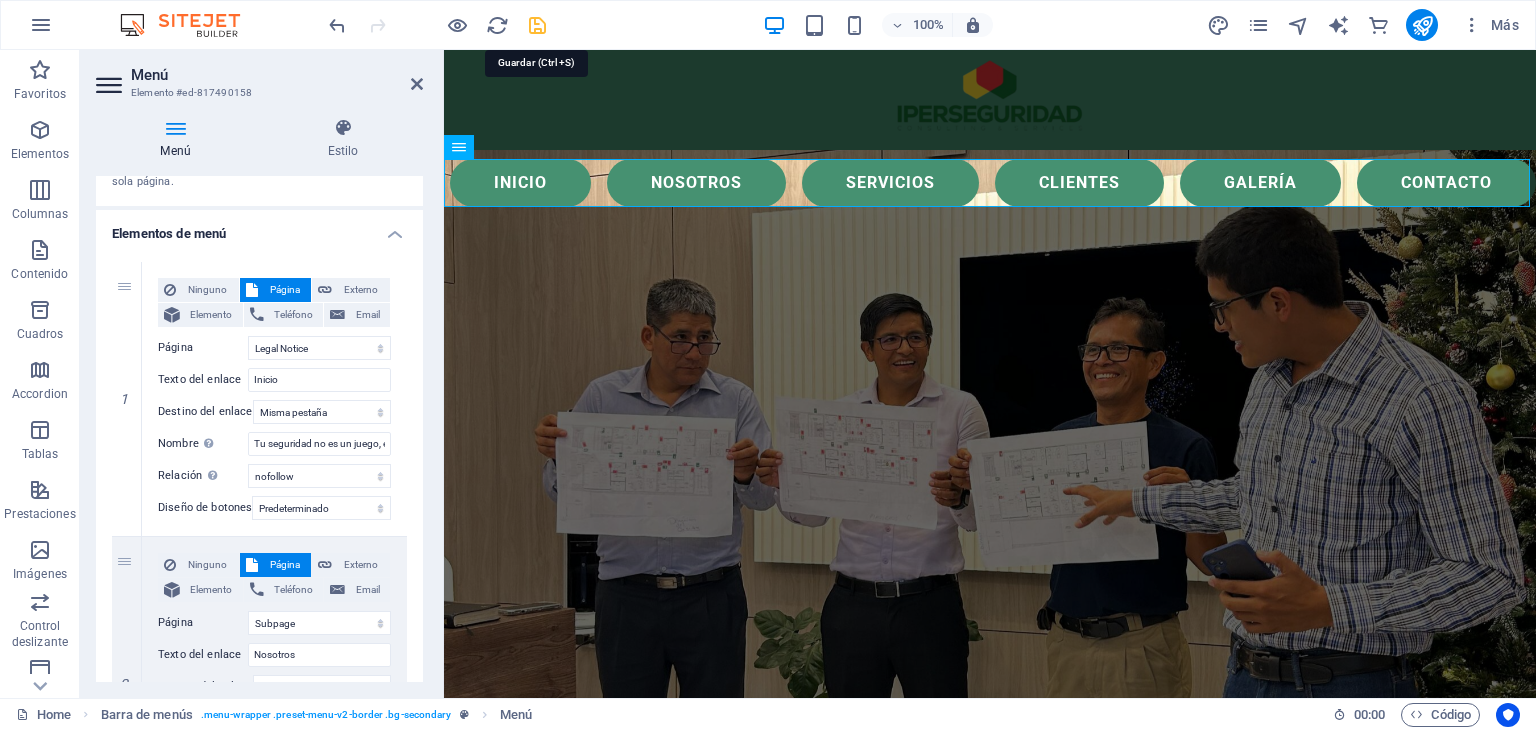 click at bounding box center [537, 25] 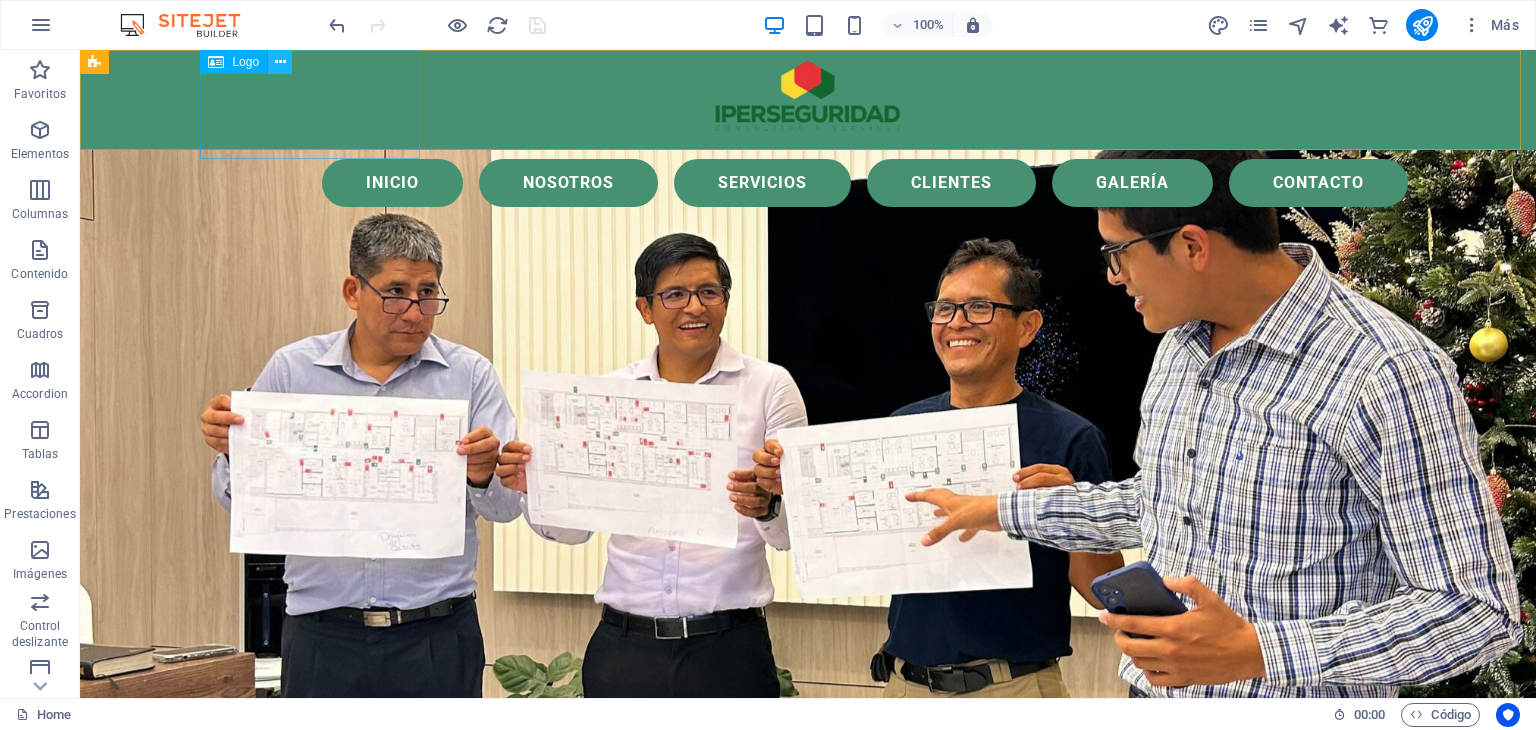 click at bounding box center (280, 62) 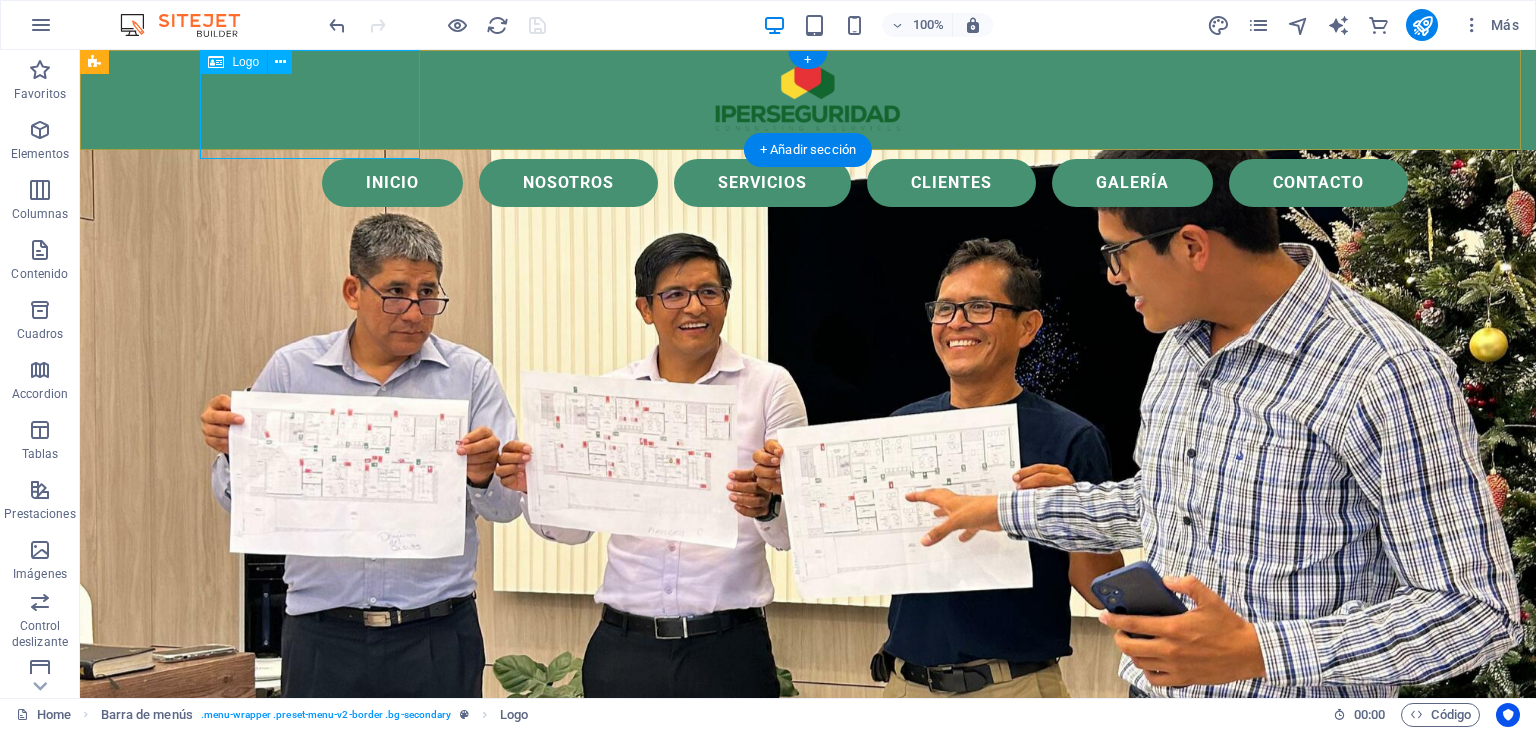 drag, startPoint x: 436, startPoint y: 224, endPoint x: 253, endPoint y: 128, distance: 206.65189 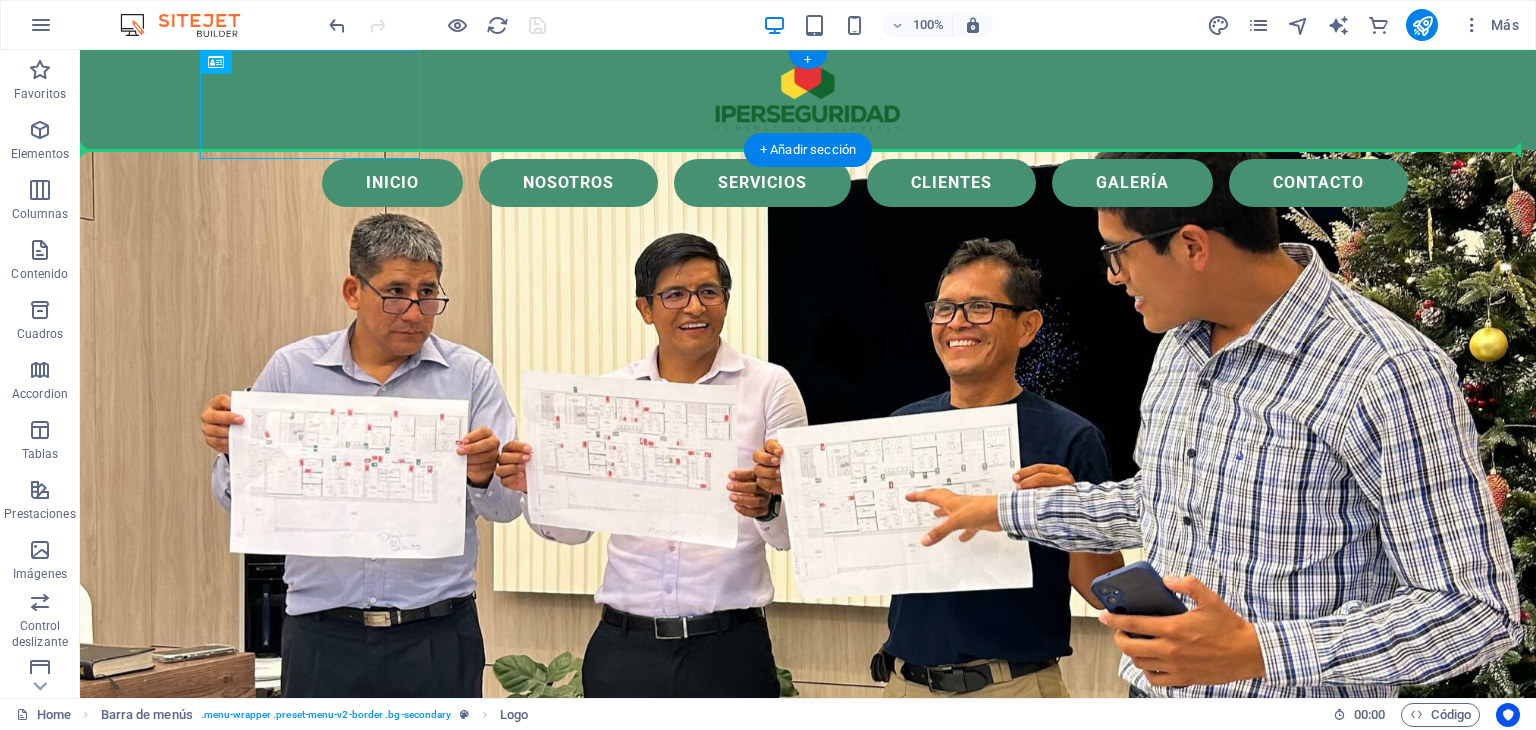 drag, startPoint x: 253, startPoint y: 128, endPoint x: 136, endPoint y: 120, distance: 117.273186 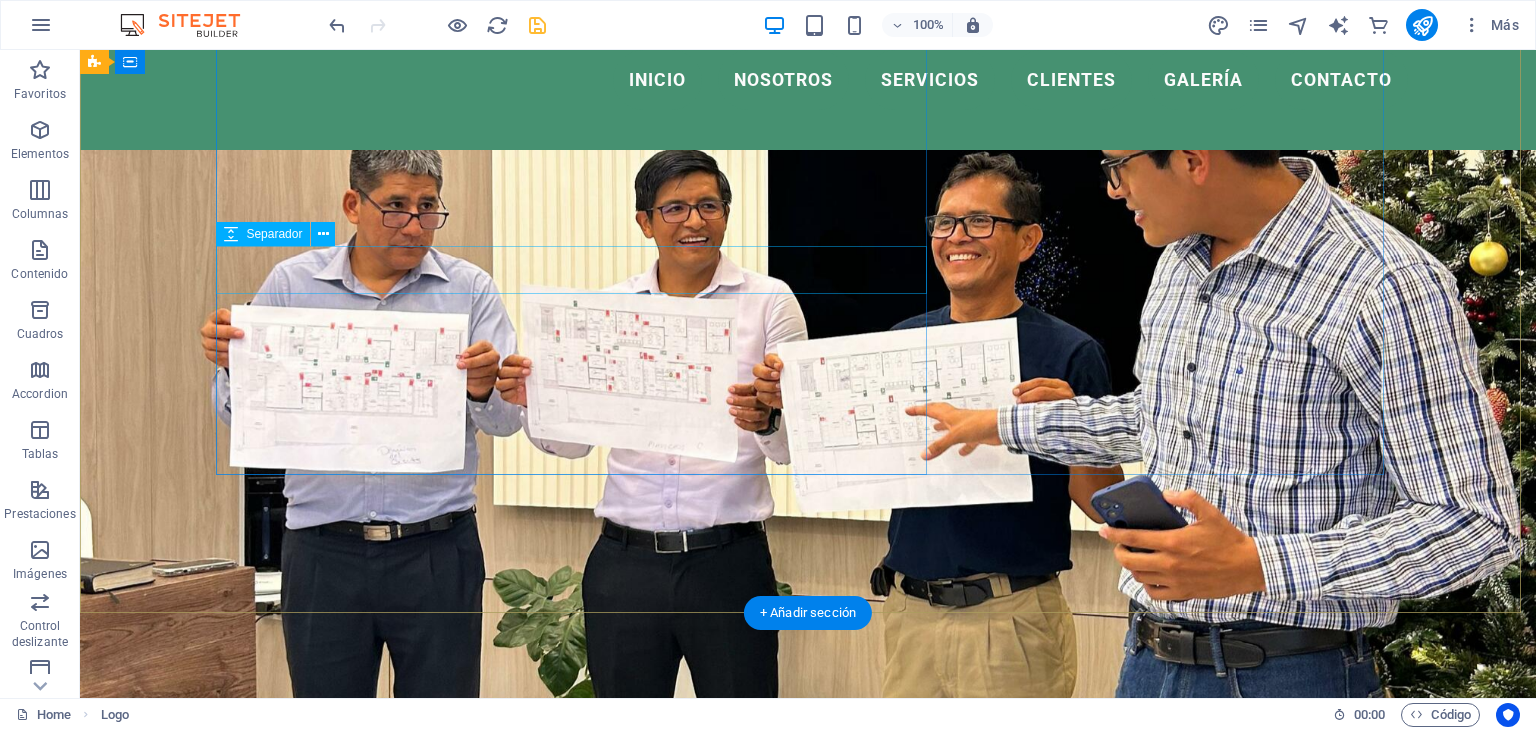 scroll, scrollTop: 0, scrollLeft: 0, axis: both 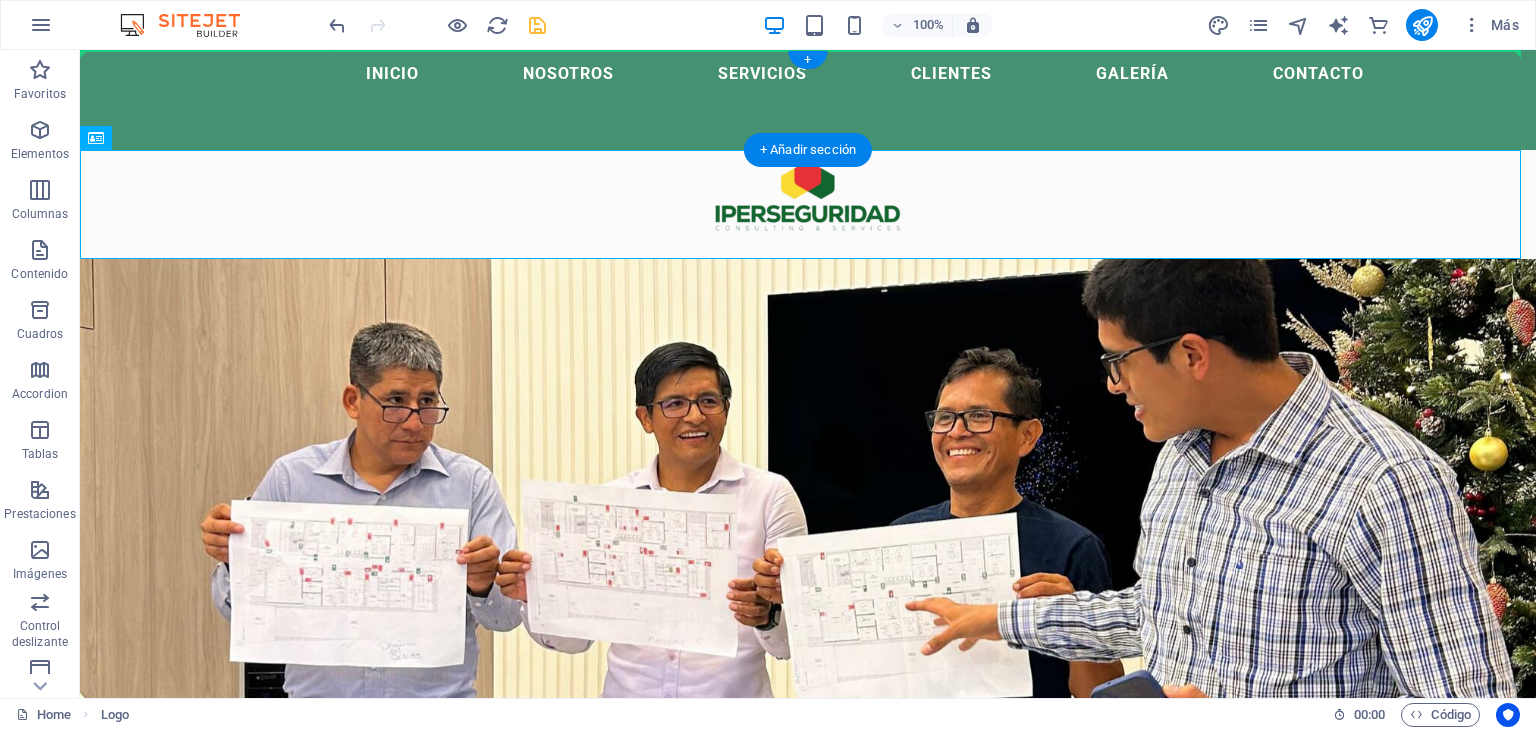drag, startPoint x: 778, startPoint y: 189, endPoint x: 776, endPoint y: 56, distance: 133.01503 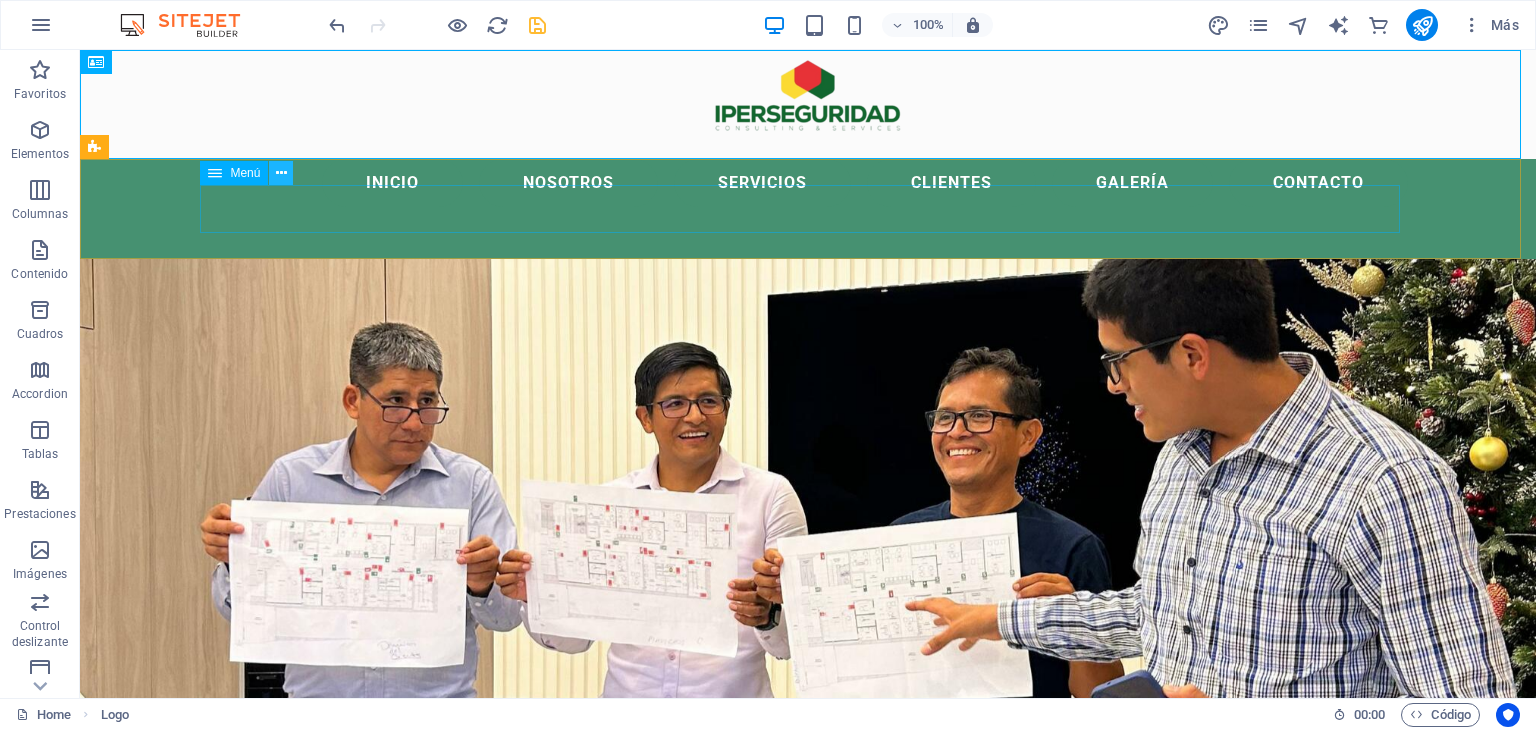 click at bounding box center (281, 173) 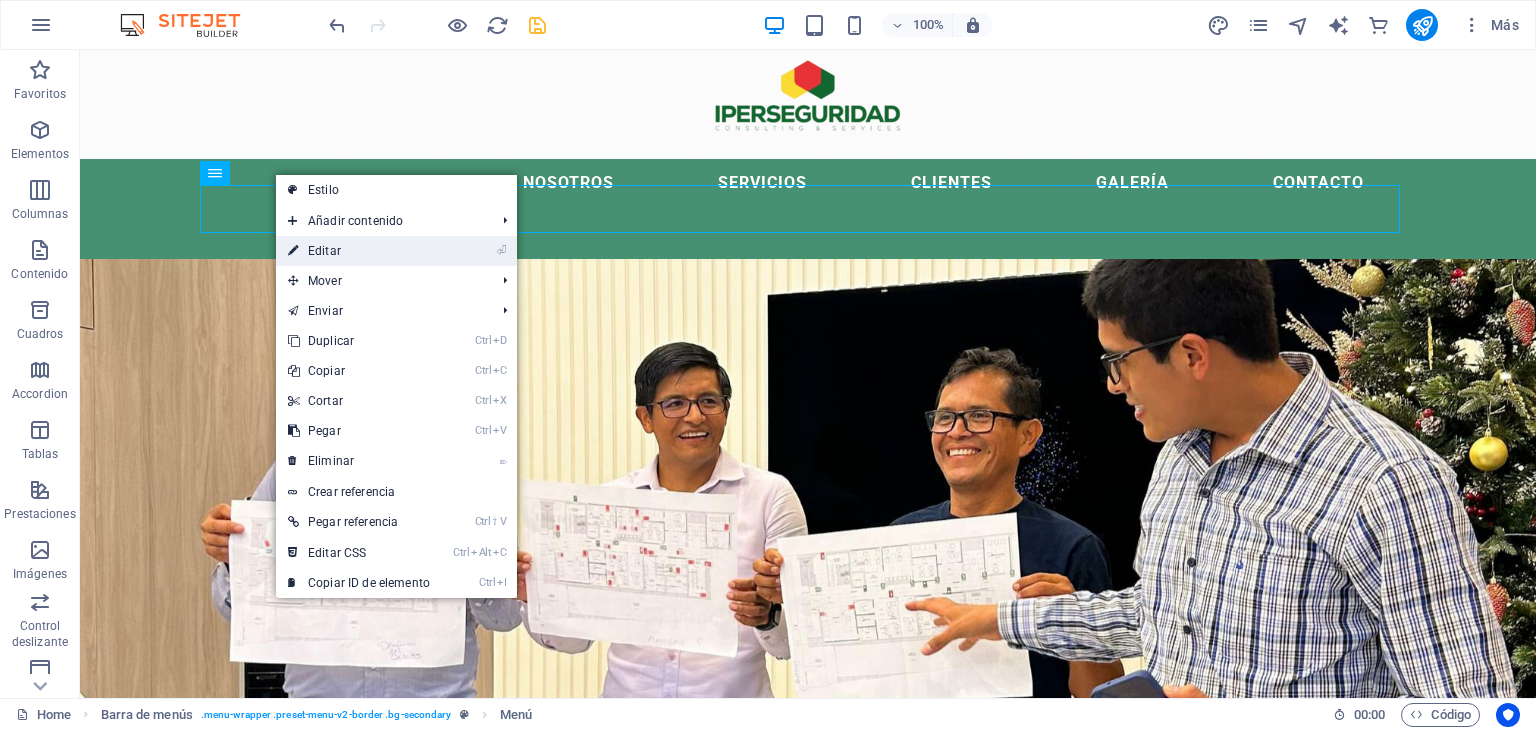 click on "⏎  Editar" at bounding box center (359, 251) 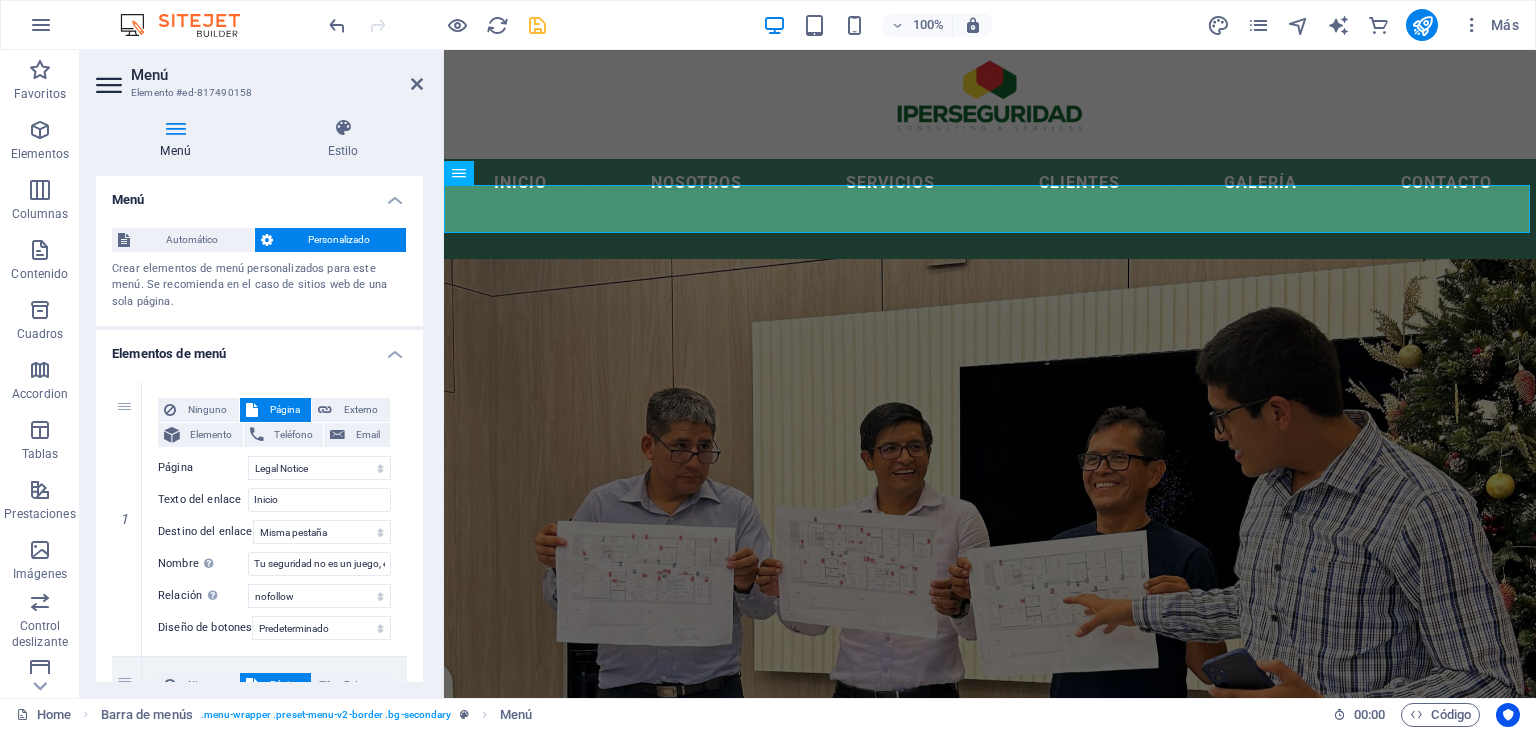 click on "Automático Personalizado Crear elementos de menú personalizados para este menú. Se recomienda en el caso de sitios web de una sola página. Gestionar páginas" at bounding box center (259, 269) 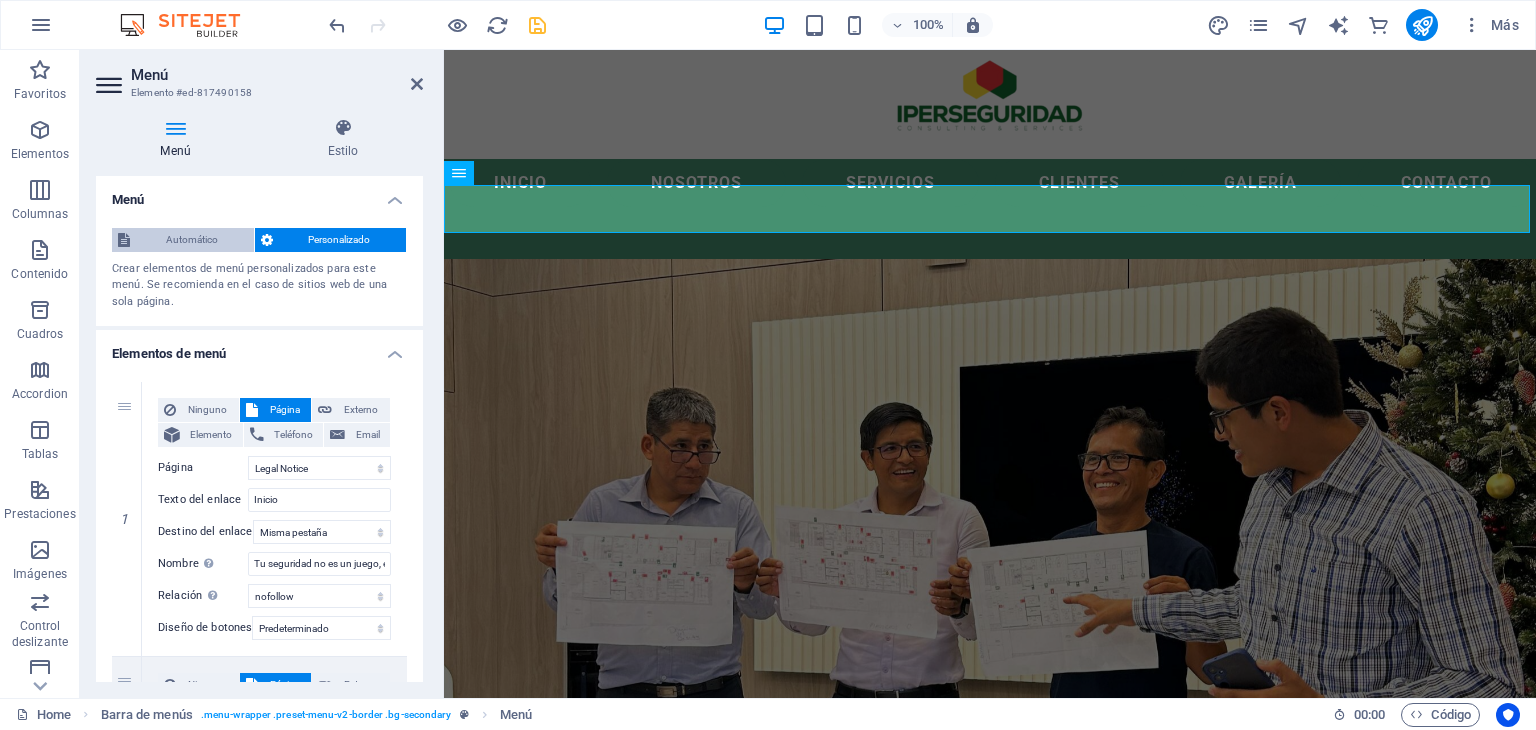 click on "Automático" at bounding box center (192, 240) 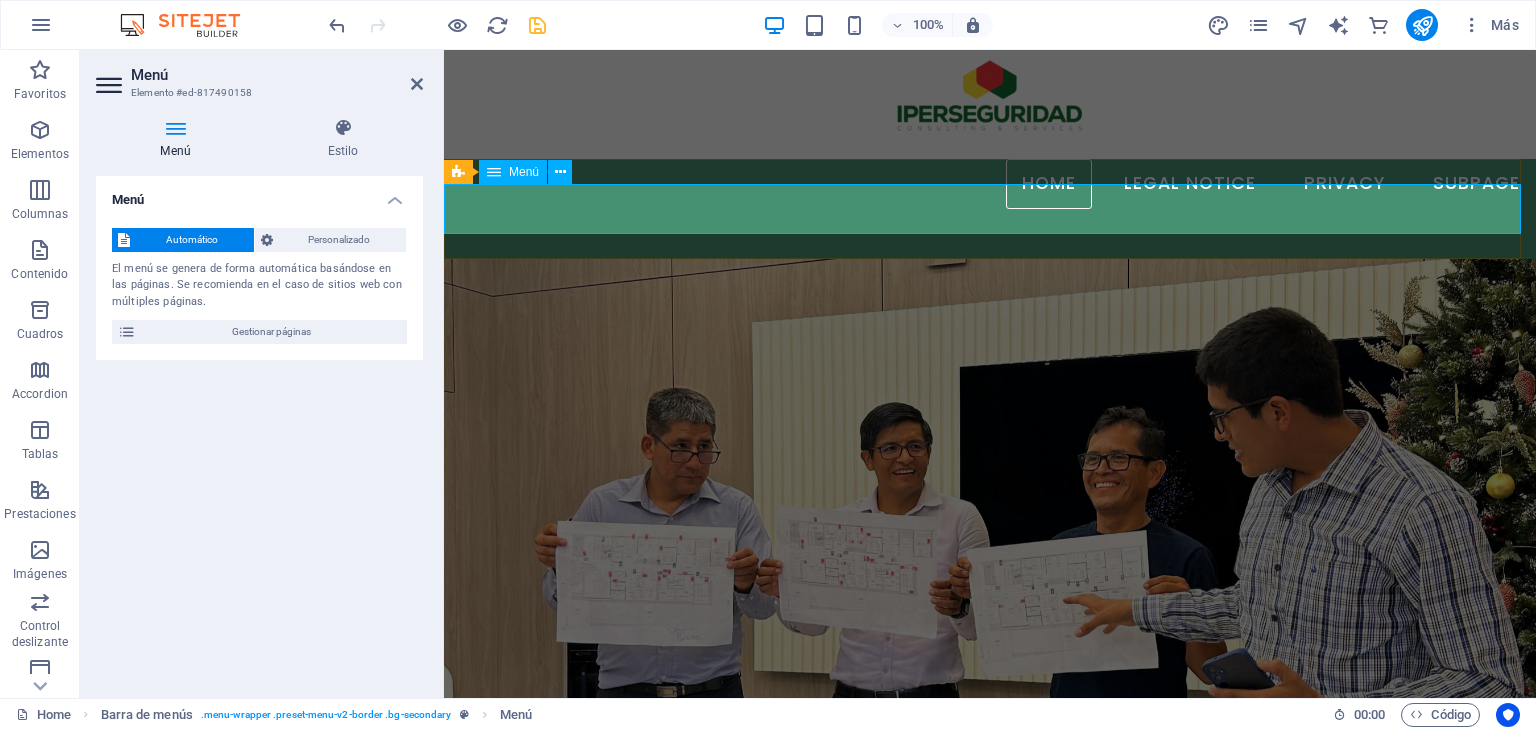 click on "Home Legal Notice Privacy Subpage" at bounding box center [990, 184] 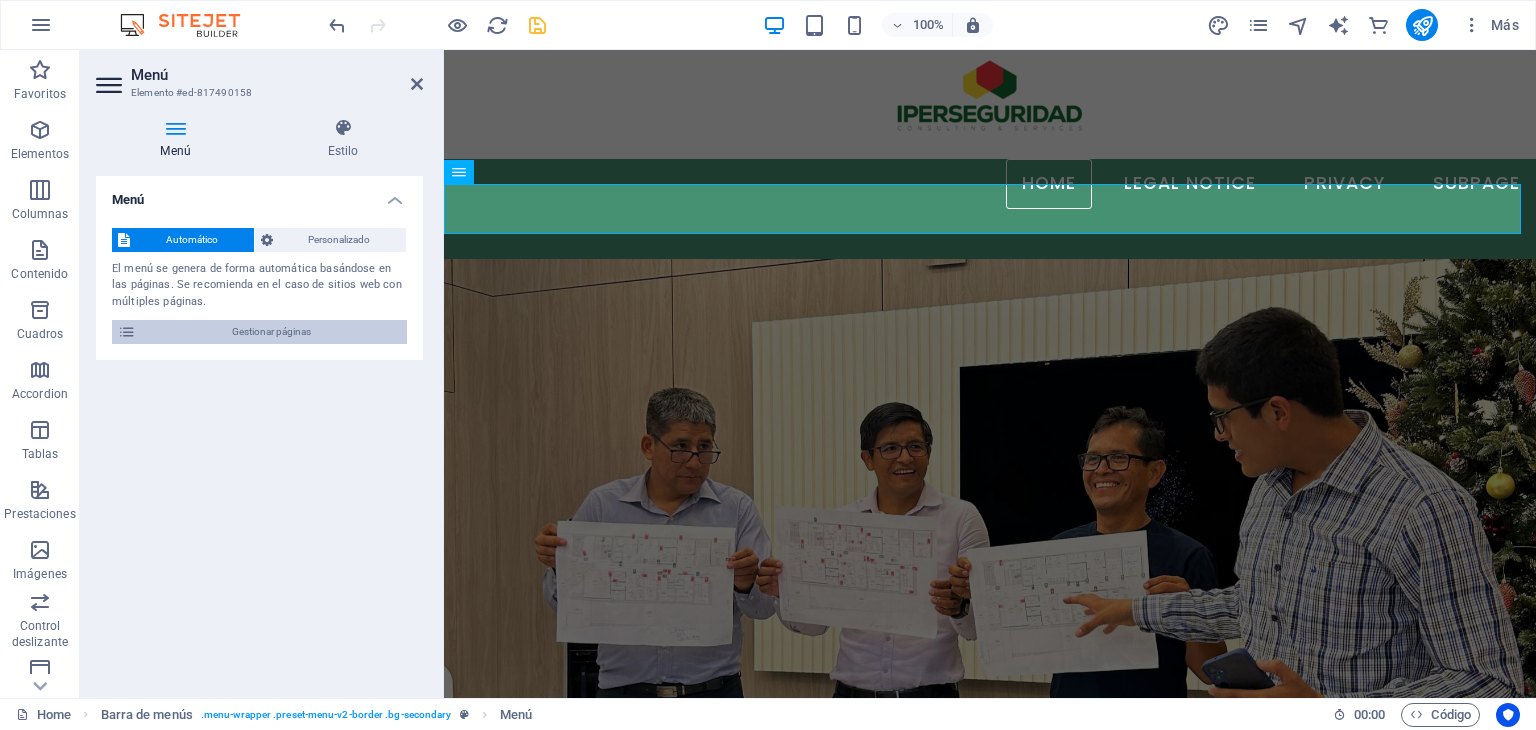 click on "Gestionar páginas" at bounding box center (271, 332) 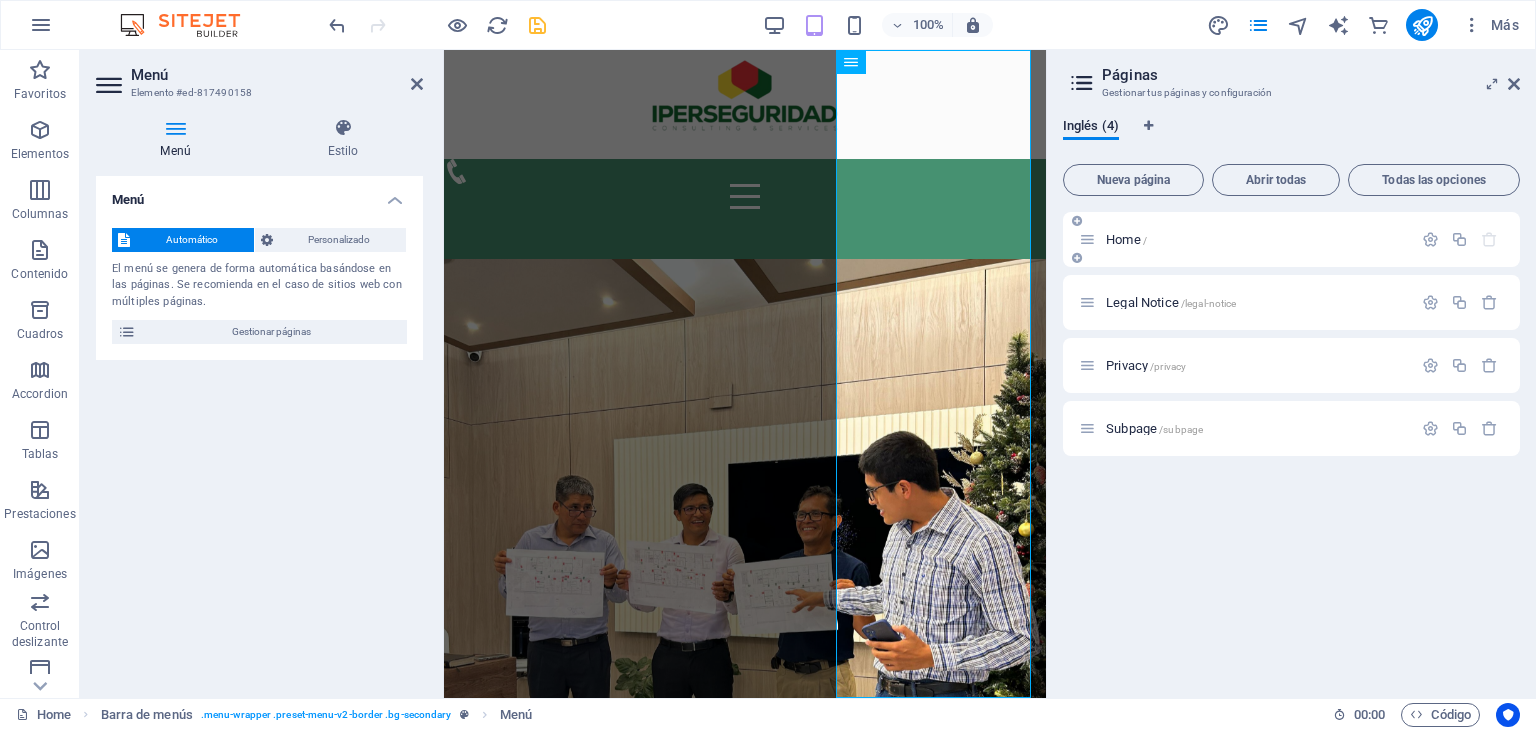 click at bounding box center (1087, 239) 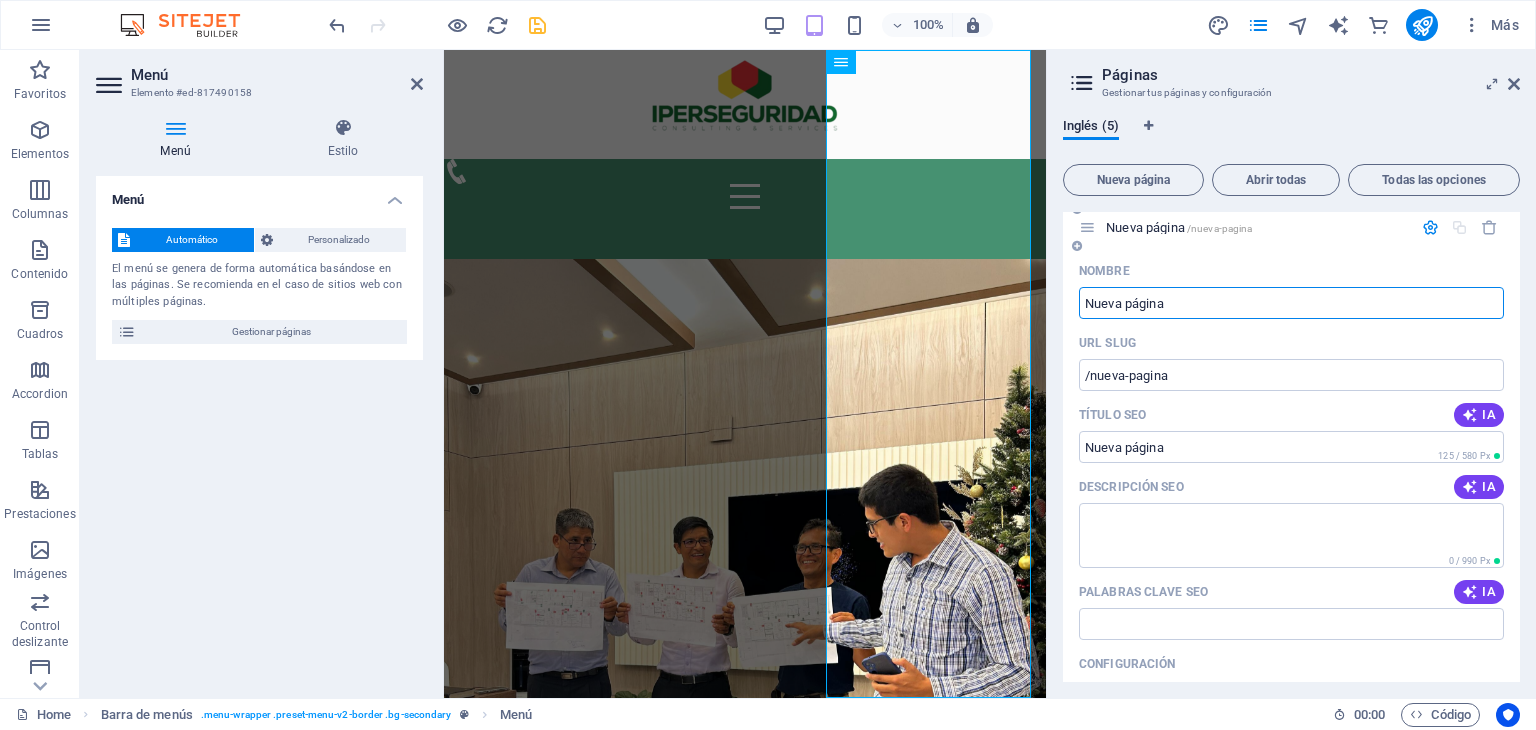 scroll, scrollTop: 76, scrollLeft: 0, axis: vertical 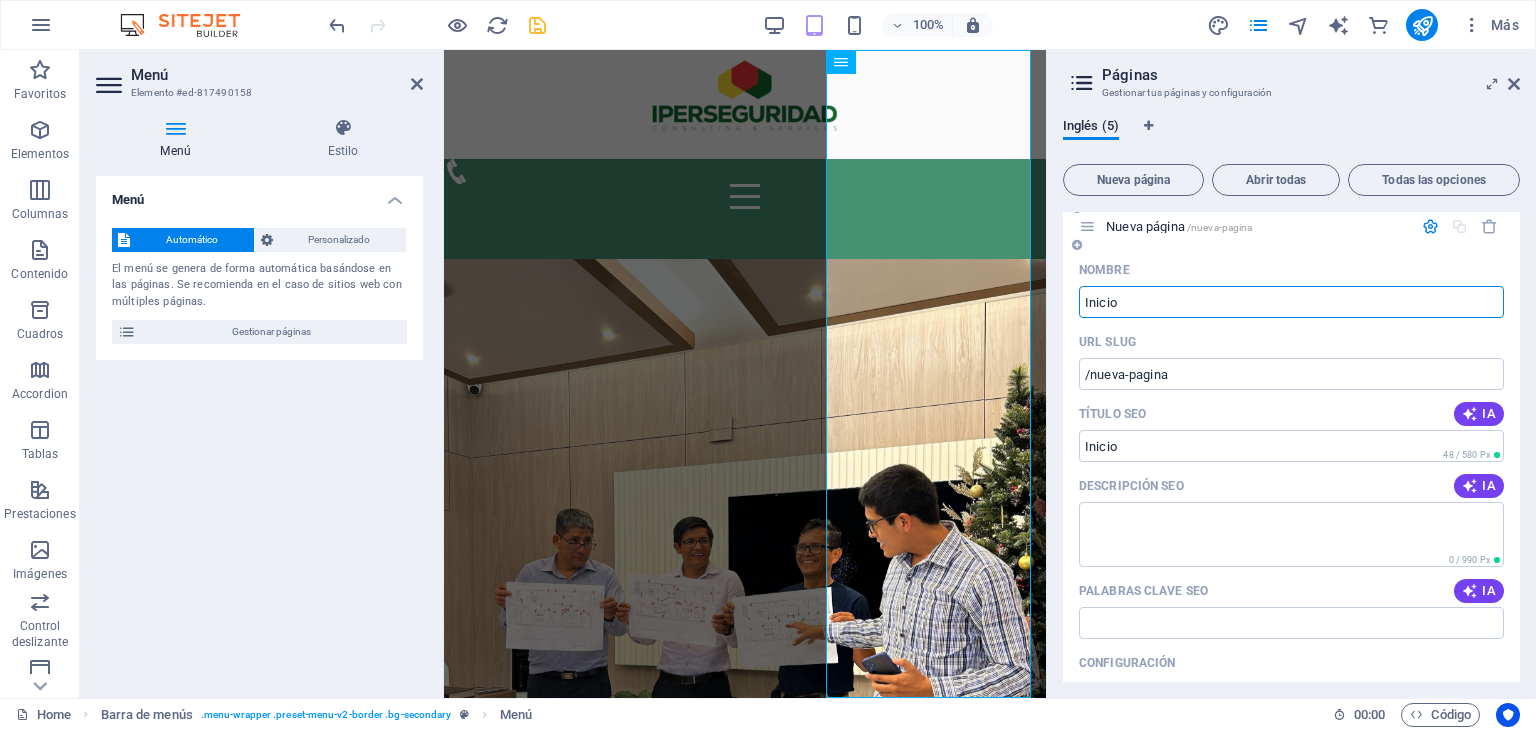 type on "Inicio" 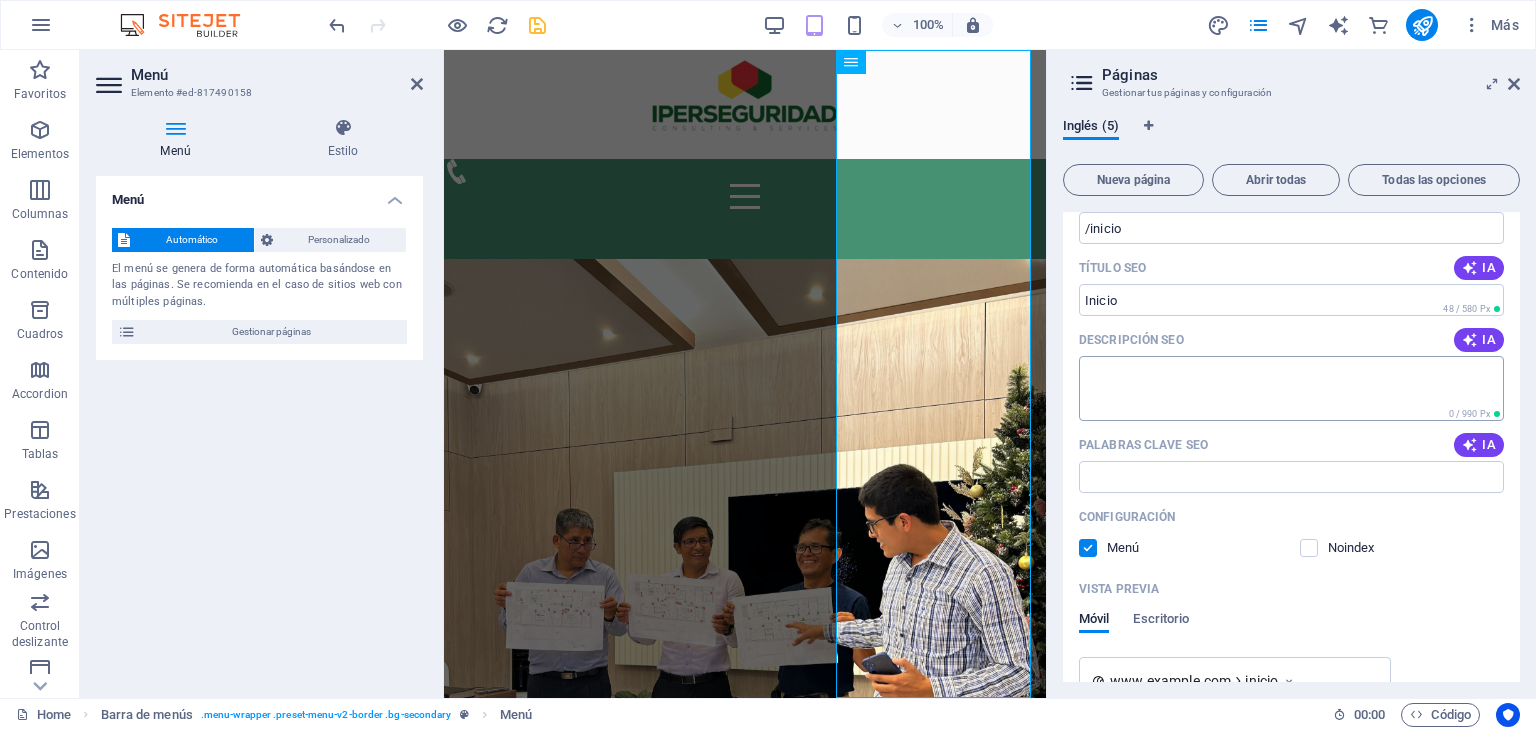 scroll, scrollTop: 221, scrollLeft: 0, axis: vertical 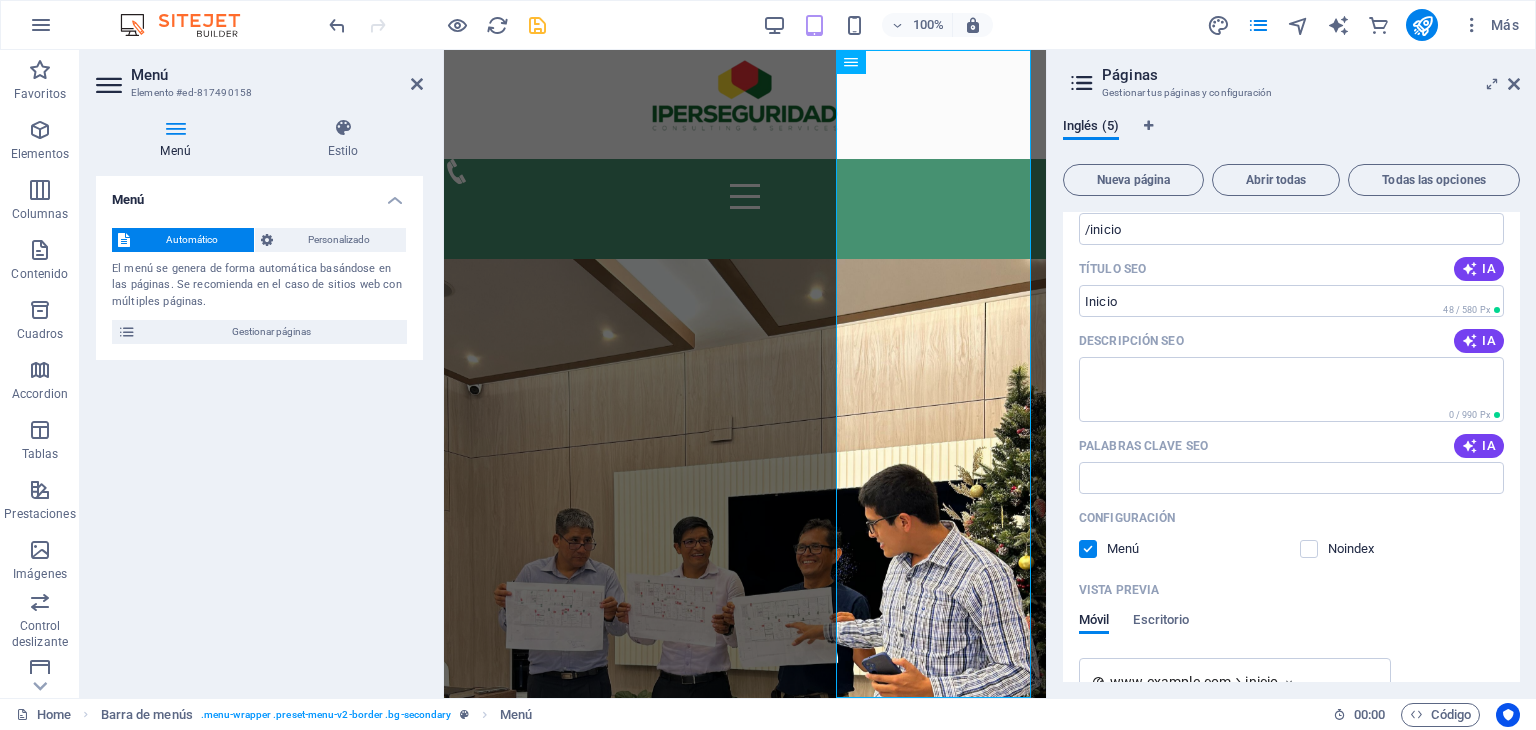 type on "Inicio" 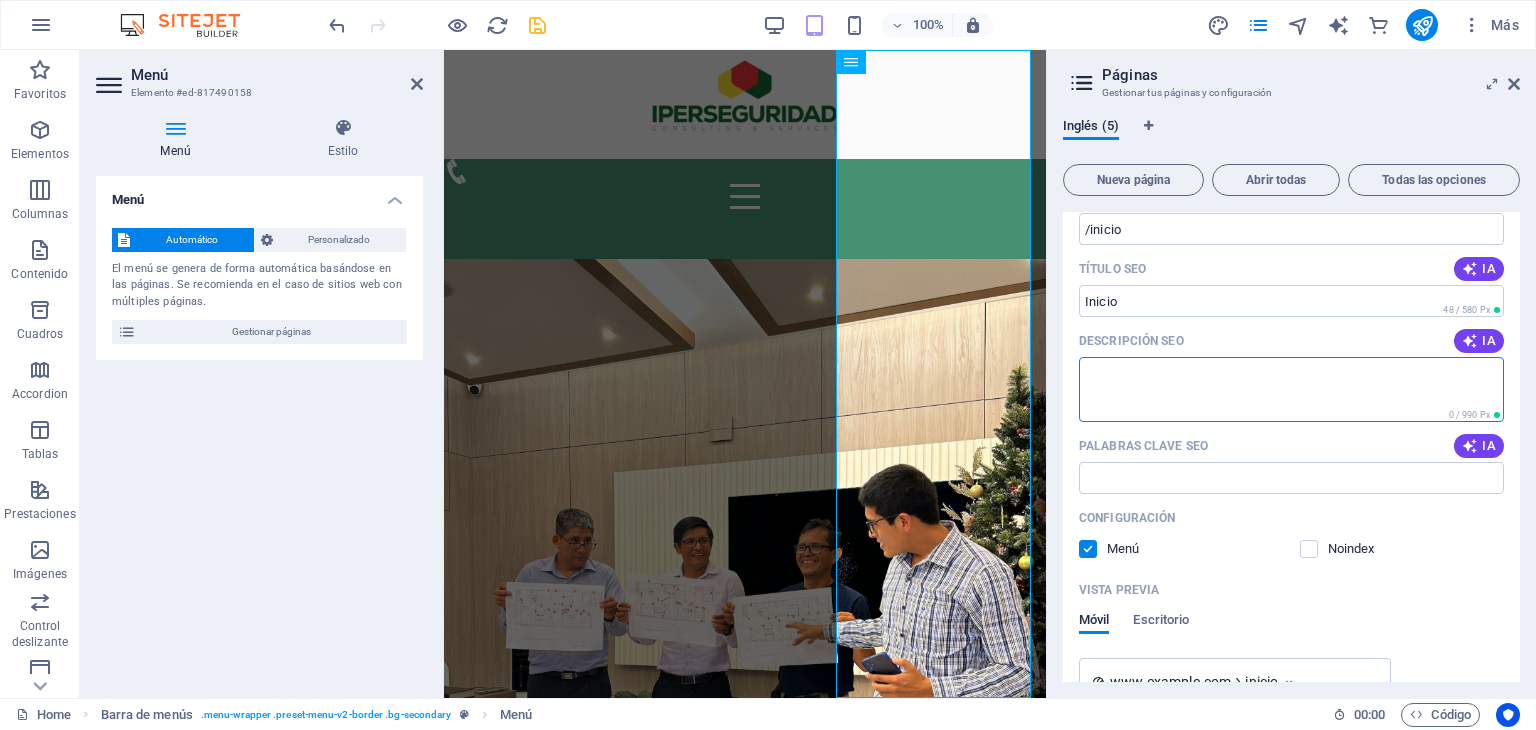click on "Descripción SEO" at bounding box center (1291, 389) 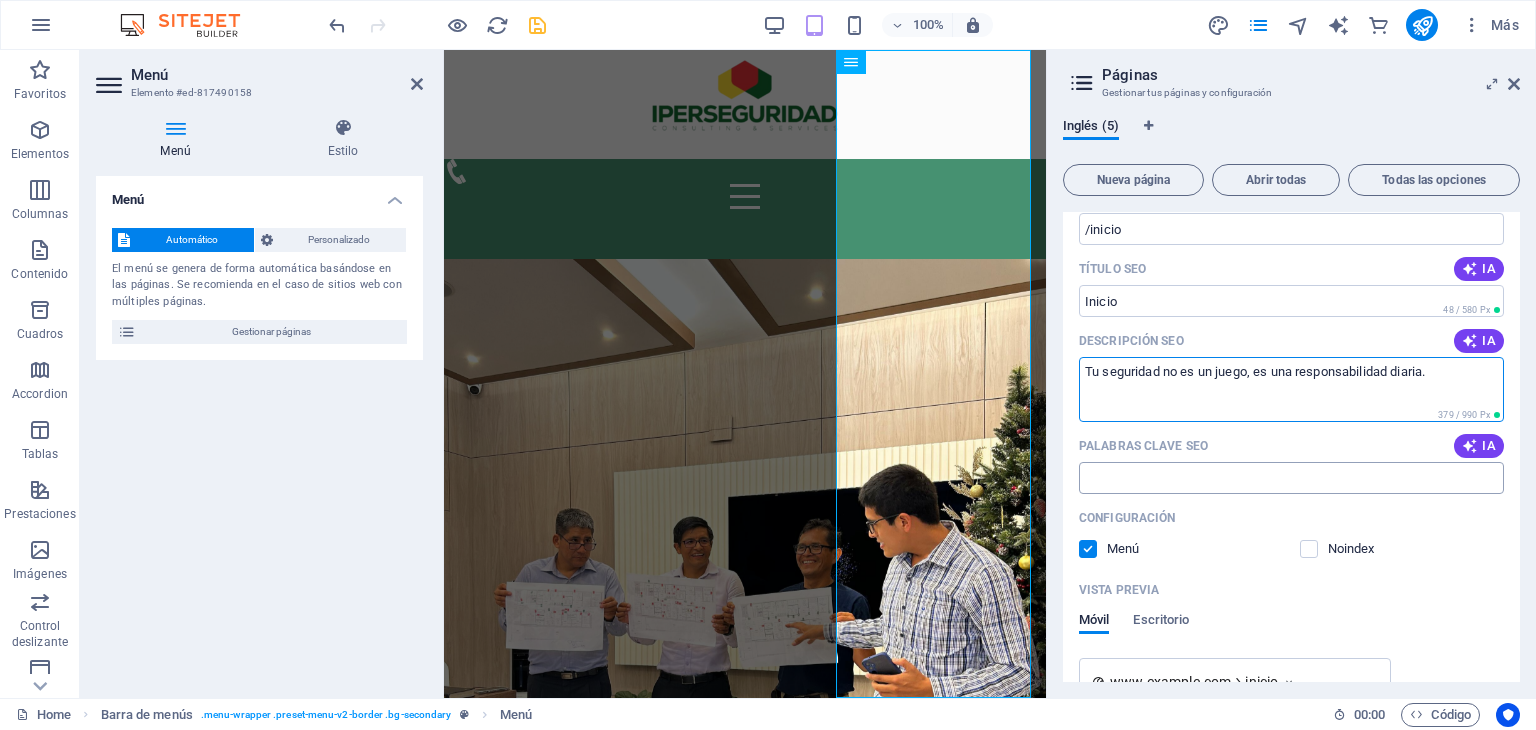 type on "Tu seguridad no es un juego, es una responsabilidad diaria." 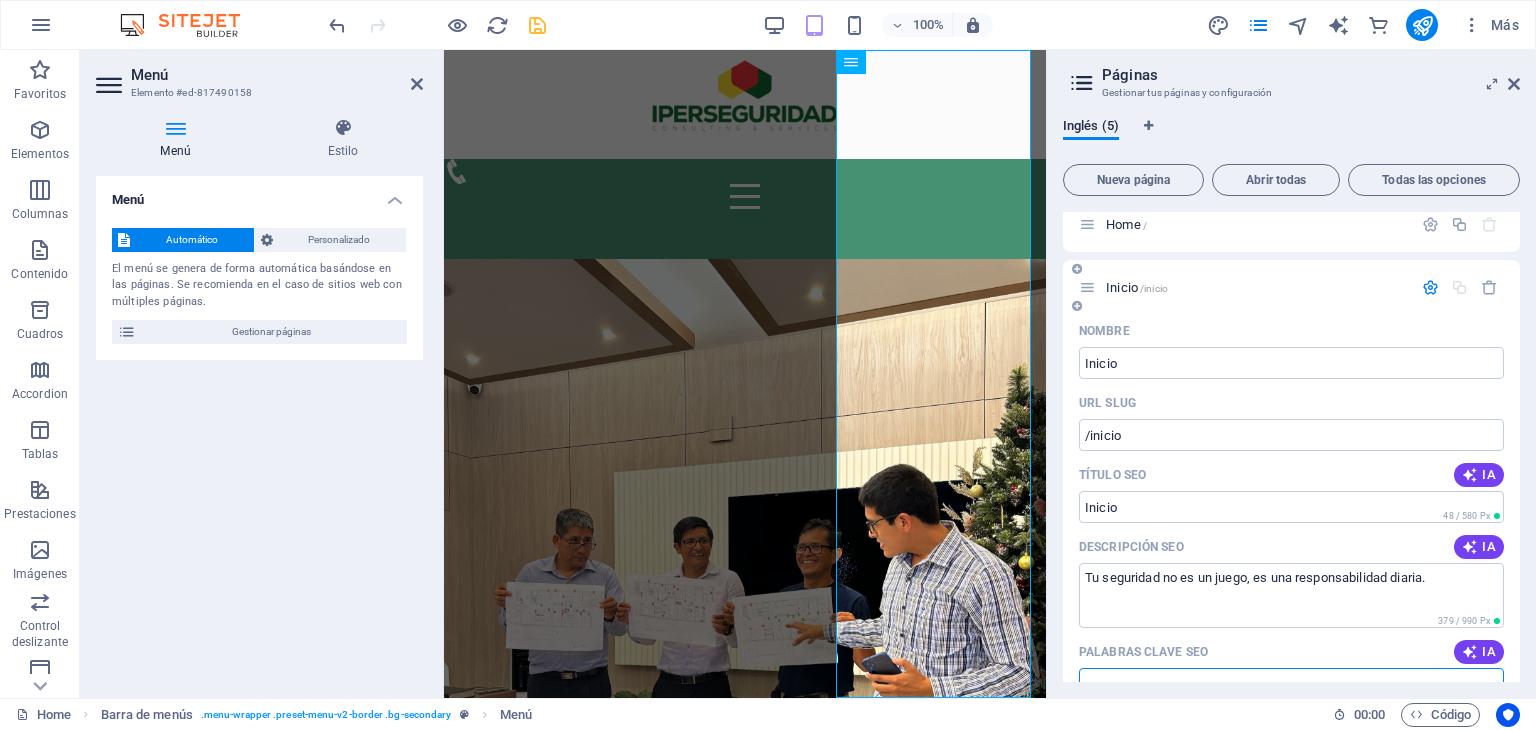 scroll, scrollTop: 0, scrollLeft: 0, axis: both 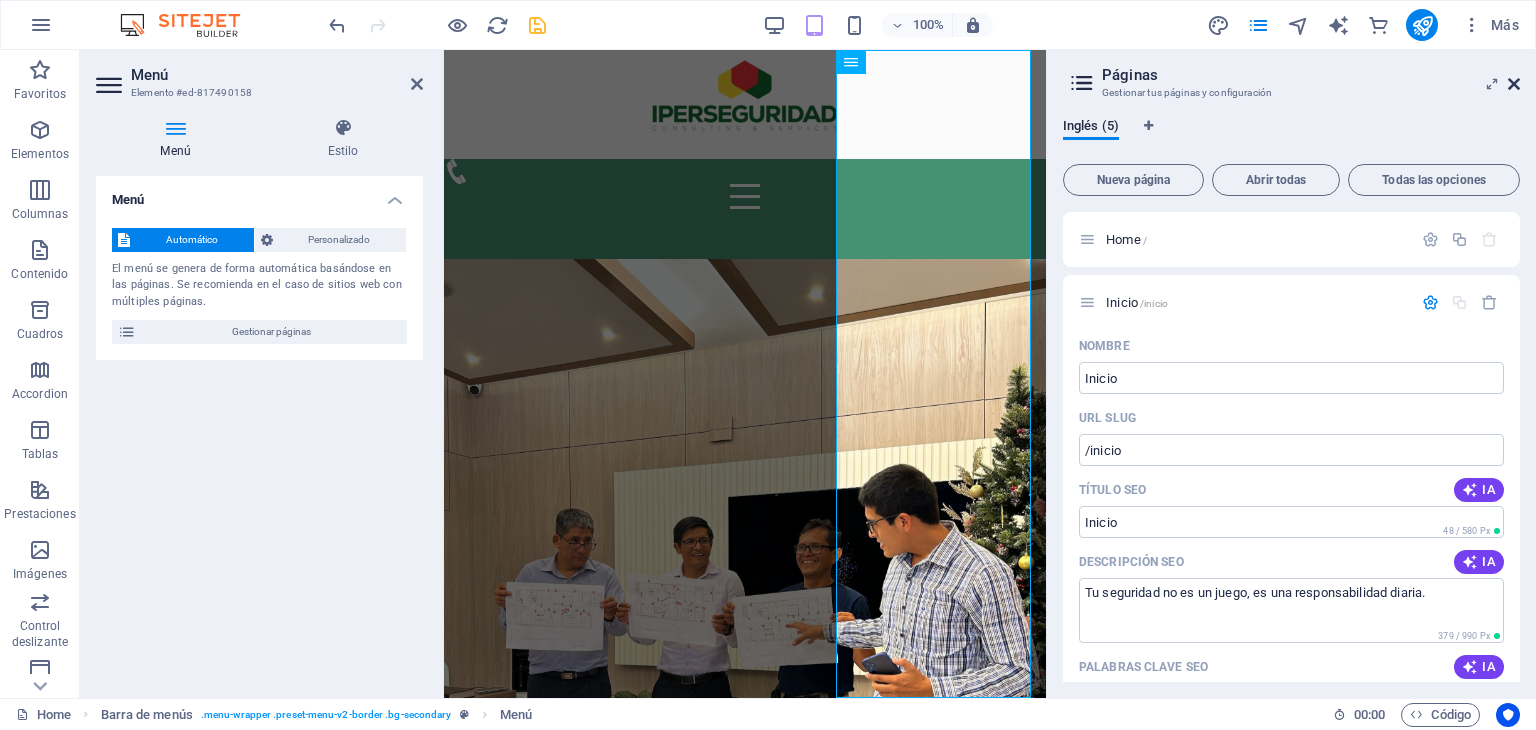 click at bounding box center (1514, 84) 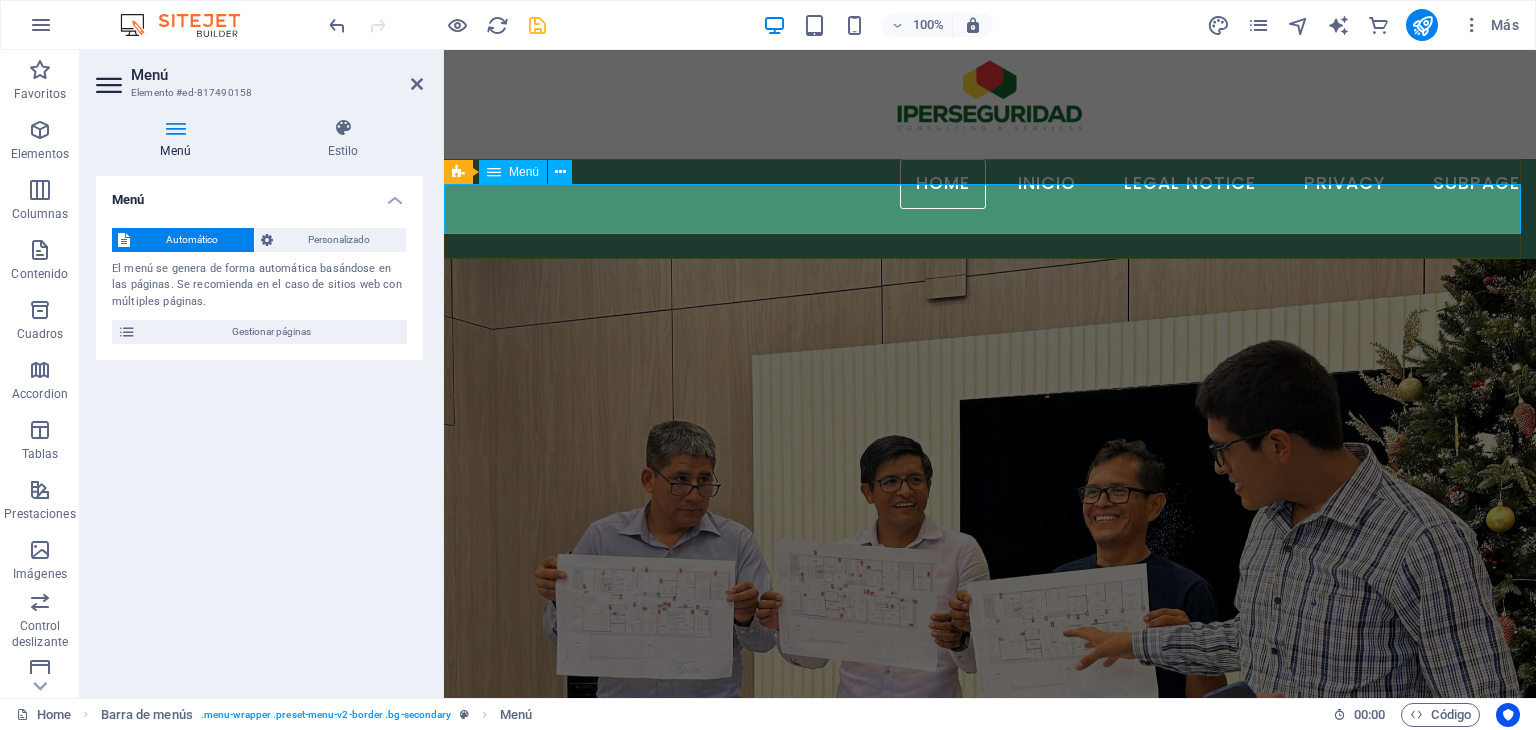 click on "Home Inicio Legal Notice Privacy Subpage" at bounding box center [990, 184] 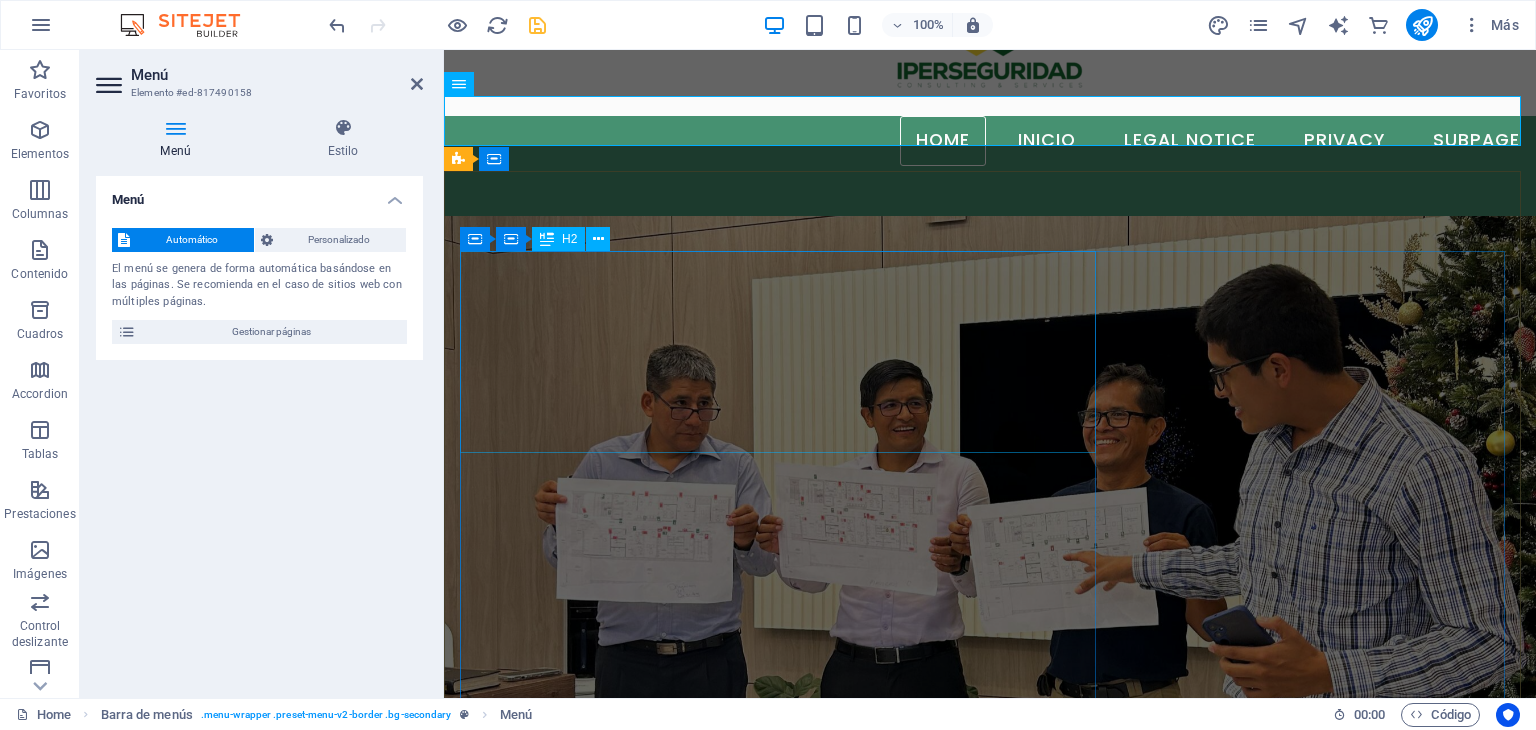 scroll, scrollTop: 0, scrollLeft: 0, axis: both 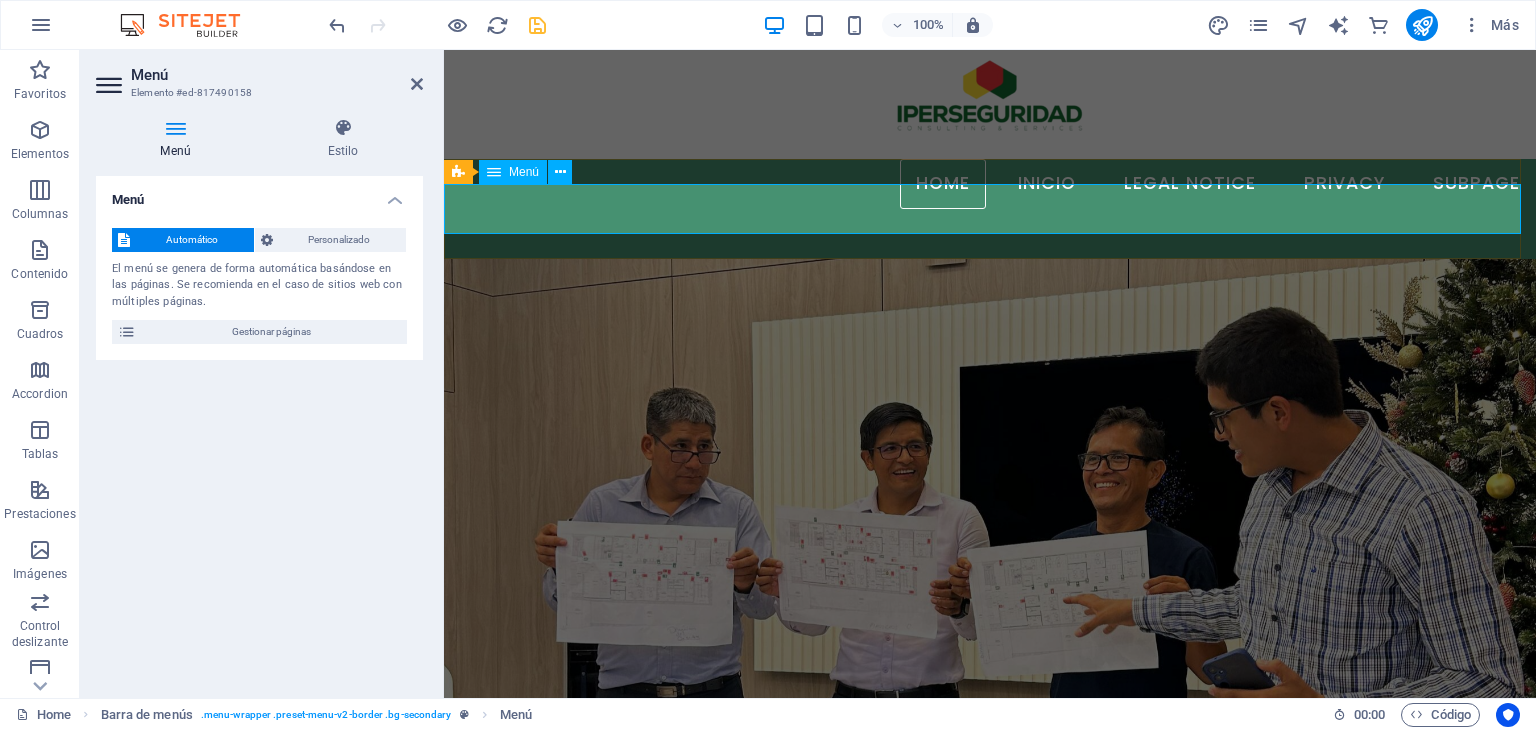 click on "Home Inicio Legal Notice Privacy Subpage" at bounding box center [990, 184] 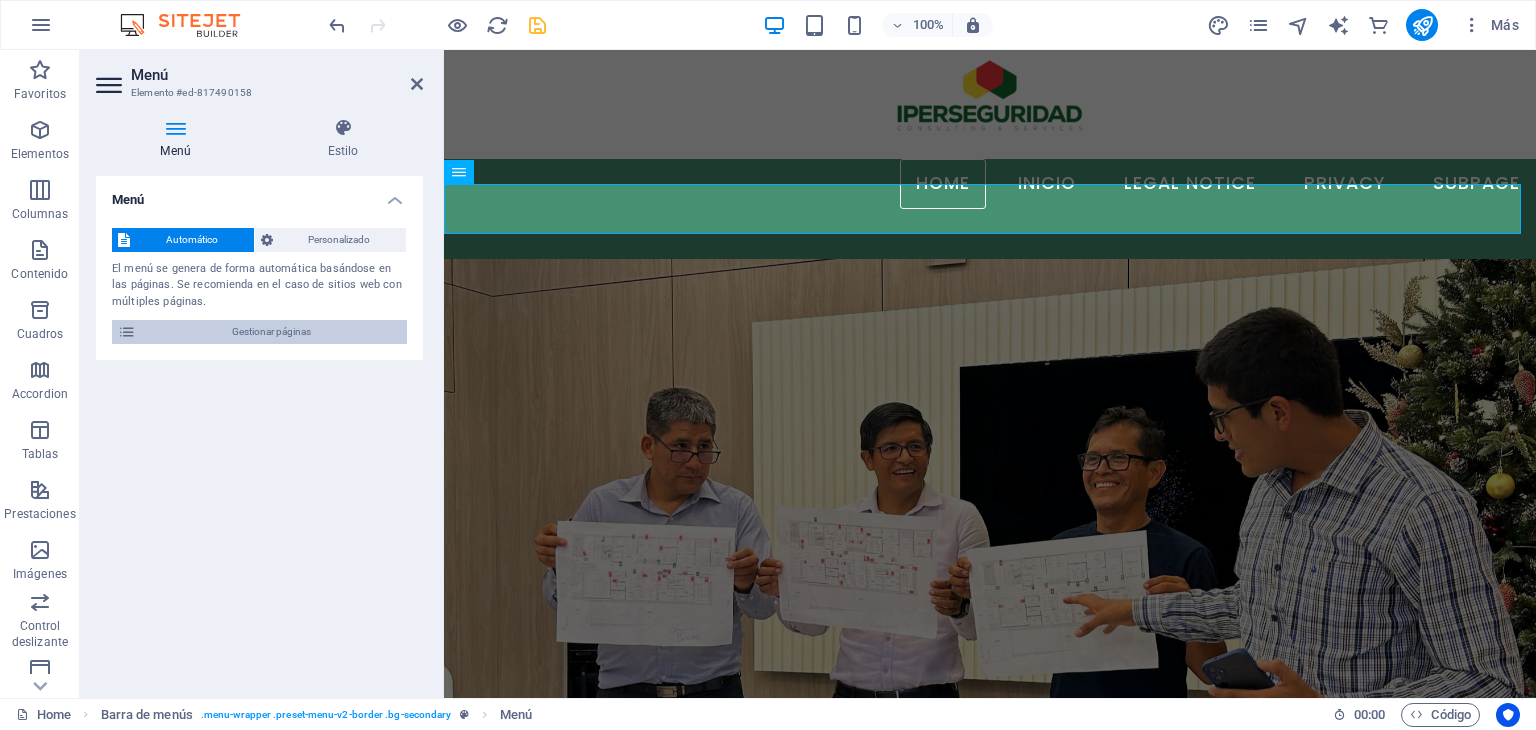 click on "Gestionar páginas" at bounding box center (271, 332) 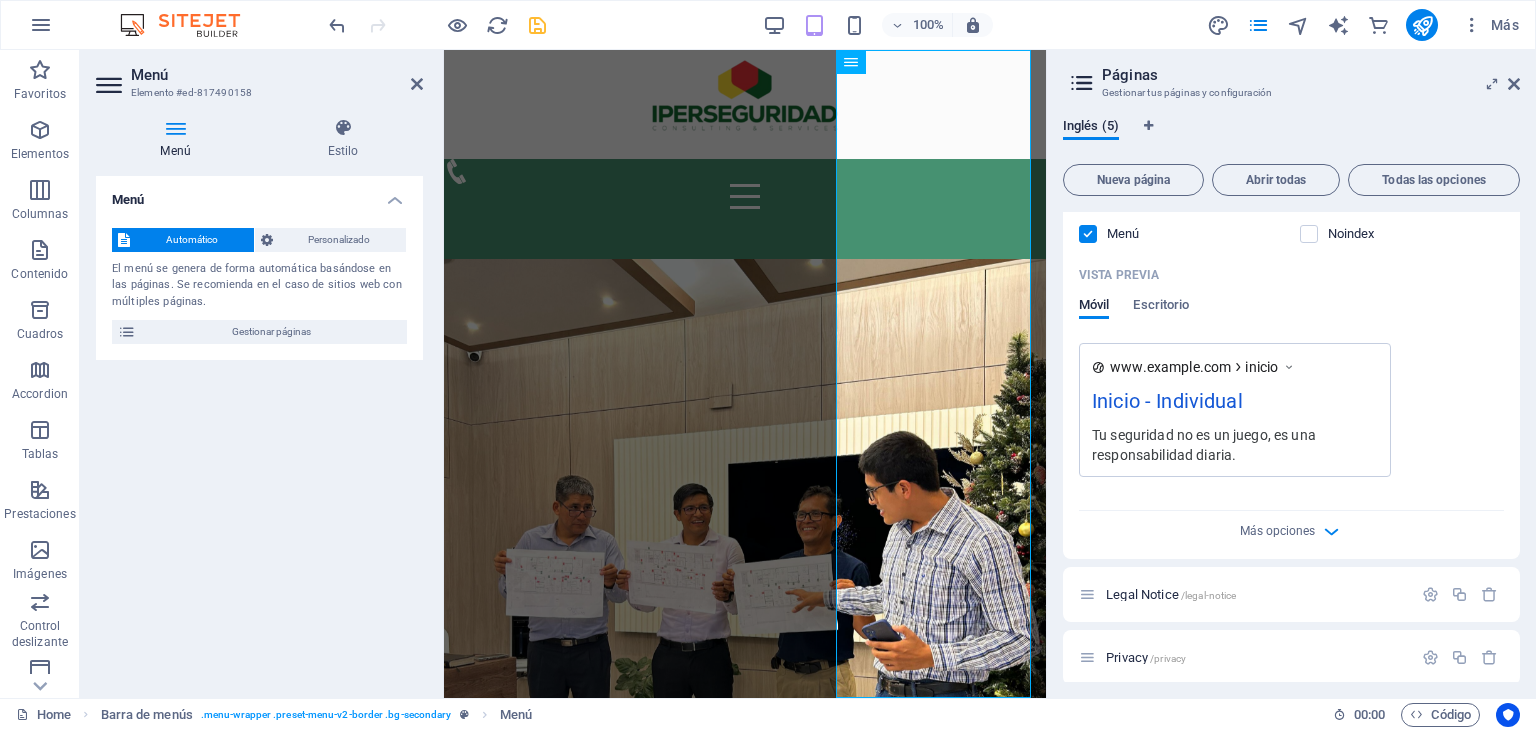 scroll, scrollTop: 610, scrollLeft: 0, axis: vertical 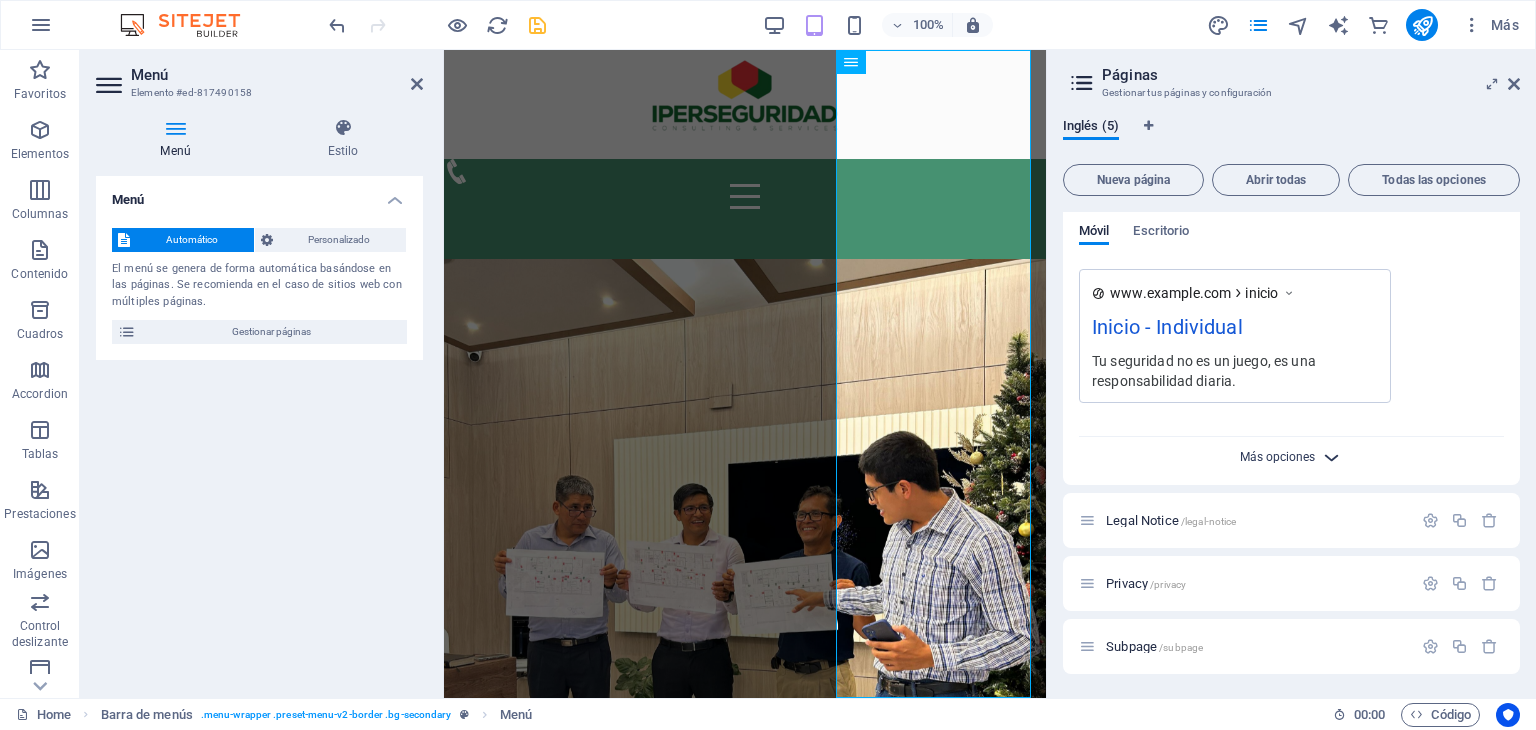 click on "Más opciones" at bounding box center (1277, 457) 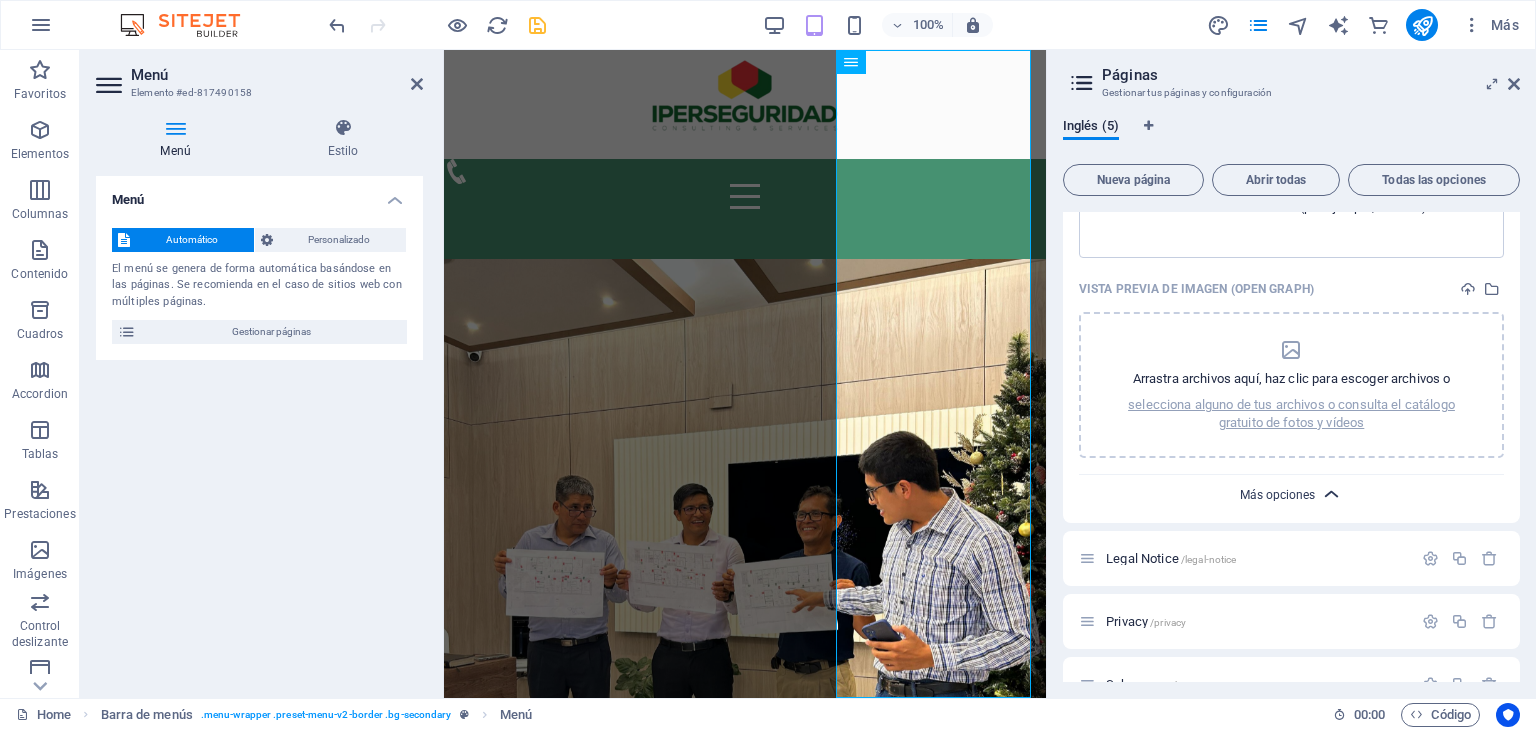 scroll, scrollTop: 879, scrollLeft: 0, axis: vertical 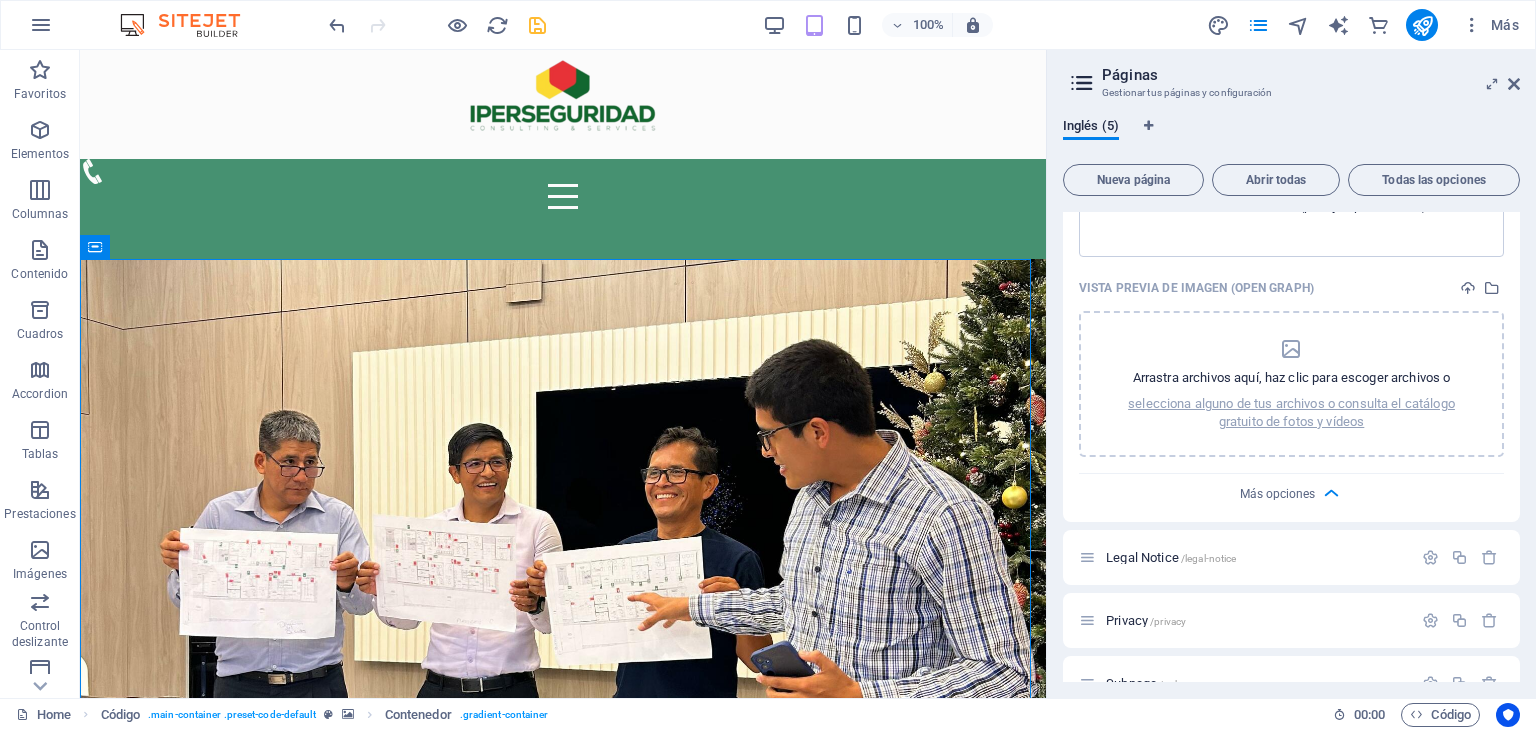 drag, startPoint x: 536, startPoint y: 297, endPoint x: 1316, endPoint y: 361, distance: 782.6212 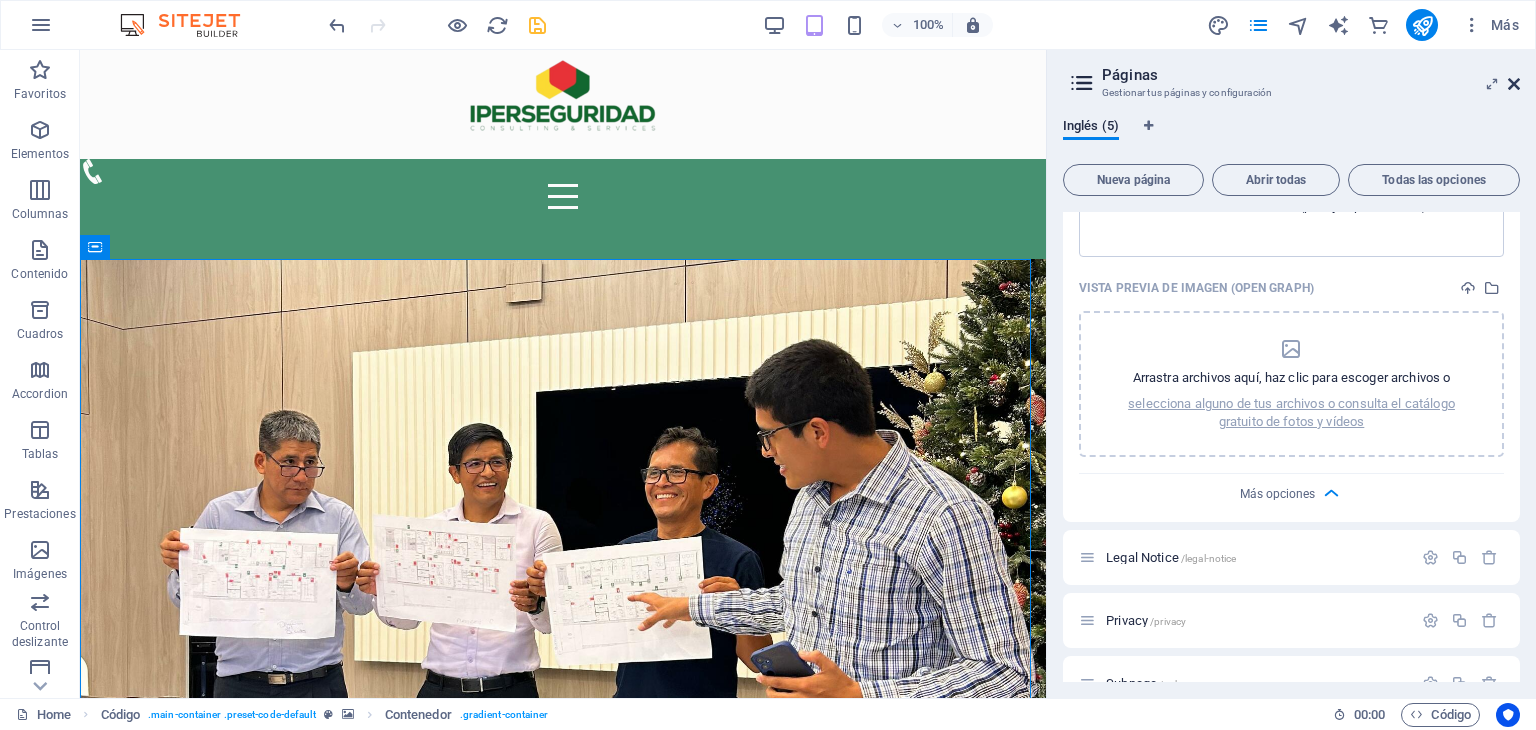 click at bounding box center (1514, 84) 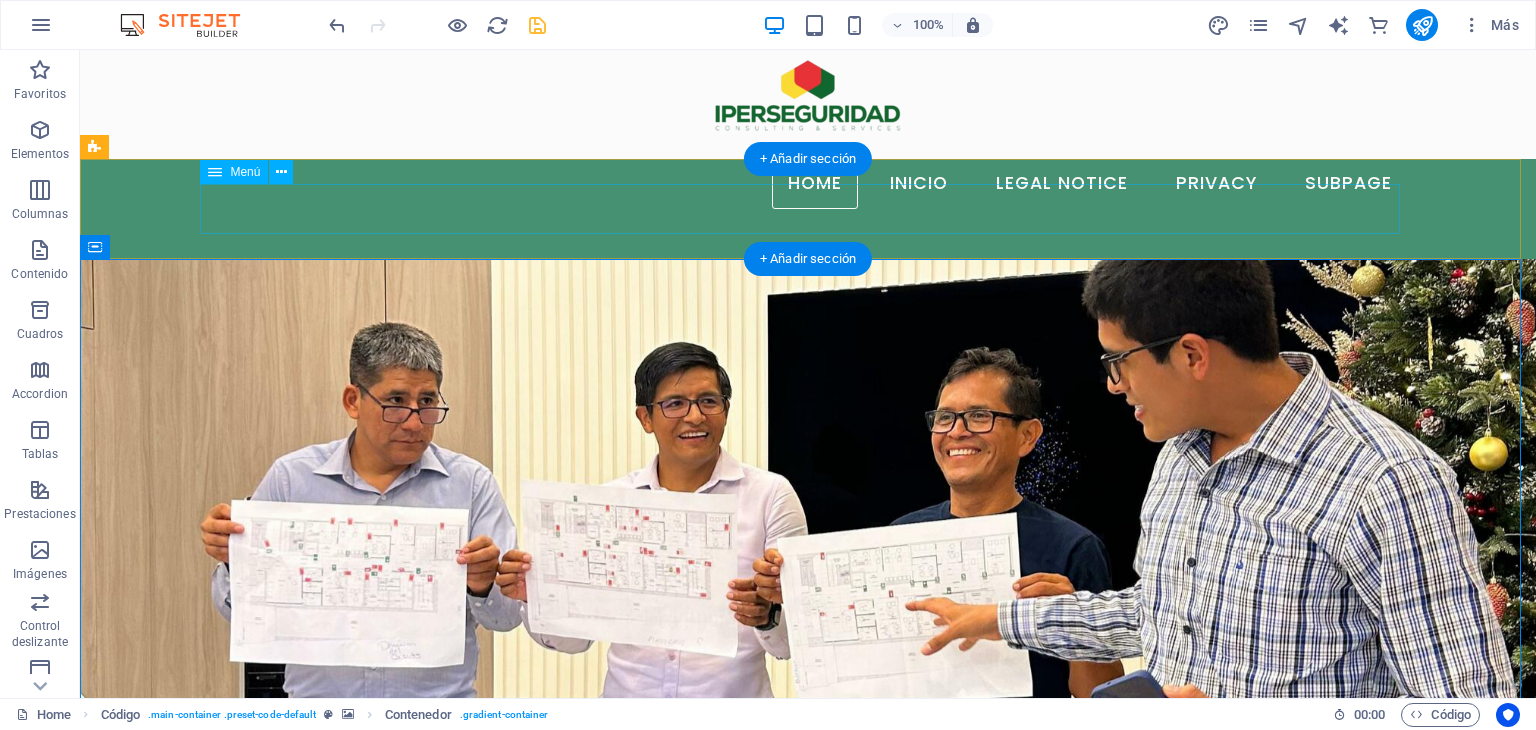click on "Home Inicio Legal Notice Privacy Subpage" at bounding box center [808, 184] 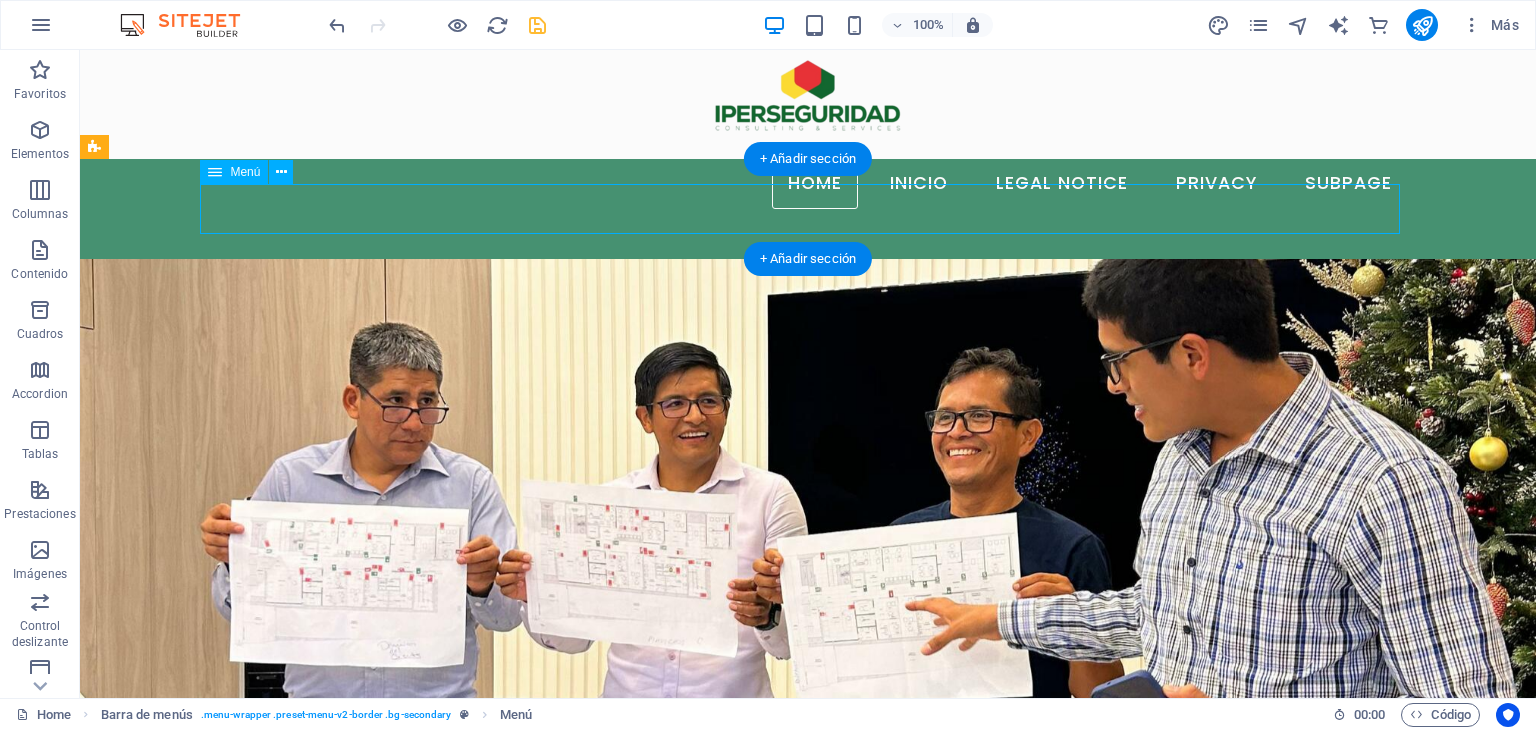 click on "Home Inicio Legal Notice Privacy Subpage" at bounding box center [808, 184] 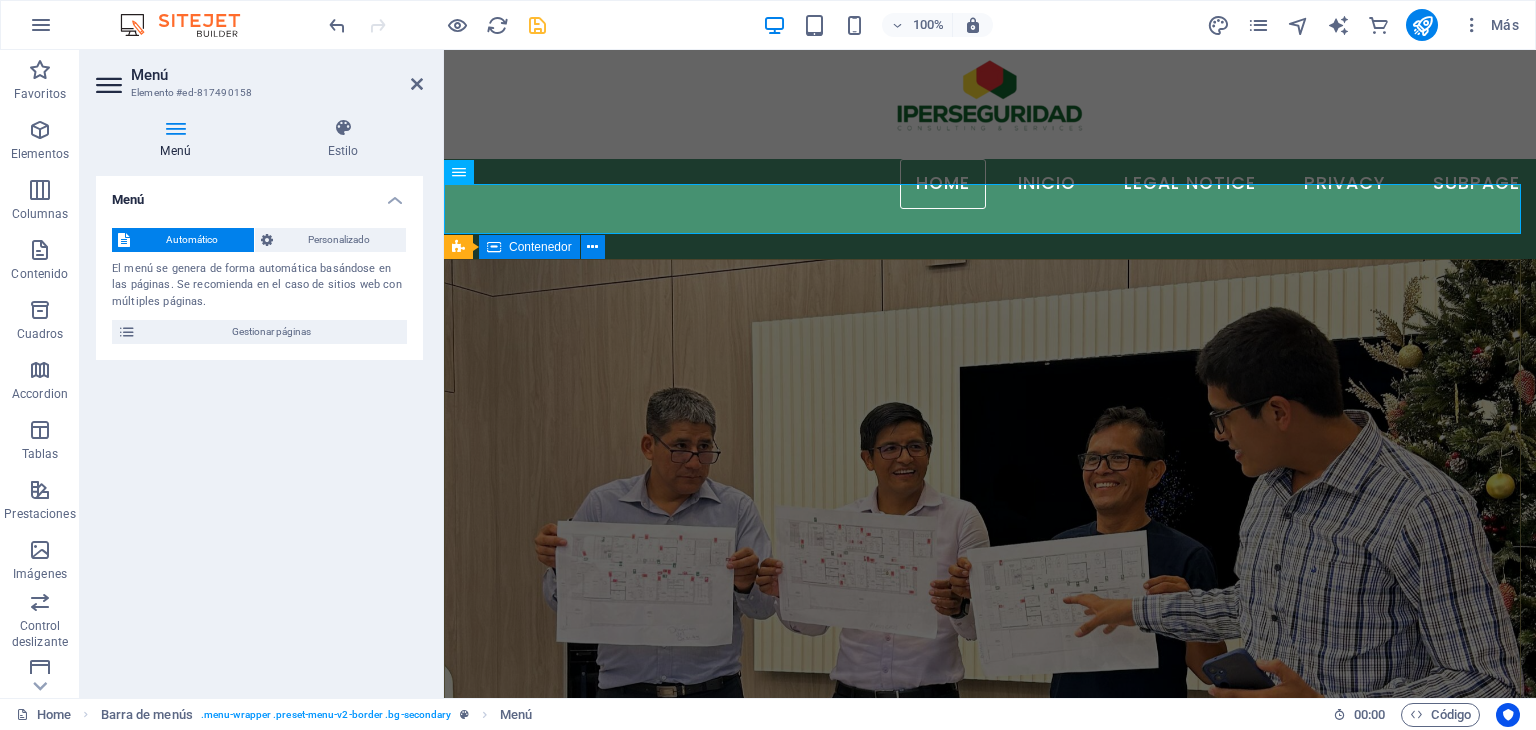 click on "Tu seguridad no es un juego, es una responsabilidad diaria En IPERSEGURIDAD Consulting & Services, ofrecemos consultoría en materia de Seguridad y Salud en el Trabajo; velamos por tu seguridad y la de tus trabajadores; nos capacitamos cada día para ofrecerte un mejor servicio, ayudarte a prevenir accidentes y evitar multas. CONTACTAR" at bounding box center (990, 1156) 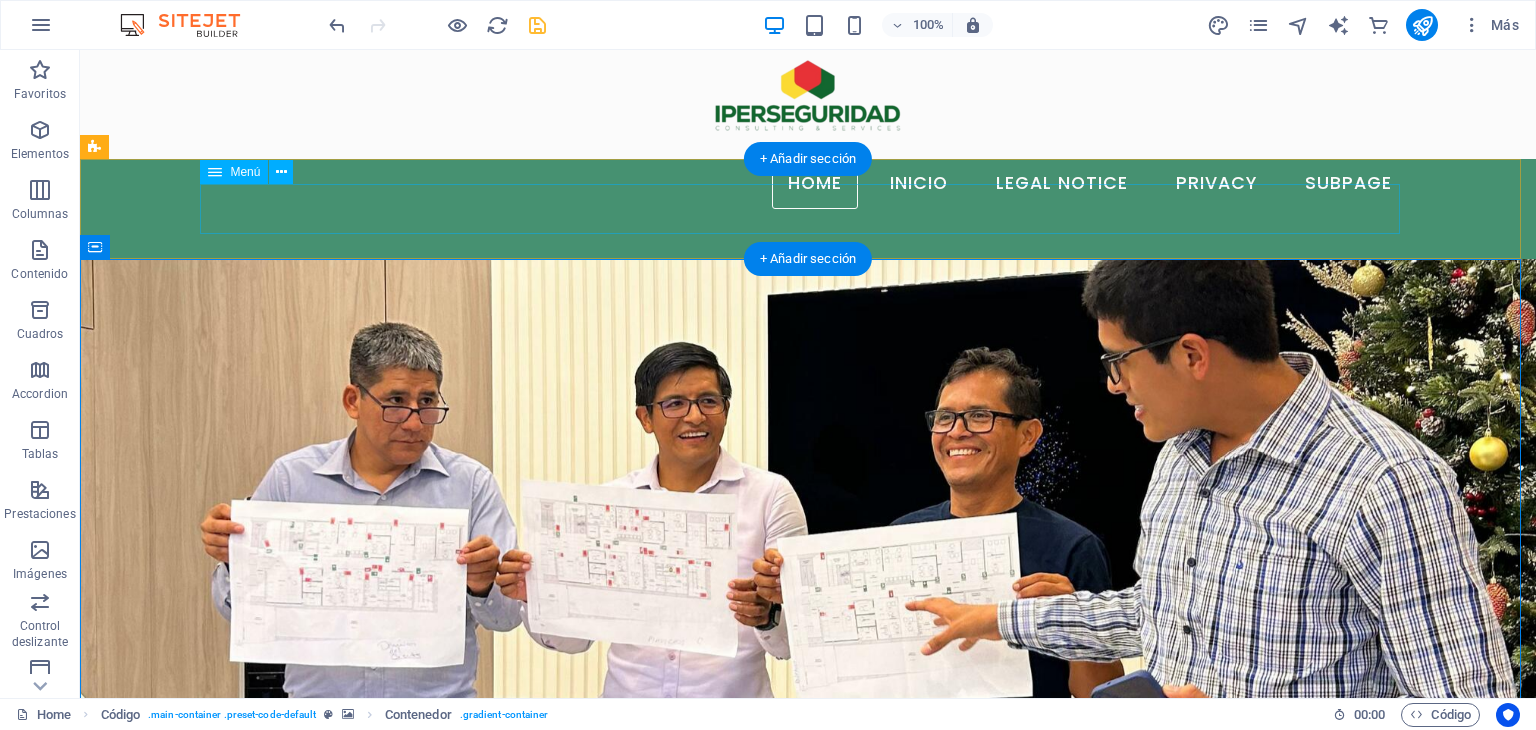 click on "Home Inicio Legal Notice Privacy Subpage" at bounding box center (808, 184) 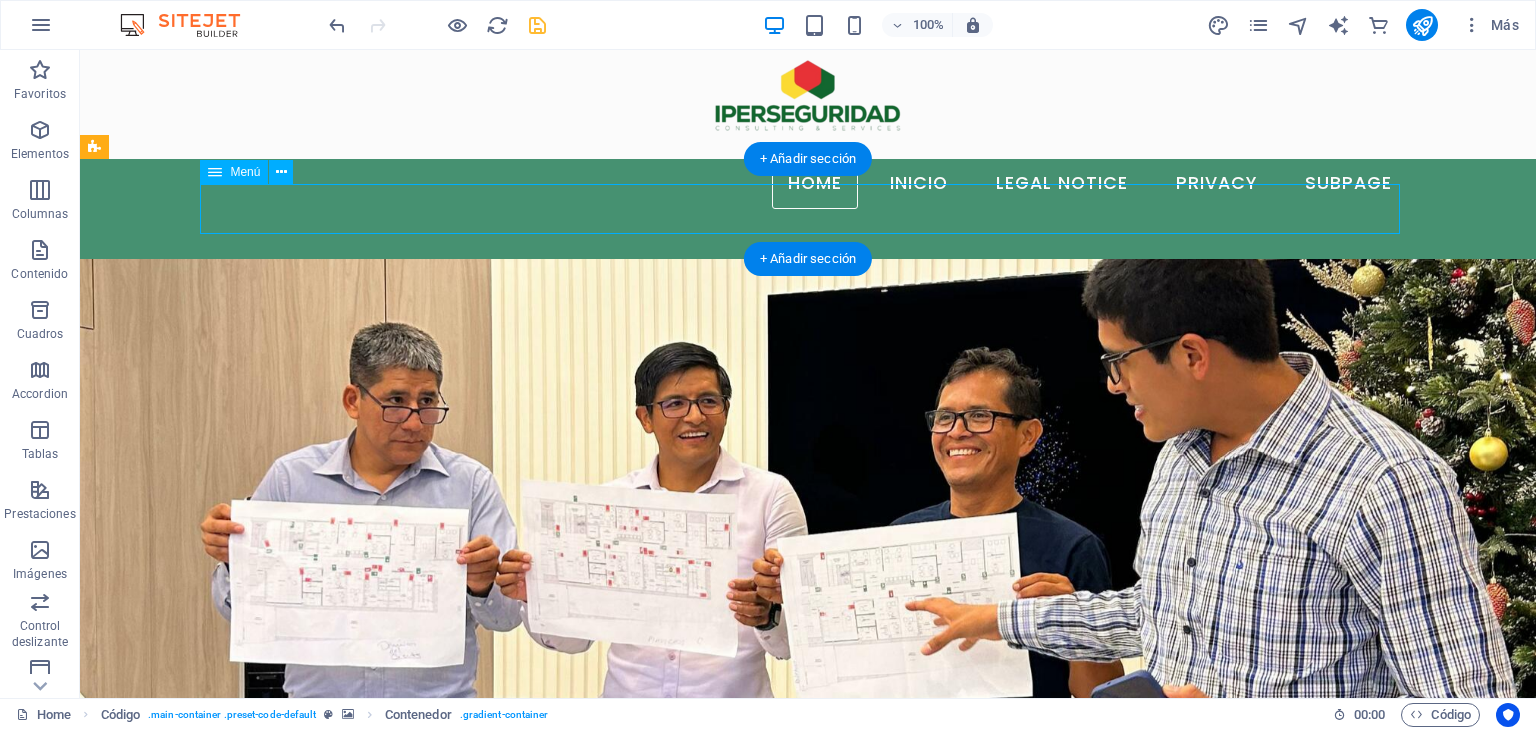 click on "Home Inicio Legal Notice Privacy Subpage" at bounding box center [808, 184] 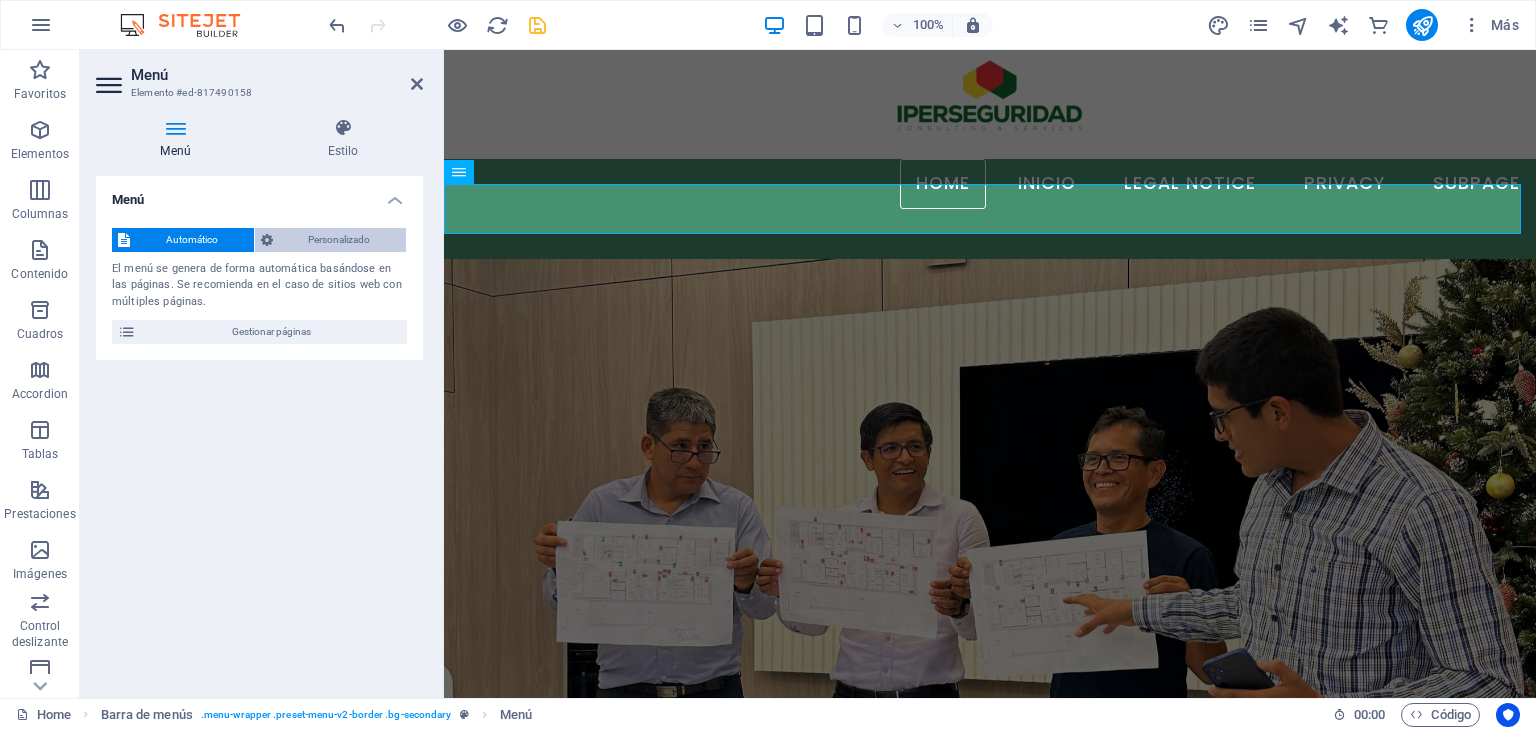 click on "Personalizado" at bounding box center [340, 240] 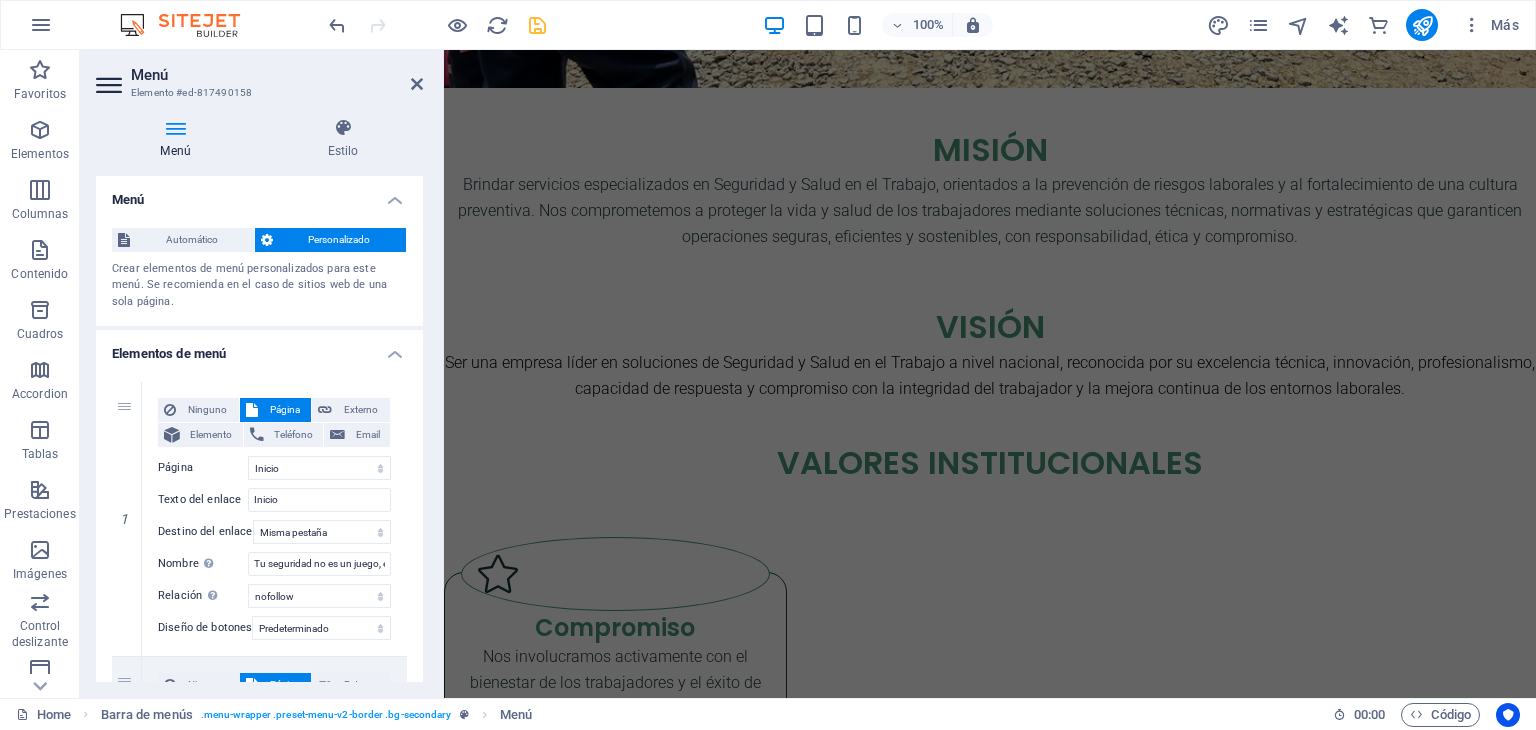 scroll, scrollTop: 2351, scrollLeft: 0, axis: vertical 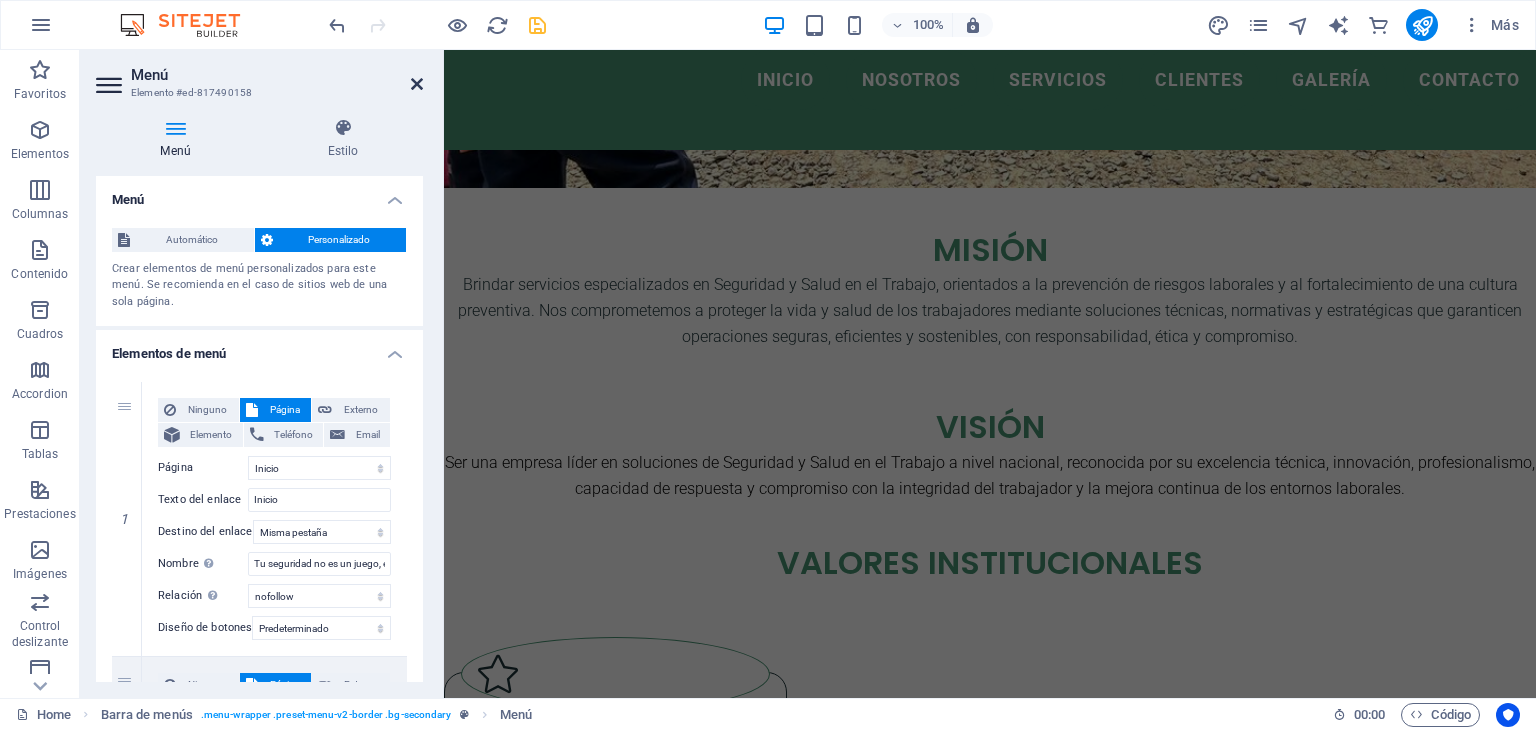 click at bounding box center (417, 84) 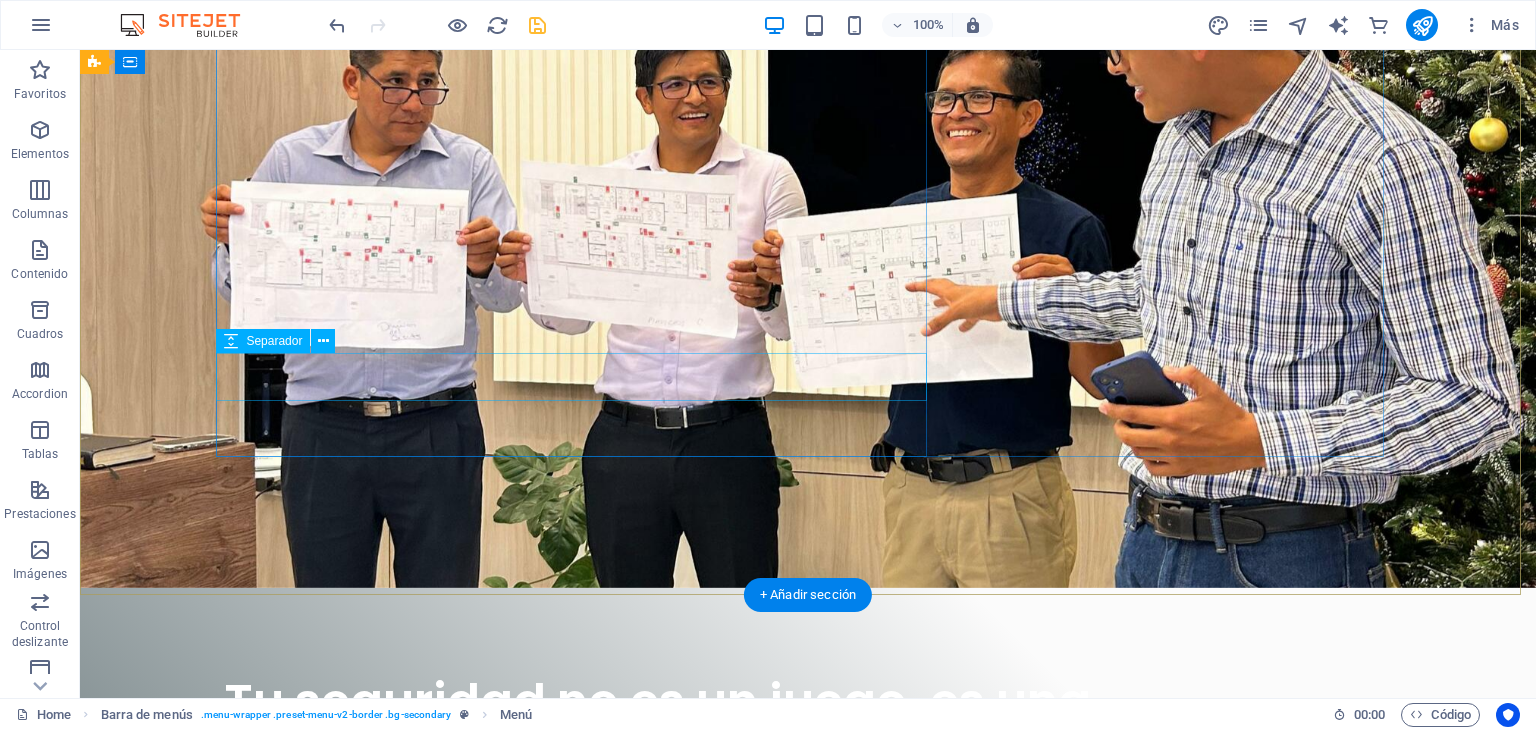 scroll, scrollTop: 325, scrollLeft: 0, axis: vertical 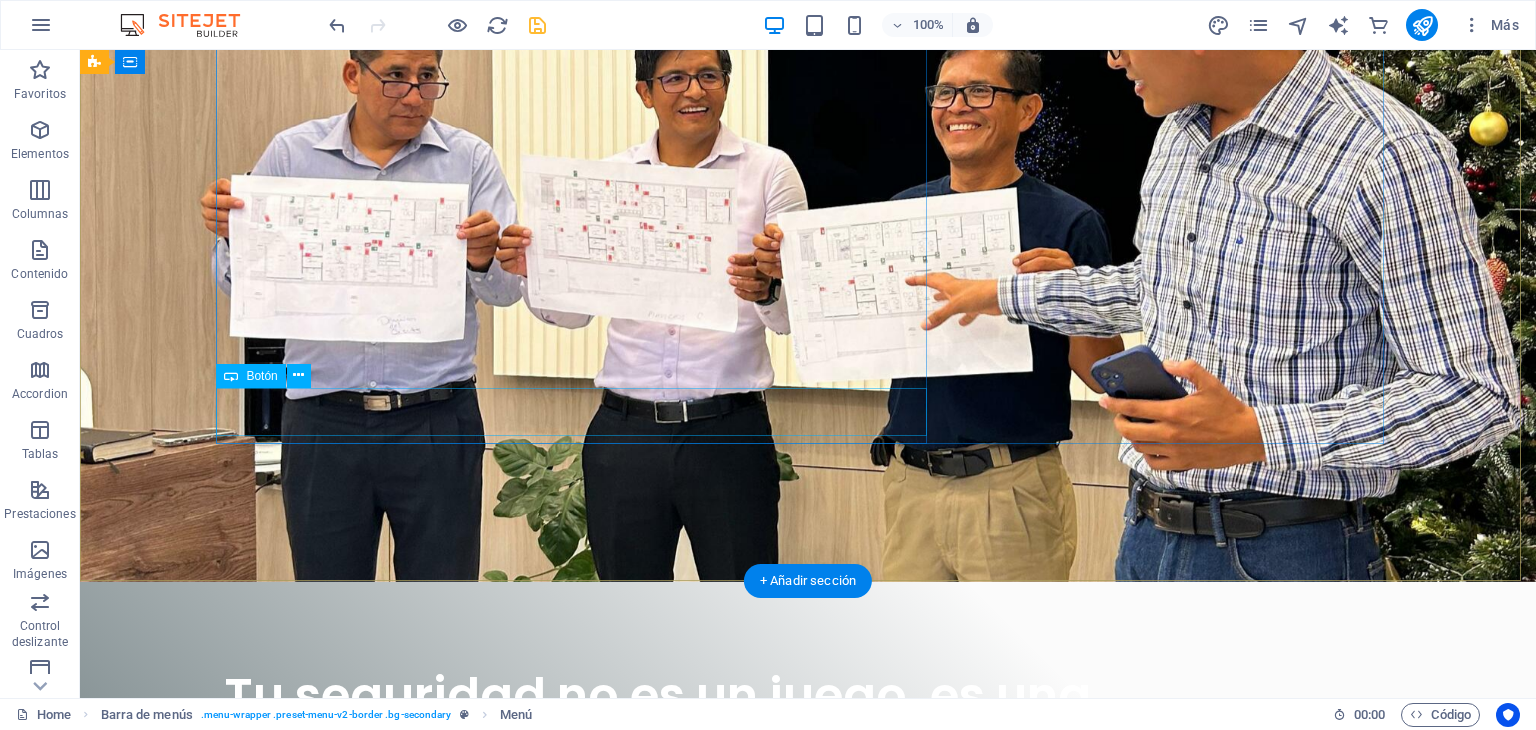 click on "CONTACTAR" at bounding box center [808, 968] 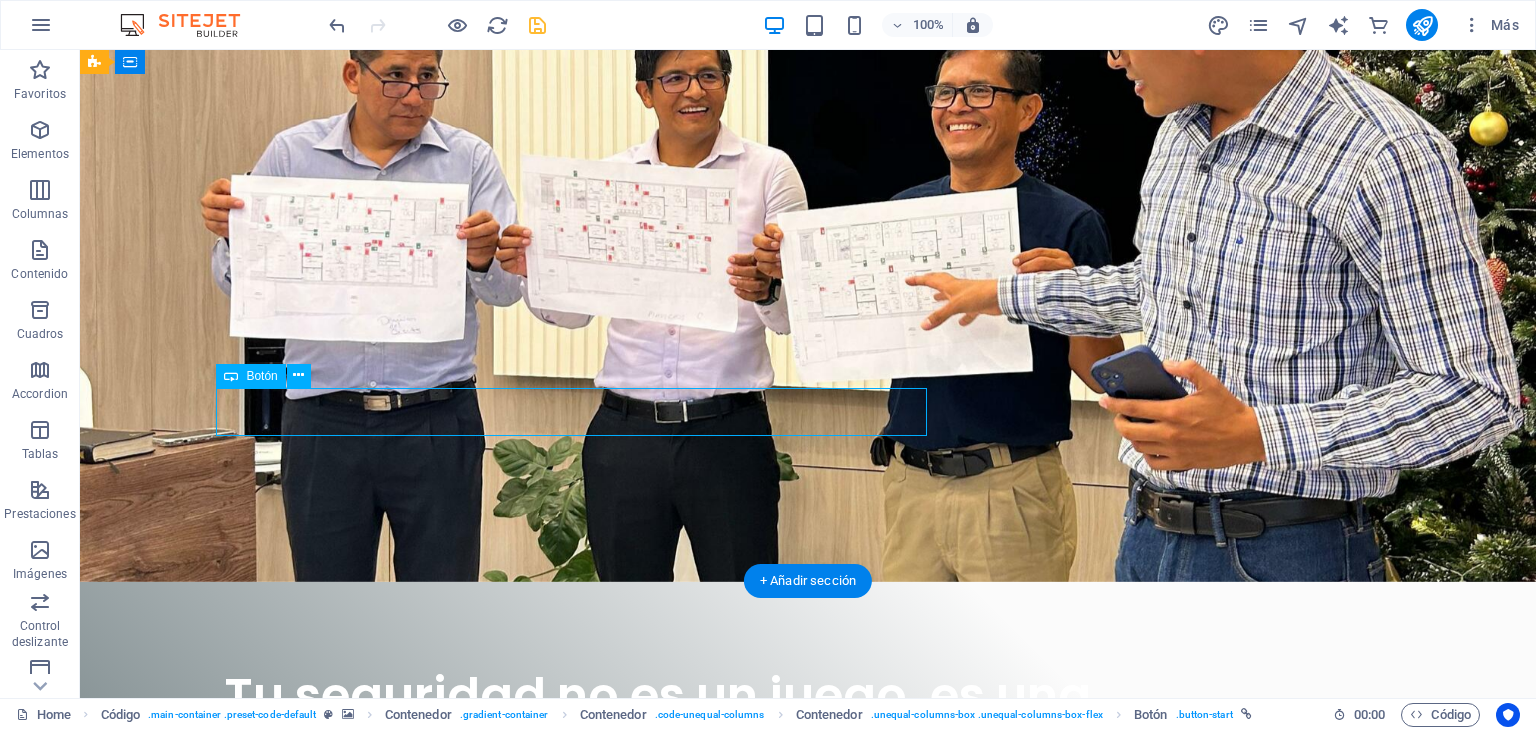click on "CONTACTAR" at bounding box center (808, 968) 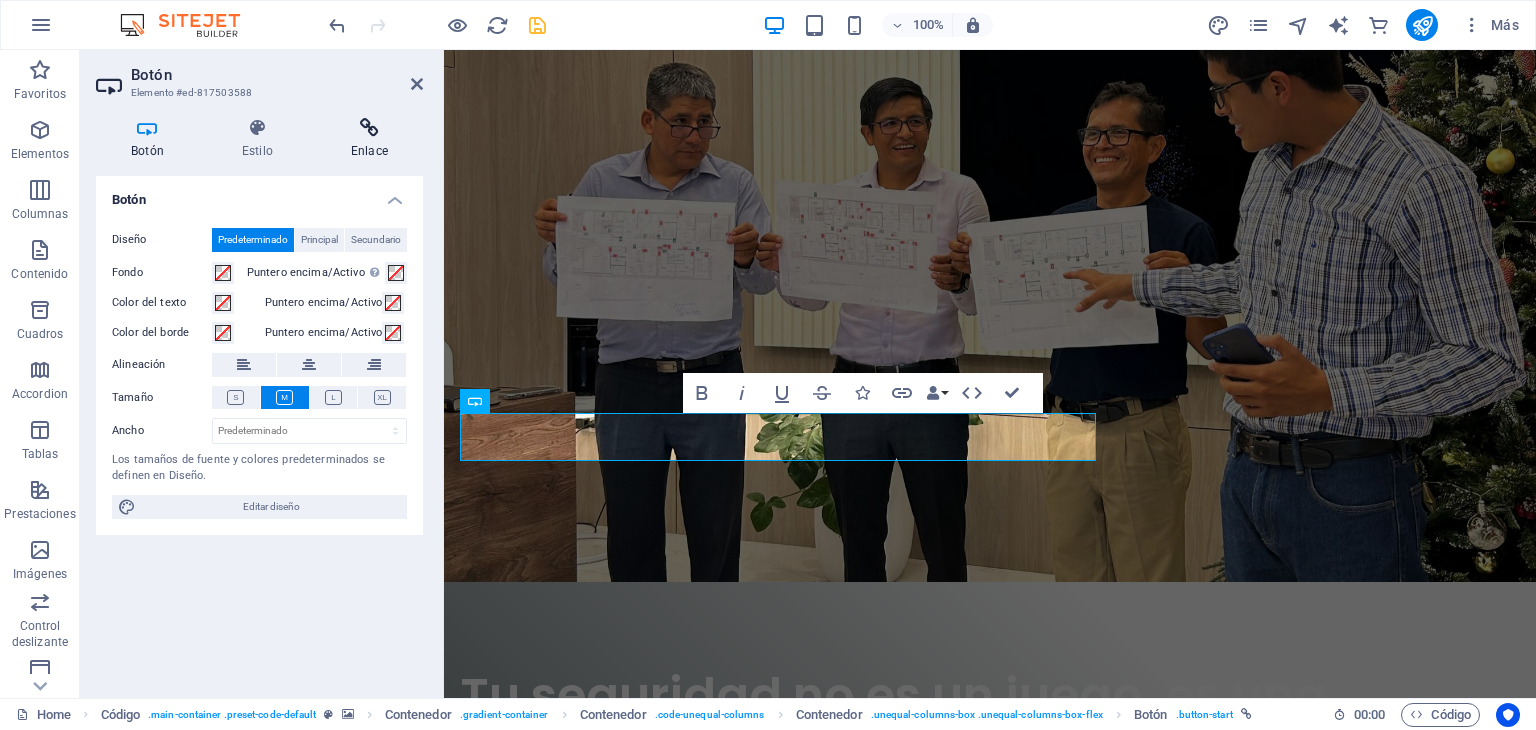 click at bounding box center [369, 128] 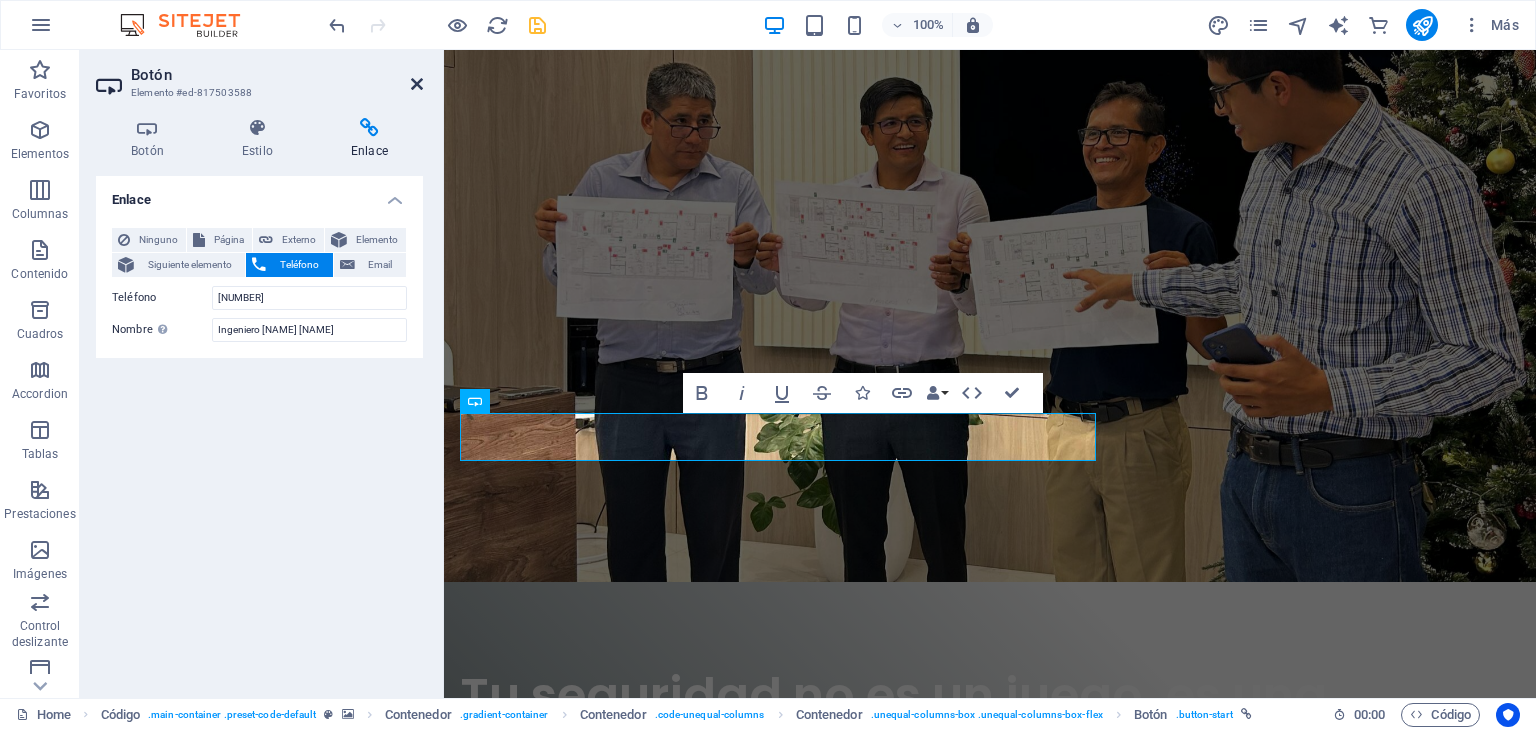 click at bounding box center [417, 84] 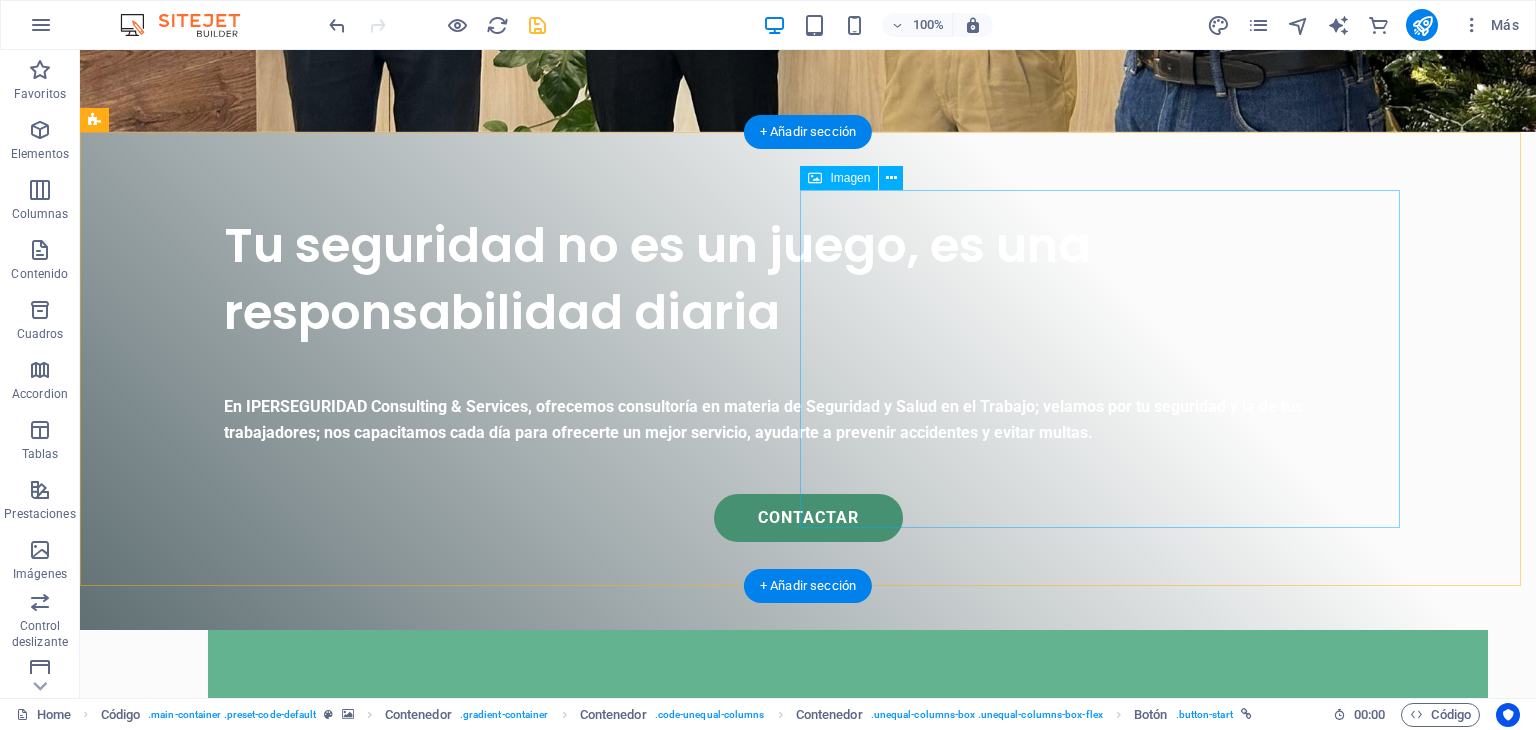 scroll, scrollTop: 776, scrollLeft: 0, axis: vertical 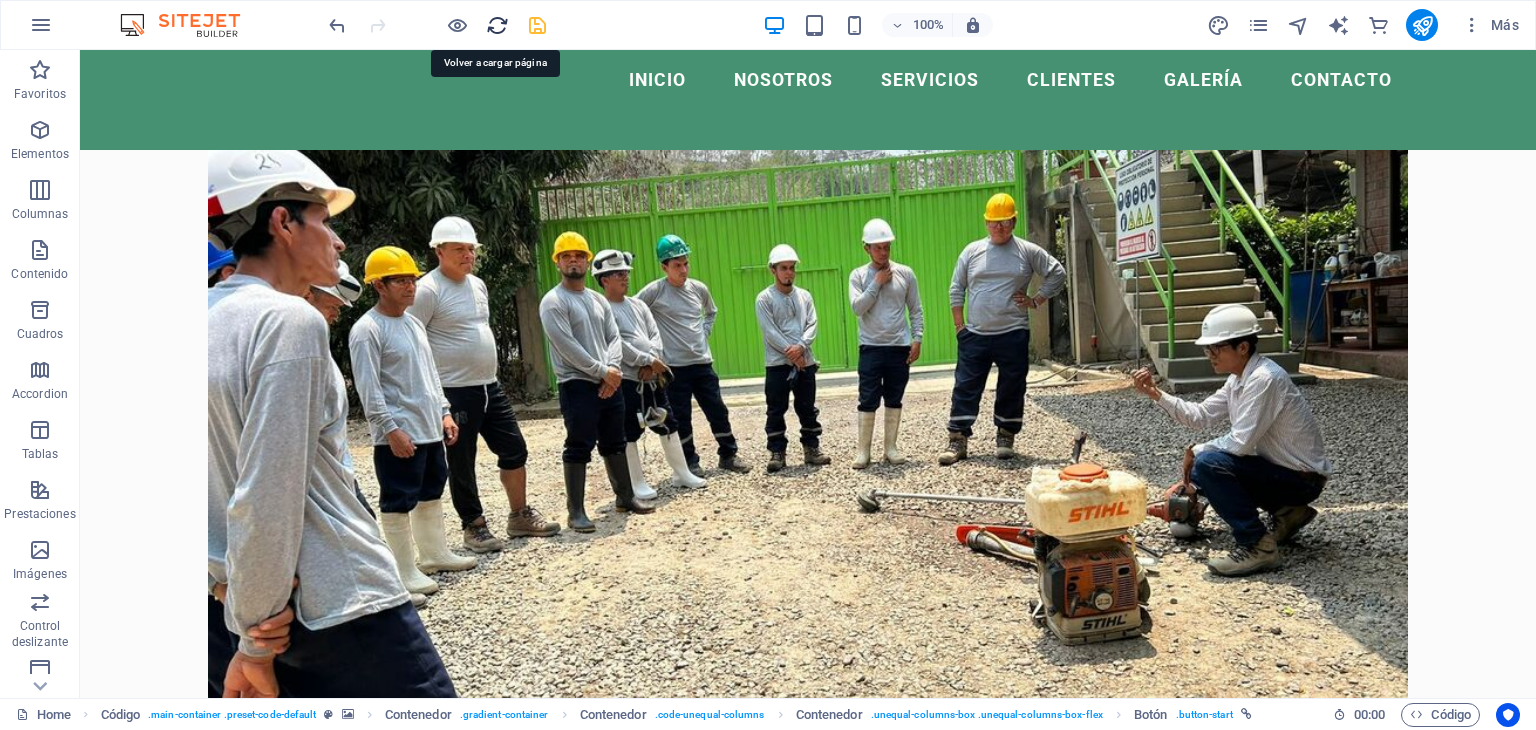 click at bounding box center (497, 25) 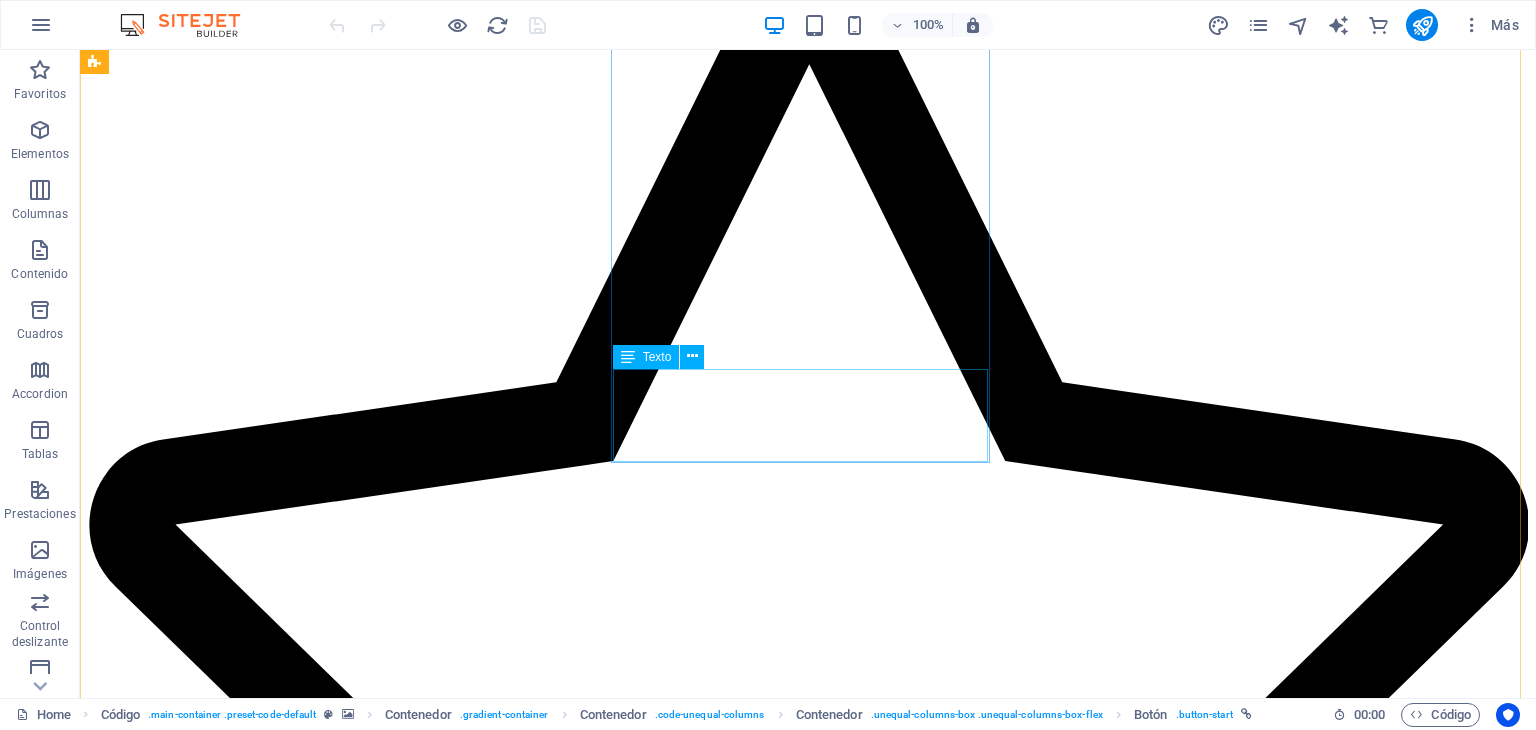 scroll, scrollTop: 2628, scrollLeft: 0, axis: vertical 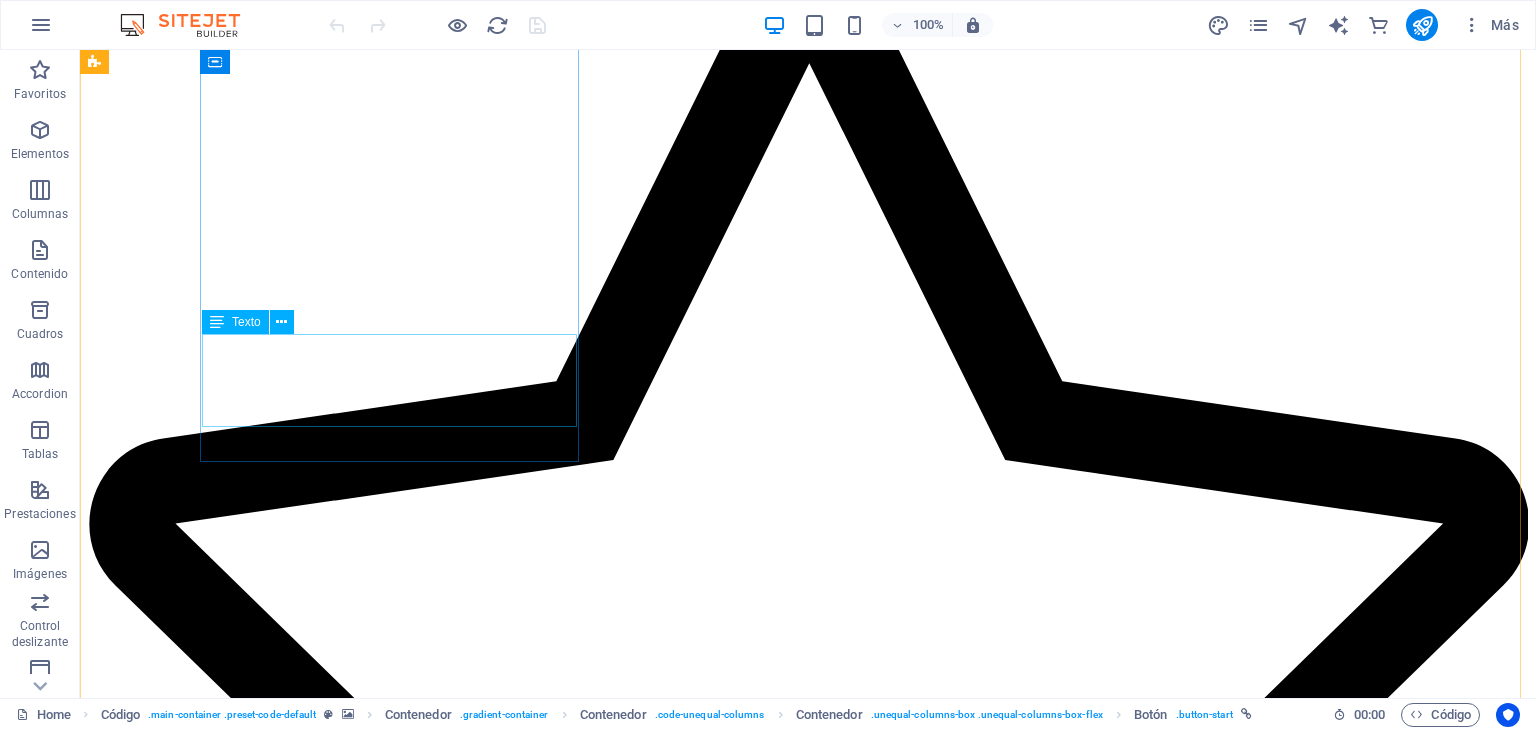 click on "Lorem ipsum dolor sit amet, consectetuer adipiscing elit. Aenean commodo ligula eget dolor. Lorem ipsum dolor sit amet." at bounding box center (808, 12812) 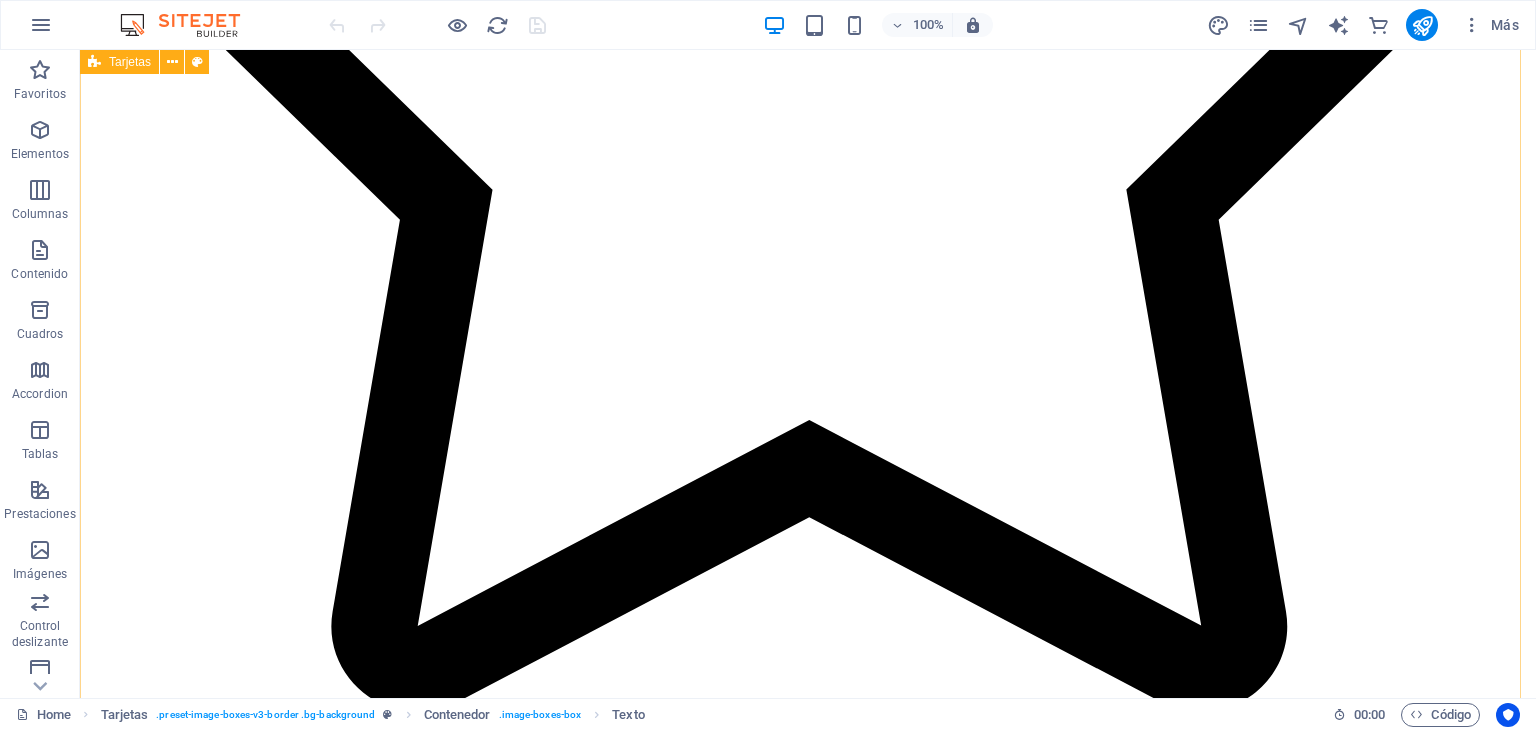 click on "Consultoría en Seguridad y Salud Ocupacional Lorem ipsum dolor sit amet, consectetuer adipiscing elit. Aenean commodo ligula eget dolor. Lorem ipsum dolor sit amet. Comité y/o Supervisor de Seguridad y Salud en el Trabajo Lorem ipsum dolor sit amet, consectetuer adipiscing elit. Aenean commodo ligula eget dolor. Lorem ipsum dolor sit amet. Reglamento Interno de Seguridad y Salud en el Trabajo Lorem ipsum dolor sit amet, consectetuer adipiscing elit. Aenean commodo ligula eget dolor. Lorem ipsum dolor sit amet. Política de SST, Mapa de Riesgos, Matriz IPERC Lorem ipsum dolor sit amet, consectetuer adipiscing elit. Aenean commodo ligula eget dolor. Lorem ipsum dolor sit amet. Plan y Programa Anual de Seguridad y Salud en el Trabajo Lorem ipsum dolor sit amet, consectetuer adipiscing elit. Aenean commodo ligula eget dolor. Lorem ipsum dolor sit amet. Asesoramiento en Certificación ITSE Lorem ipsum dolor sit amet, consectetuer adipiscing elit. Aenean commodo ligula eget dolor. Lorem ipsum dolor sit amet." at bounding box center (808, 14220) 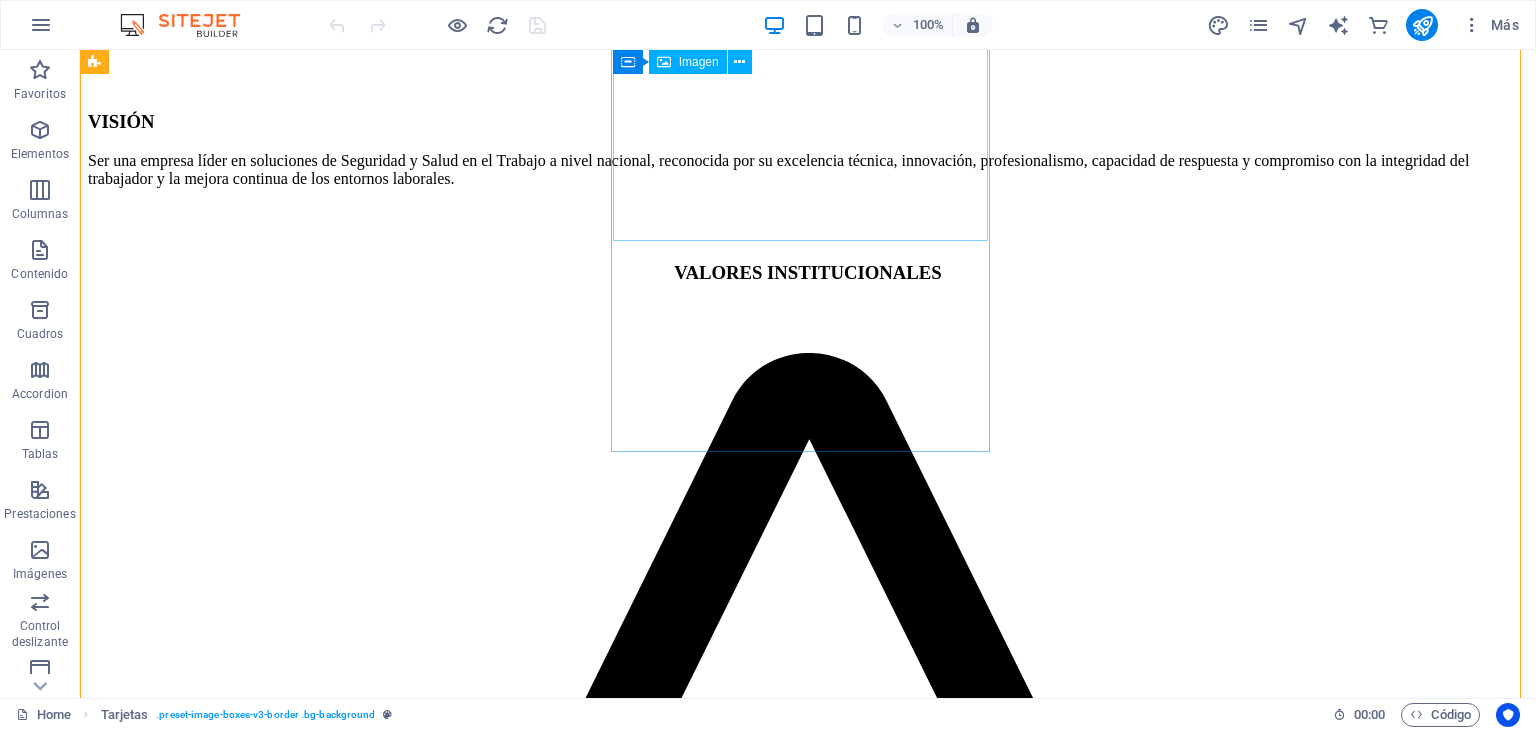 scroll, scrollTop: 2210, scrollLeft: 0, axis: vertical 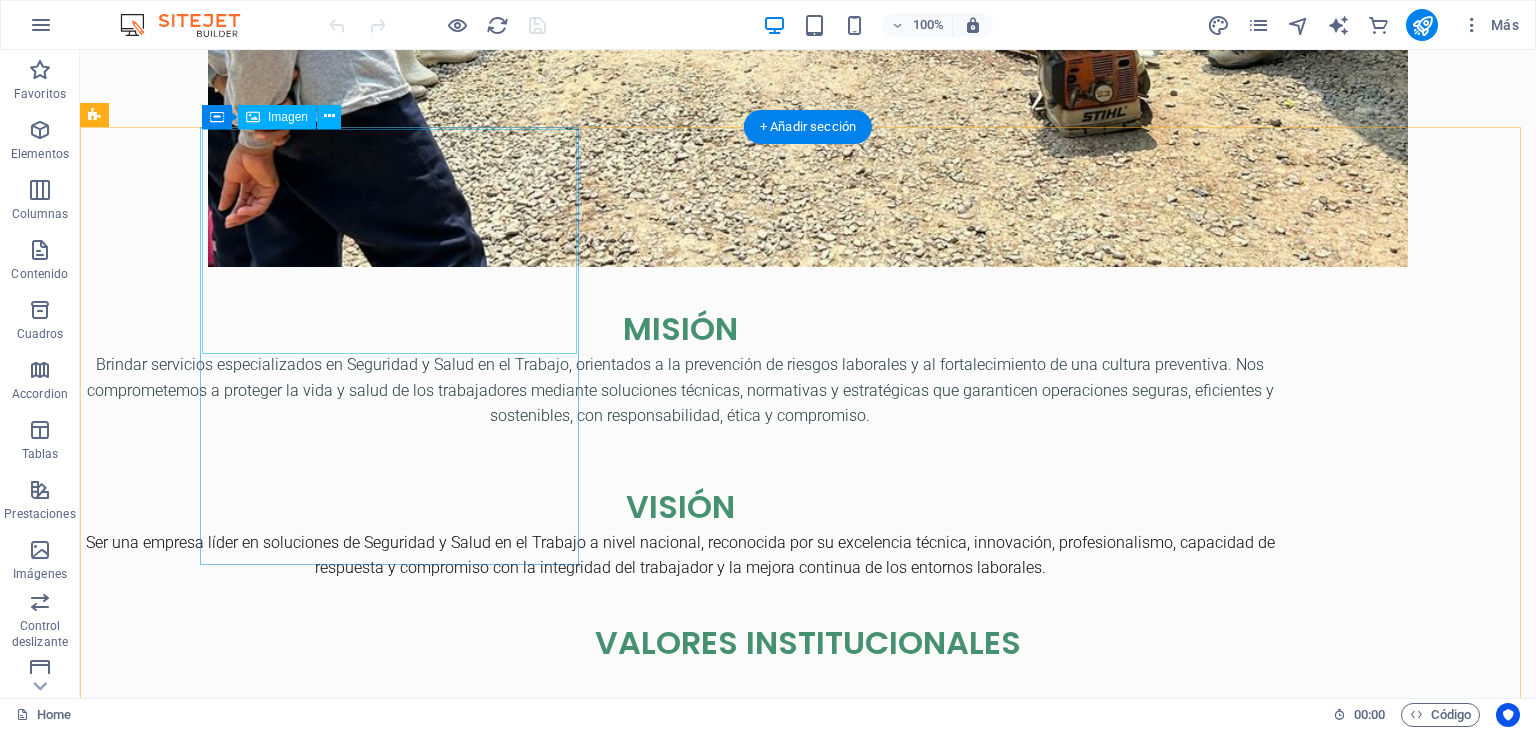 click at bounding box center (269, 2169) 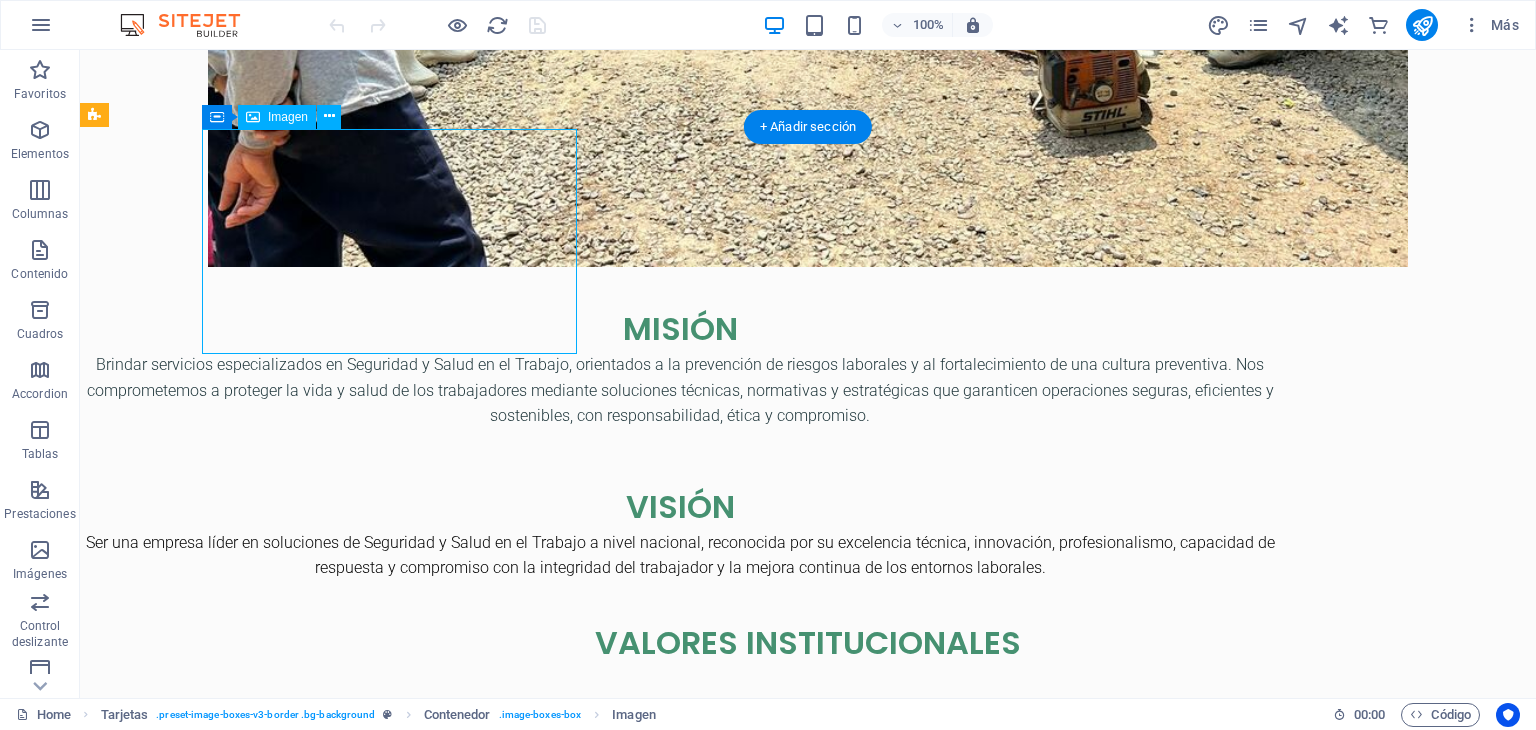 click at bounding box center [269, 2169] 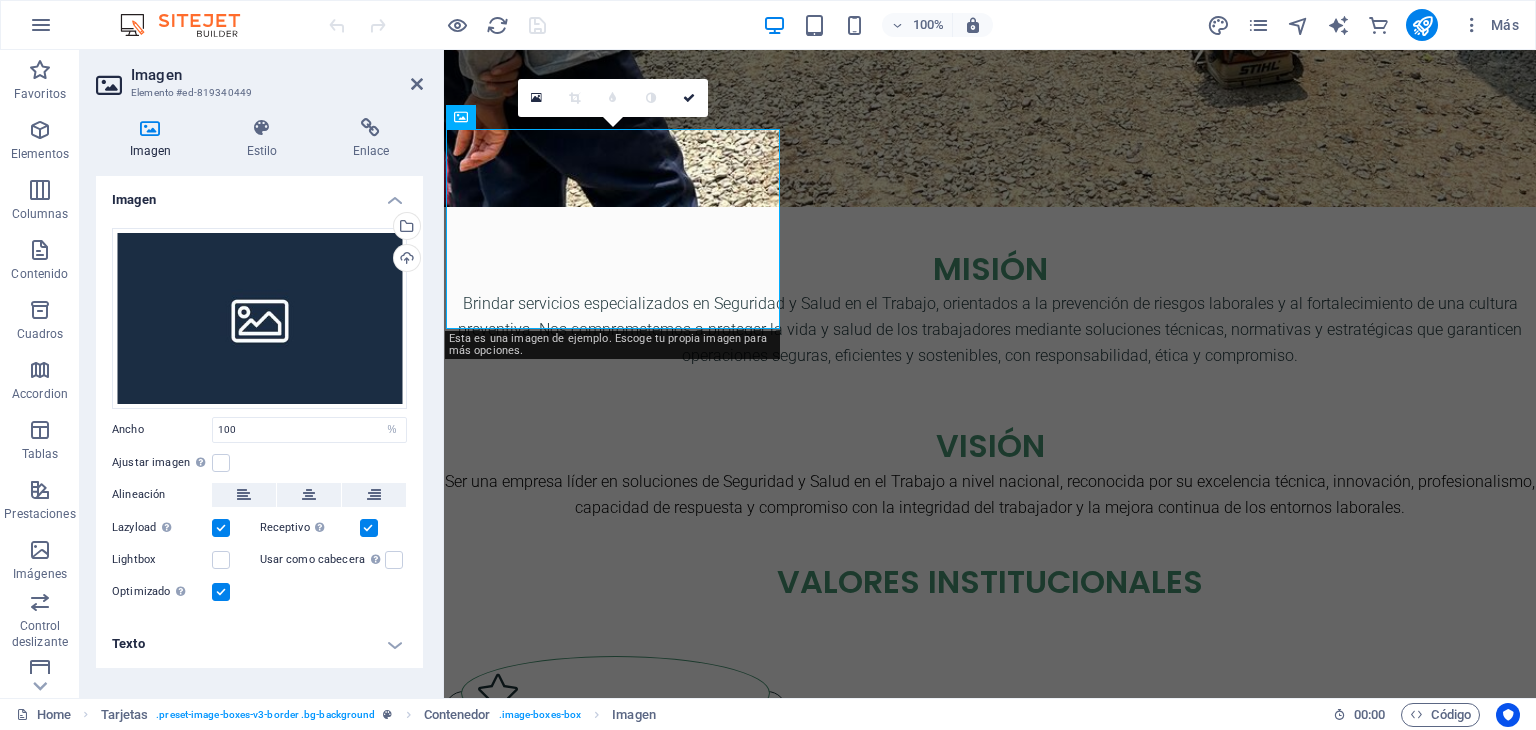 scroll, scrollTop: 2132, scrollLeft: 0, axis: vertical 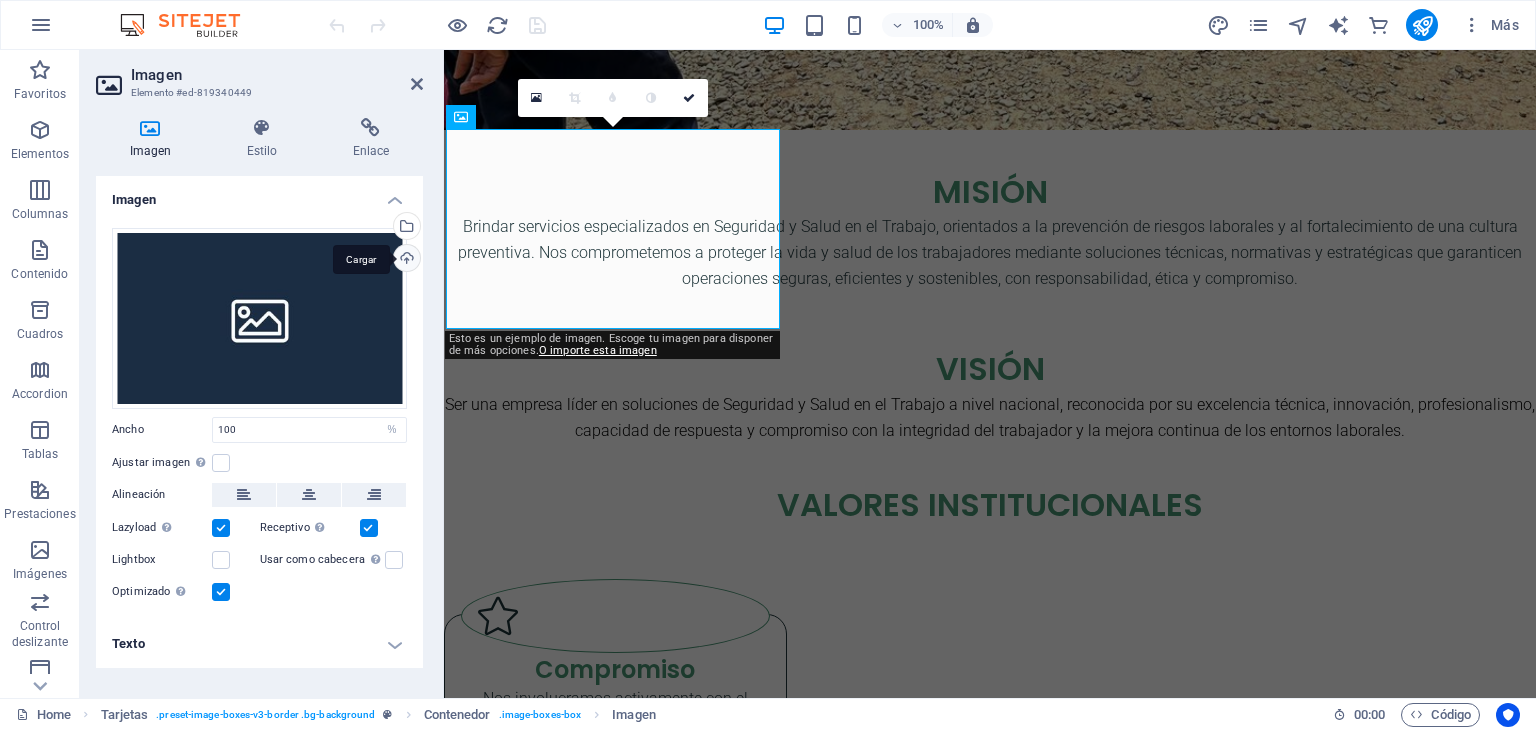 click on "Cargar" at bounding box center [405, 260] 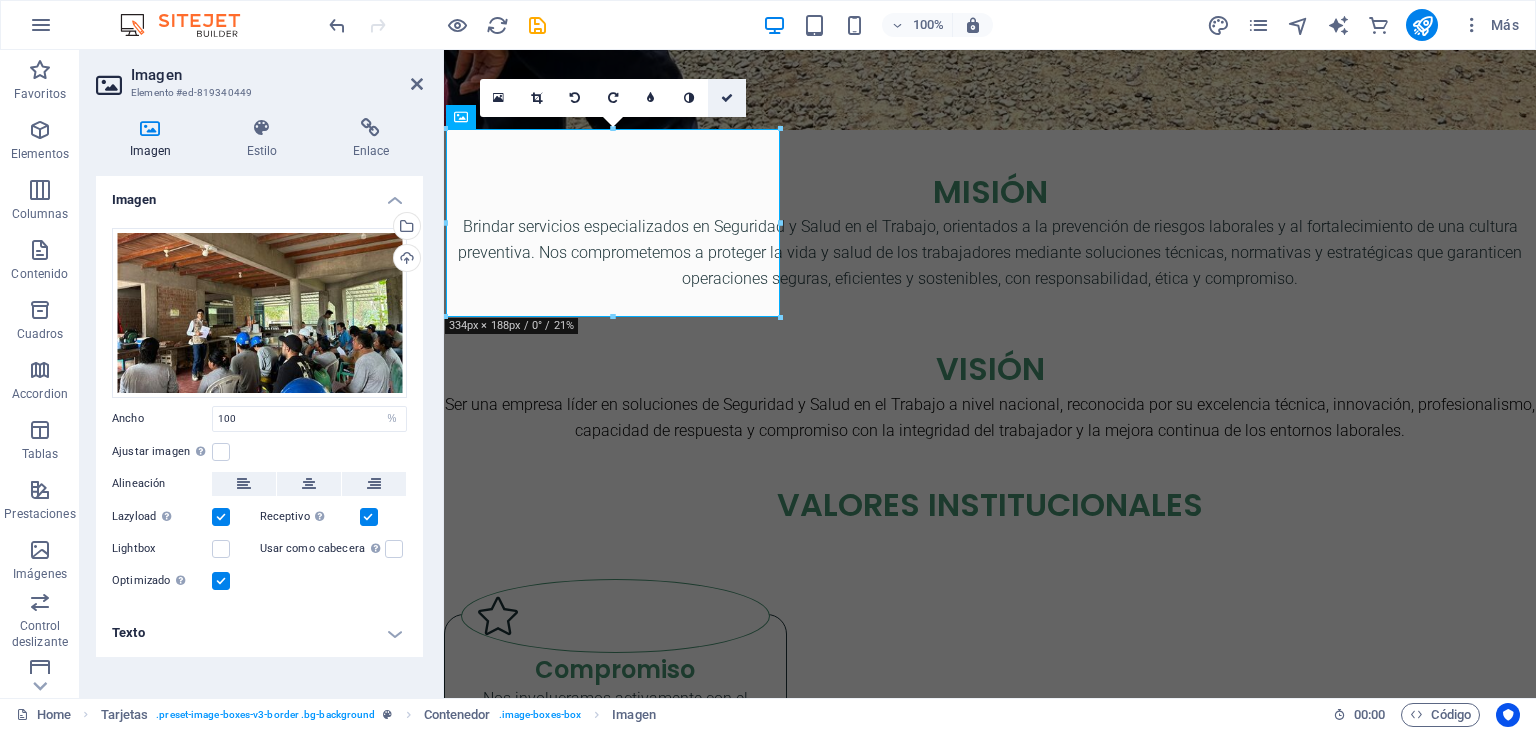 click at bounding box center (727, 98) 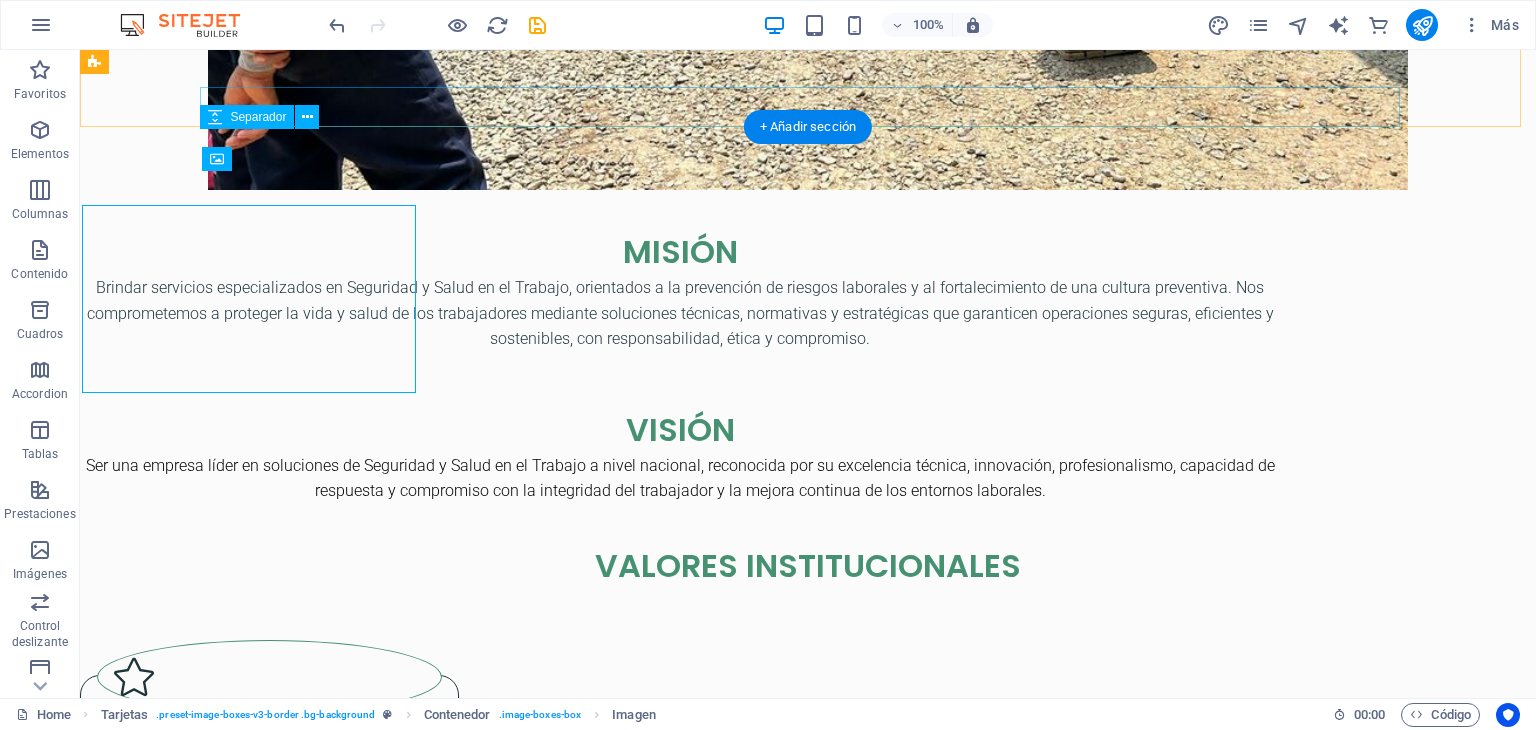 scroll, scrollTop: 2055, scrollLeft: 0, axis: vertical 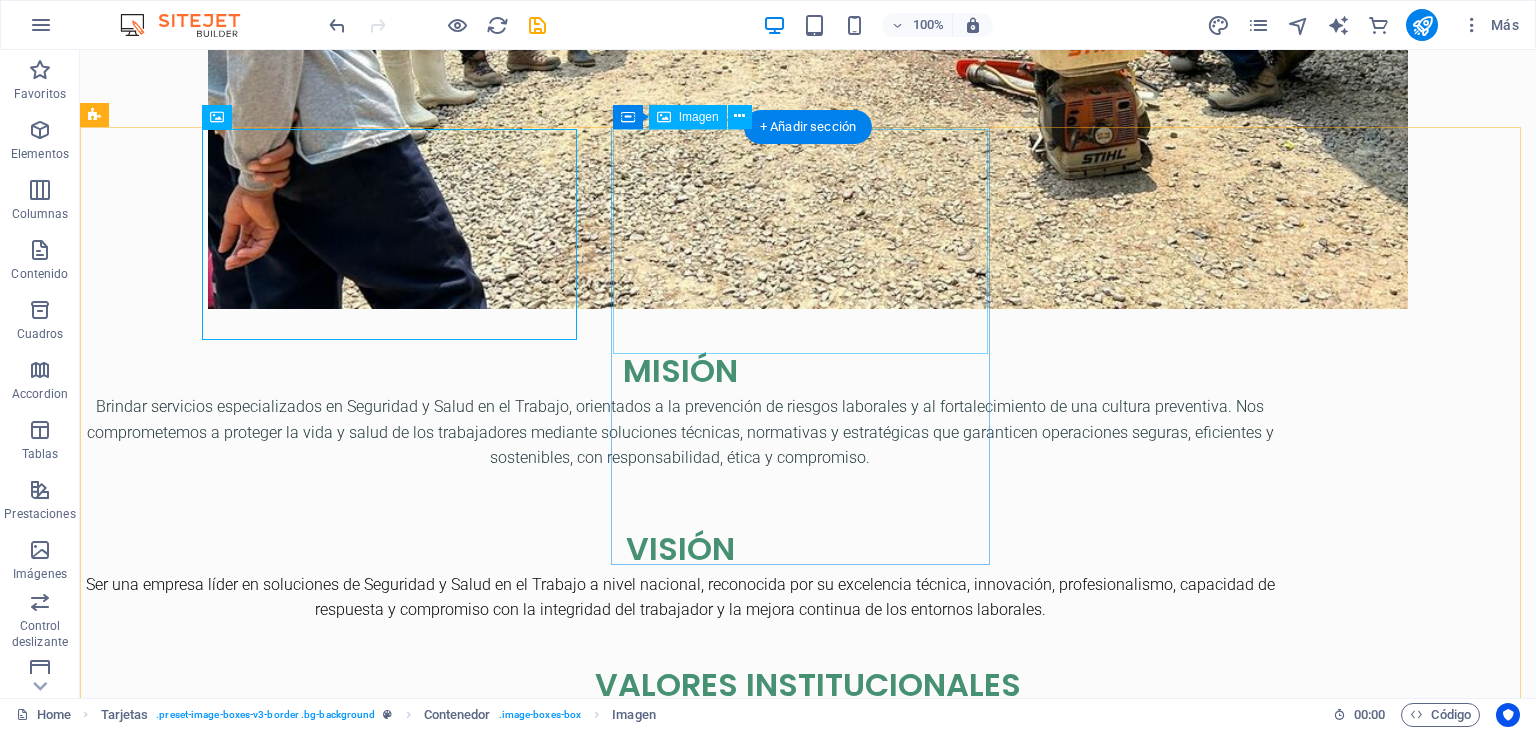 click at bounding box center (269, 2617) 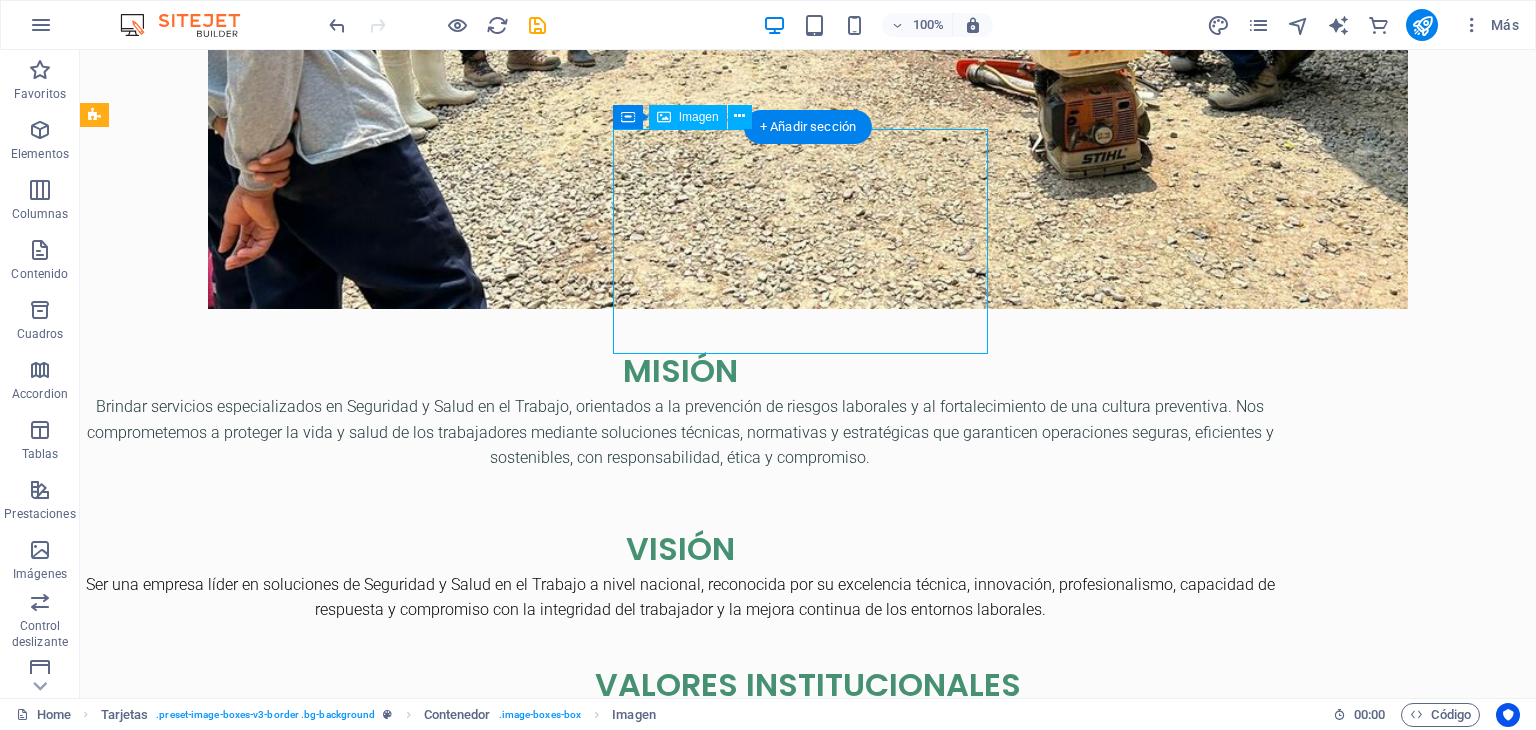 click at bounding box center [269, 2617] 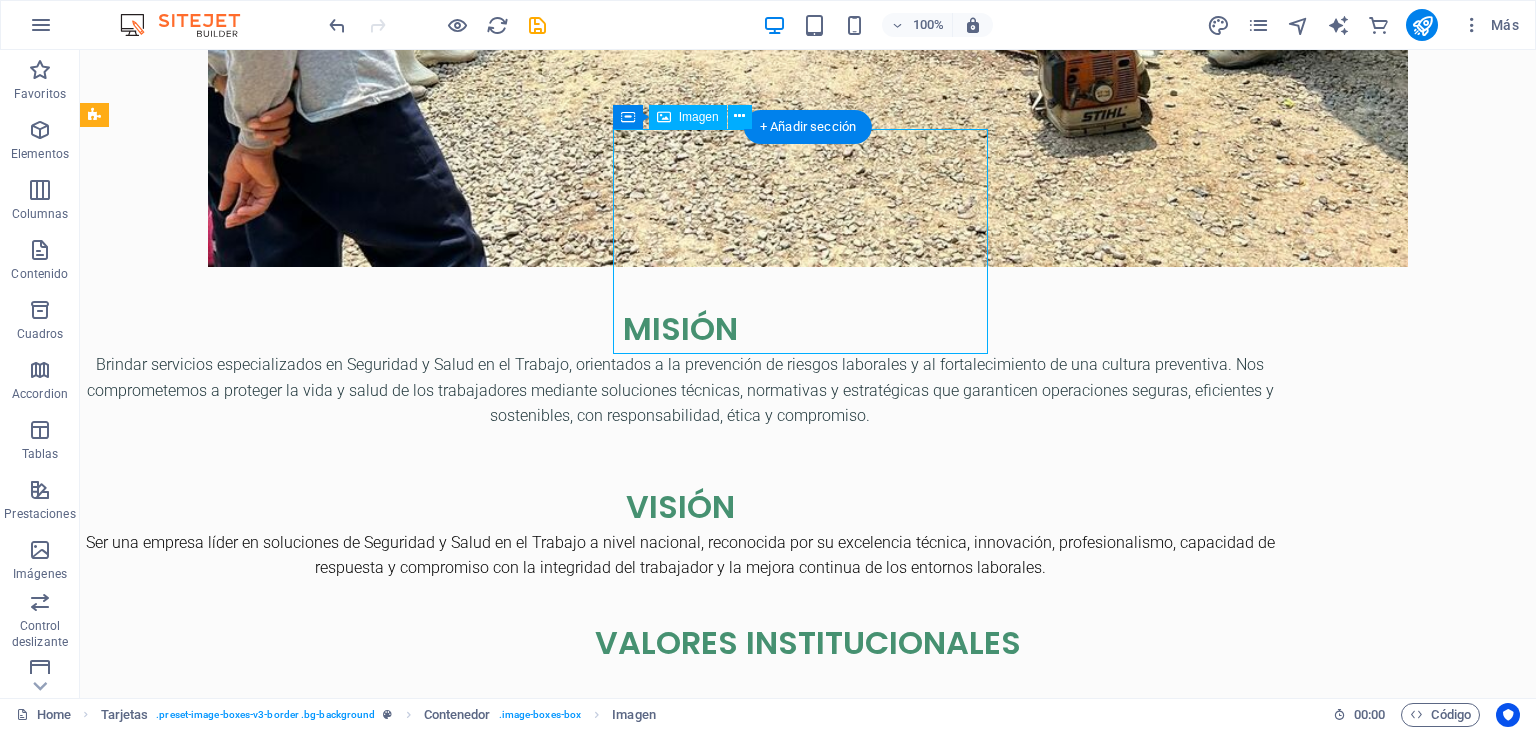 scroll, scrollTop: 2132, scrollLeft: 0, axis: vertical 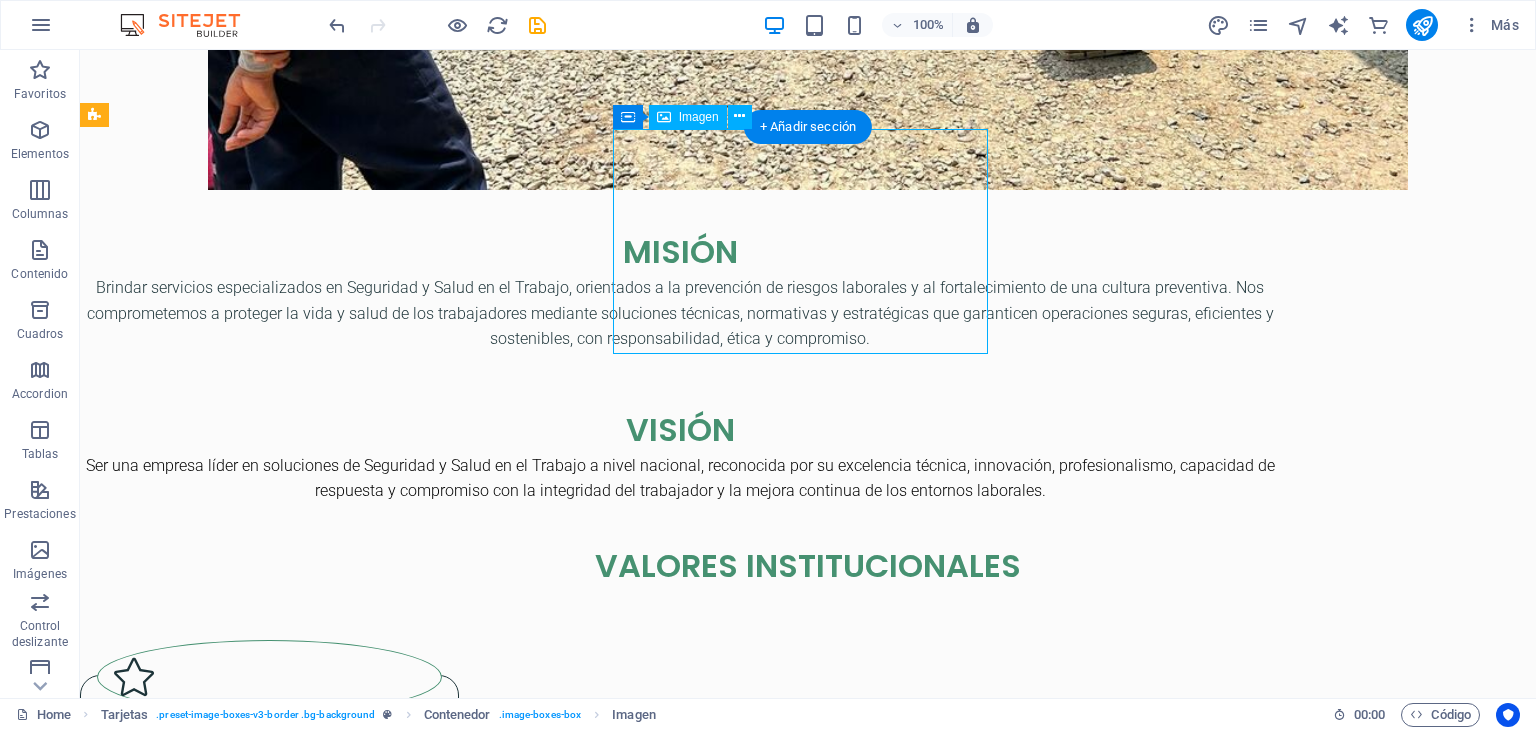 select on "%" 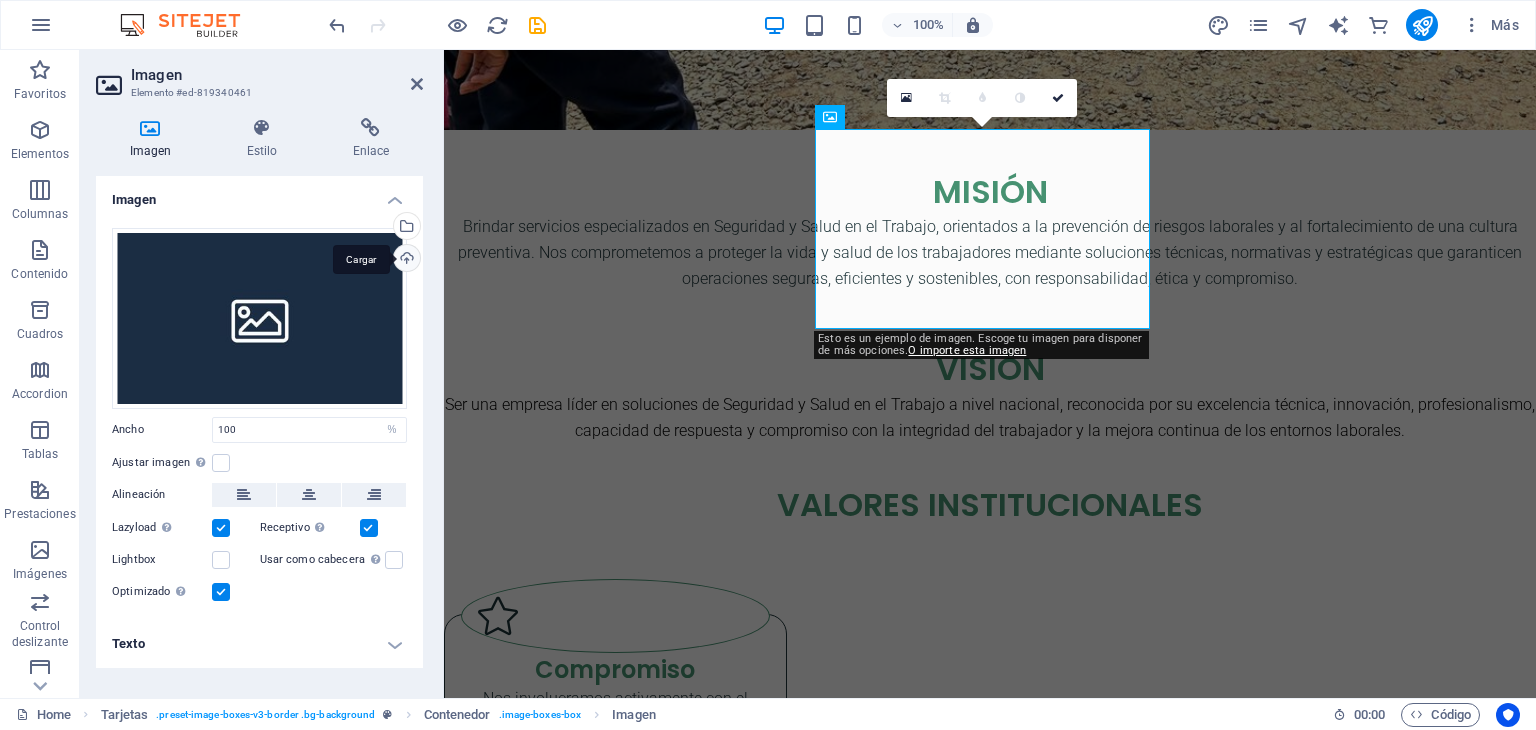 click on "Cargar" at bounding box center (405, 260) 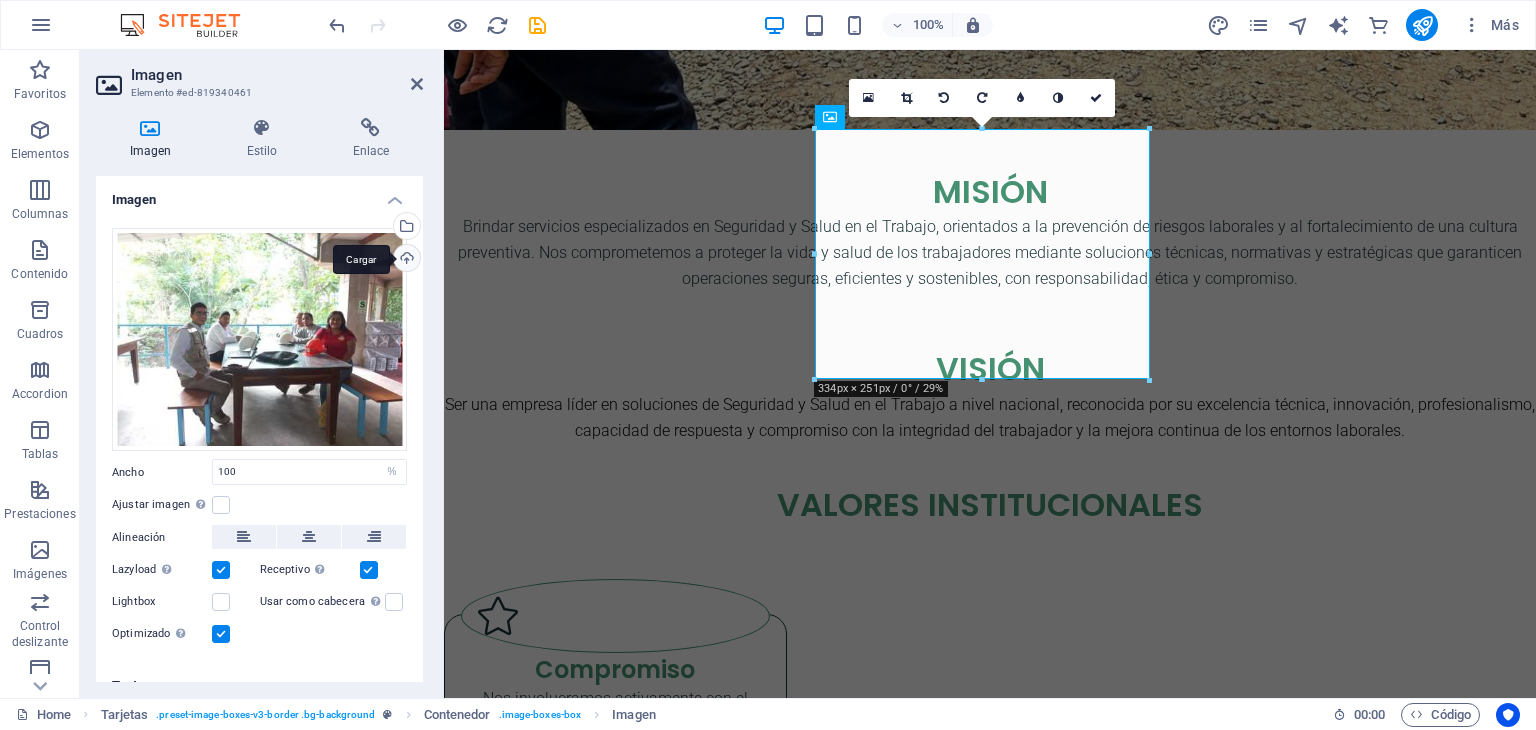 click on "Cargar" at bounding box center (405, 260) 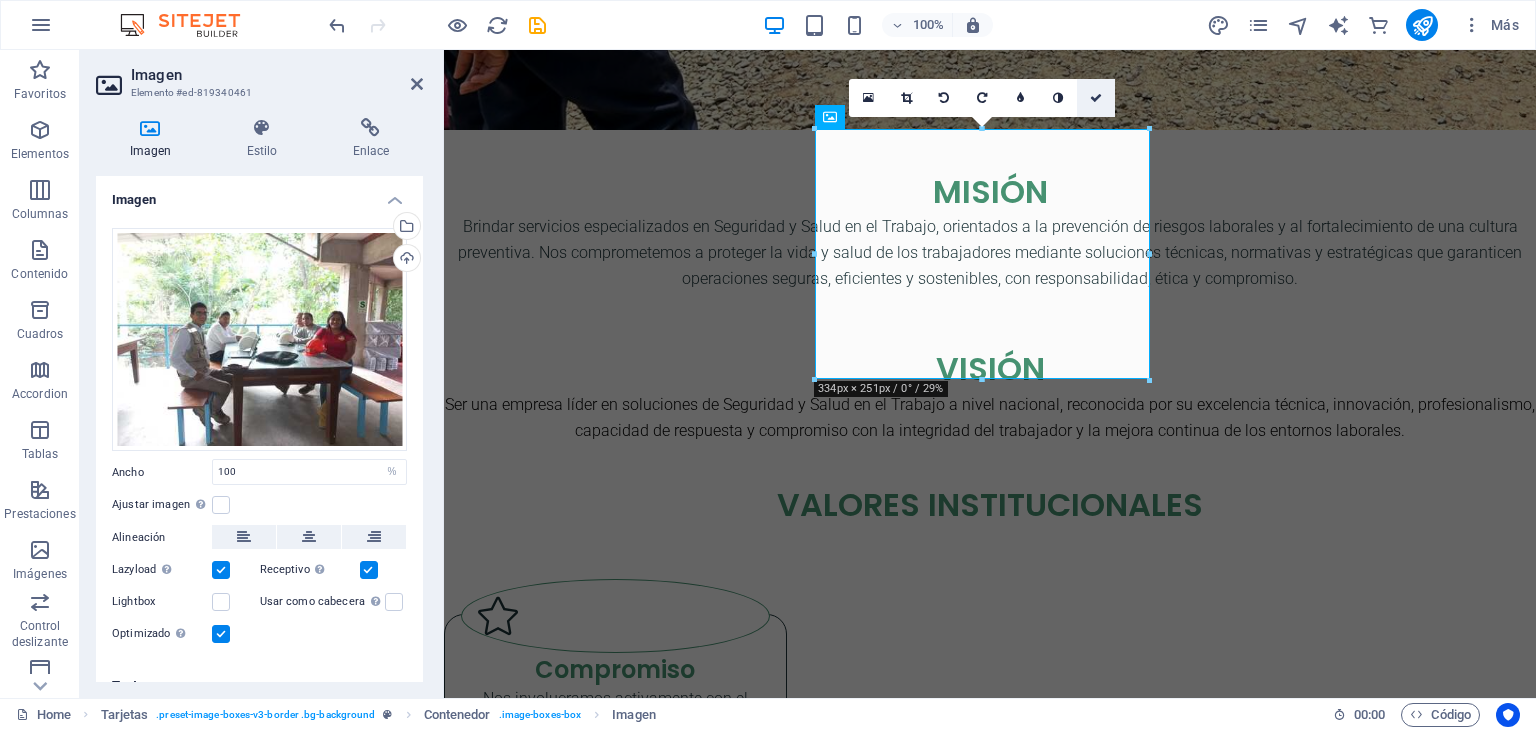 click at bounding box center (1096, 98) 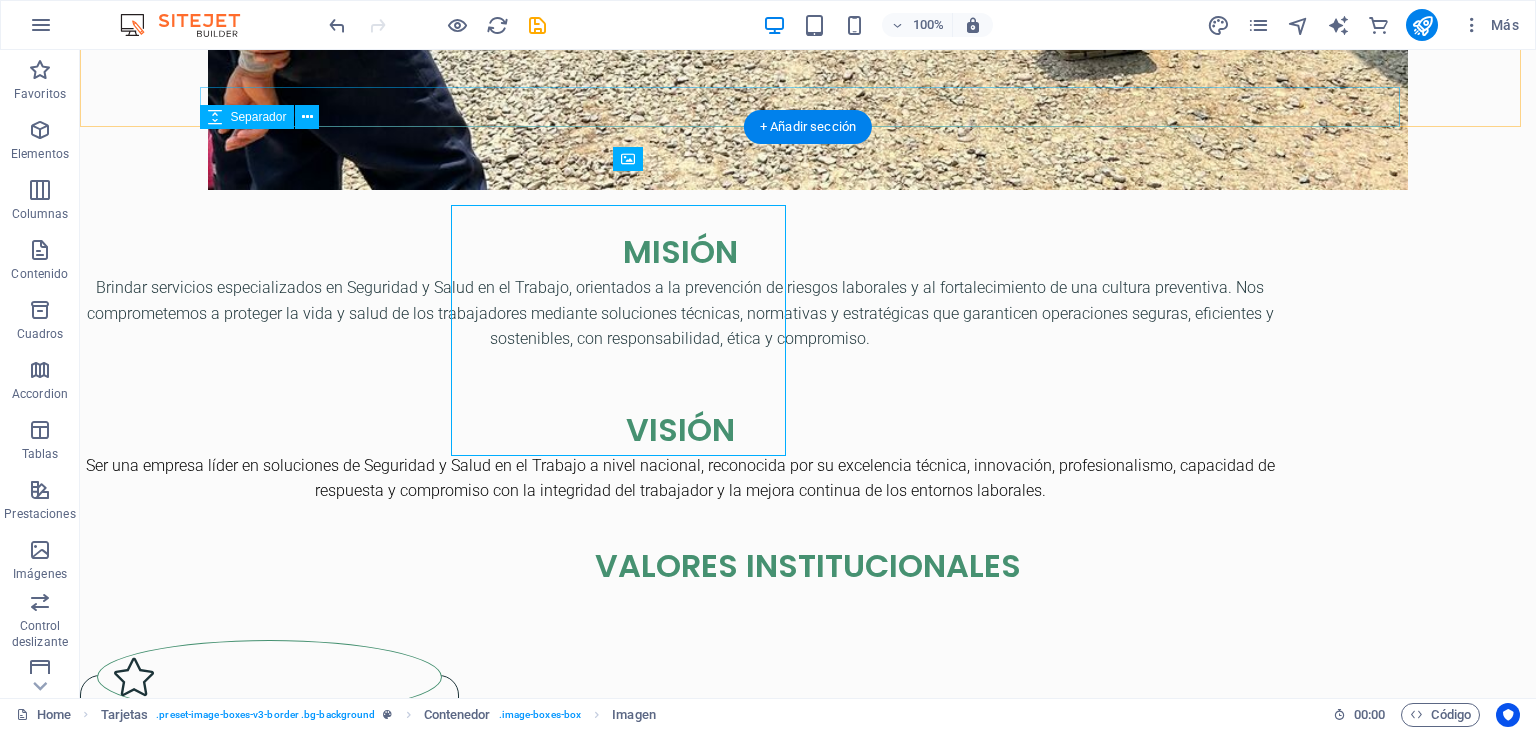scroll, scrollTop: 2055, scrollLeft: 0, axis: vertical 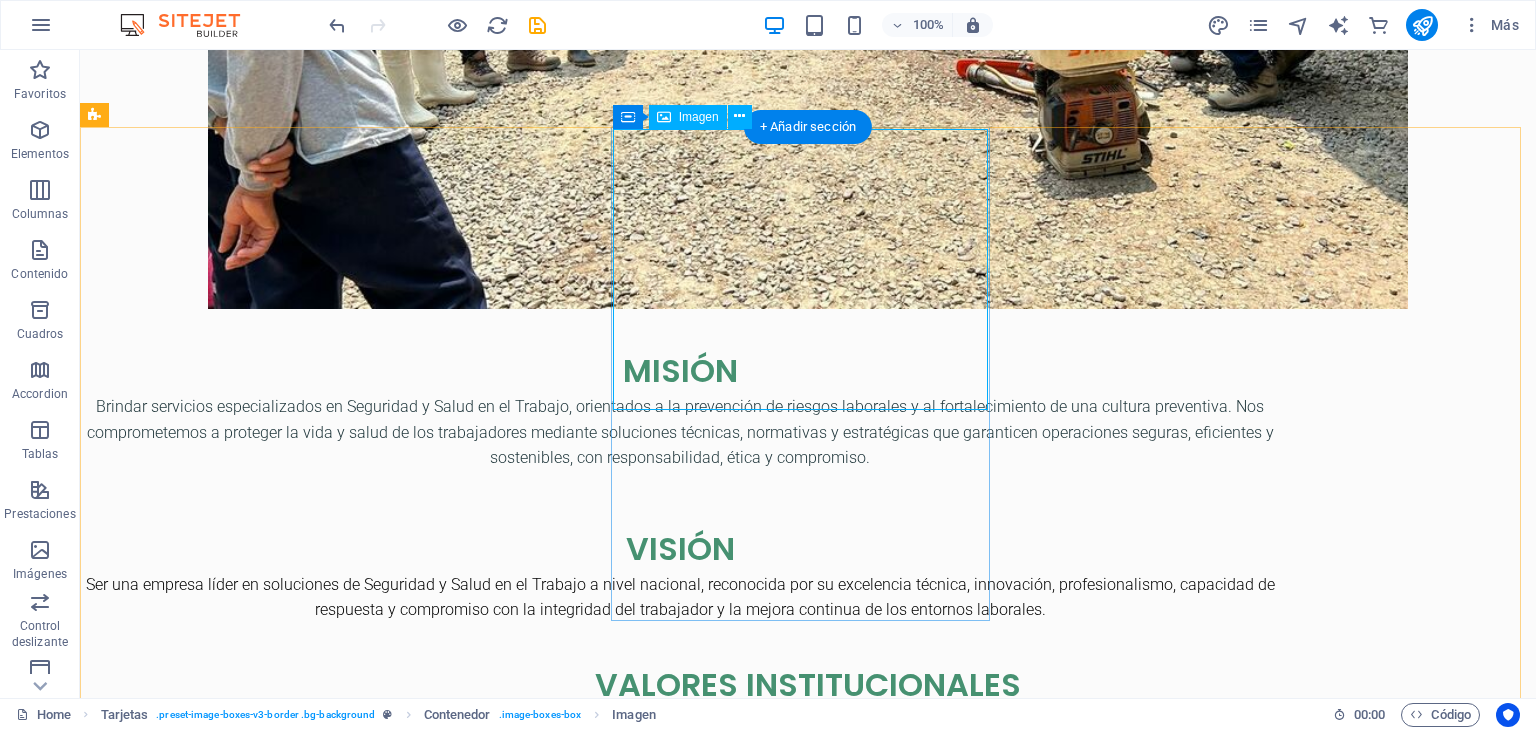 click at bounding box center [269, 2645] 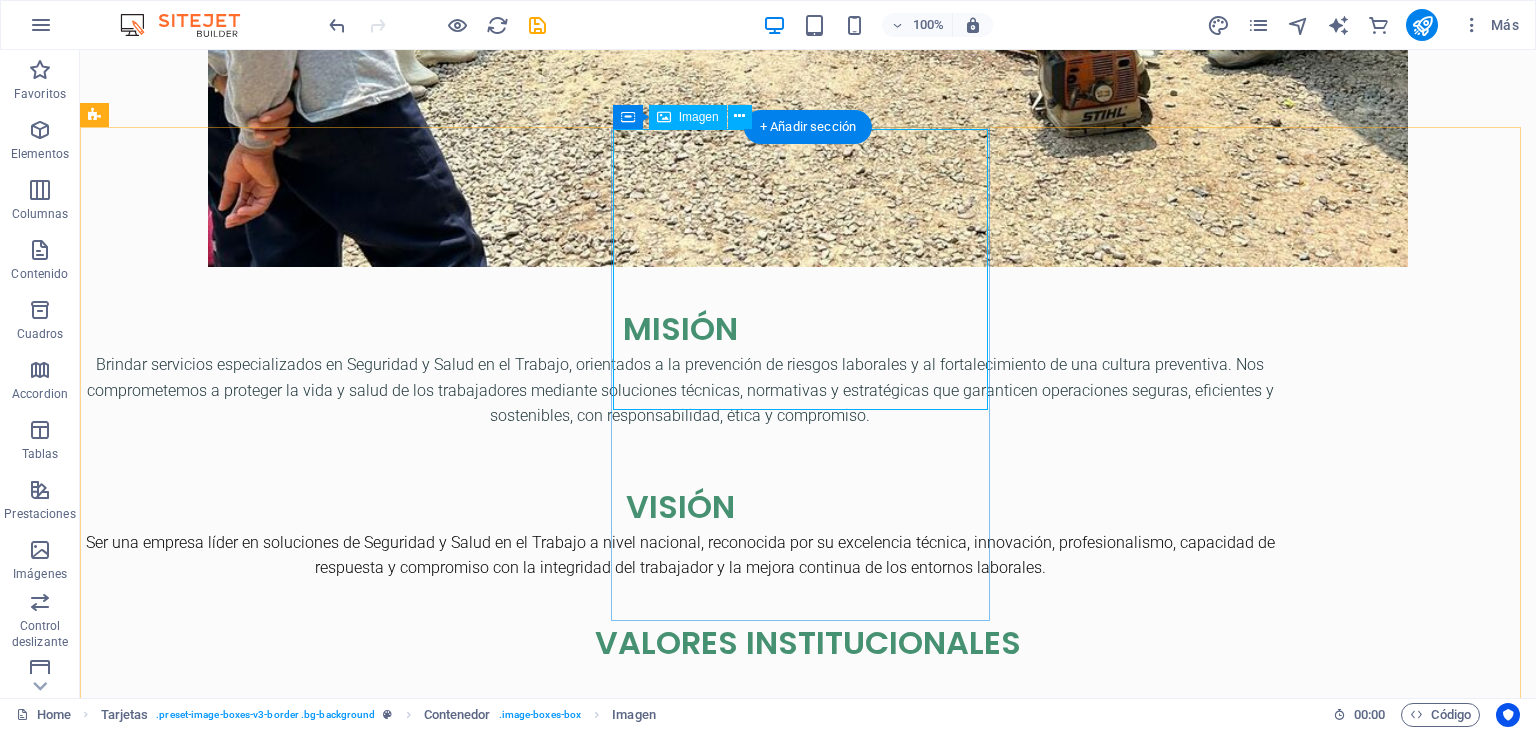 scroll, scrollTop: 2132, scrollLeft: 0, axis: vertical 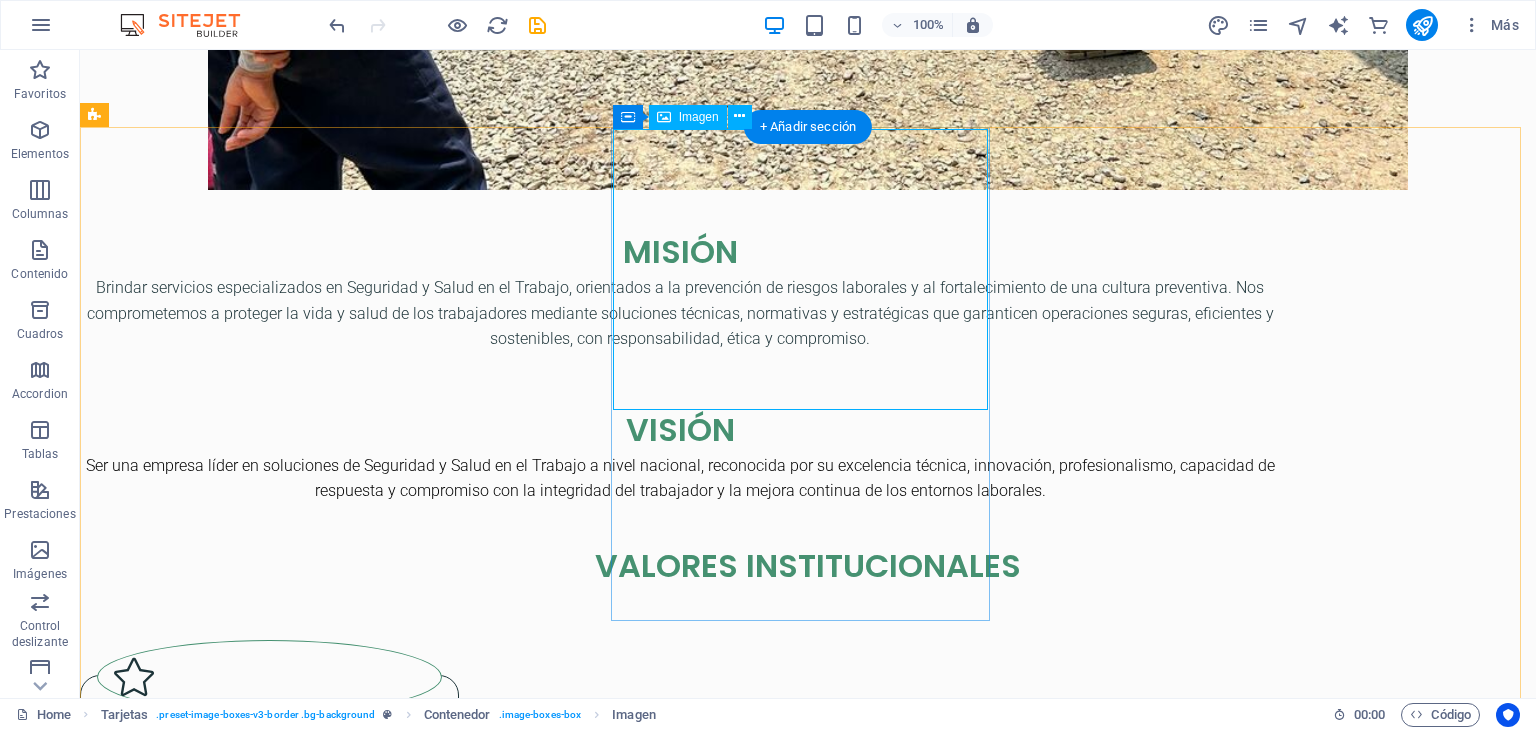 select on "%" 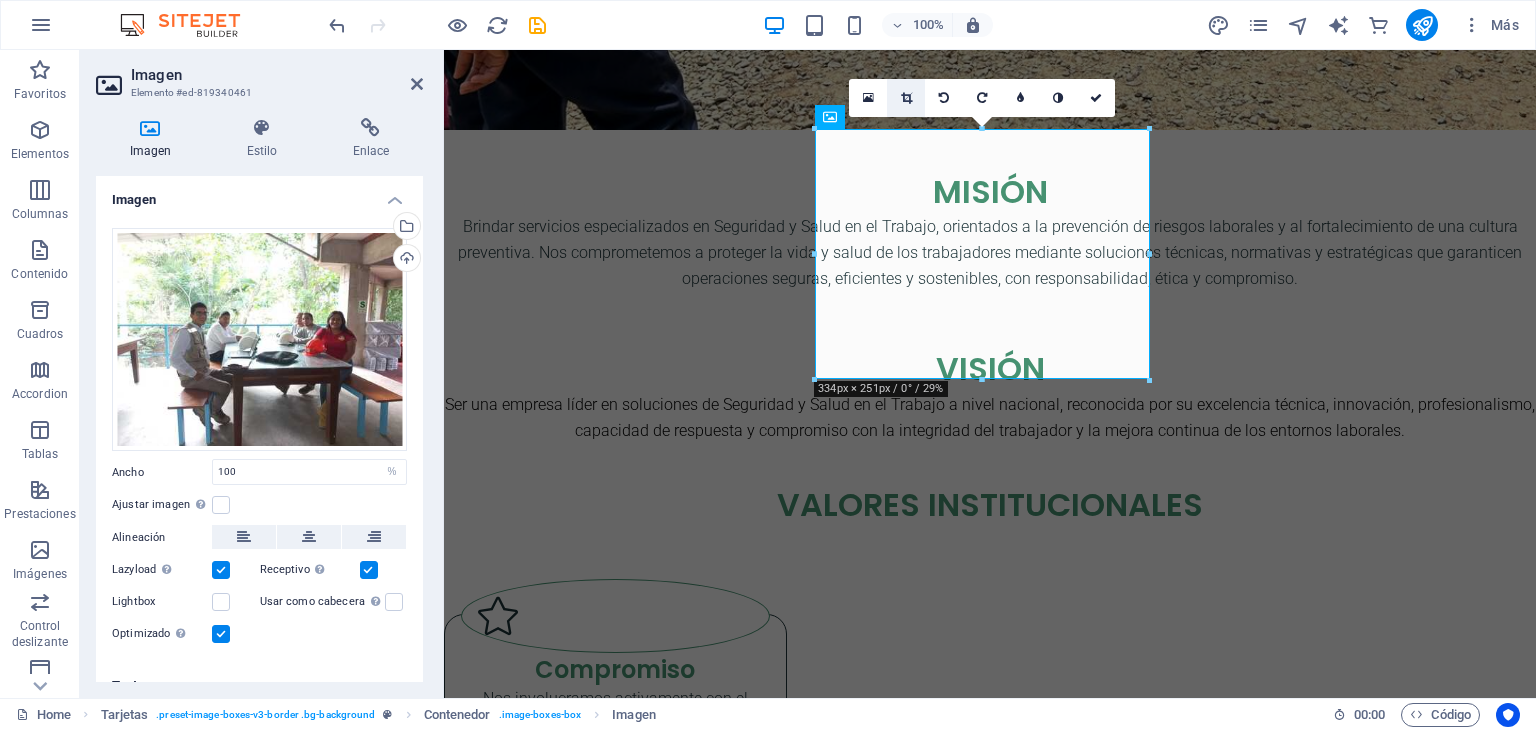 click at bounding box center [906, 98] 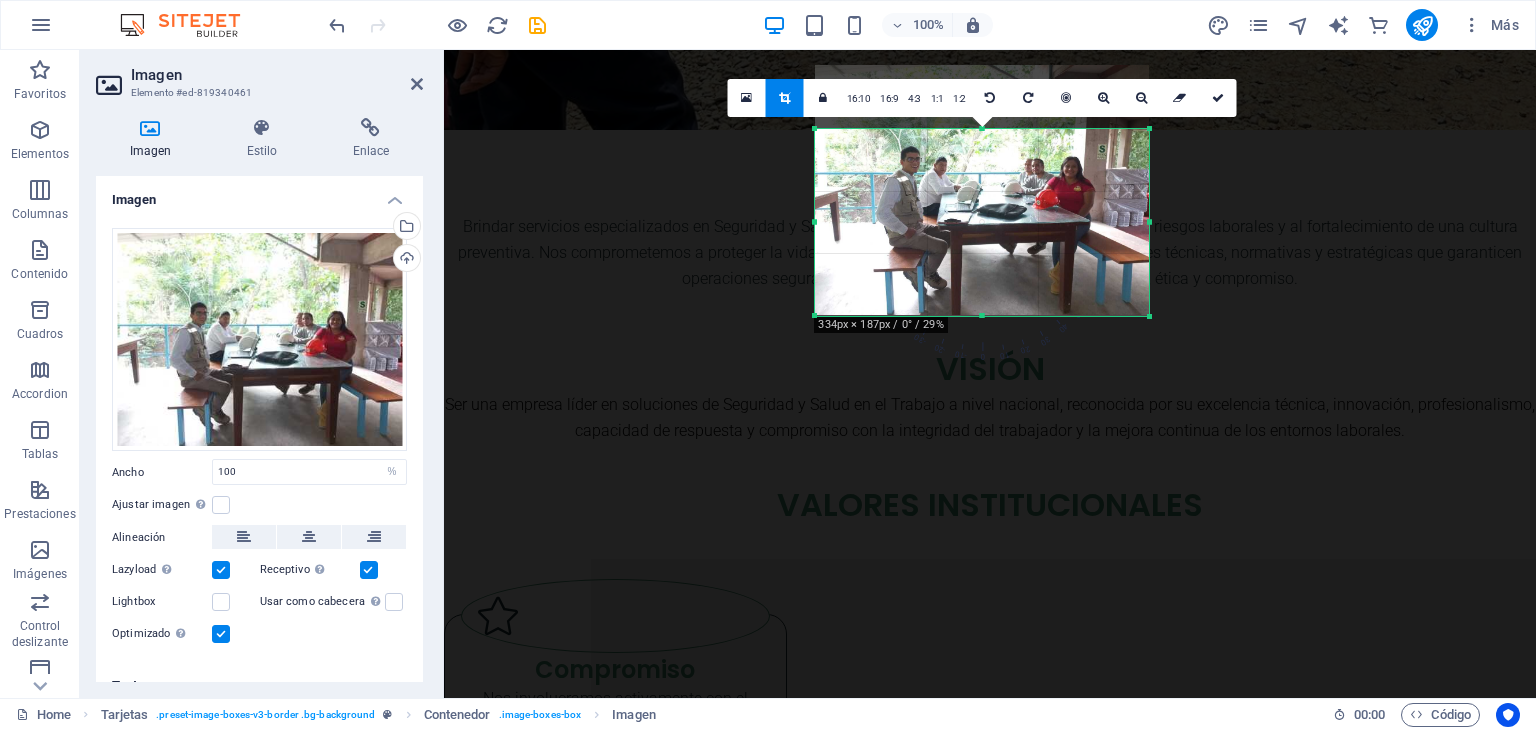 drag, startPoint x: 983, startPoint y: 129, endPoint x: 981, endPoint y: 193, distance: 64.03124 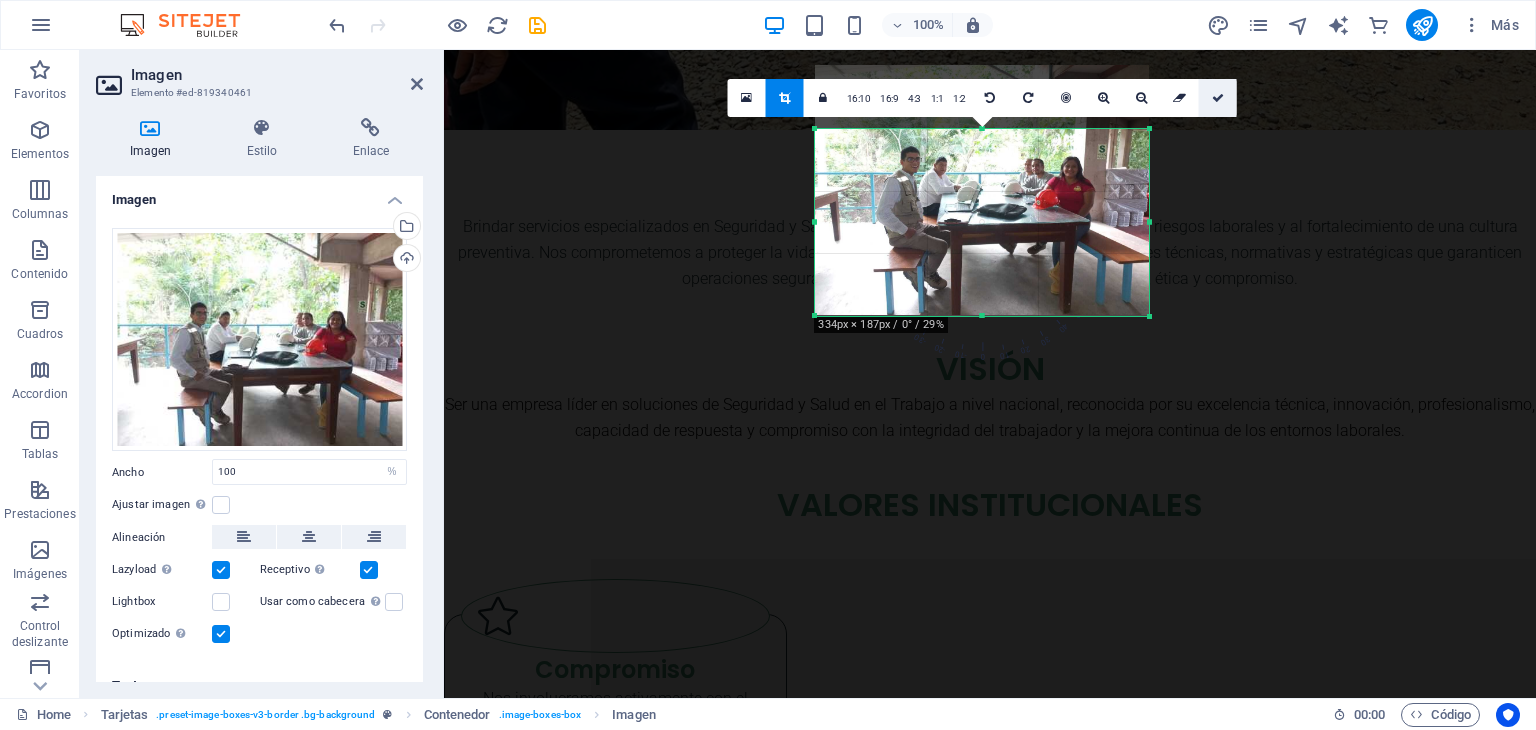 click at bounding box center [1218, 98] 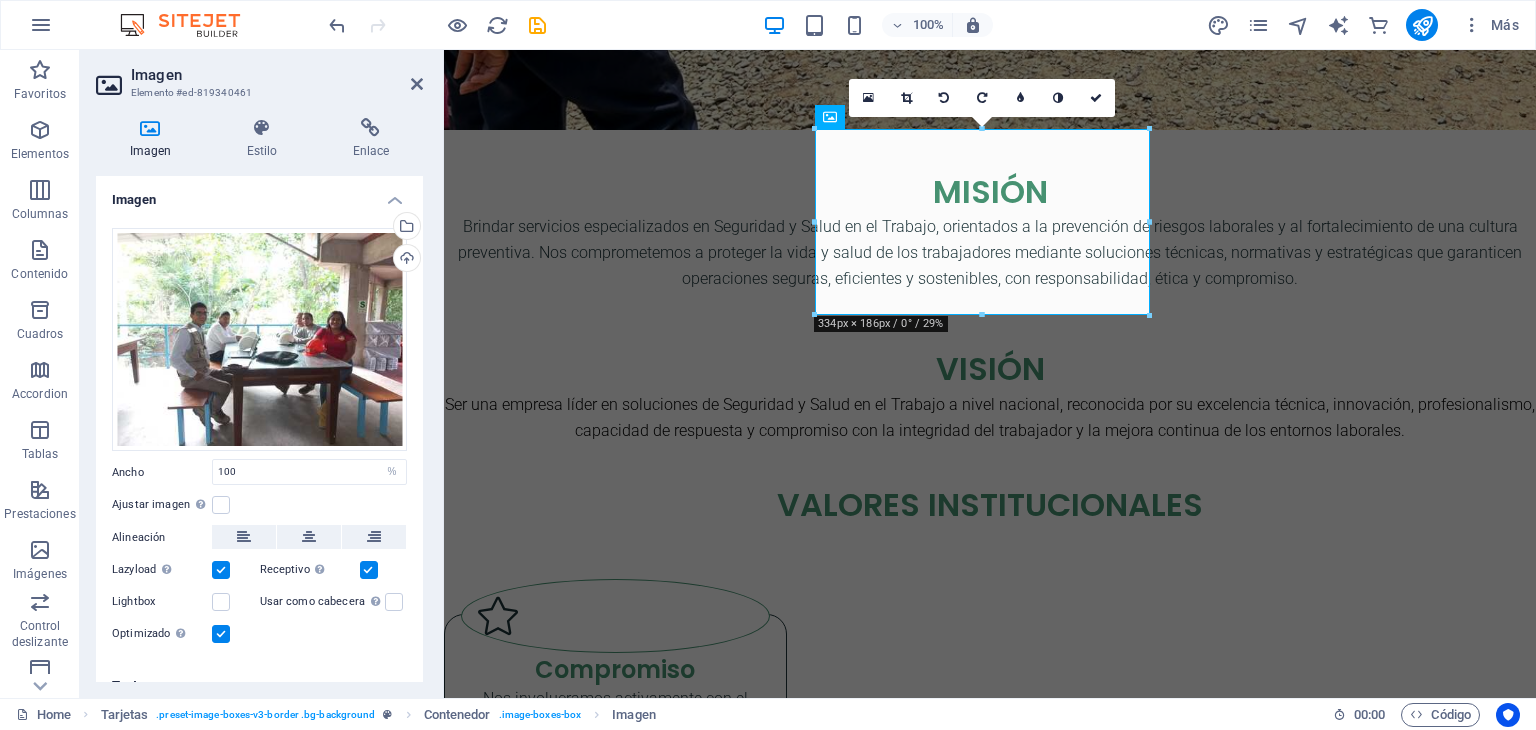 click on "16:10 16:9 4:3 1:1 1:2 0" at bounding box center [982, 98] 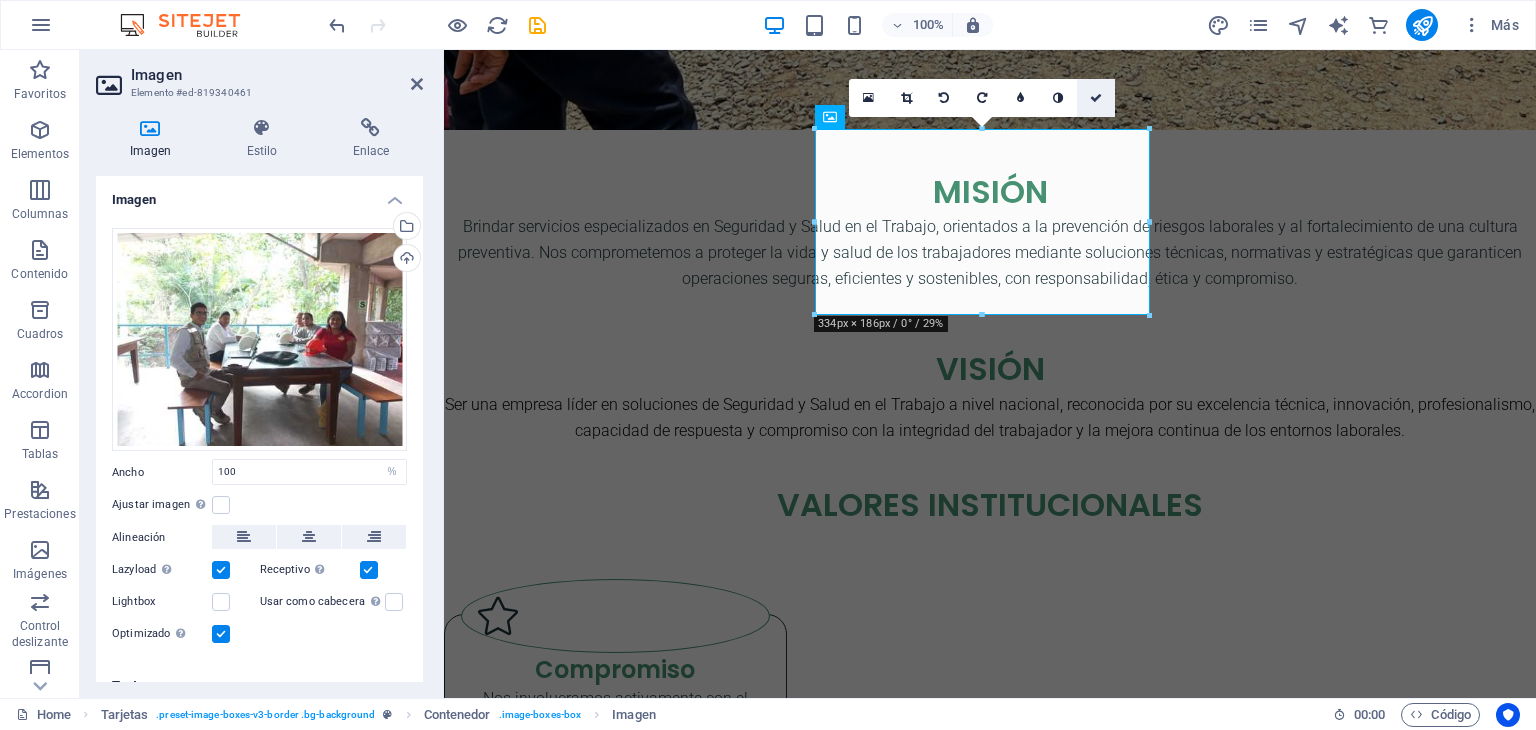 click at bounding box center [1096, 98] 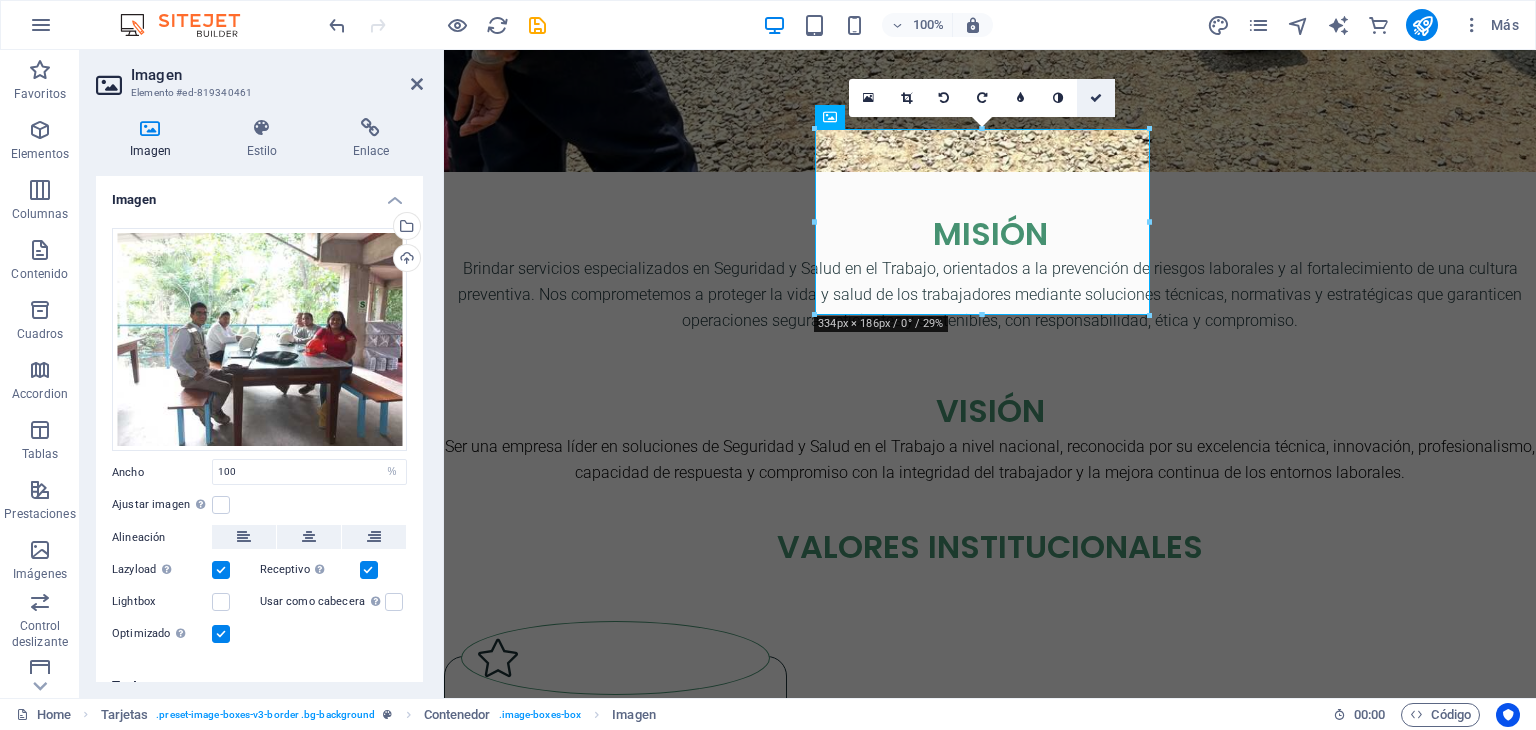 scroll, scrollTop: 2055, scrollLeft: 0, axis: vertical 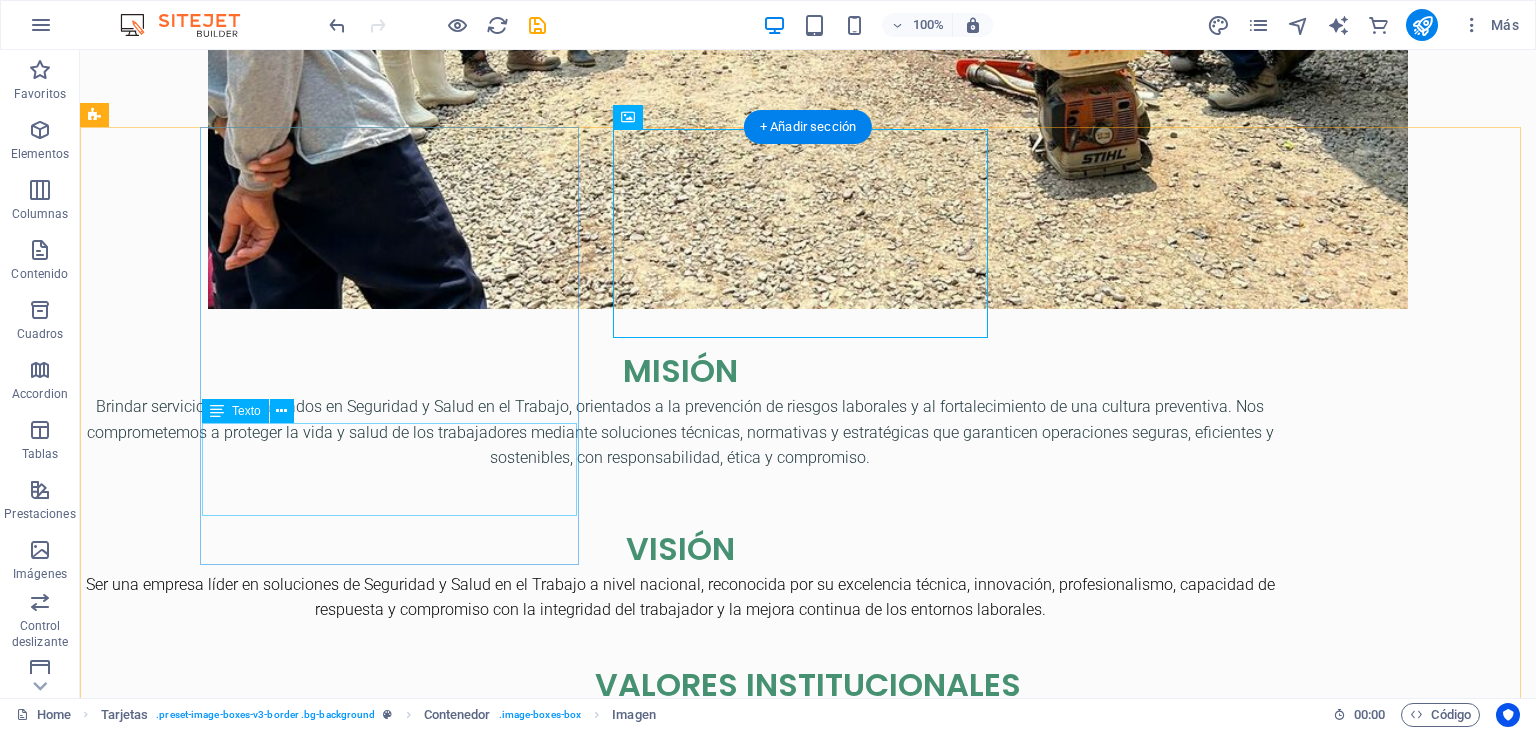 click on "Lorem ipsum dolor sit amet, consectetuer adipiscing elit. Aenean commodo ligula eget dolor. Lorem ipsum dolor sit amet." at bounding box center [269, 2439] 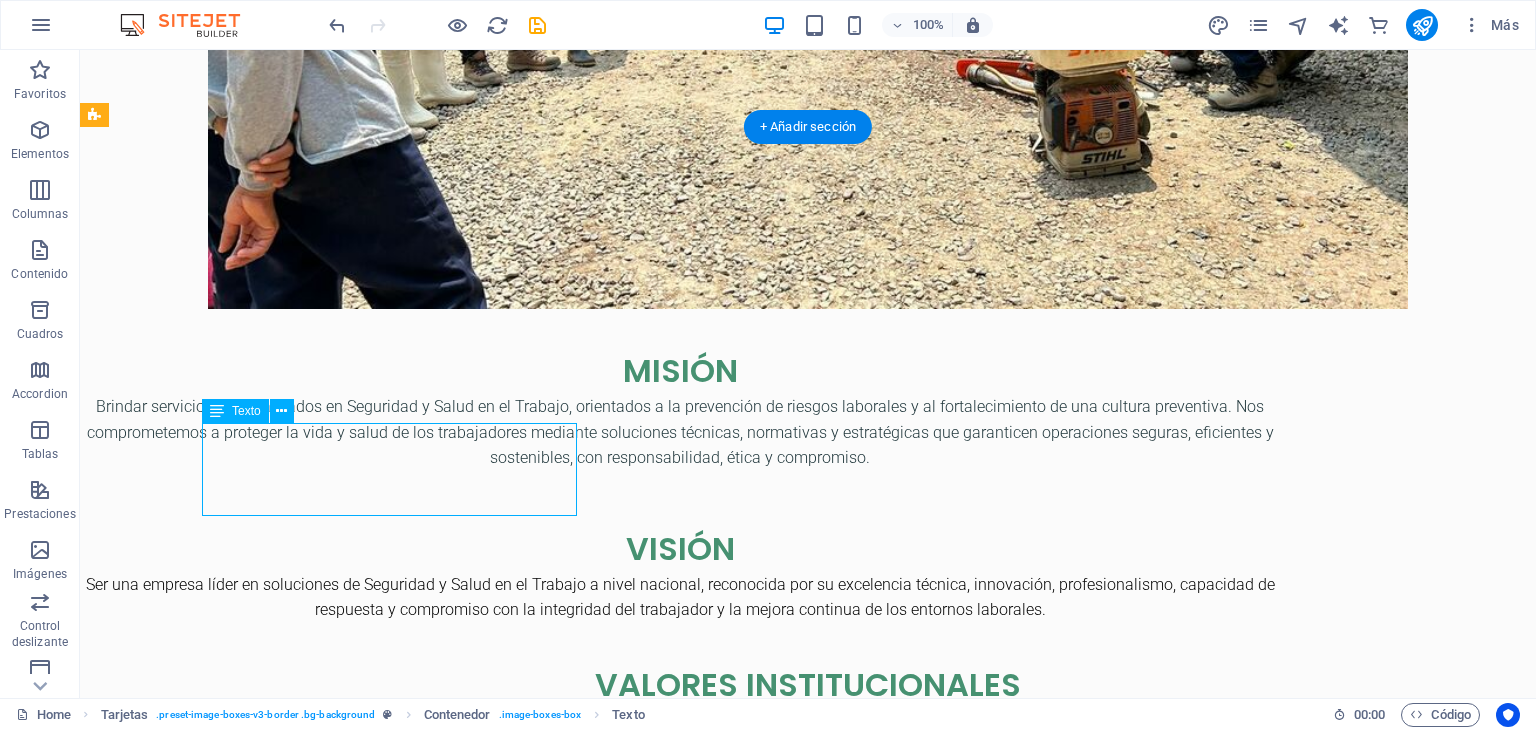 click on "Lorem ipsum dolor sit amet, consectetuer adipiscing elit. Aenean commodo ligula eget dolor. Lorem ipsum dolor sit amet." at bounding box center [269, 2439] 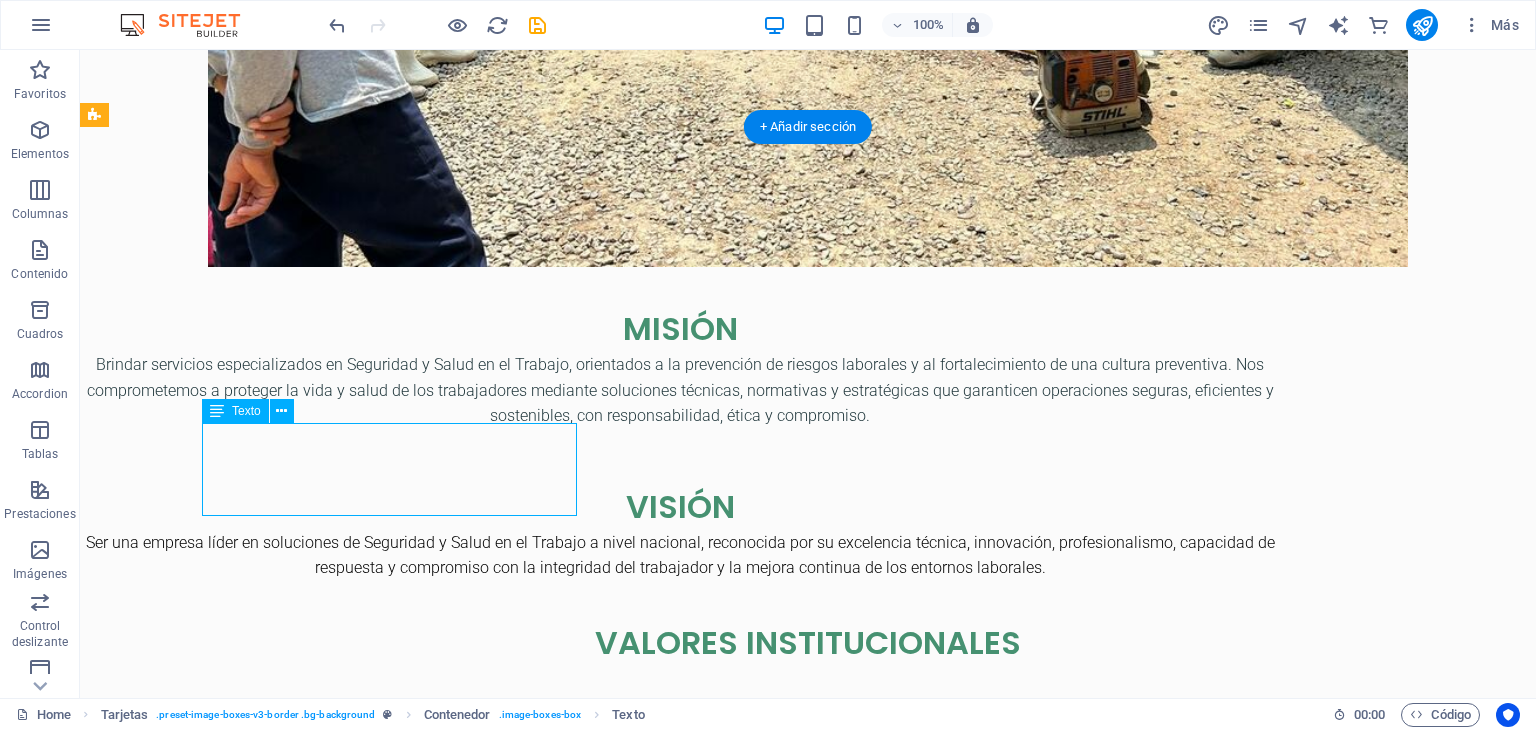 scroll, scrollTop: 2132, scrollLeft: 0, axis: vertical 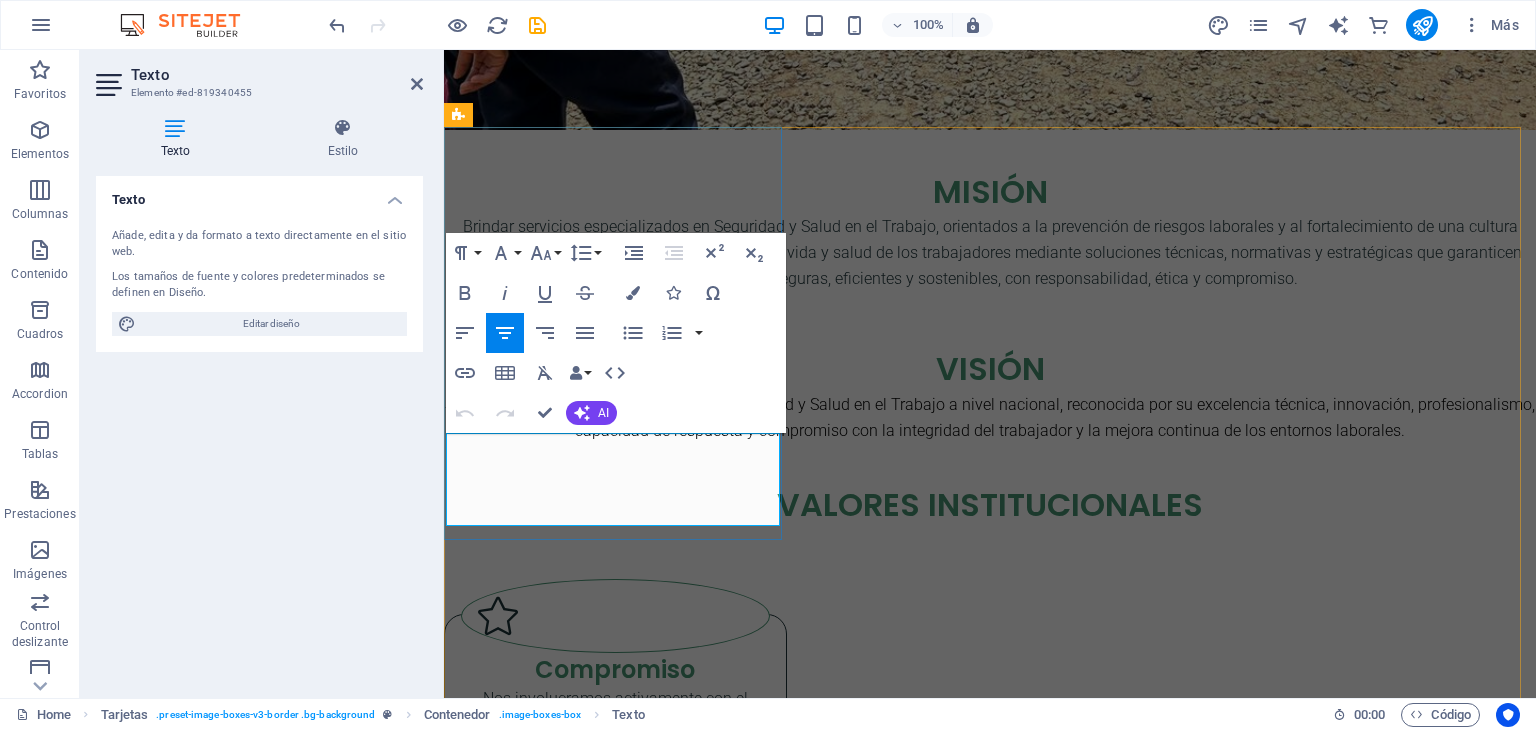 drag, startPoint x: 756, startPoint y: 493, endPoint x: 464, endPoint y: 432, distance: 298.30353 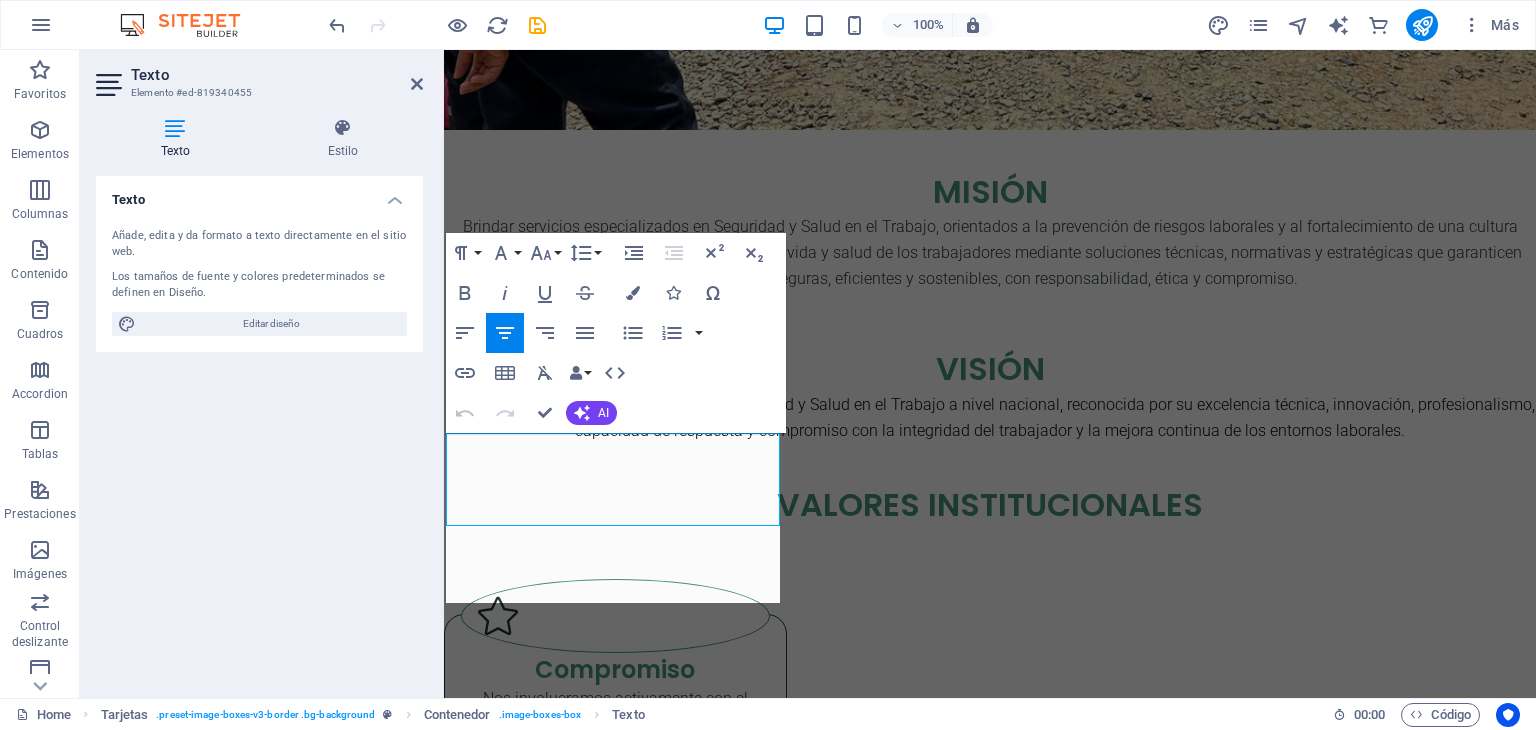 scroll, scrollTop: 3106, scrollLeft: 2, axis: both 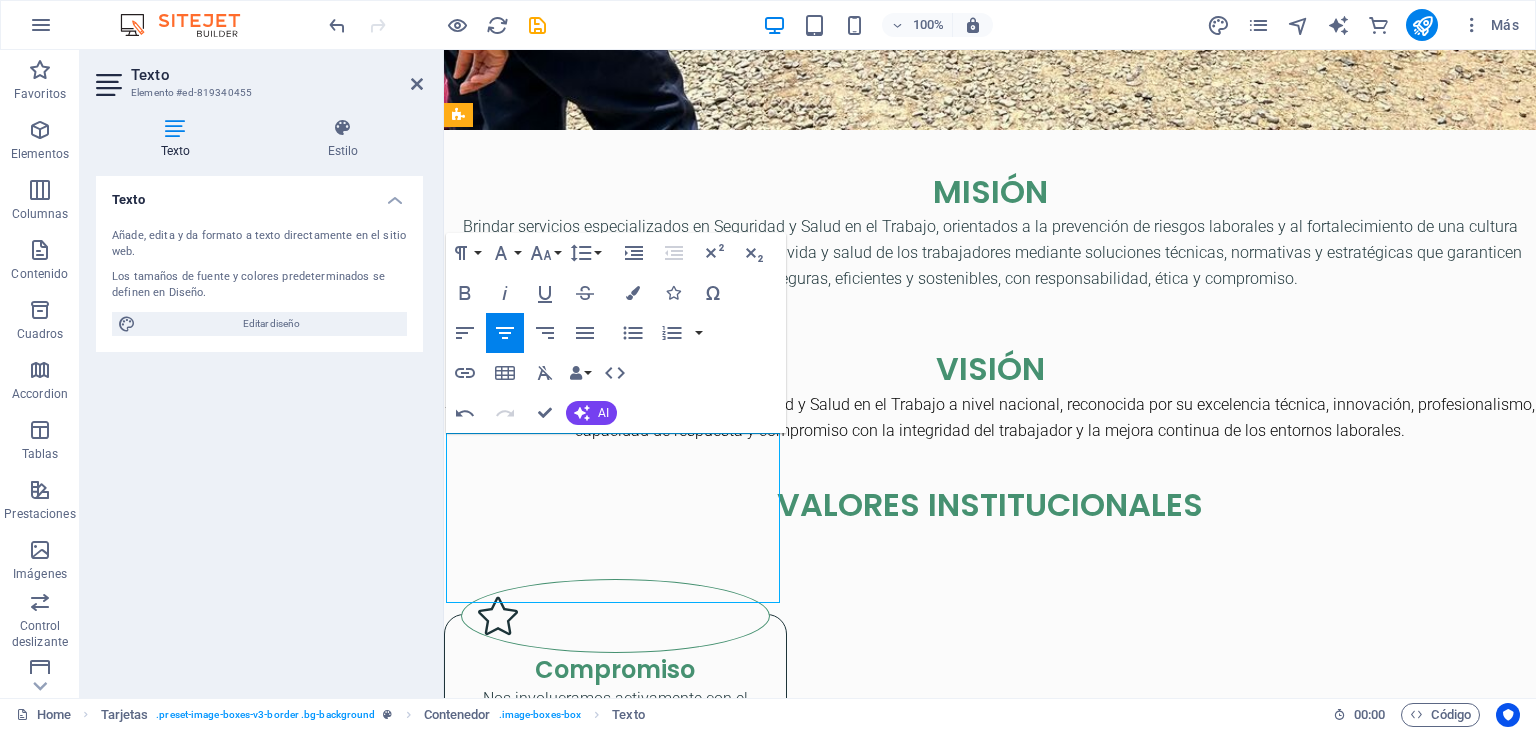 drag, startPoint x: 768, startPoint y: 589, endPoint x: 552, endPoint y: 497, distance: 234.77649 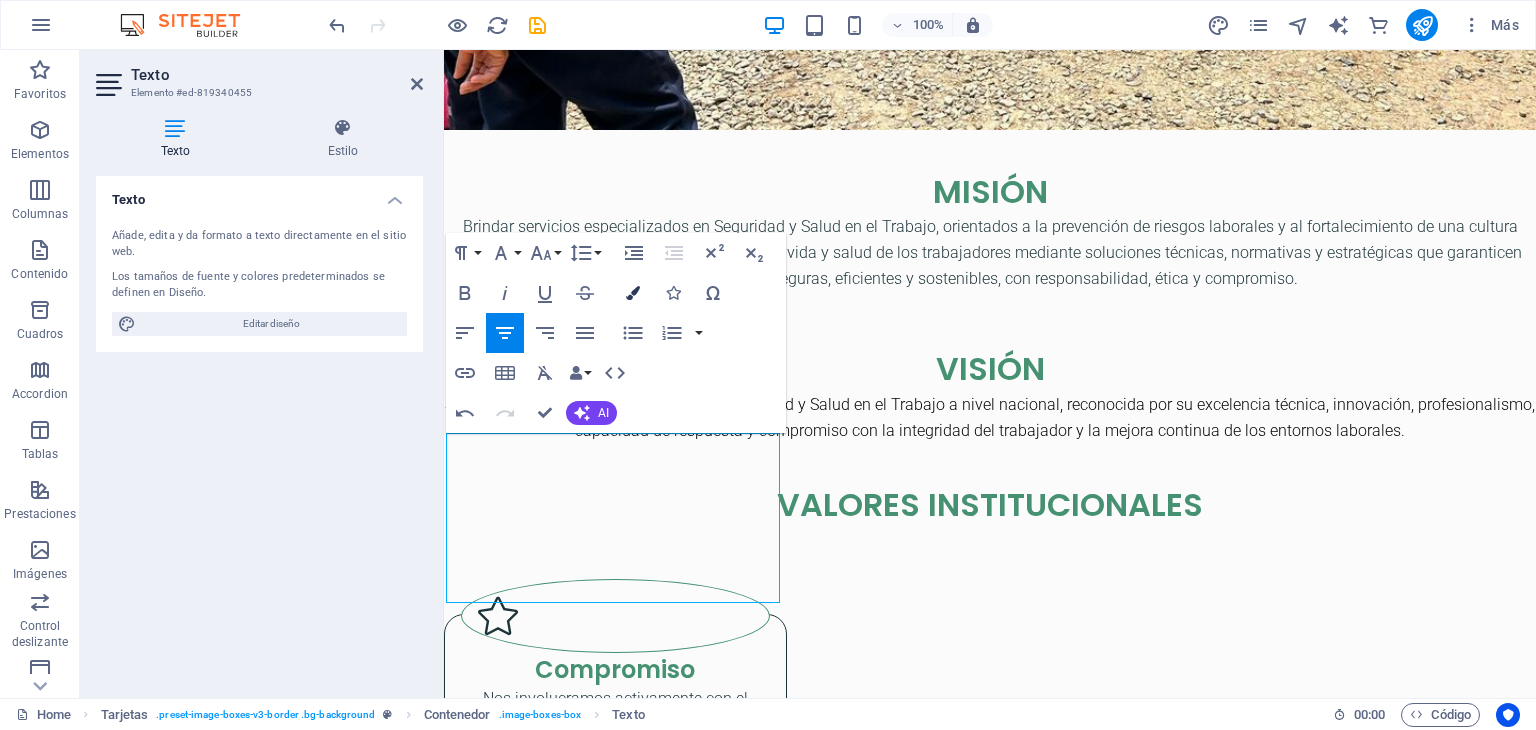 click at bounding box center [633, 293] 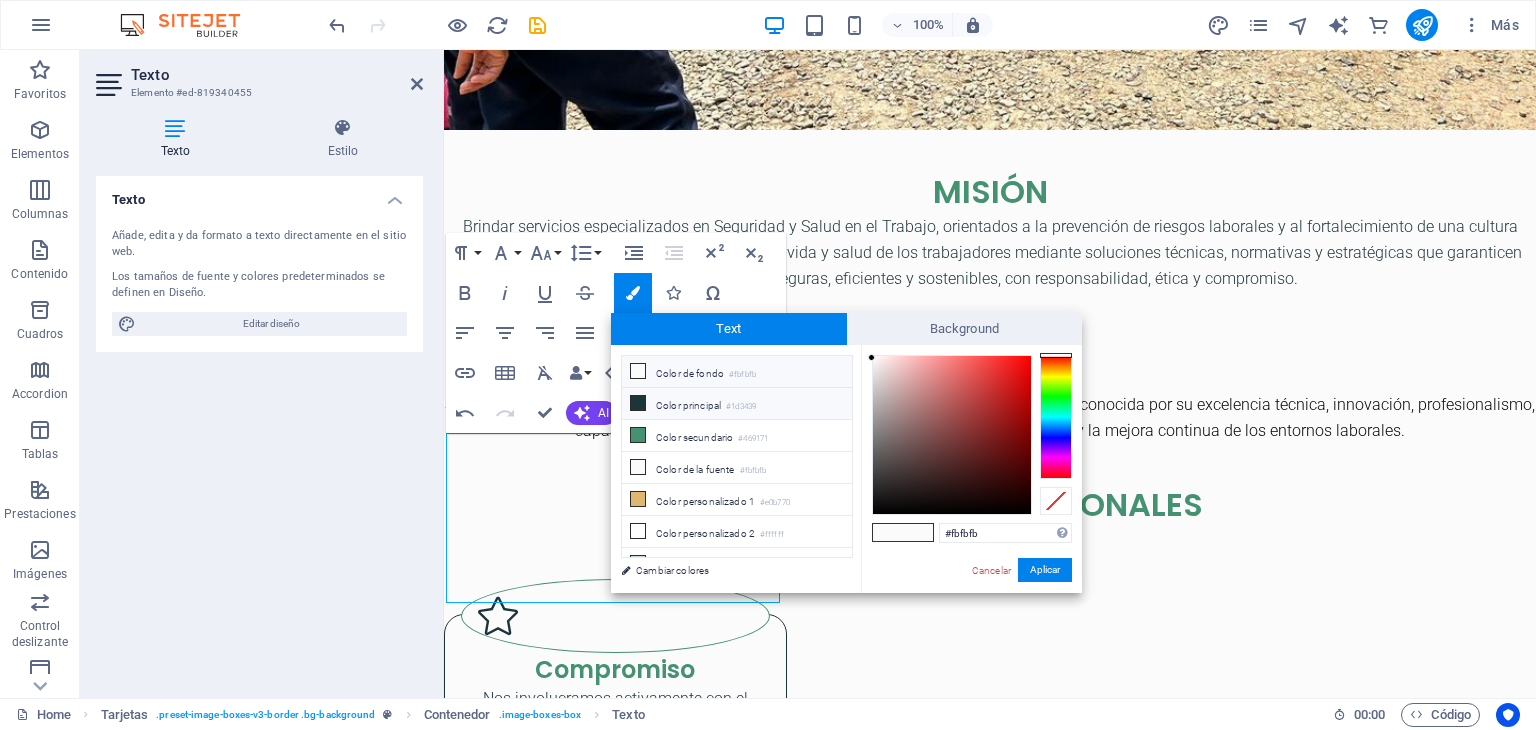 click on "Color principal
#1d3439" at bounding box center (737, 404) 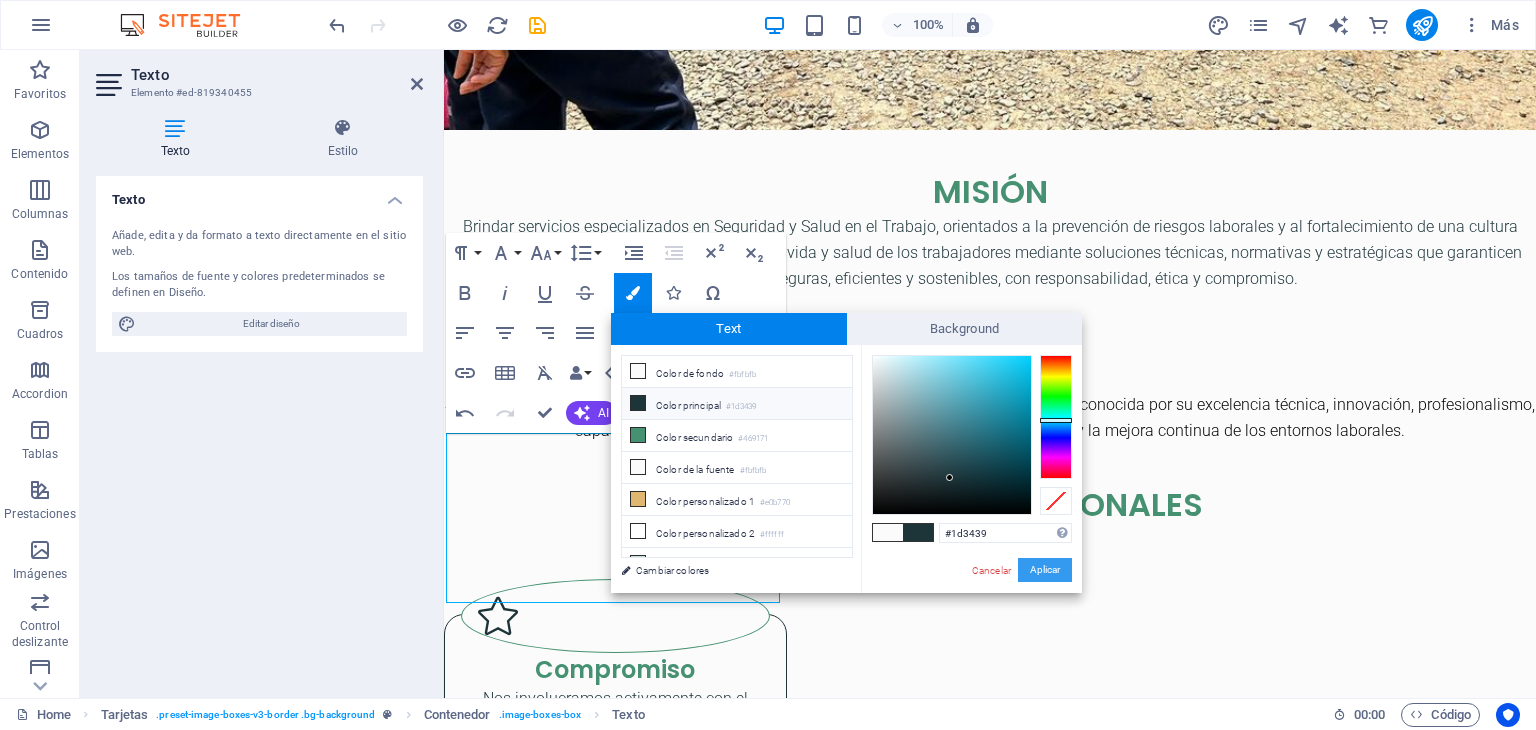 click on "Aplicar" at bounding box center (1045, 570) 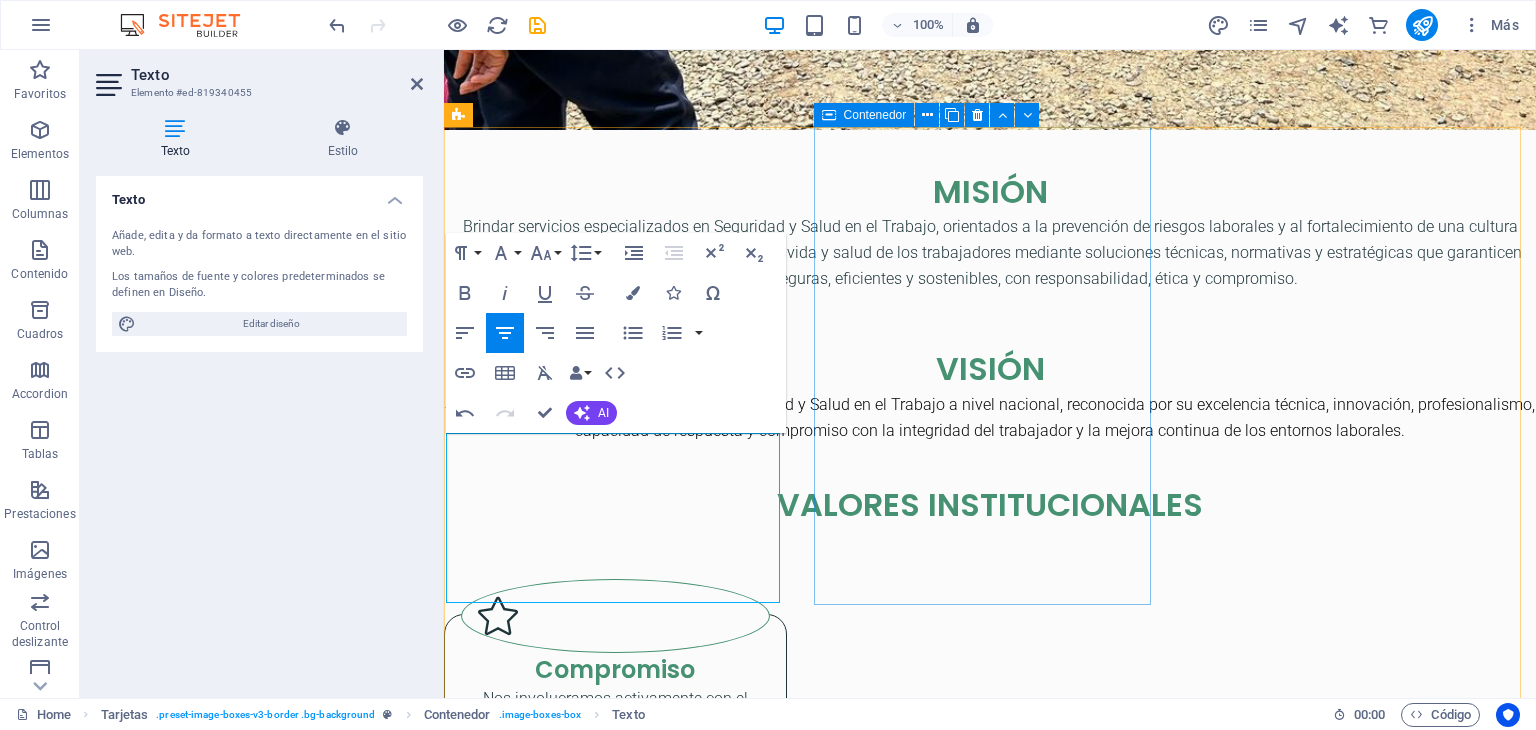 click on "Comité y/o Supervisor de Seguridad y Salud en el Trabajo Lorem ipsum dolor sit amet, consectetuer adipiscing elit. Aenean commodo ligula eget dolor. Lorem ipsum dolor sit amet." at bounding box center [615, 2615] 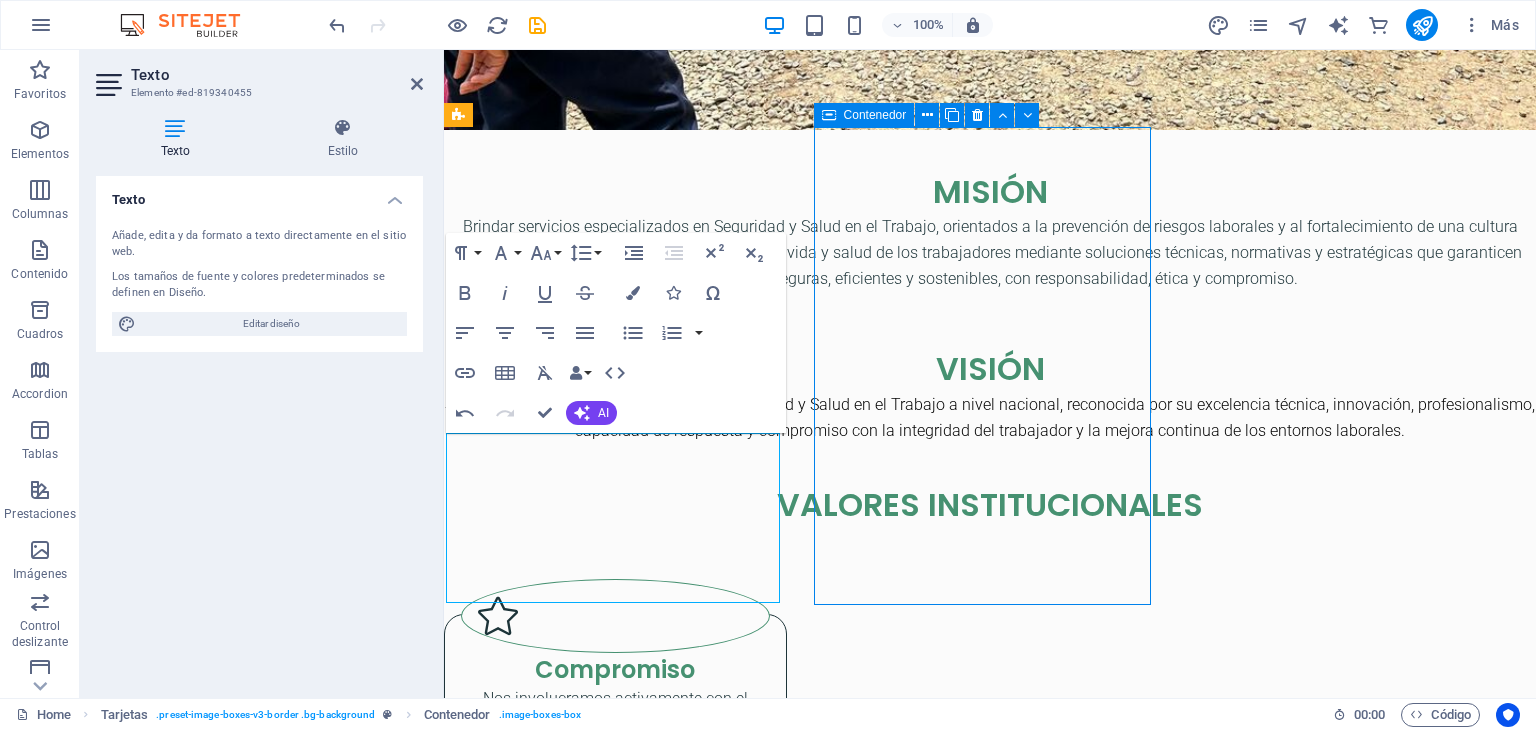 scroll, scrollTop: 2055, scrollLeft: 0, axis: vertical 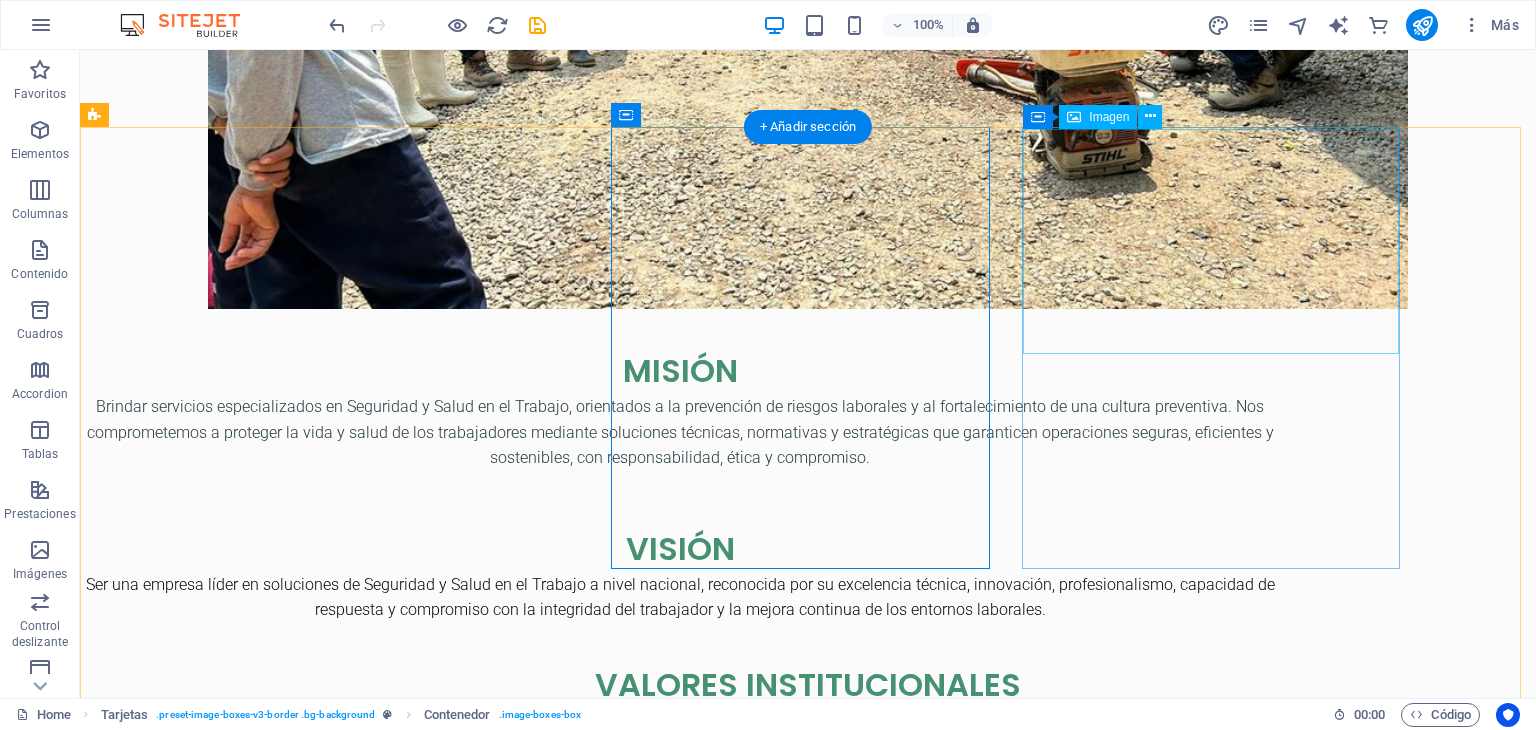 click at bounding box center [269, 3107] 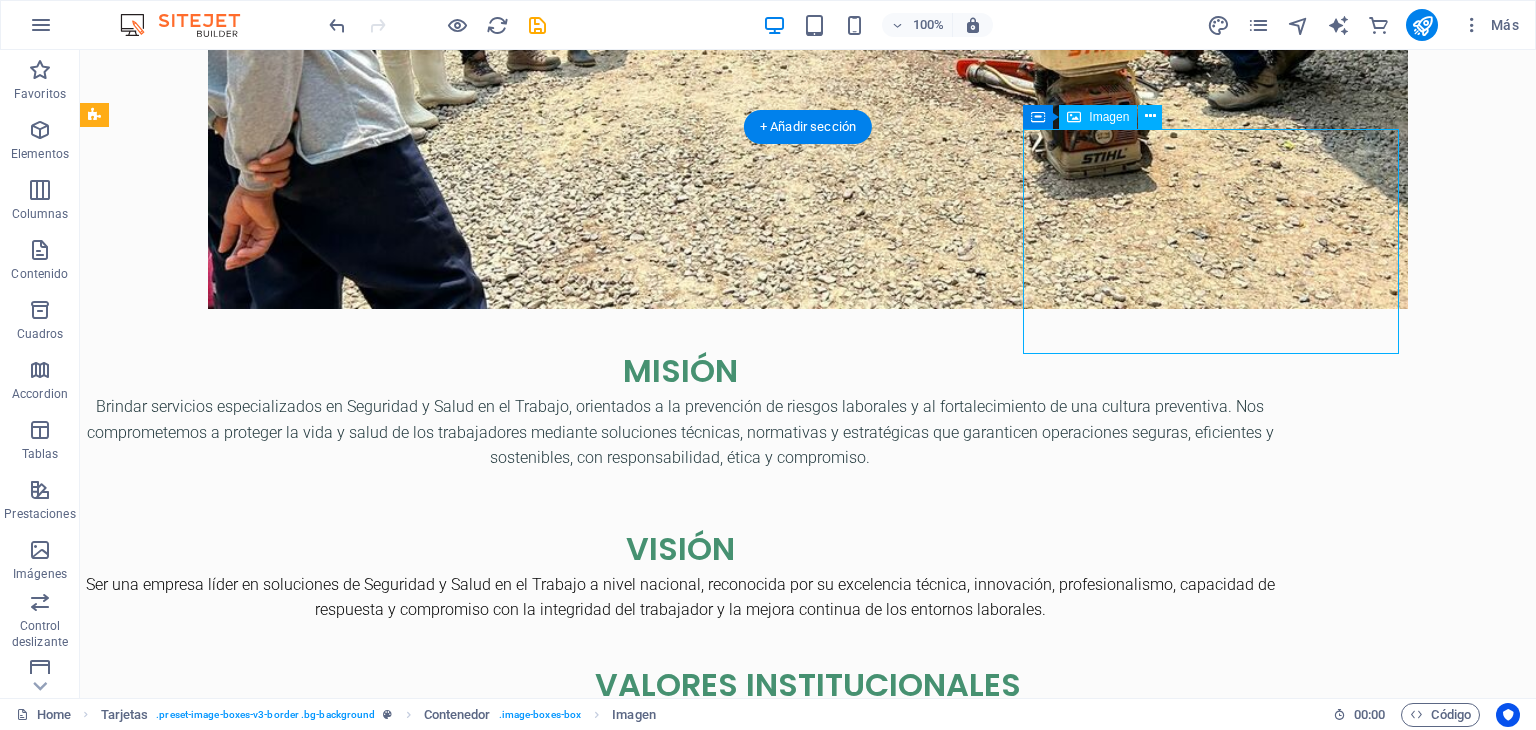 click at bounding box center (269, 3107) 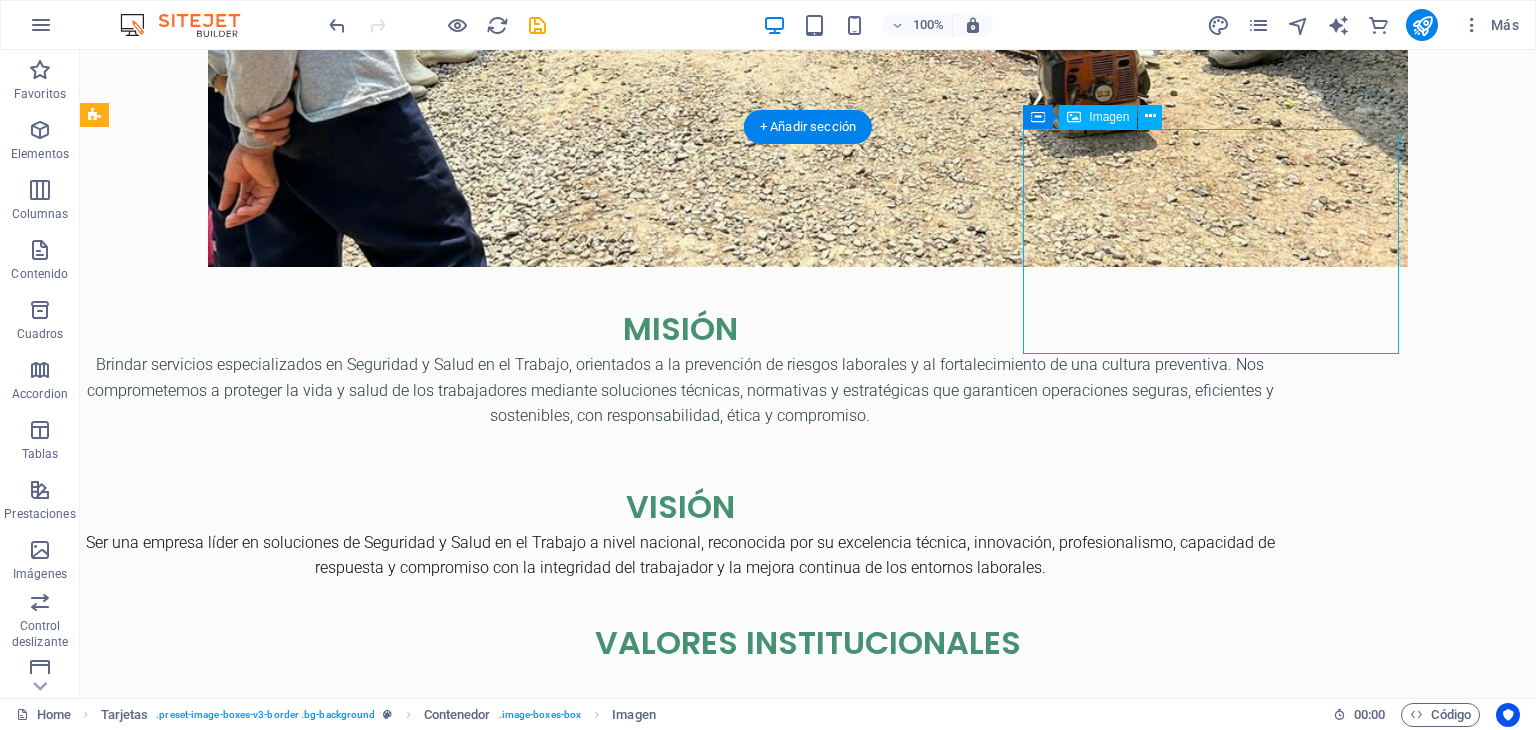 select on "%" 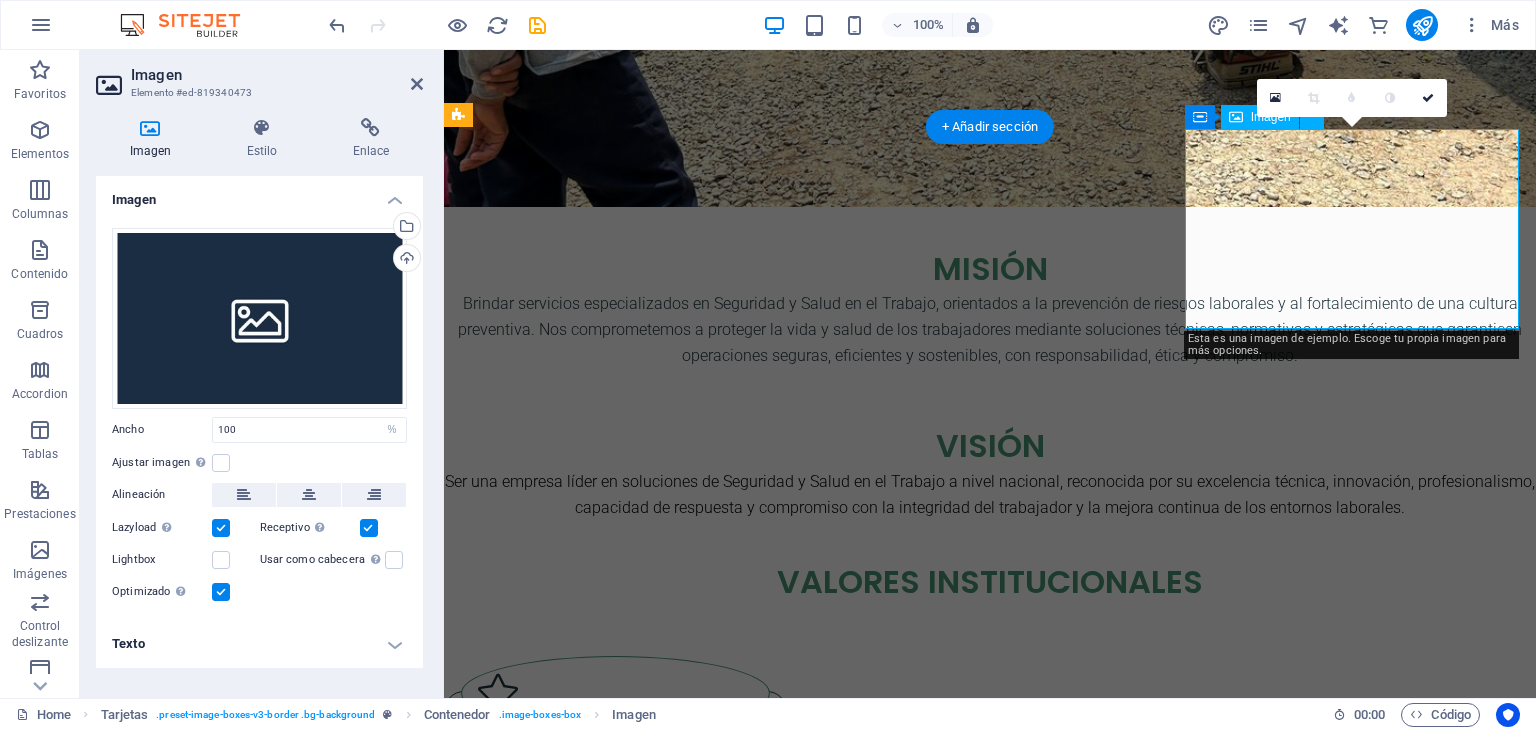 scroll, scrollTop: 2132, scrollLeft: 0, axis: vertical 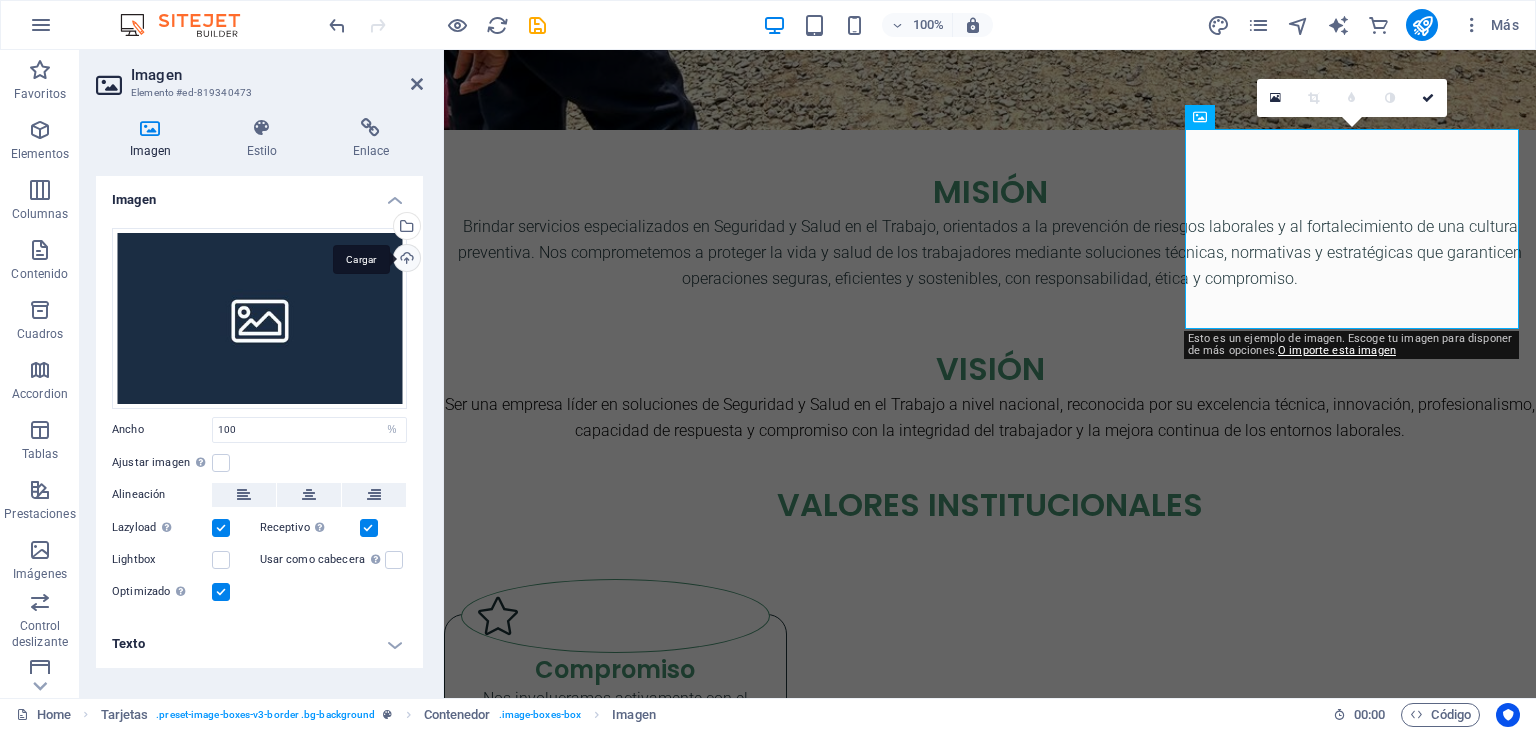click on "Cargar" at bounding box center (405, 260) 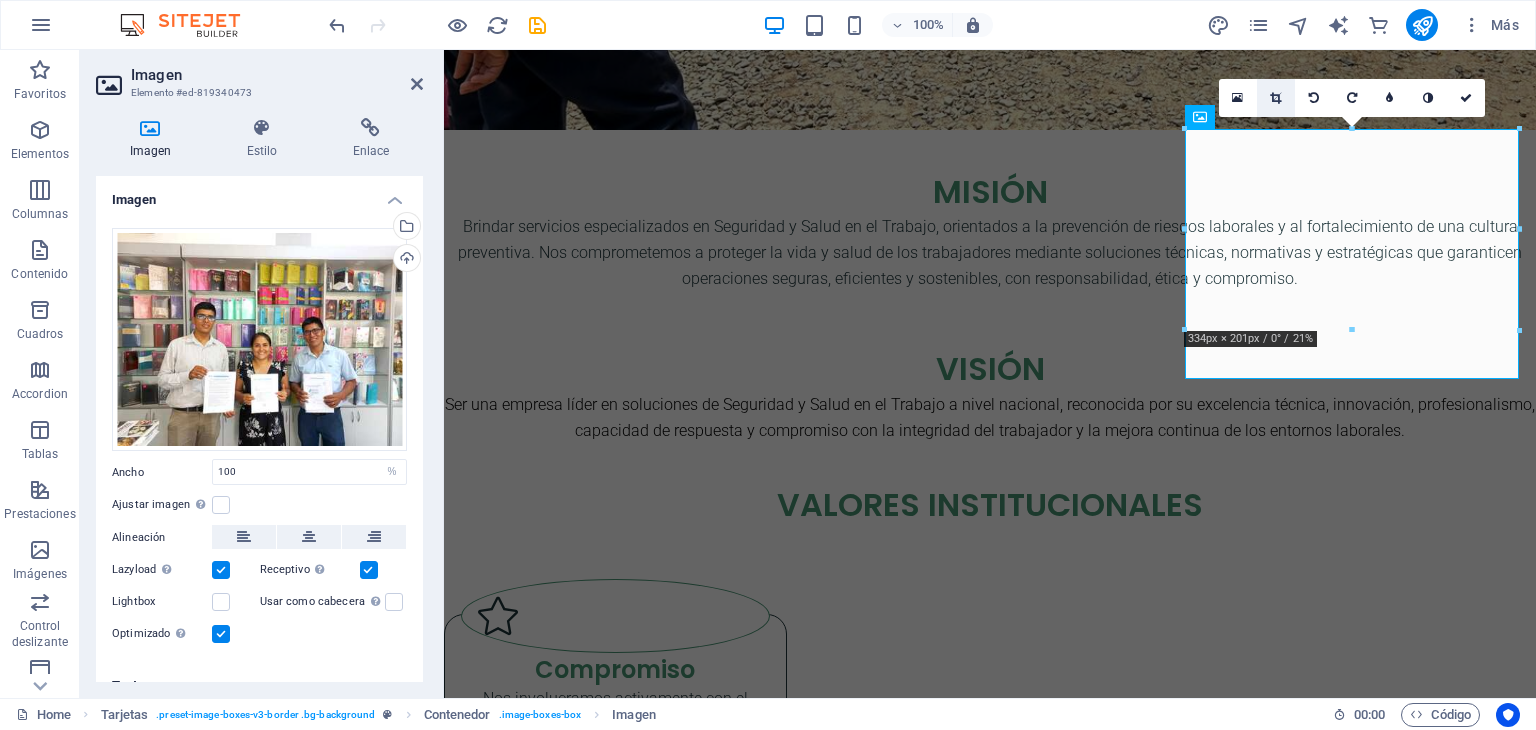 click at bounding box center [1276, 98] 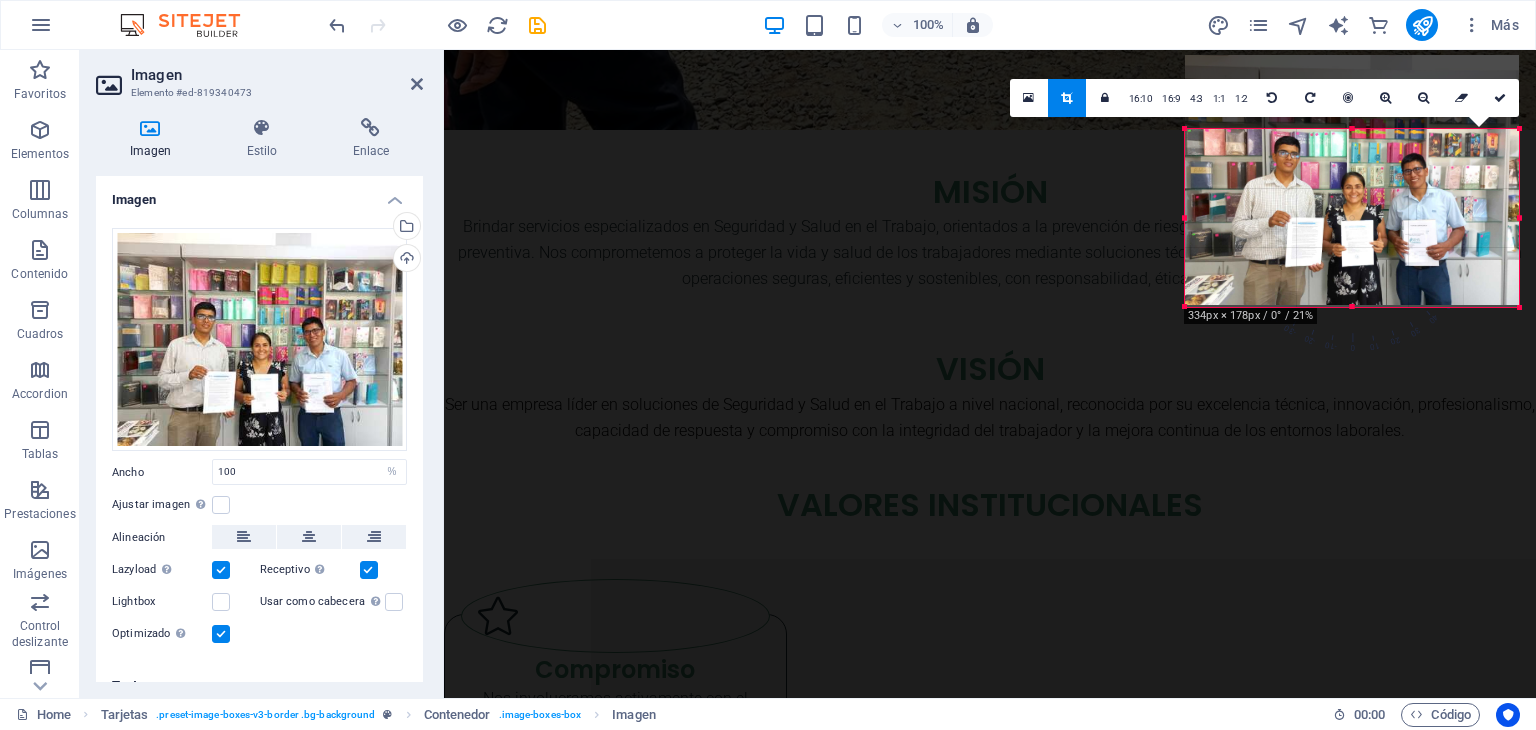 drag, startPoint x: 1354, startPoint y: 127, endPoint x: 1366, endPoint y: 201, distance: 74.96666 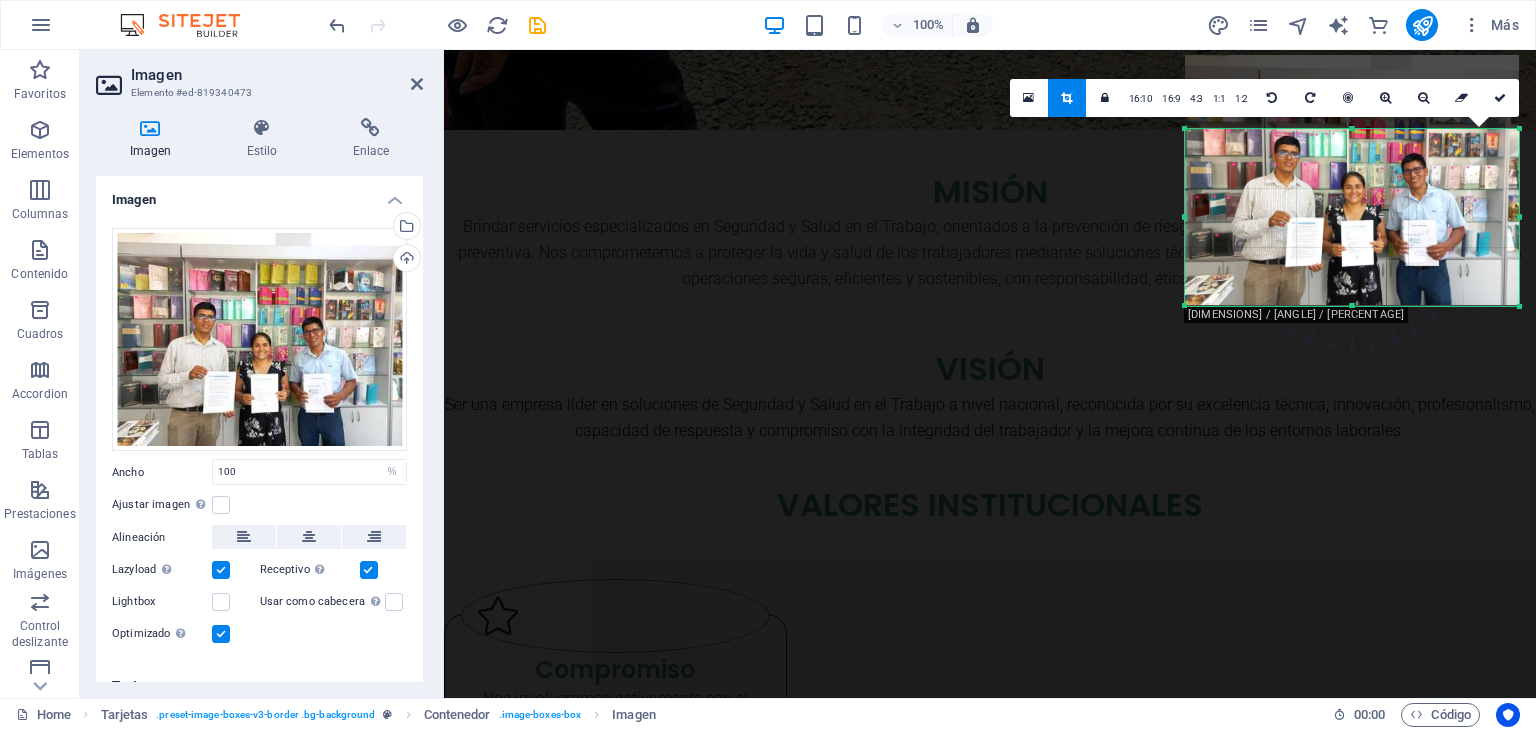click at bounding box center [1352, 306] 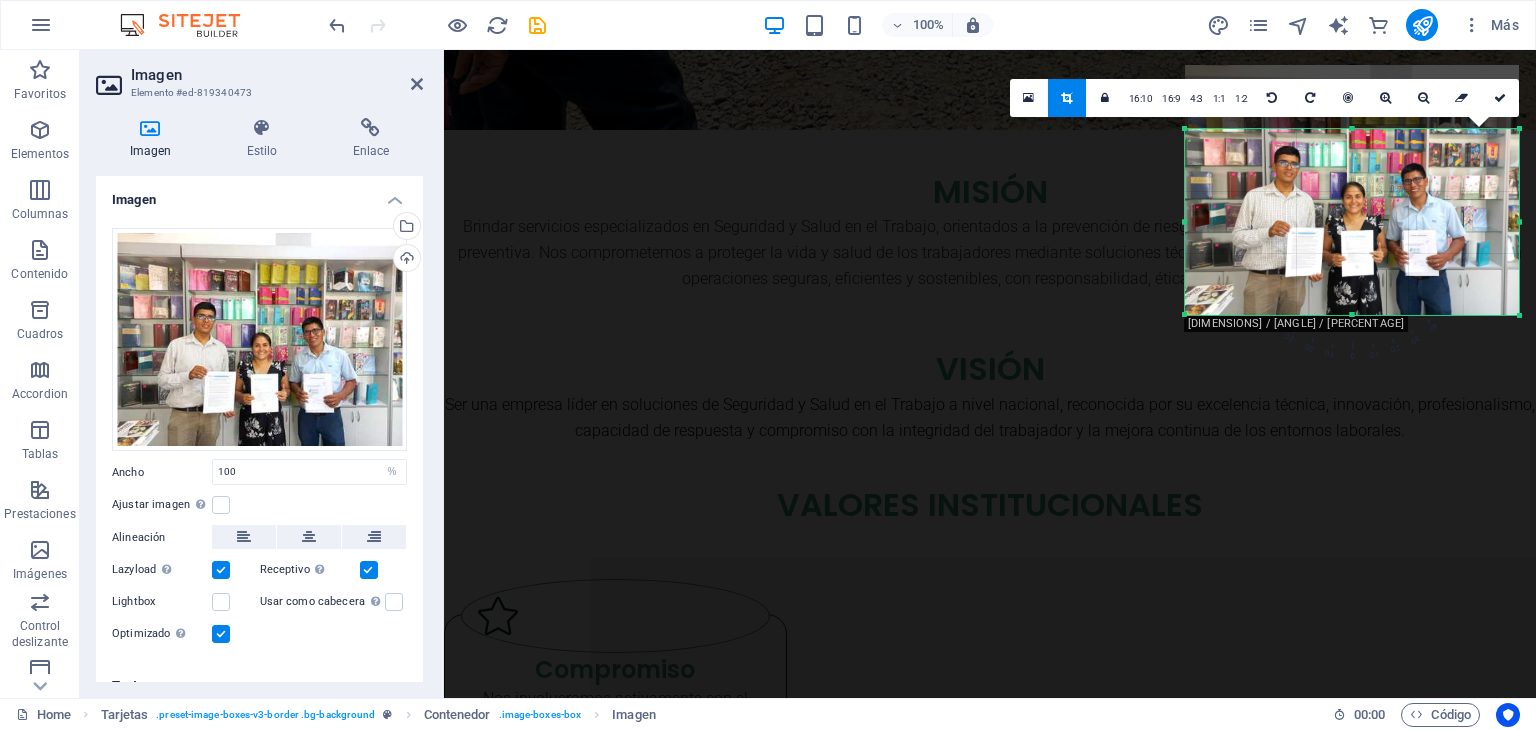 drag, startPoint x: 1356, startPoint y: 129, endPoint x: 1354, endPoint y: 119, distance: 10.198039 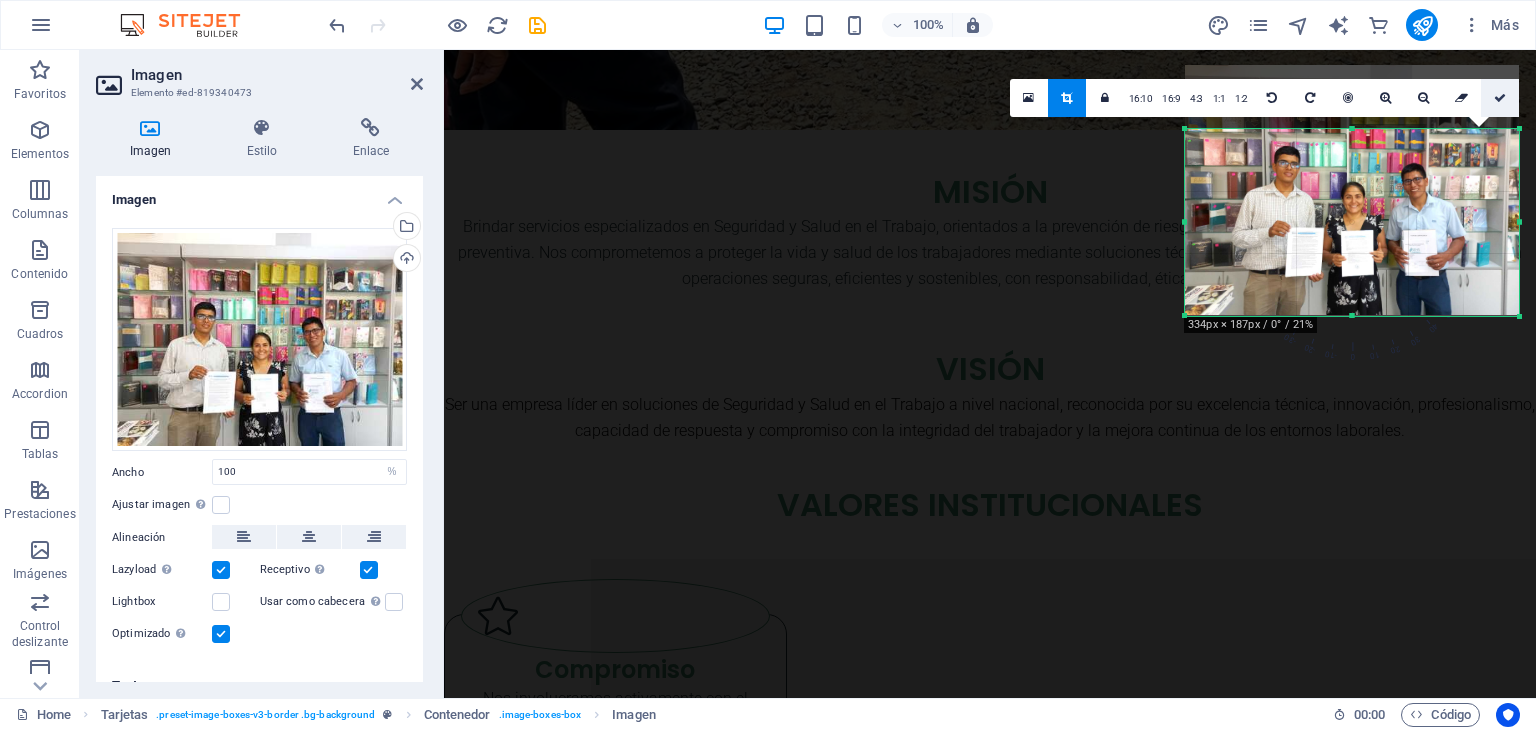 click at bounding box center (1500, 98) 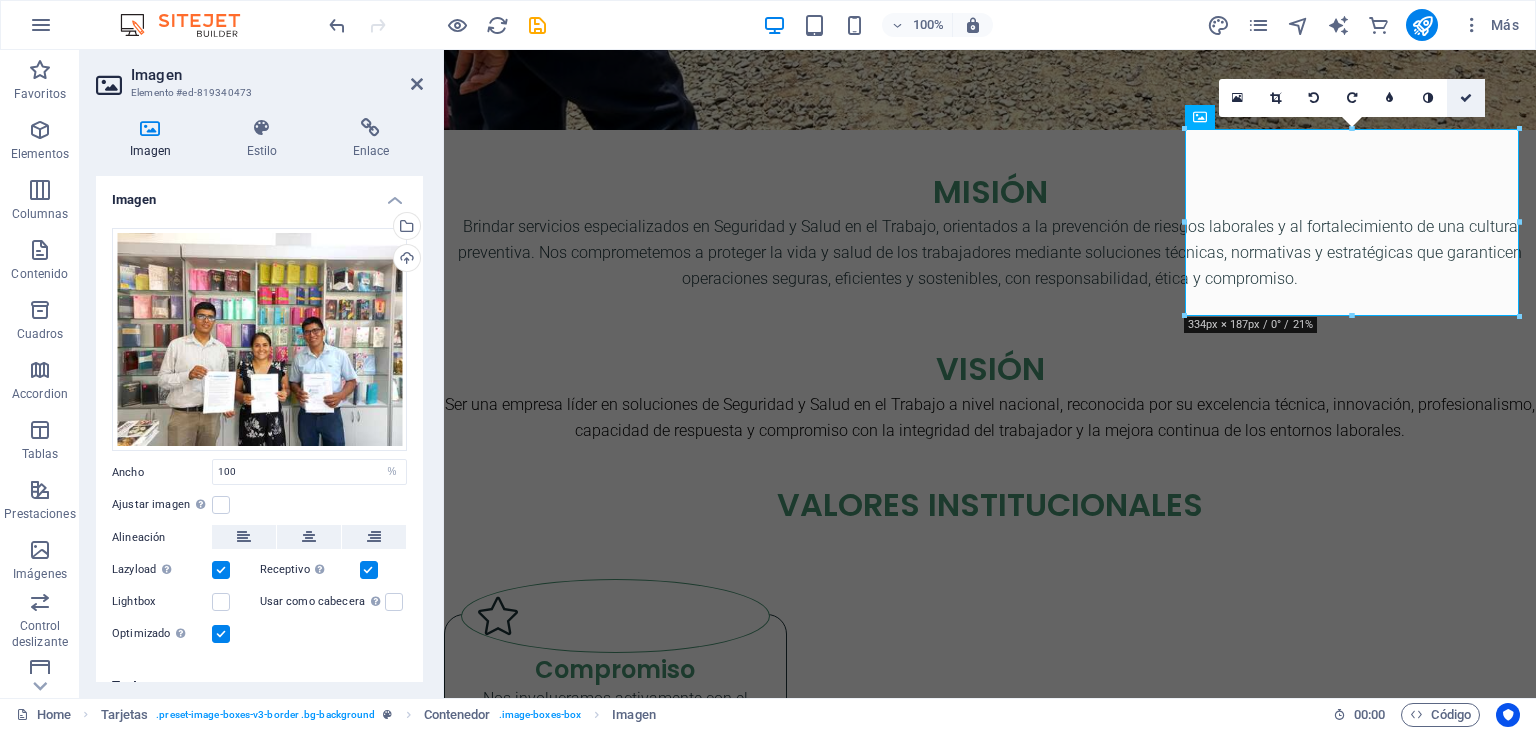 click at bounding box center (1466, 98) 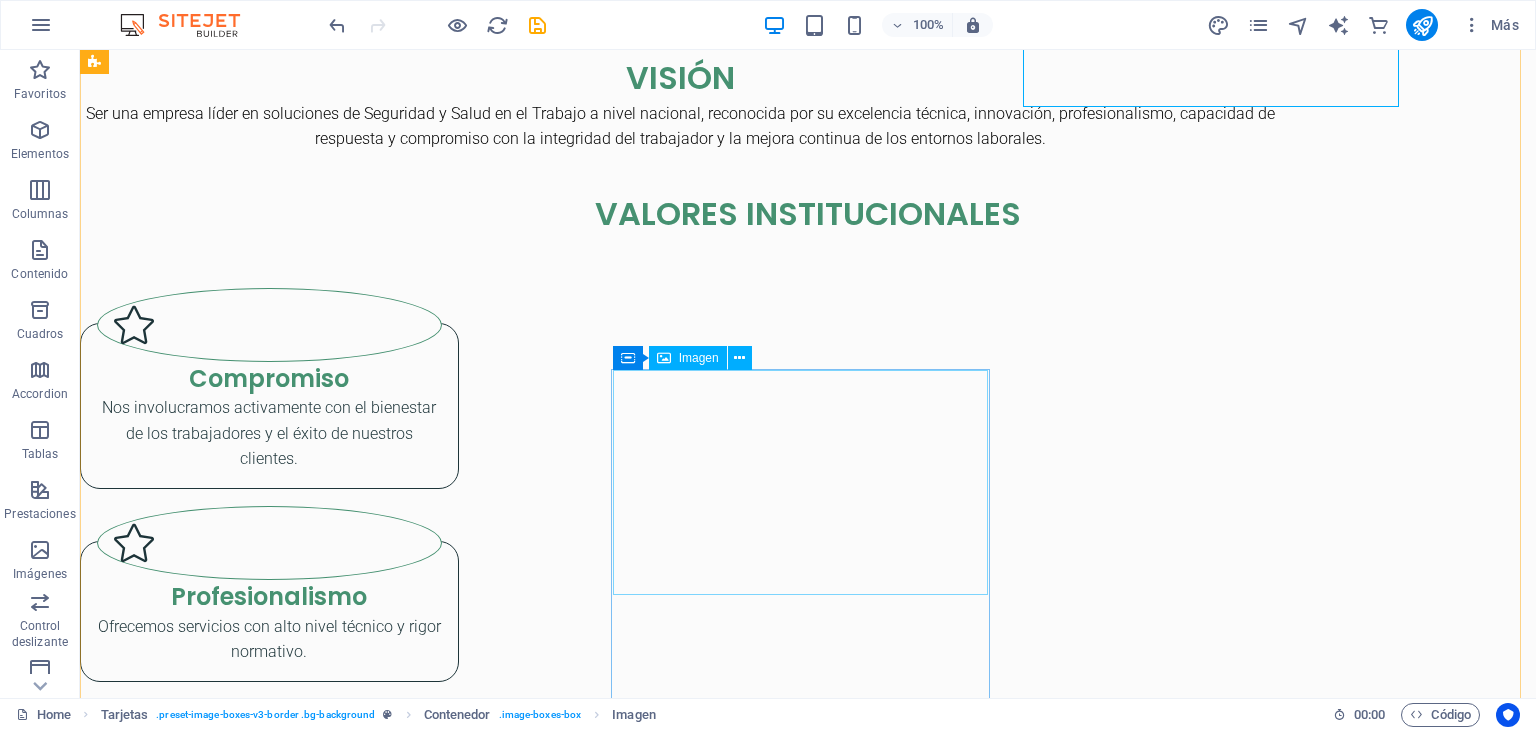 scroll, scrollTop: 2495, scrollLeft: 0, axis: vertical 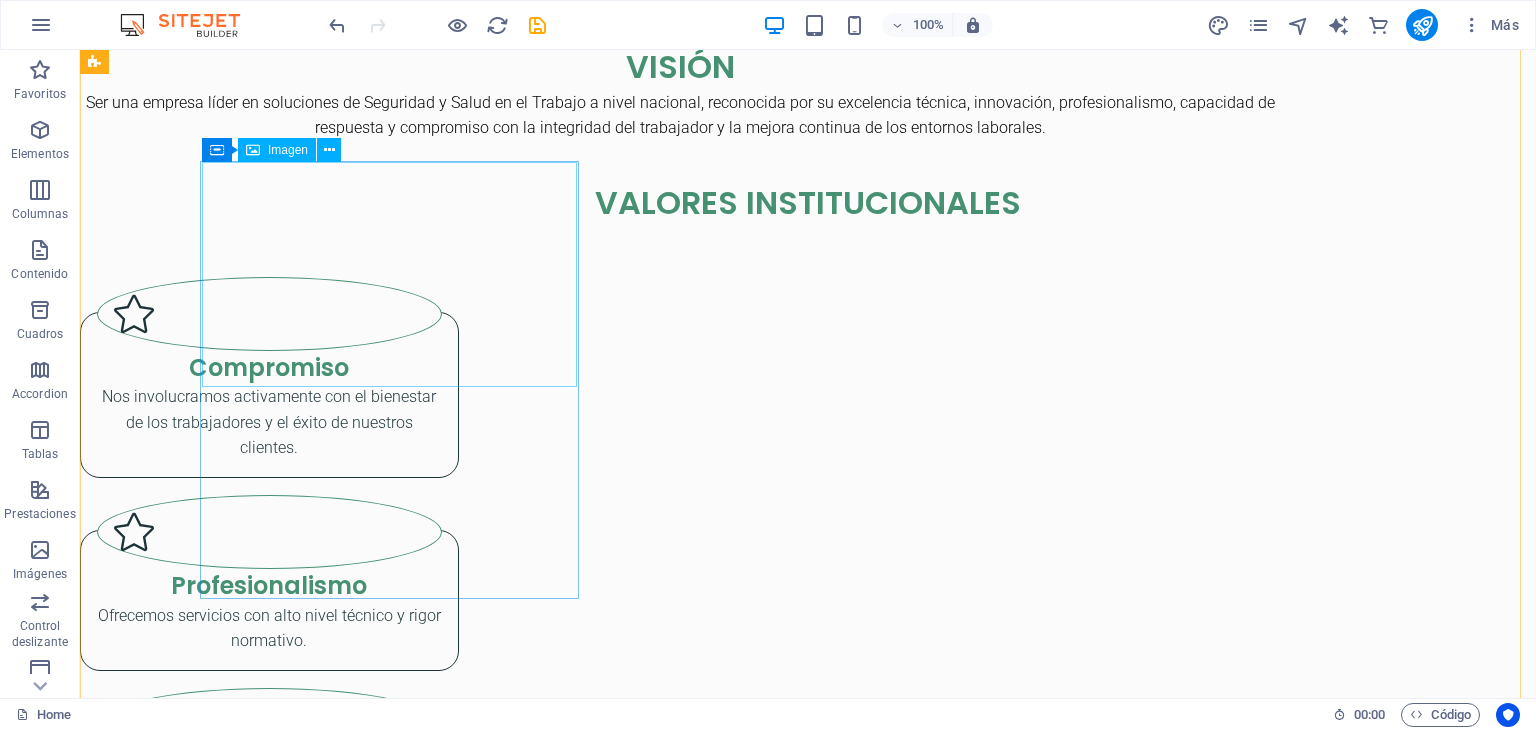 click at bounding box center (269, 3064) 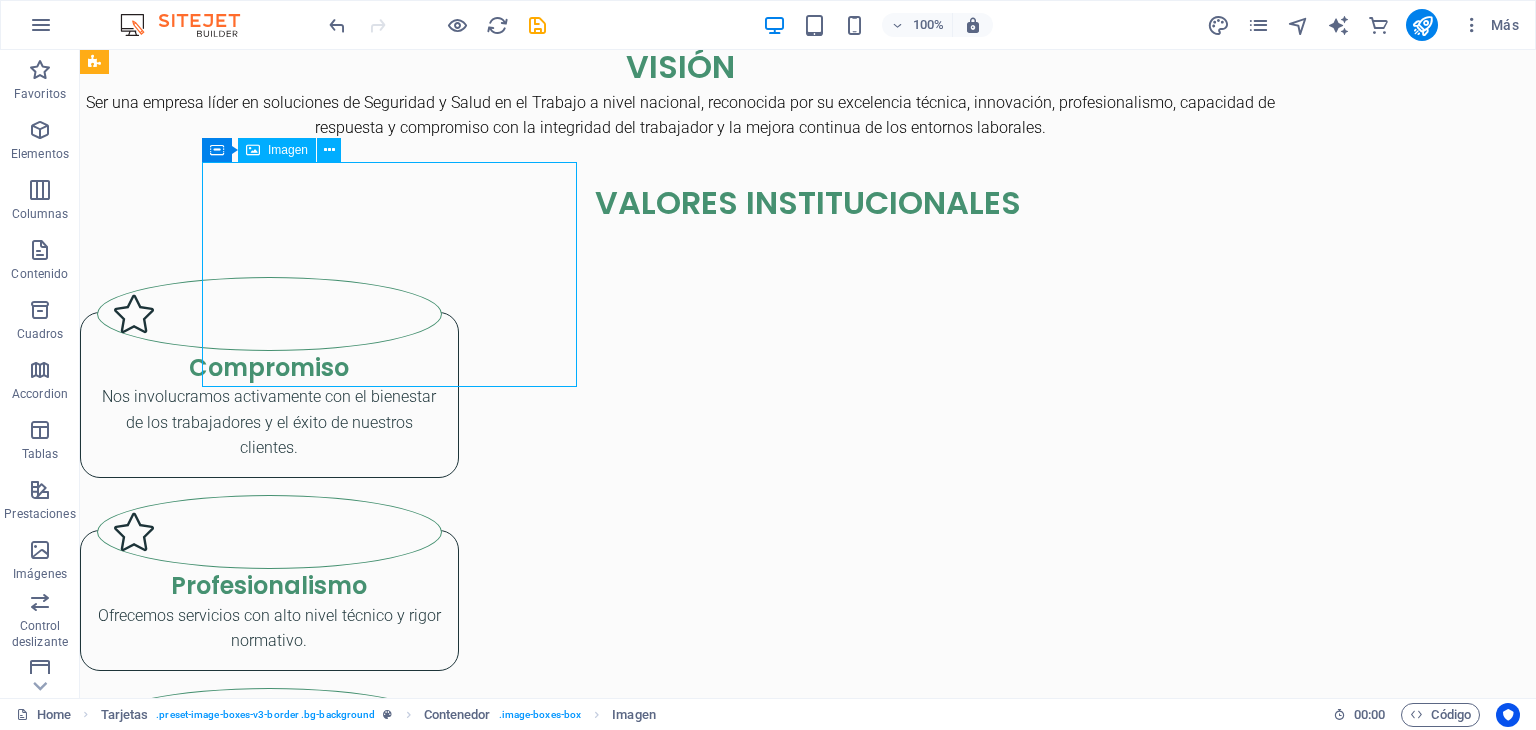 click at bounding box center [269, 3064] 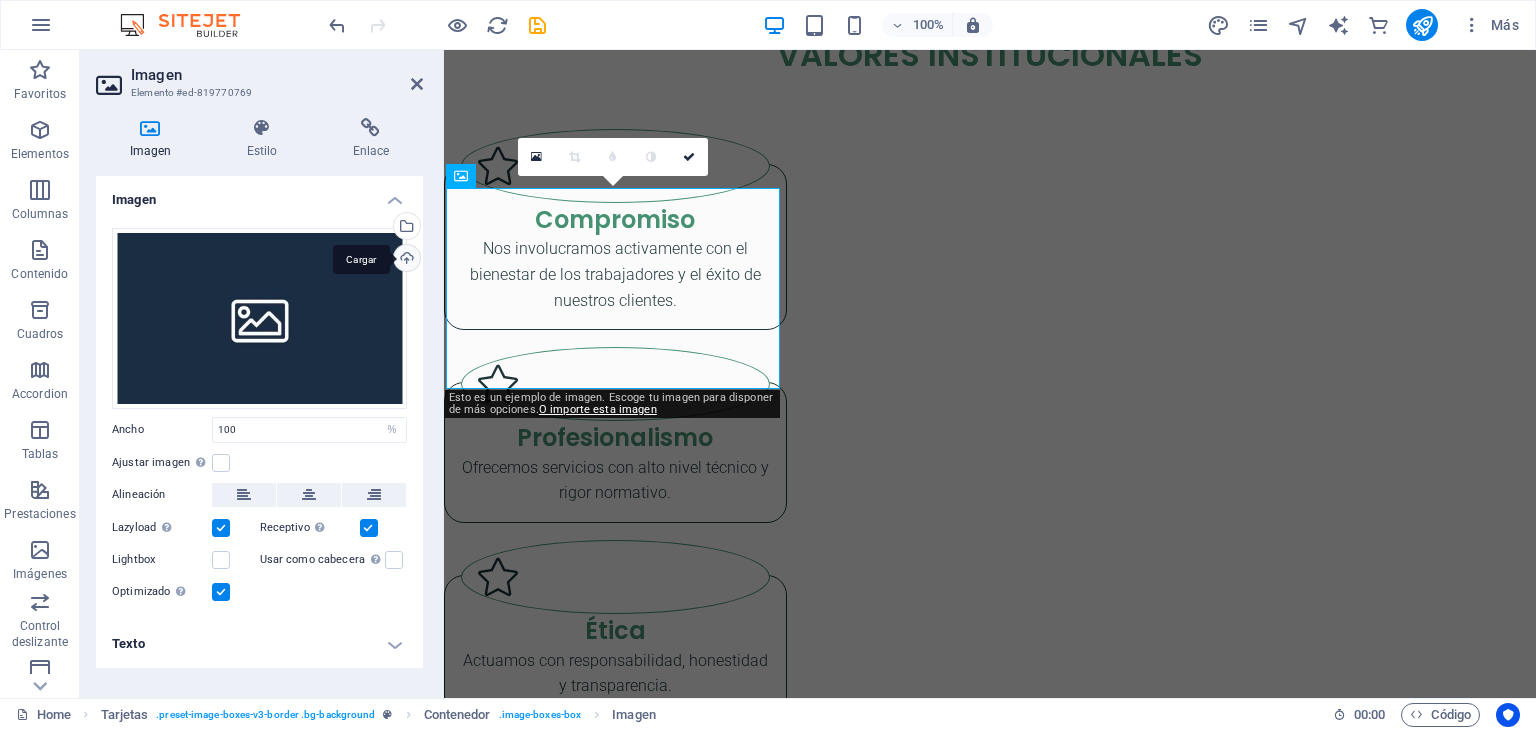 click on "Cargar" at bounding box center (405, 260) 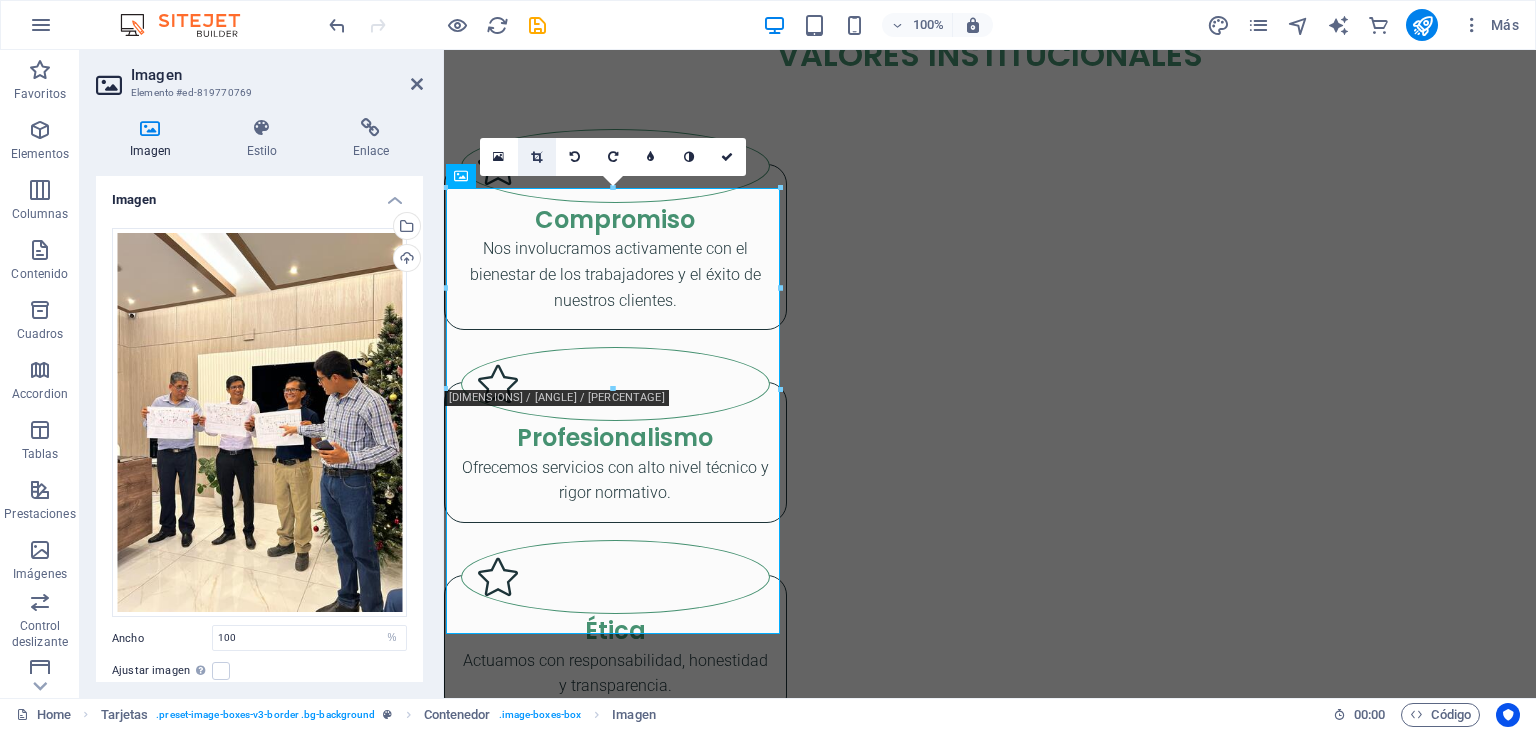 click at bounding box center [536, 157] 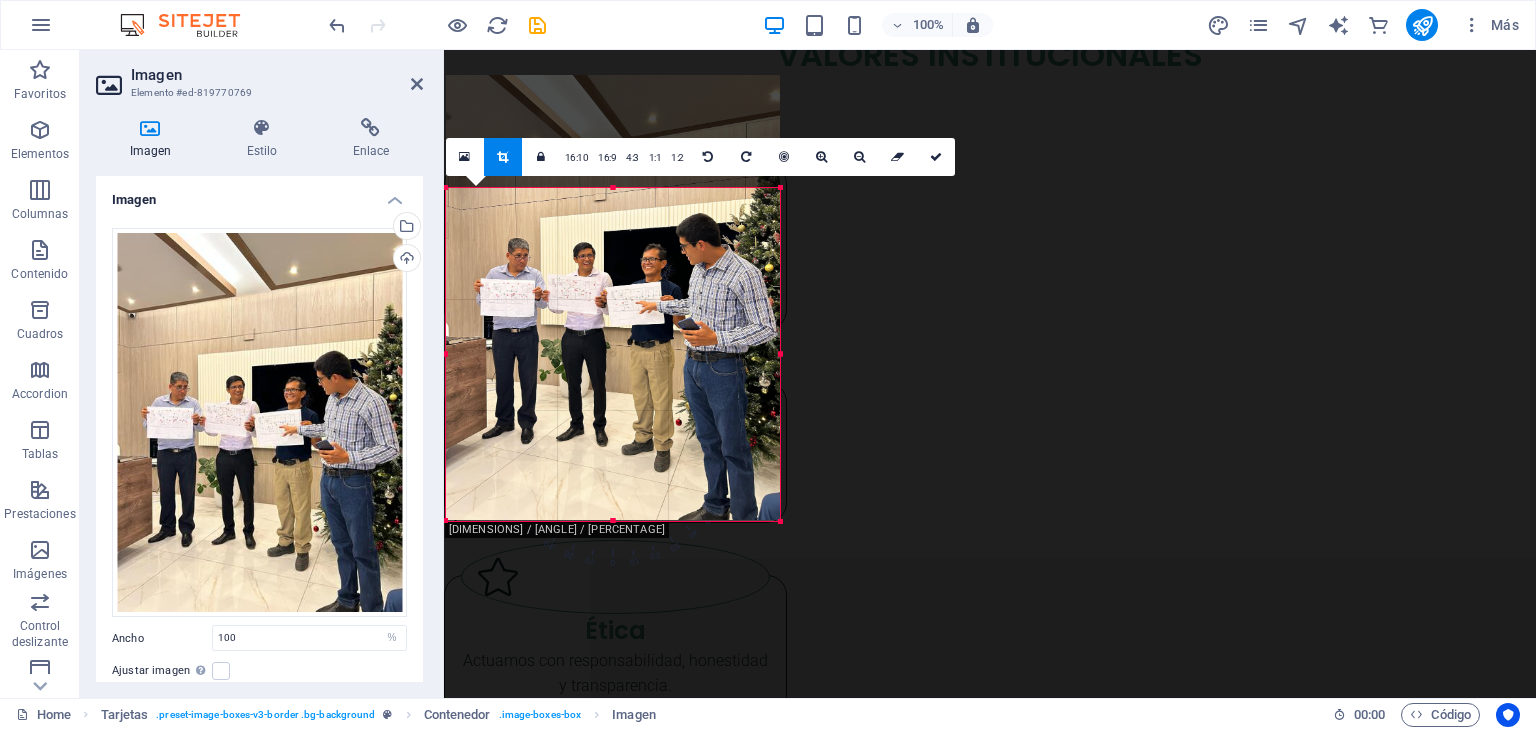 drag, startPoint x: 612, startPoint y: 188, endPoint x: 607, endPoint y: 301, distance: 113.110565 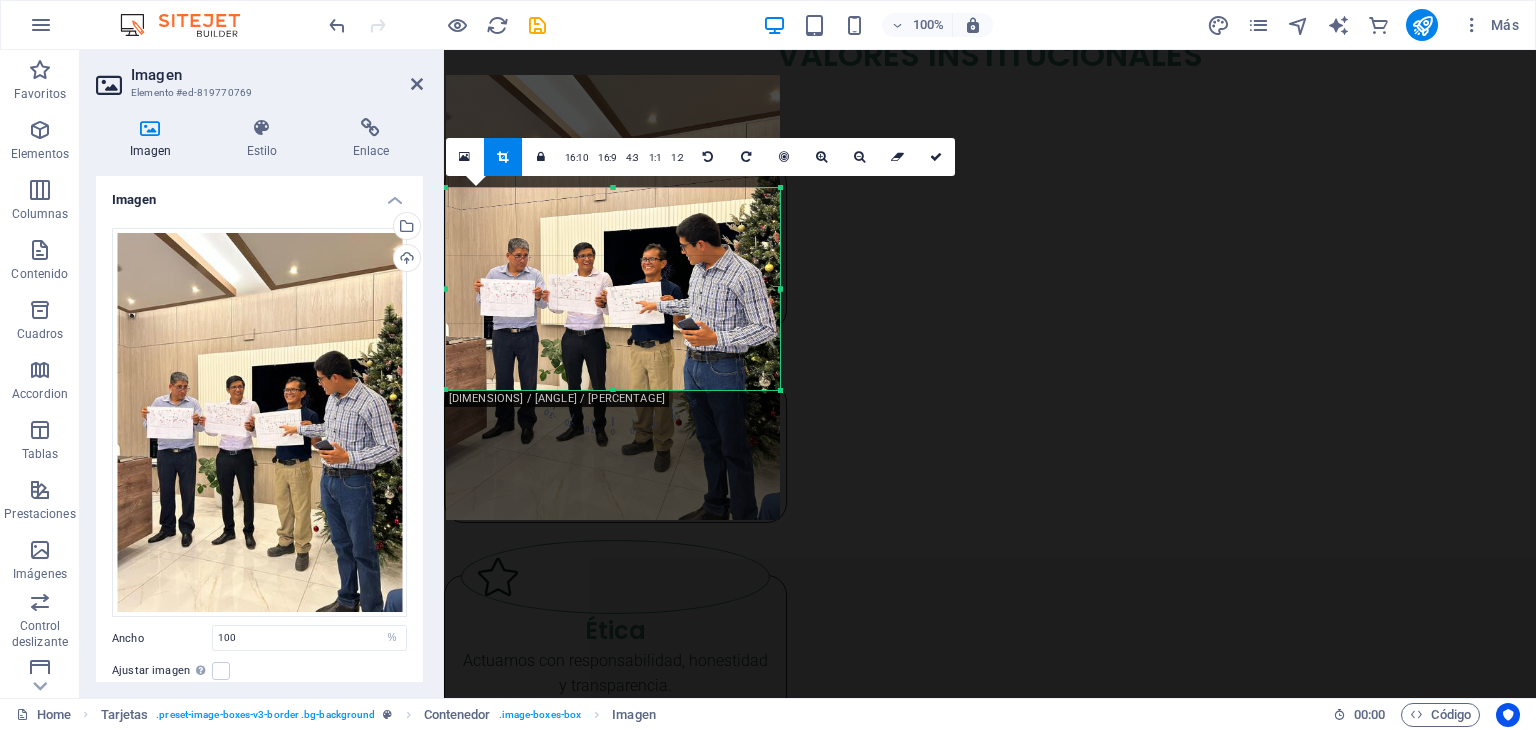 drag, startPoint x: 606, startPoint y: 518, endPoint x: 610, endPoint y: 388, distance: 130.06152 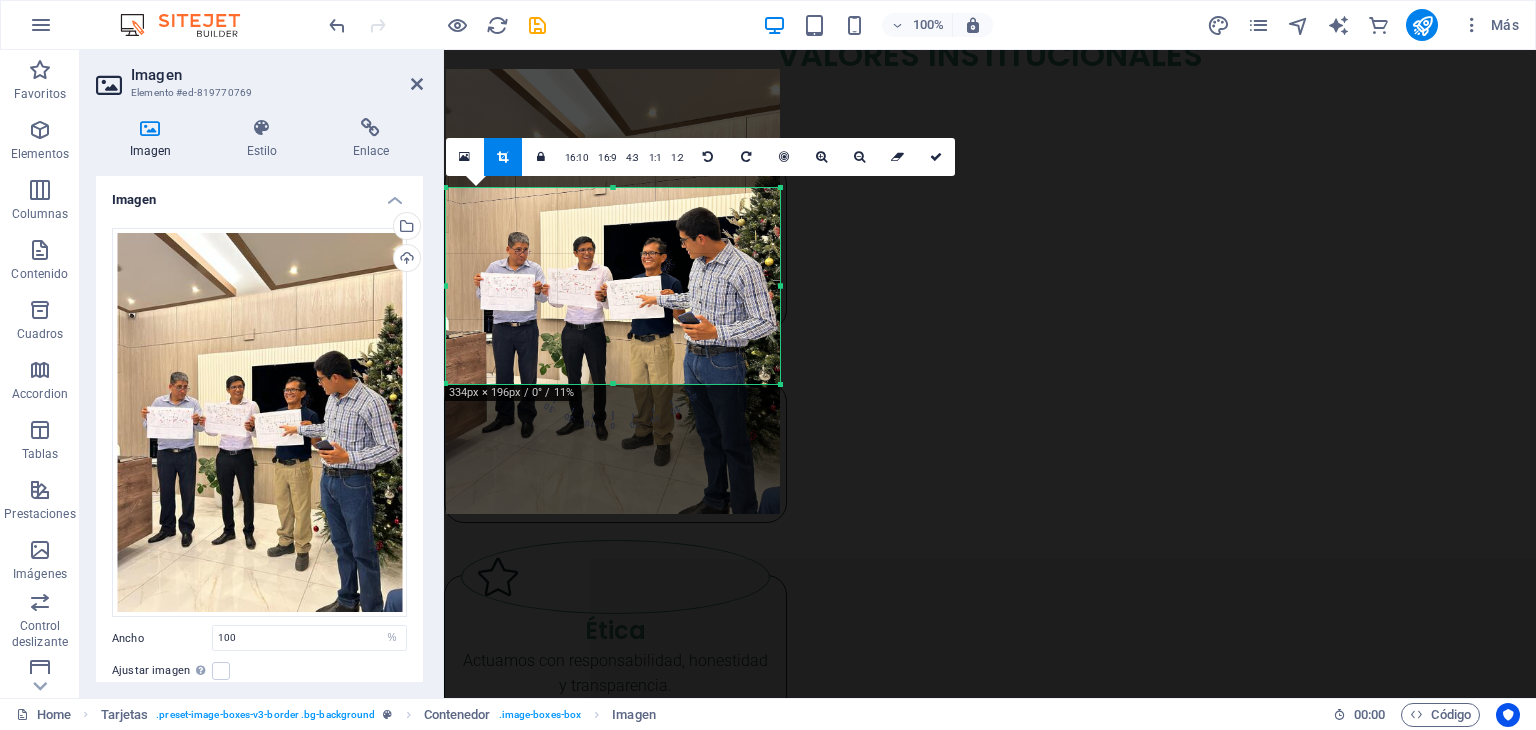click on "180 170 160 150 140 130 120 110 100 90 80 70 60 50 40 30 20 10 0 -10 -20 -30 -40 -50 -60 -70 -80 -90 -100 -110 -120 -130 -140 -150 -160 -170 334px × 196px / 0° / 11% 16:10 16:9 4:3 1:1 1:2 0" at bounding box center [613, 286] 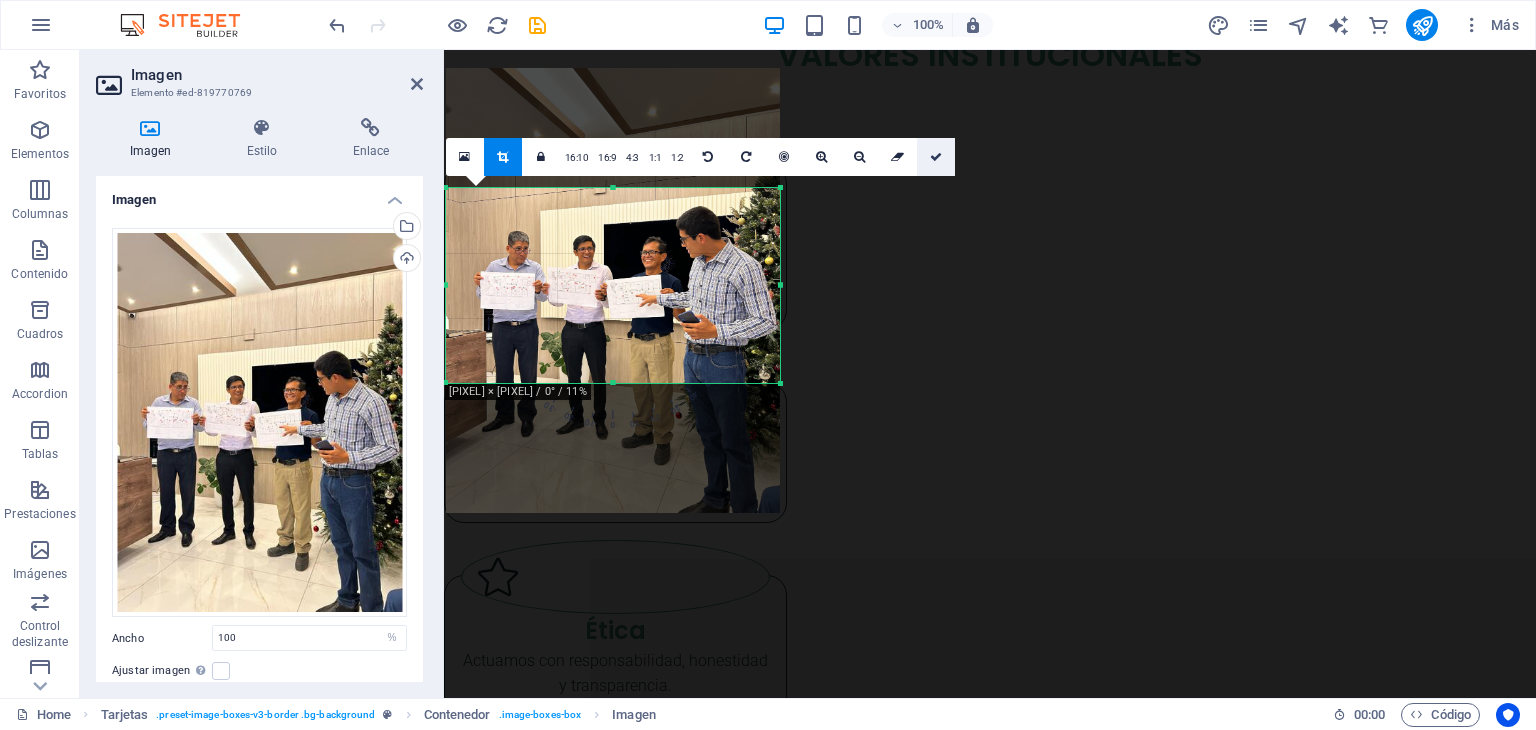 click at bounding box center (936, 157) 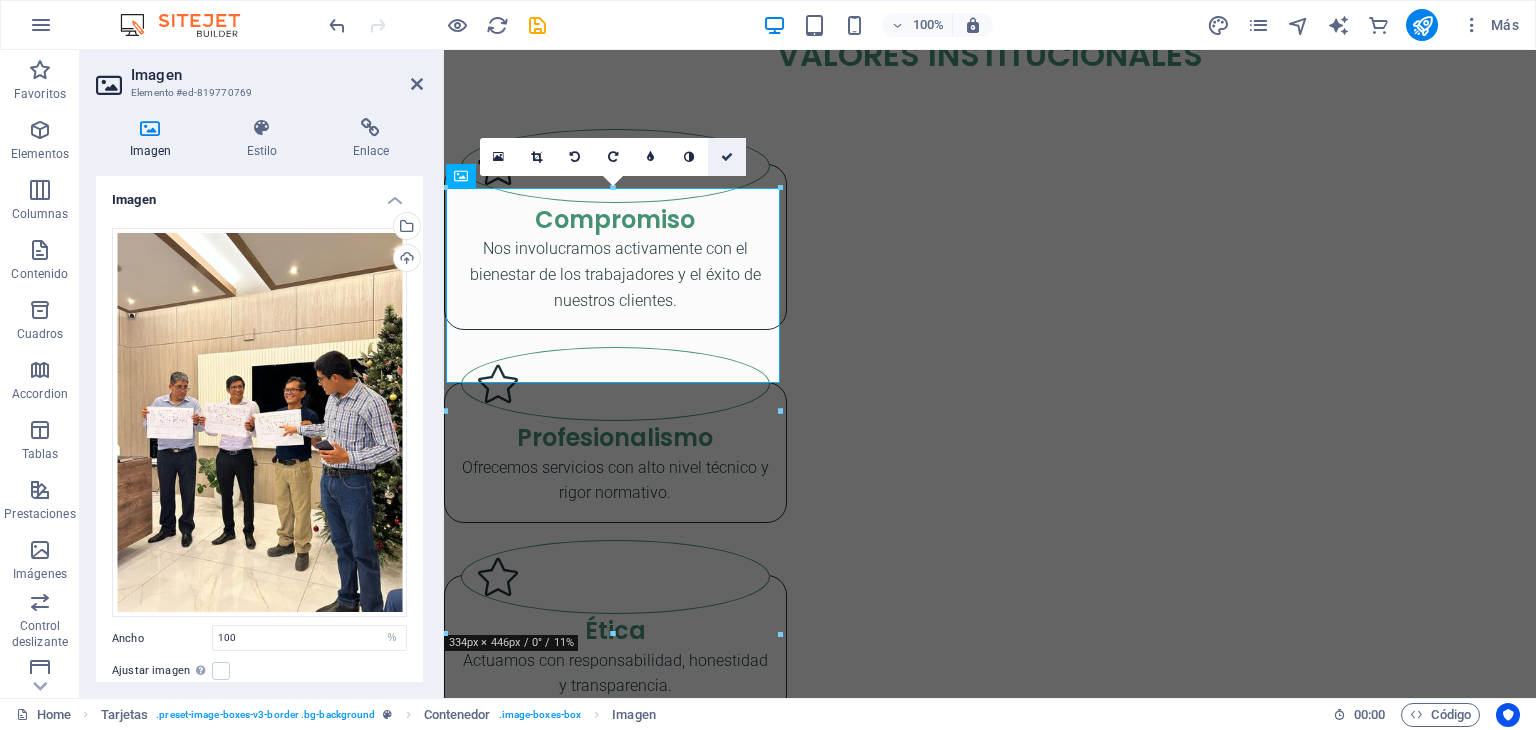 click at bounding box center [727, 157] 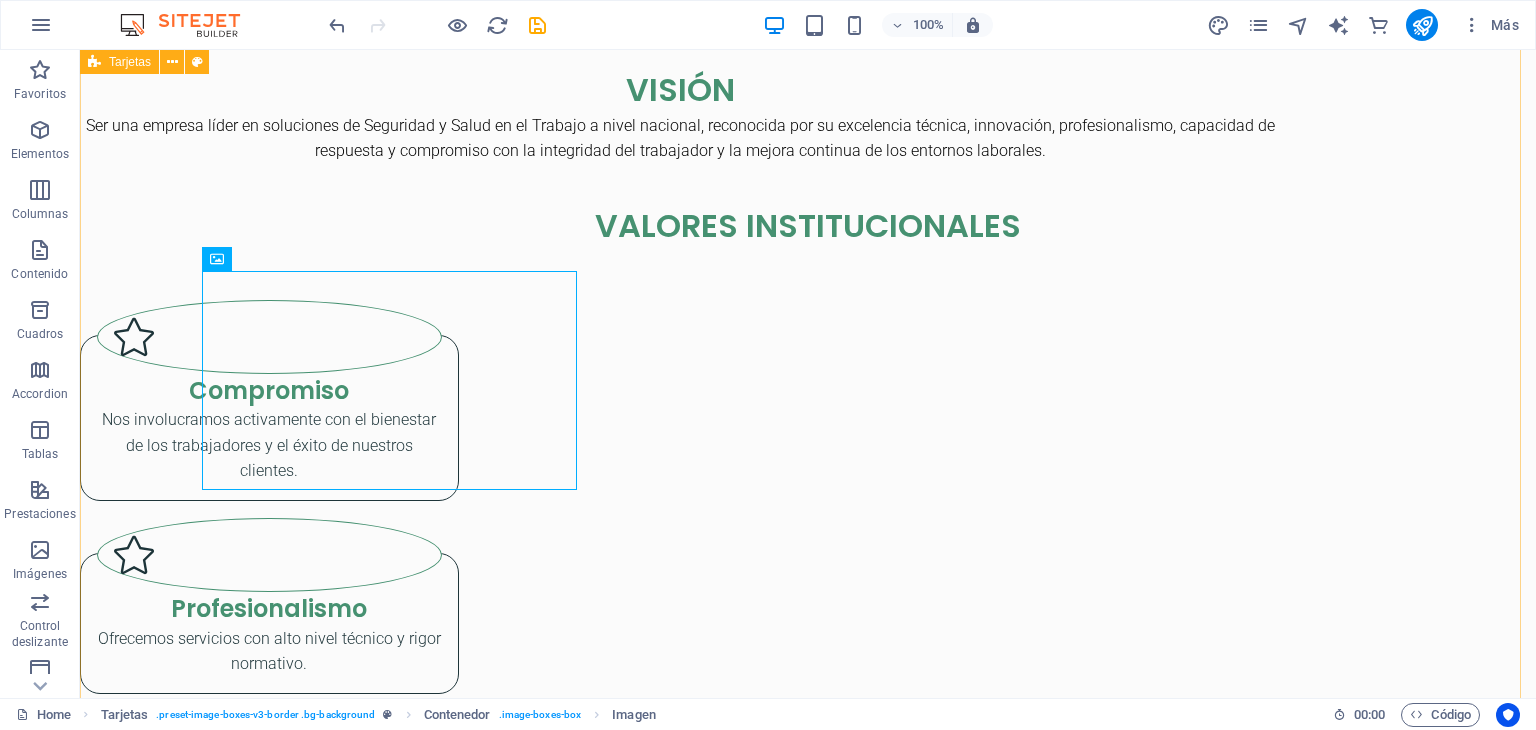 scroll, scrollTop: 2475, scrollLeft: 0, axis: vertical 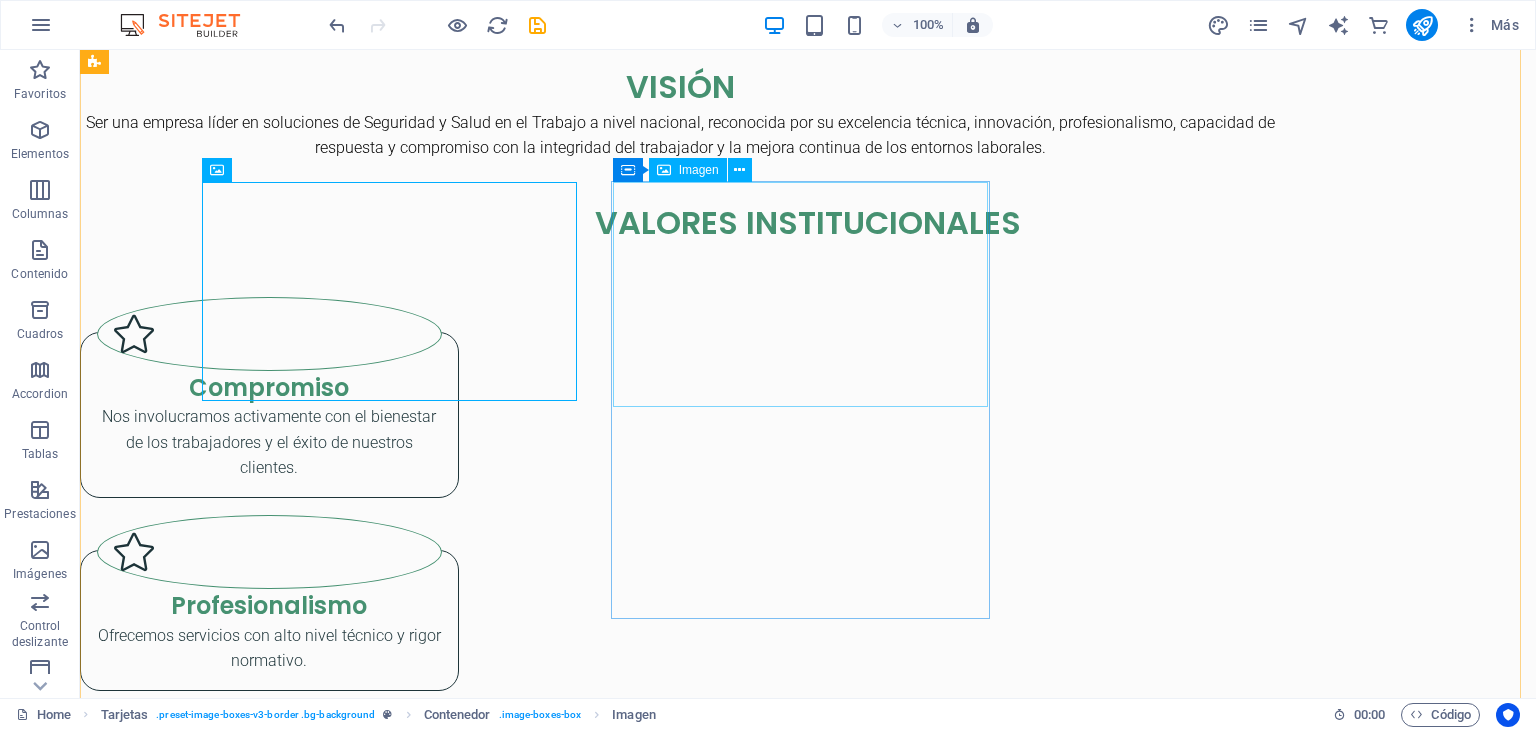 click at bounding box center (269, 3499) 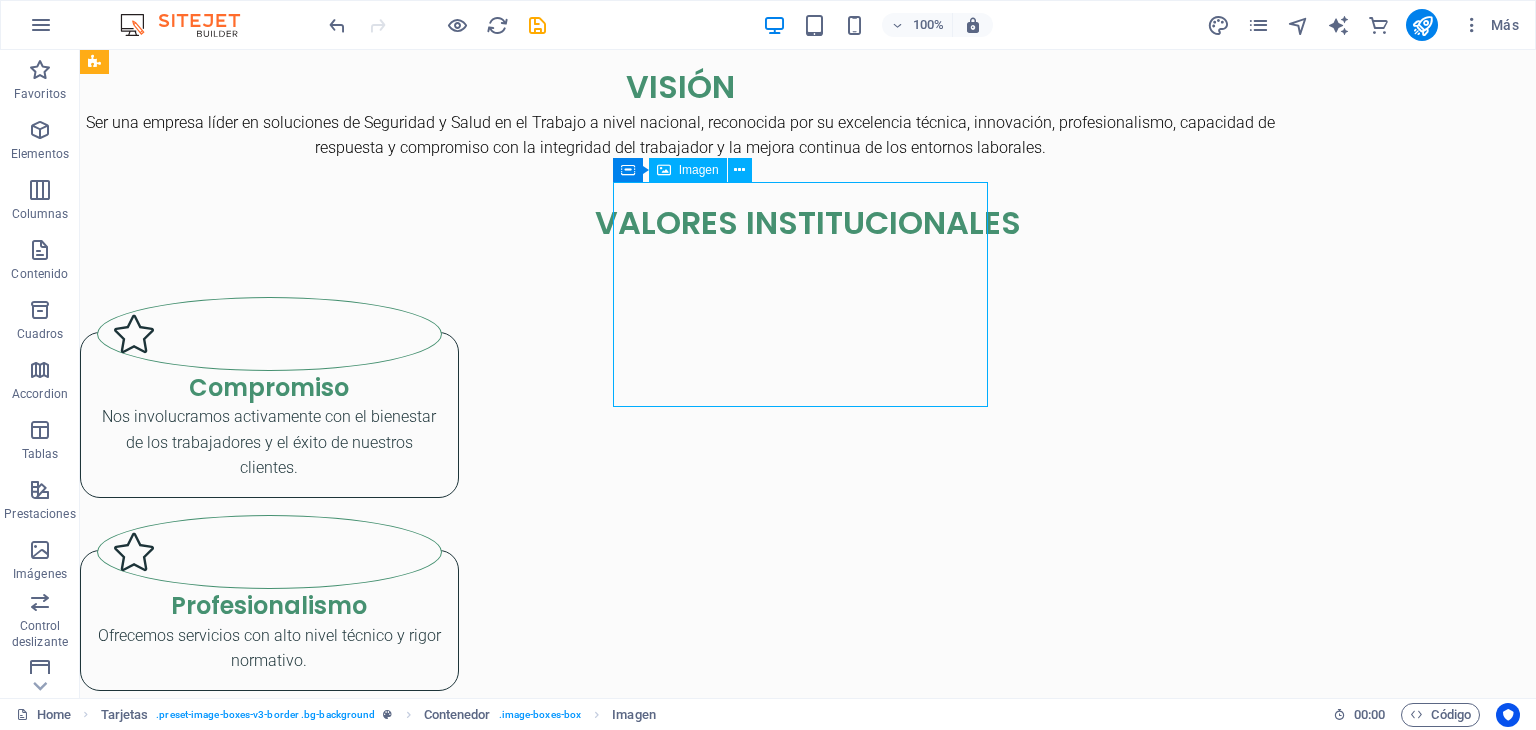 click at bounding box center (269, 3499) 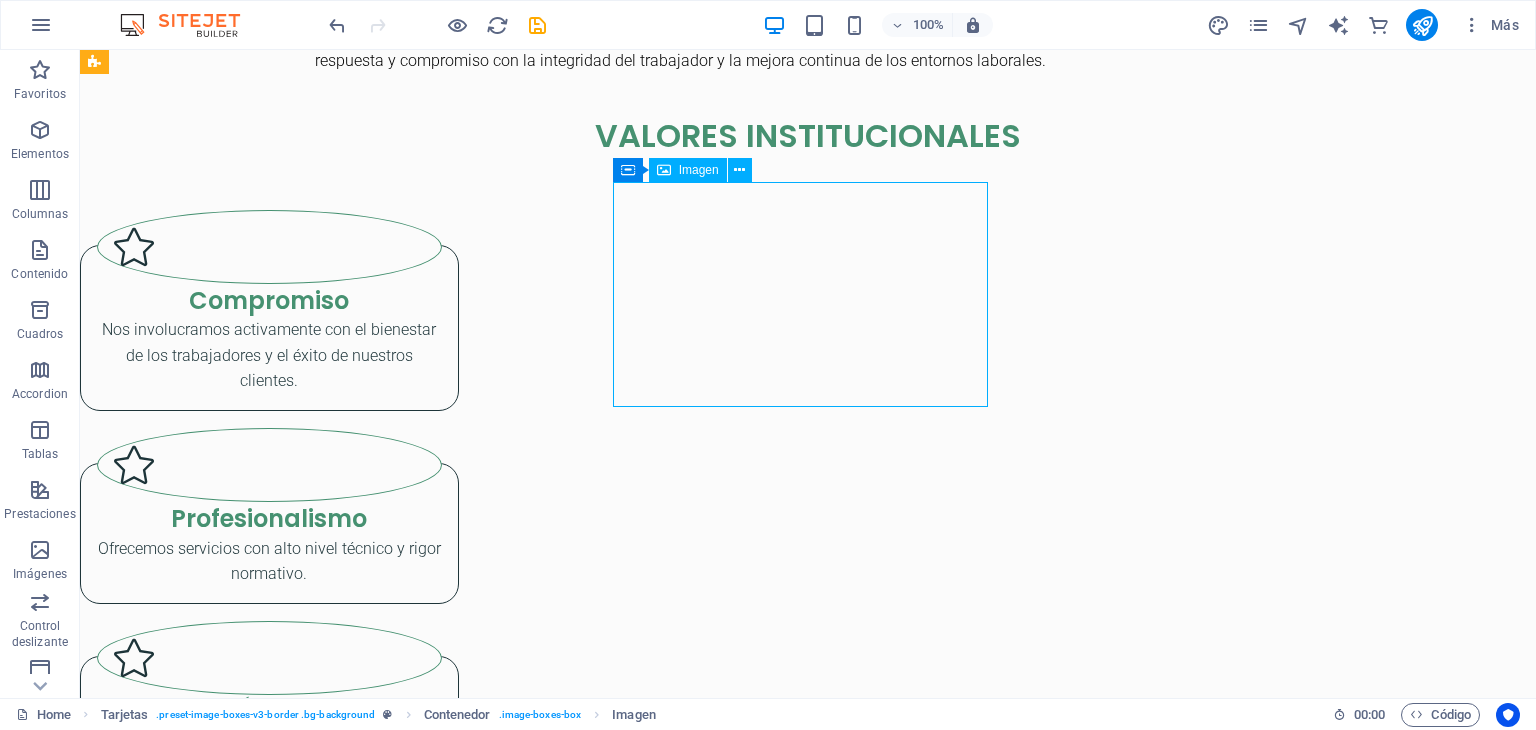 select on "%" 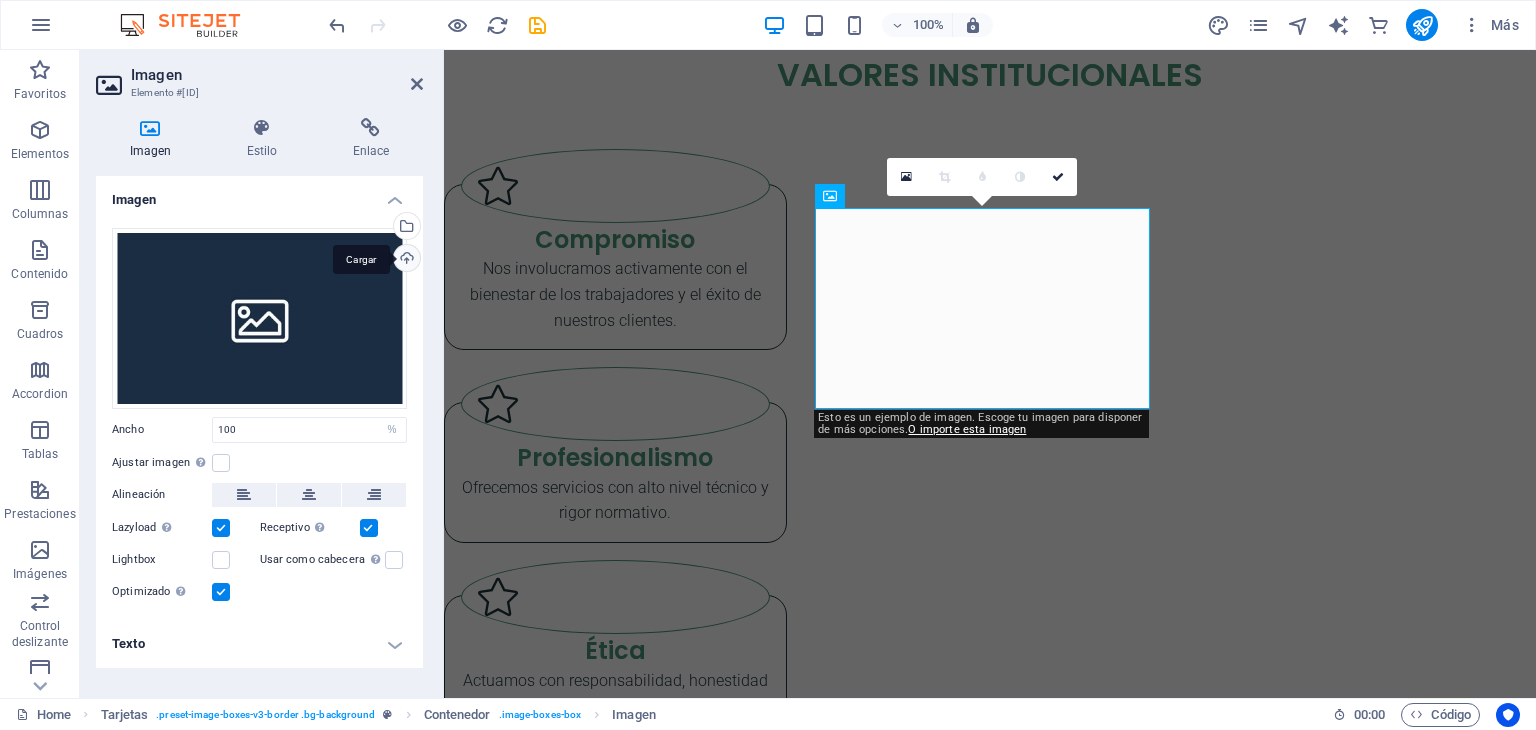 click on "Cargar" at bounding box center (405, 260) 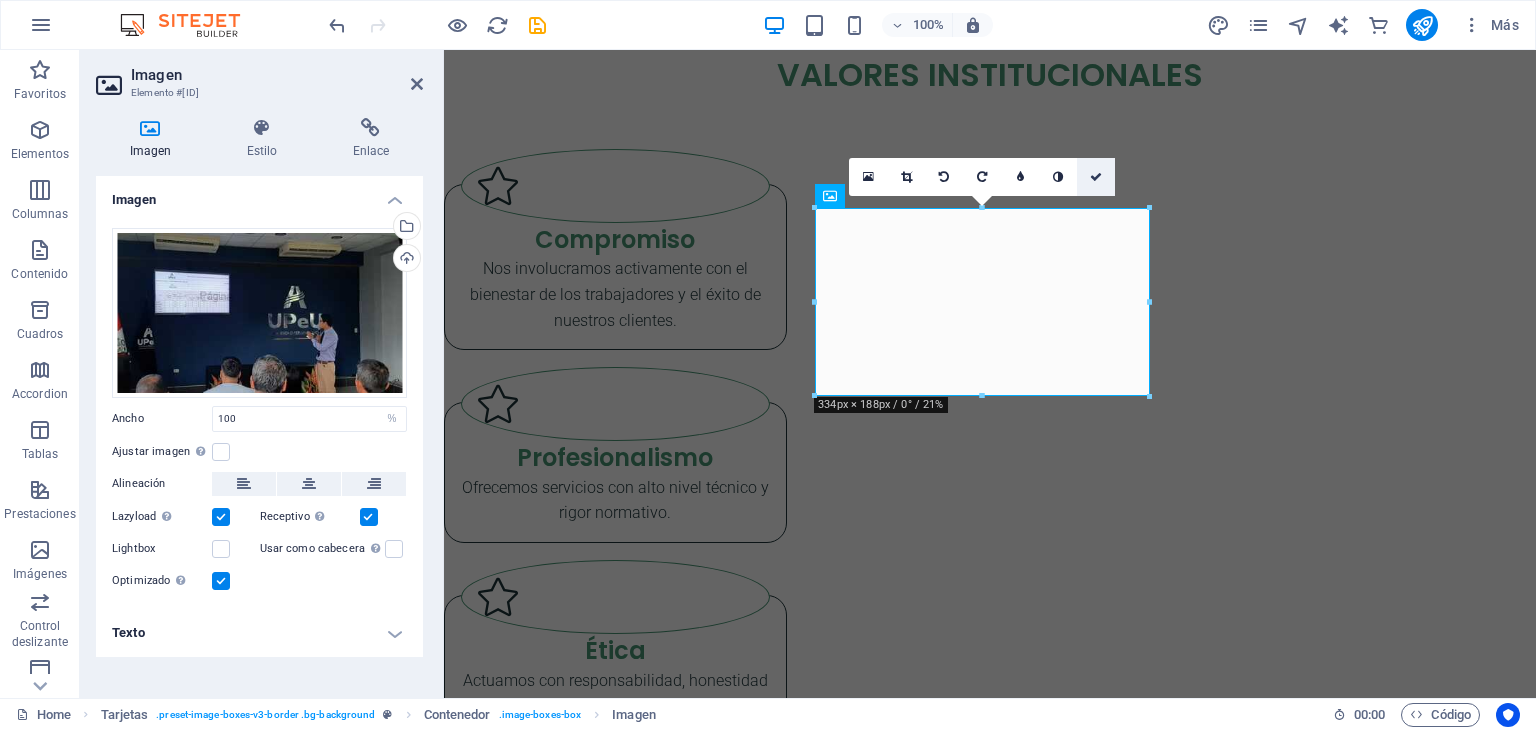 click at bounding box center (1096, 177) 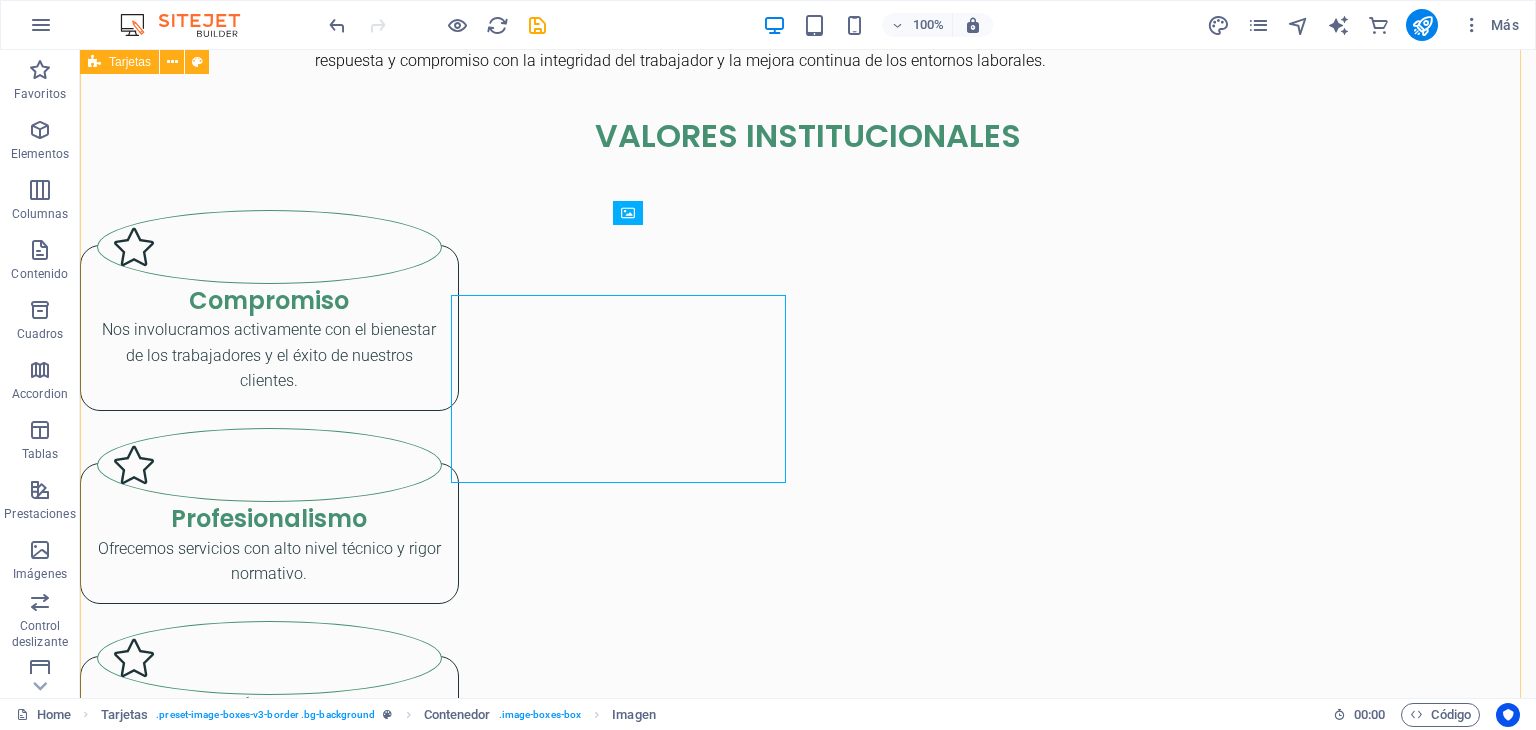 scroll, scrollTop: 2475, scrollLeft: 0, axis: vertical 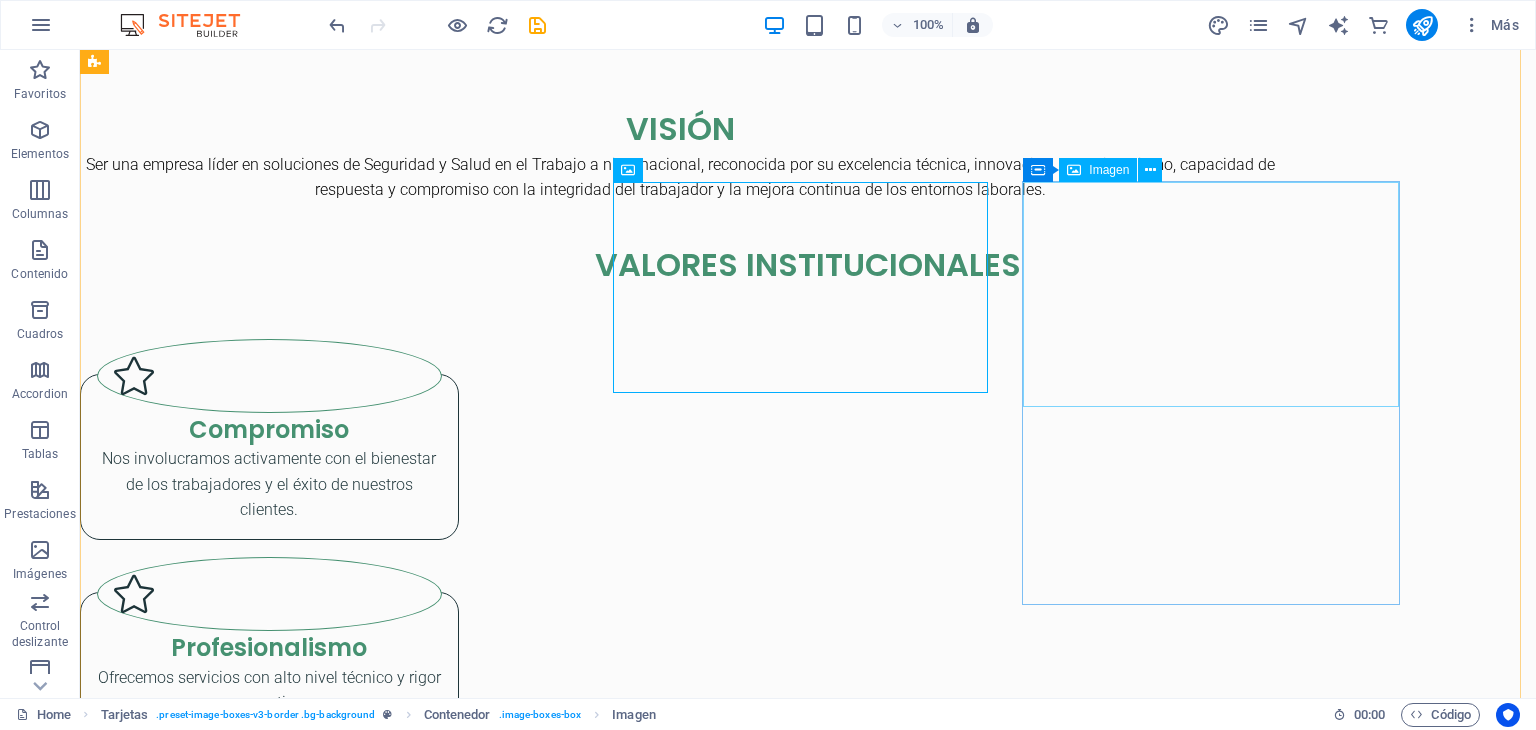 click at bounding box center [269, 3981] 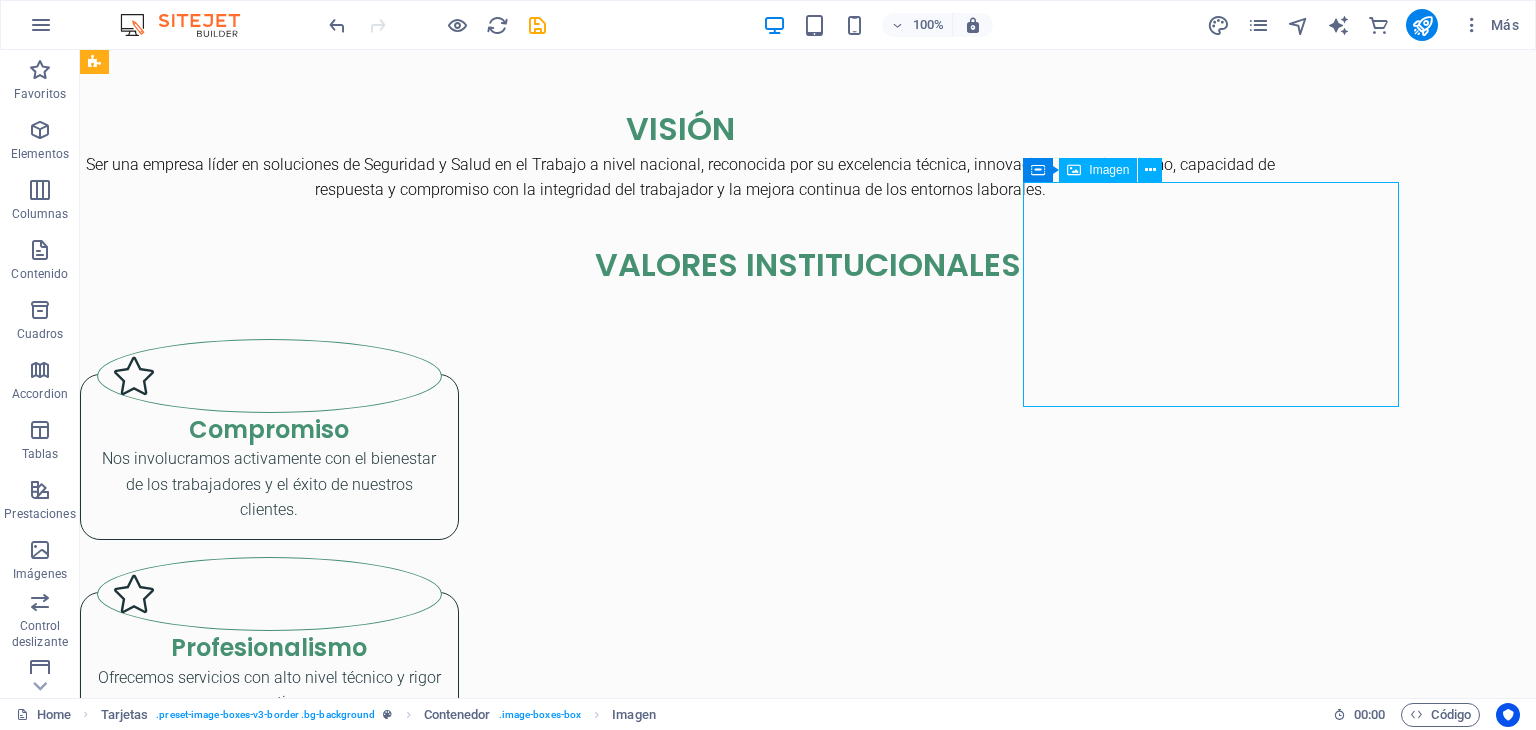 click at bounding box center [269, 3981] 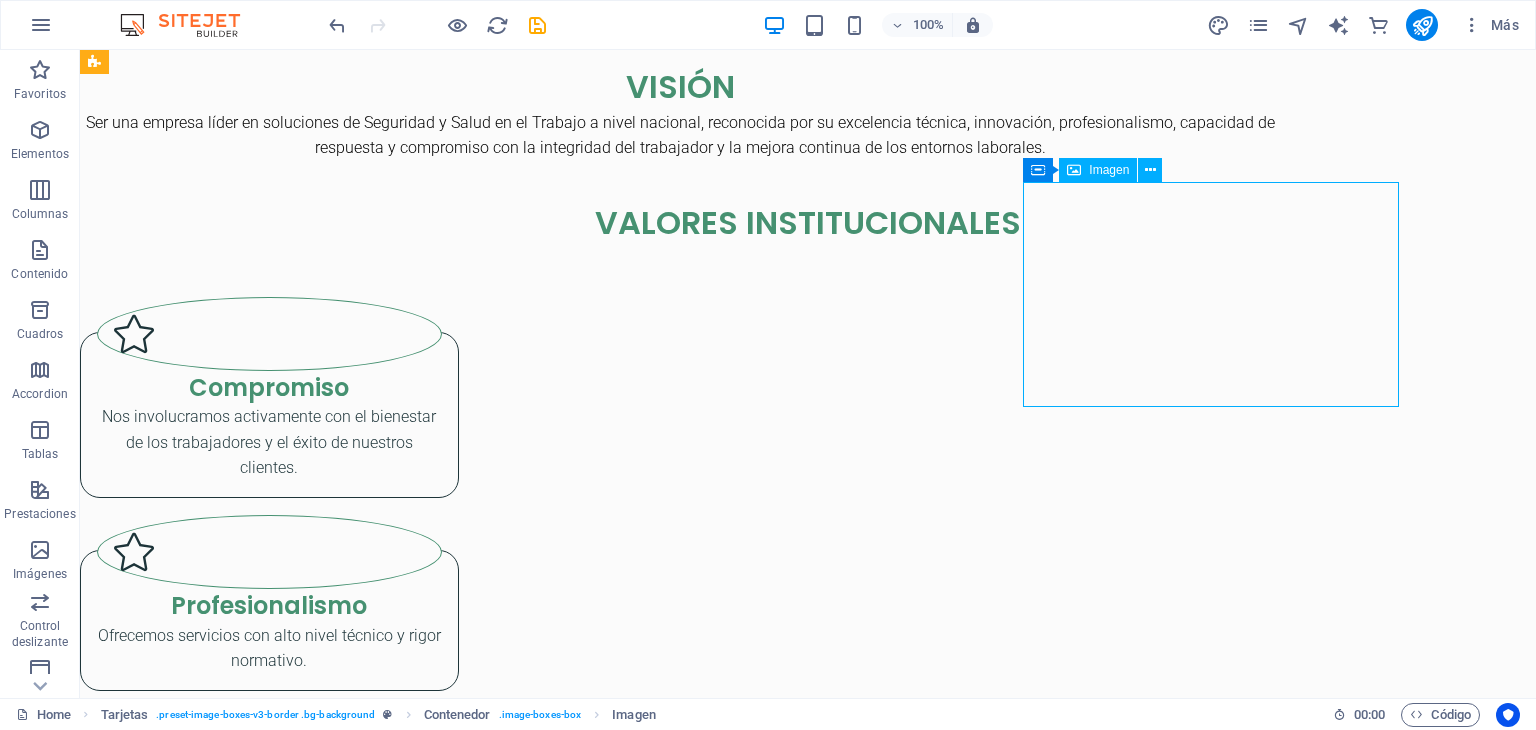 scroll, scrollTop: 2562, scrollLeft: 0, axis: vertical 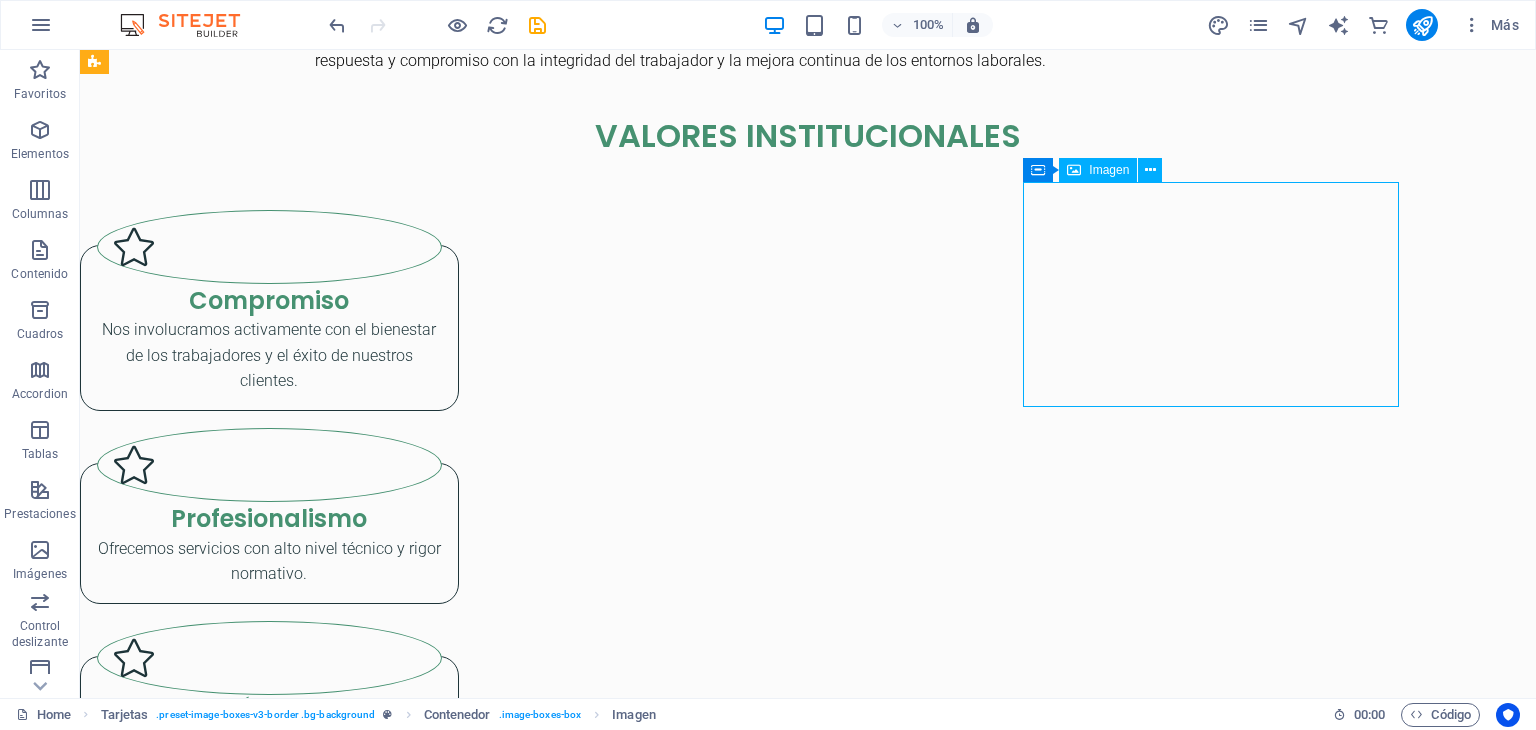 select on "%" 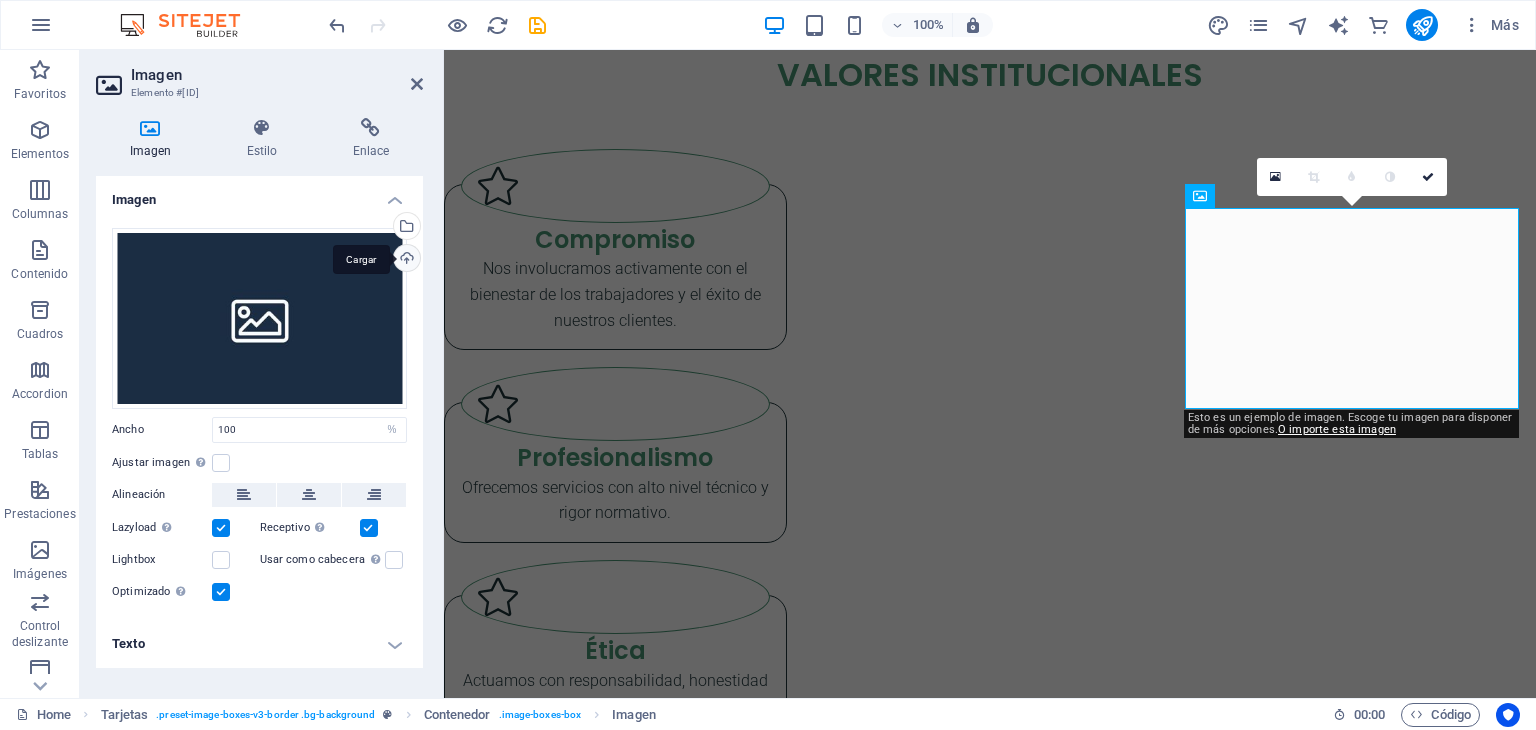 click on "Cargar" at bounding box center [405, 260] 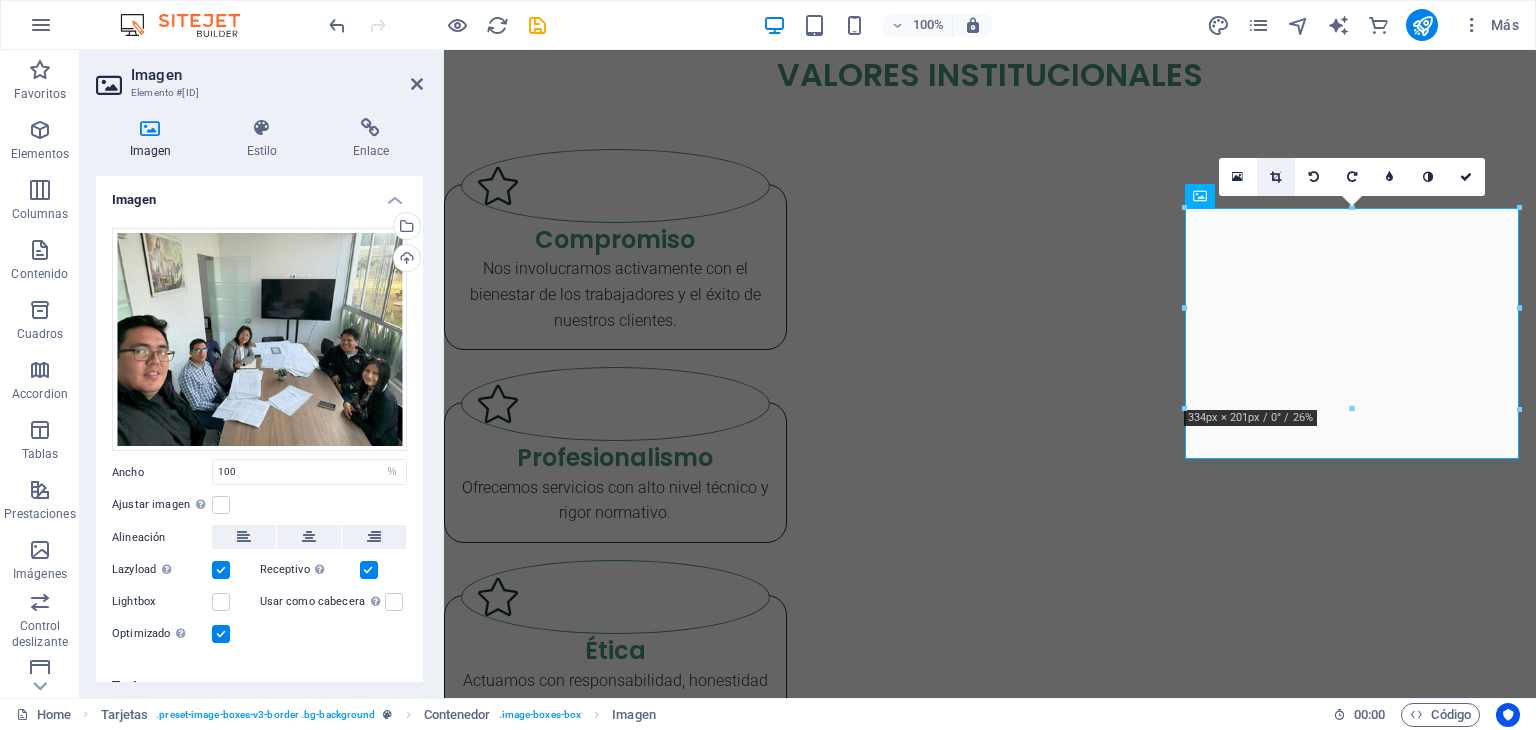click at bounding box center (1275, 177) 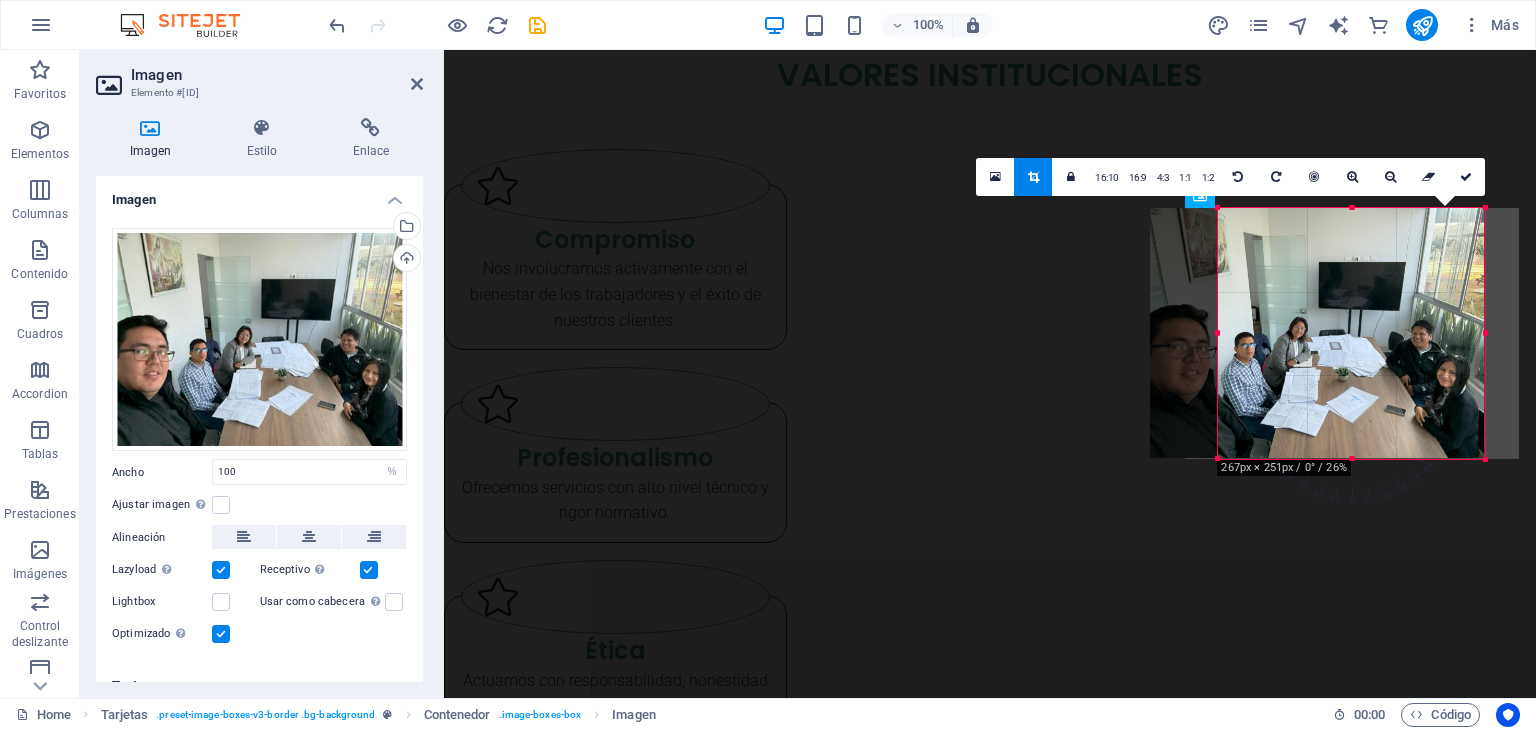 drag, startPoint x: 1184, startPoint y: 460, endPoint x: 1252, endPoint y: 459, distance: 68.007355 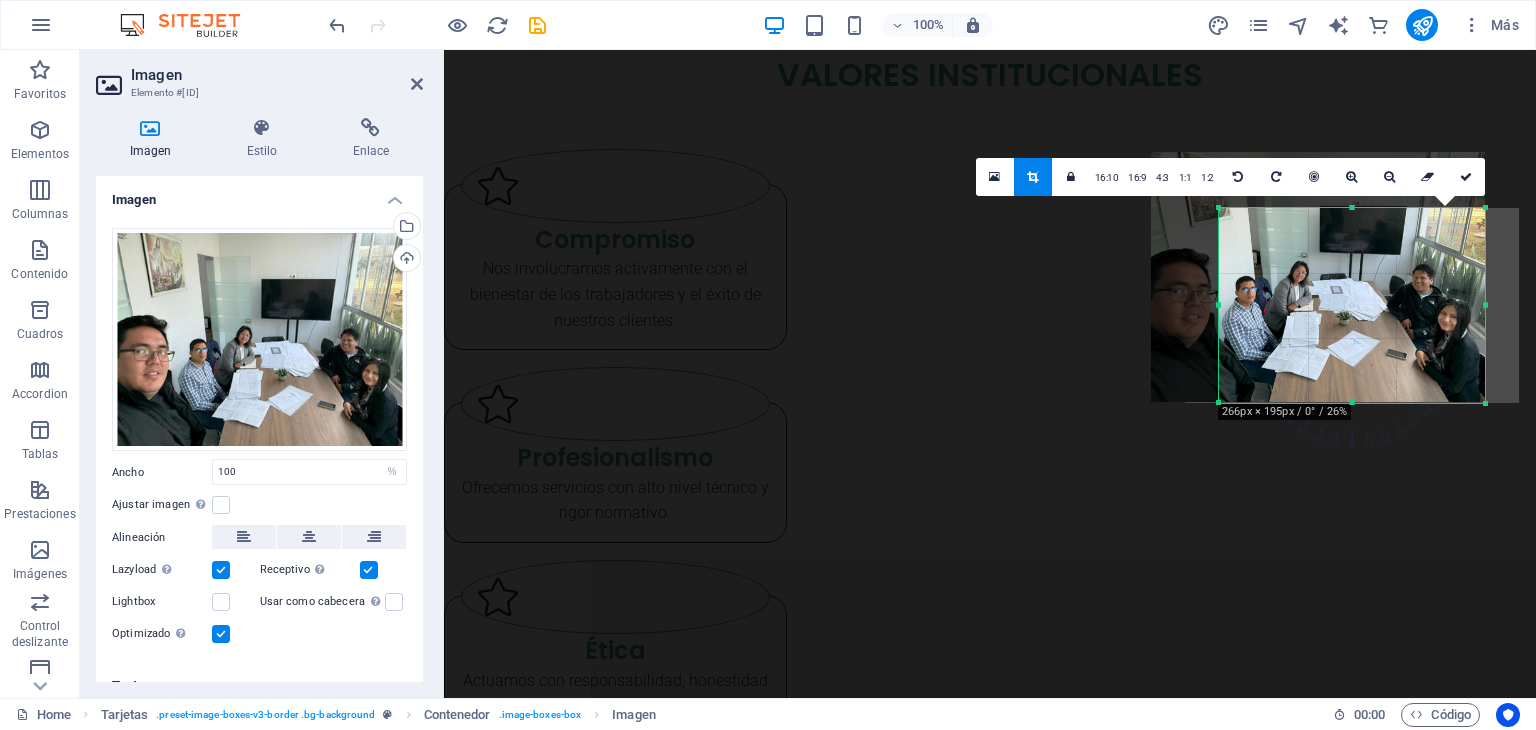 drag, startPoint x: 1353, startPoint y: 205, endPoint x: 1360, endPoint y: 261, distance: 56.435802 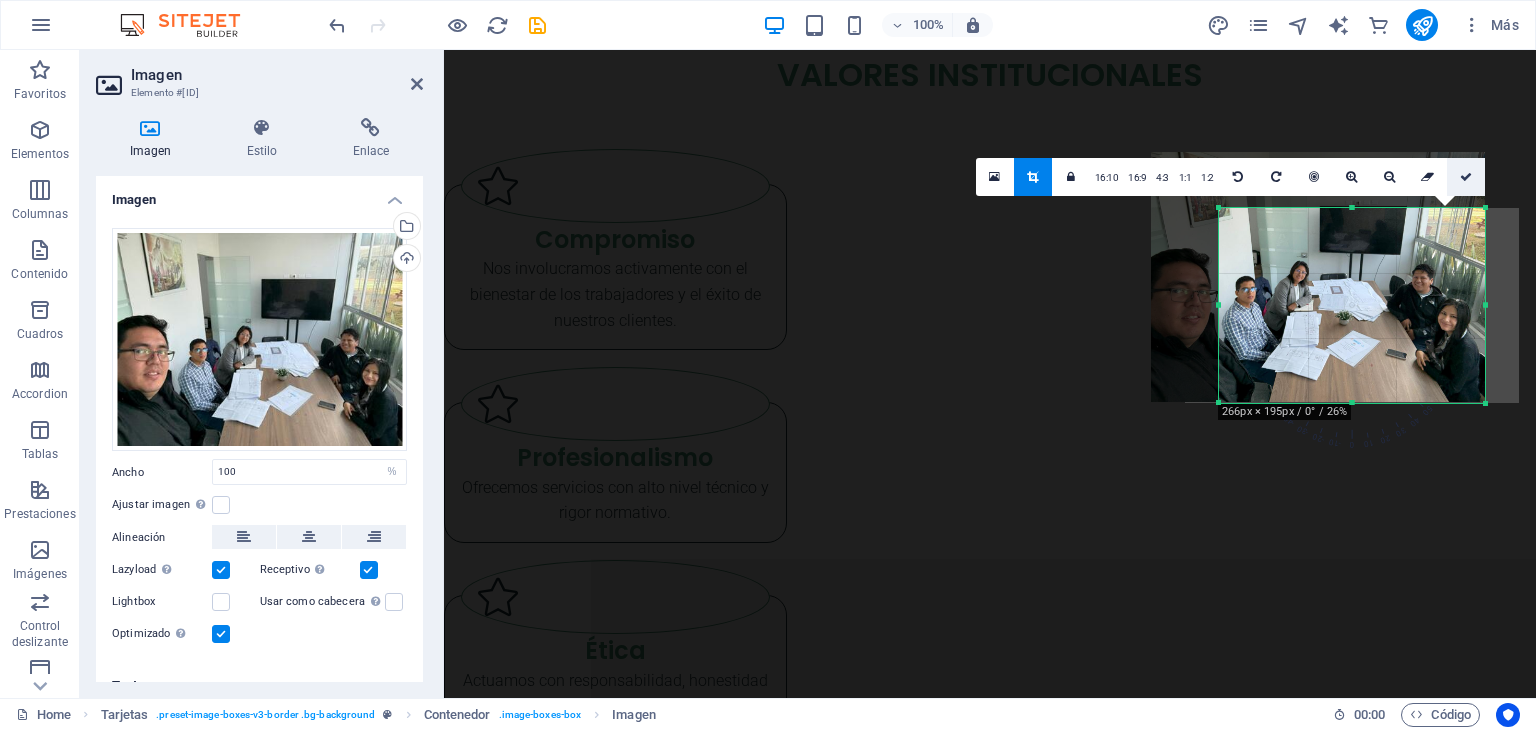 click at bounding box center [1466, 177] 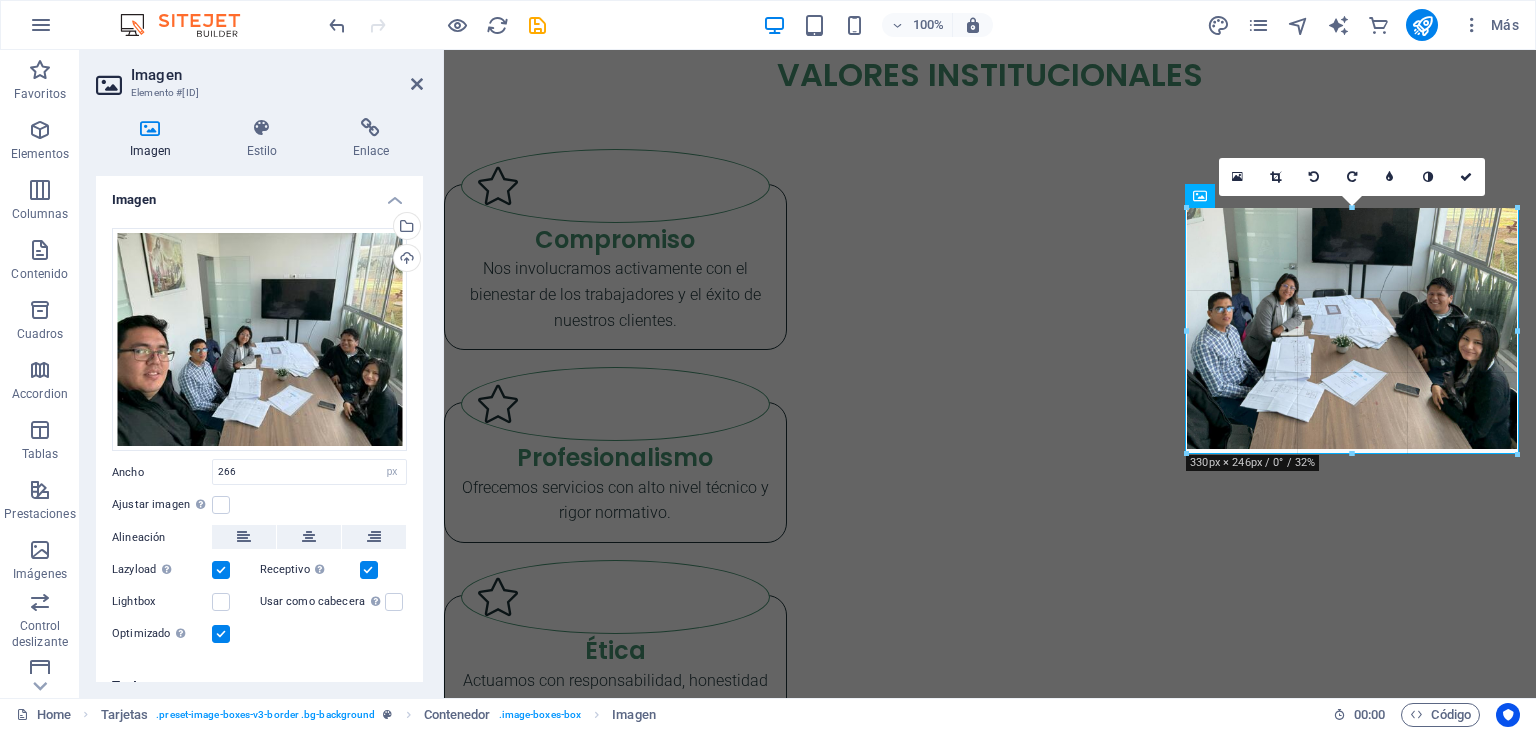 drag, startPoint x: 1220, startPoint y: 309, endPoint x: 711, endPoint y: 276, distance: 510.06863 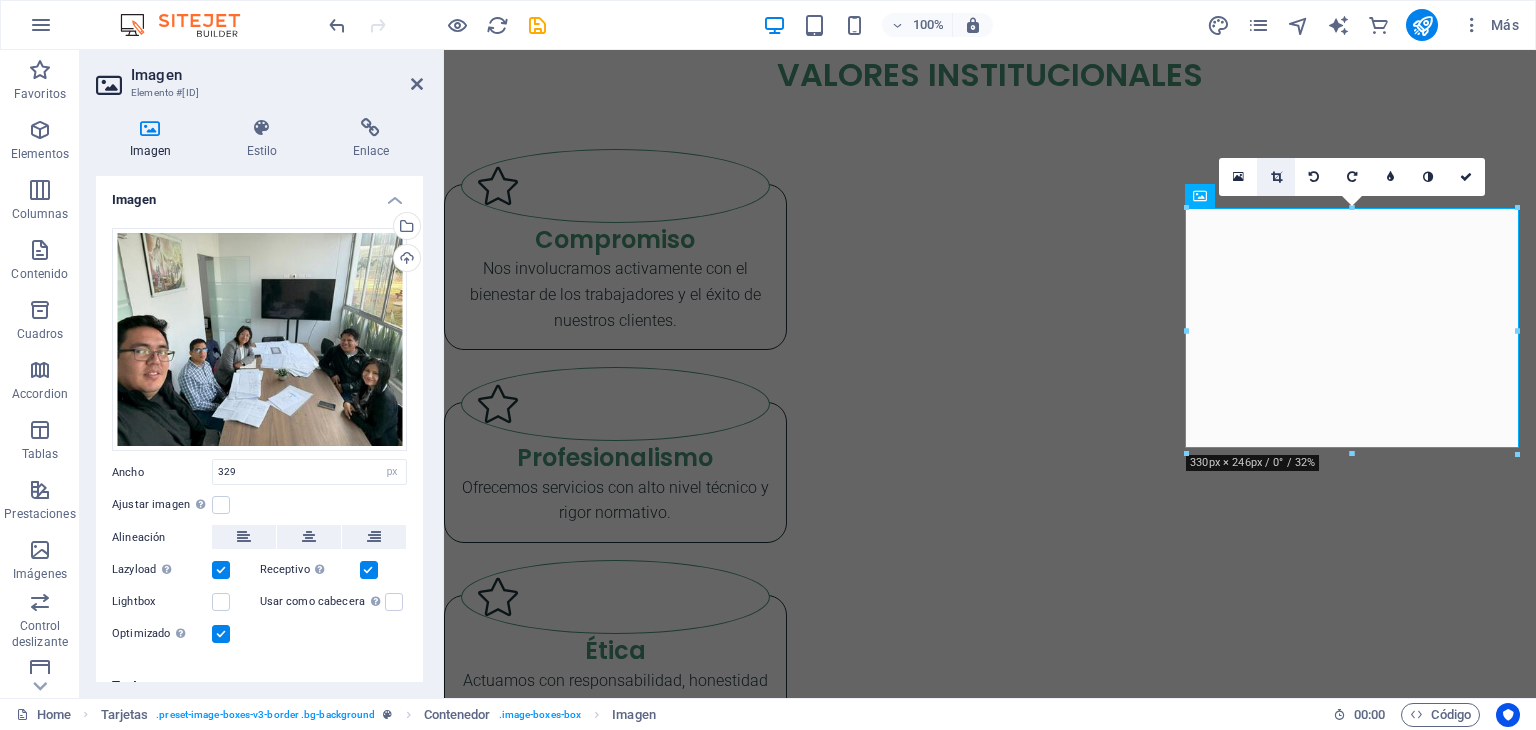 click at bounding box center (1276, 177) 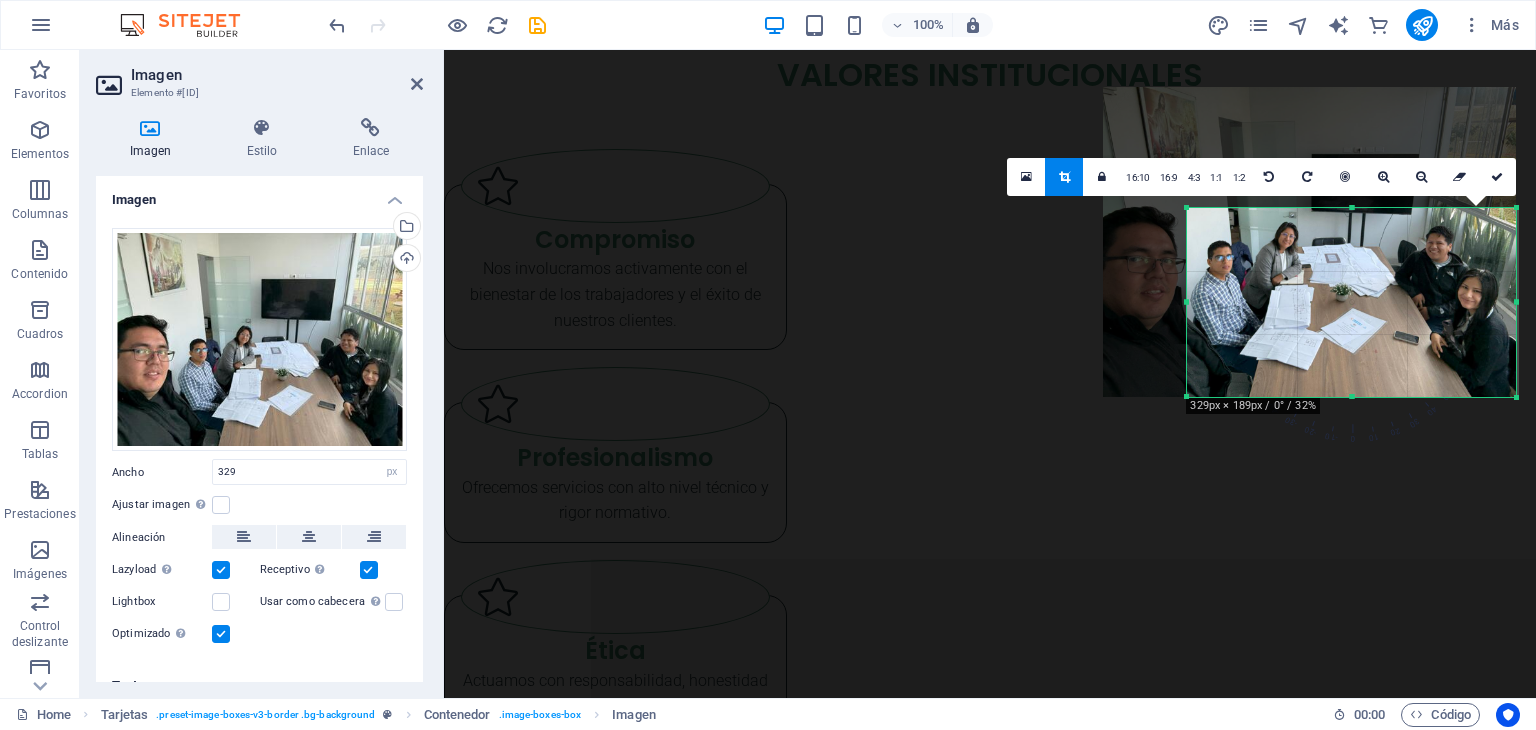 drag, startPoint x: 1352, startPoint y: 209, endPoint x: 1353, endPoint y: 261, distance: 52.009613 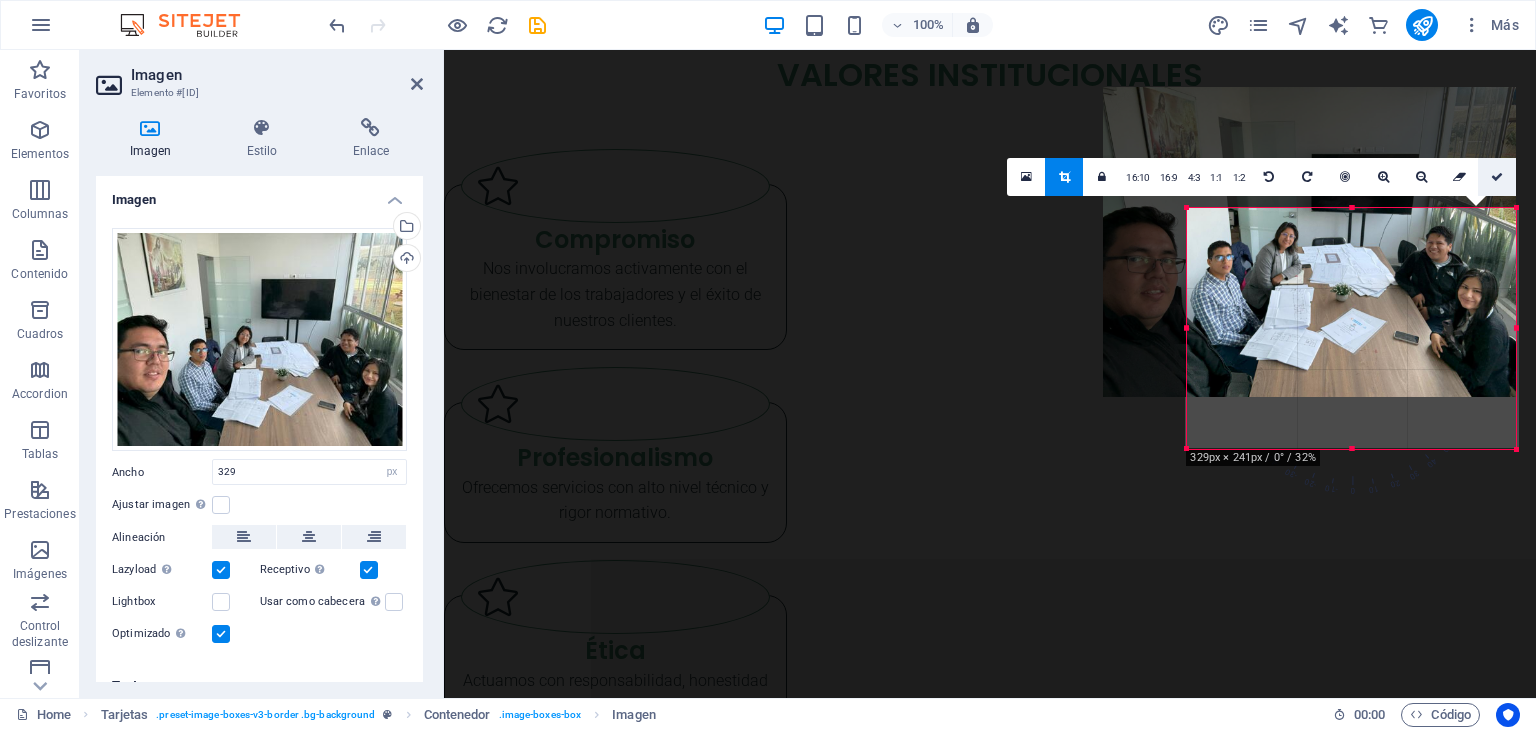 click at bounding box center [1497, 177] 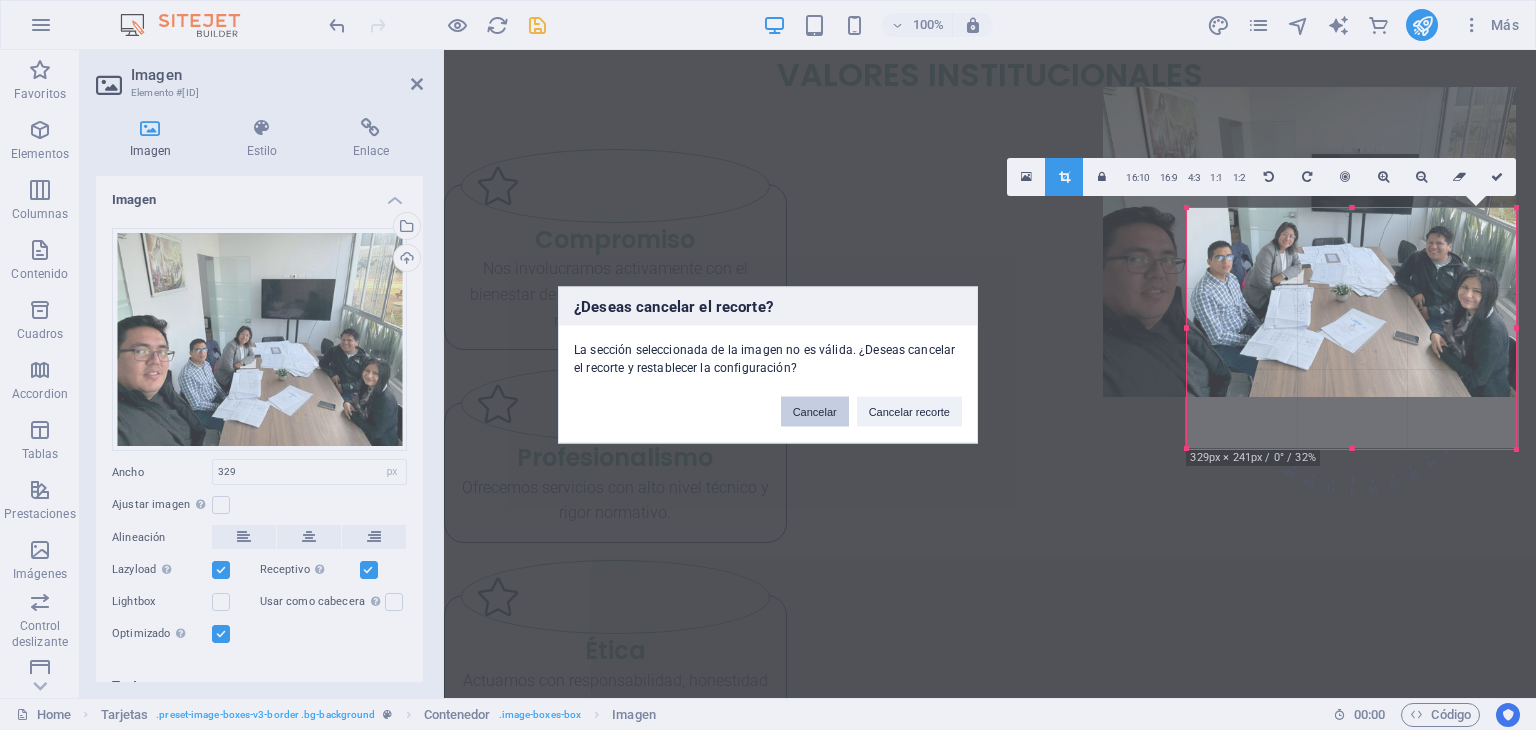 click on "Cancelar" at bounding box center [815, 412] 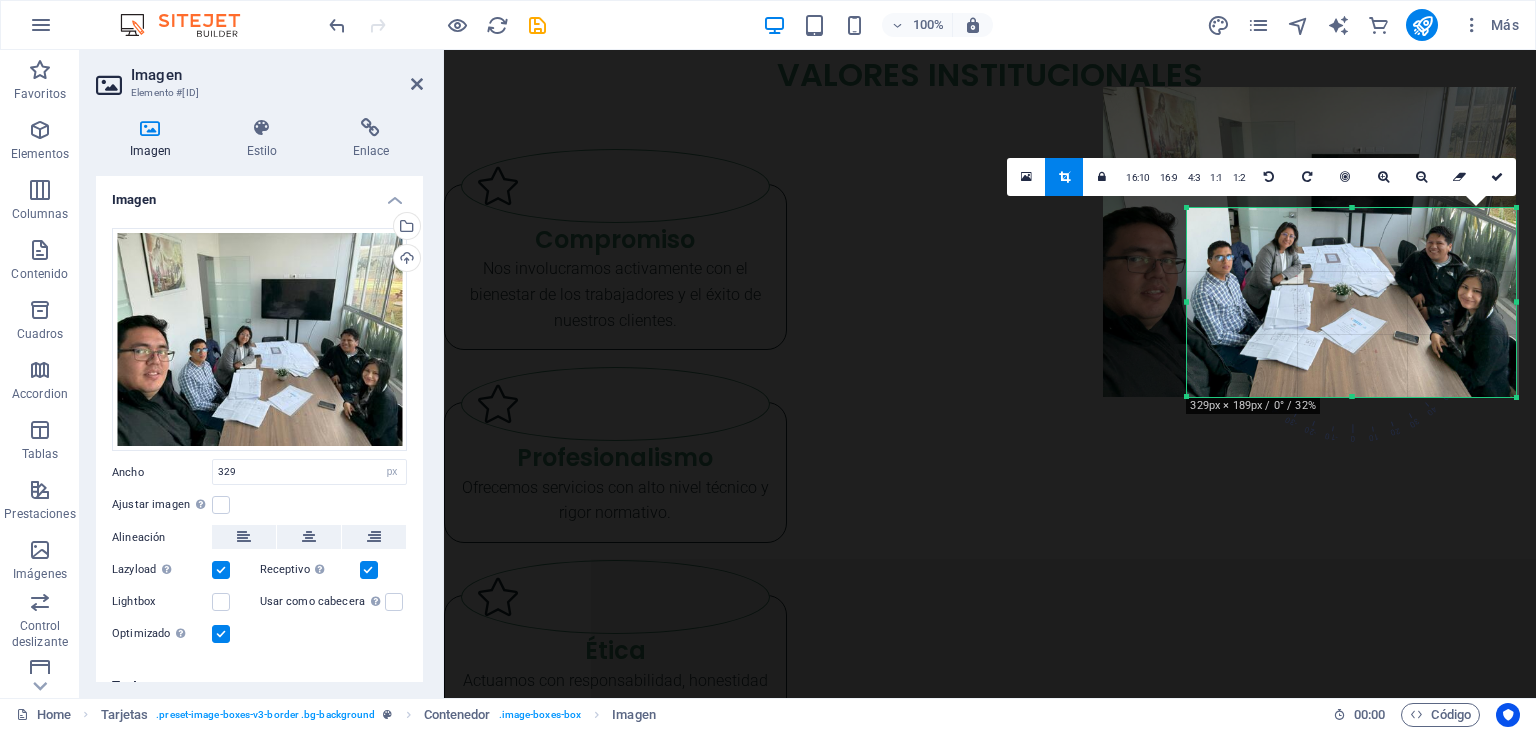 drag, startPoint x: 1349, startPoint y: 448, endPoint x: 1351, endPoint y: 393, distance: 55.03635 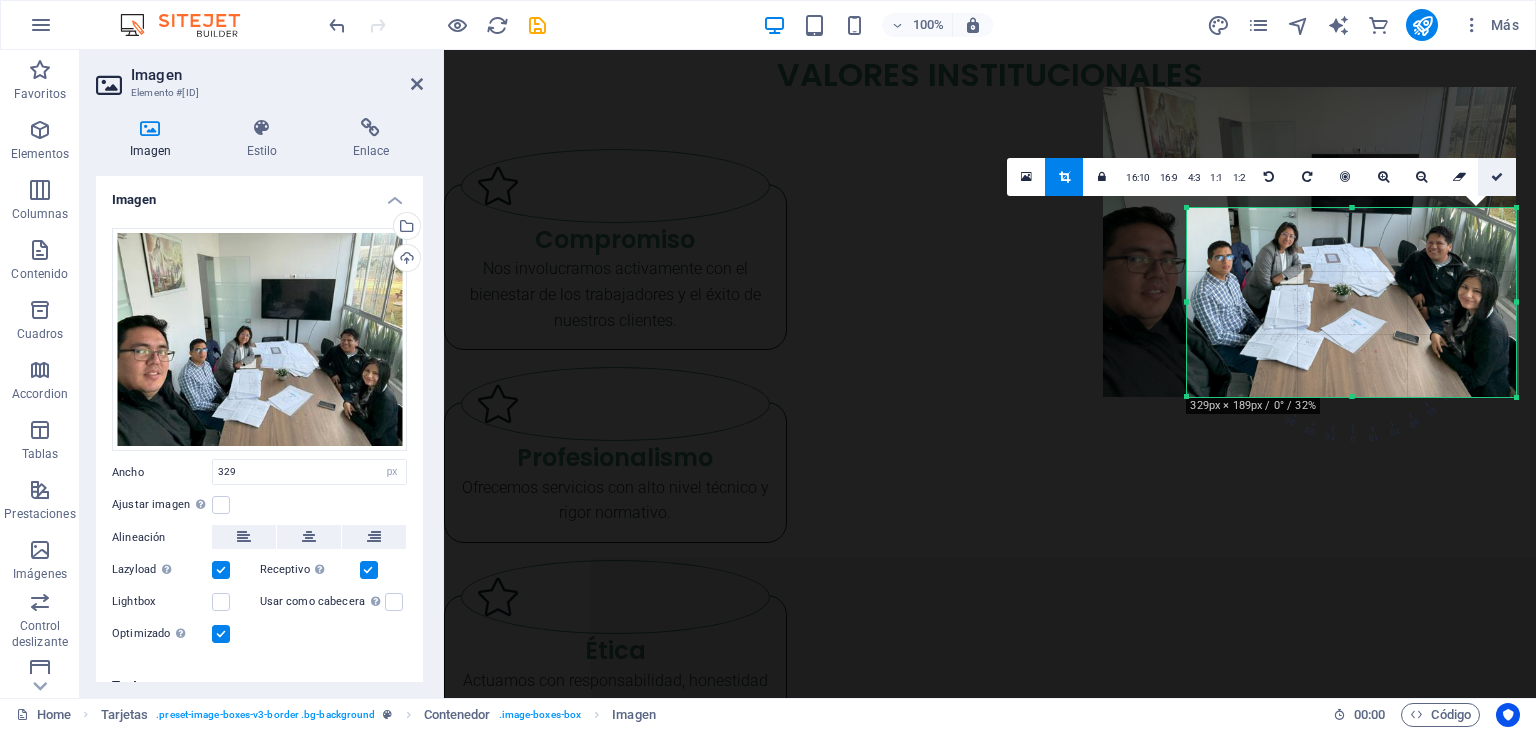 click at bounding box center [1497, 177] 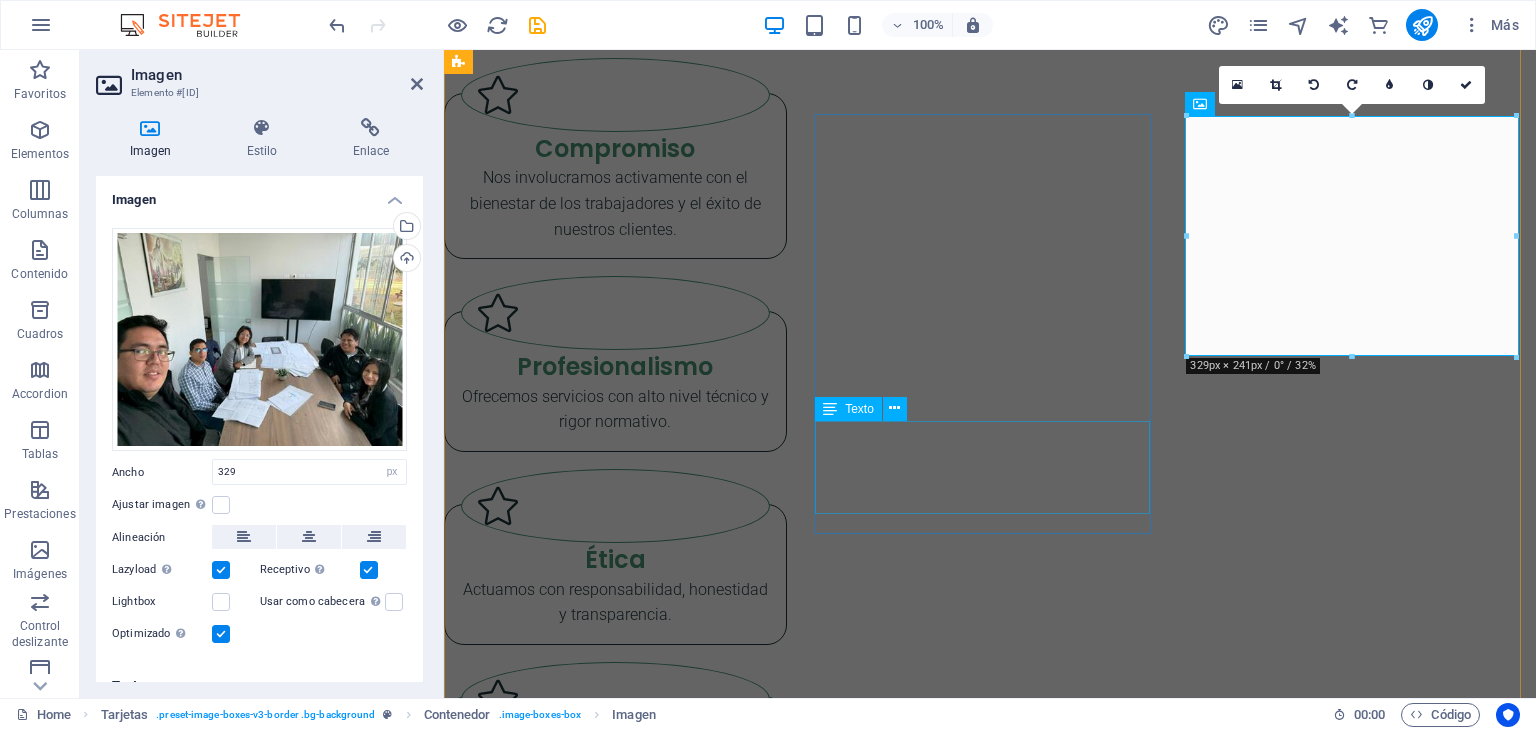 scroll, scrollTop: 2654, scrollLeft: 0, axis: vertical 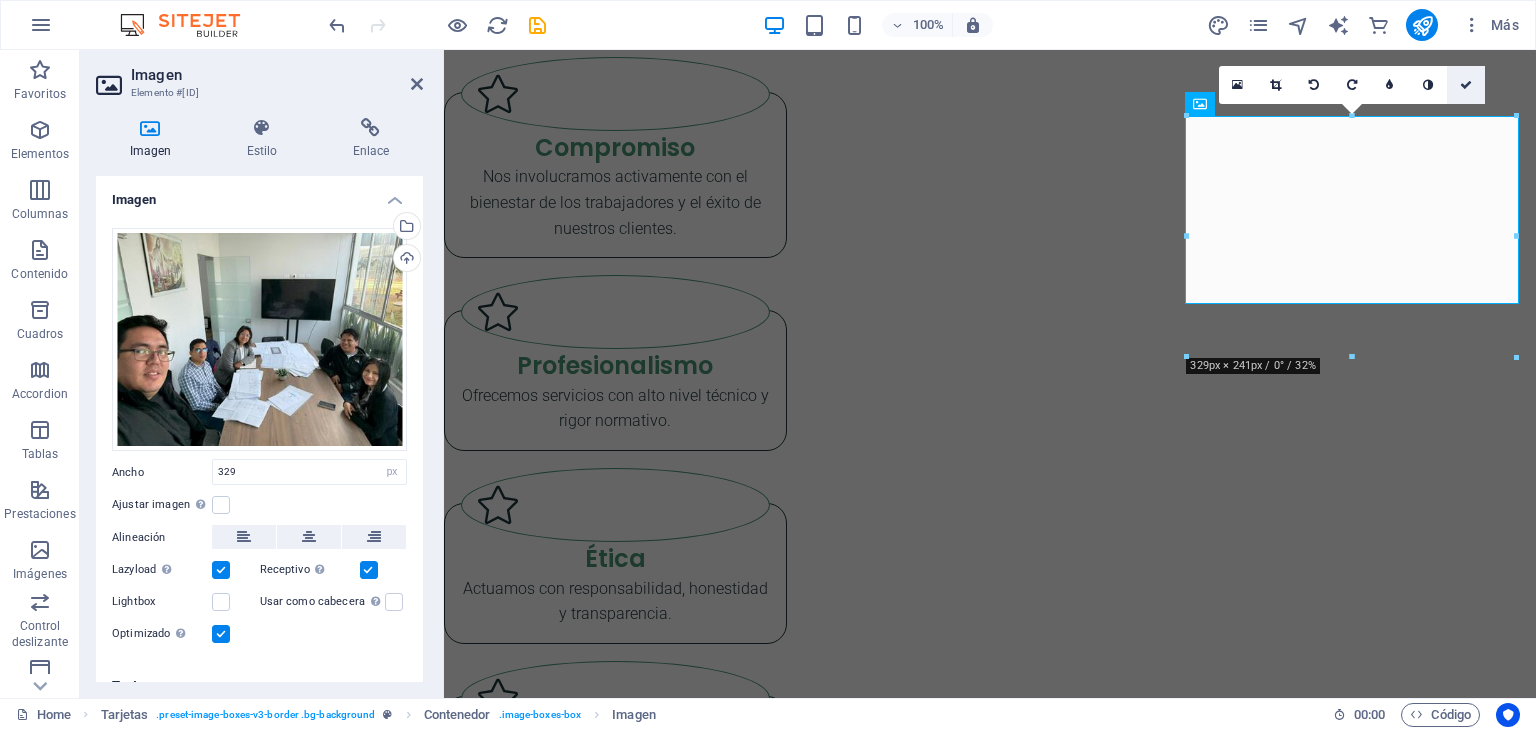 click at bounding box center [1466, 85] 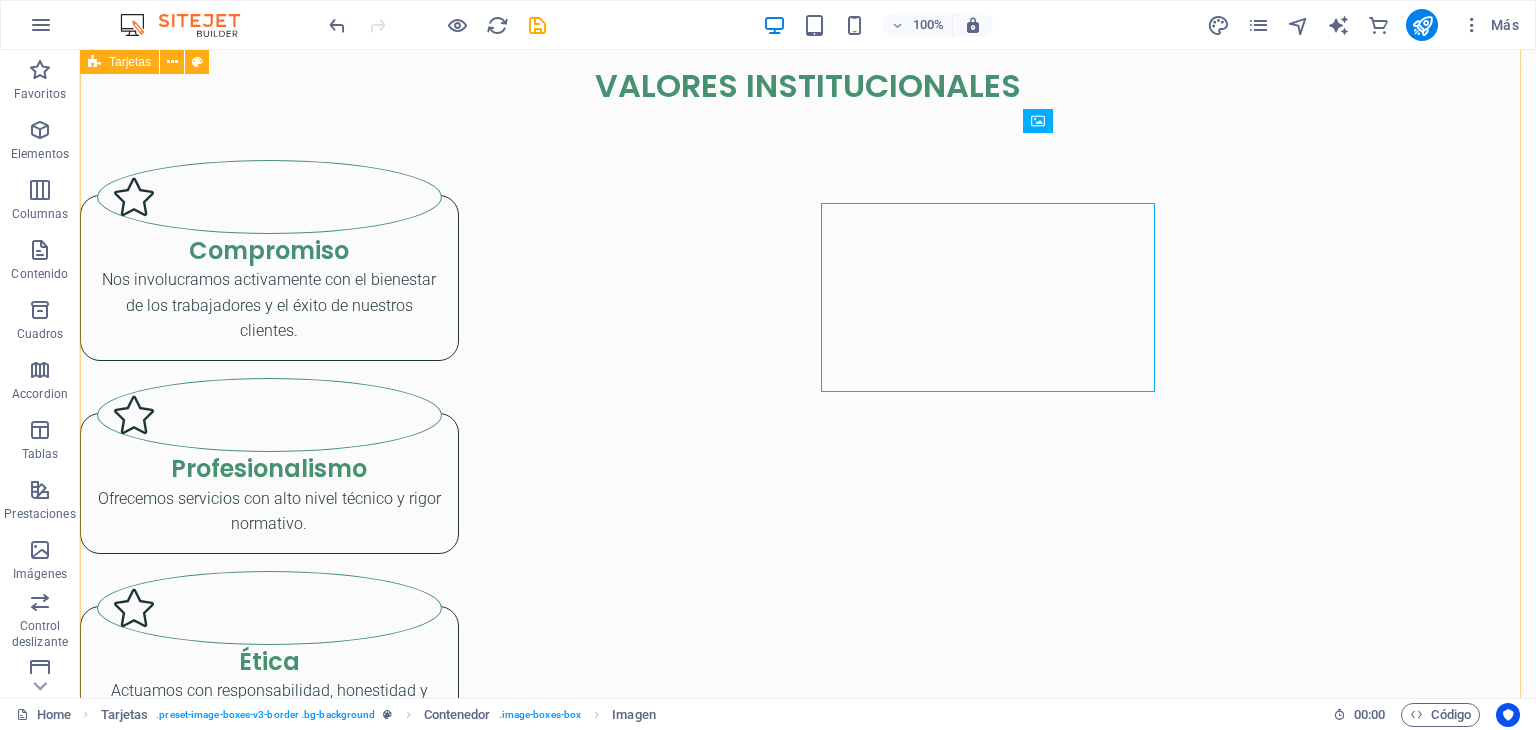 scroll, scrollTop: 2567, scrollLeft: 0, axis: vertical 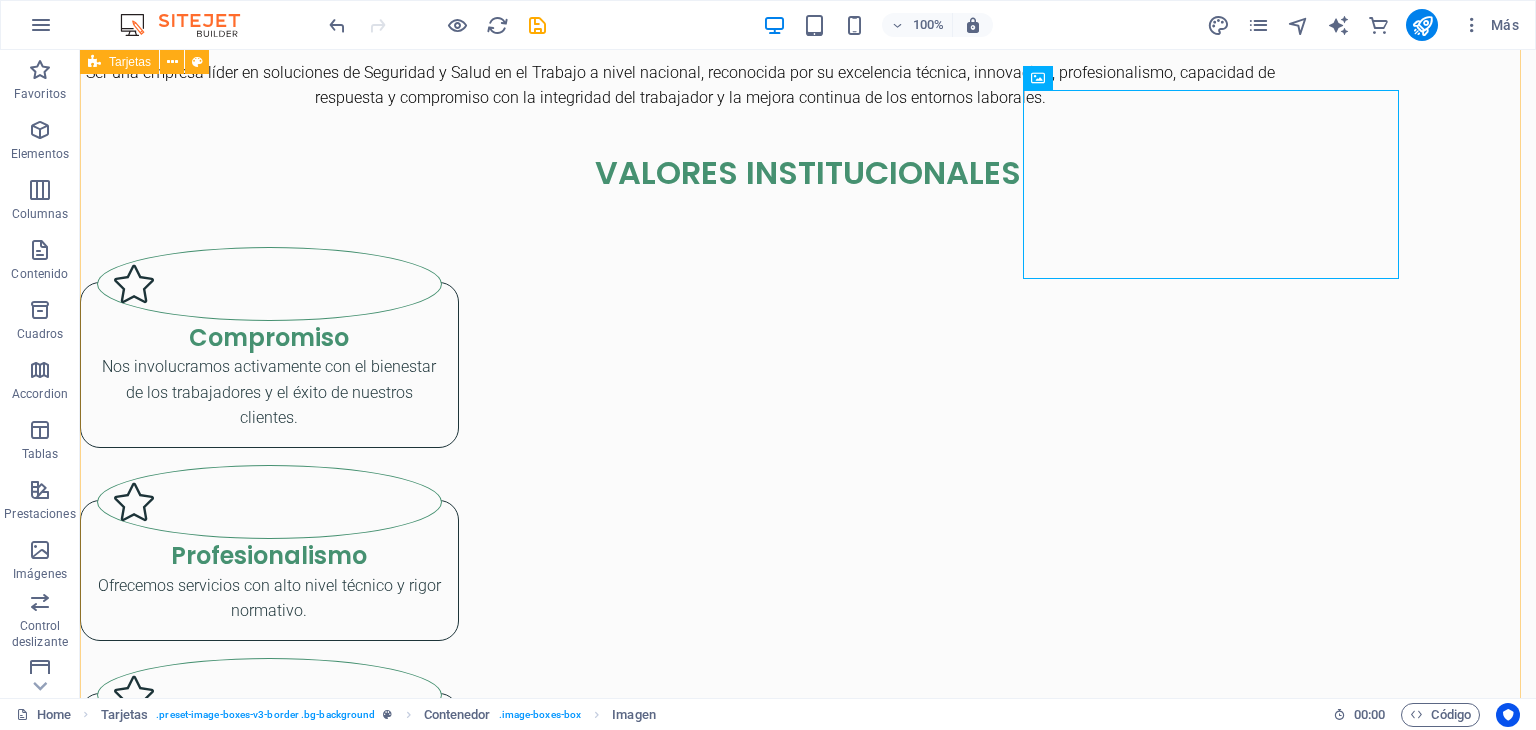 click on "Consultoría en Seguridad y Salud Ocupacional Asesoría especializada para la implementación, mejora o adecuación del Sistema de Gestión de Seguridad y Salud en el Trabajo, conforme a la normativa legal vigente (Ley N.º [LEGISLATION] y su reglamento). Comité y/o Supervisor de Seguridad y Salud en el Trabajo Lorem ipsum dolor sit amet, consectetuer adipiscing elit. Aenean commodo ligula eget dolor. Lorem ipsum dolor sit amet. Reglamento Interno de Seguridad y Salud en el Trabajo Lorem ipsum dolor sit amet, consectetuer adipiscing elit. Aenean commodo ligula eget dolor. Lorem ipsum dolor sit amet. Política de SST, Mapa de Riesgos, Matriz IPERC Lorem ipsum dolor sit amet, consectetuer adipiscing elit. Aenean commodo ligula eget dolor. Lorem ipsum dolor sit amet. Plan y Programa Anual de Seguridad y Salud en el Trabajo Lorem ipsum dolor sit amet, consectetuer adipiscing elit. Aenean commodo ligula eget dolor. Lorem ipsum dolor sit amet. Asesoramiento en Certificación ITSE Respuesta a Entidades Fiscalizadoras" at bounding box center [808, 4139] 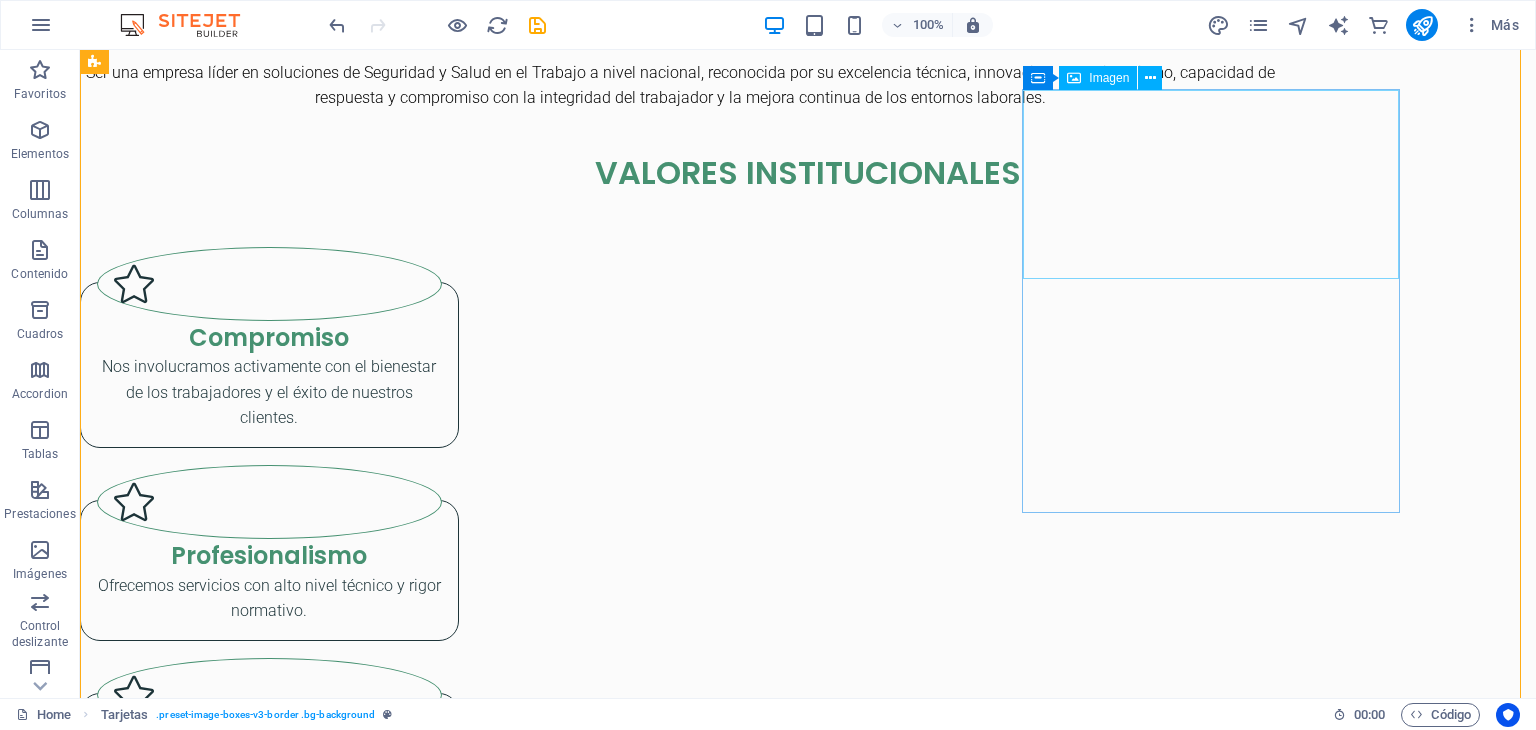 click at bounding box center (269, 3871) 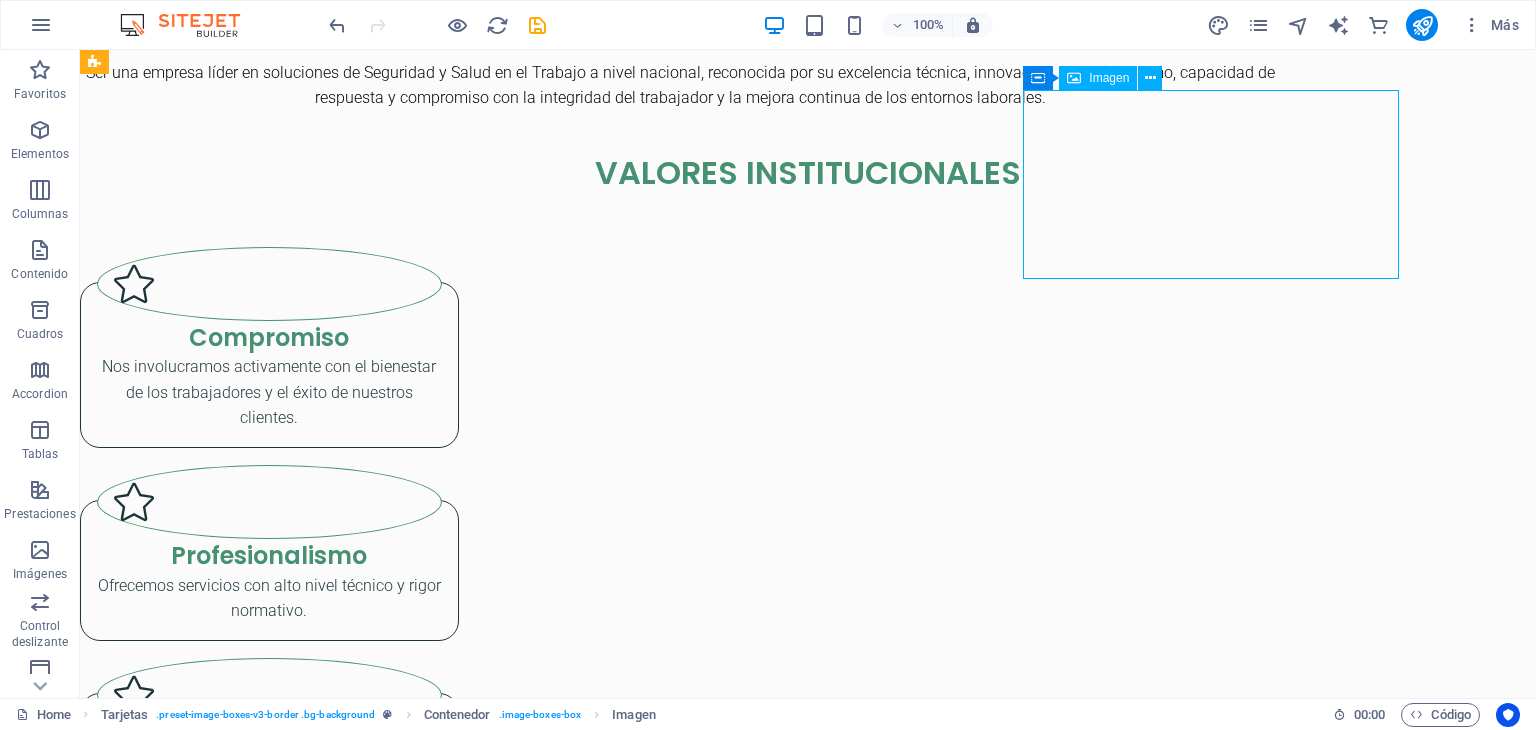 click at bounding box center [269, 3871] 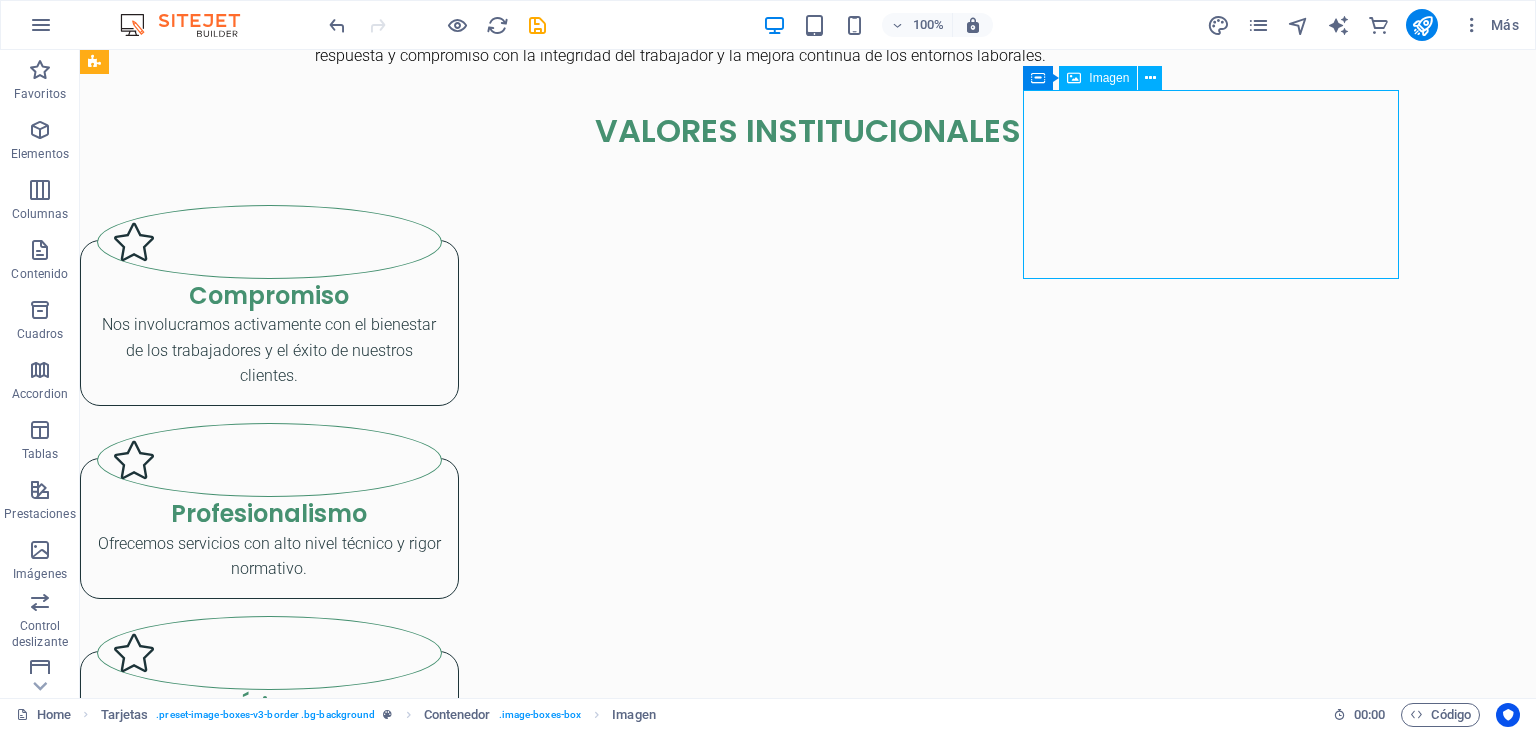 scroll, scrollTop: 2654, scrollLeft: 0, axis: vertical 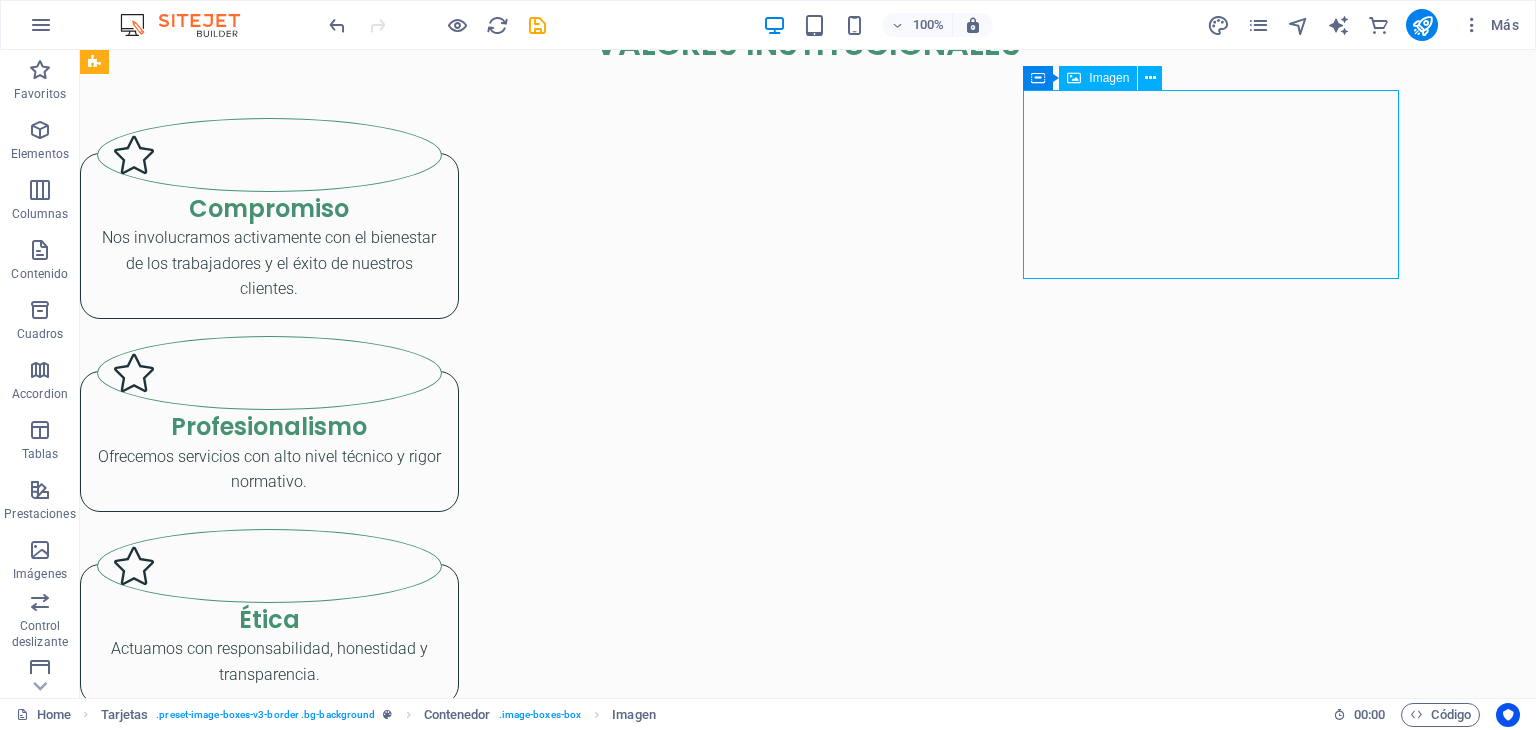 select on "px" 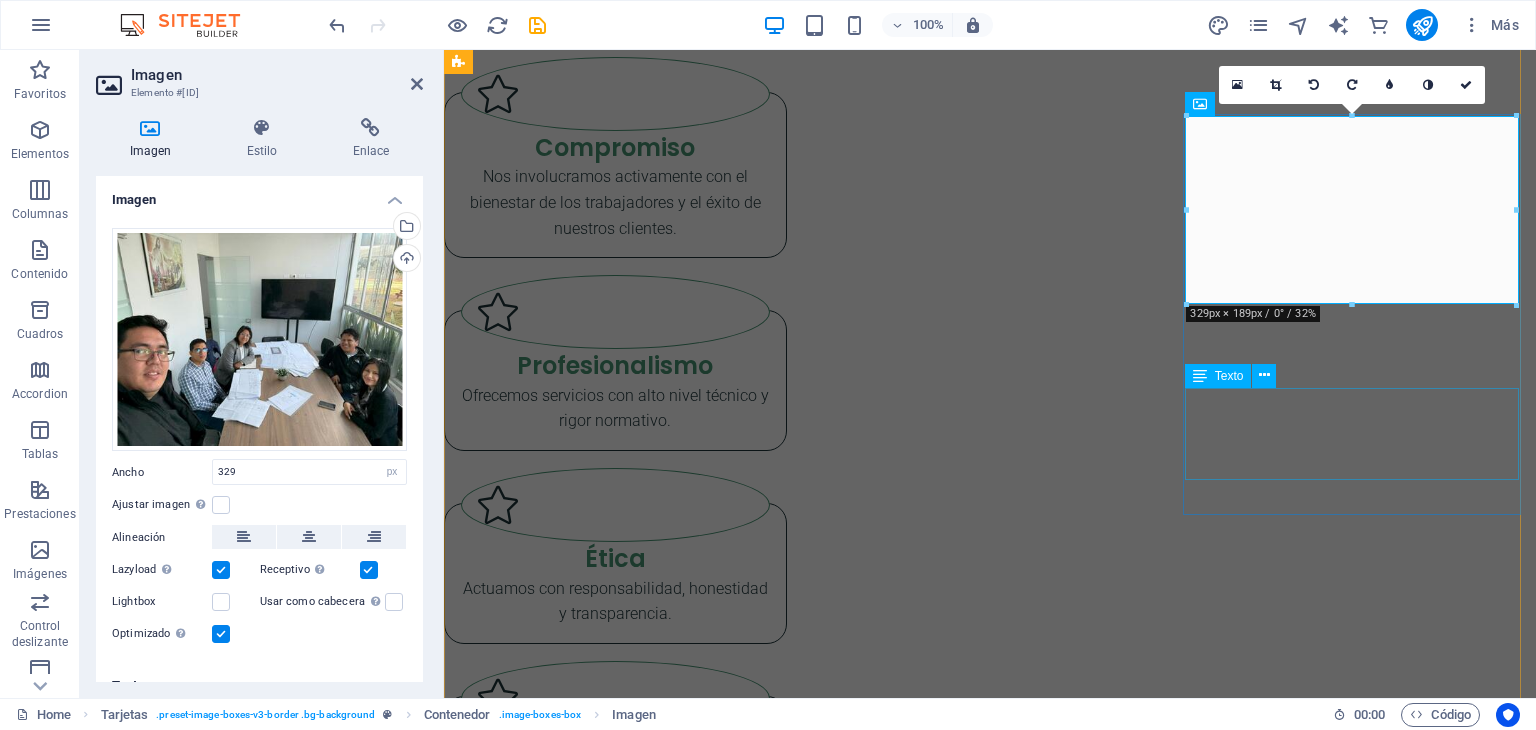 click on "Lorem ipsum dolor sit amet, consectetuer adipiscing elit. Aenean commodo ligula eget dolor. Lorem ipsum dolor sit amet." at bounding box center [615, 3863] 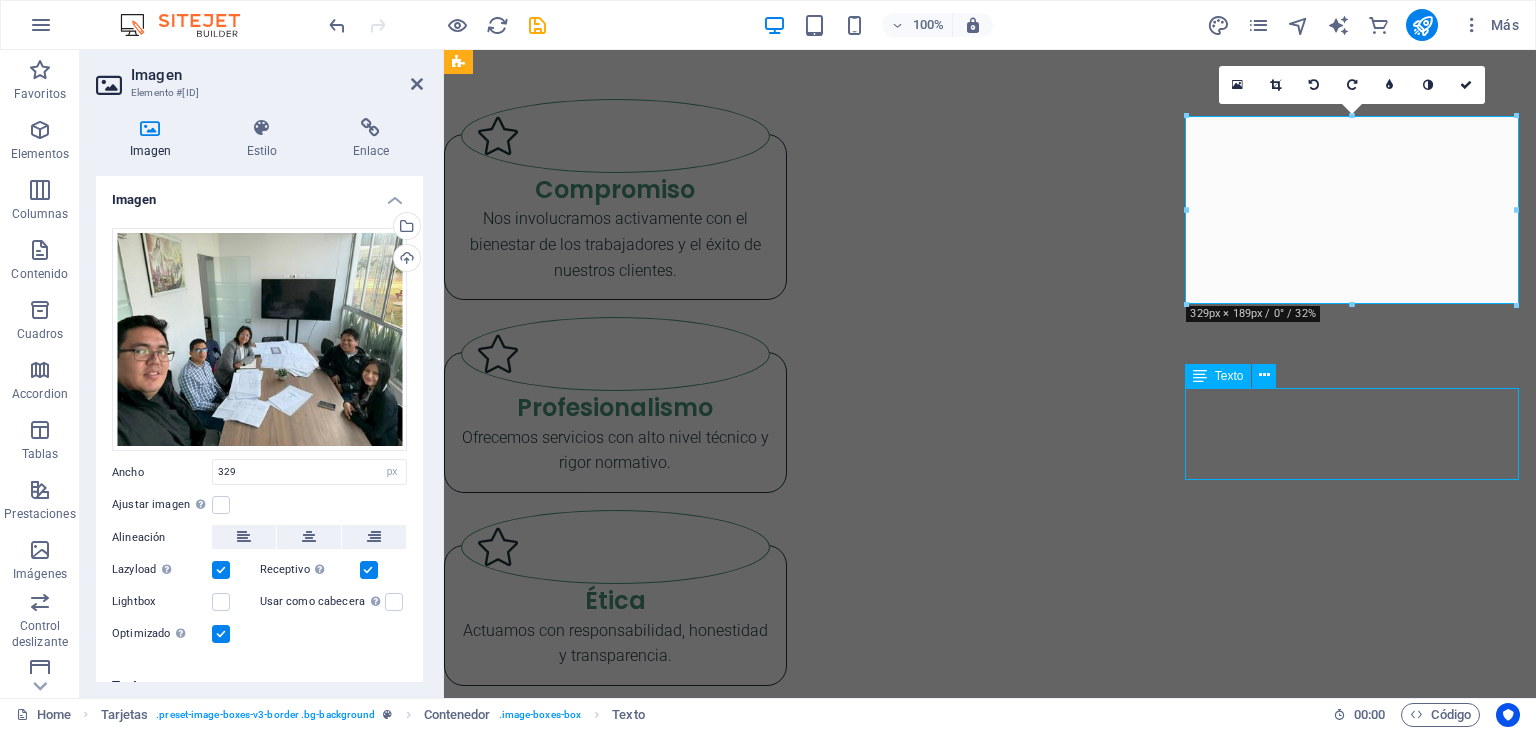 scroll, scrollTop: 2567, scrollLeft: 0, axis: vertical 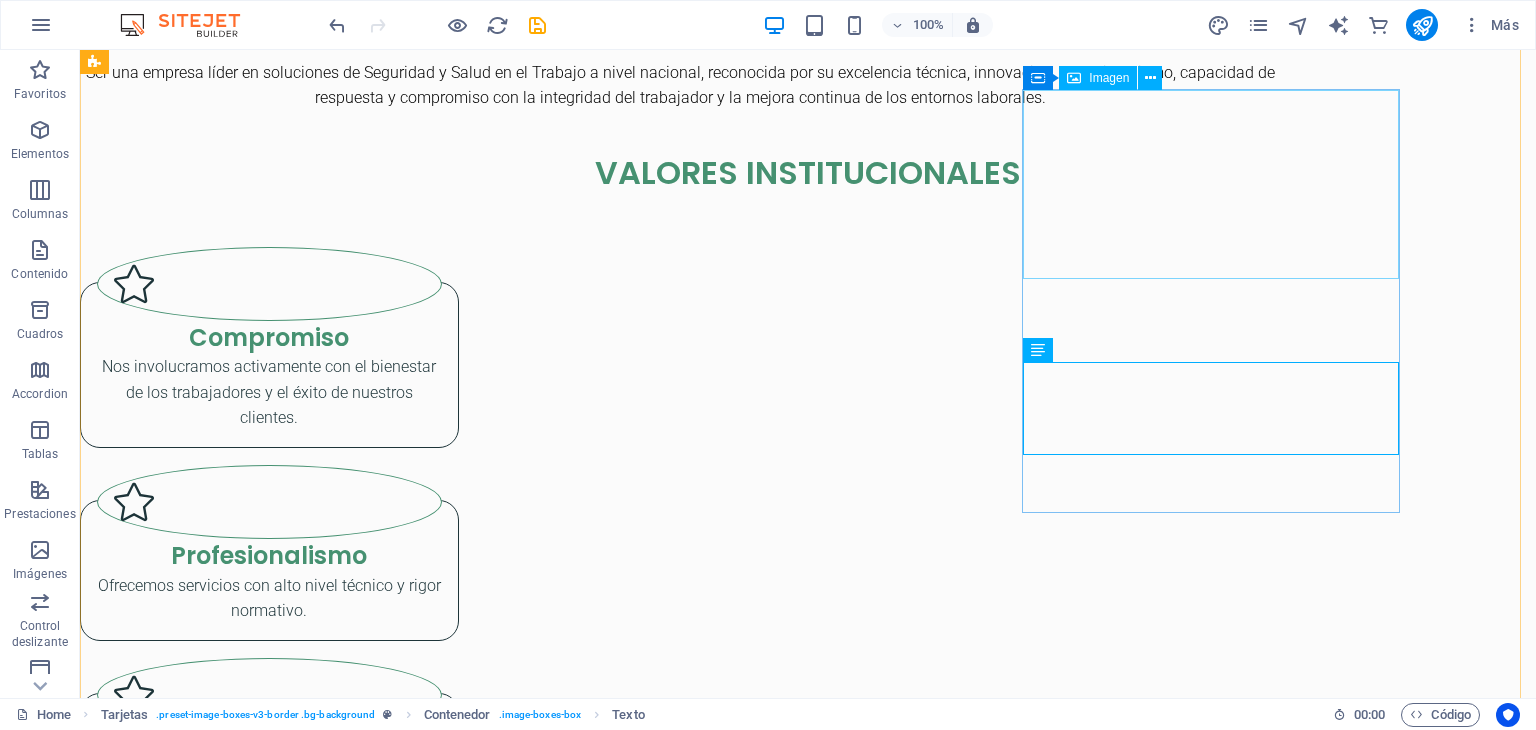 click at bounding box center (269, 3871) 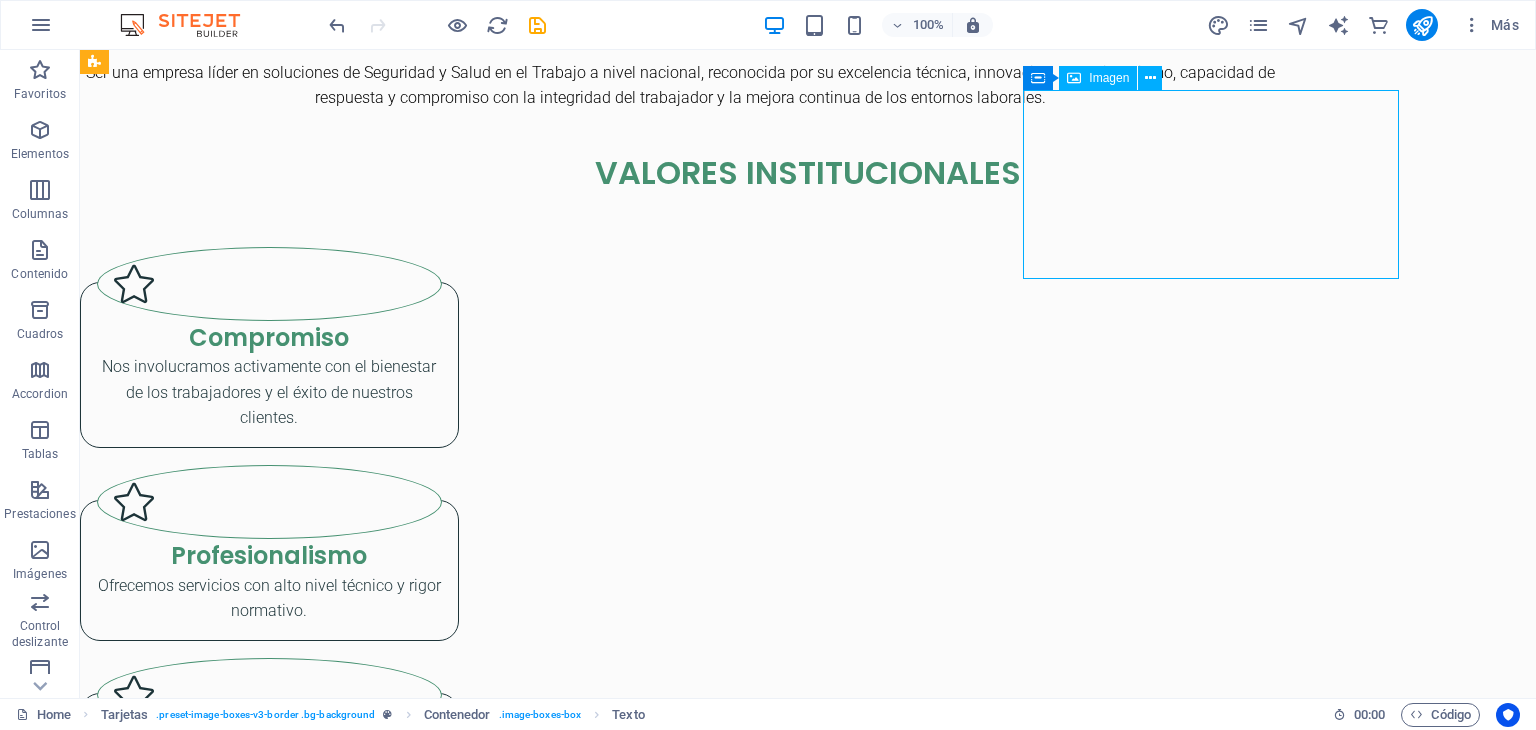 click at bounding box center [269, 3871] 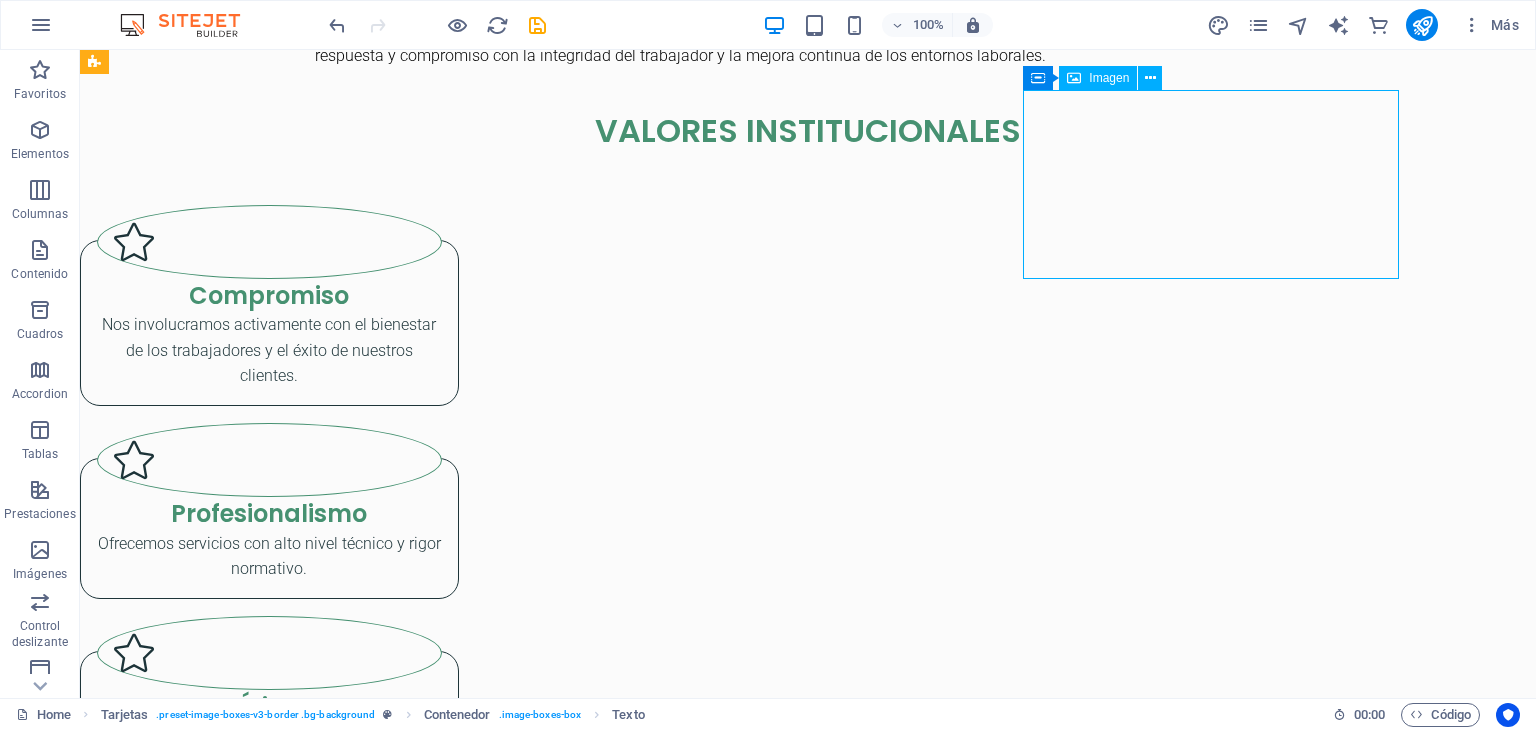 scroll, scrollTop: 2654, scrollLeft: 0, axis: vertical 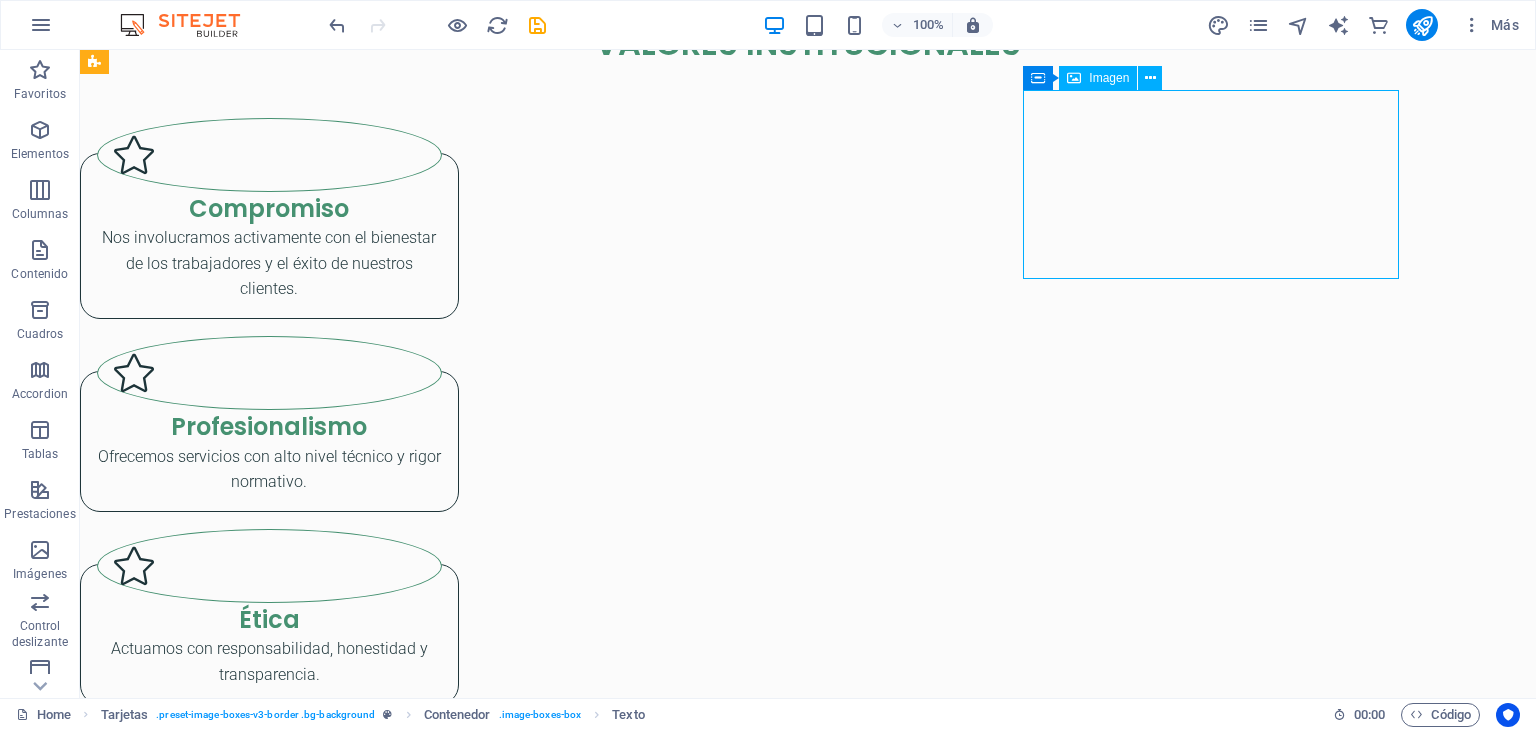 select on "px" 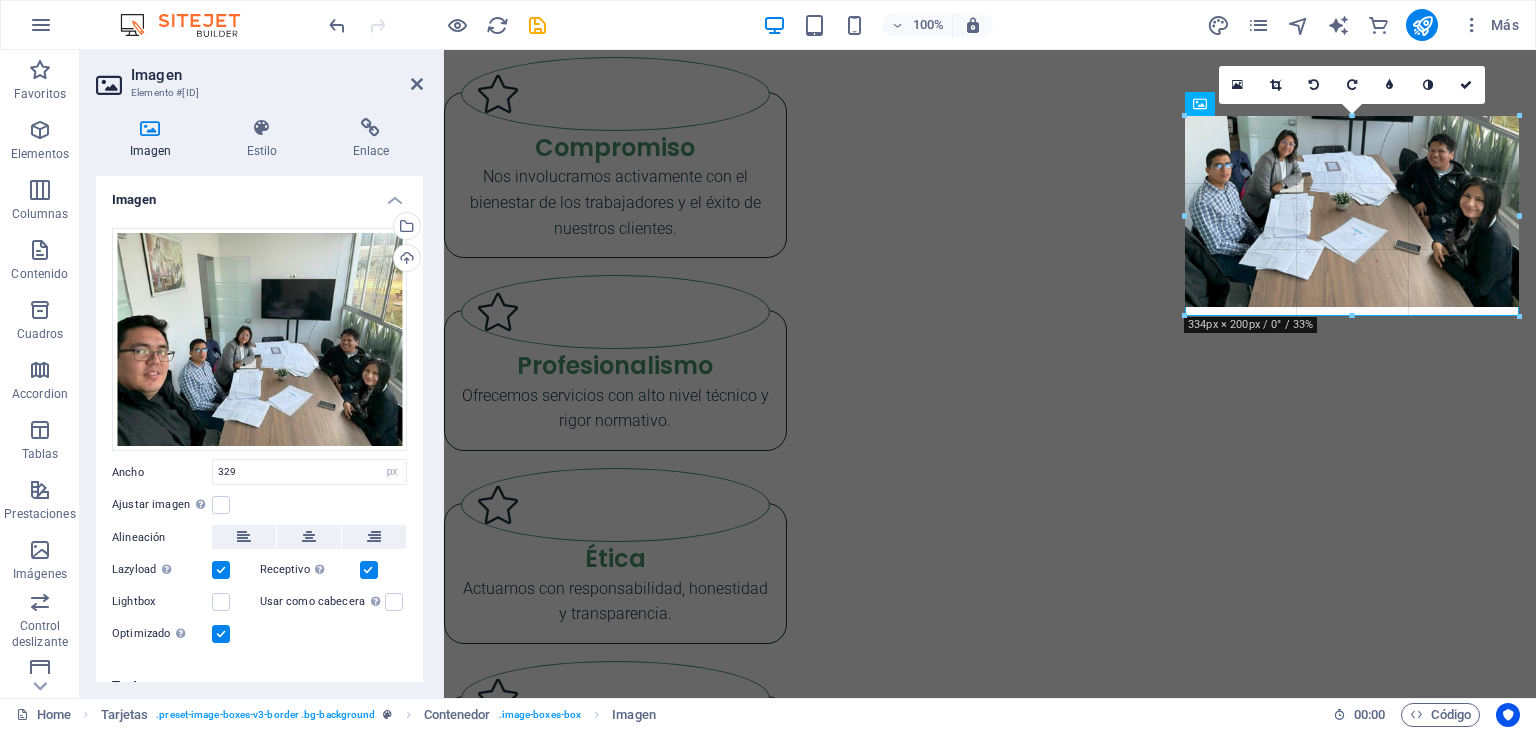 drag, startPoint x: 1188, startPoint y: 302, endPoint x: 1177, endPoint y: 300, distance: 11.18034 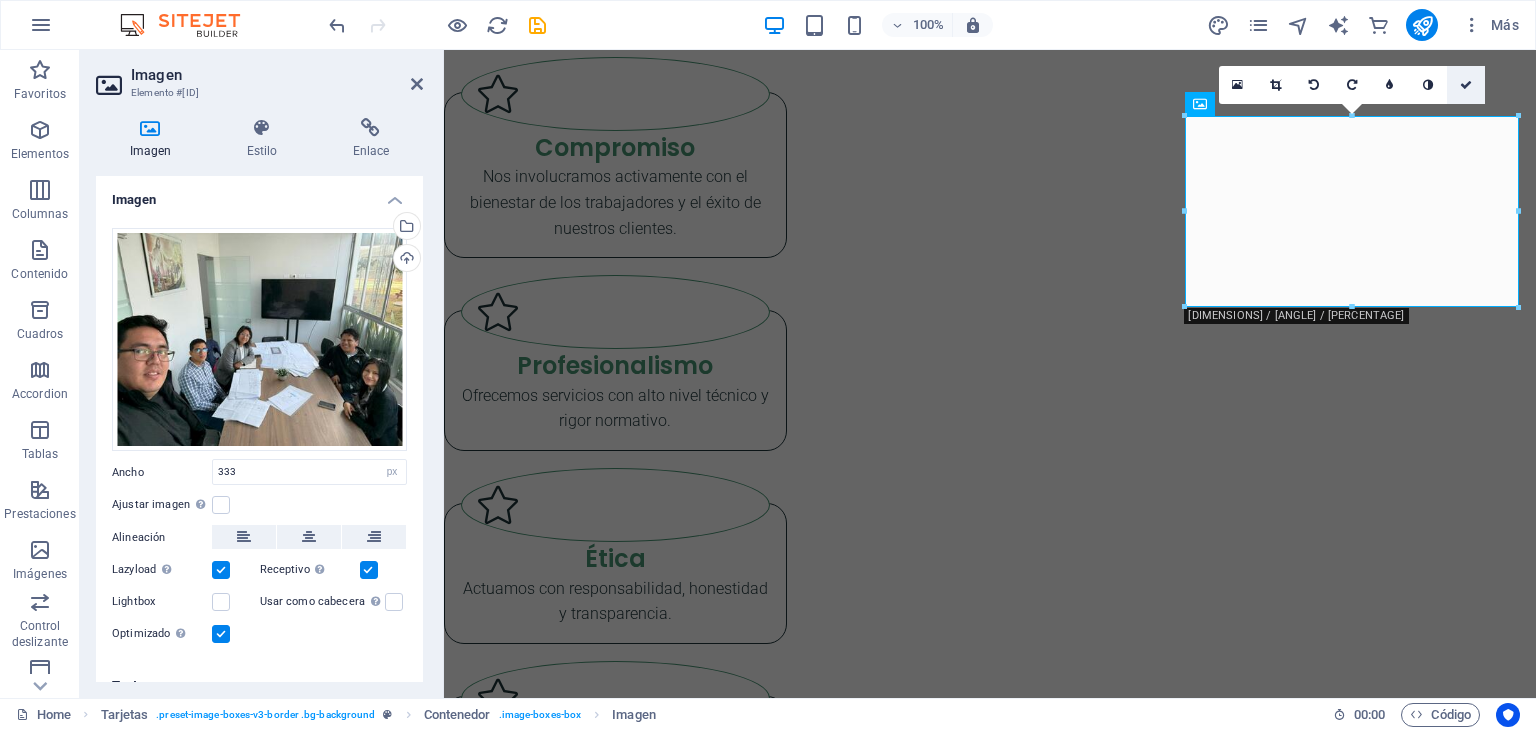 click at bounding box center [1466, 85] 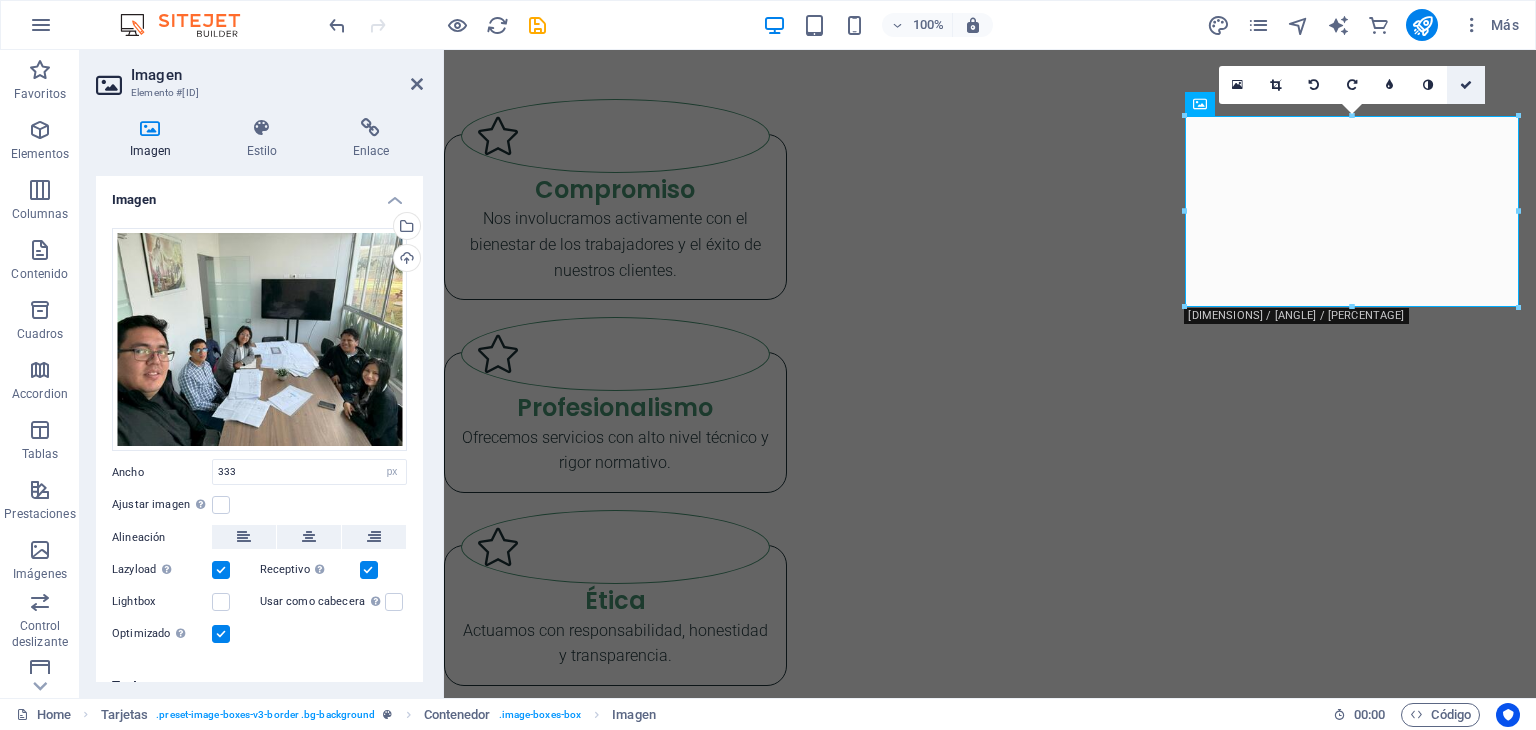 scroll, scrollTop: 2567, scrollLeft: 0, axis: vertical 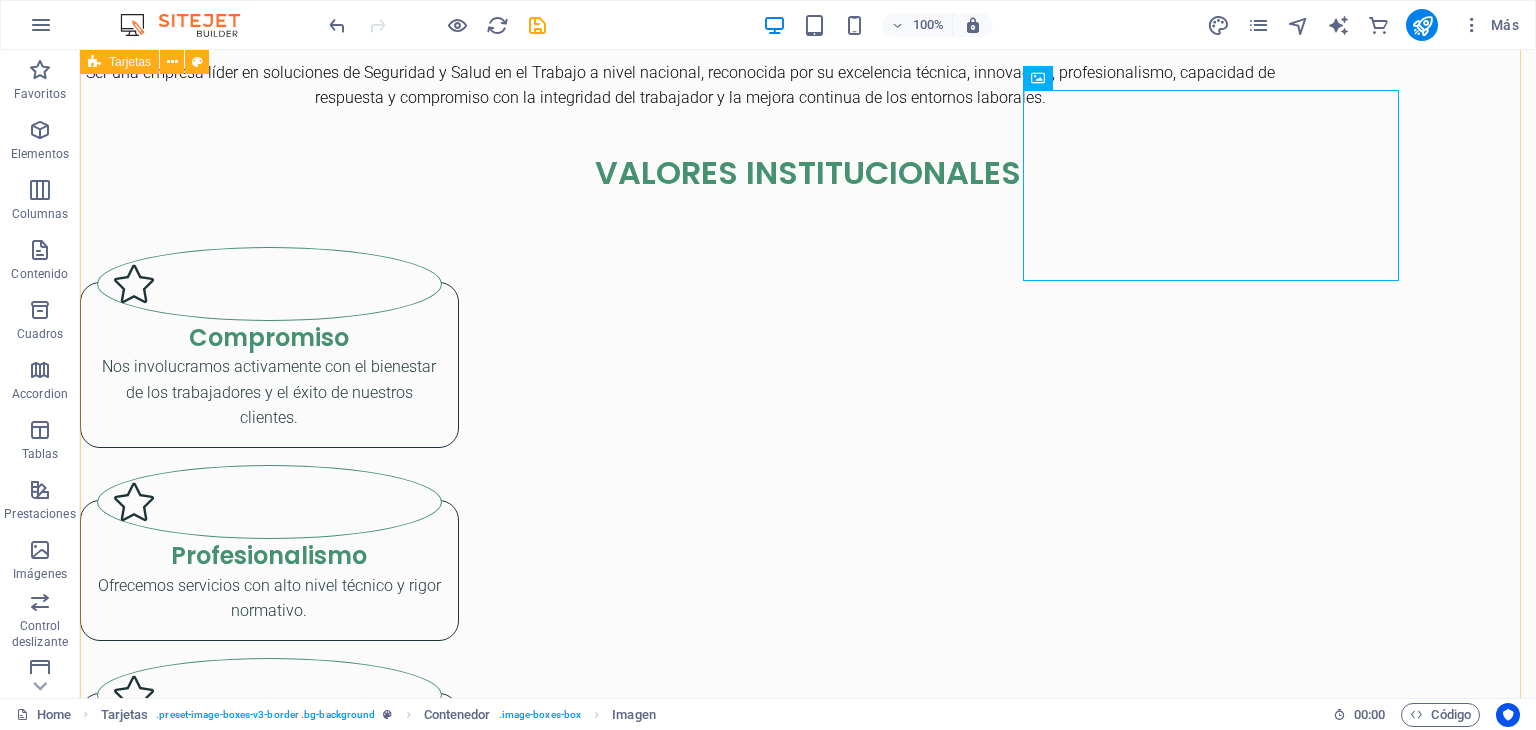click on "Consultoría en Seguridad y Salud Ocupacional Asesoría especializada para la implementación, mejora o adecuación del Sistema de Gestión de Seguridad y Salud en el Trabajo, conforme a la normativa legal vigente (Ley N.º [LEGISLATION] y su reglamento). Comité y/o Supervisor de Seguridad y Salud en el Trabajo Lorem ipsum dolor sit amet, consectetuer adipiscing elit. Aenean commodo ligula eget dolor. Lorem ipsum dolor sit amet. Reglamento Interno de Seguridad y Salud en el Trabajo Lorem ipsum dolor sit amet, consectetuer adipiscing elit. Aenean commodo ligula eget dolor. Lorem ipsum dolor sit amet. Política de SST, Mapa de Riesgos, Matriz IPERC Lorem ipsum dolor sit amet, consectetuer adipiscing elit. Aenean commodo ligula eget dolor. Lorem ipsum dolor sit amet. Plan y Programa Anual de Seguridad y Salud en el Trabajo Lorem ipsum dolor sit amet, consectetuer adipiscing elit. Aenean commodo ligula eget dolor. Lorem ipsum dolor sit amet. Asesoramiento en Certificación ITSE Respuesta a Entidades Fiscalizadoras" at bounding box center (808, 4140) 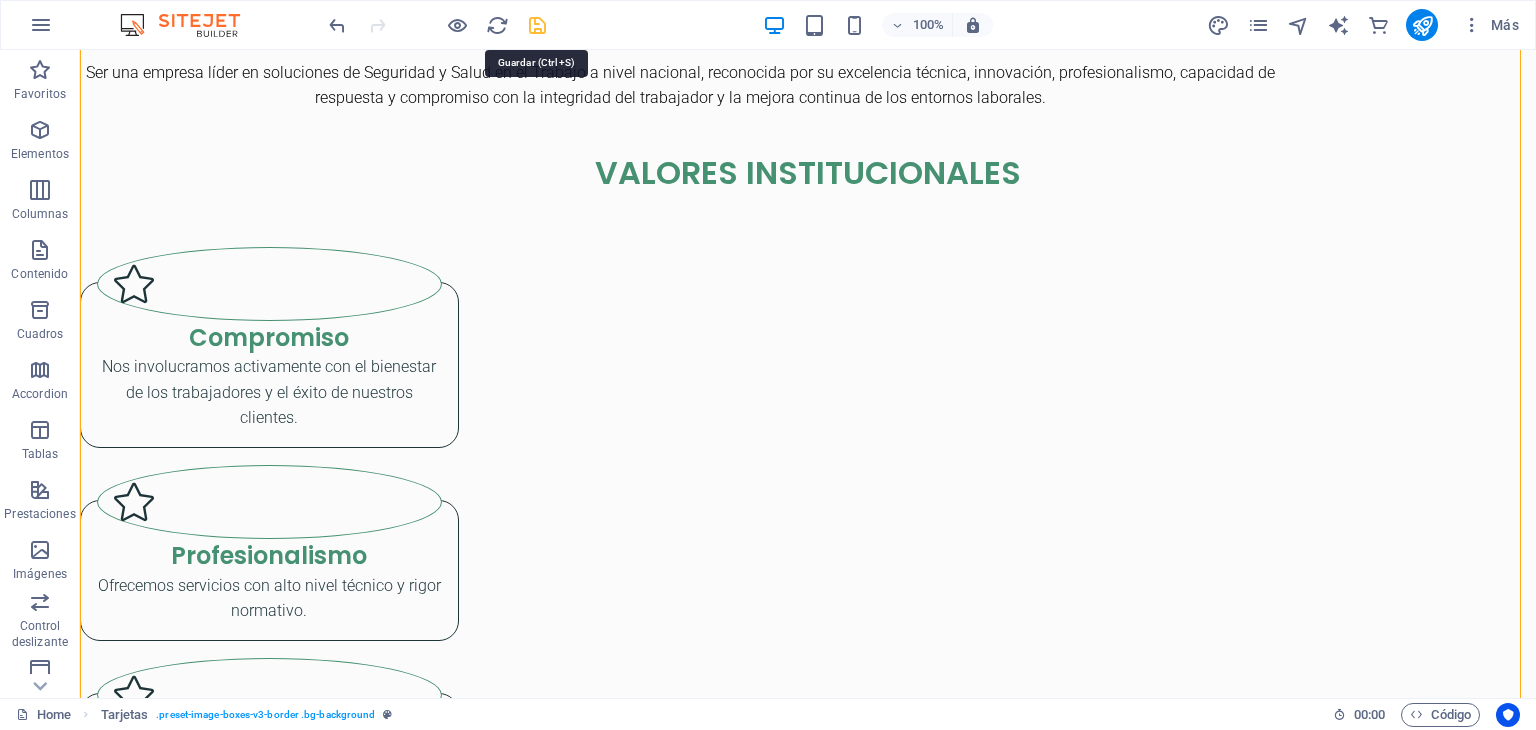 click at bounding box center [537, 25] 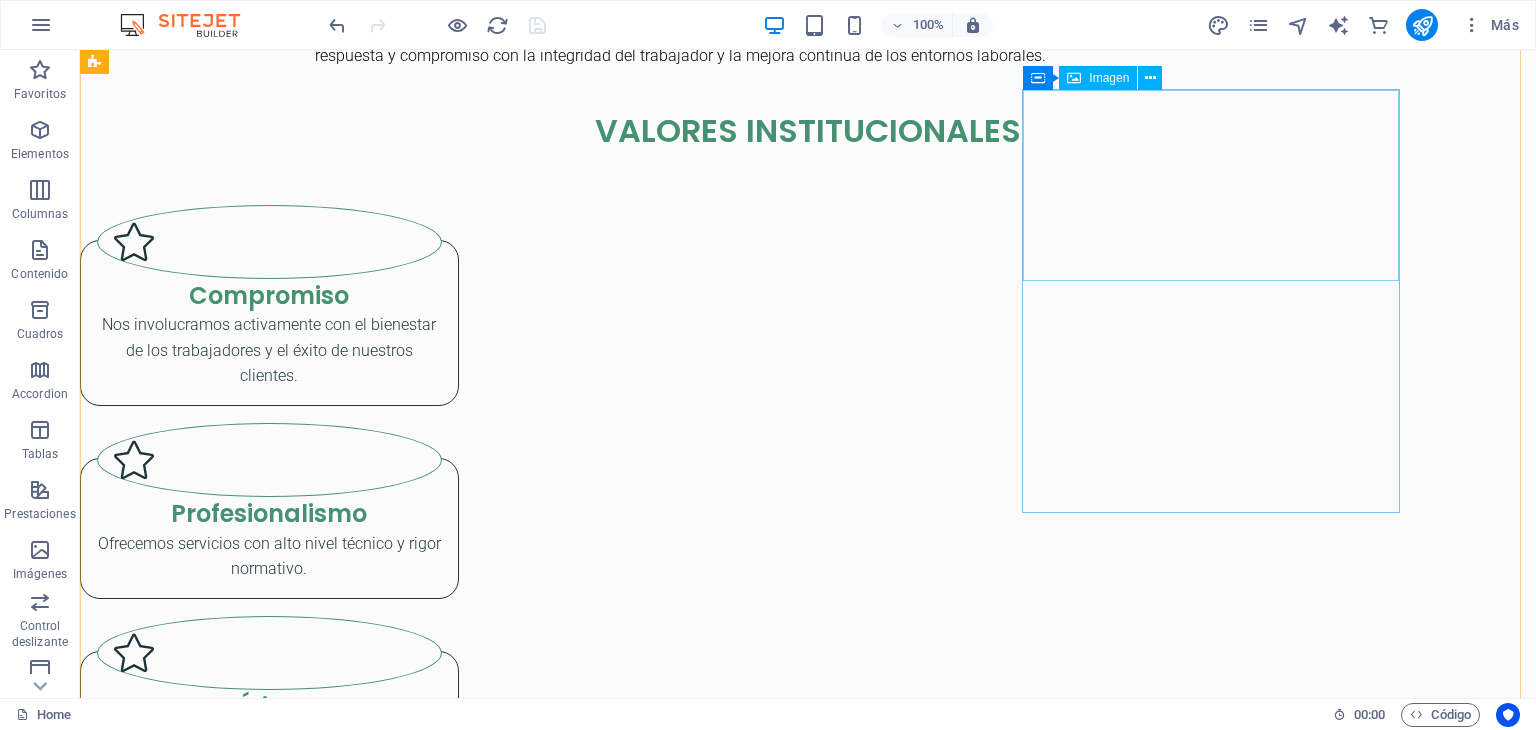 click at bounding box center [269, 3830] 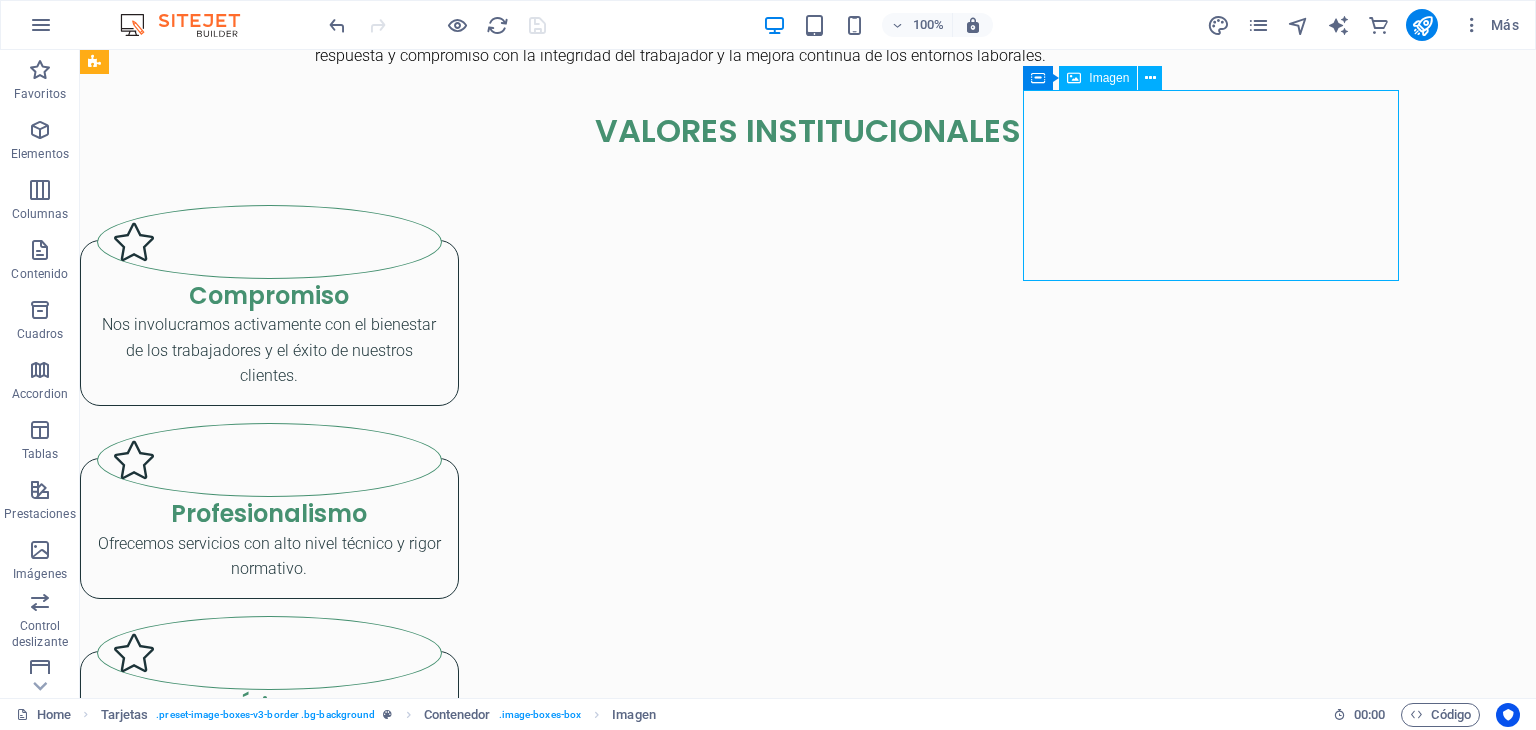 click at bounding box center (269, 3830) 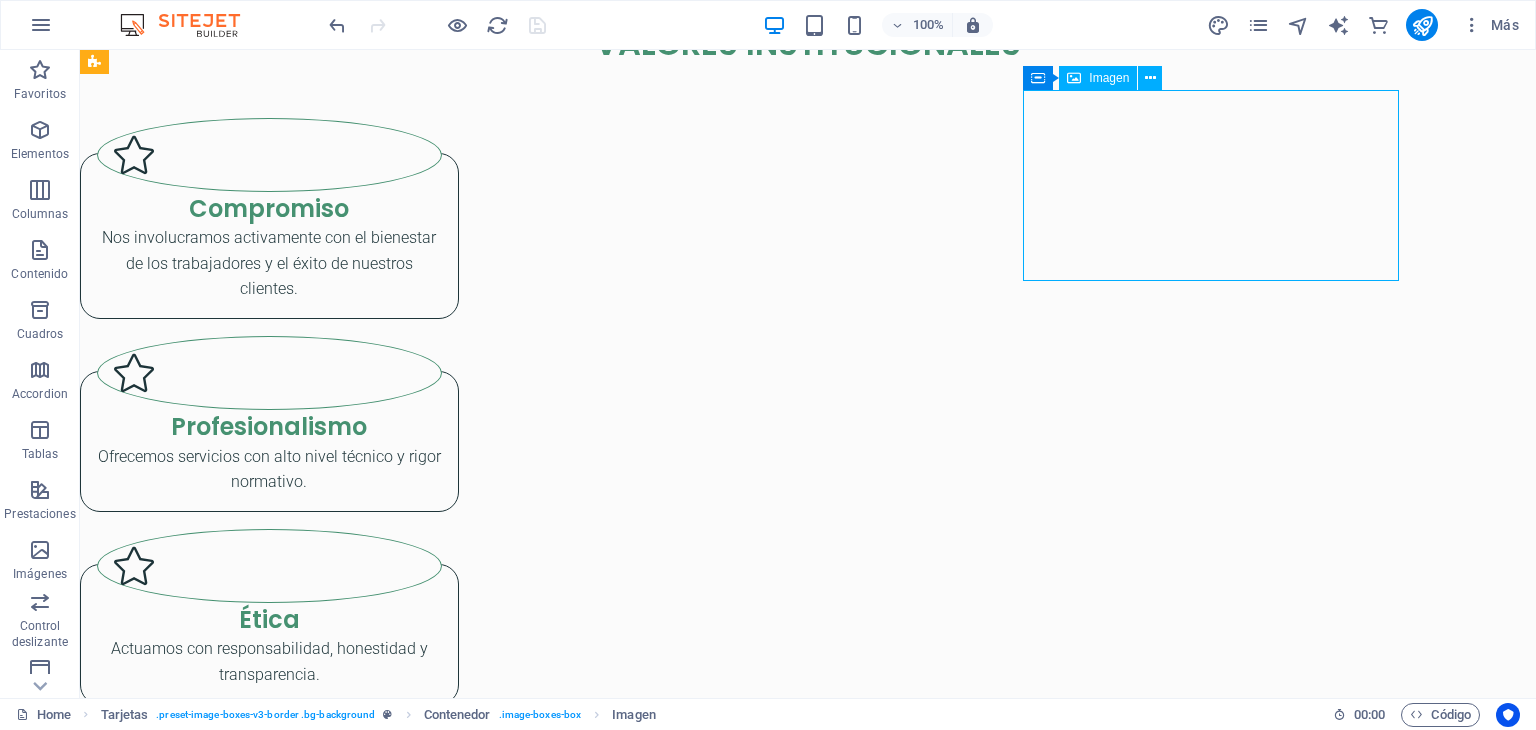 select on "px" 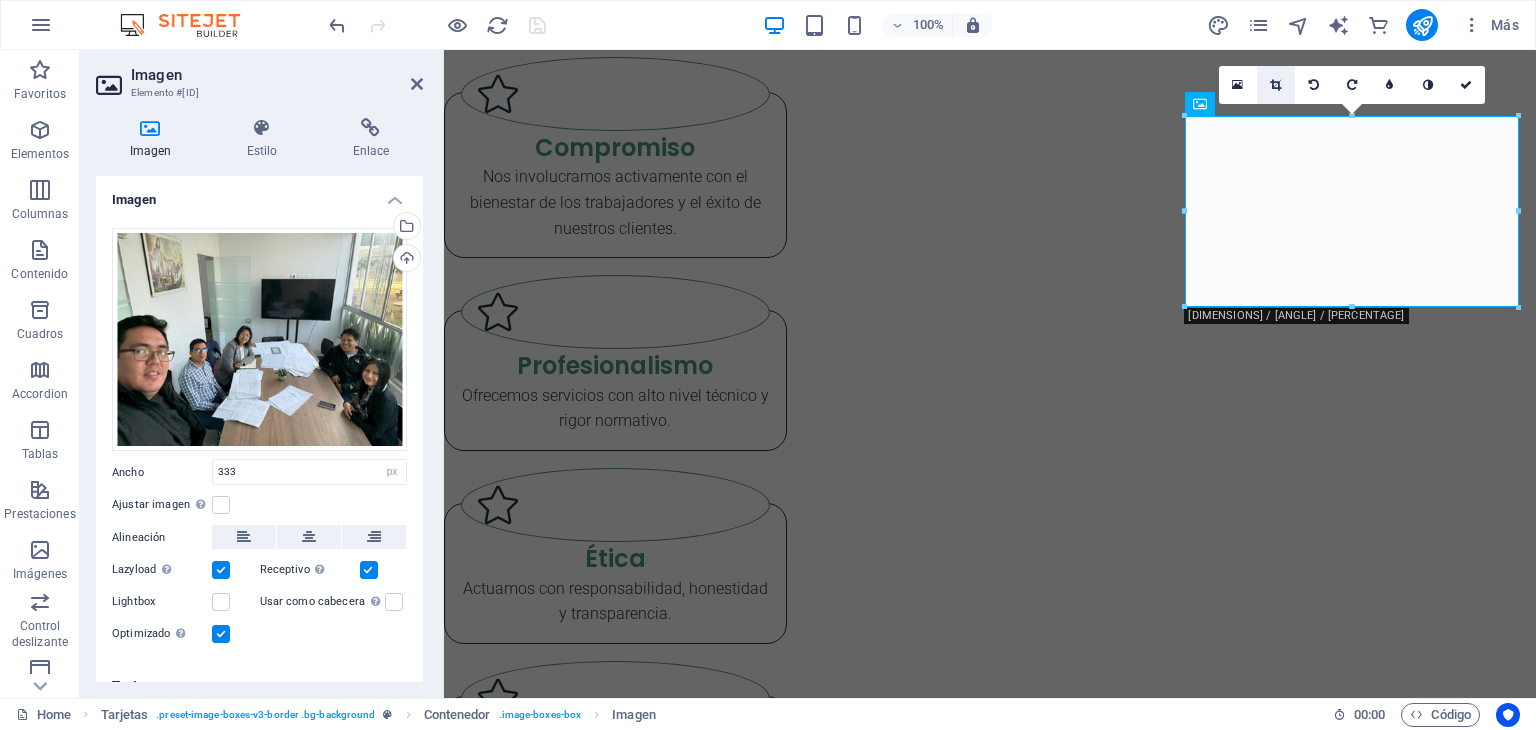 click at bounding box center [1275, 85] 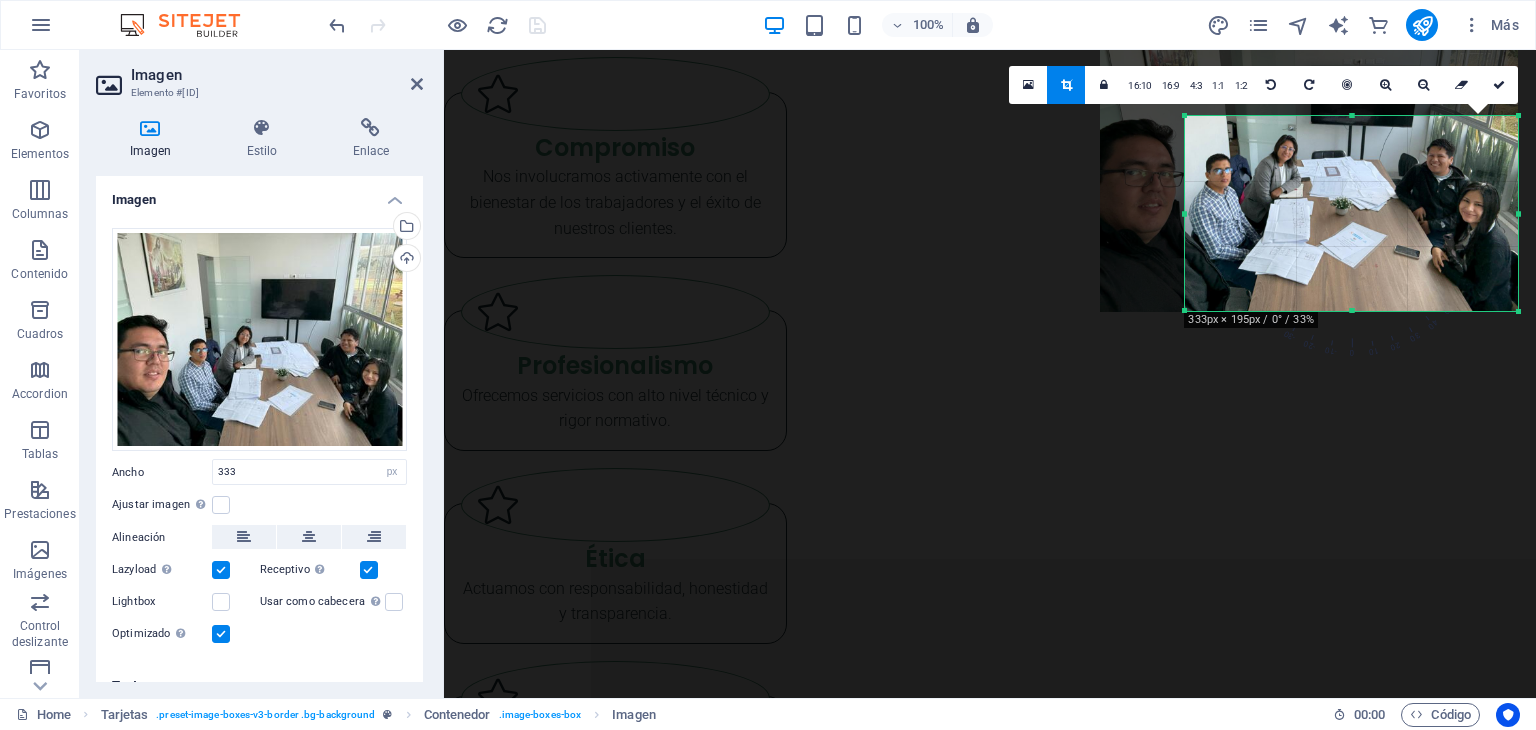 click on "180 170 160 150 140 130 120 110 100 90 80 70 60 50 40 30 20 10 0 -10 -20 -30 -40 -50 -60 -70 -80 -90 -100 -110 -120 -130 -140 -150 -160 -170 333px × 195px / 0° / 33% 16:10 16:9 4:3 1:1 1:2 0" at bounding box center (1351, 213) 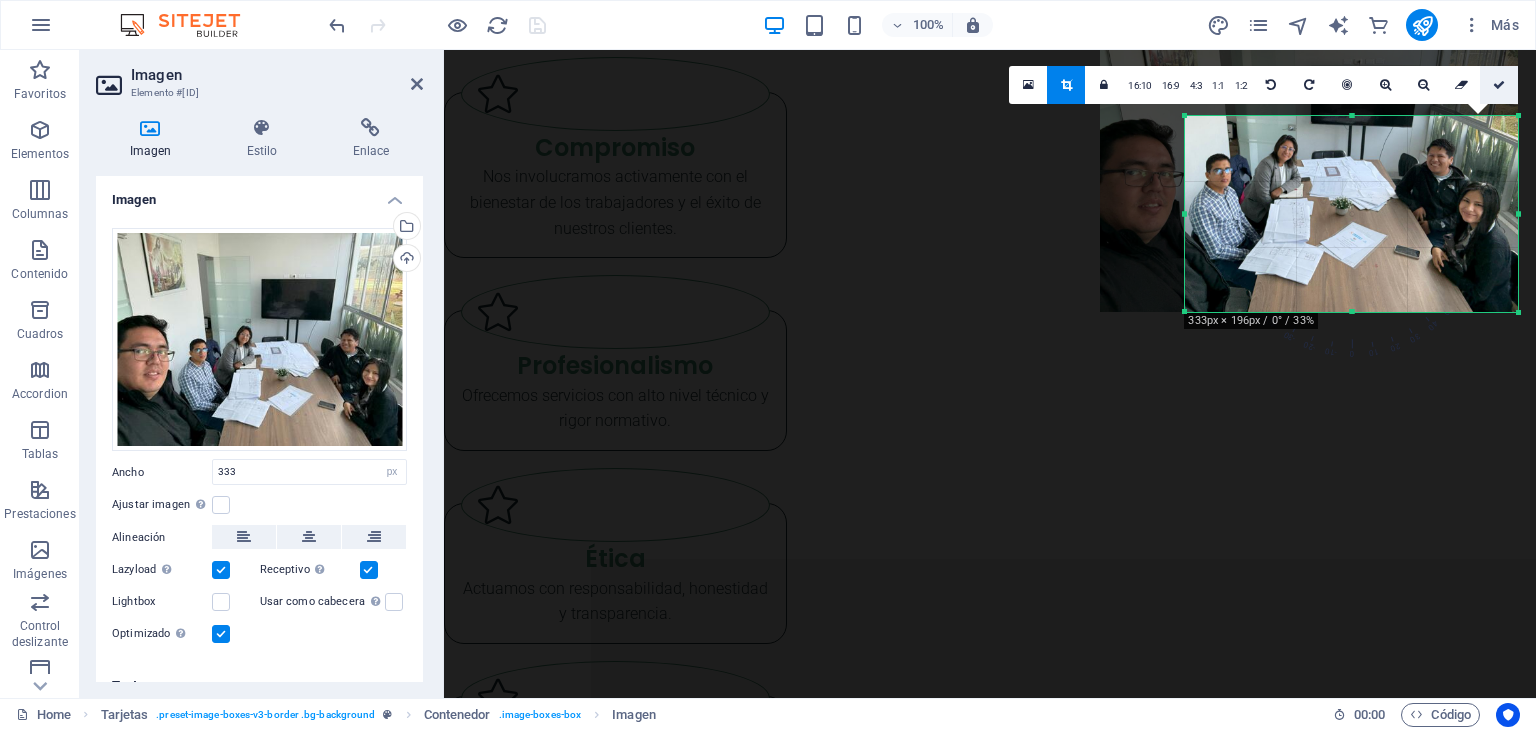 click at bounding box center [1499, 85] 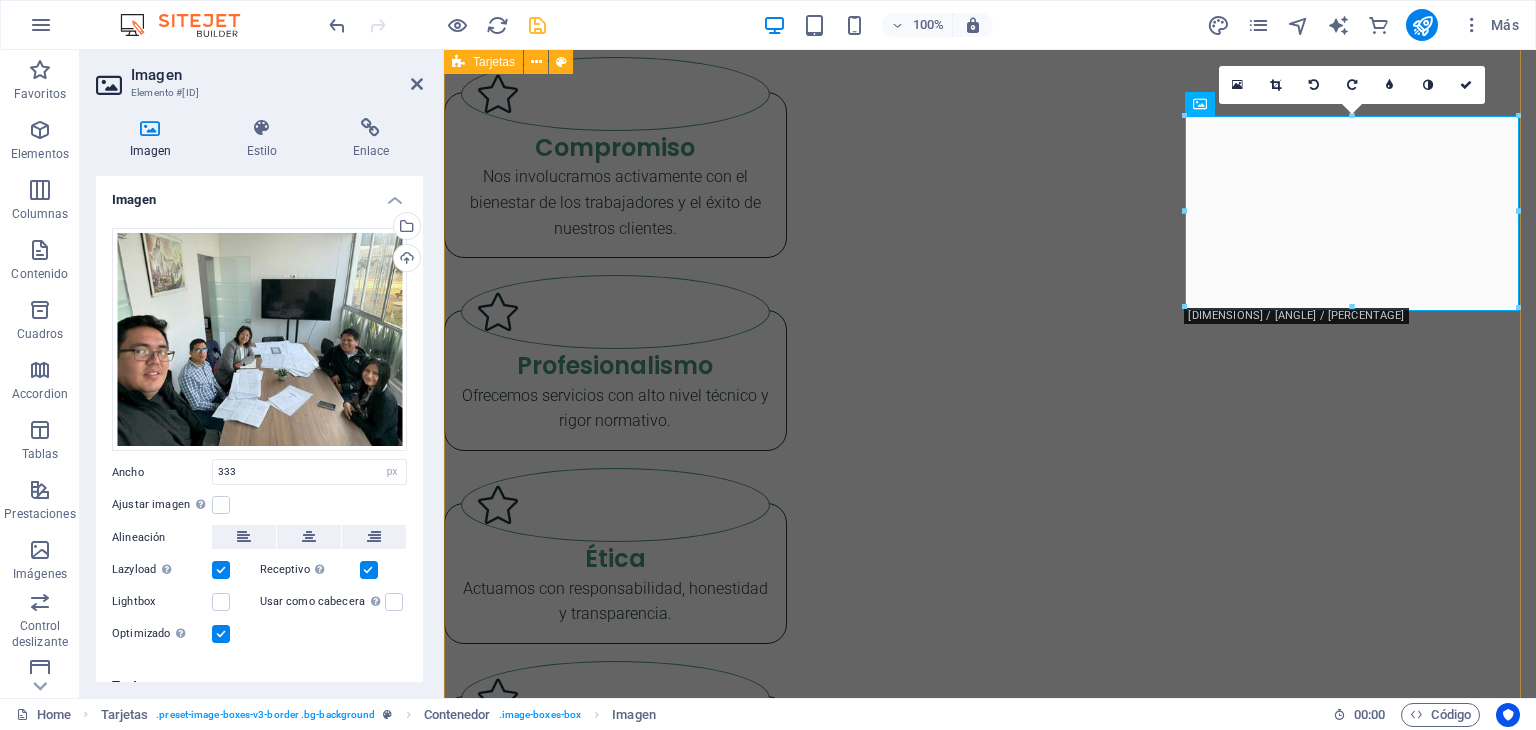 scroll, scrollTop: 0, scrollLeft: 0, axis: both 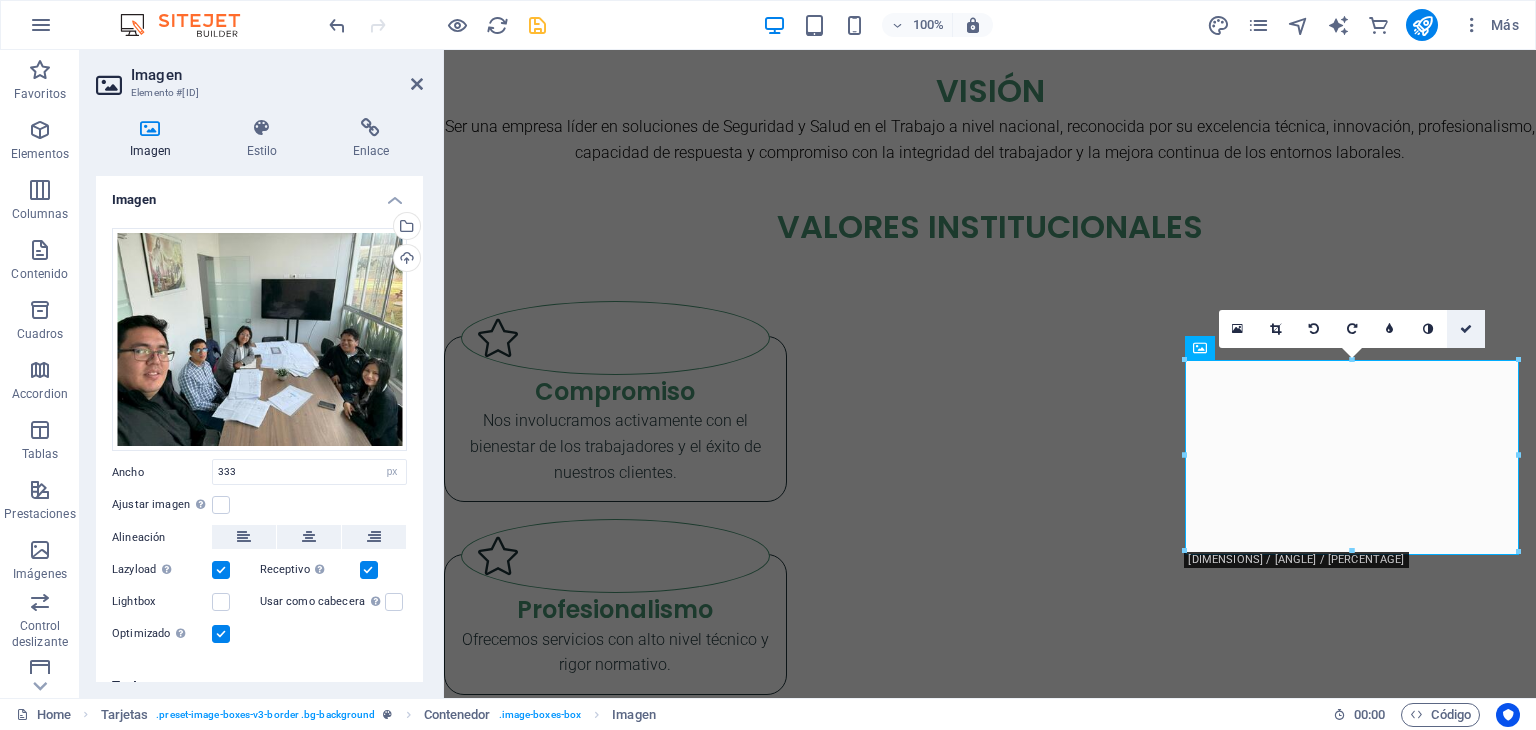 click at bounding box center [1466, 329] 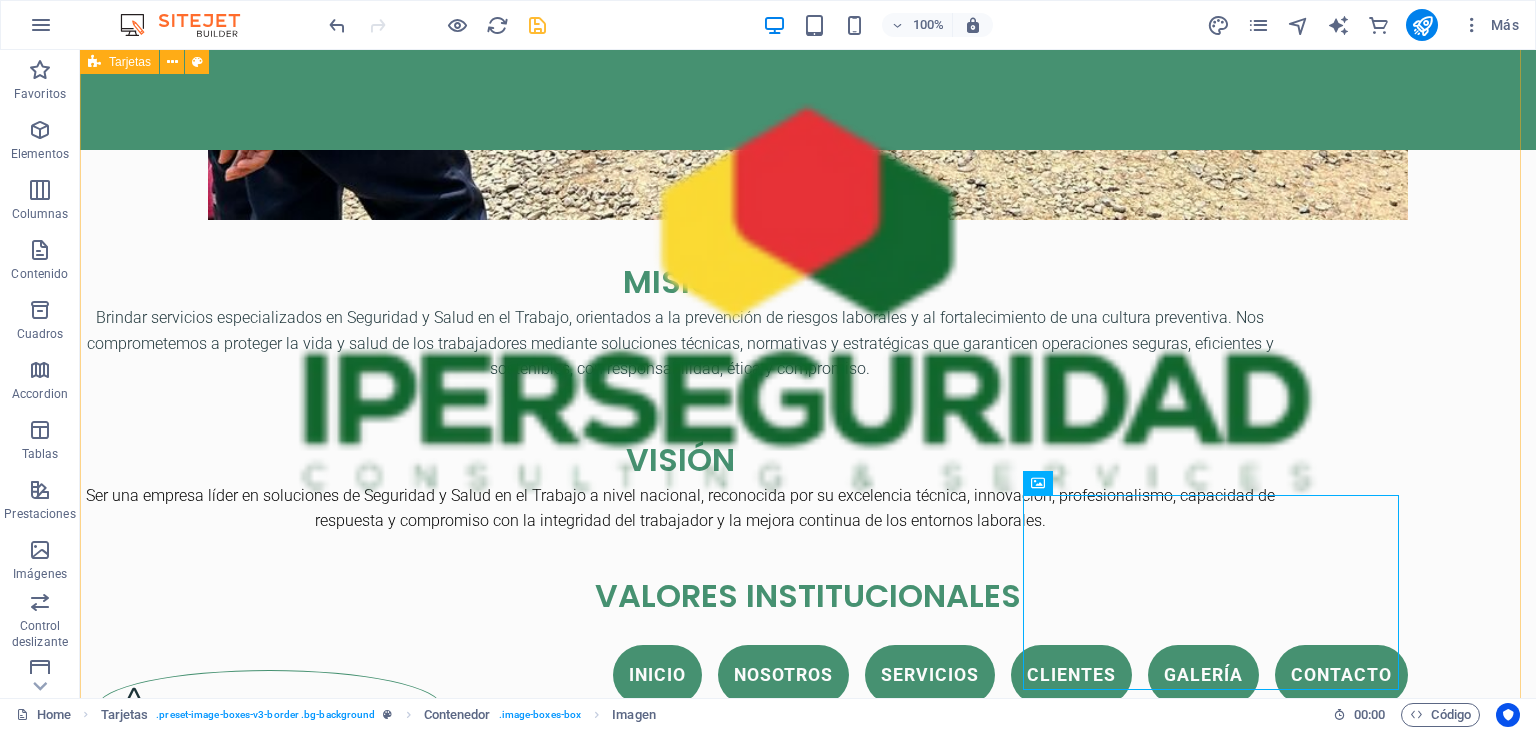 scroll, scrollTop: 2200, scrollLeft: 0, axis: vertical 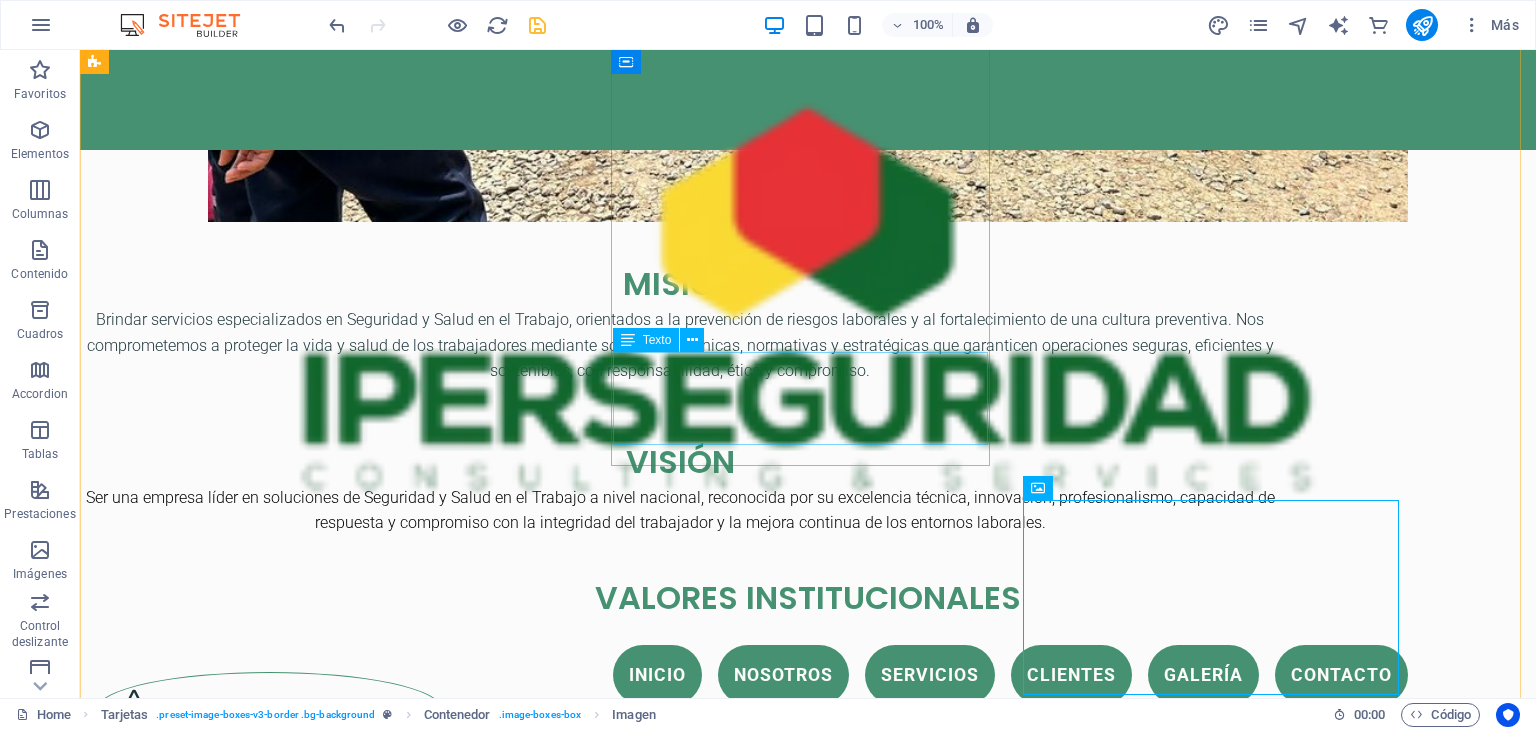 click on "Lorem ipsum dolor sit amet, consectetuer adipiscing elit. Aenean commodo ligula eget dolor. Lorem ipsum dolor sit amet." at bounding box center [269, 2841] 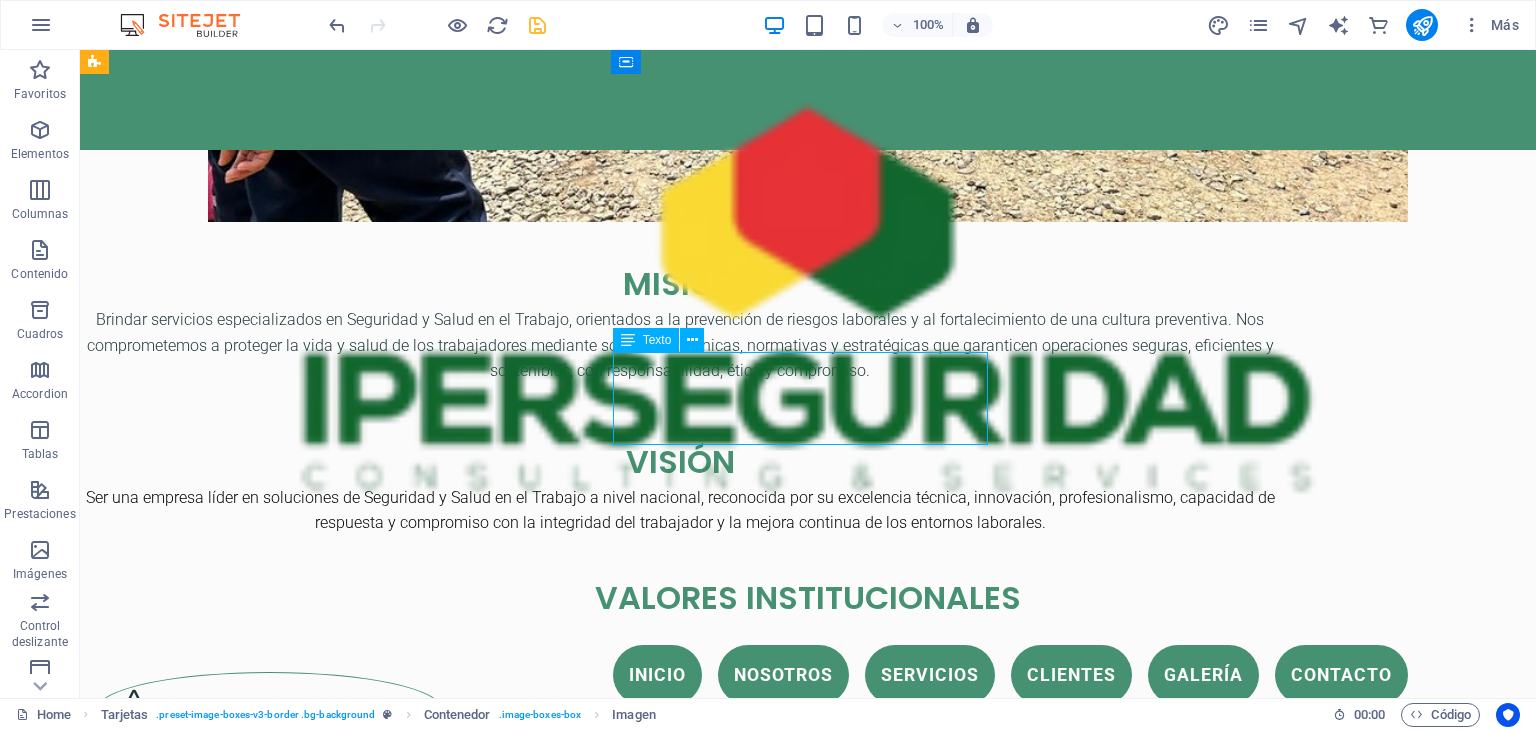 click on "Lorem ipsum dolor sit amet, consectetuer adipiscing elit. Aenean commodo ligula eget dolor. Lorem ipsum dolor sit amet." at bounding box center [269, 2841] 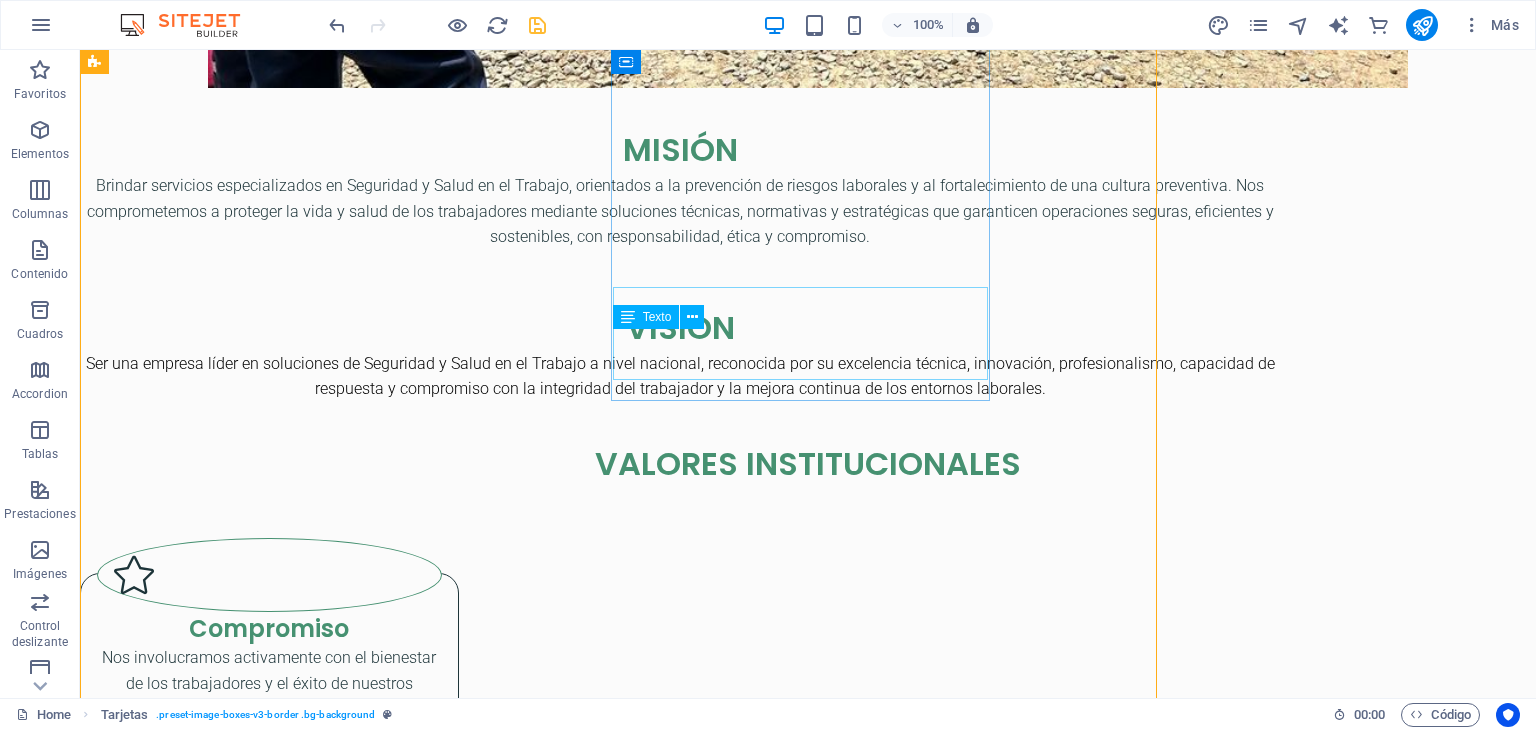 scroll, scrollTop: 2180, scrollLeft: 0, axis: vertical 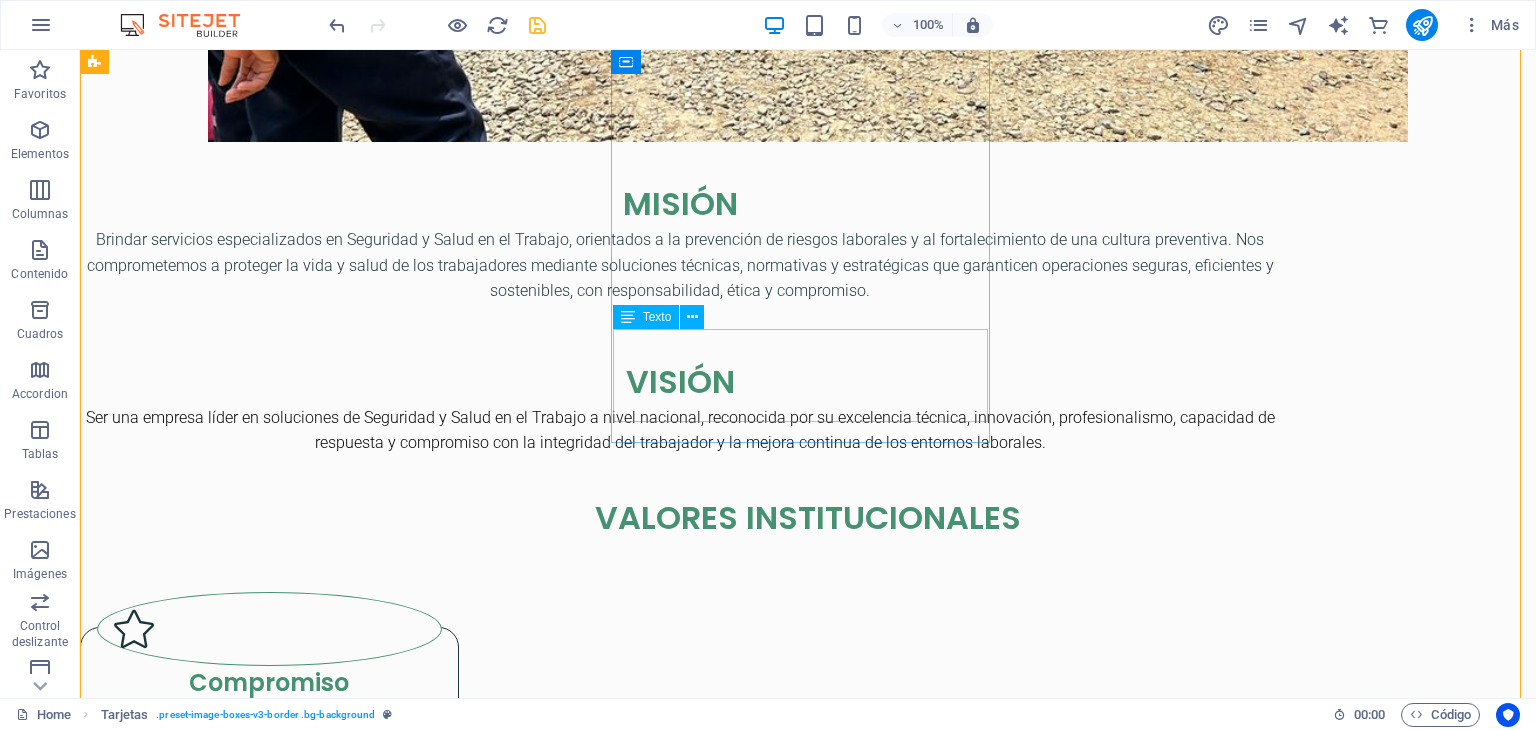 click on "Lorem ipsum dolor sit amet, consectetuer adipiscing elit. Aenean commodo ligula eget dolor. Lorem ipsum dolor sit amet." at bounding box center [269, 2761] 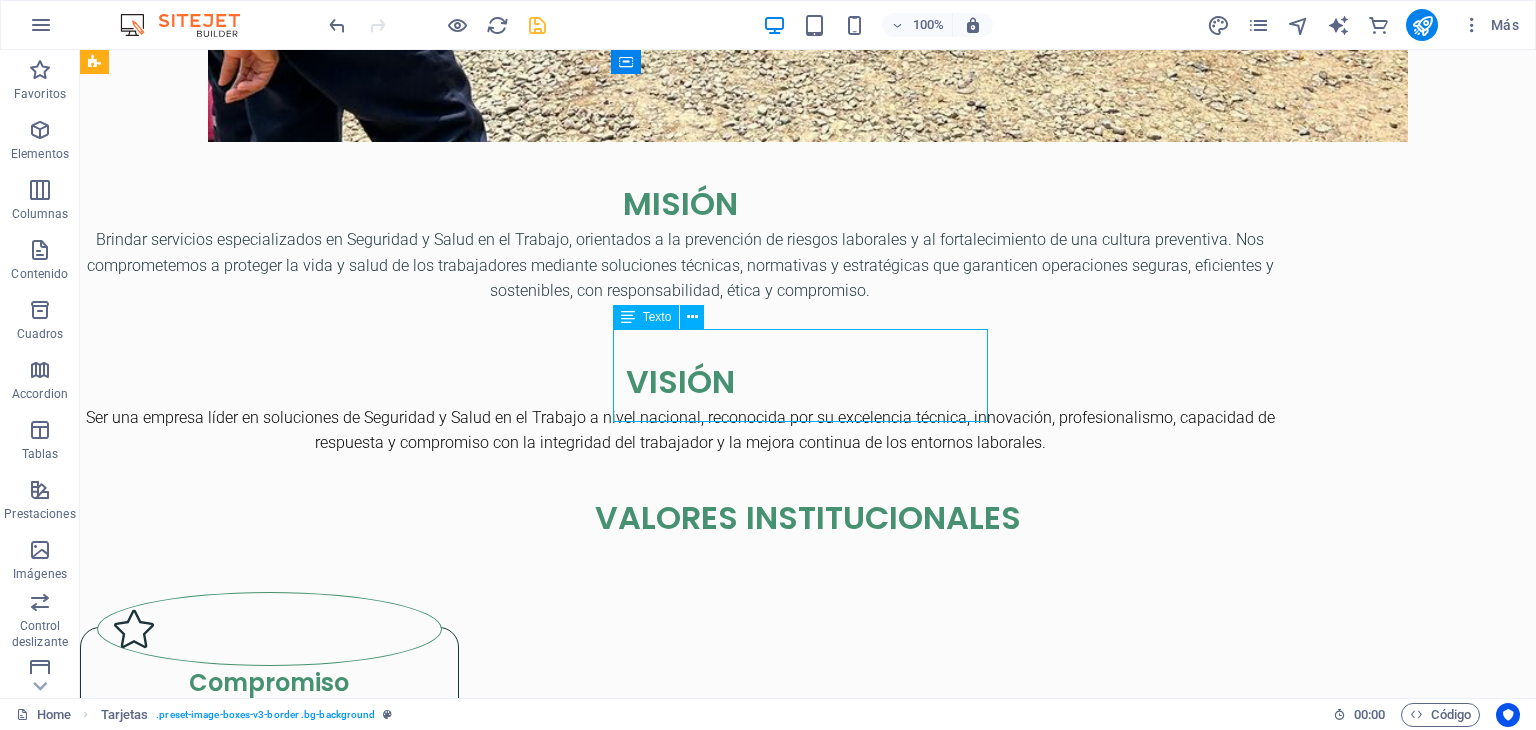 click on "Lorem ipsum dolor sit amet, consectetuer adipiscing elit. Aenean commodo ligula eget dolor. Lorem ipsum dolor sit amet." at bounding box center (269, 2761) 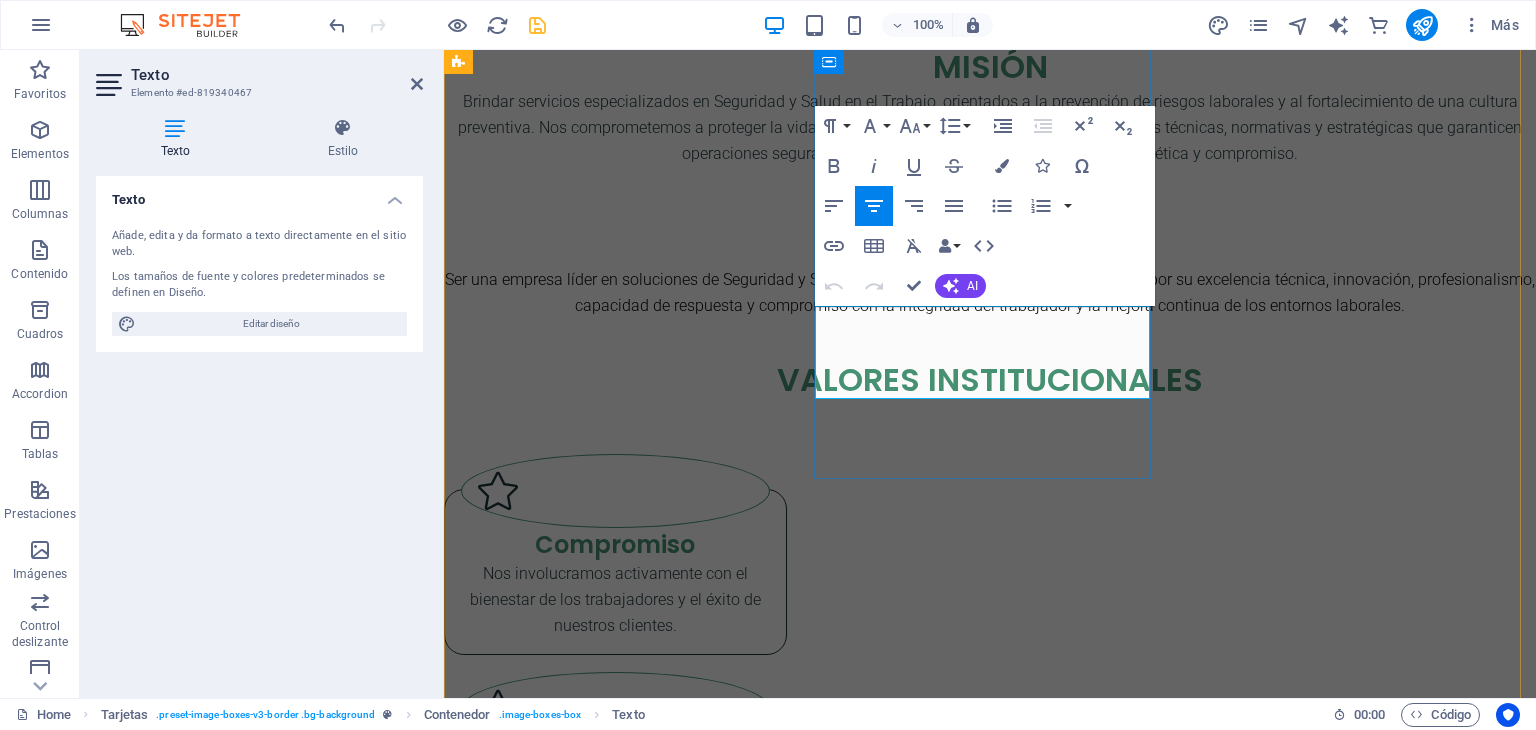 drag, startPoint x: 1130, startPoint y: 372, endPoint x: 836, endPoint y: 319, distance: 298.739 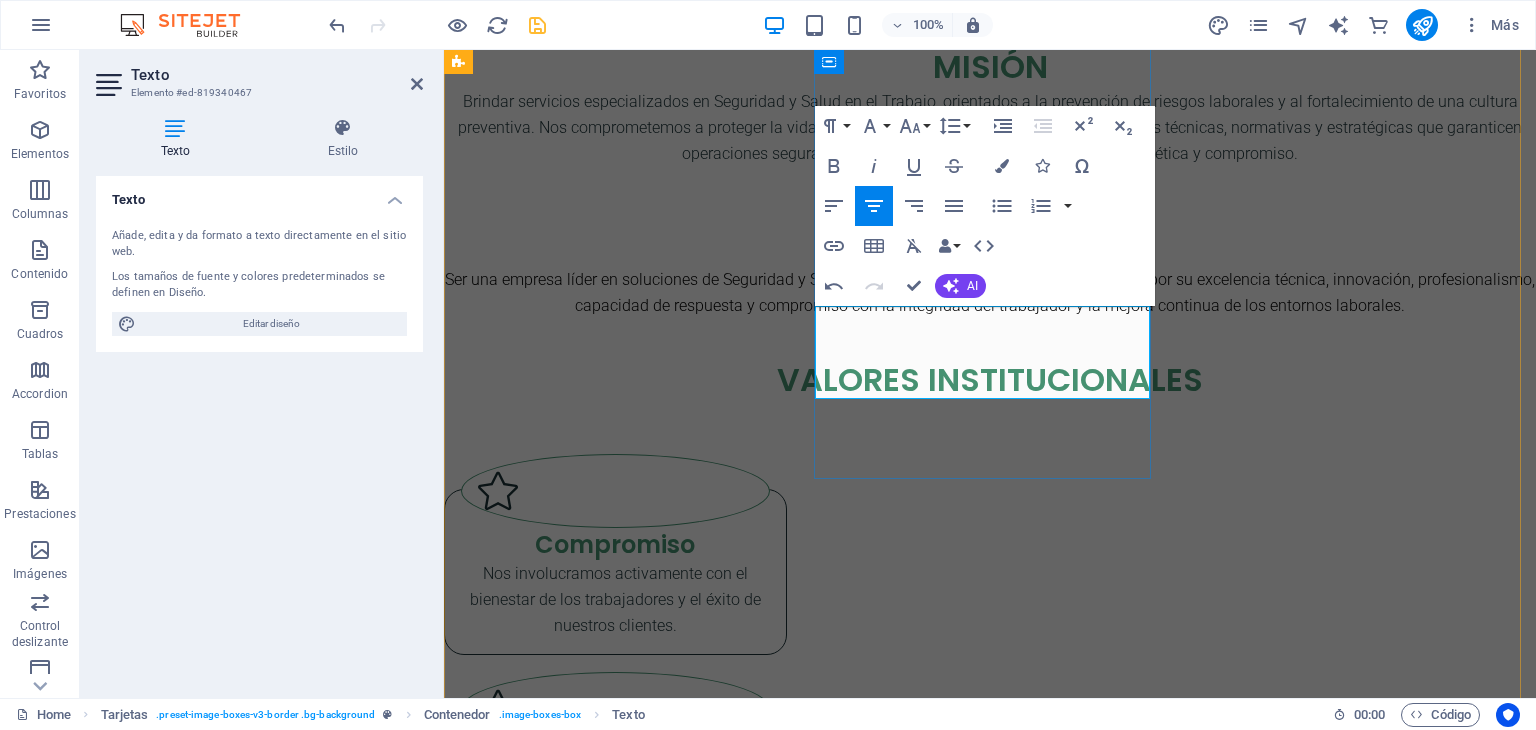 drag, startPoint x: 1105, startPoint y: 370, endPoint x: 832, endPoint y: 315, distance: 278.4852 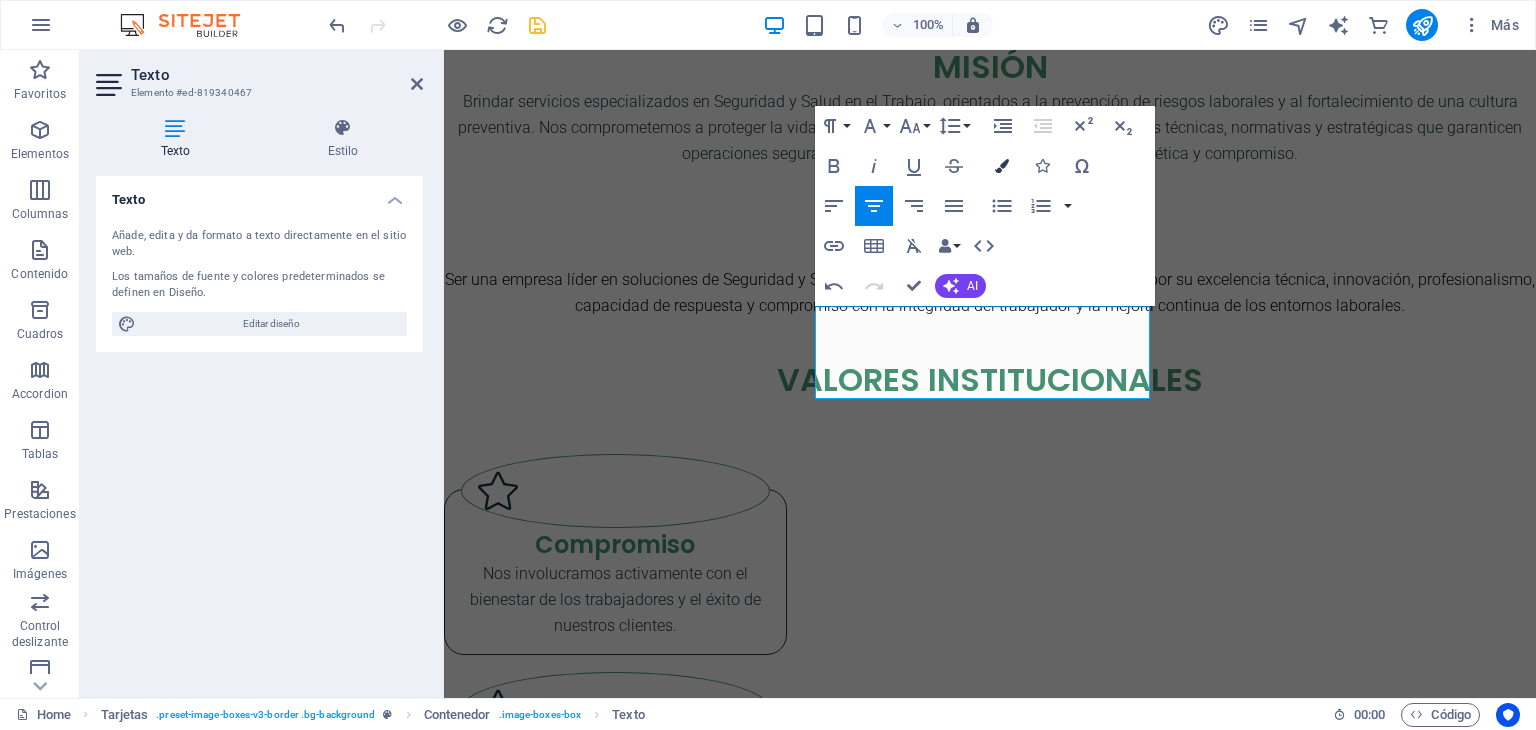 click at bounding box center [1002, 166] 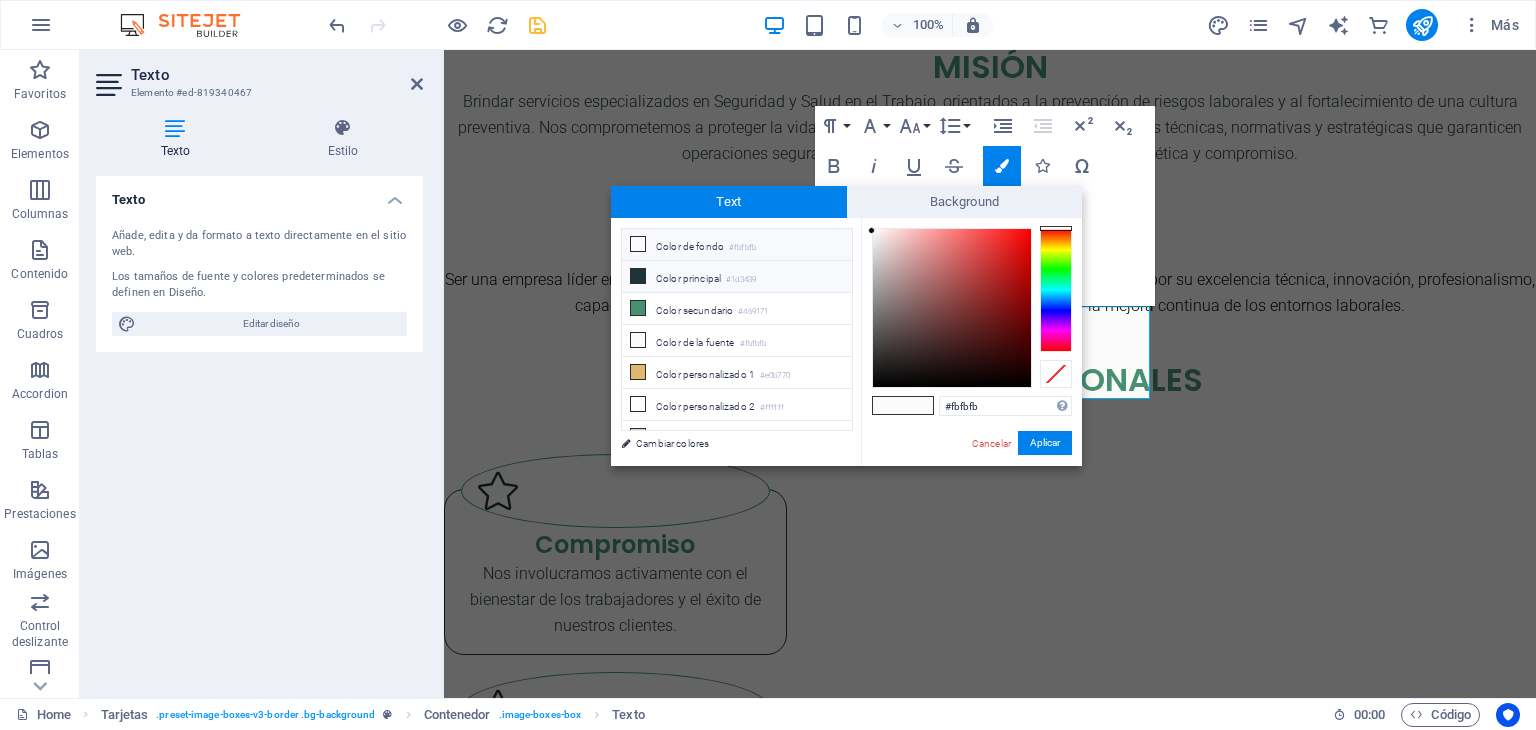 click on "Color principal
#1d3439" at bounding box center (737, 277) 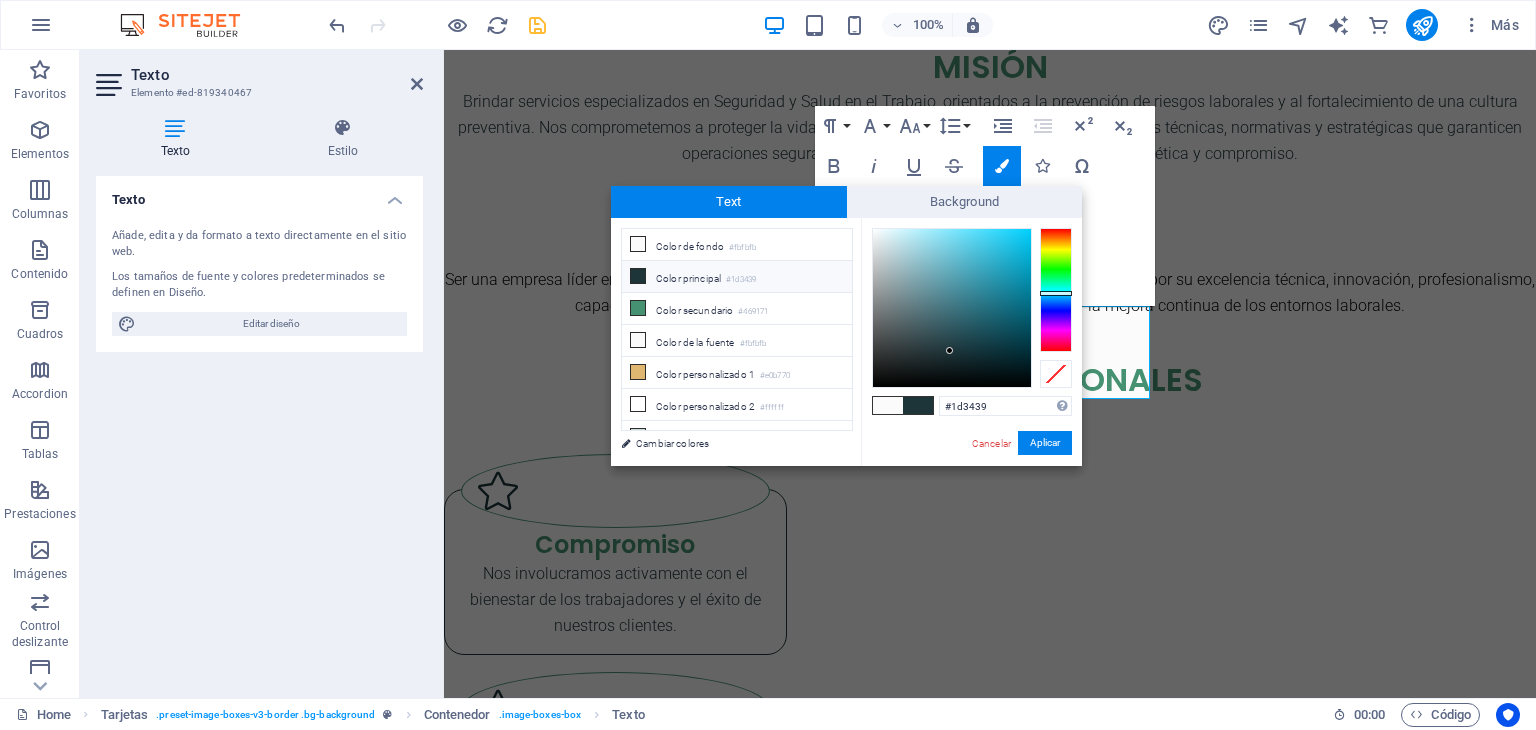 click on "#1d3439 Formatos soportados #0852ed rgb(8, 82, 237) rgba(8, 82, 237, 90%) hsv(221,97,93) hsl(221, 93%, 48%) Cancelar Aplicar" at bounding box center [971, 487] 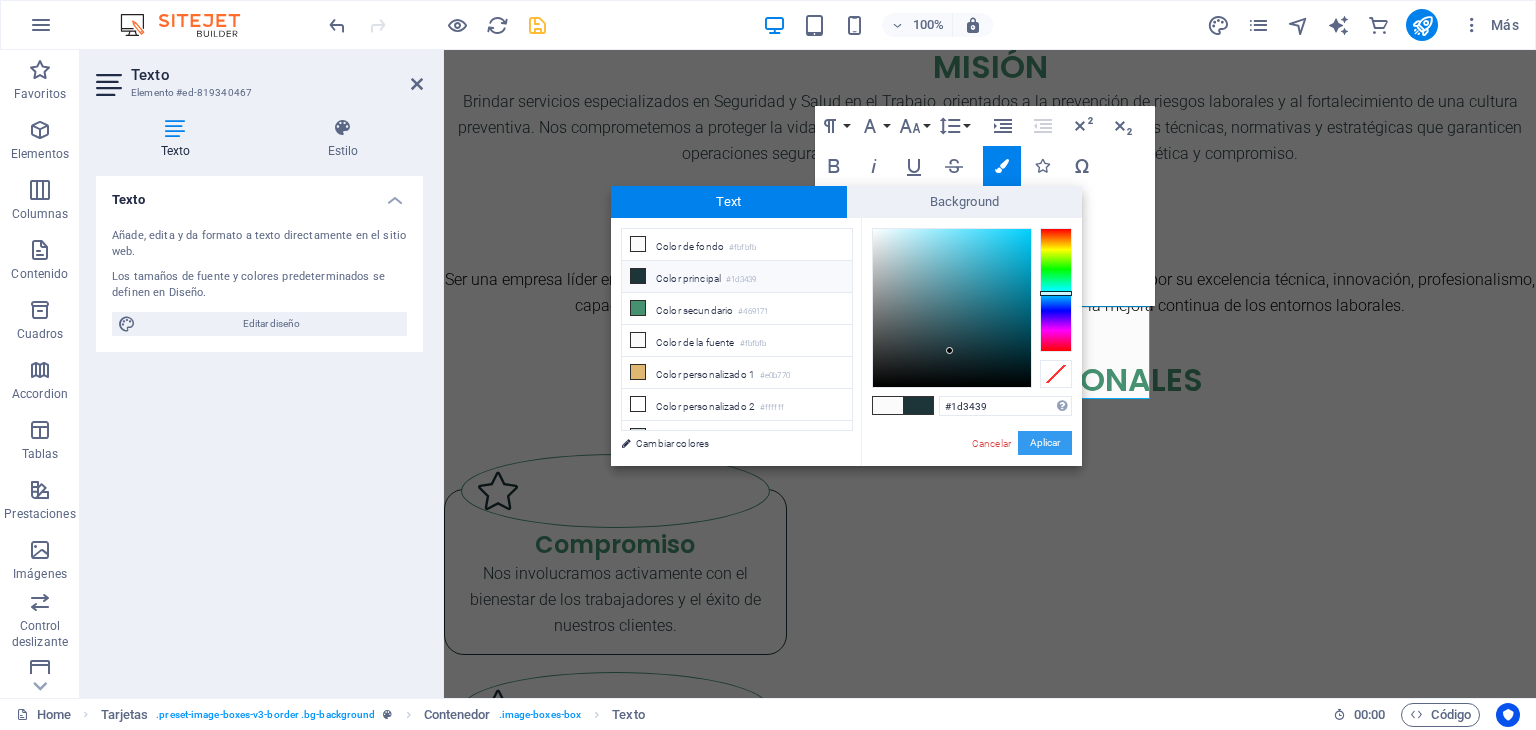 click on "Aplicar" at bounding box center (1045, 443) 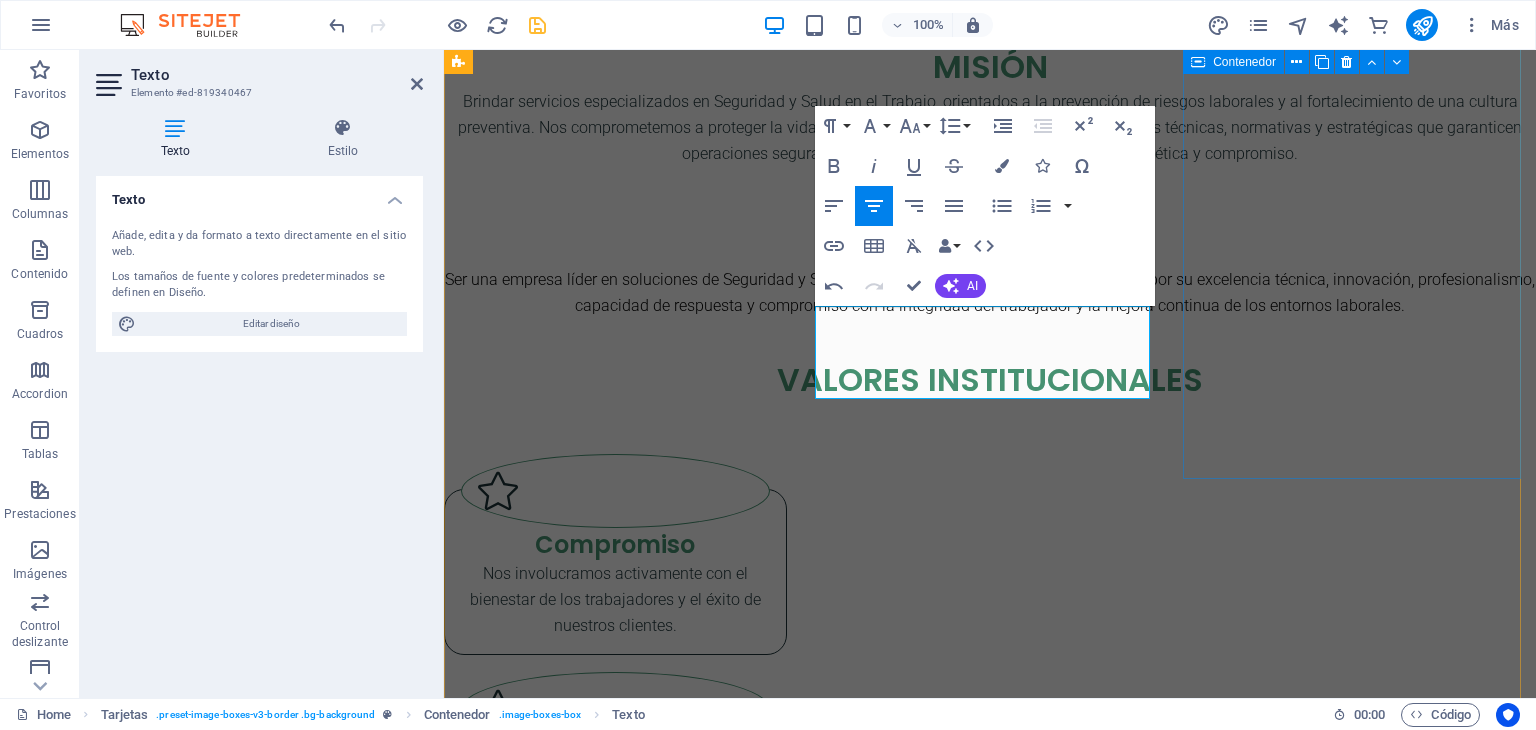 click on "Reglamento Interno de Seguridad y Salud en el Trabajo Lorem ipsum dolor sit amet, consectetuer adipiscing elit. Aenean commodo ligula eget dolor. Lorem ipsum dolor sit amet." at bounding box center (615, 2908) 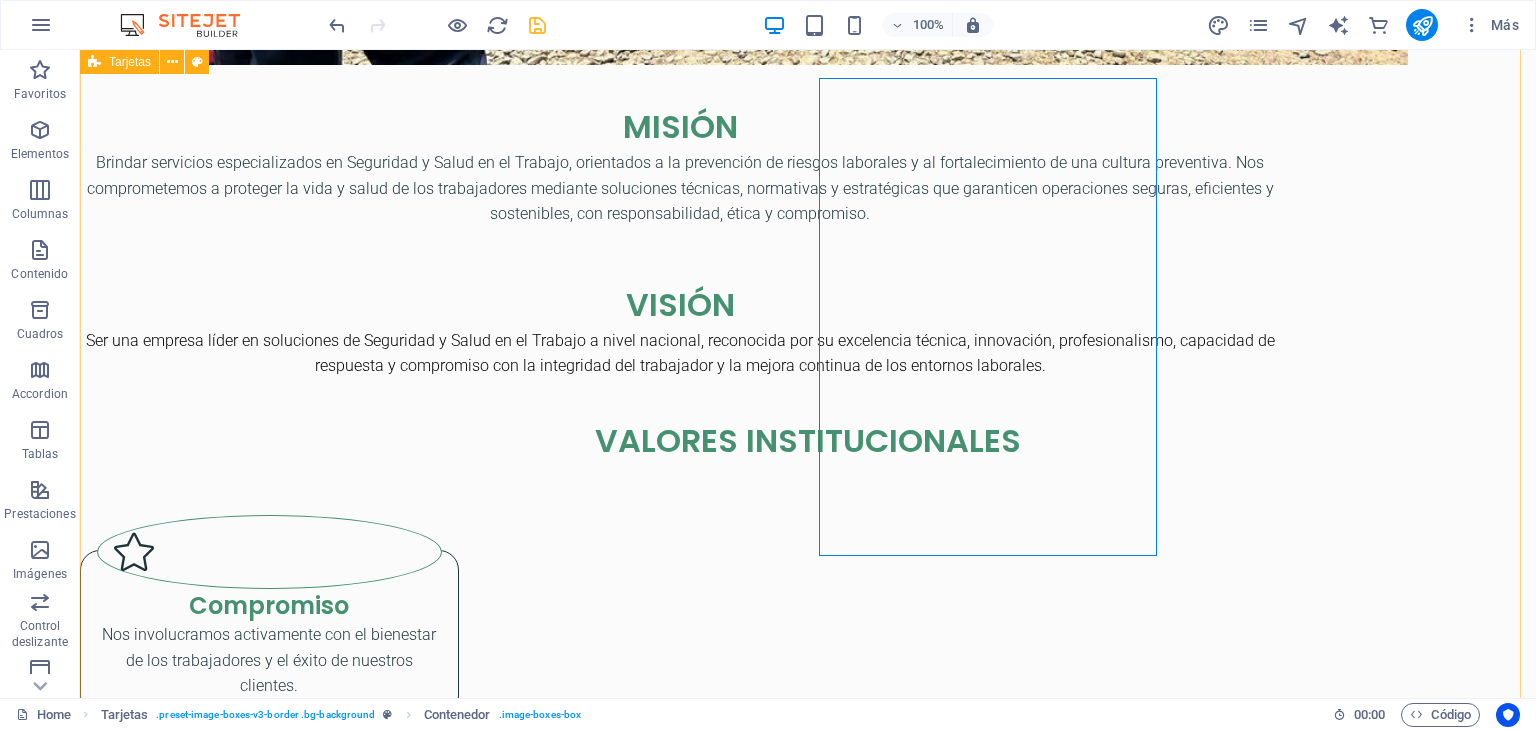 scroll, scrollTop: 2180, scrollLeft: 0, axis: vertical 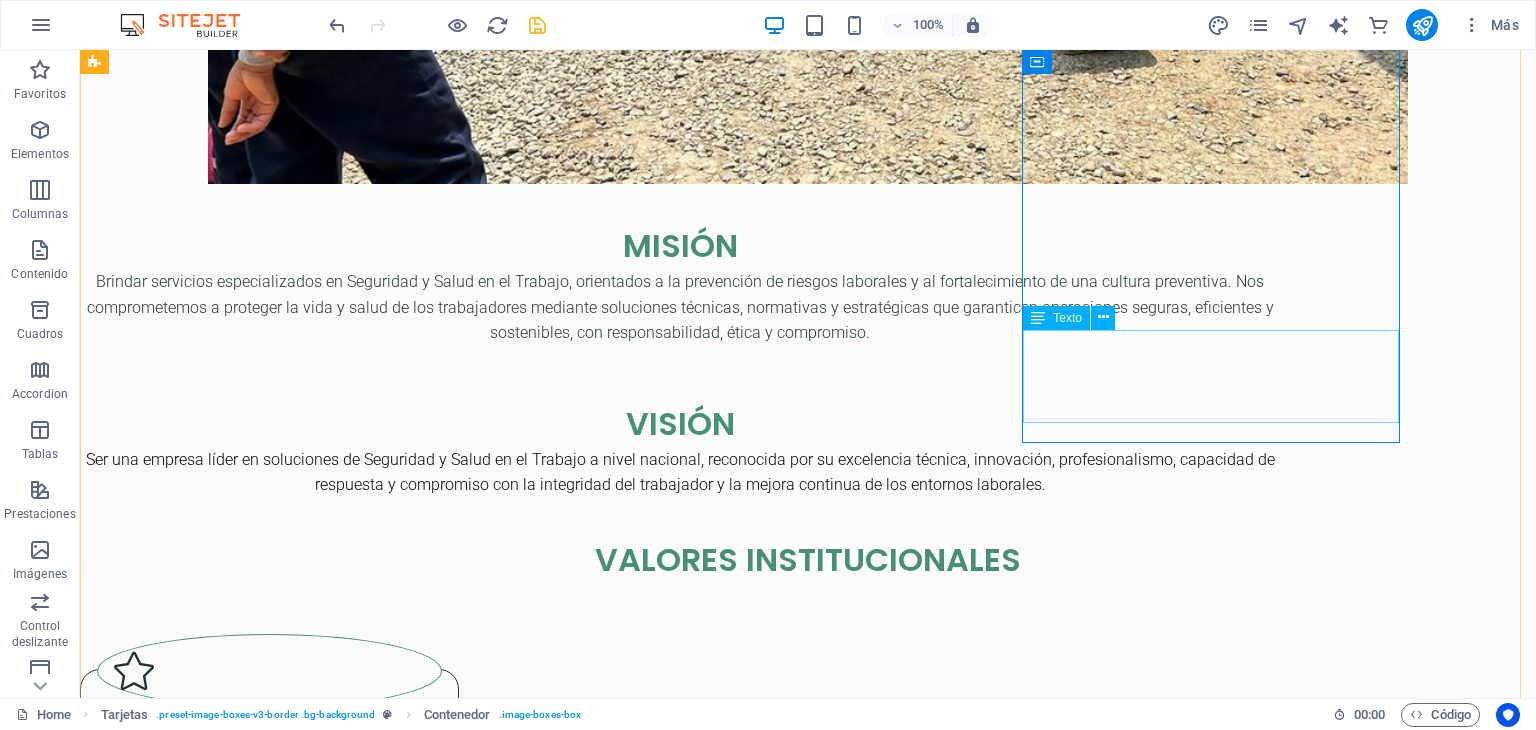 click on "Lorem ipsum dolor sit amet, consectetuer adipiscing elit. Aenean commodo ligula eget dolor. Lorem ipsum dolor sit amet." at bounding box center [269, 3217] 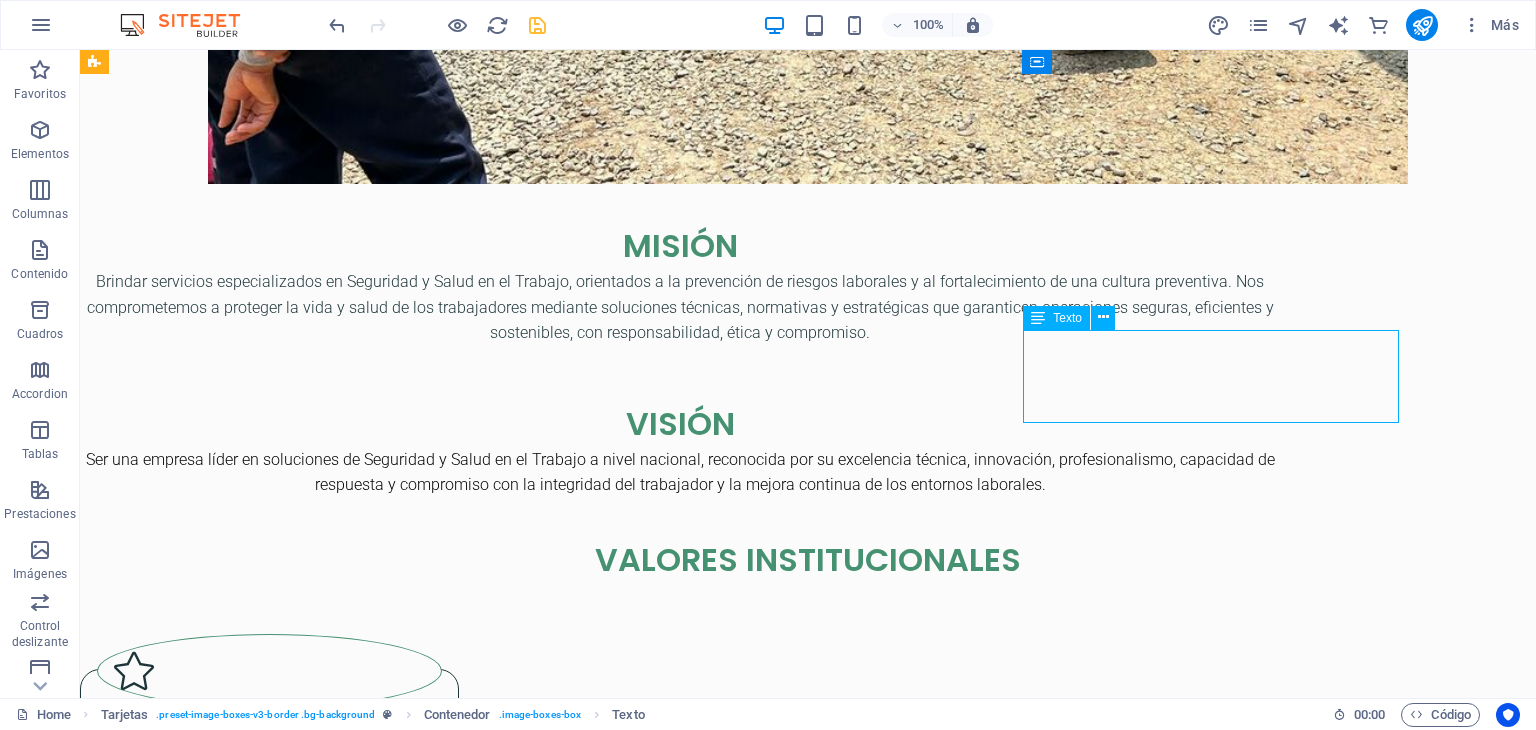 click on "Lorem ipsum dolor sit amet, consectetuer adipiscing elit. Aenean commodo ligula eget dolor. Lorem ipsum dolor sit amet." at bounding box center [269, 3217] 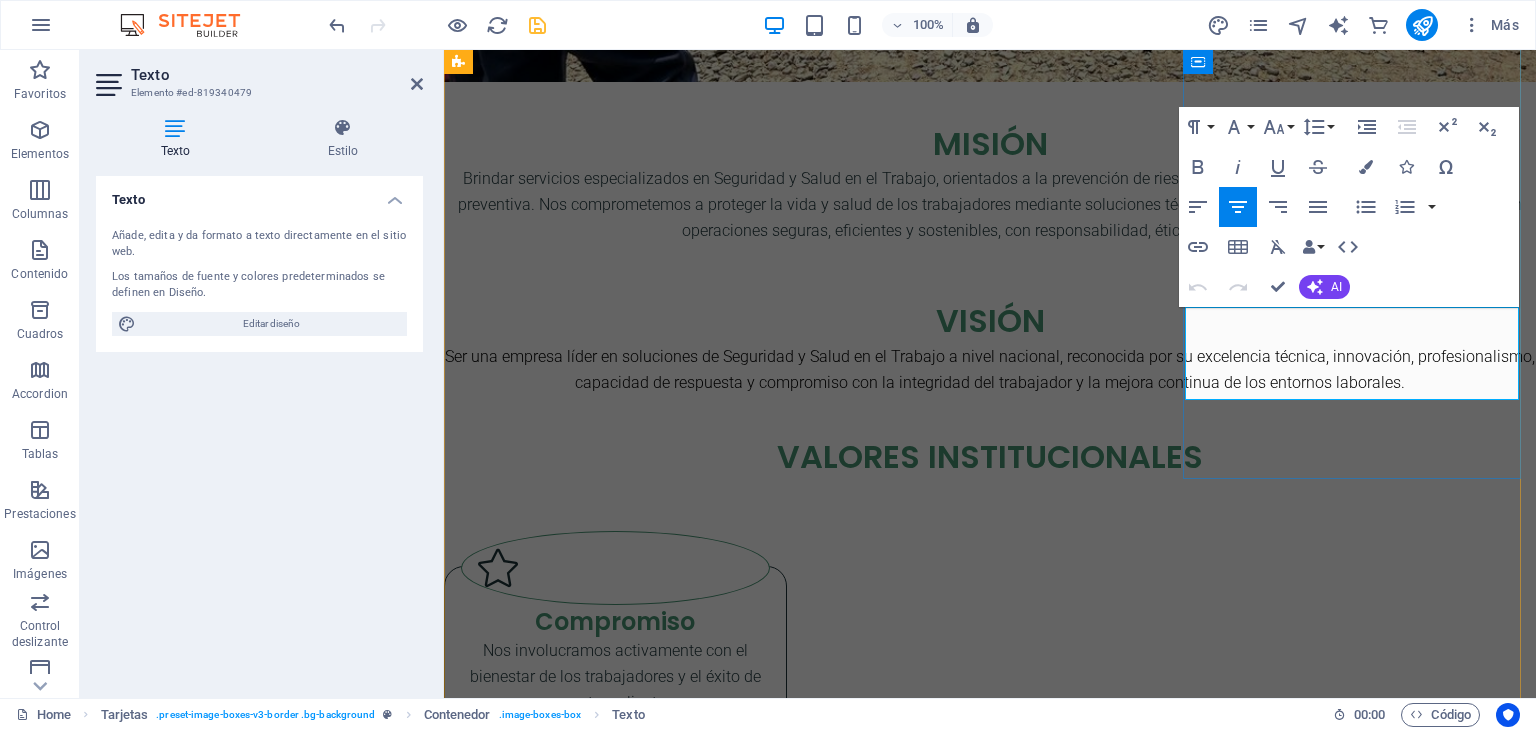 scroll, scrollTop: 2257, scrollLeft: 0, axis: vertical 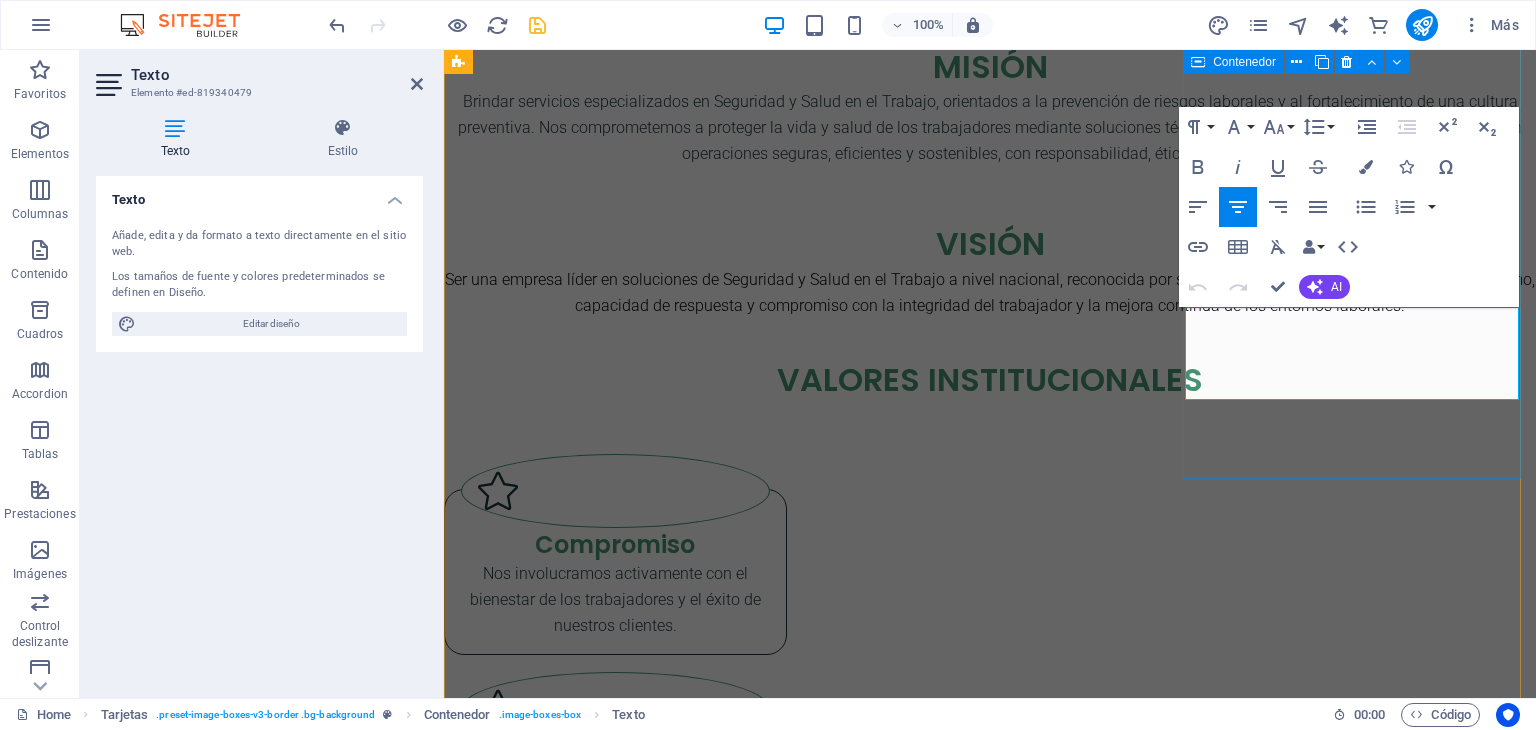 drag, startPoint x: 1203, startPoint y: 320, endPoint x: 1502, endPoint y: 400, distance: 309.51736 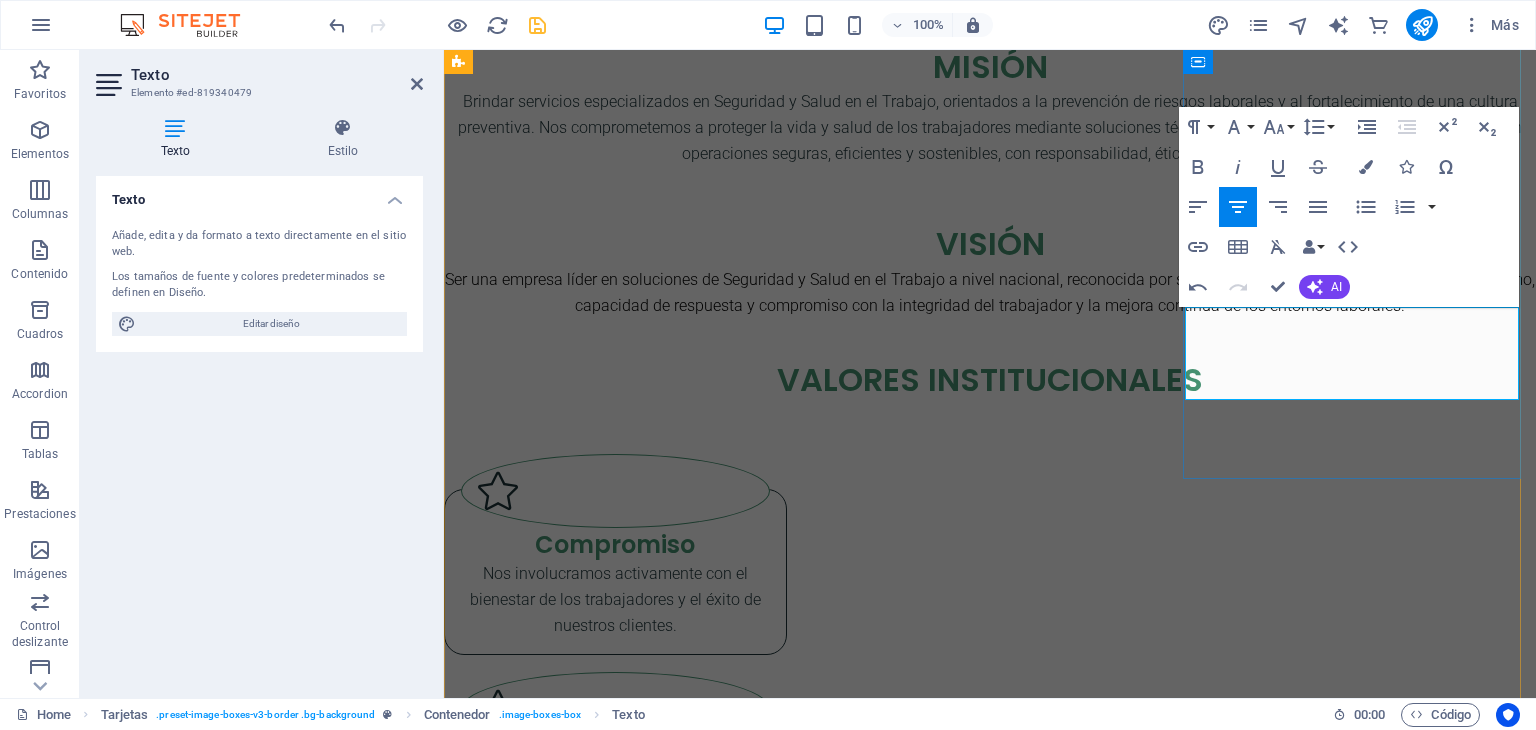 drag, startPoint x: 1487, startPoint y: 373, endPoint x: 1192, endPoint y: 317, distance: 300.26822 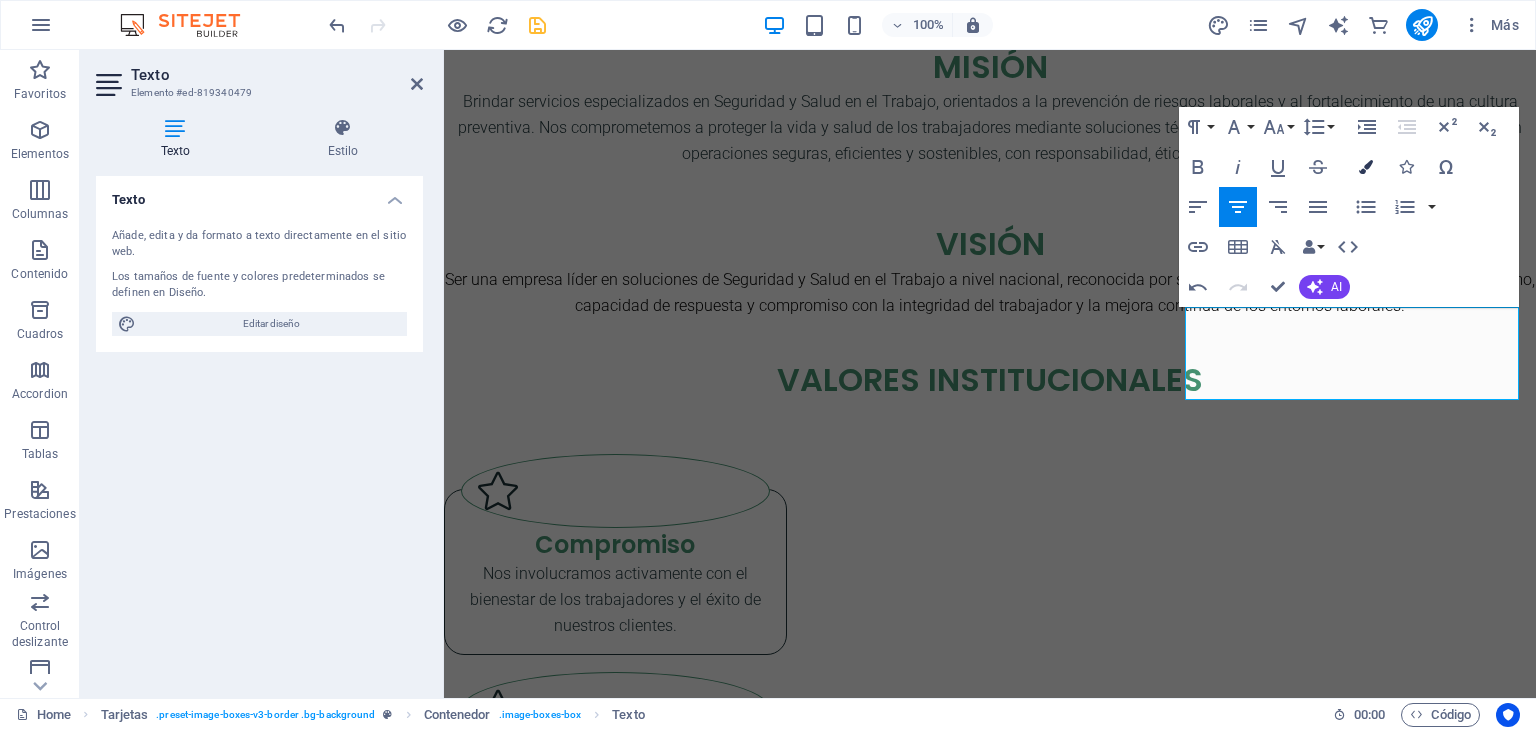click at bounding box center (1366, 167) 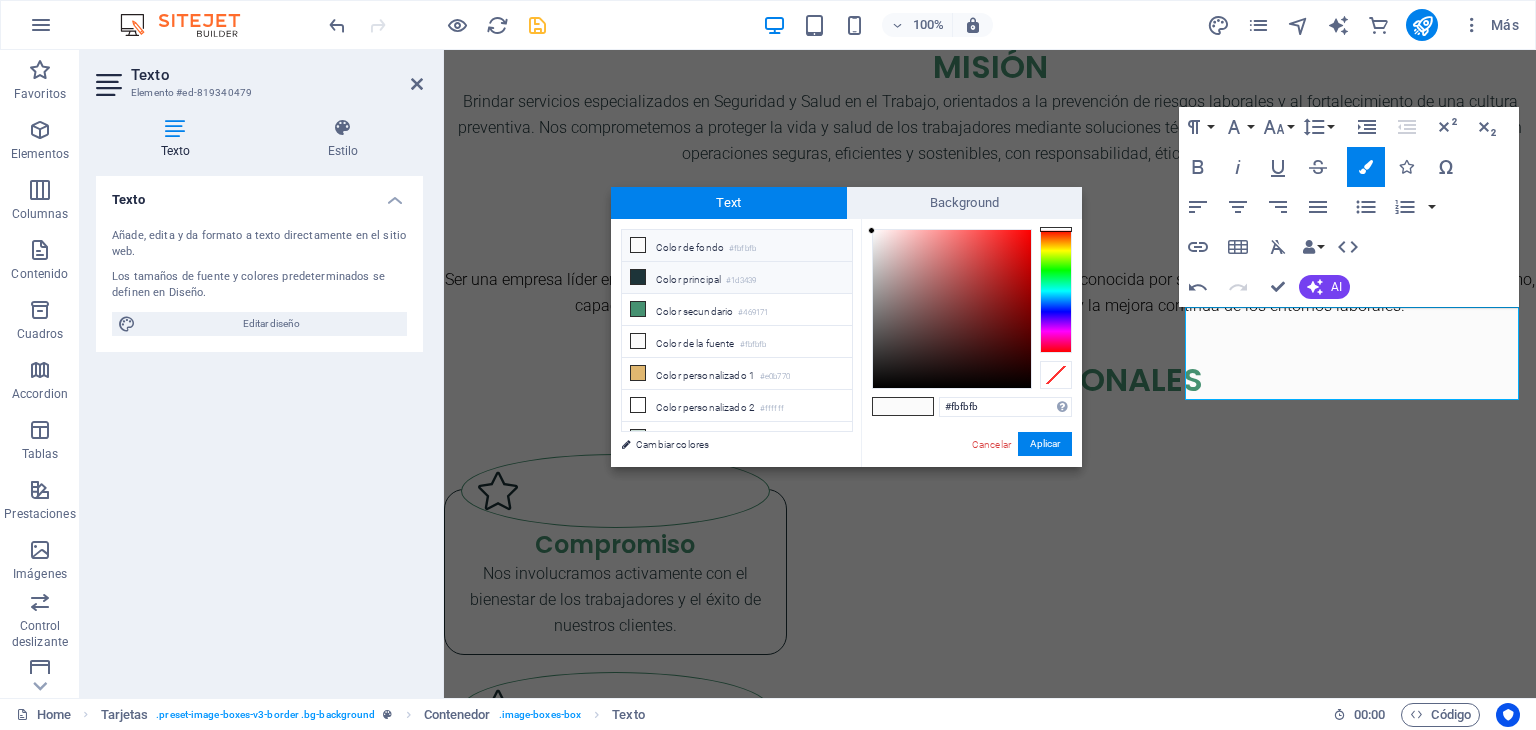 click on "#1d3439" at bounding box center (741, 281) 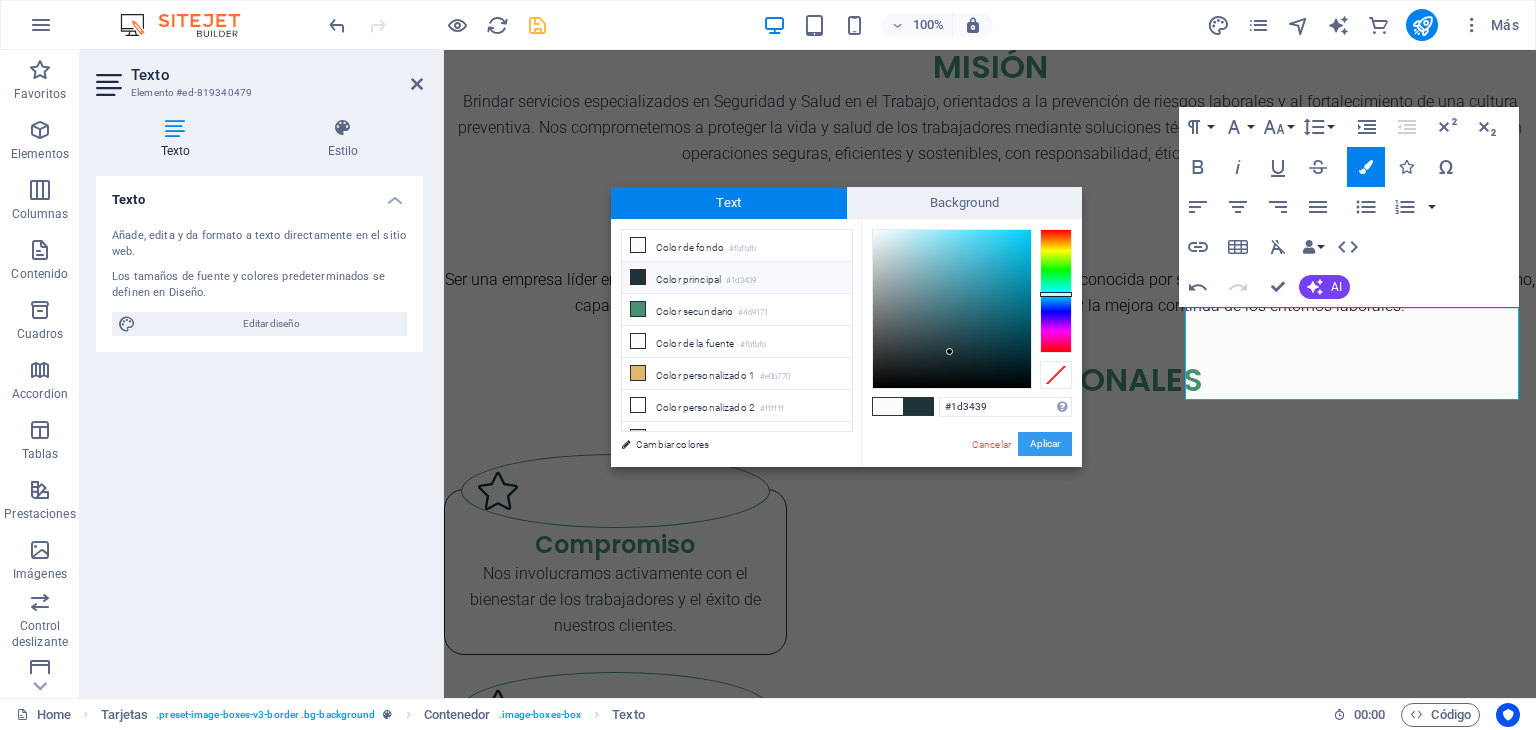 click on "Aplicar" at bounding box center (1045, 444) 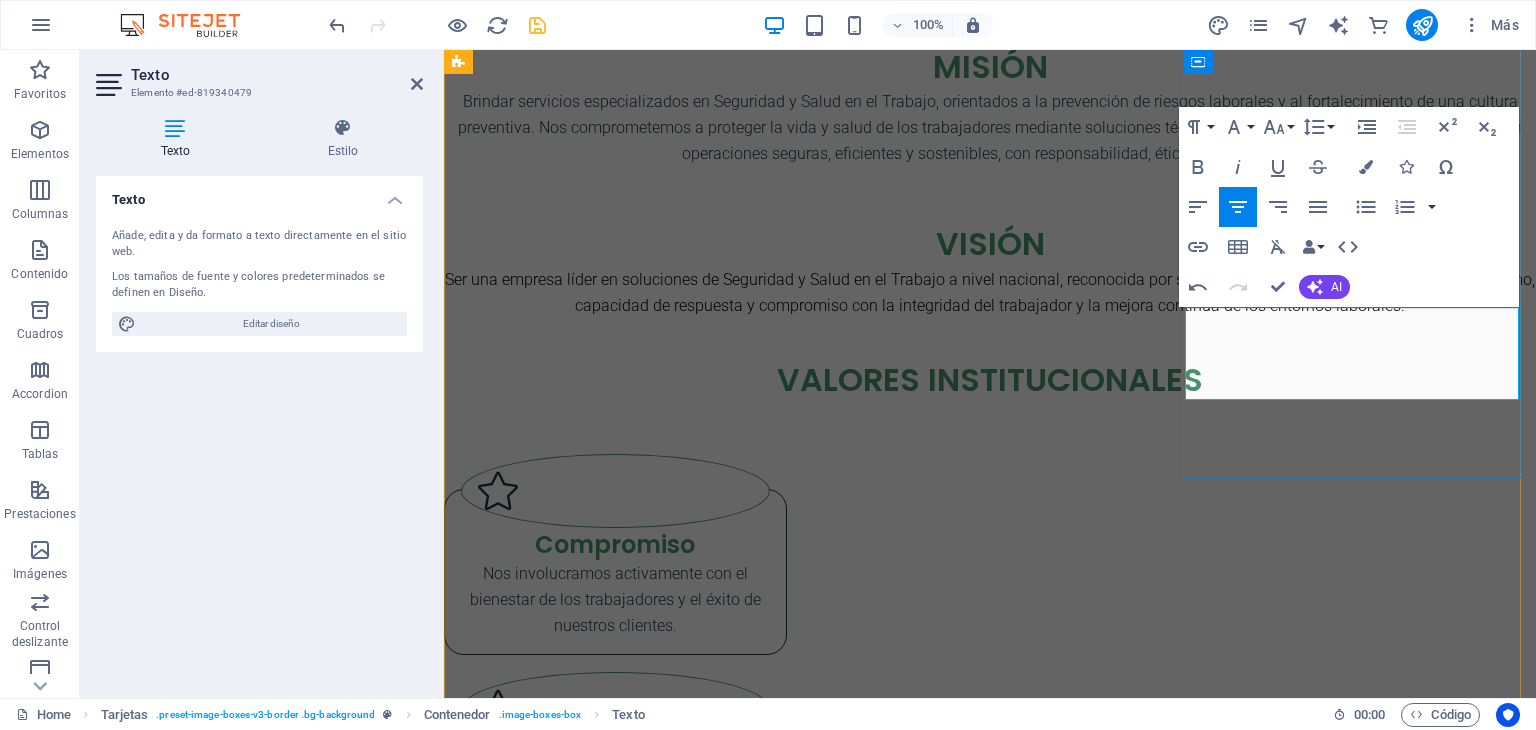 click on "implementación del Reglamento Interno de SST, conforme a lo establecido en la Ley N.º [LEGISLATION] y su reglamento." at bounding box center [615, 3053] 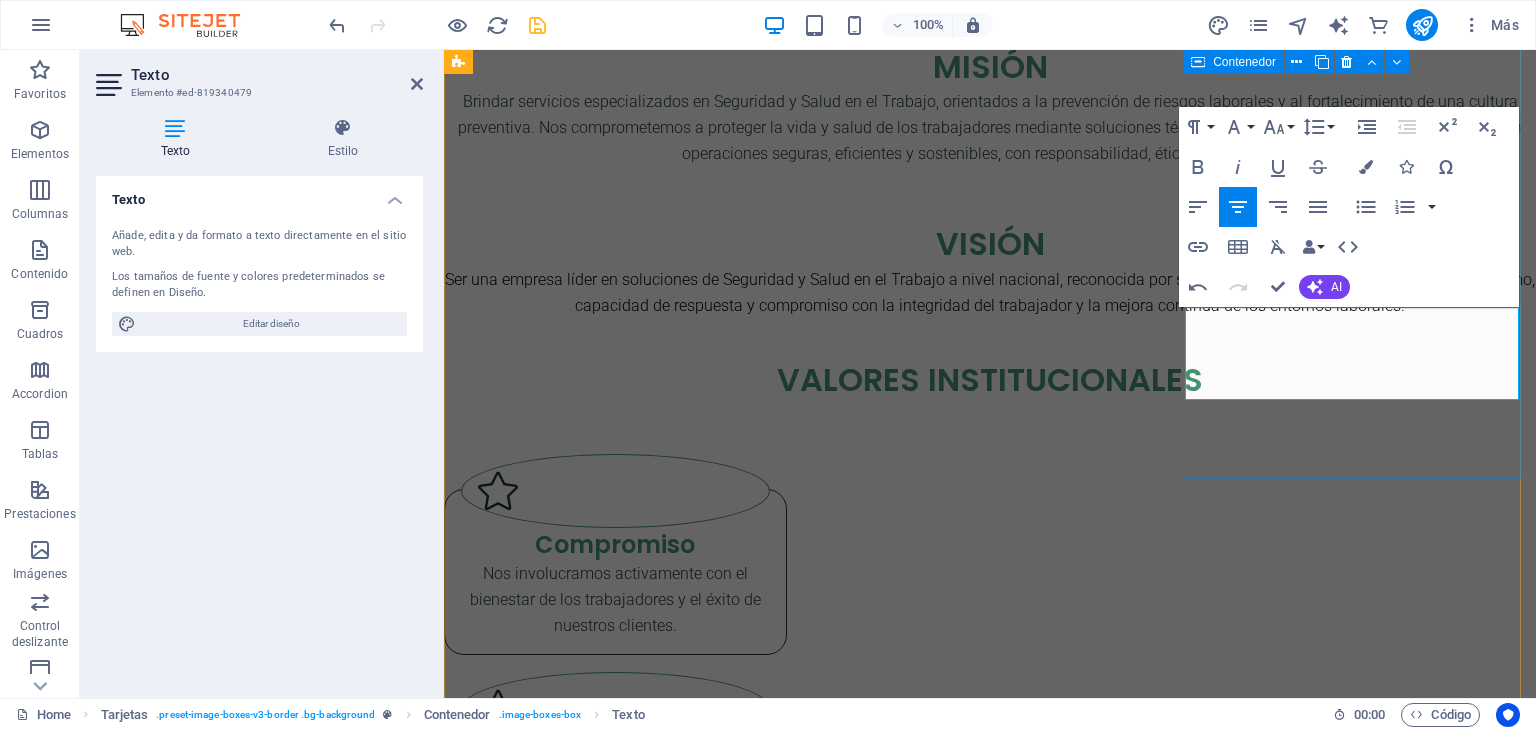 click on "Reglamento Interno de Seguridad y Salud en el Trabajo Implementación del Reglamento Interno de SST, conforme a lo establecido en la Ley N.º 29783 y su reglamento. implementación del Reglamento Interno de SST, conforme a lo establecido en la Ley N.º 29783 y su reglamento." at bounding box center [615, 2908] 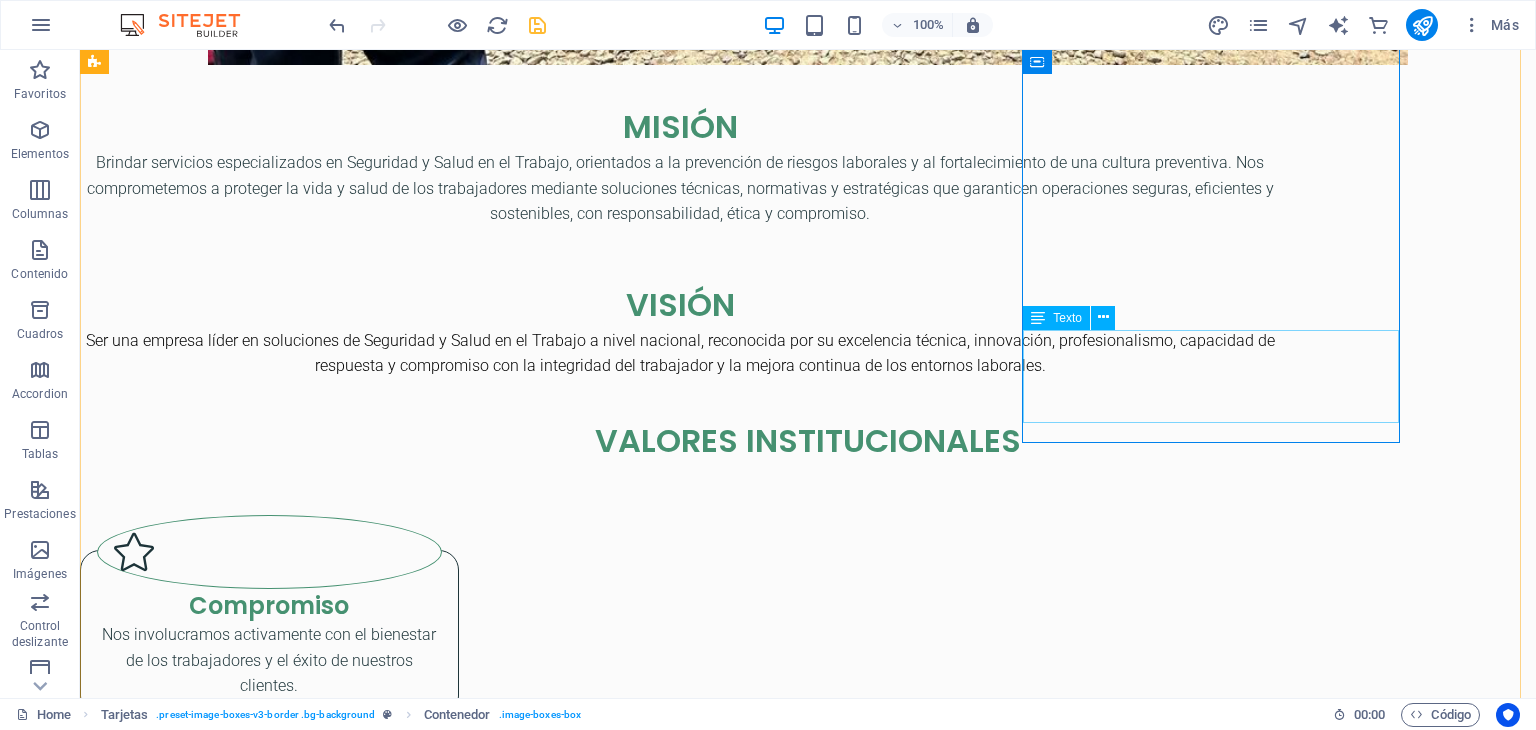 scroll, scrollTop: 2180, scrollLeft: 0, axis: vertical 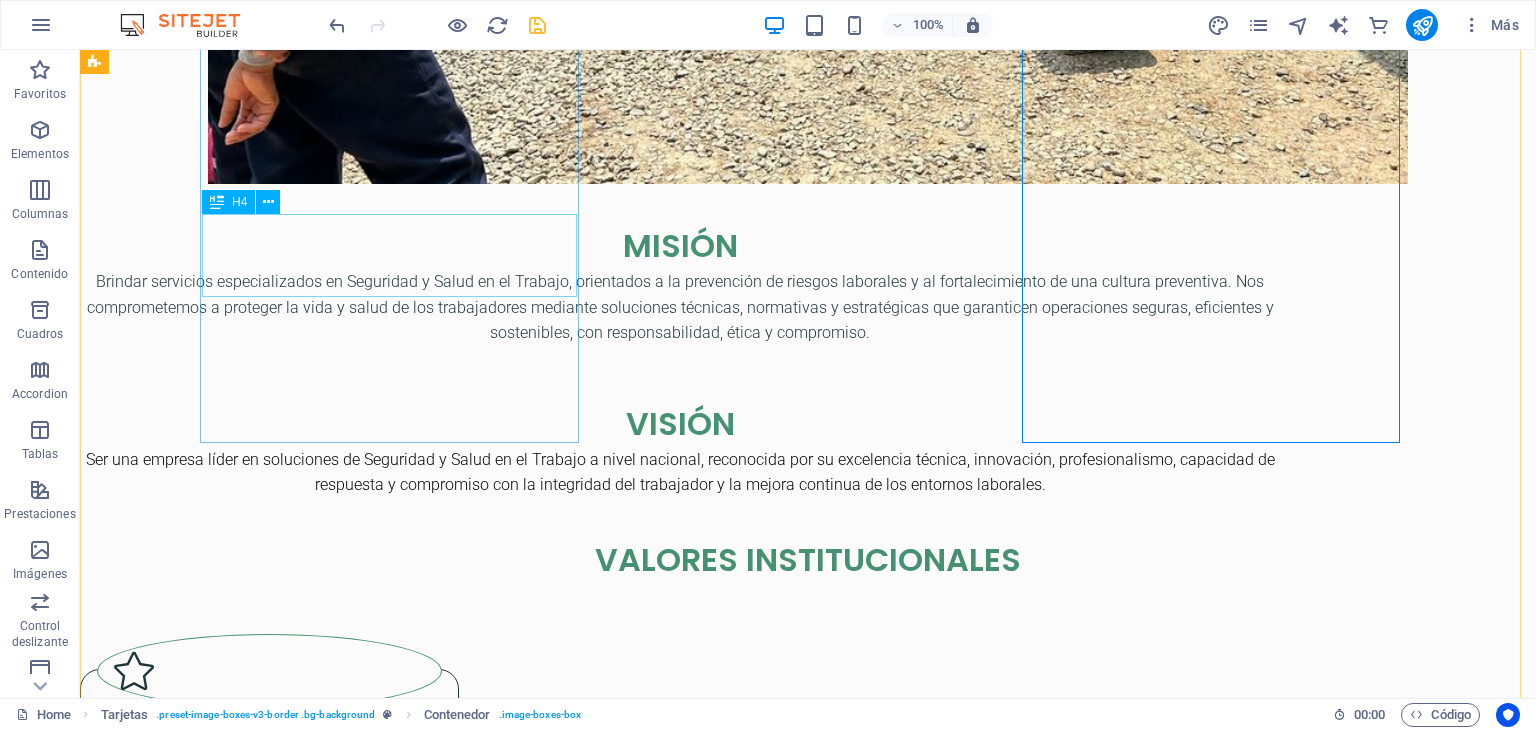 click on "Consultoría en Seguridad y Salud Ocupacional" at bounding box center [269, 2225] 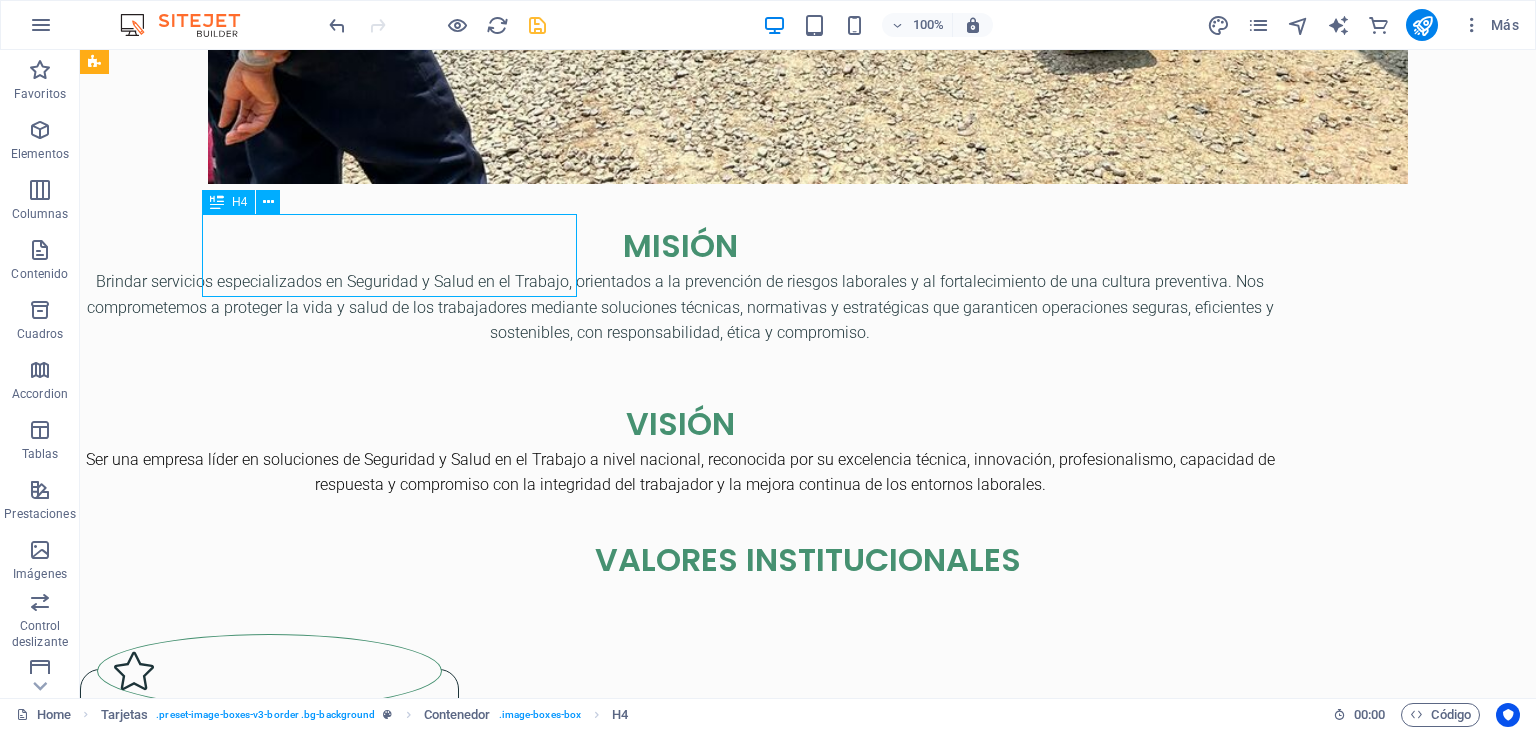 click on "Consultoría en Seguridad y Salud Ocupacional" at bounding box center [269, 2225] 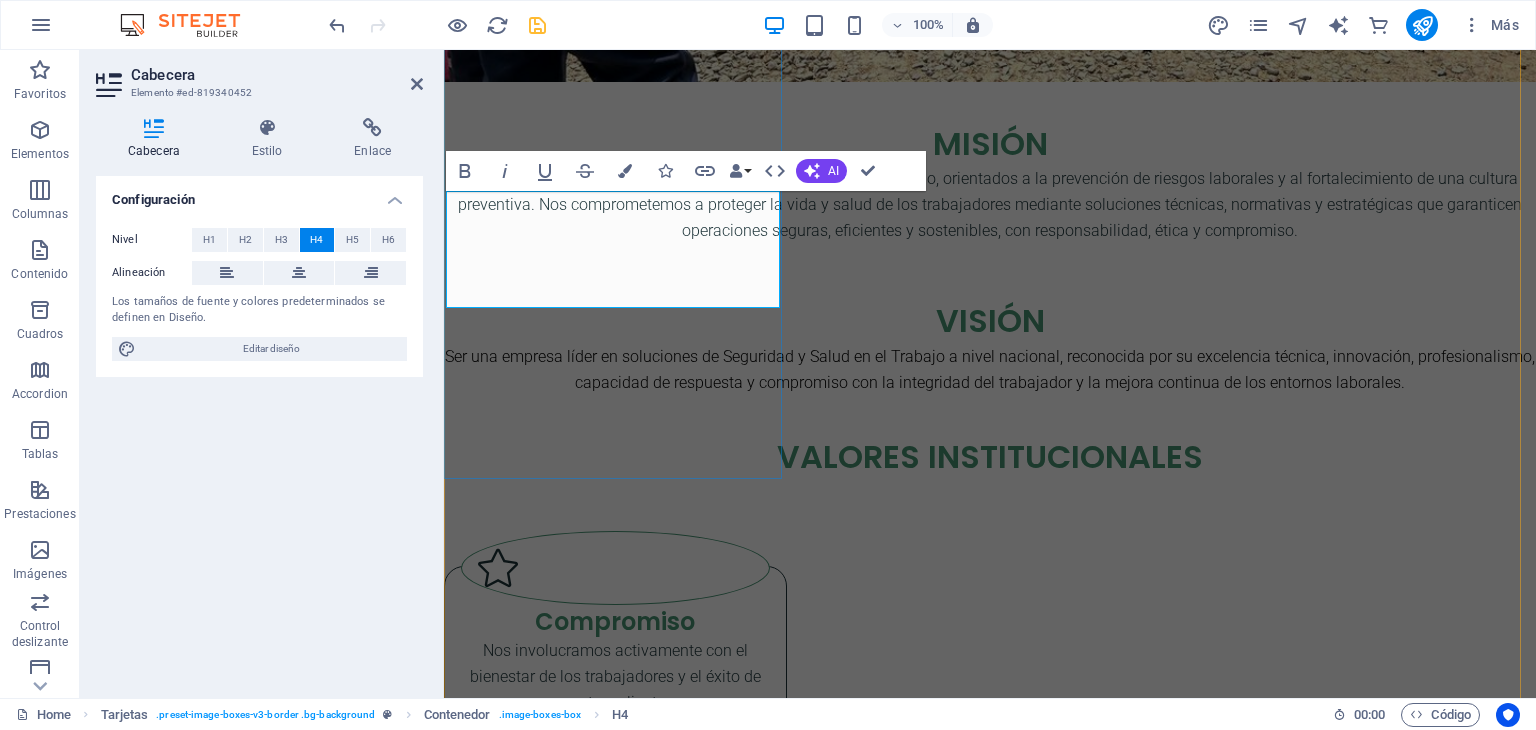 scroll, scrollTop: 2257, scrollLeft: 0, axis: vertical 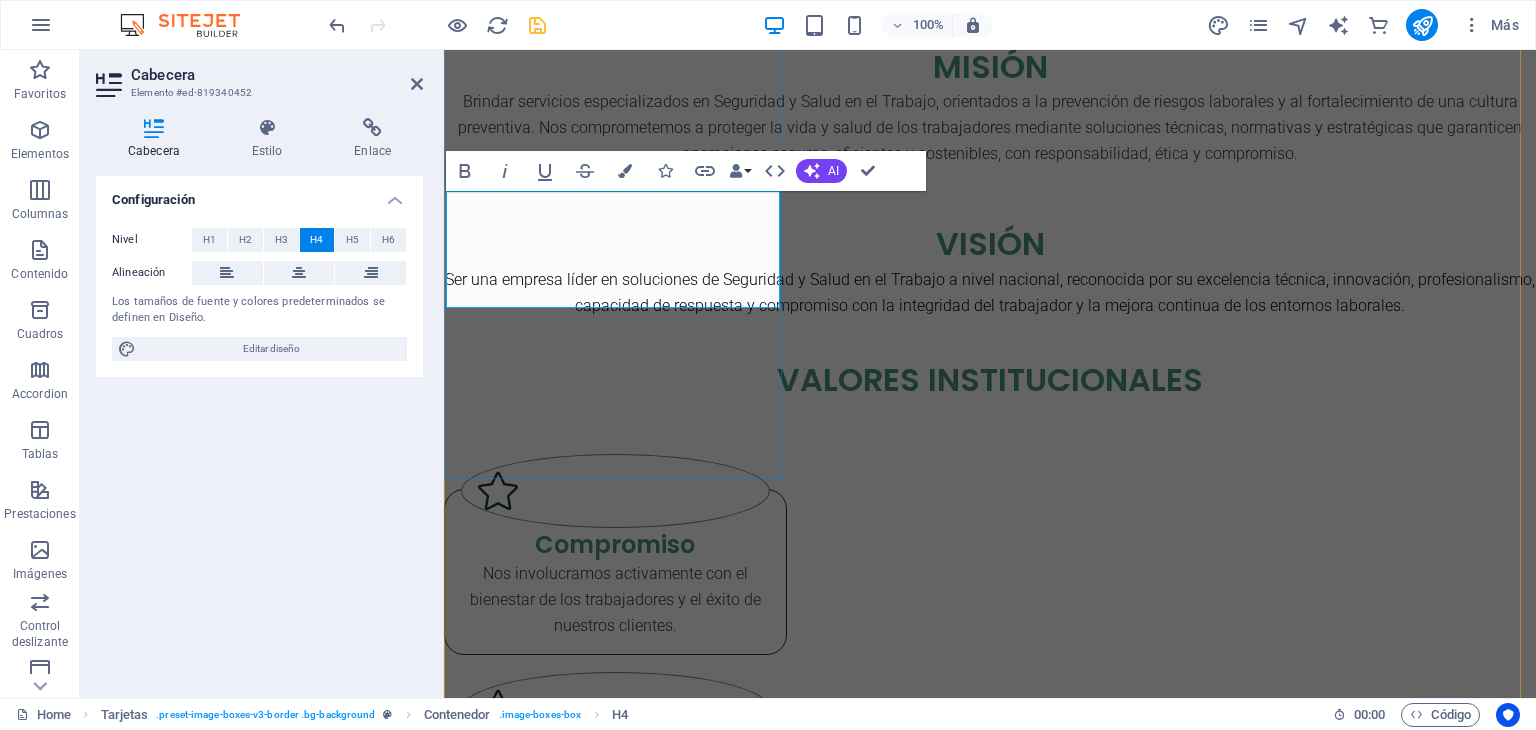 type 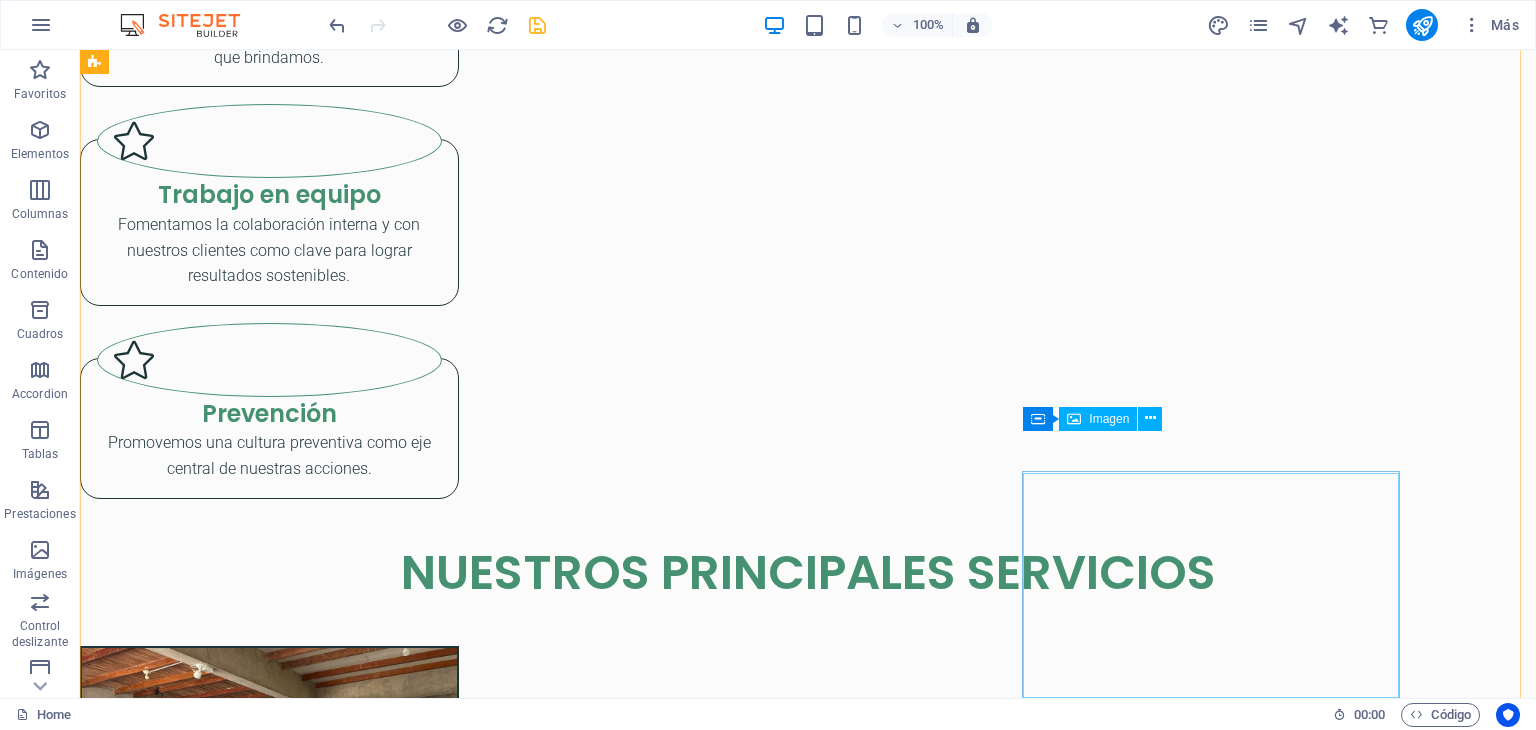 scroll, scrollTop: 3464, scrollLeft: 0, axis: vertical 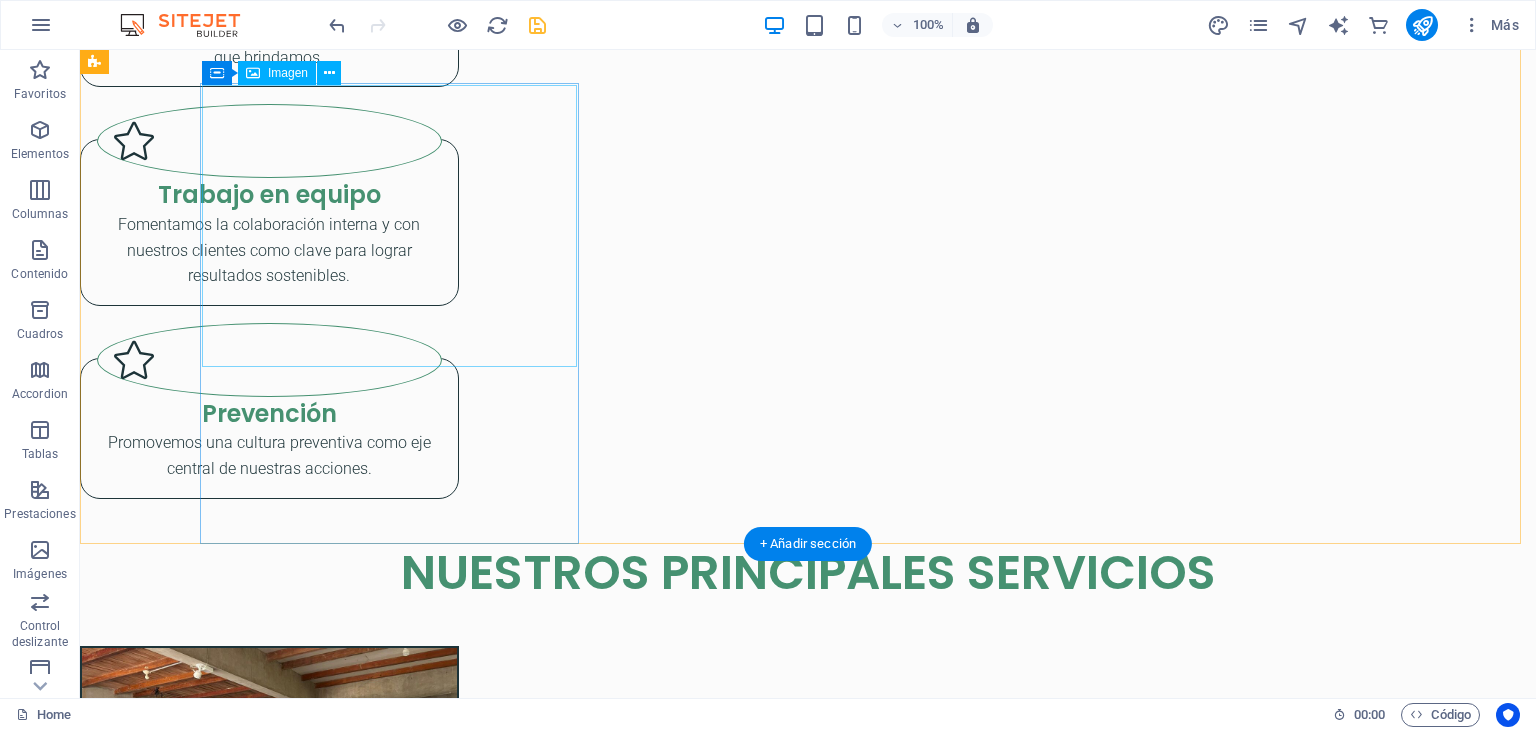 click at bounding box center (269, 4574) 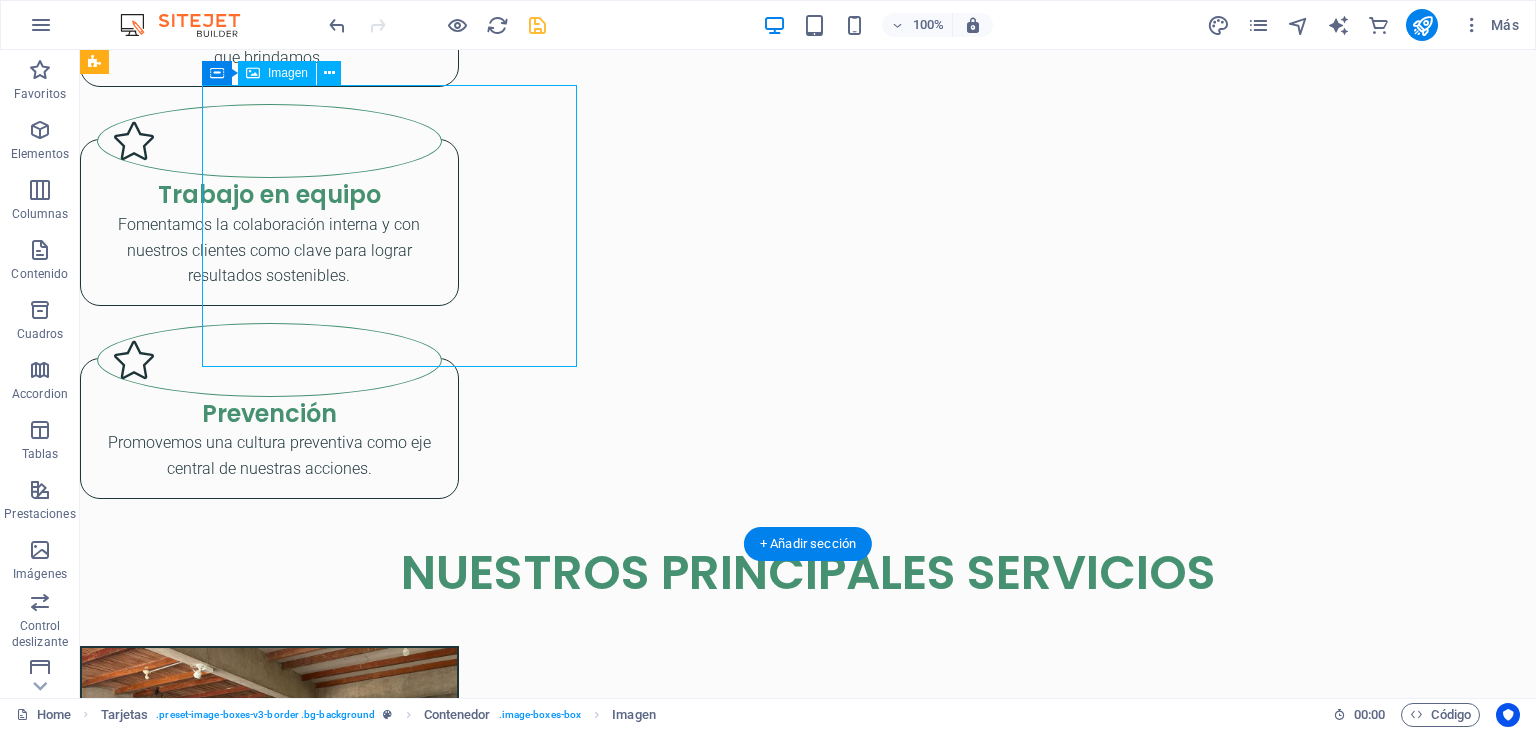 click at bounding box center [269, 4574] 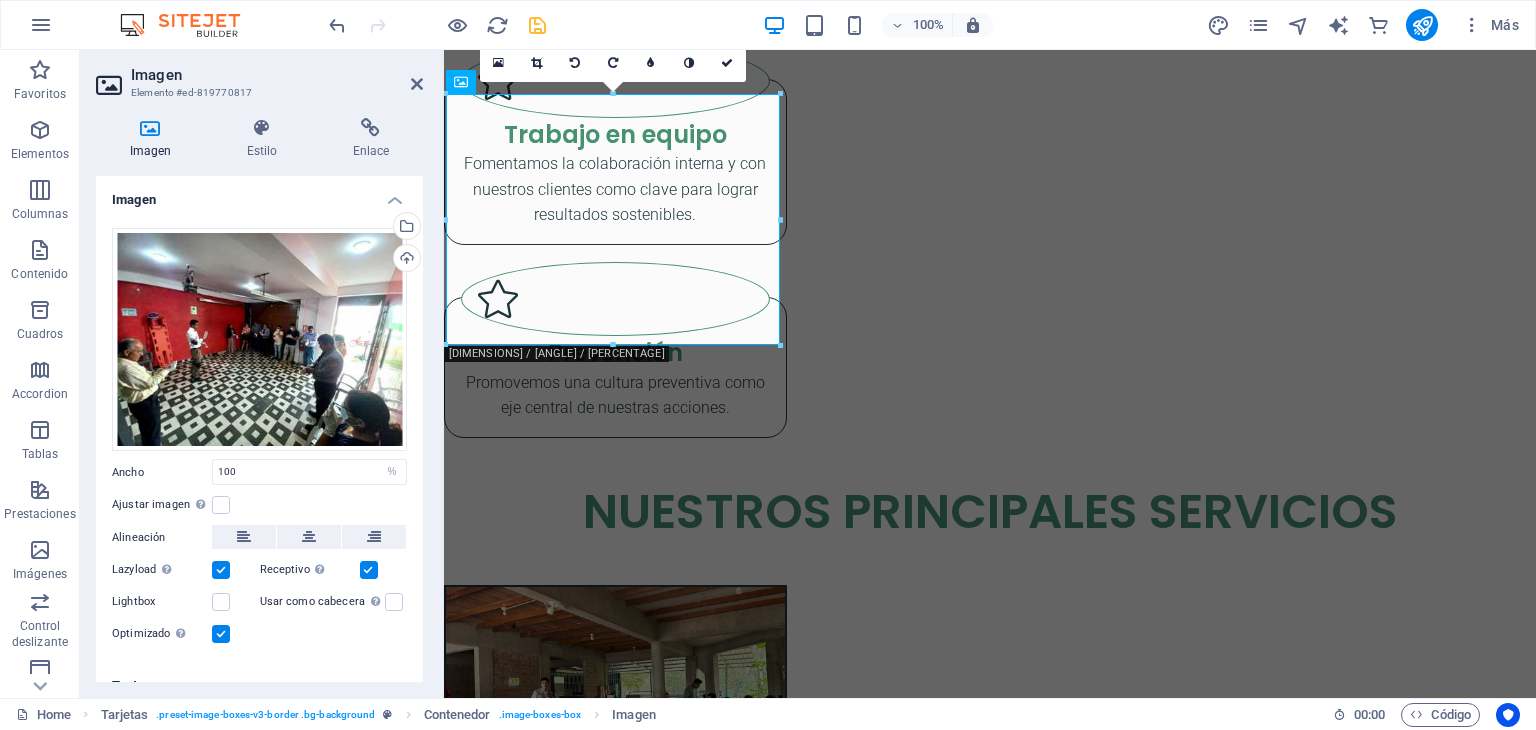 scroll, scrollTop: 3554, scrollLeft: 0, axis: vertical 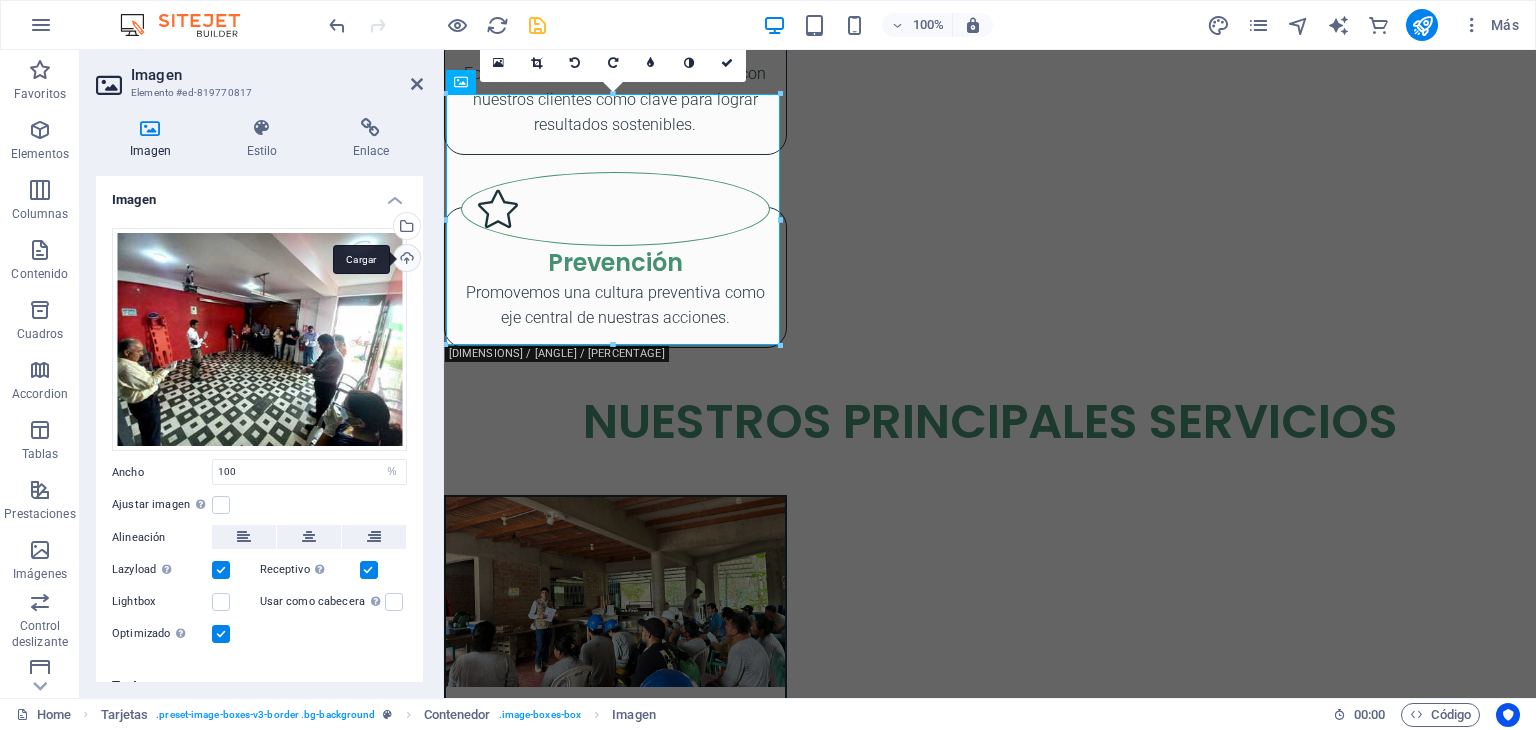 click on "Cargar" at bounding box center [405, 260] 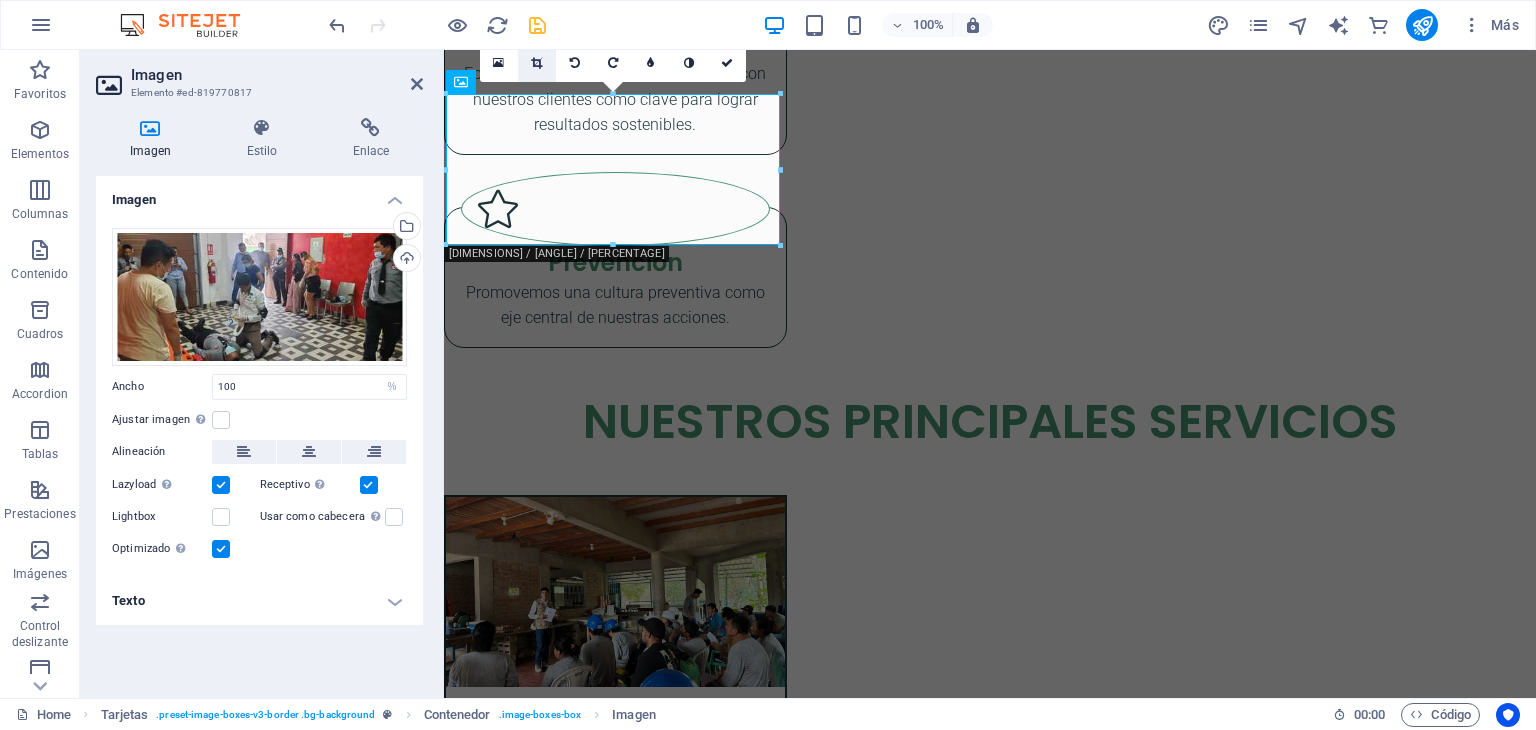 click at bounding box center (536, 63) 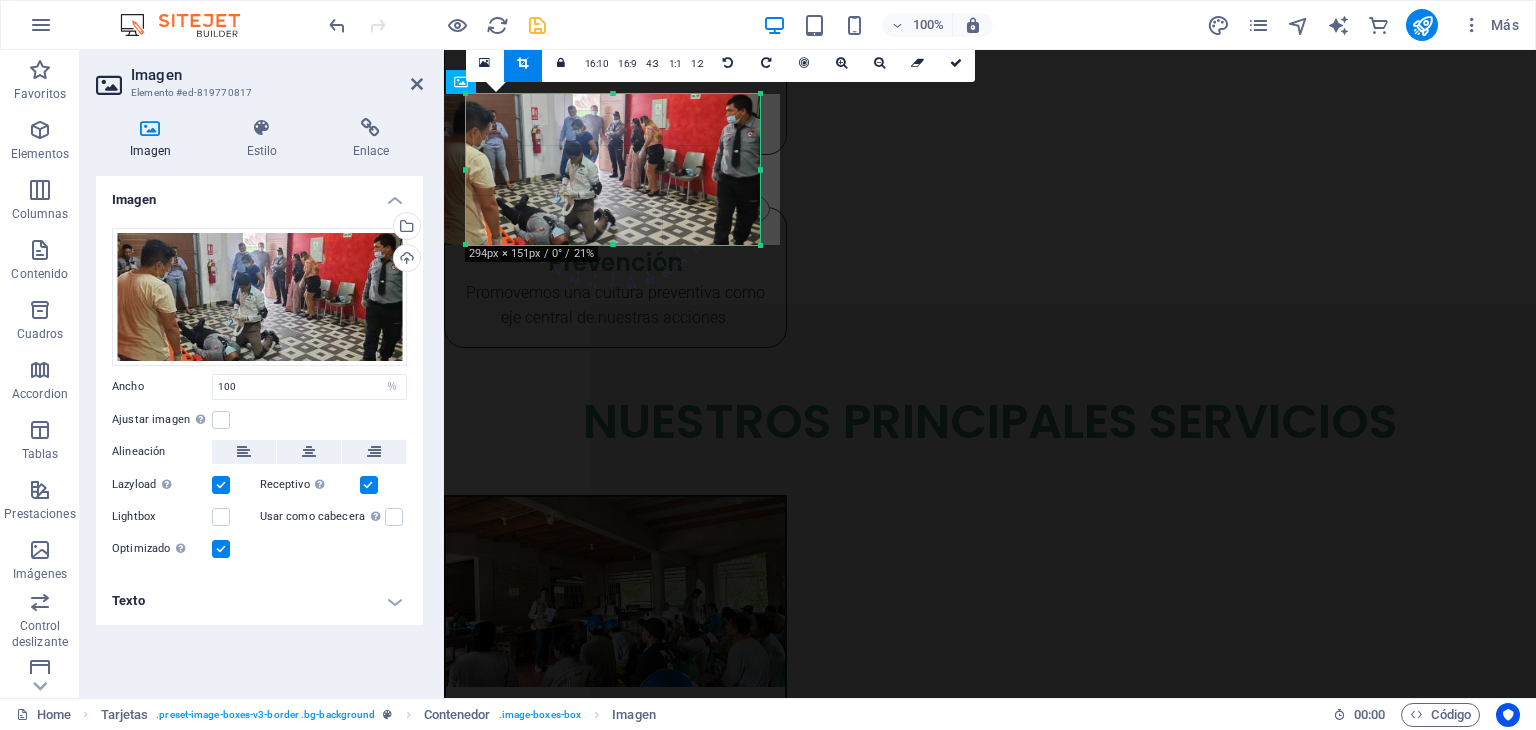 drag, startPoint x: 444, startPoint y: 171, endPoint x: 484, endPoint y: 170, distance: 40.012497 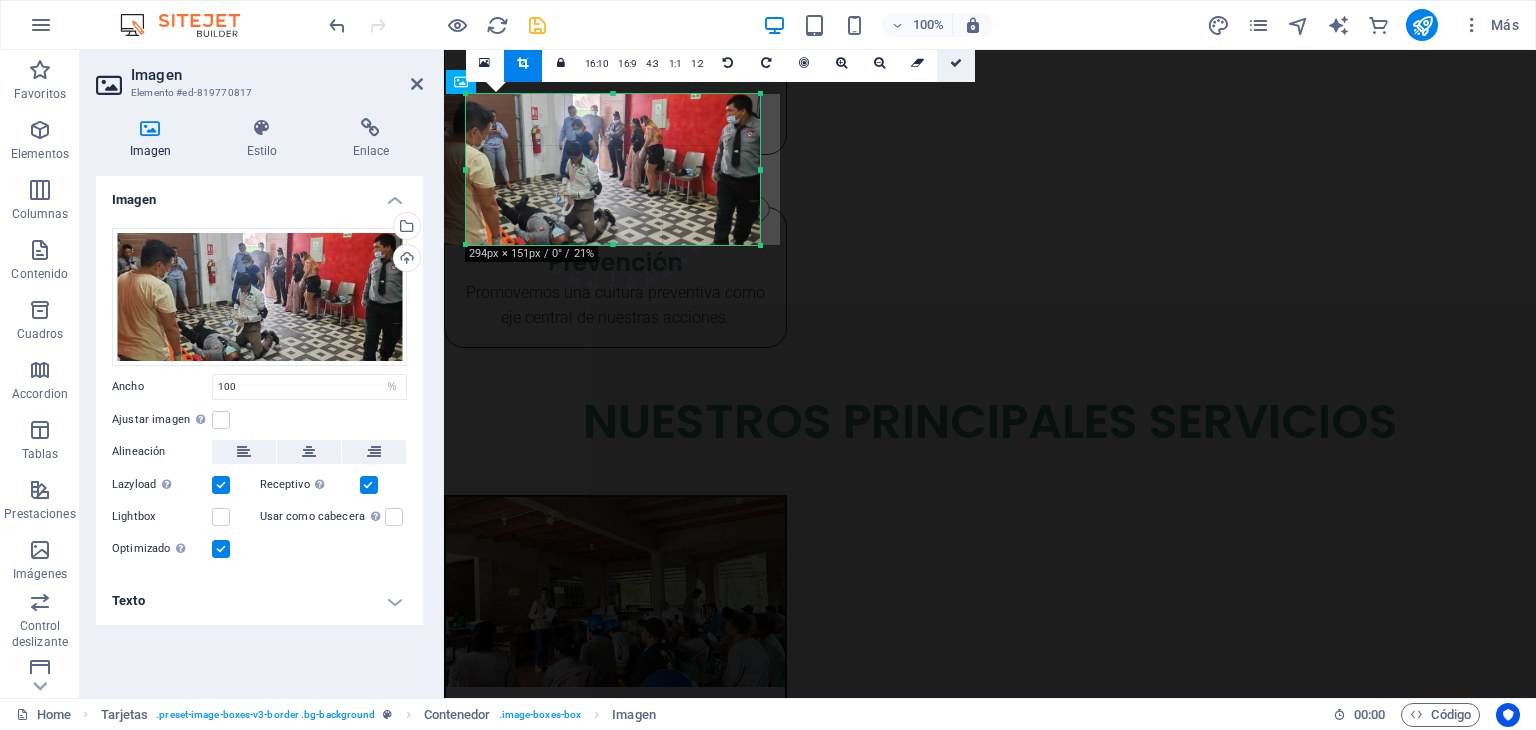 click at bounding box center (956, 63) 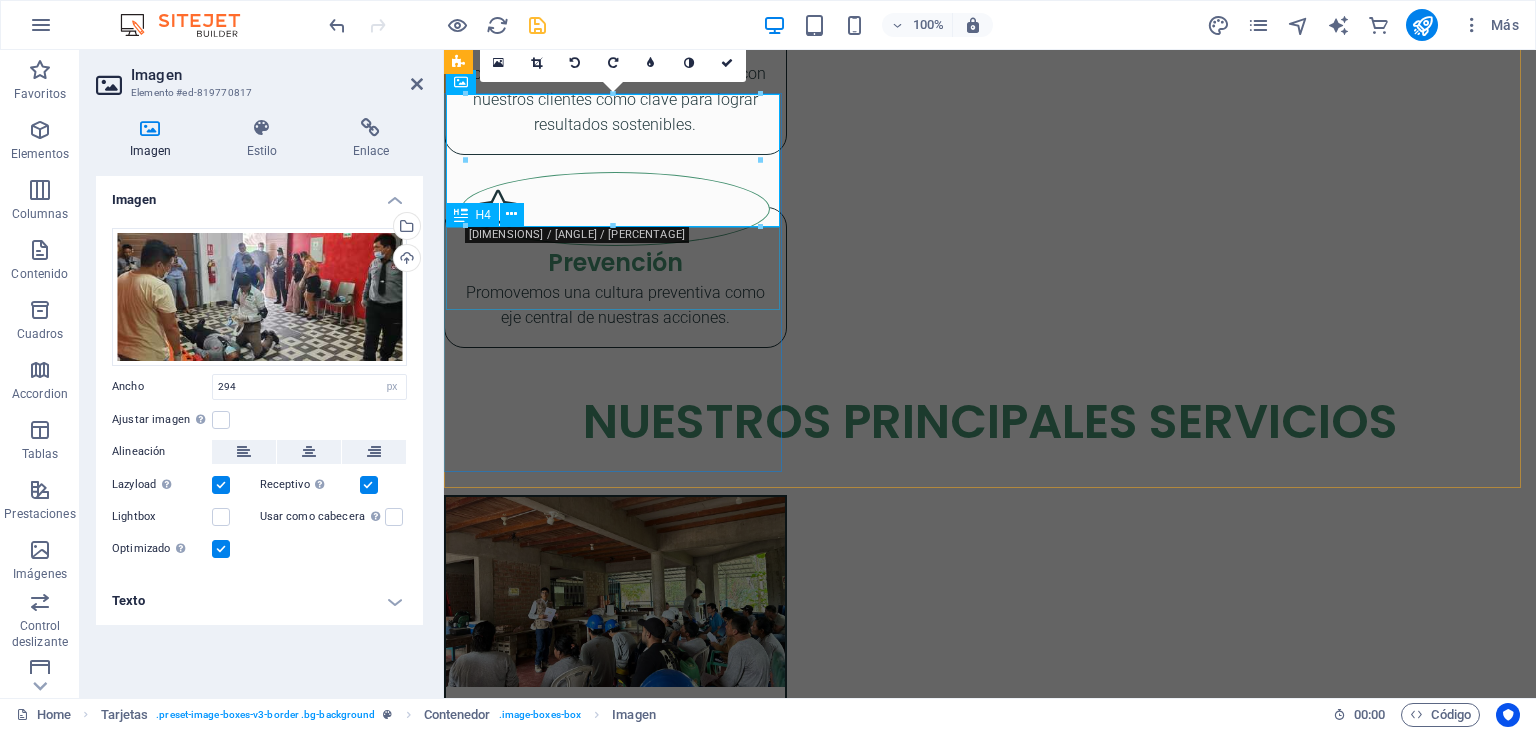 scroll, scrollTop: 0, scrollLeft: 16, axis: horizontal 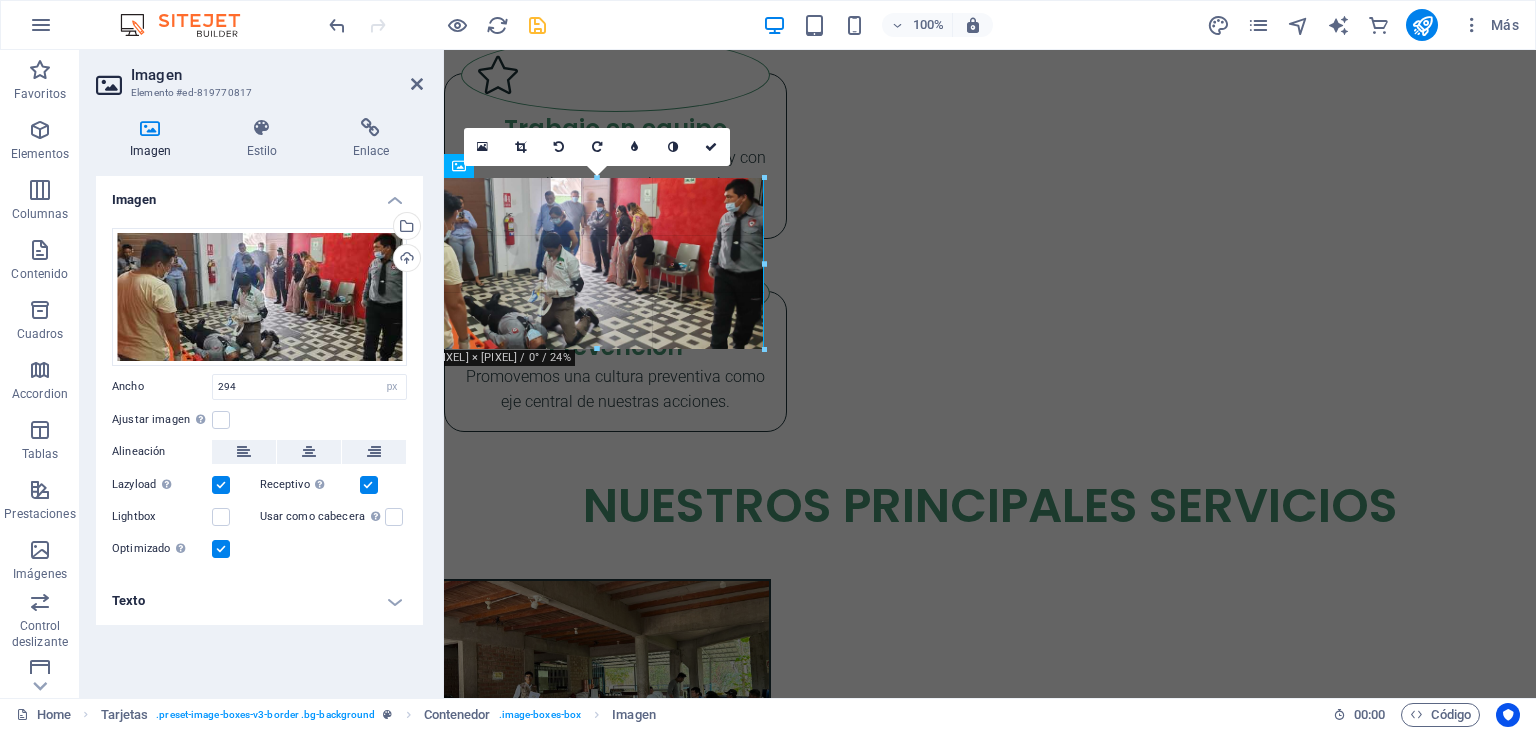 drag, startPoint x: 741, startPoint y: 309, endPoint x: 755, endPoint y: 347, distance: 40.496914 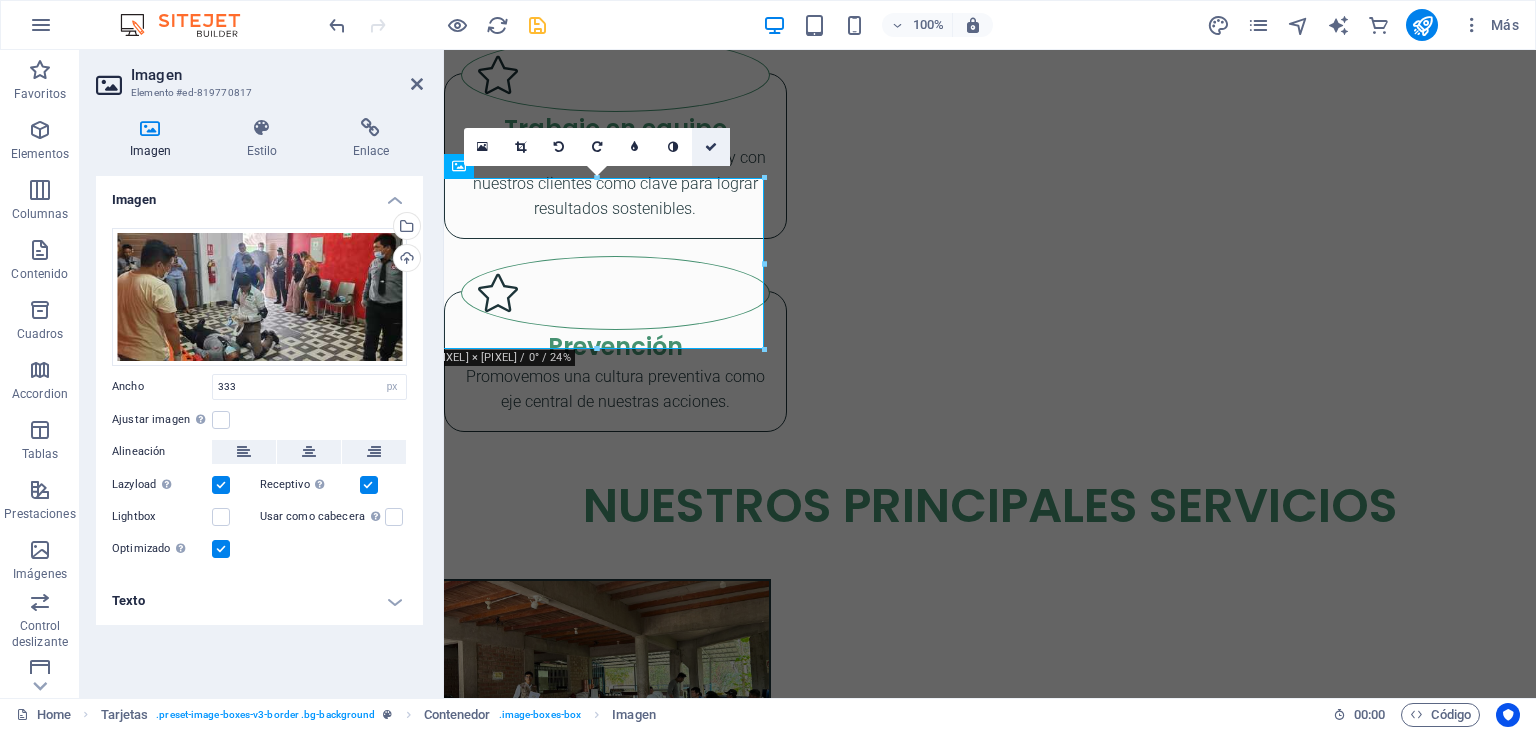 click at bounding box center [711, 147] 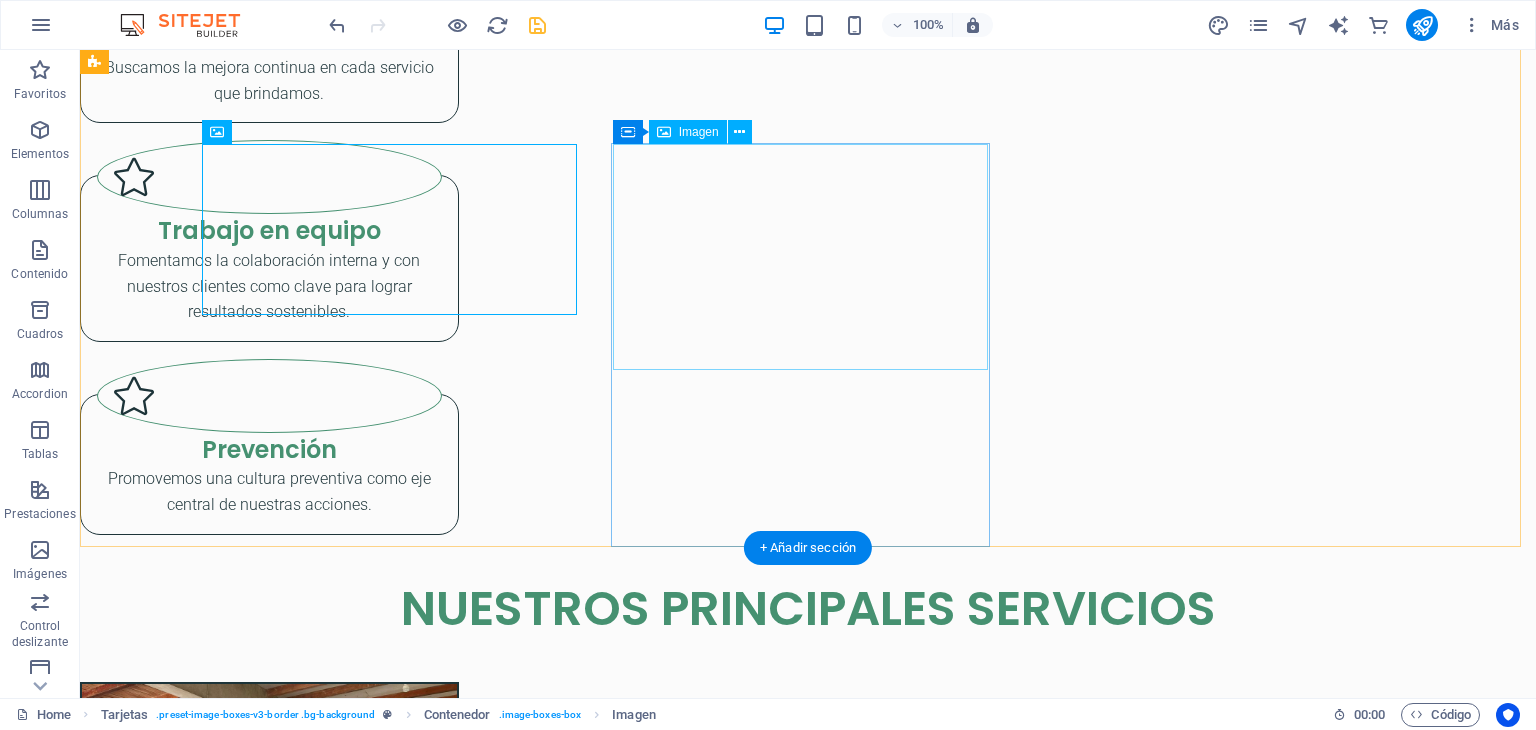 scroll, scrollTop: 3405, scrollLeft: 0, axis: vertical 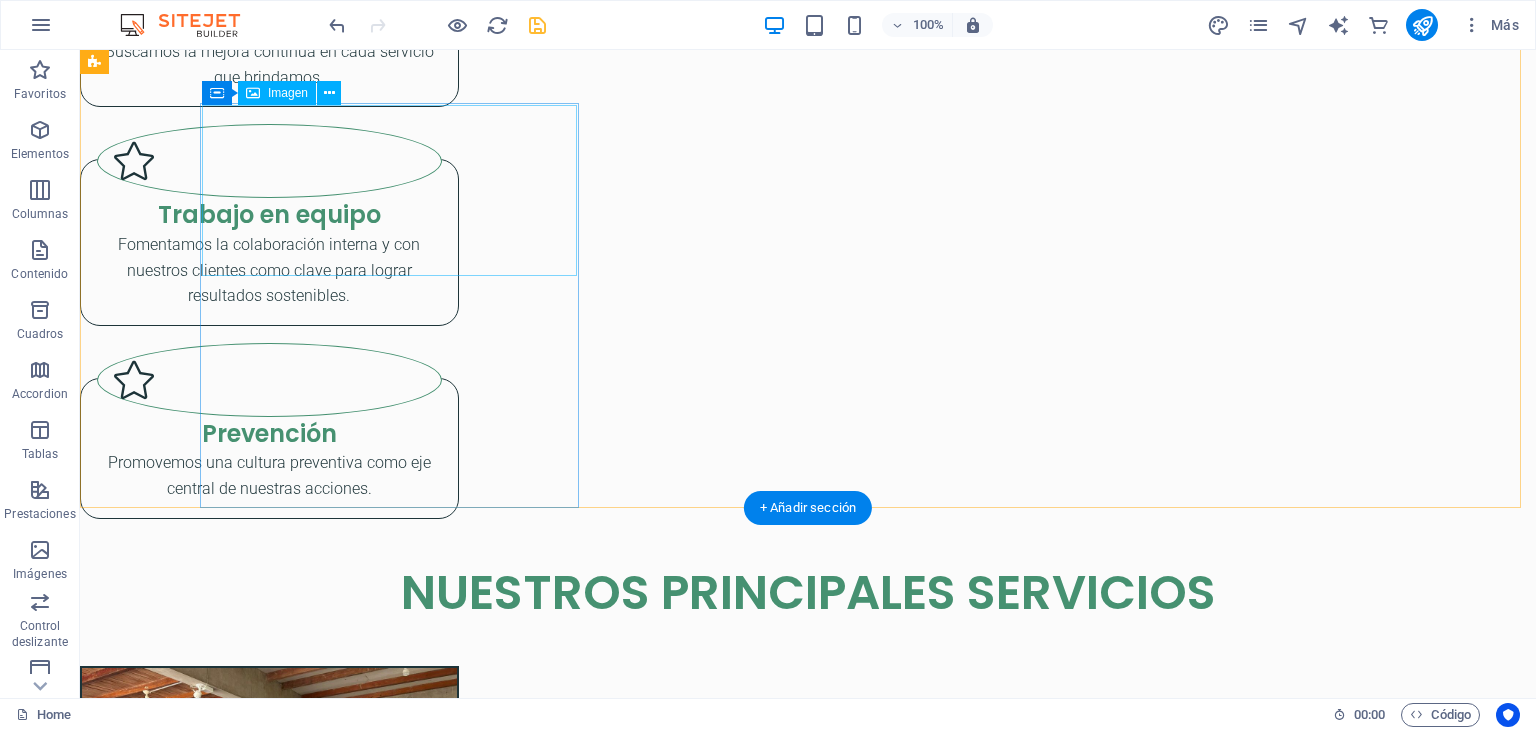 click at bounding box center (269, 4539) 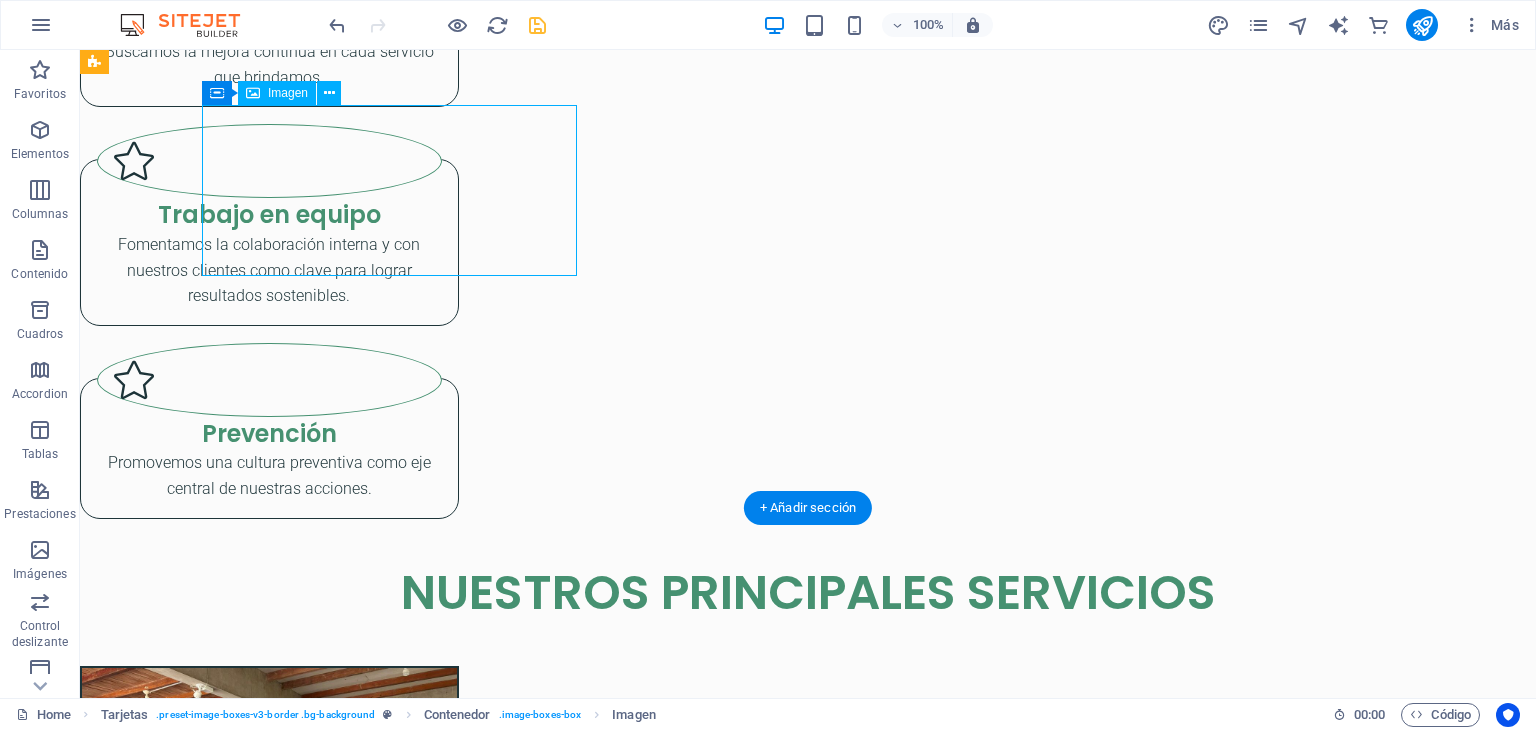 click at bounding box center (269, 4539) 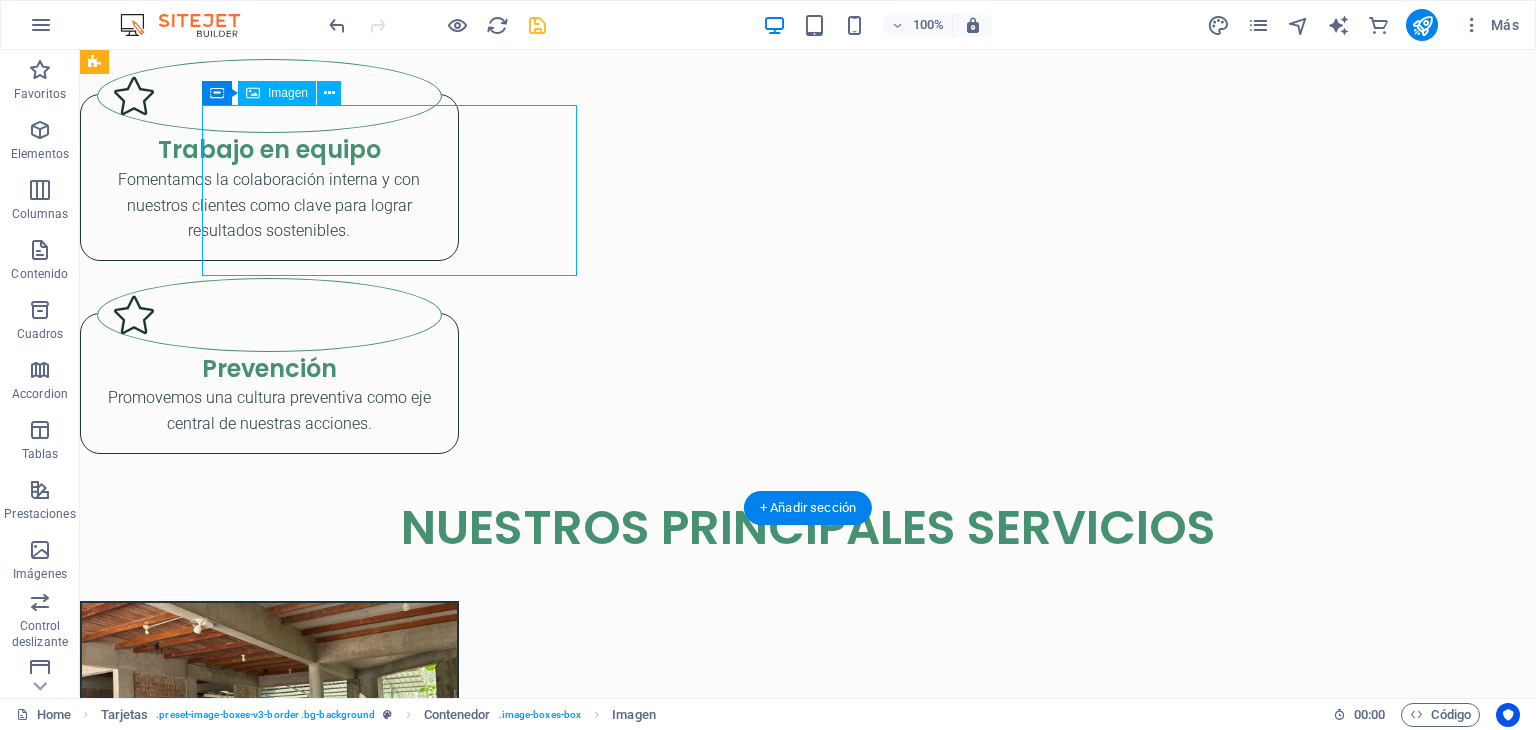 select on "px" 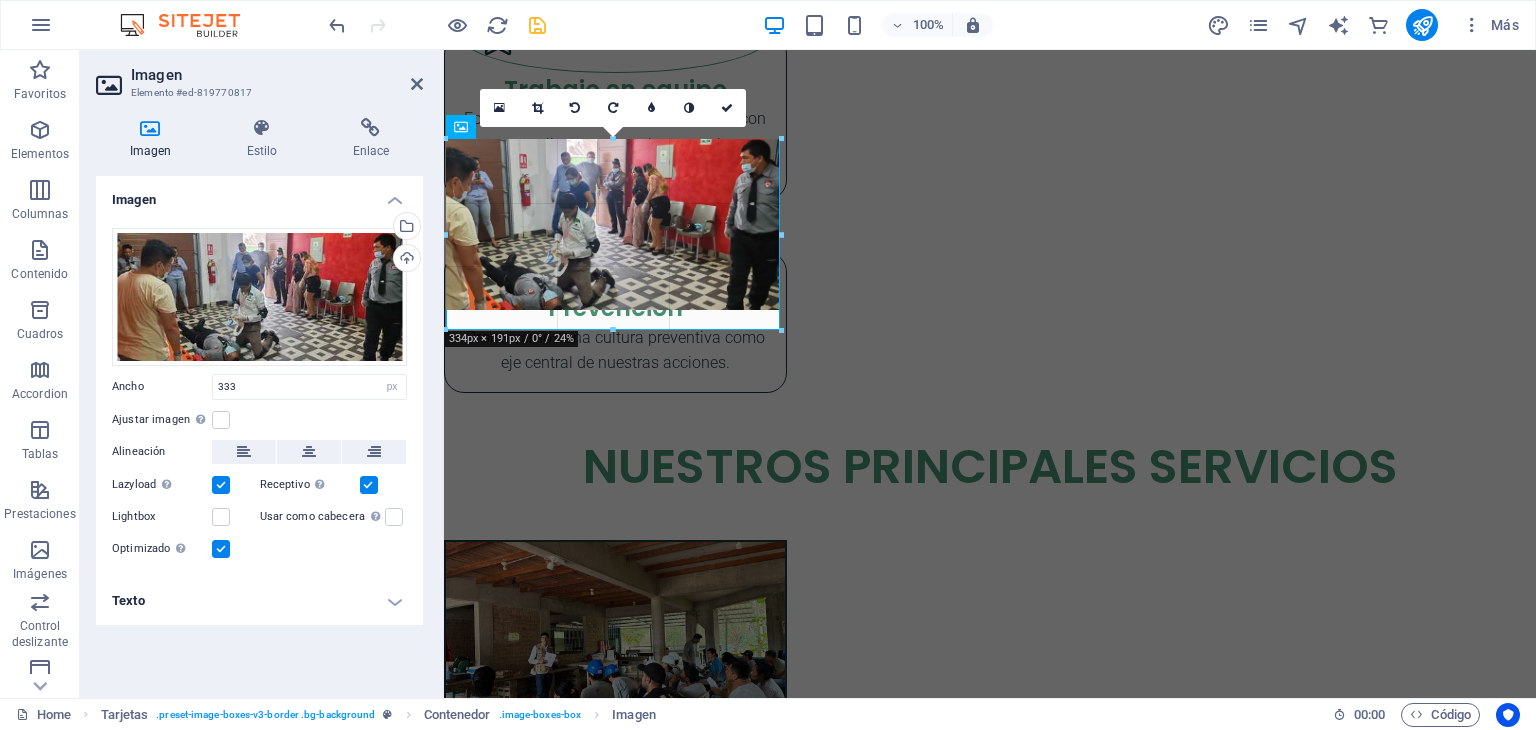 drag, startPoint x: 773, startPoint y: 312, endPoint x: 769, endPoint y: 332, distance: 20.396078 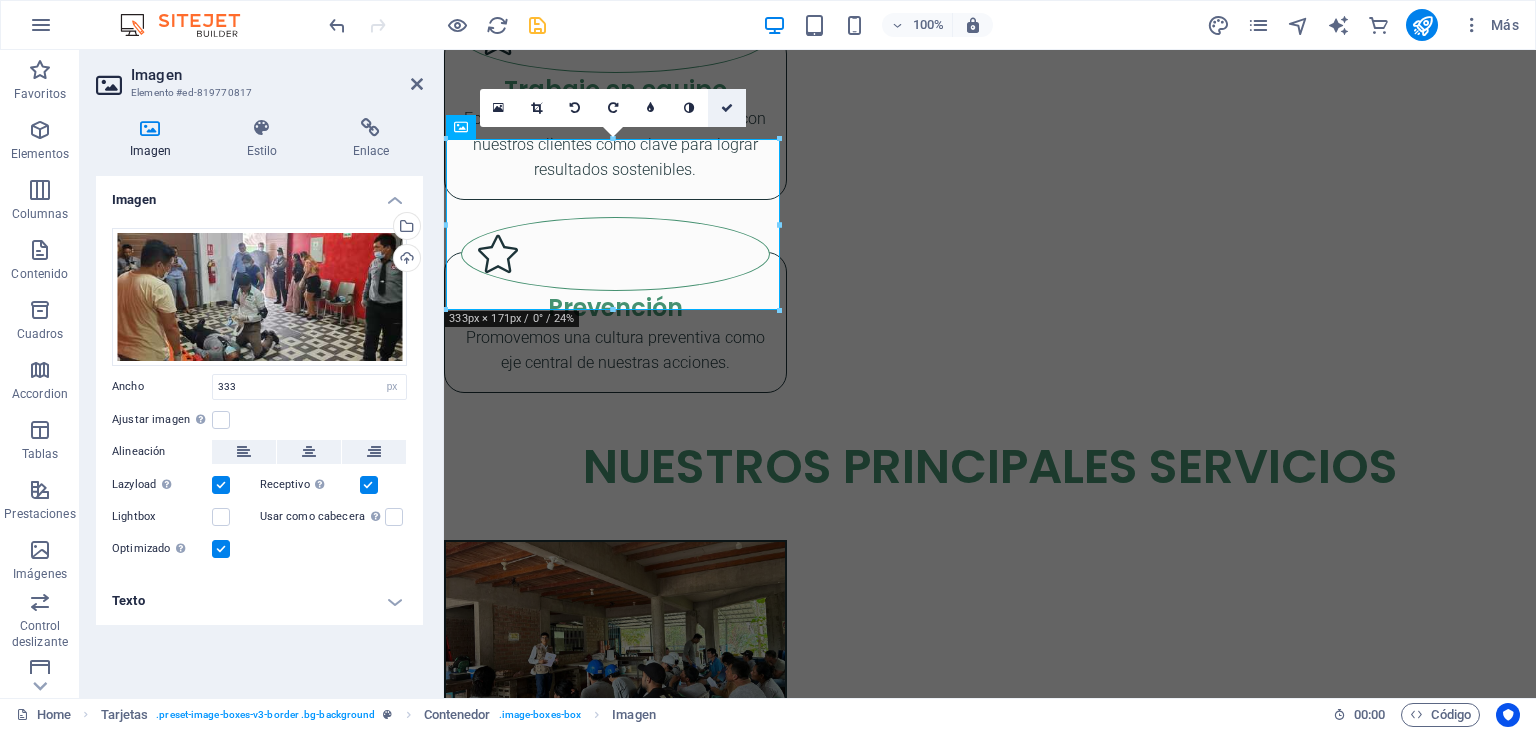 click at bounding box center [727, 108] 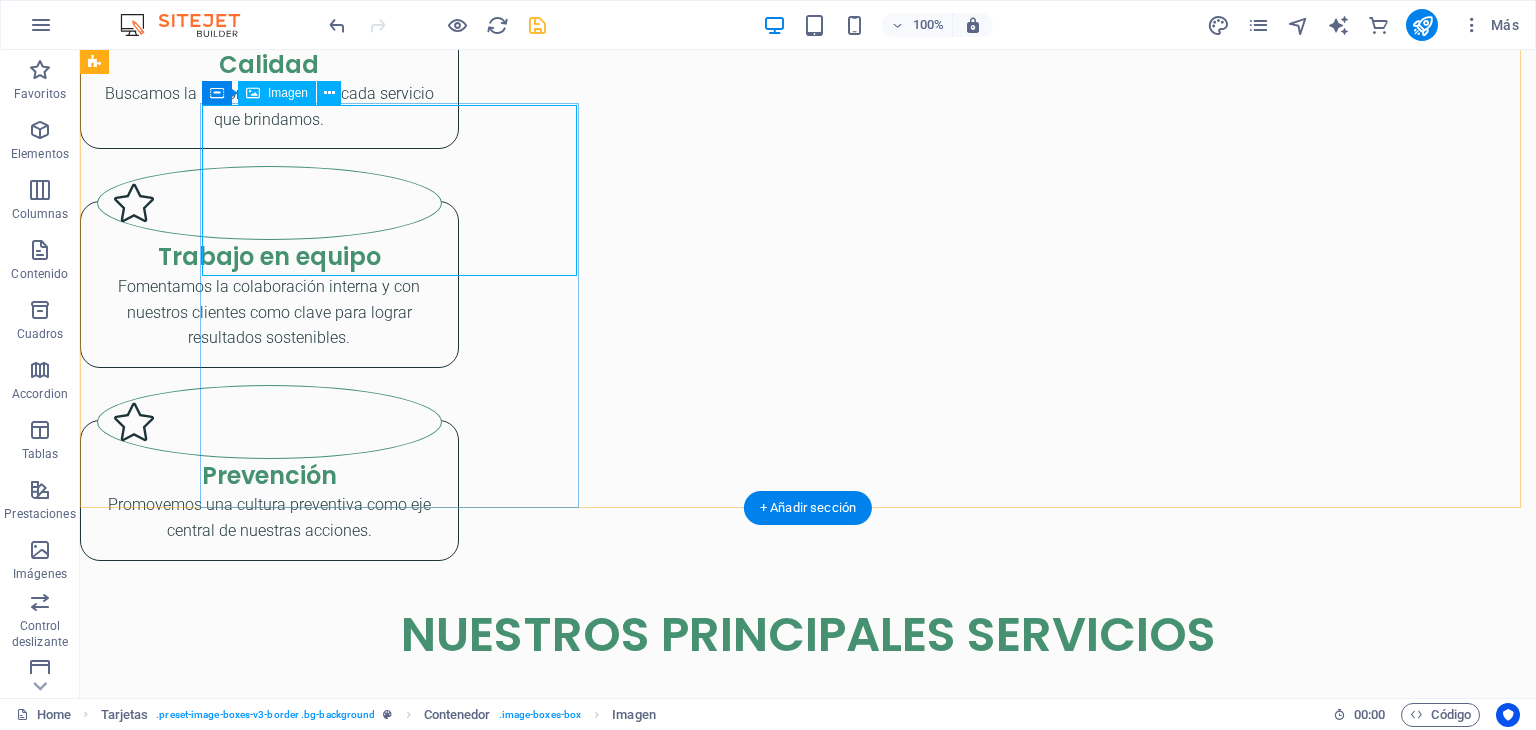 click at bounding box center (269, 4581) 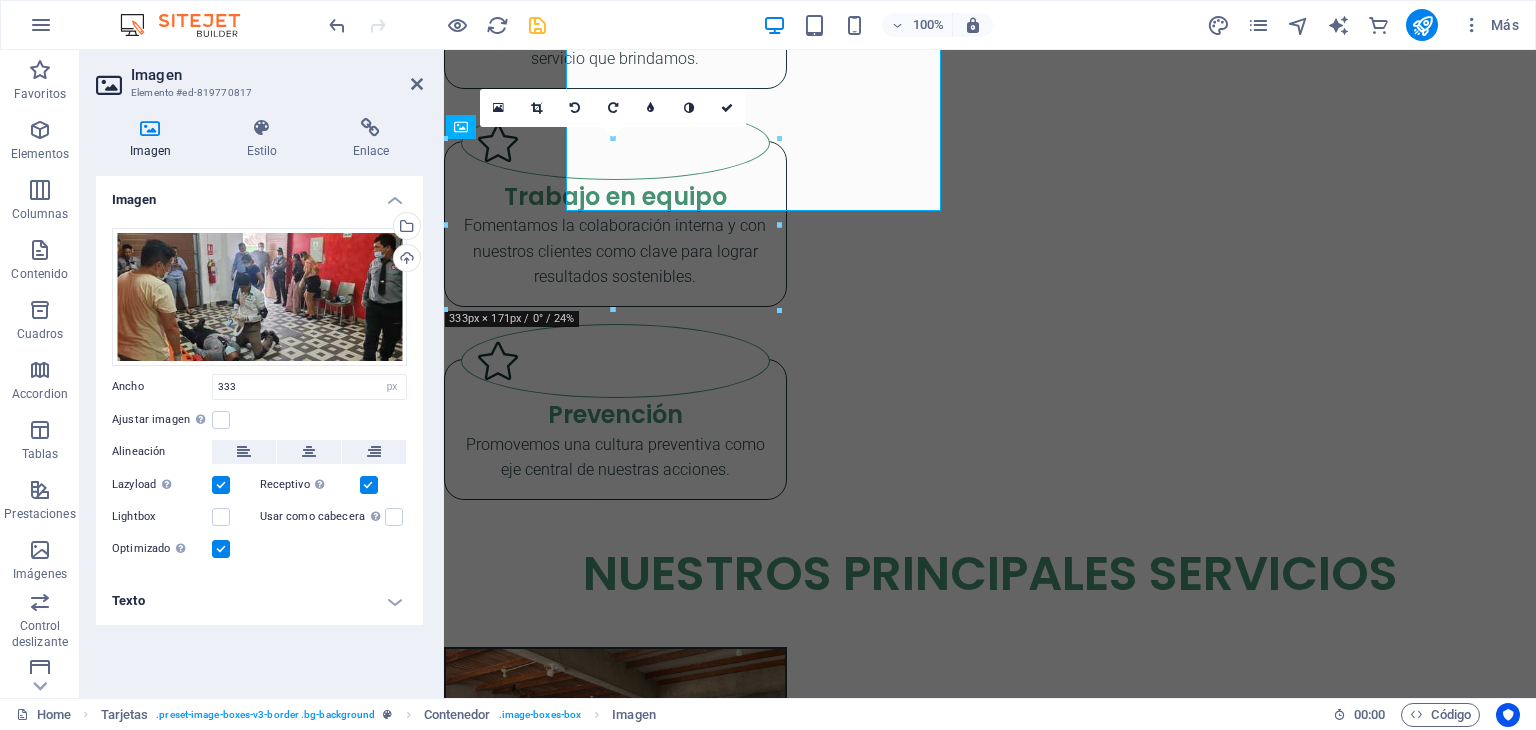 scroll, scrollTop: 3509, scrollLeft: 0, axis: vertical 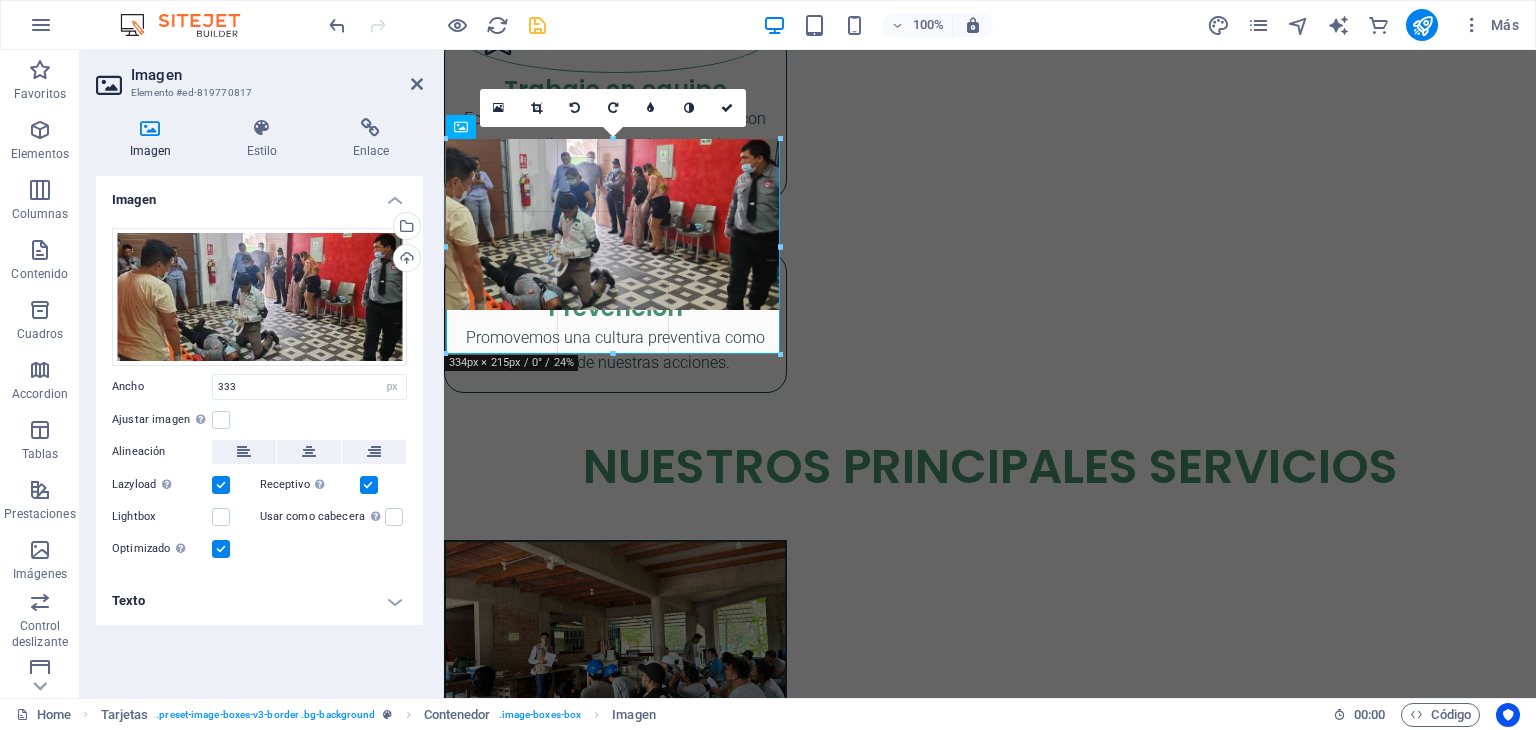 drag, startPoint x: 782, startPoint y: 225, endPoint x: 352, endPoint y: 175, distance: 432.89722 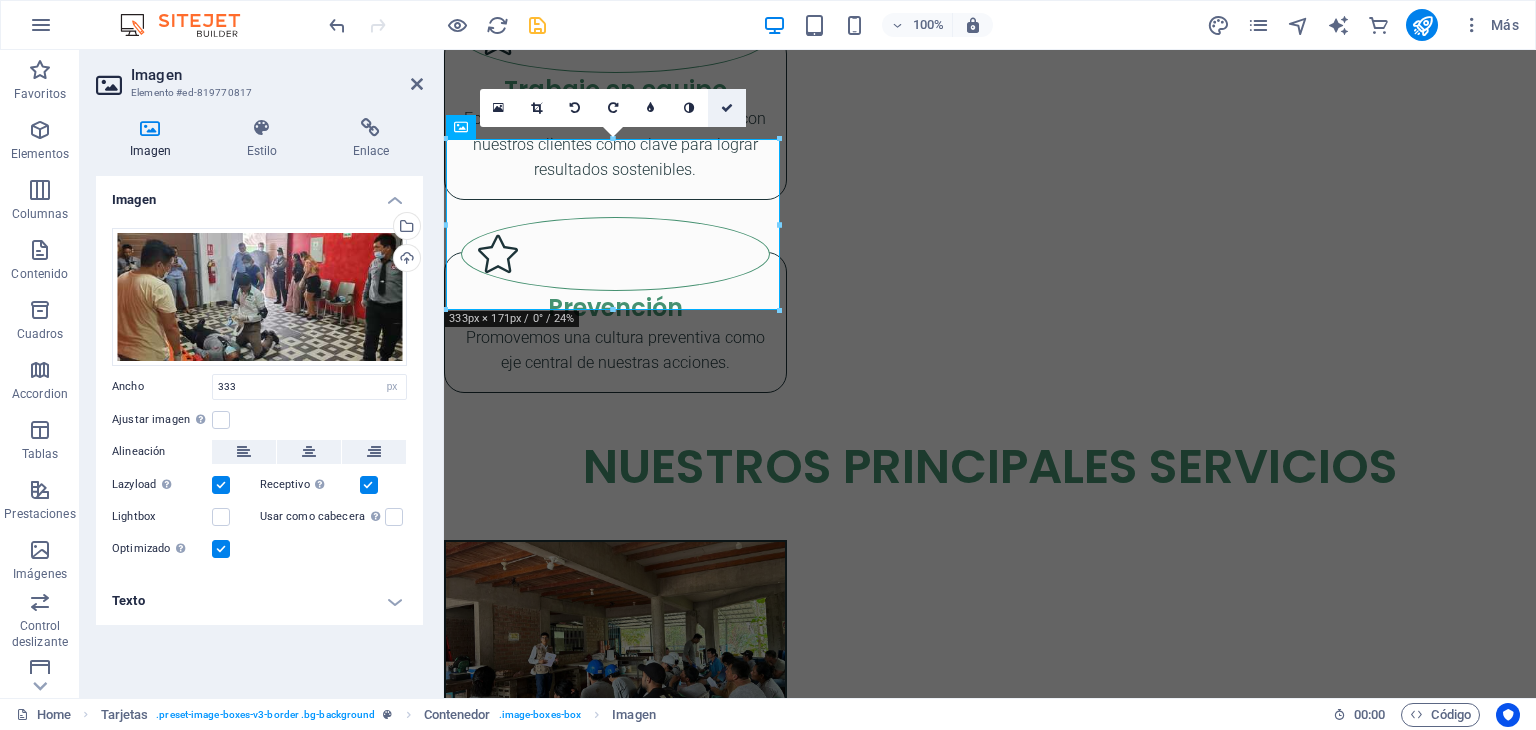 click at bounding box center [727, 108] 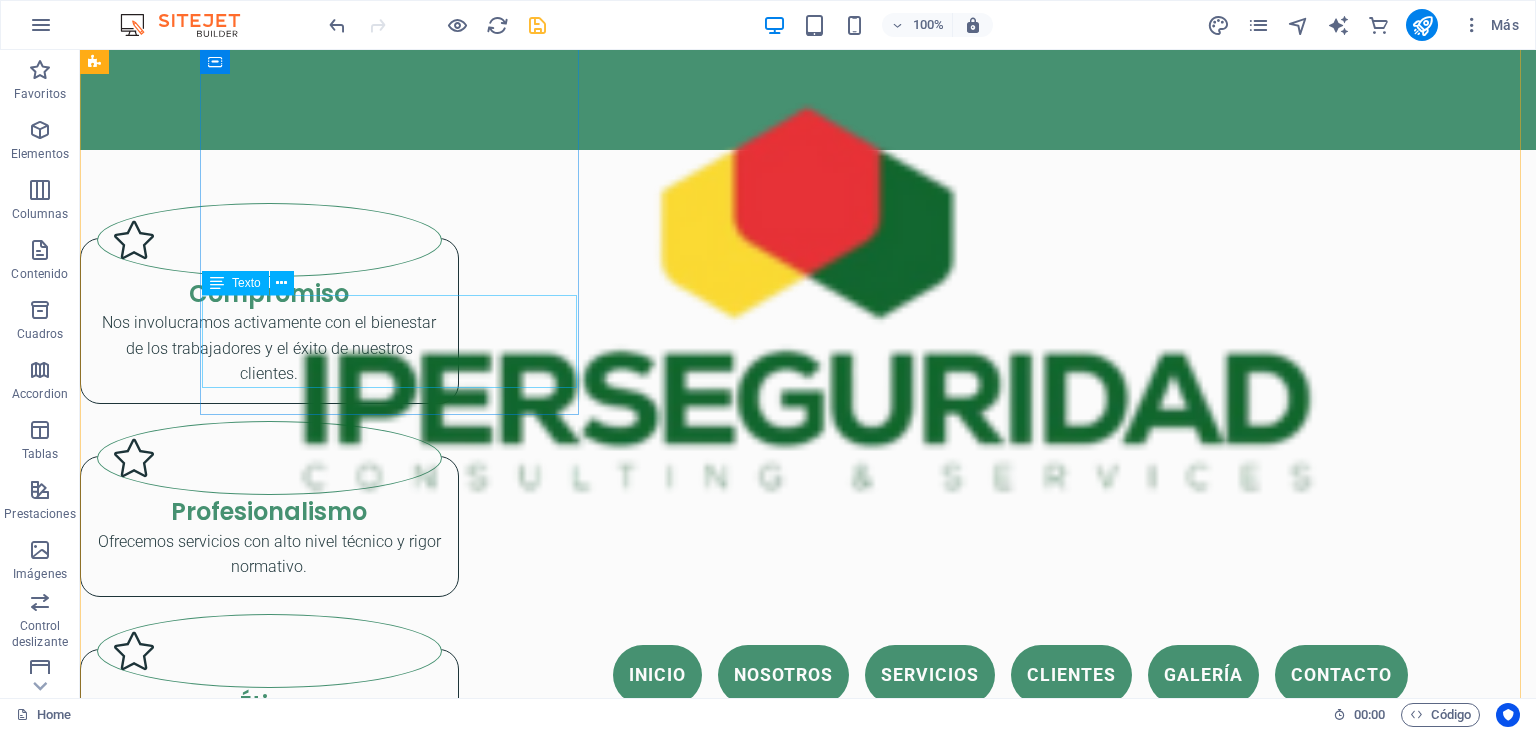 scroll, scrollTop: 2668, scrollLeft: 0, axis: vertical 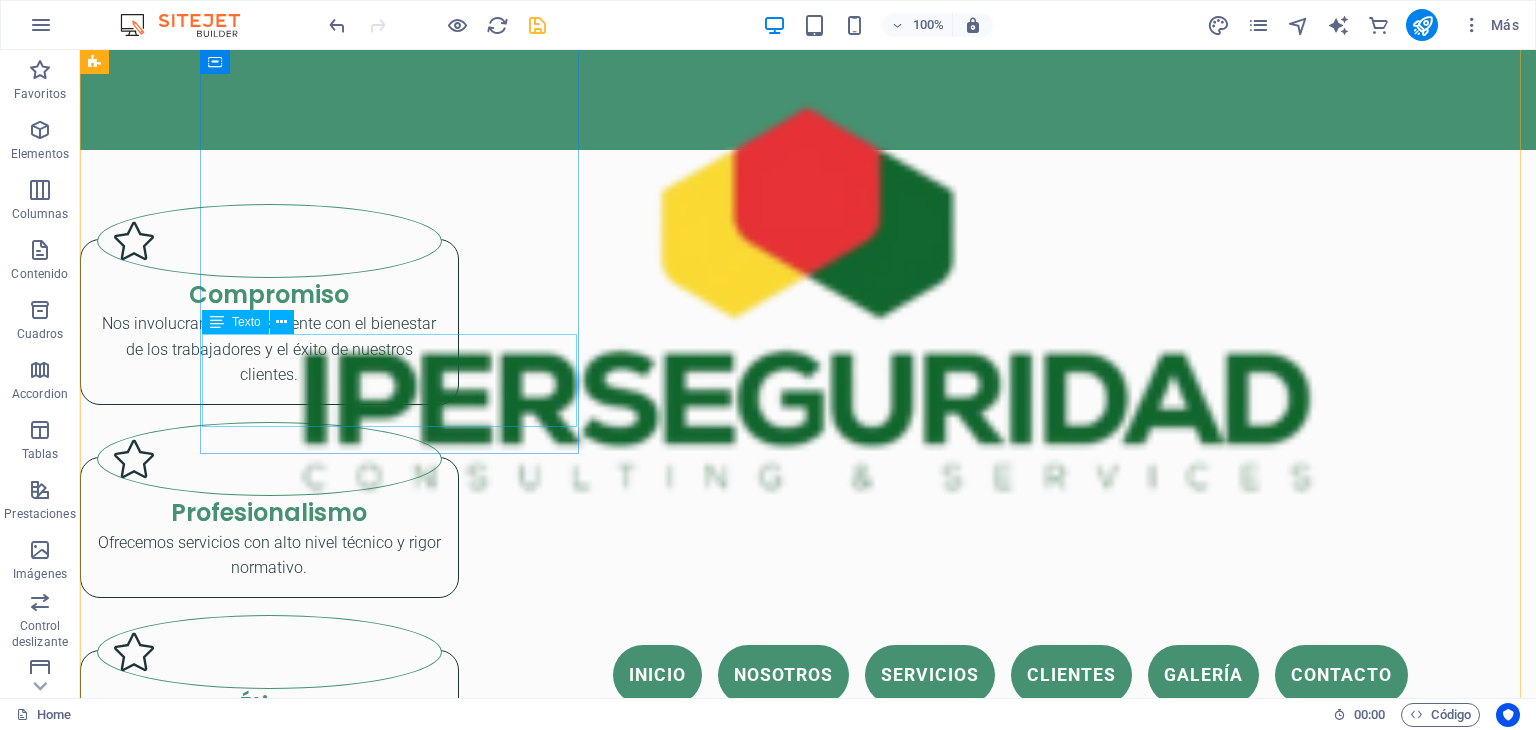 click on "Lorem ipsum dolor sit amet, consectetuer adipiscing elit. Aenean commodo ligula eget dolor. Lorem ipsum dolor sit amet." at bounding box center [269, 3202] 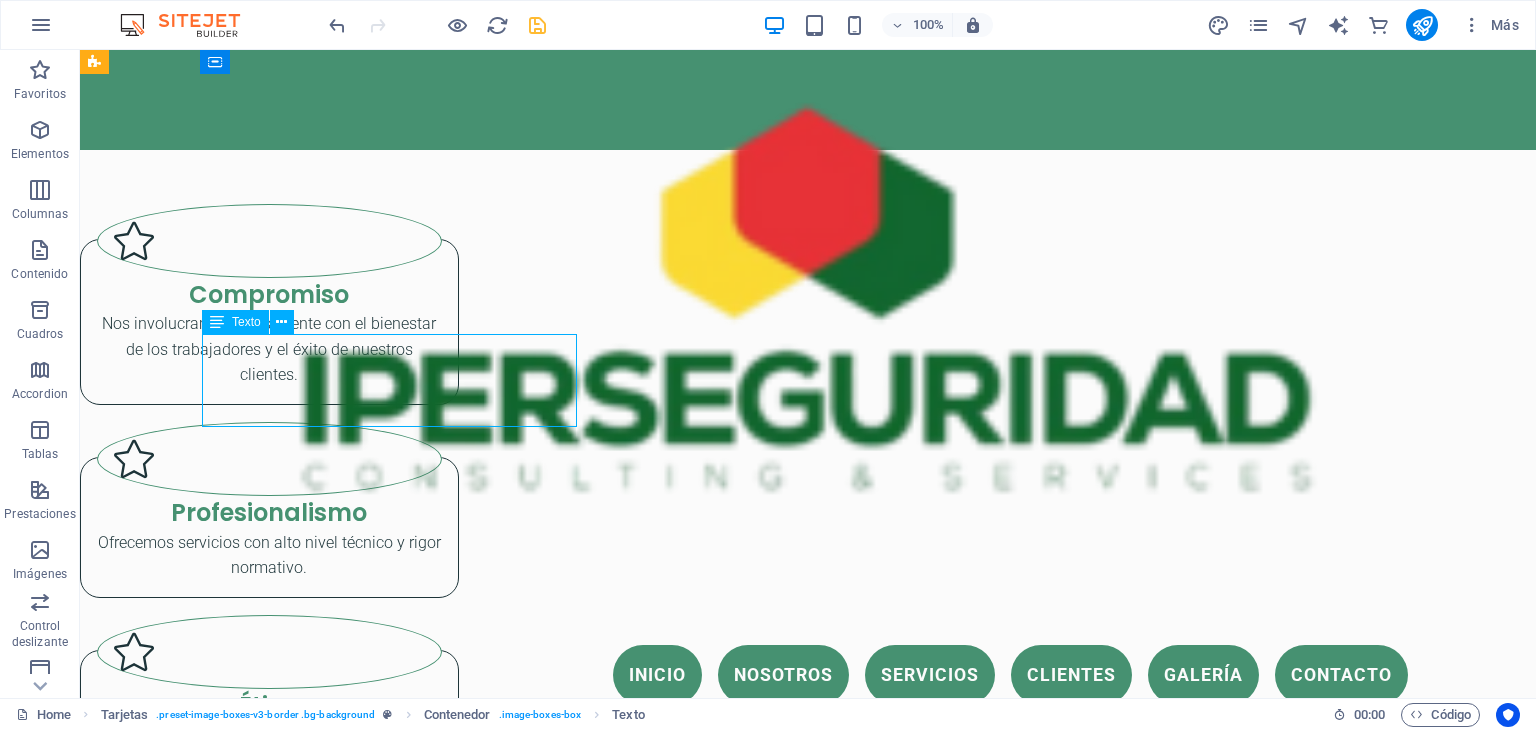 click on "Lorem ipsum dolor sit amet, consectetuer adipiscing elit. Aenean commodo ligula eget dolor. Lorem ipsum dolor sit amet." at bounding box center (269, 3202) 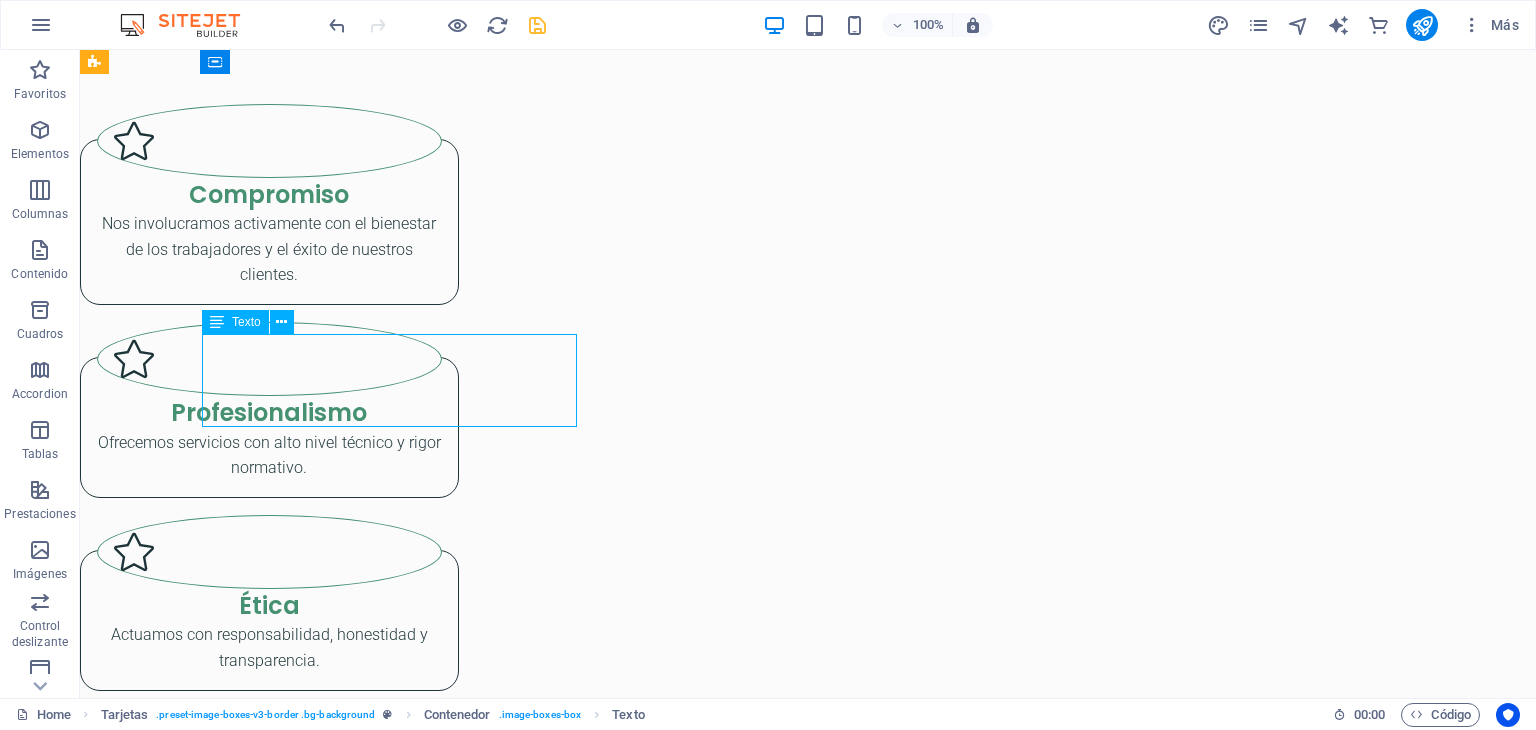 scroll, scrollTop: 2738, scrollLeft: 0, axis: vertical 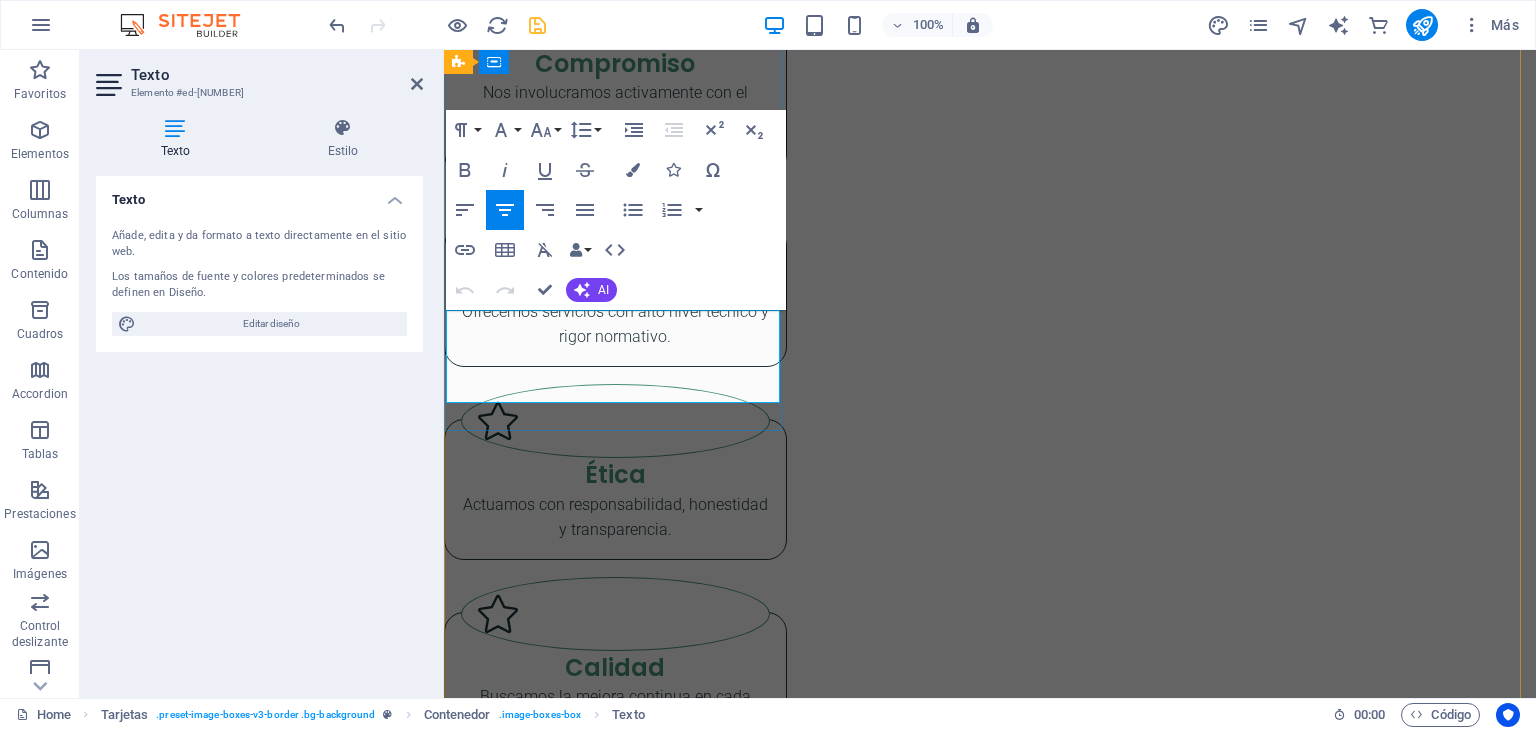 click on "Lorem ipsum dolor sit amet, consectetuer adipiscing elit. Aenean commodo ligula eget dolor. Lorem ipsum dolor sit amet." at bounding box center (615, 2966) 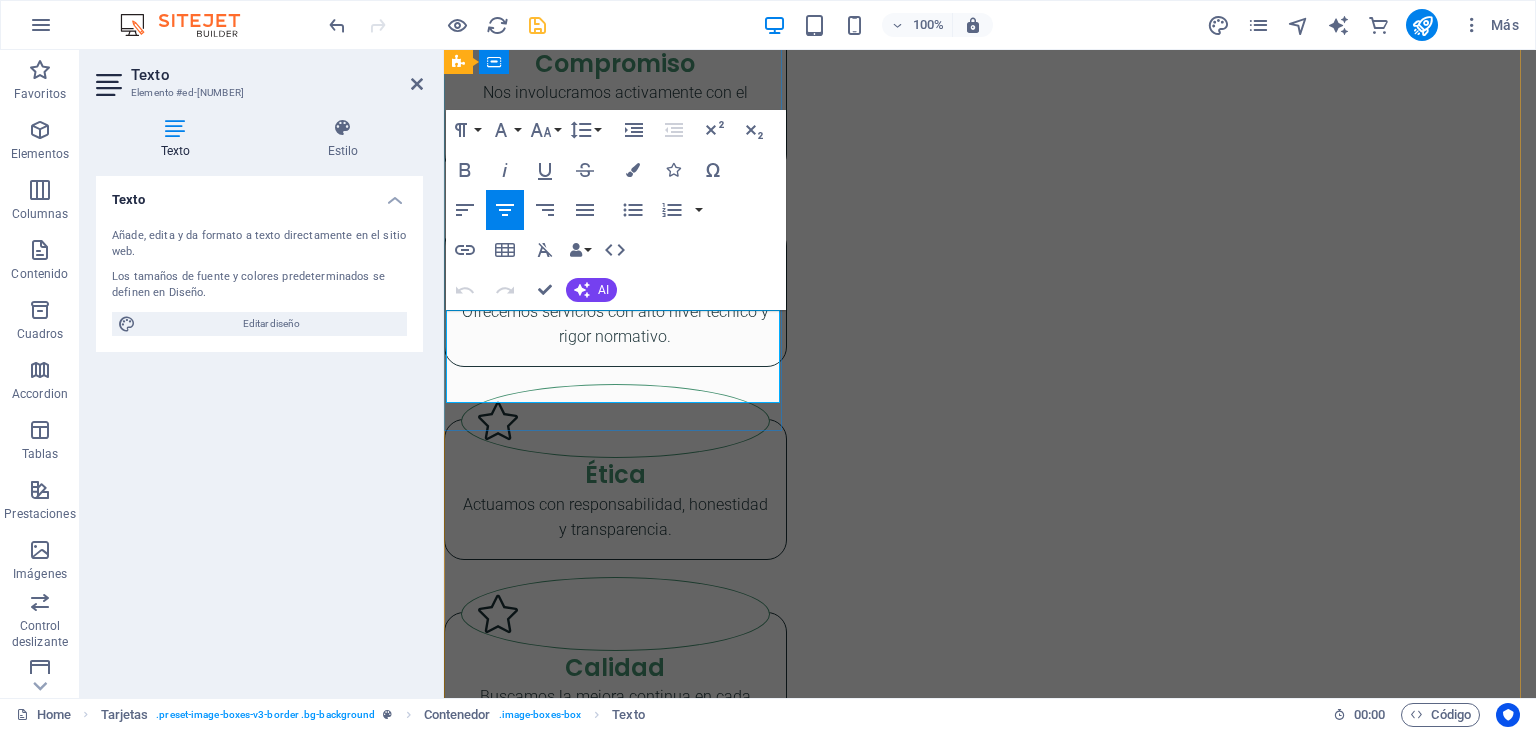 click on "Lorem ipsum dolor sit amet, consectetuer adipiscing elit. Aenean commodo ligula eget dolor. Lorem ipsum dolor sit amet." at bounding box center [615, 2974] 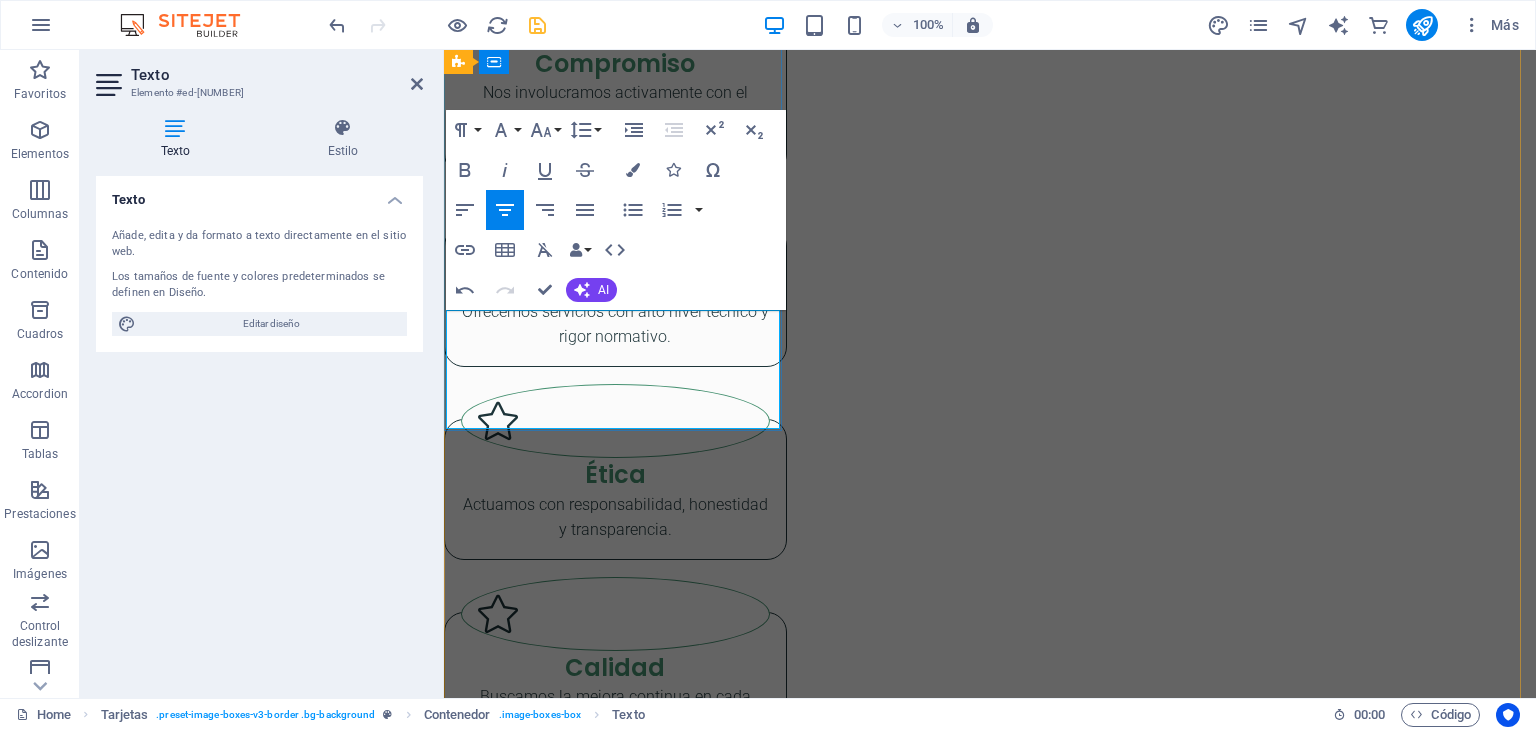 drag, startPoint x: 742, startPoint y: 401, endPoint x: 450, endPoint y: 315, distance: 304.40106 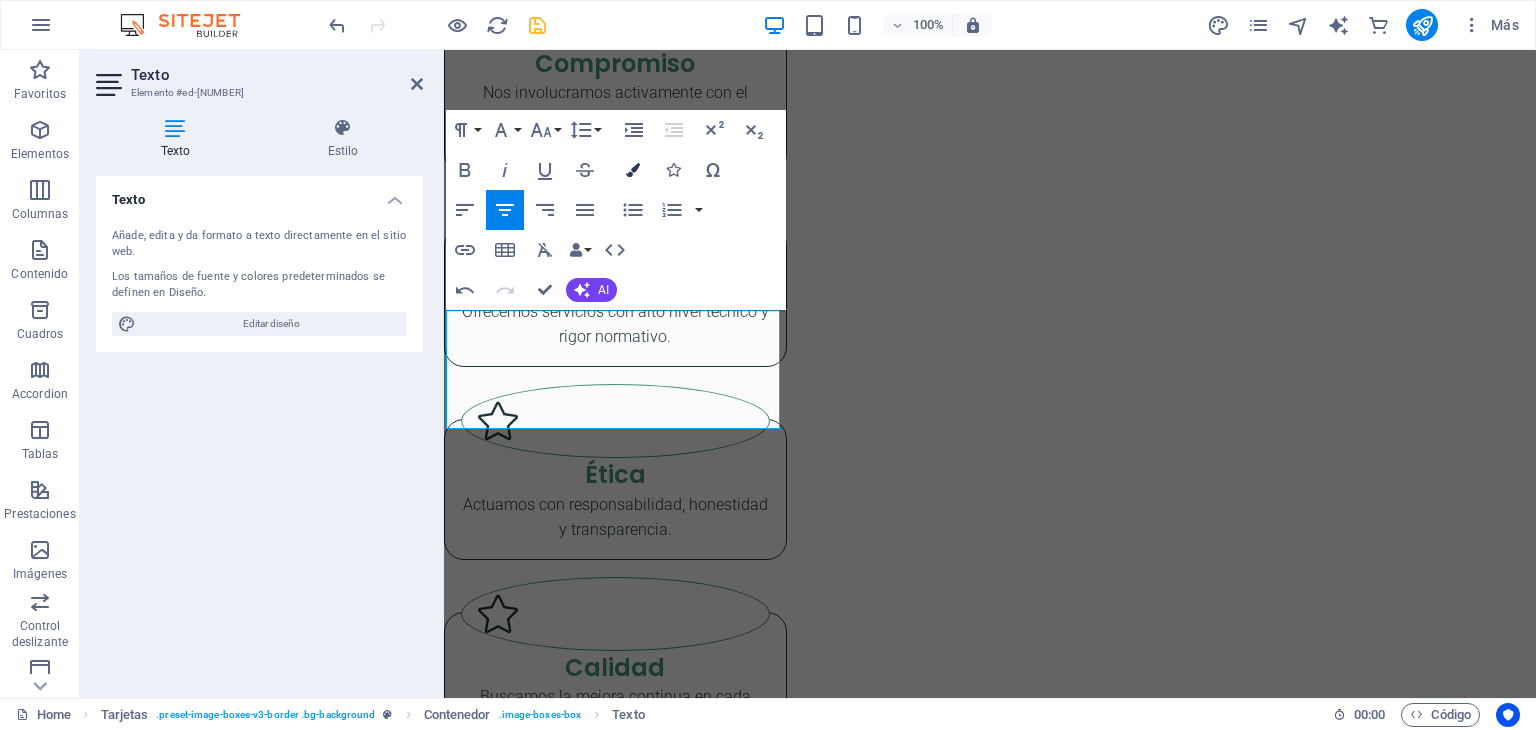 click at bounding box center (633, 170) 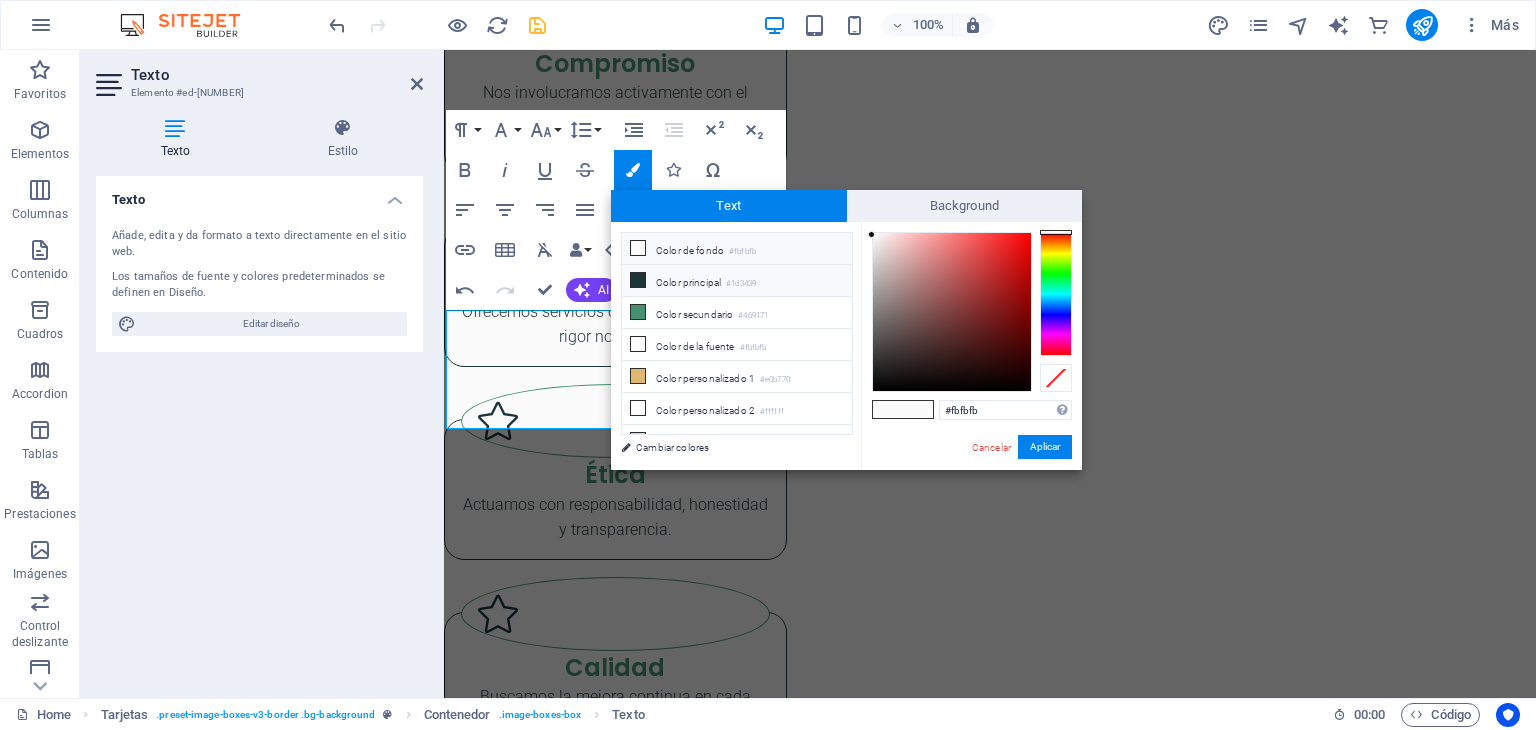 click on "Color principal
#1d3439" at bounding box center (737, 281) 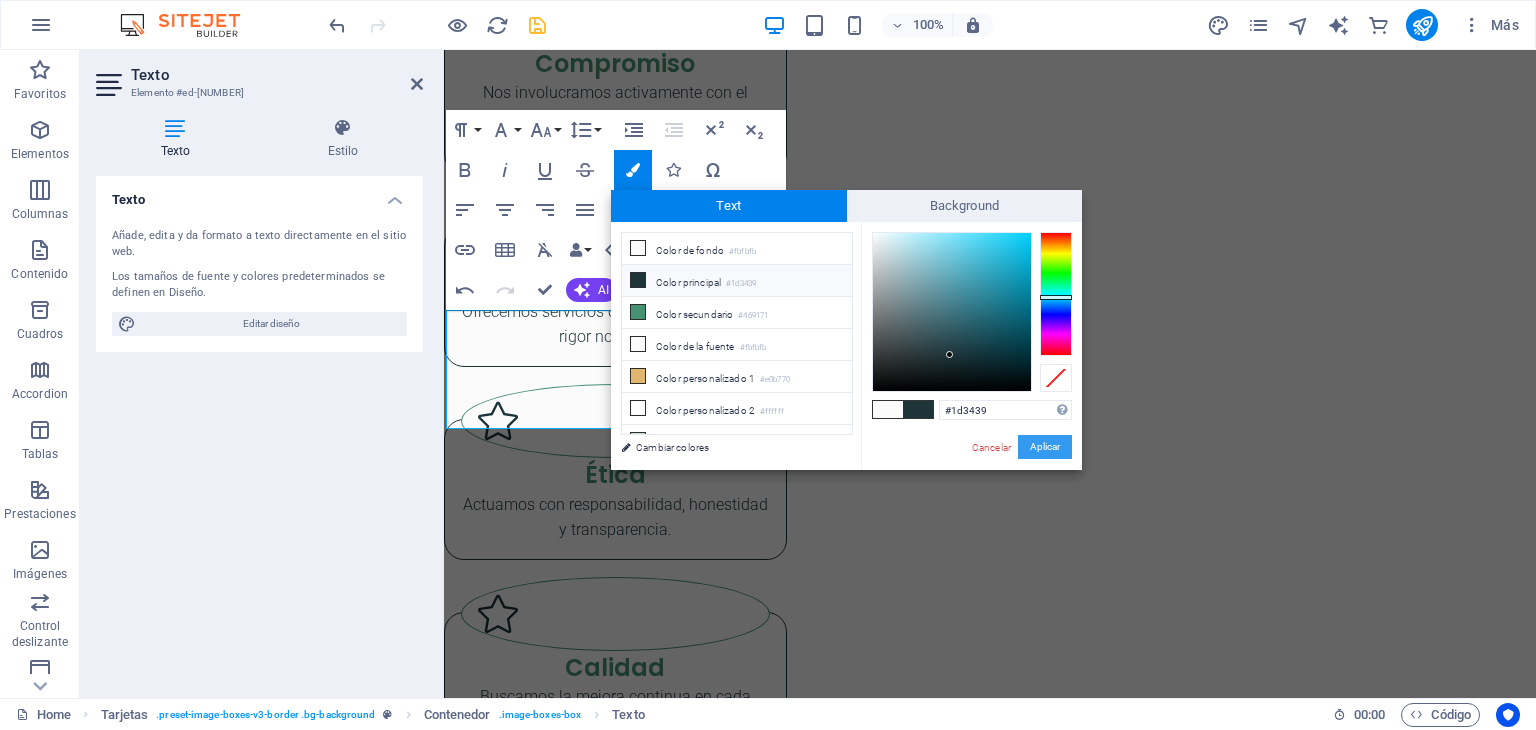 click on "Aplicar" at bounding box center (1045, 447) 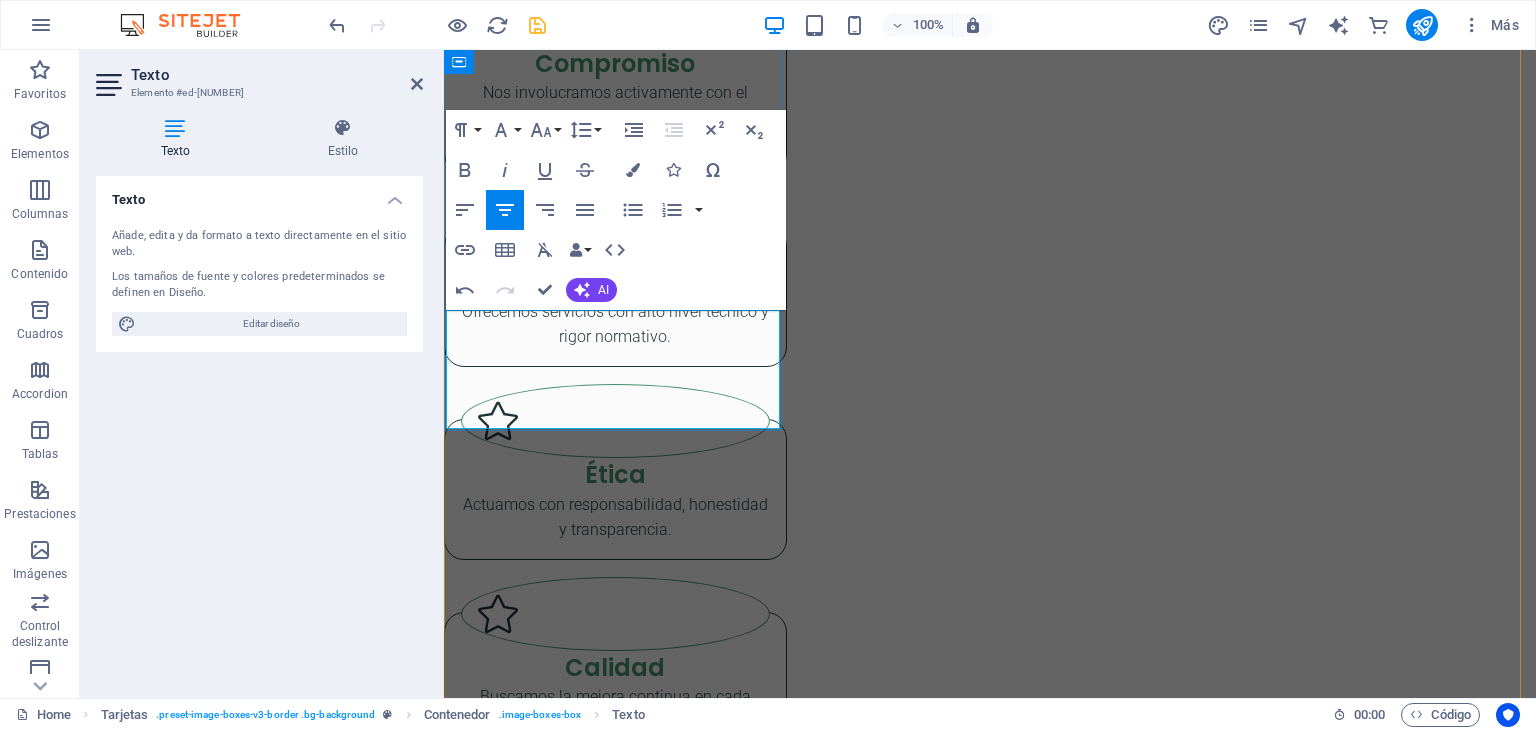 click on "Implementación de una política alineada a los principios preventivos de la organización, en cumplimiento con la Ley N.° 29783 y su reglamento" at bounding box center [615, 2979] 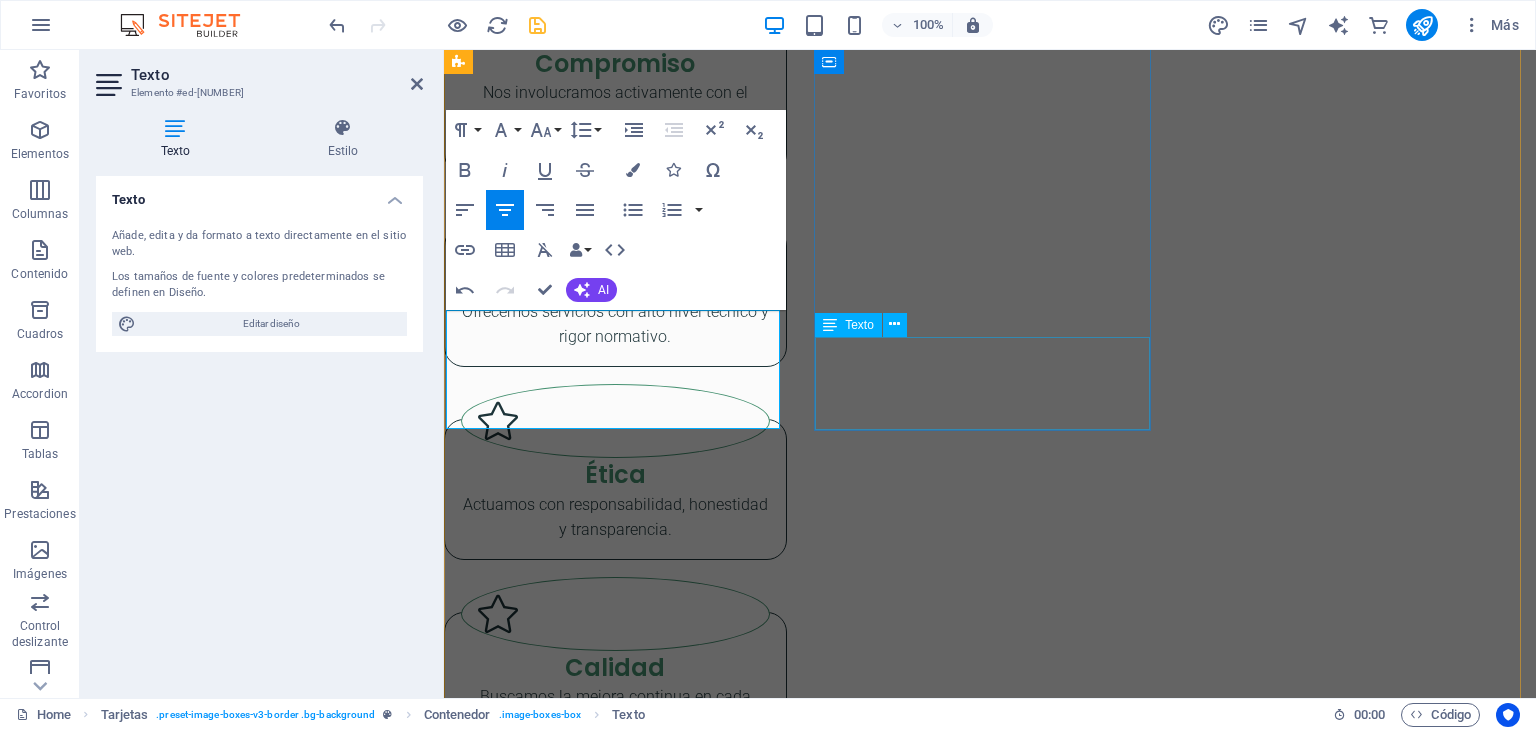 click on "Lorem ipsum dolor sit amet, consectetuer adipiscing elit. Aenean commodo ligula eget dolor. Lorem ipsum dolor sit amet." at bounding box center (615, 3420) 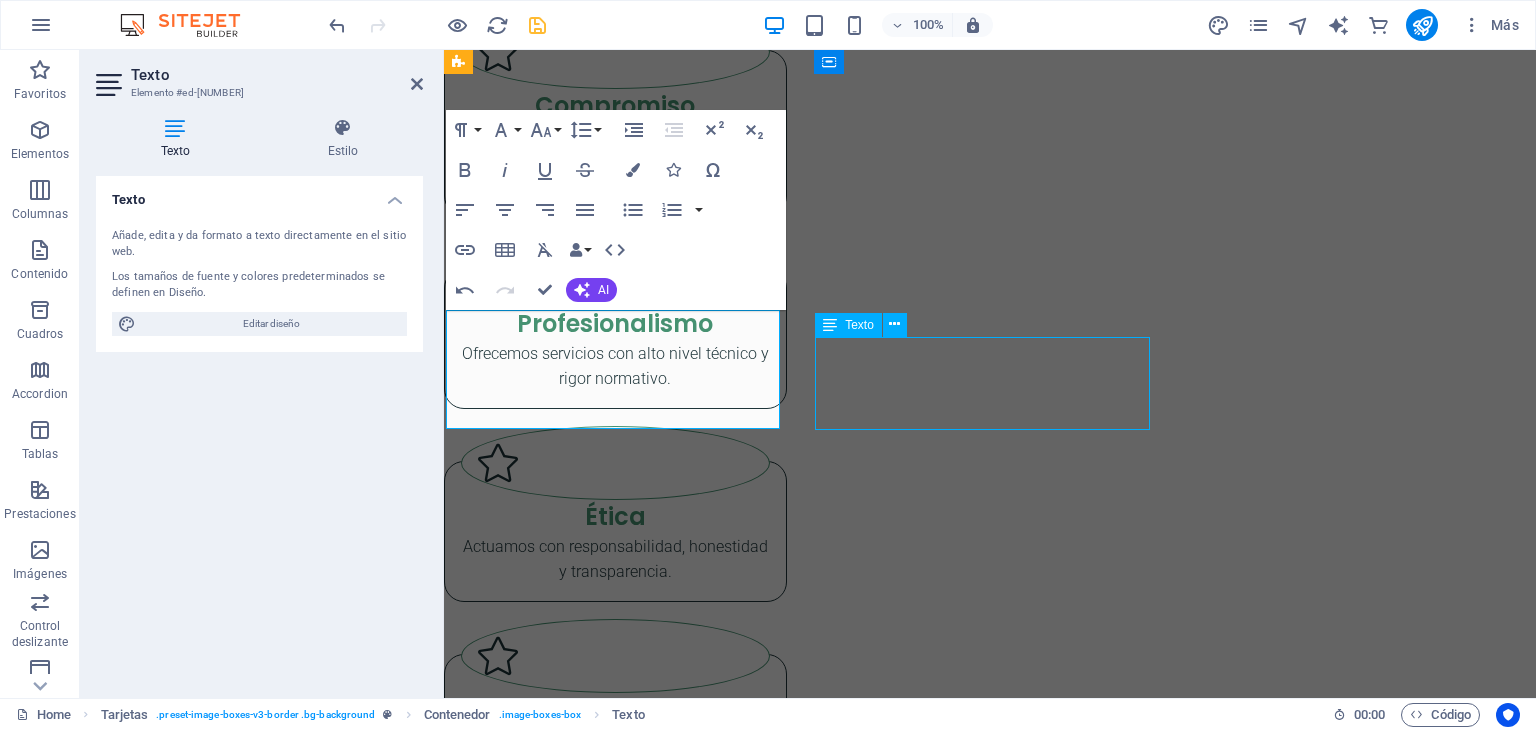 scroll, scrollTop: 2625, scrollLeft: 0, axis: vertical 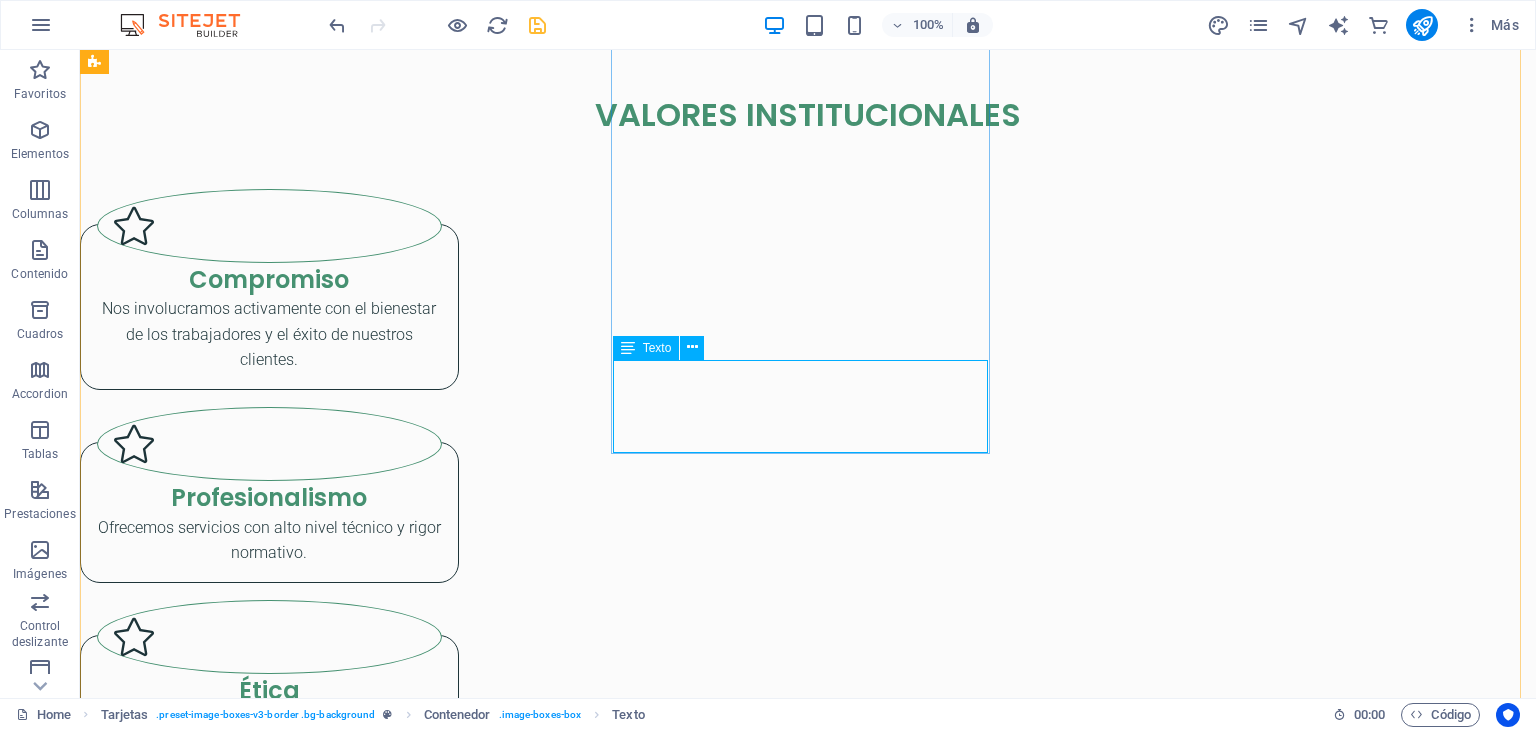 click on "Lorem ipsum dolor sit amet, consectetuer adipiscing elit. Aenean commodo ligula eget dolor. Lorem ipsum dolor sit amet." at bounding box center (269, 3653) 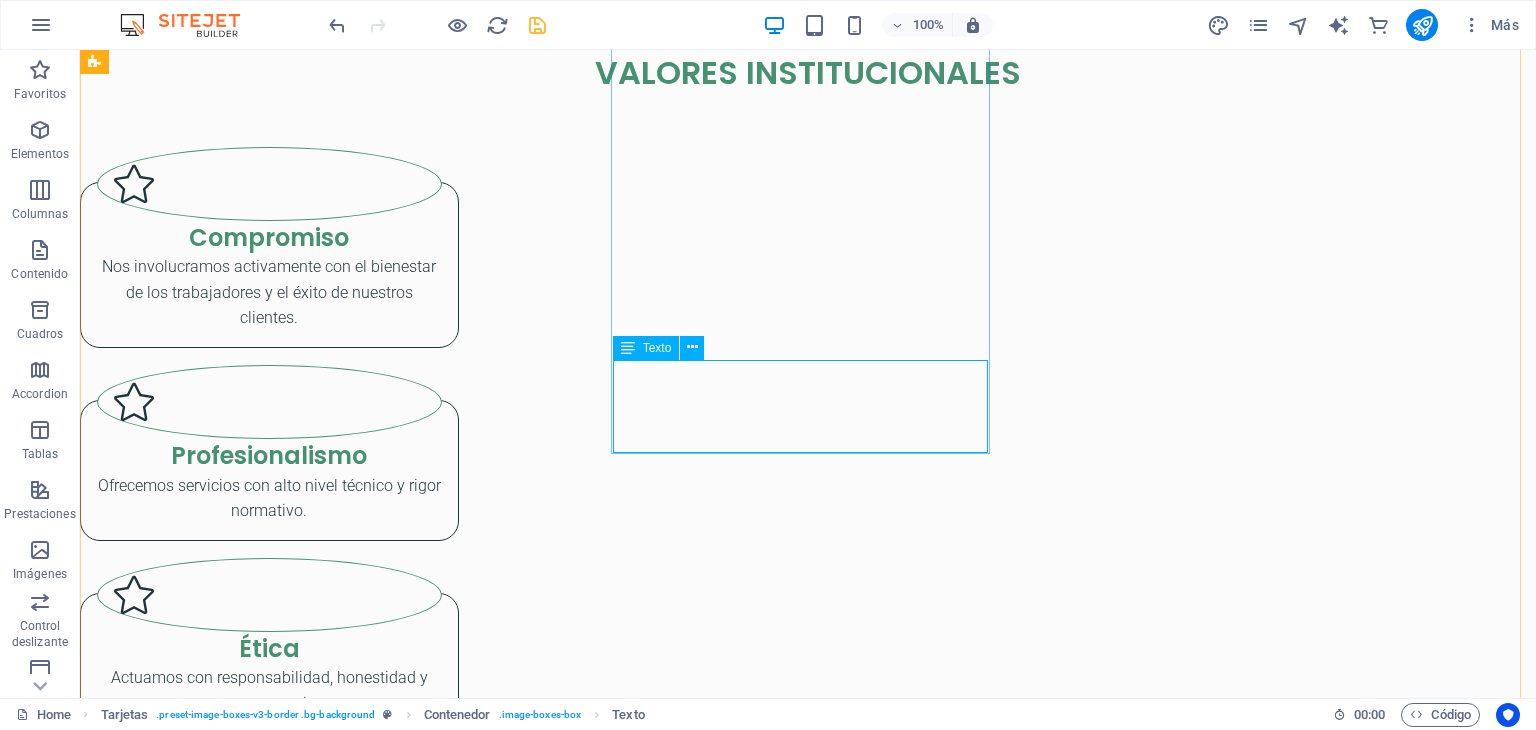 scroll, scrollTop: 2738, scrollLeft: 0, axis: vertical 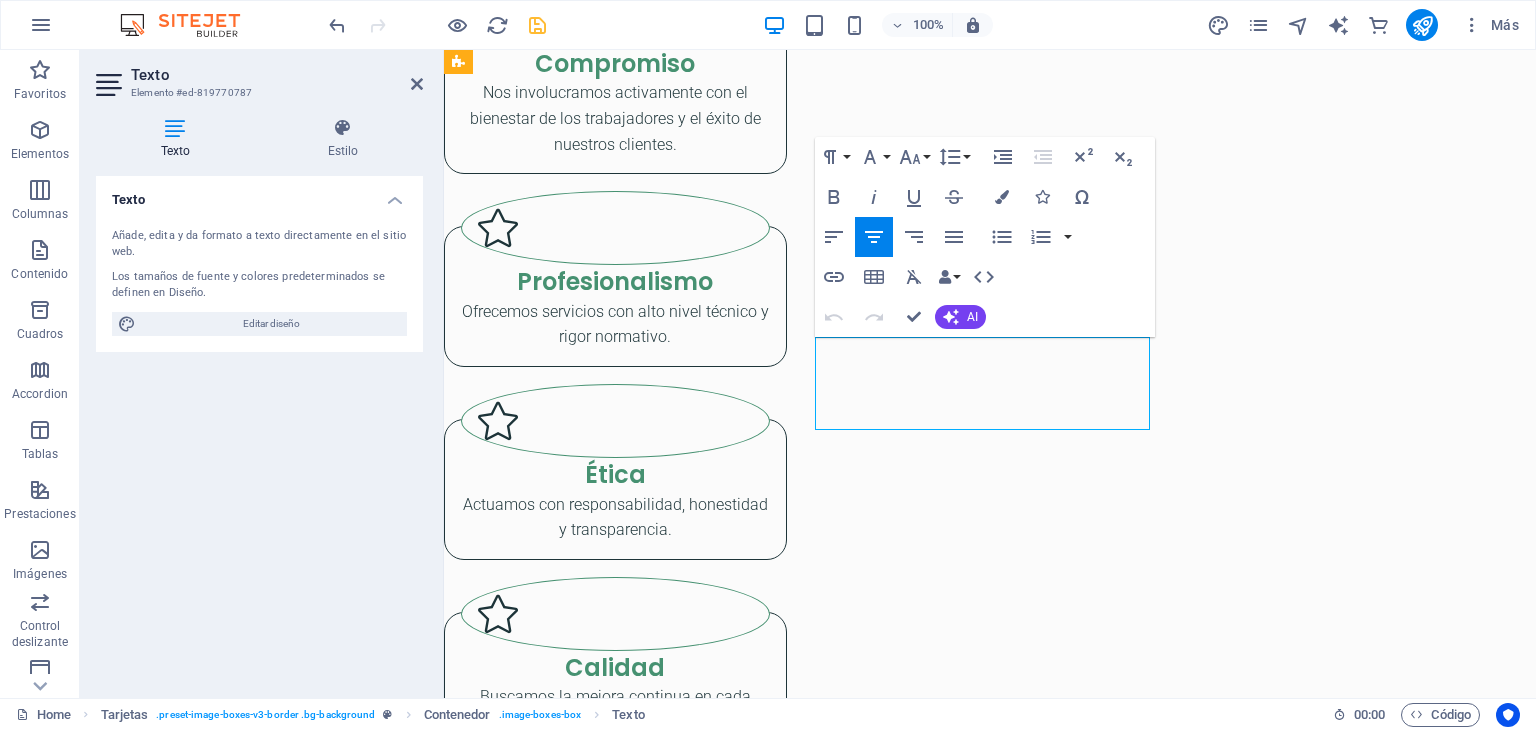 drag, startPoint x: 1128, startPoint y: 414, endPoint x: 993, endPoint y: 379, distance: 139.46326 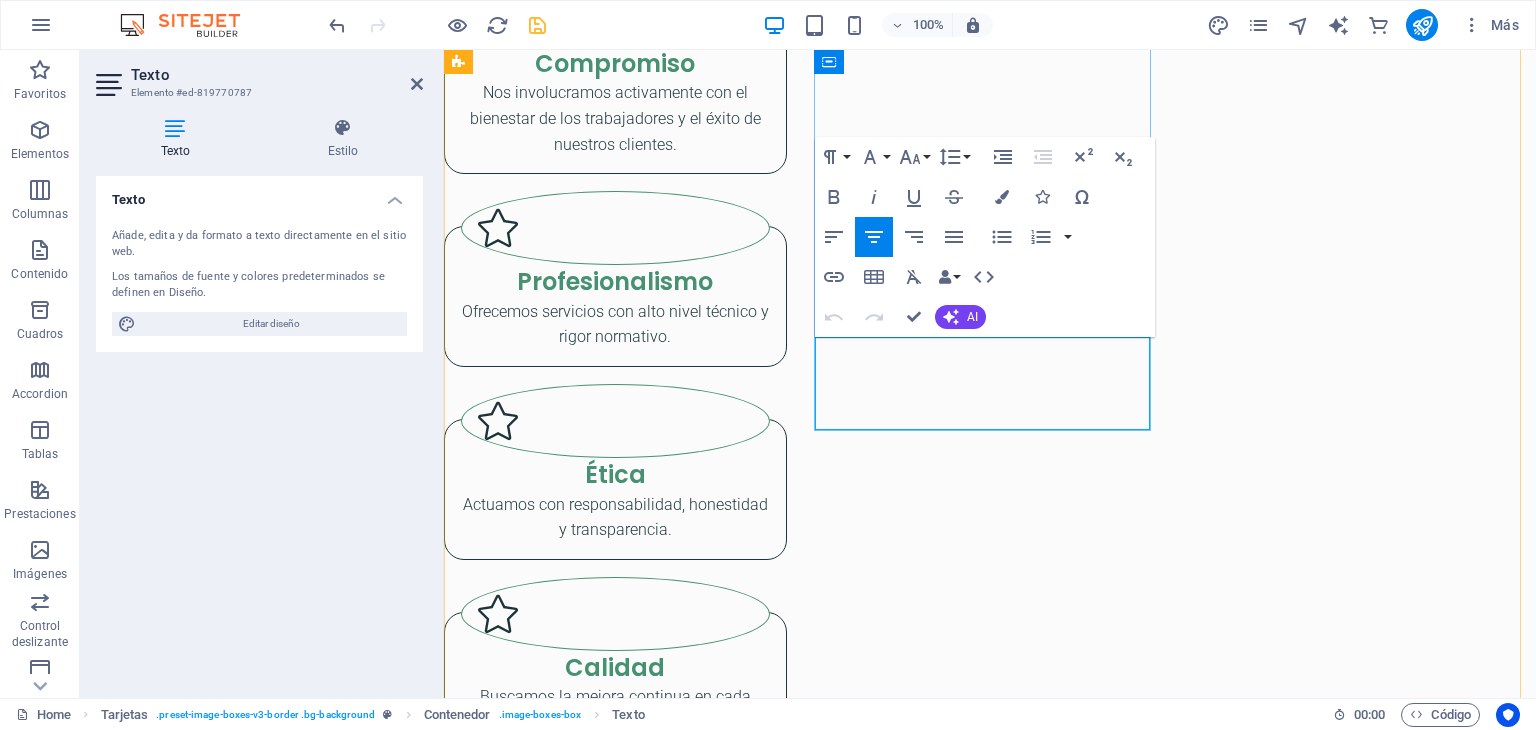 click on "Lorem ipsum dolor sit amet, consectetuer adipiscing elit. Aenean commodo ligula eget dolor. Lorem ipsum dolor sit amet." at bounding box center [615, 3412] 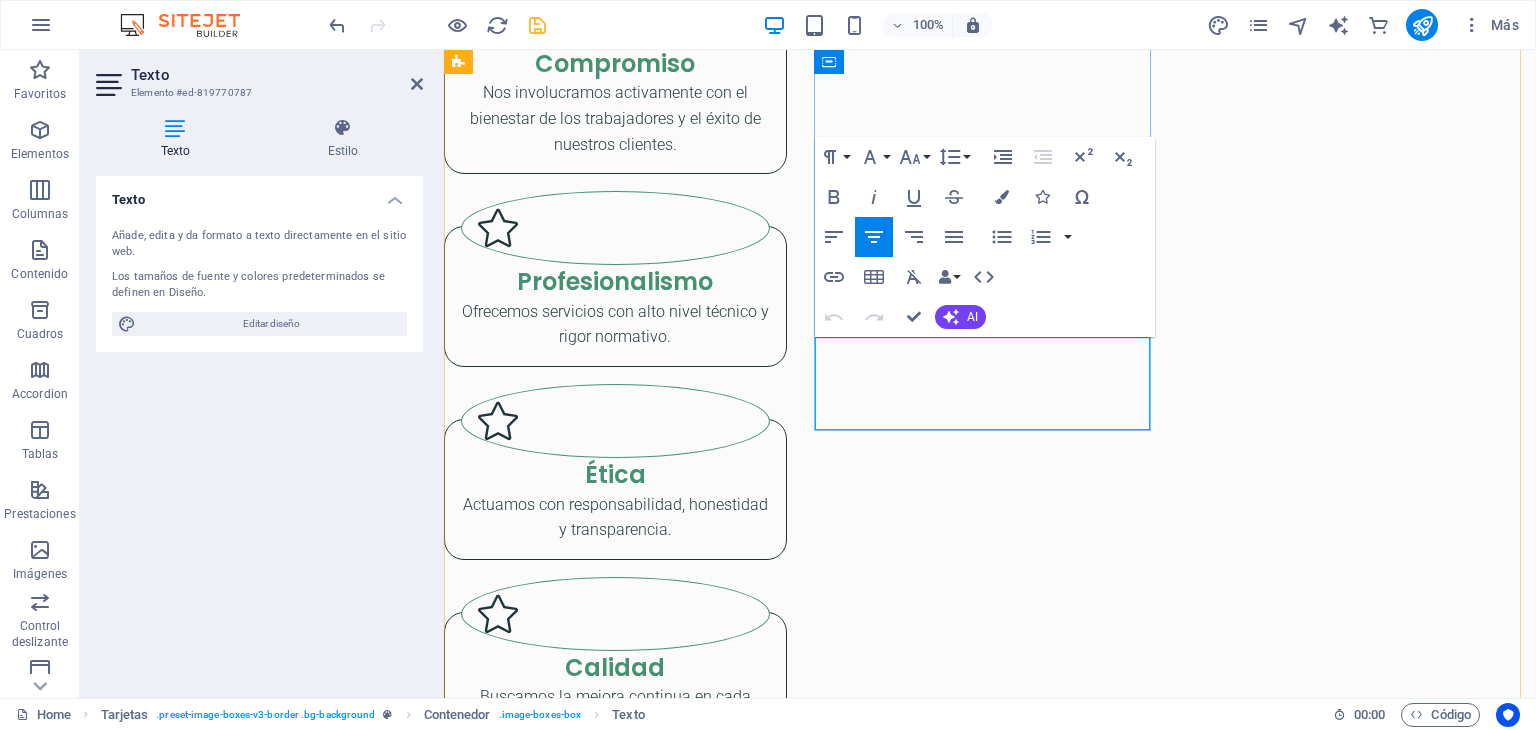 scroll, scrollTop: 1404, scrollLeft: 2, axis: both 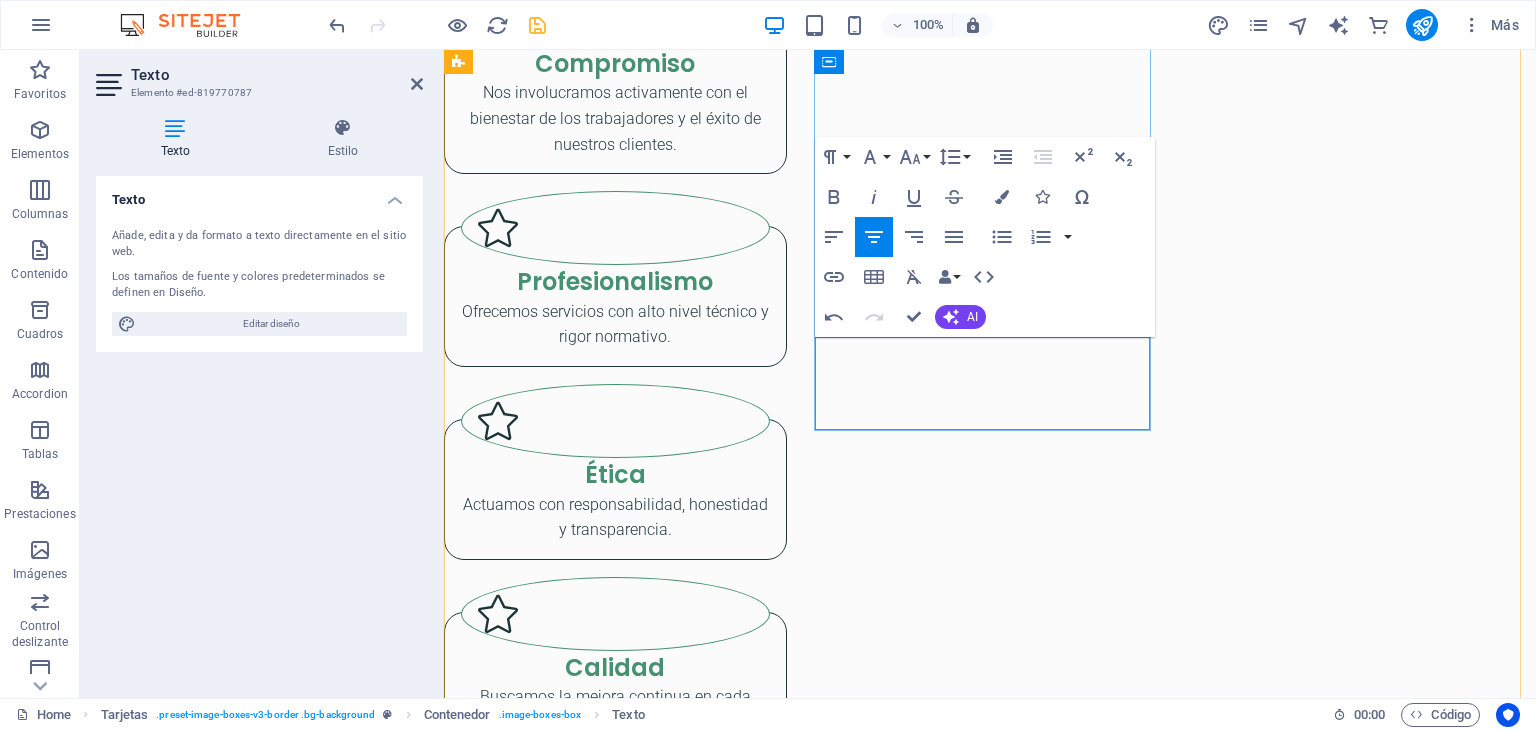 drag, startPoint x: 1132, startPoint y: 412, endPoint x: 828, endPoint y: 343, distance: 311.73227 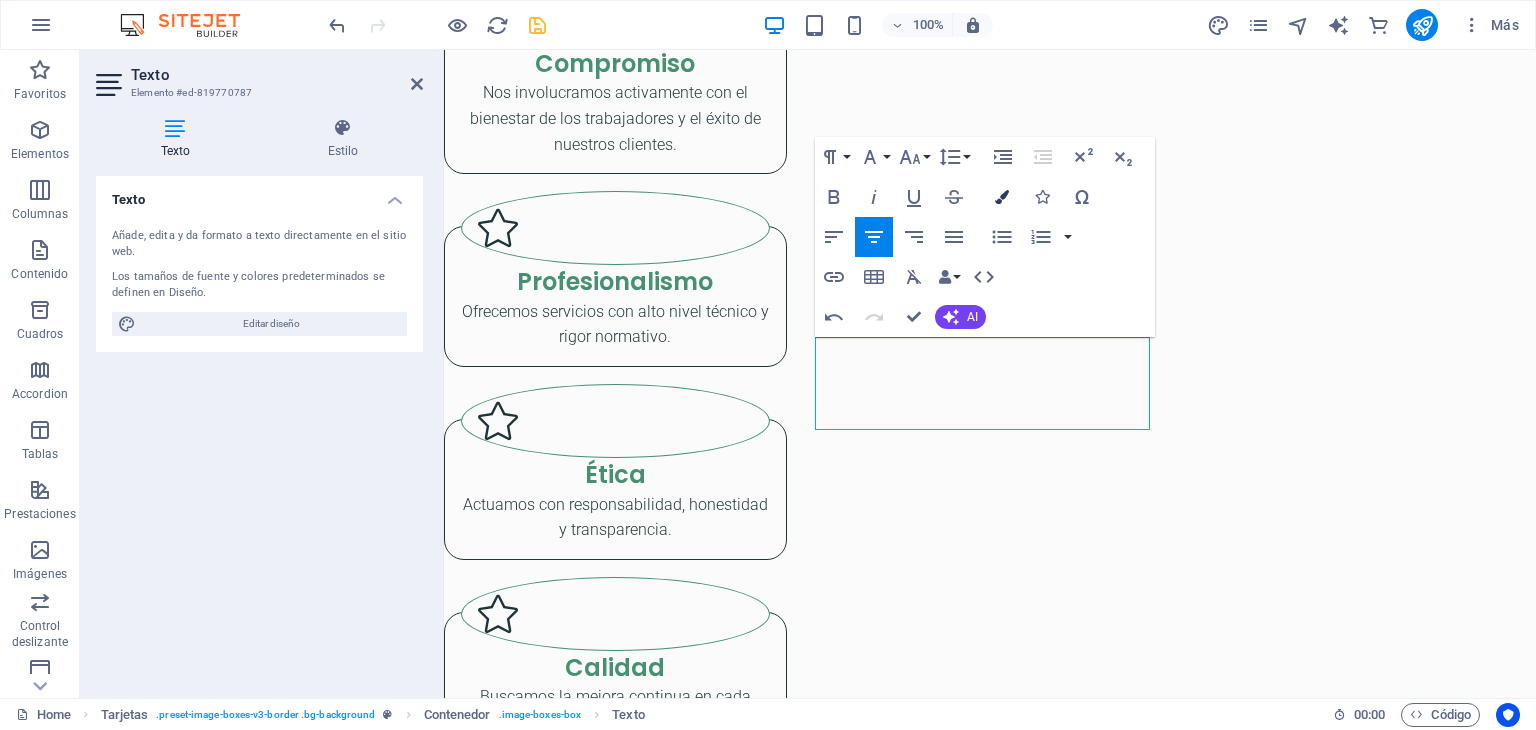 click on "Colors" at bounding box center (1002, 197) 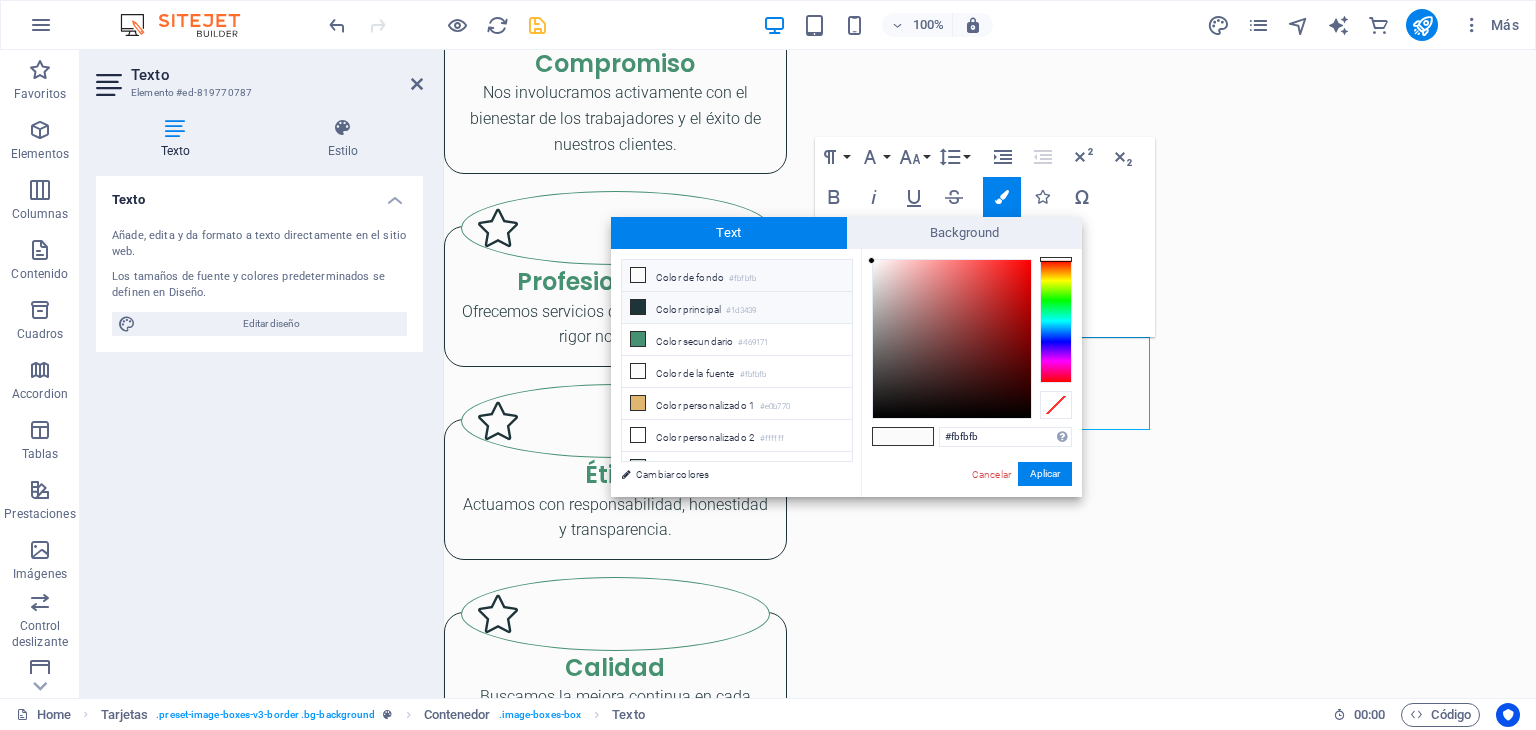 click on "Color principal
#1d3439" at bounding box center (737, 308) 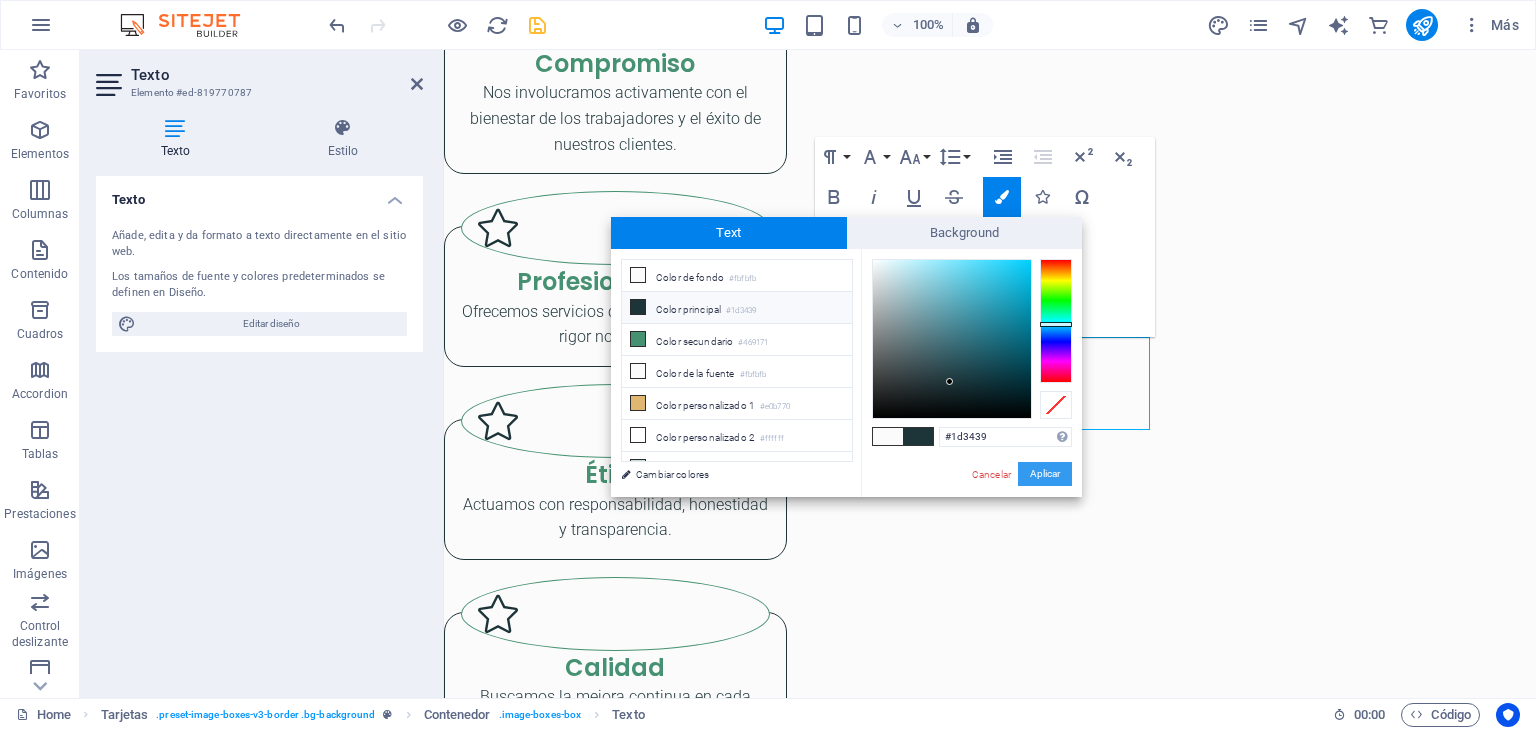 click on "Aplicar" at bounding box center (1045, 474) 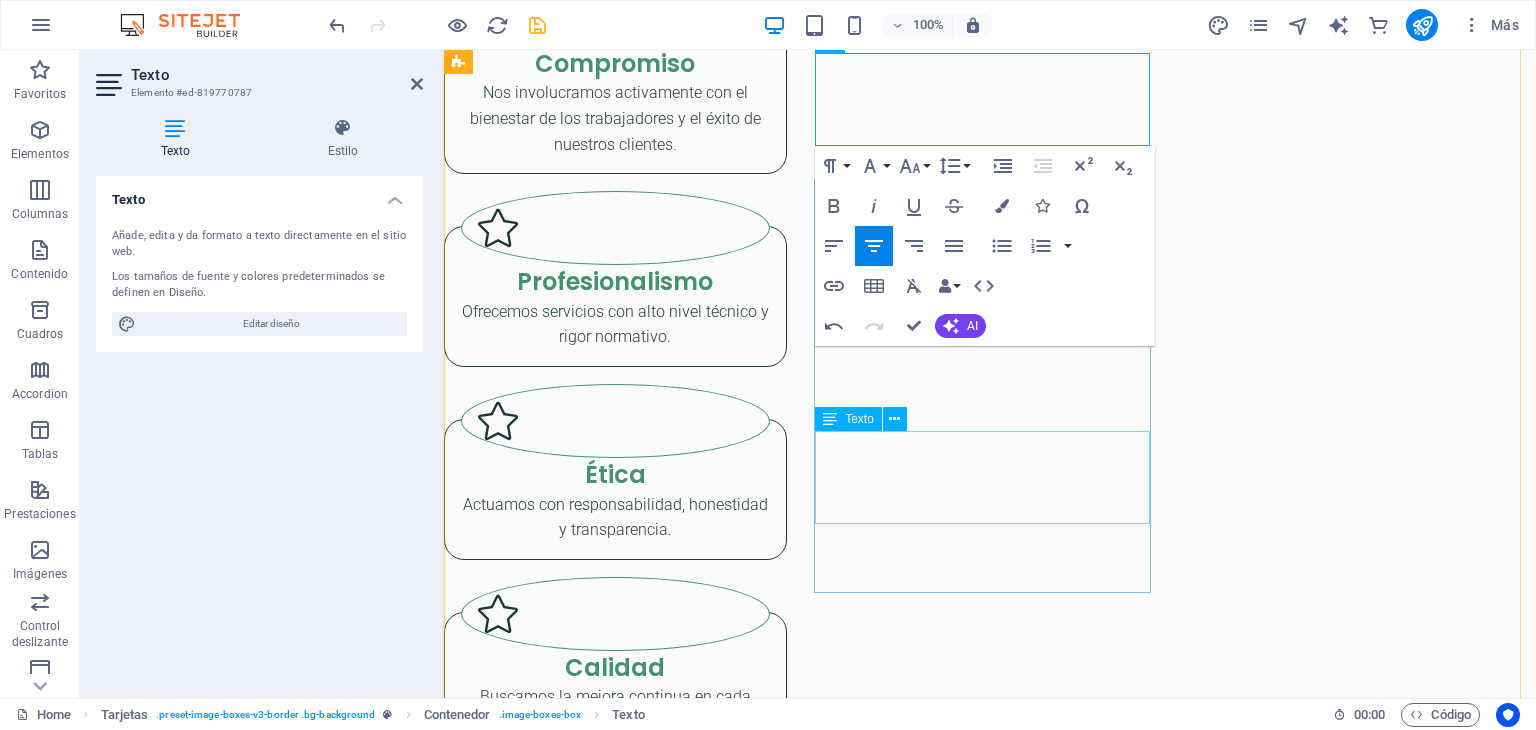 scroll, scrollTop: 3036, scrollLeft: 0, axis: vertical 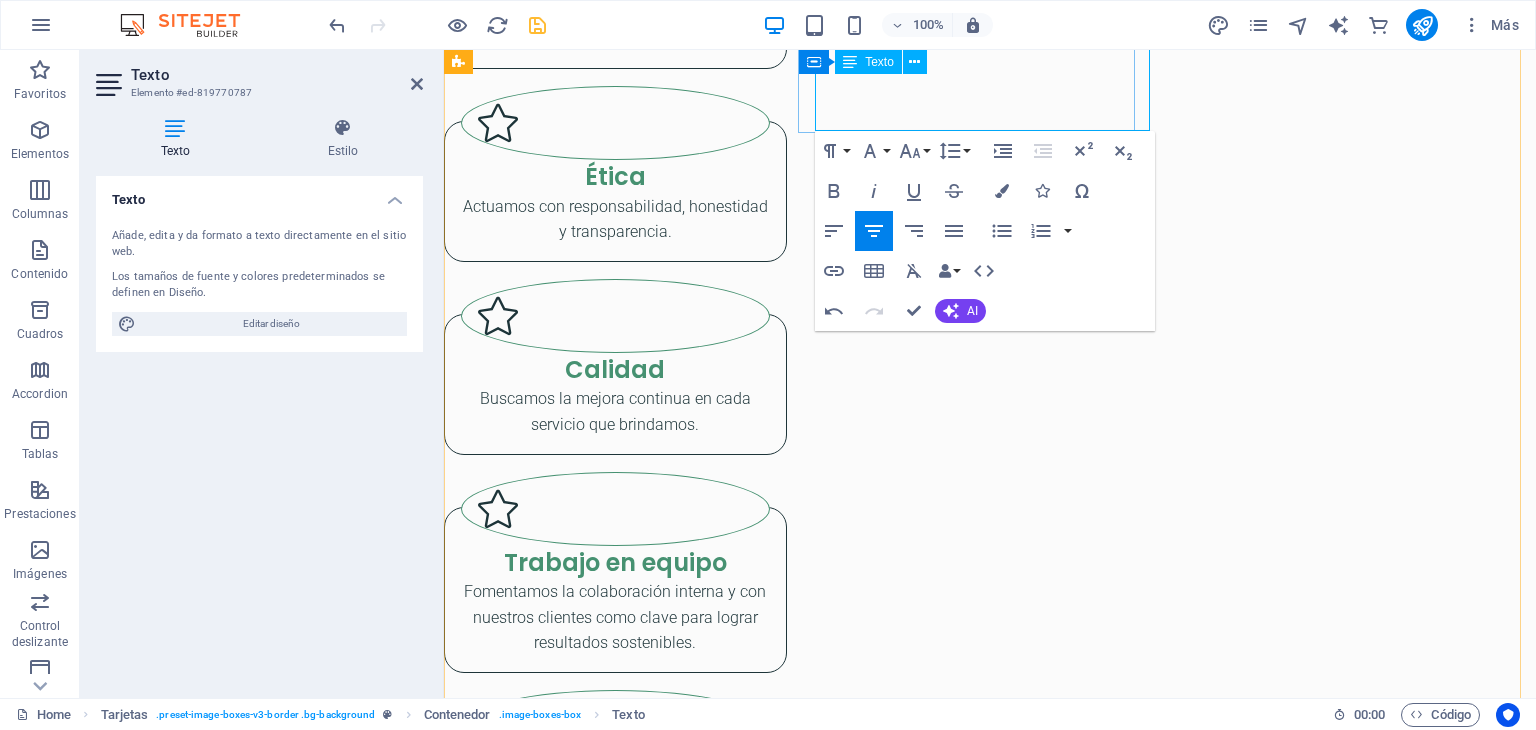 click on "implementación del Plan y Programa Anual de SST, conforme a lo dispuesto por la Ley N.º 29783 y su reglamento." at bounding box center (599, 3114) 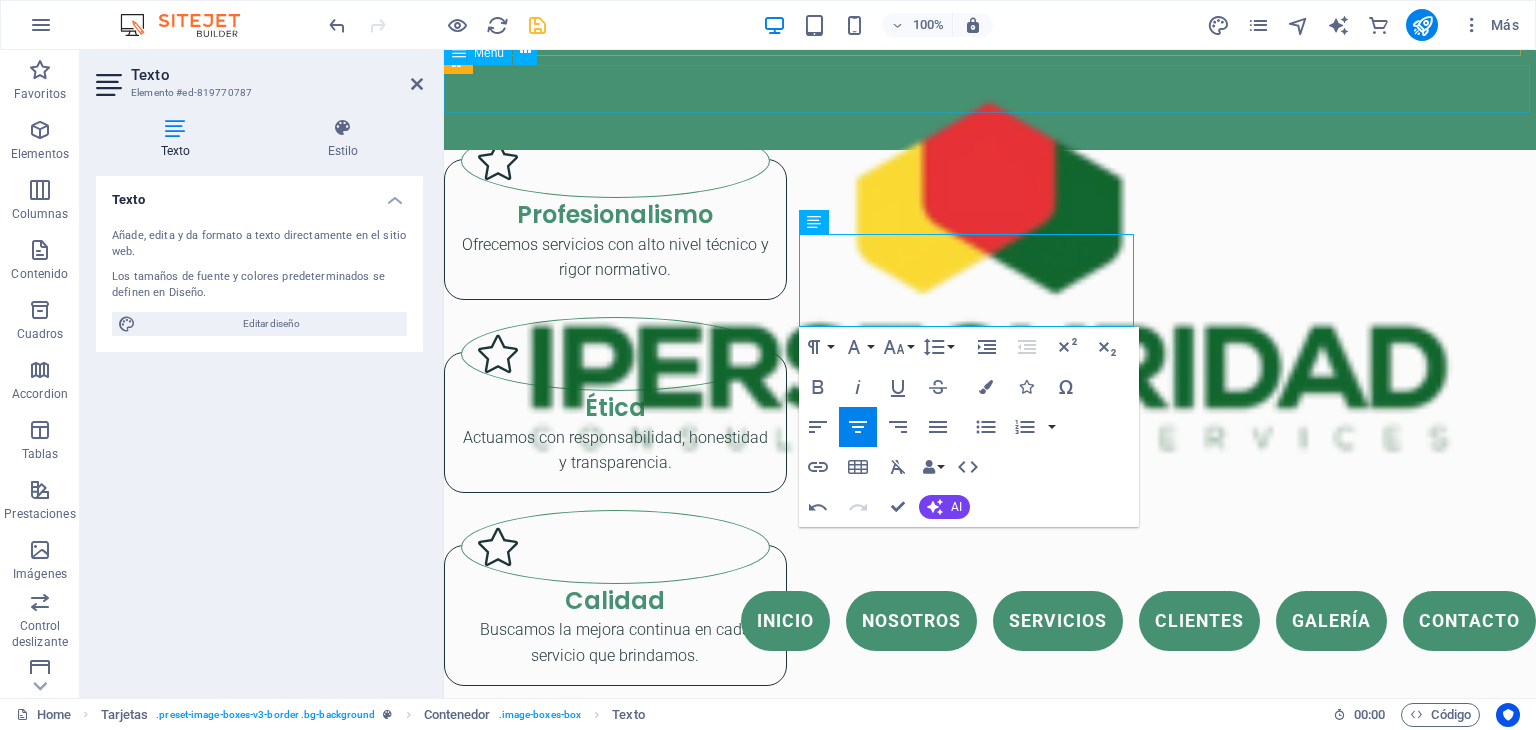 scroll, scrollTop: 2904, scrollLeft: 0, axis: vertical 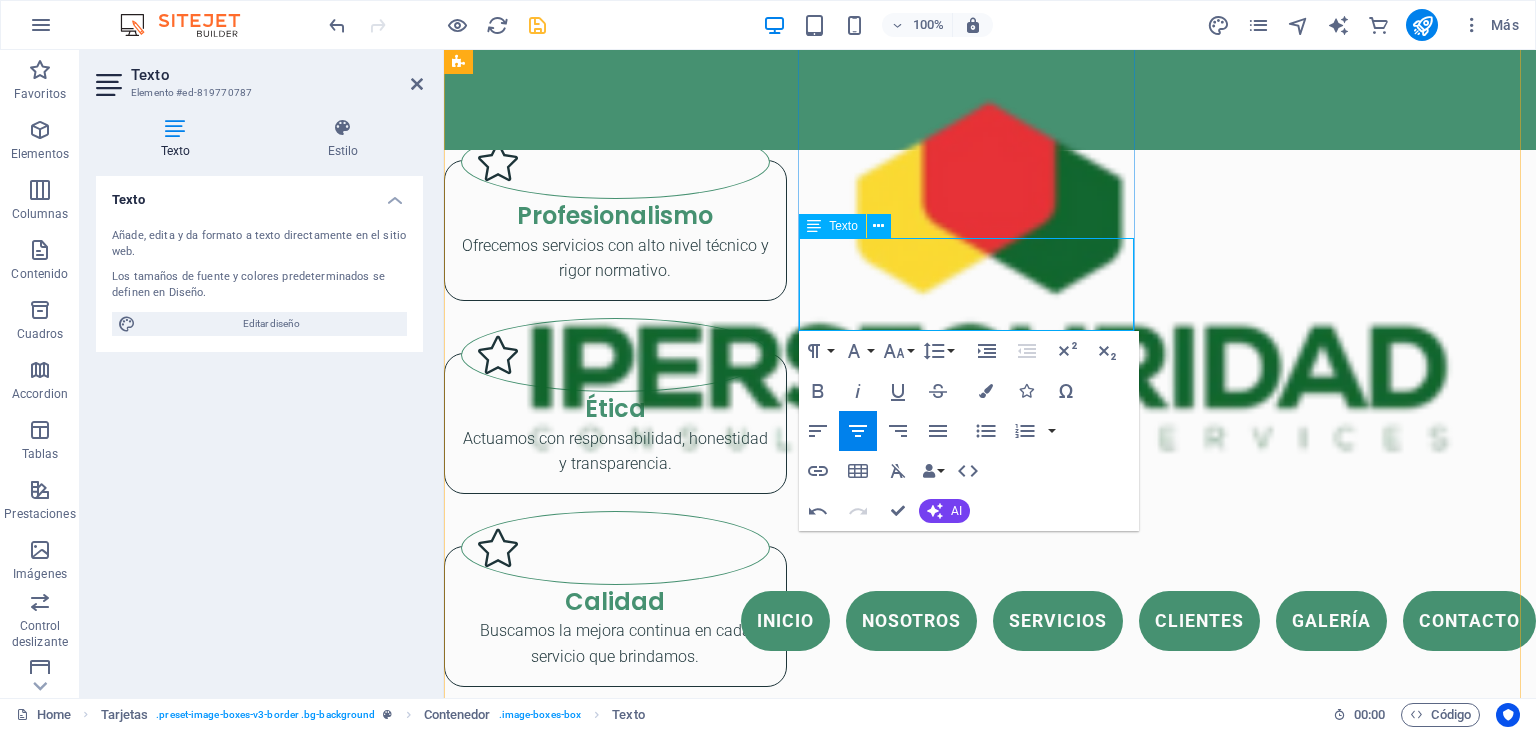 click on "implementación del Plan y Programa Anual de SST, conforme a lo dispuesto por la Ley N.º 29783 y su reglamento." at bounding box center (599, 3346) 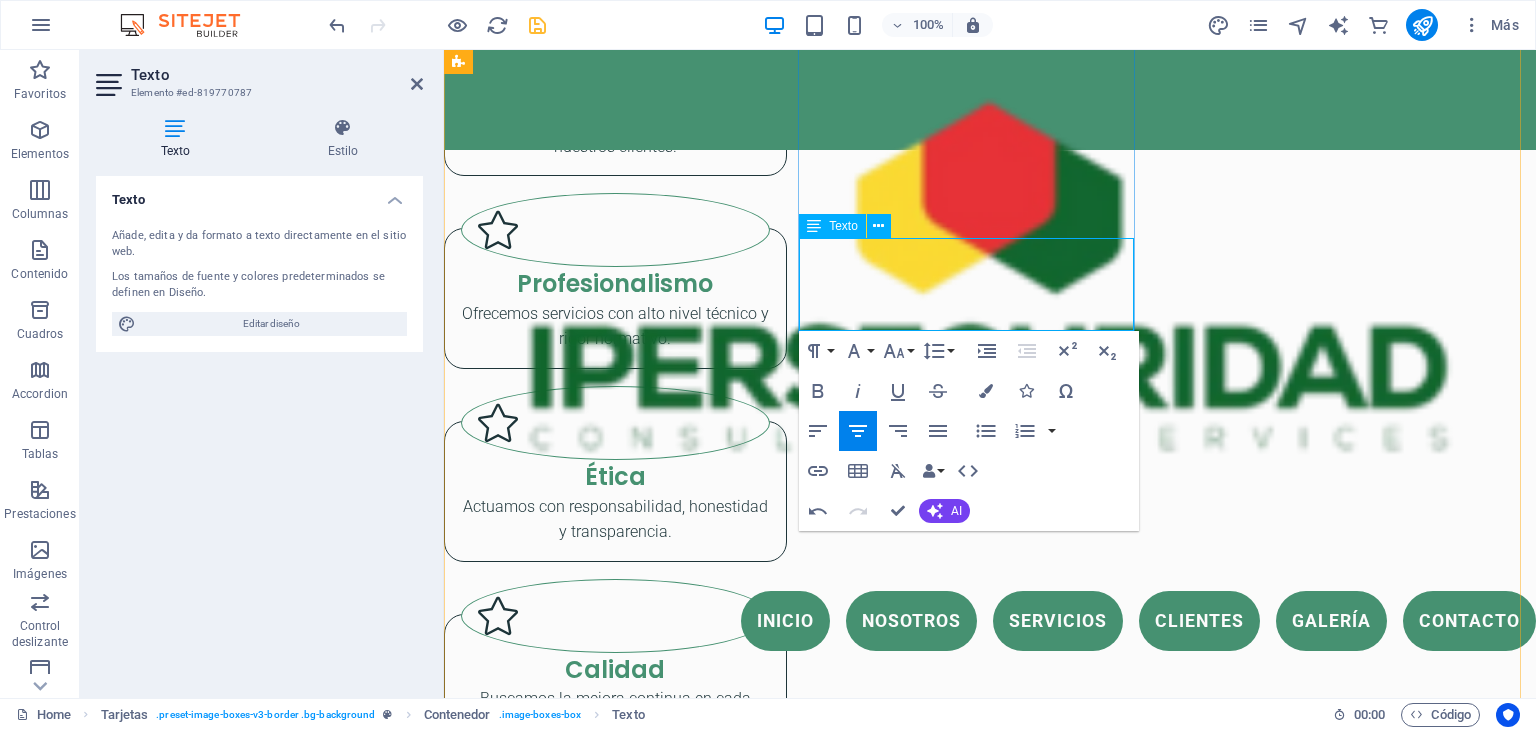 type 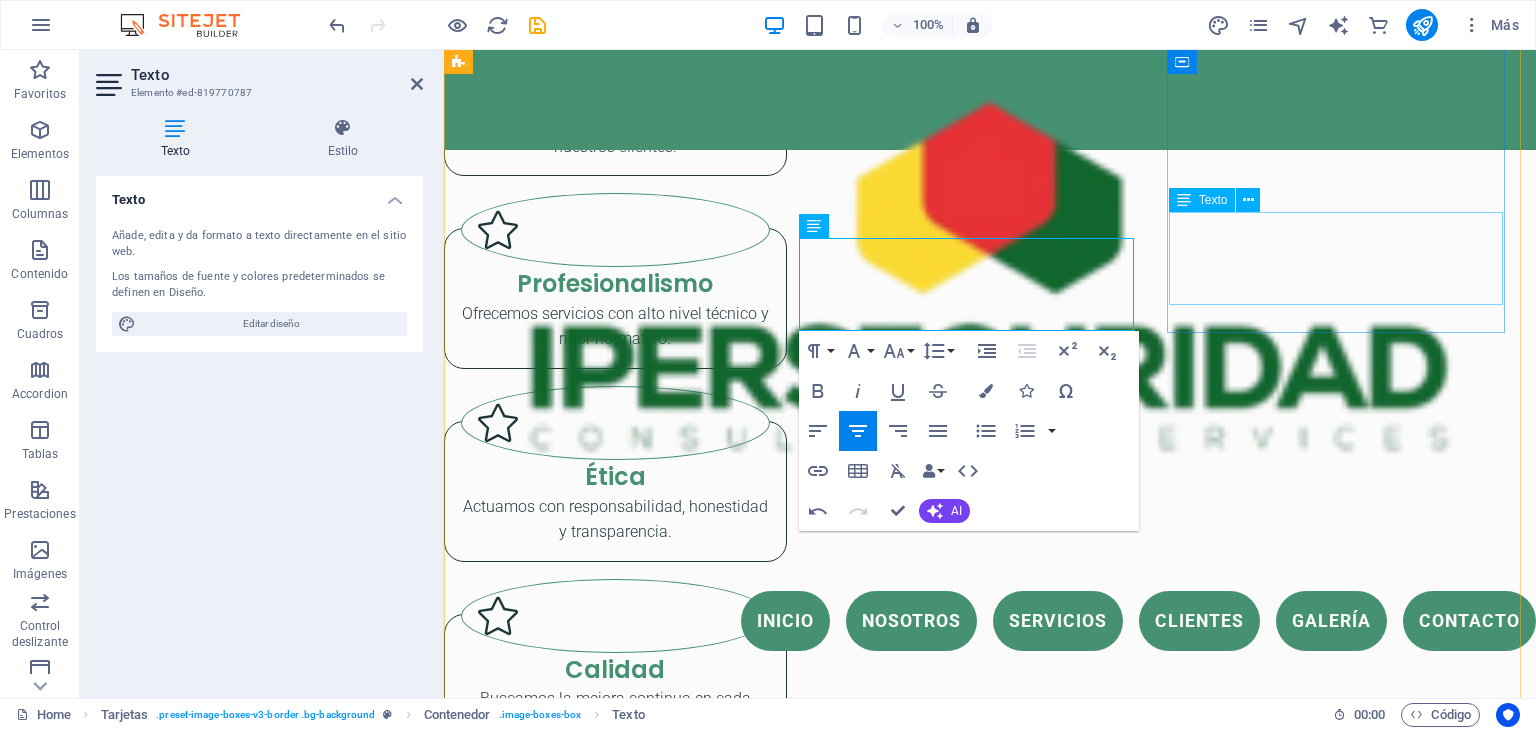 click on "Lorem ipsum dolor sit amet, consectetuer adipiscing elit. Aenean commodo ligula eget dolor. Lorem ipsum dolor sit amet." at bounding box center [599, 3814] 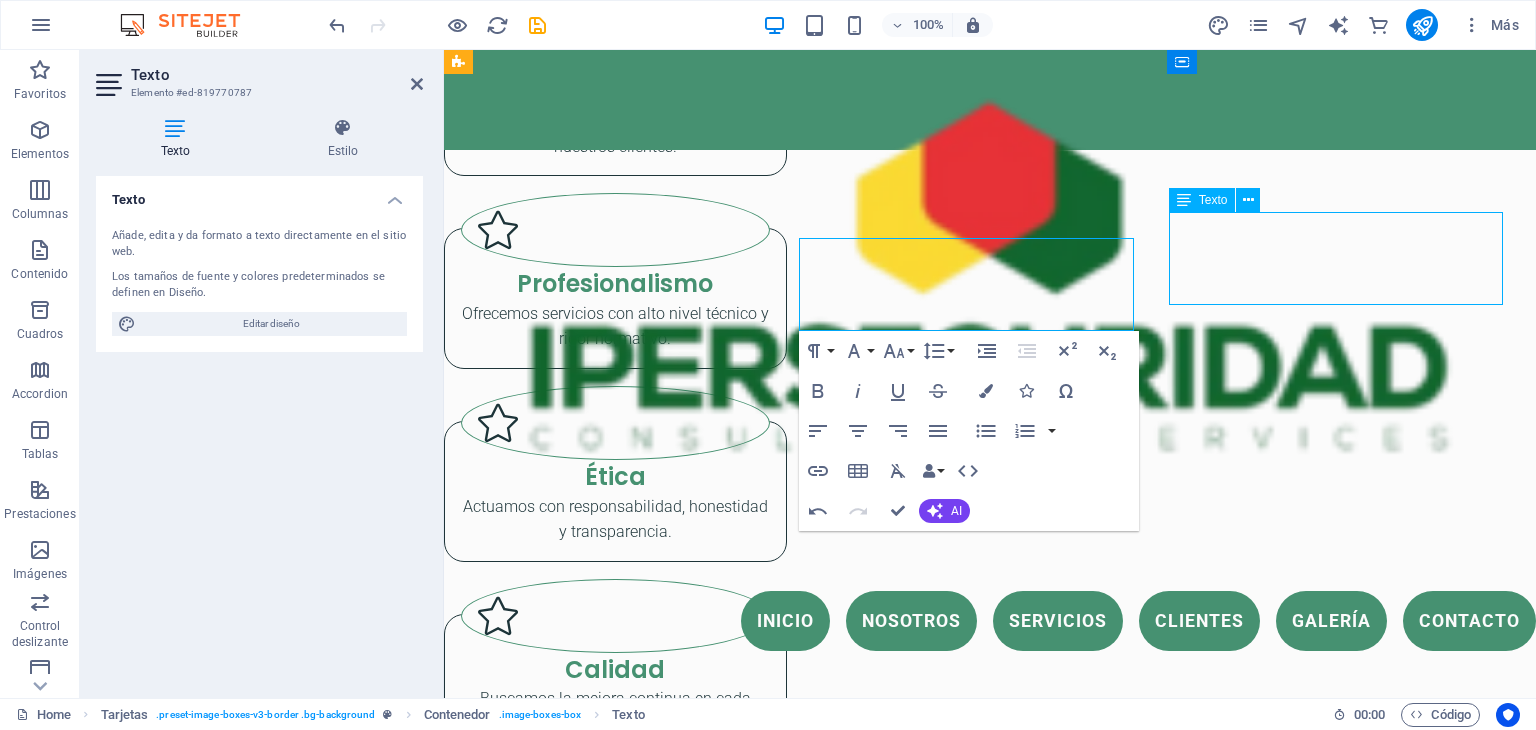 click on "Lorem ipsum dolor sit amet, consectetuer adipiscing elit. Aenean commodo ligula eget dolor. Lorem ipsum dolor sit amet." at bounding box center (599, 3814) 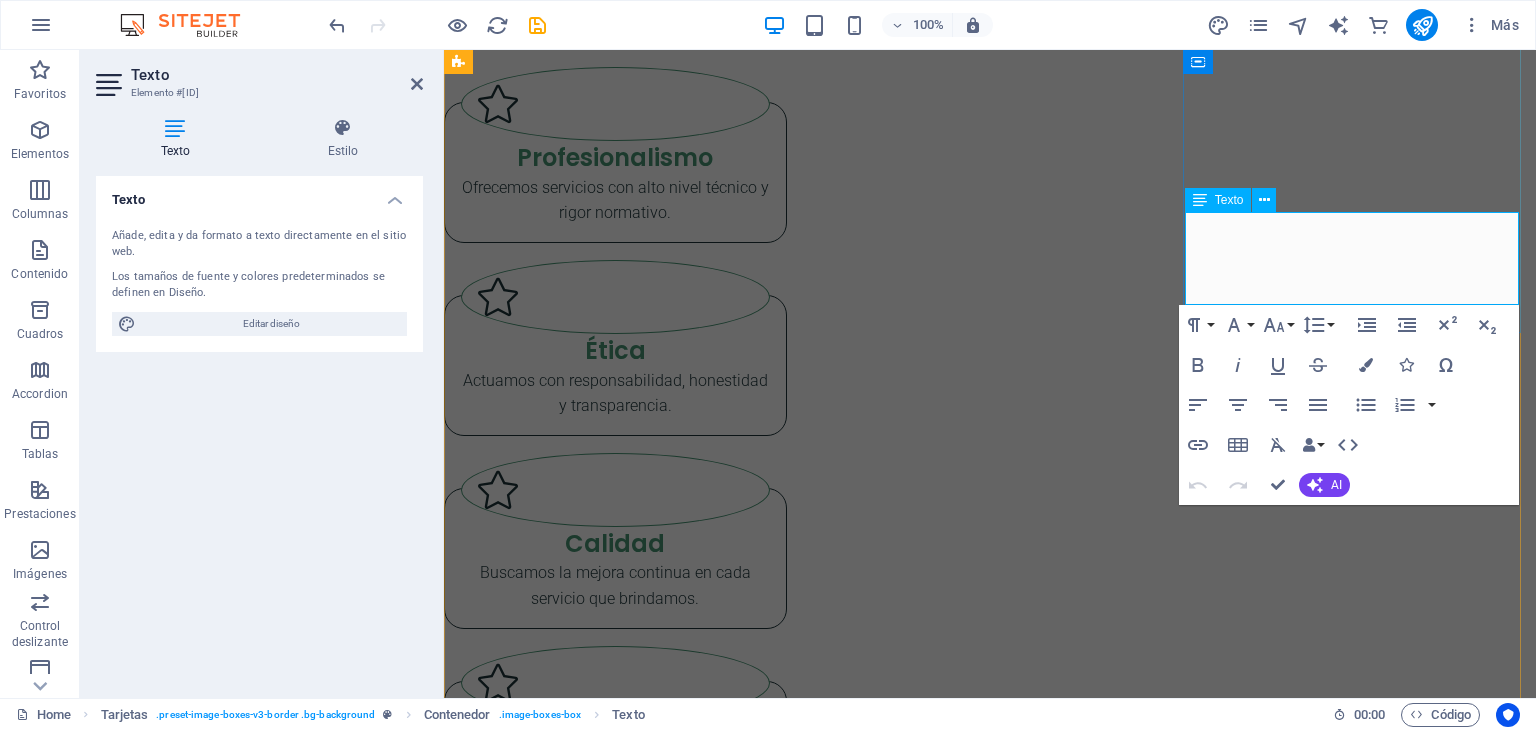 scroll, scrollTop: 2836, scrollLeft: 0, axis: vertical 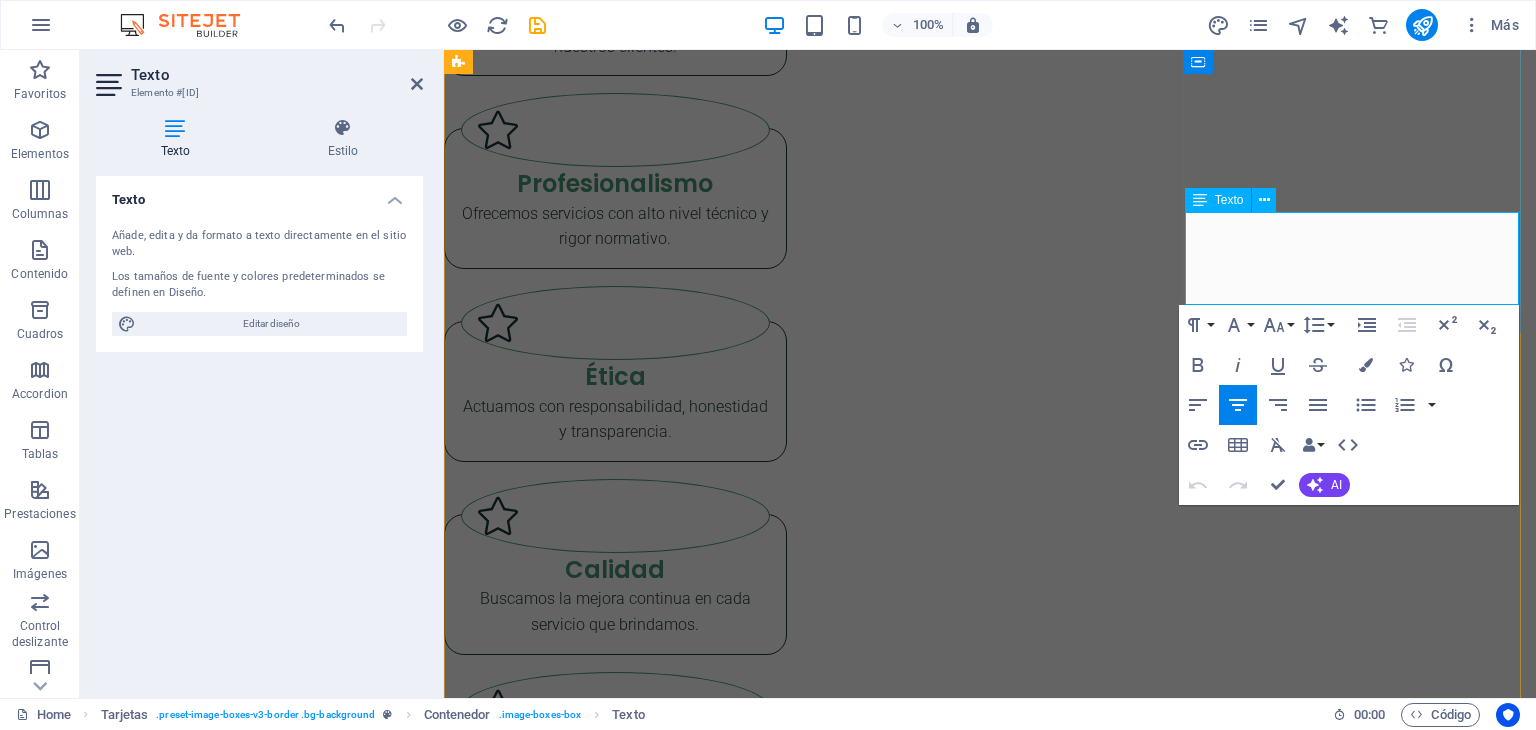 click on "Lorem ipsum dolor sit amet, consectetuer adipiscing elit. Aenean commodo ligula eget dolor. Lorem ipsum dolor sit amet." at bounding box center (615, 3706) 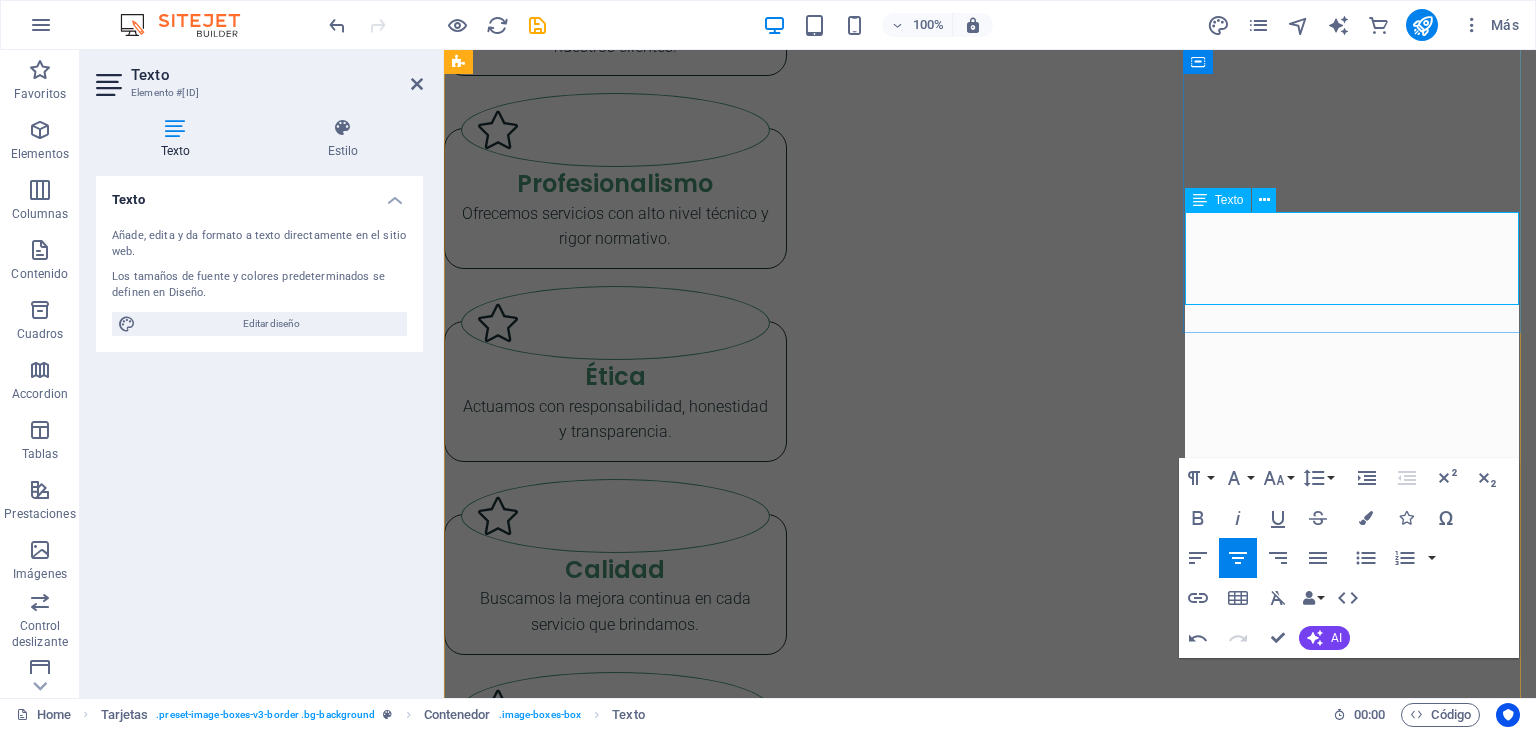 scroll, scrollTop: 3599, scrollLeft: 2, axis: both 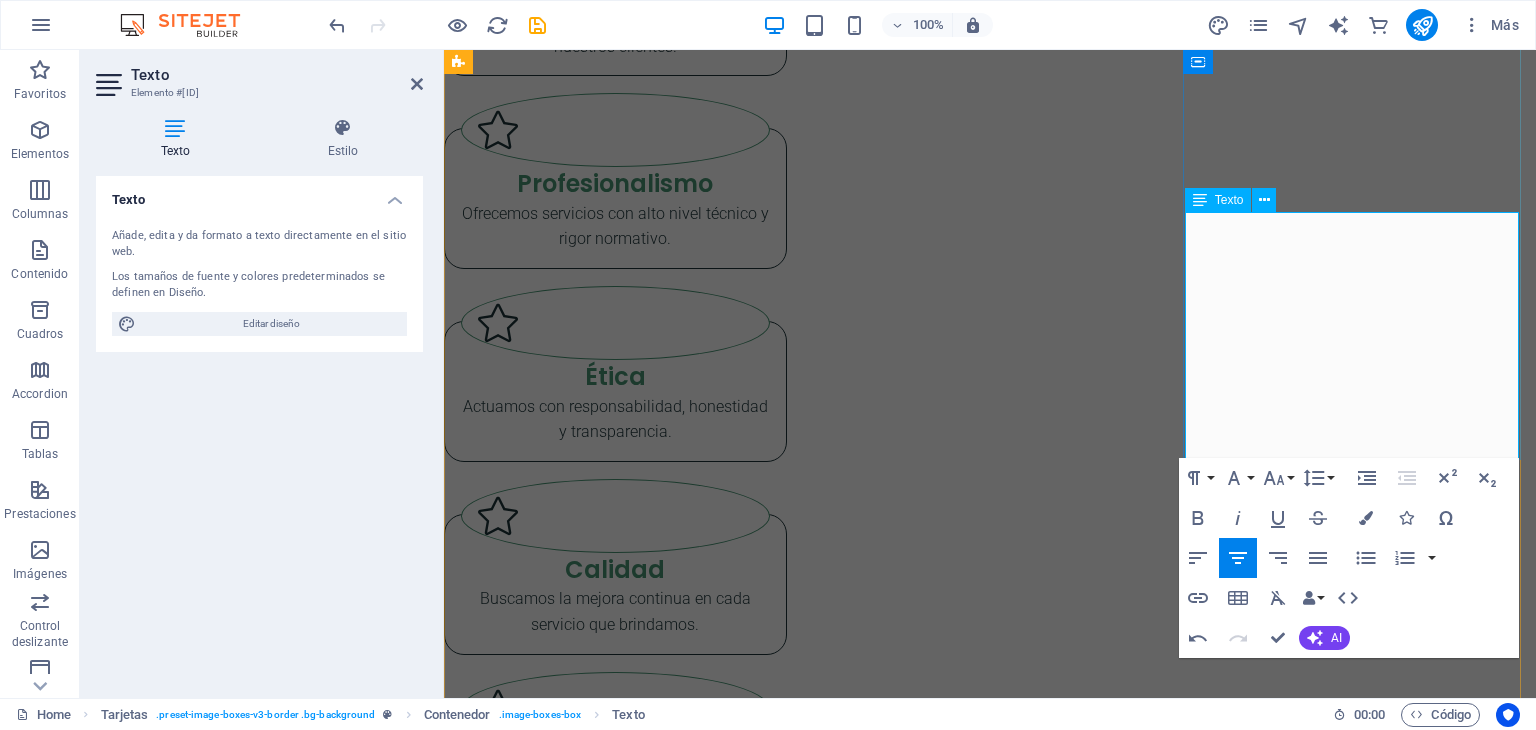 click on "ervicio de asesoramiento integral para la obtención de la Certificación ITSE (Inspección Técnica de Seguridad en Edificaciones), de acuerdo con lo establecido en el Decreto Supremo N.° 002-2018-PCM y sus modificatorias.orem ipsum dolor sit amet, consectetuer adipiscing elit. Aenean commodo ligula eget dolor. Lorem ipsum dolor sit amet." at bounding box center (615, 3783) 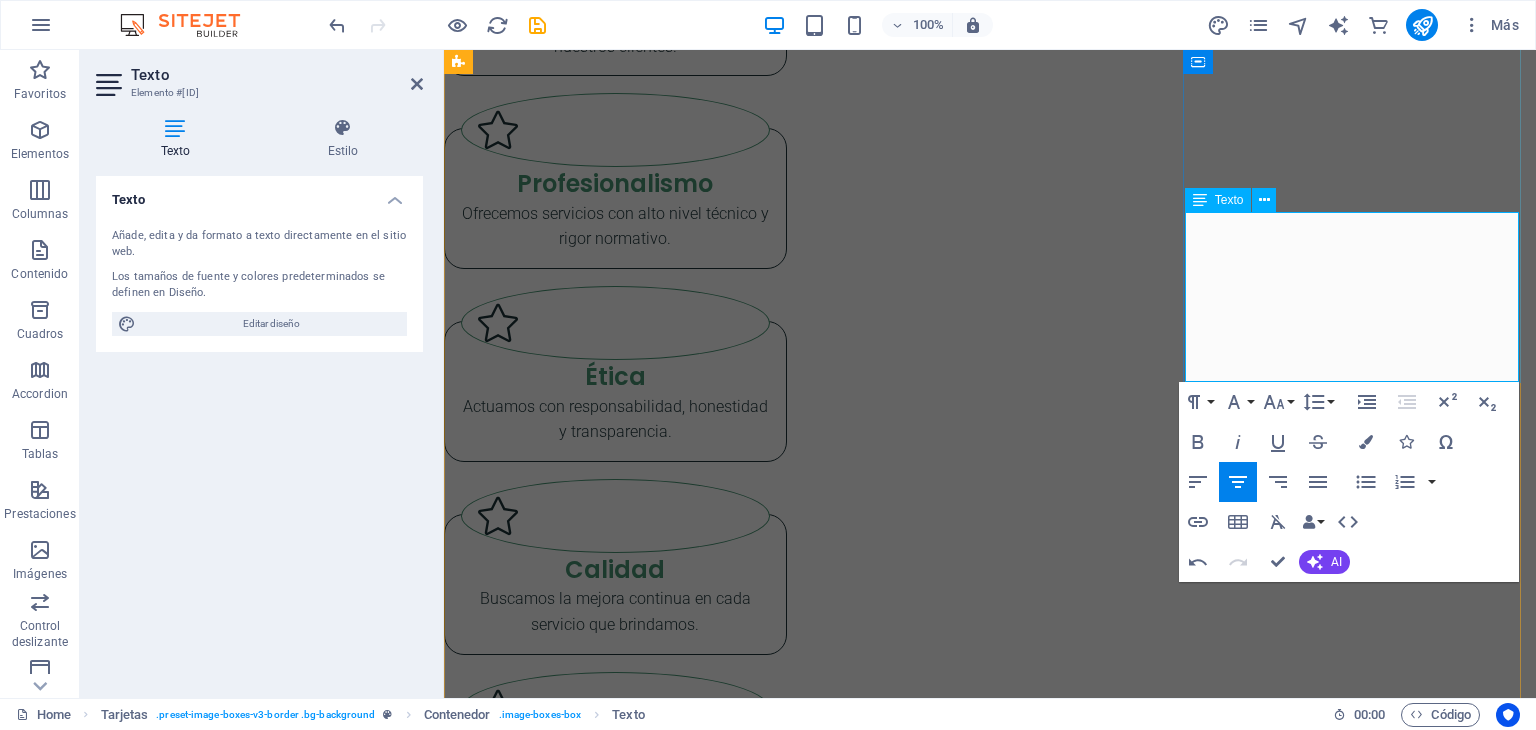 click on "Servicio de asesoramiento integral para la obtención de la Certificación ITSE (Inspección Técnica de Seguridad en Edificaciones), de acuerdo con lo establecido en el Decreto Supremo N.° 002-2018-PCM y sus modificatorias." at bounding box center [615, 3744] 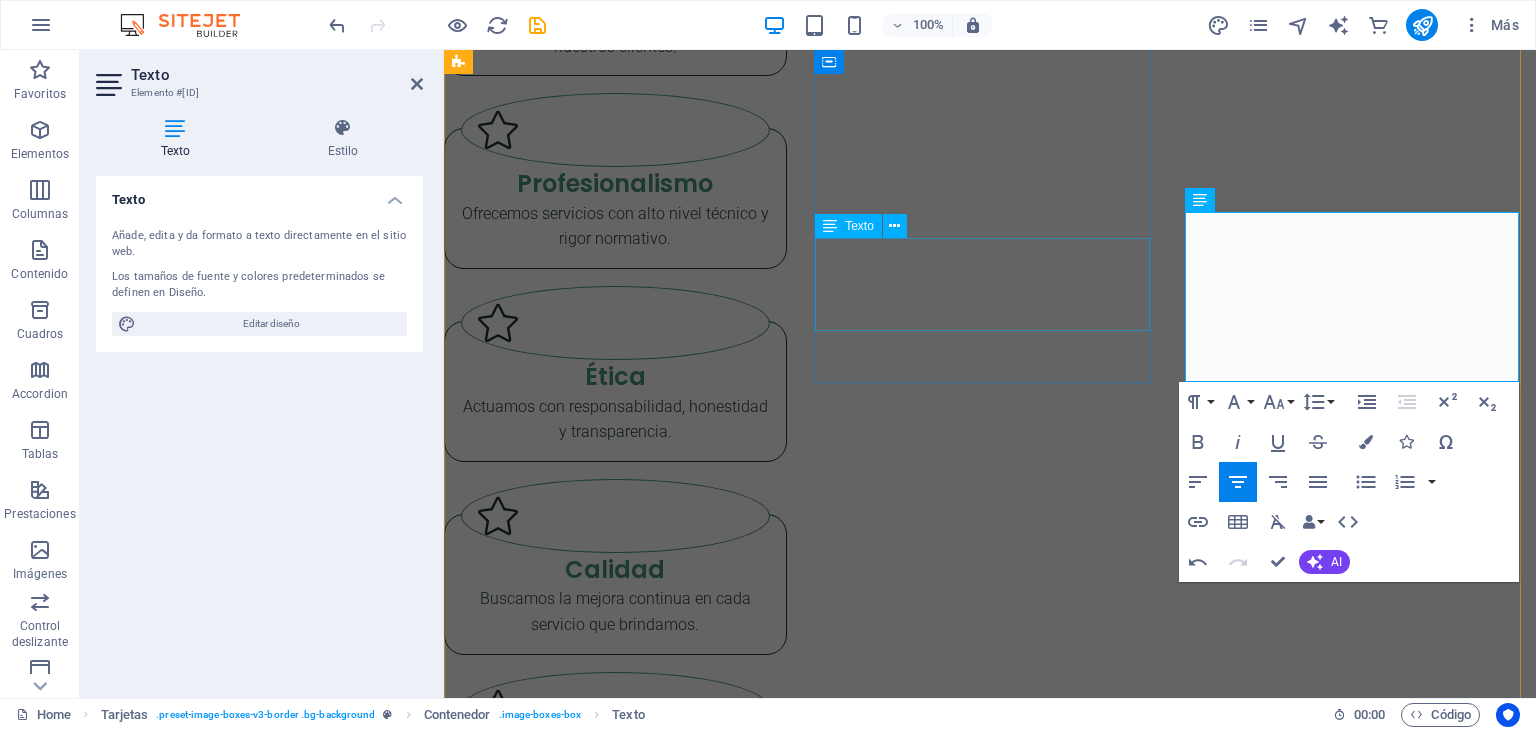 click on "Implementación del Plan y Programa Anual de SST, conforme a lo dispuesto por la Ley N.º 29783 y su reglamento." at bounding box center (615, 3322) 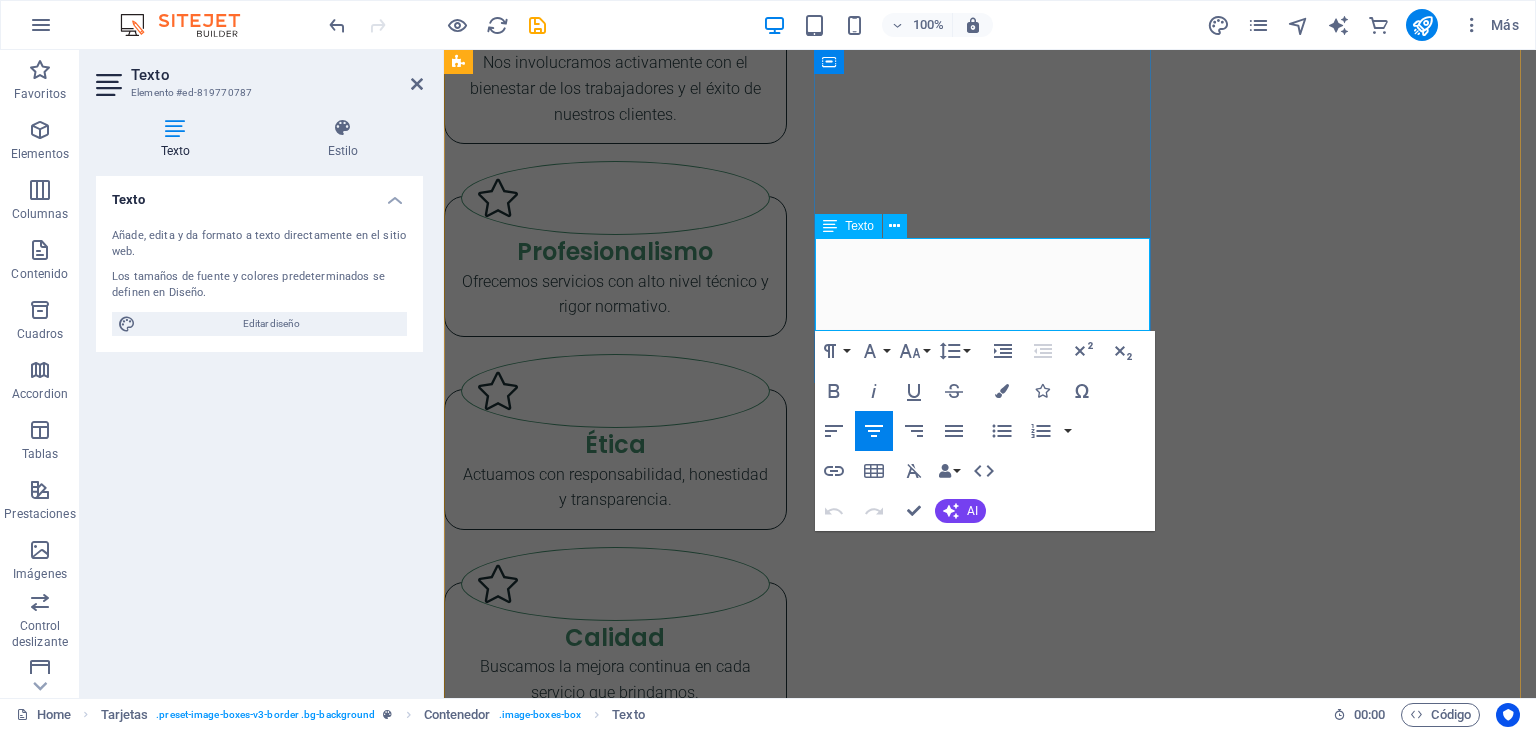 click on "Implementación del Plan y Programa Anual de SST, conforme a lo dispuesto por la Ley N.º 29783 y su reglamento." at bounding box center (615, 3382) 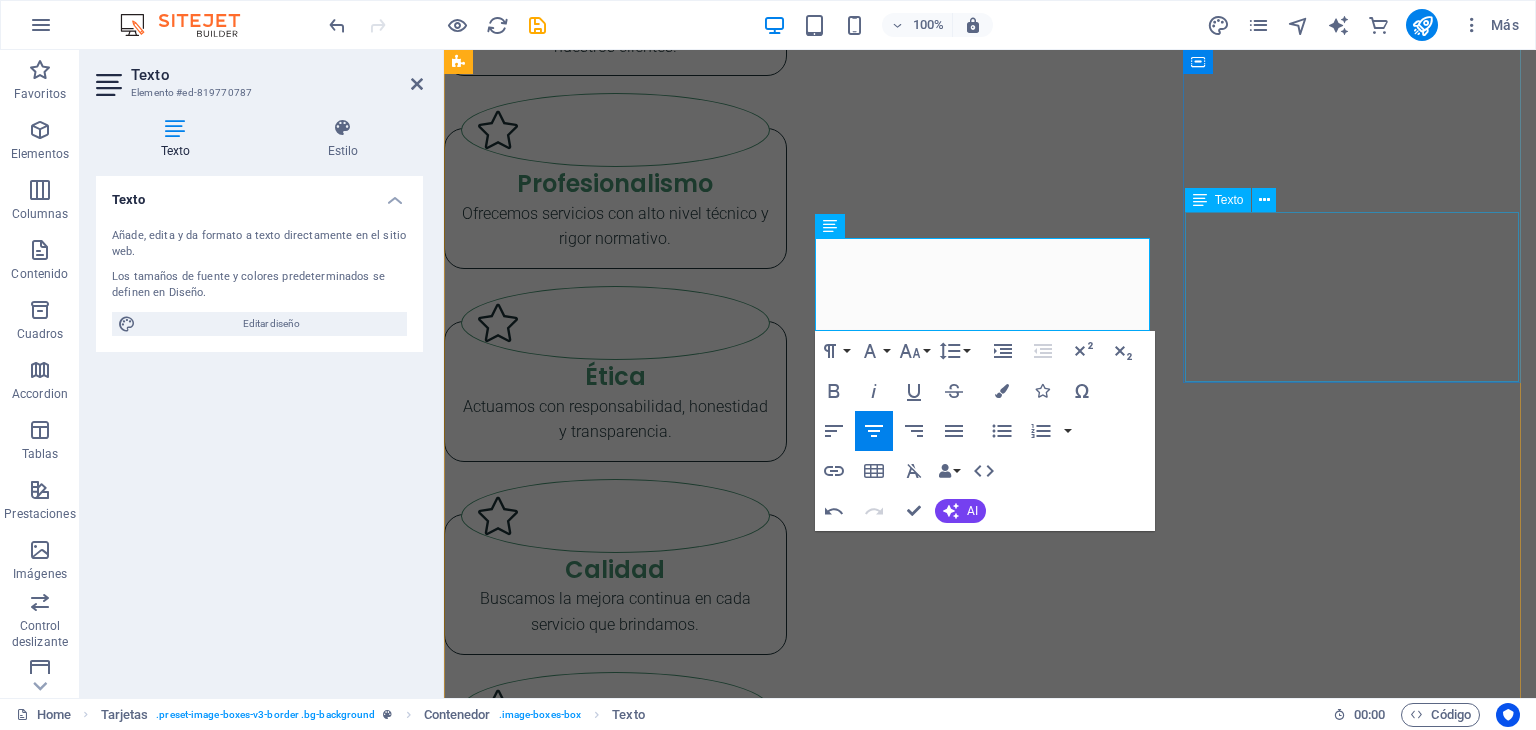 click on "Servicio de asesoramiento integral para la obtención de la Certificación ITSE (Inspección Técnica de Seguridad en Edificaciones), de acuerdo con lo establecido en el Decreto Supremo N° [DECREE] y sus modificatorias." at bounding box center [615, 3753] 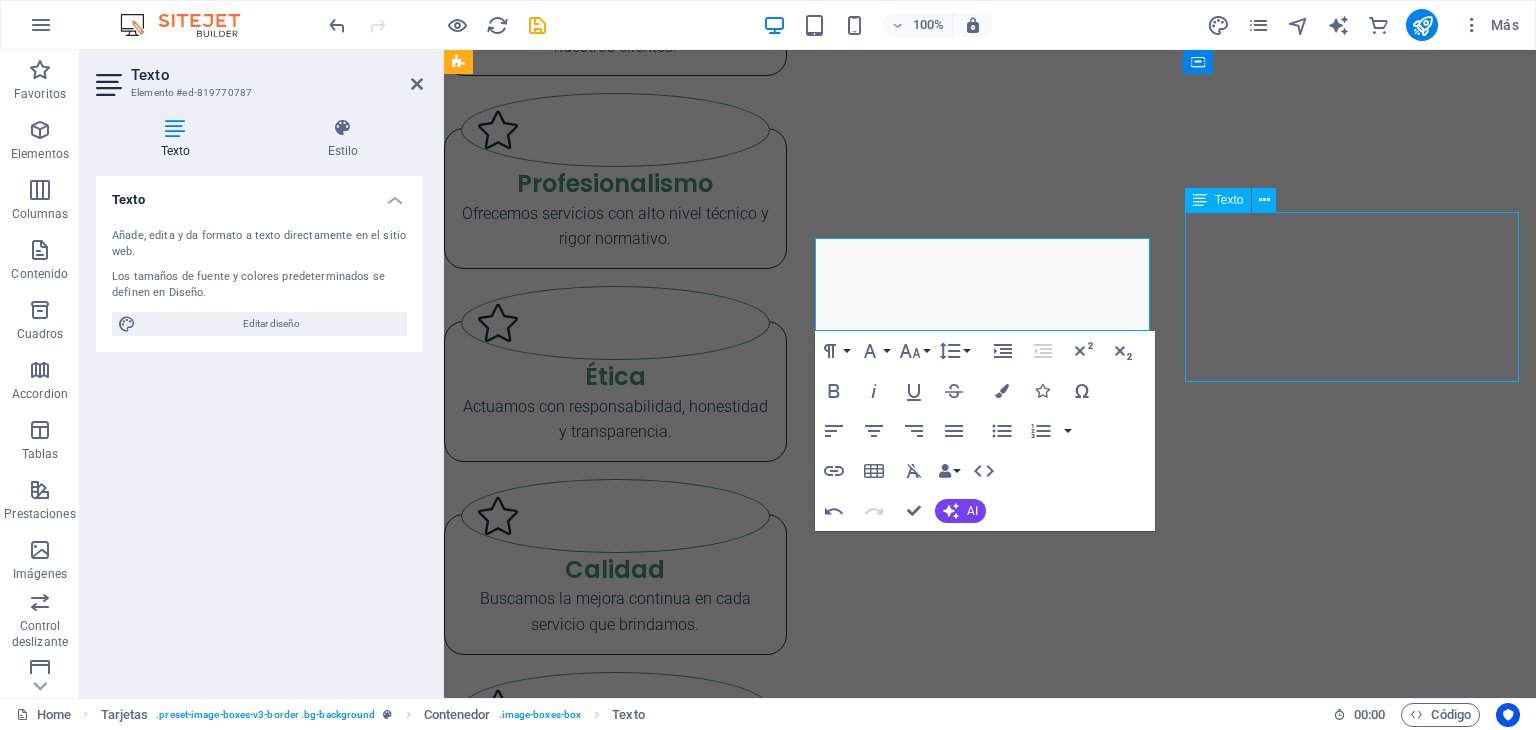 scroll, scrollTop: 2724, scrollLeft: 0, axis: vertical 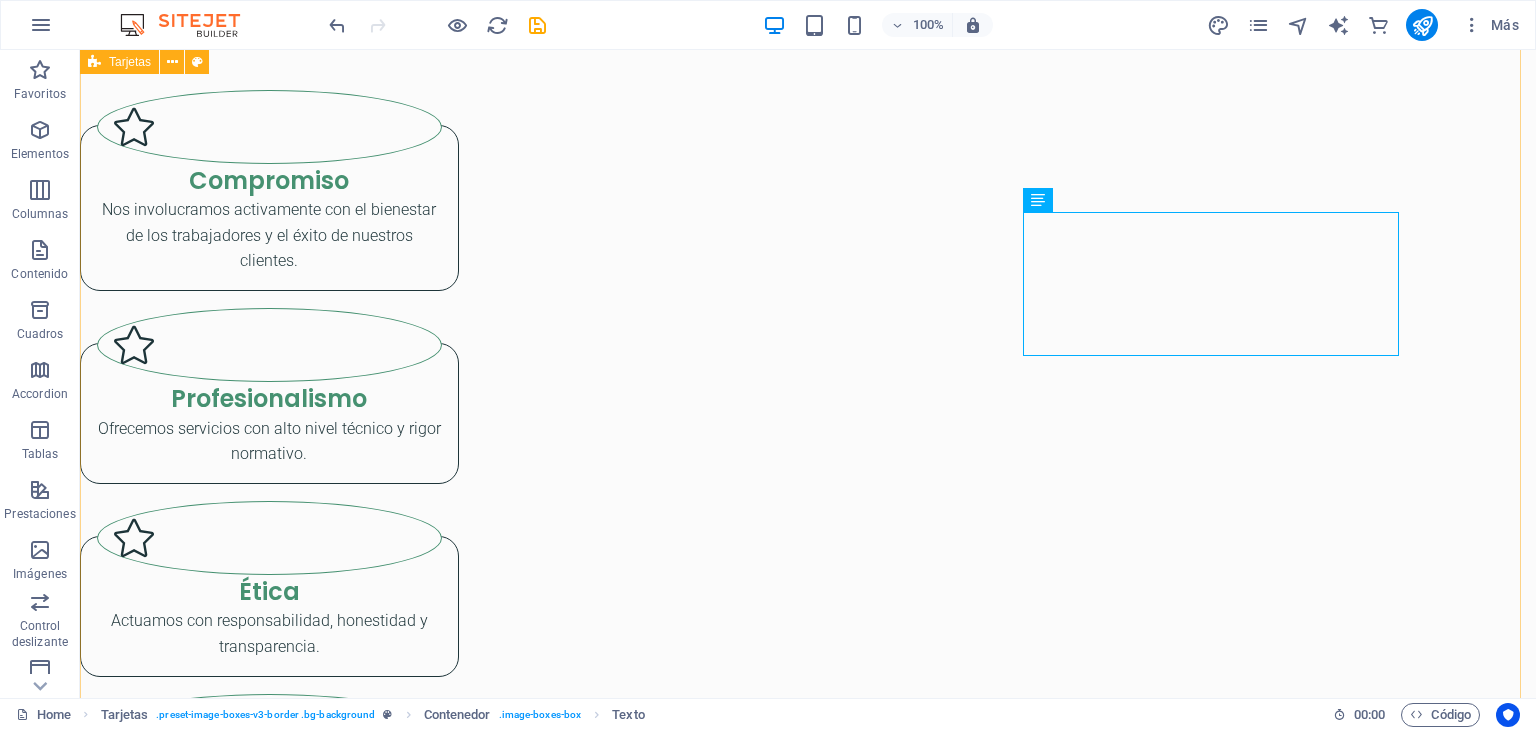 click on "Implementación del Sistema de Gestión de SST Asesoría especializada para la implementación, mejora o adecuación del Sistema de Gestión de Seguridad y Salud en el Trabajo, conforme a la normativa legal vigente (Ley N.º 29783 y su reglamento).  Comité y/o Supervisor de Seguridad y Salud en el Trabajo Asesoramiento para la implementación y desarrollo de las reuniones del comité de SST Reglamento Interno de Seguridad y Salud en el Trabajo Implementación del Reglamento Interno de SST, conforme a lo establecido en la Ley N.º 29783 y su reglamento. Política de SST, Mapa de Riesgos, Matriz IPERC Implementación de una política alineada a los principios preventivos de la organización, en cumplimiento con la Ley N° 29783 y su reglamento. Plan y Programa Anual de Seguridad y Salud en el Trabajo Implementación del Plan y Programa Anual de SST, conforme a lo dispuesto por la Ley Nº 29783 y su reglamento. Asesoramiento en Certificación ITSE Respuesta a Entidades Fiscalizadoras Declaración SIGERSOL" at bounding box center [808, 3956] 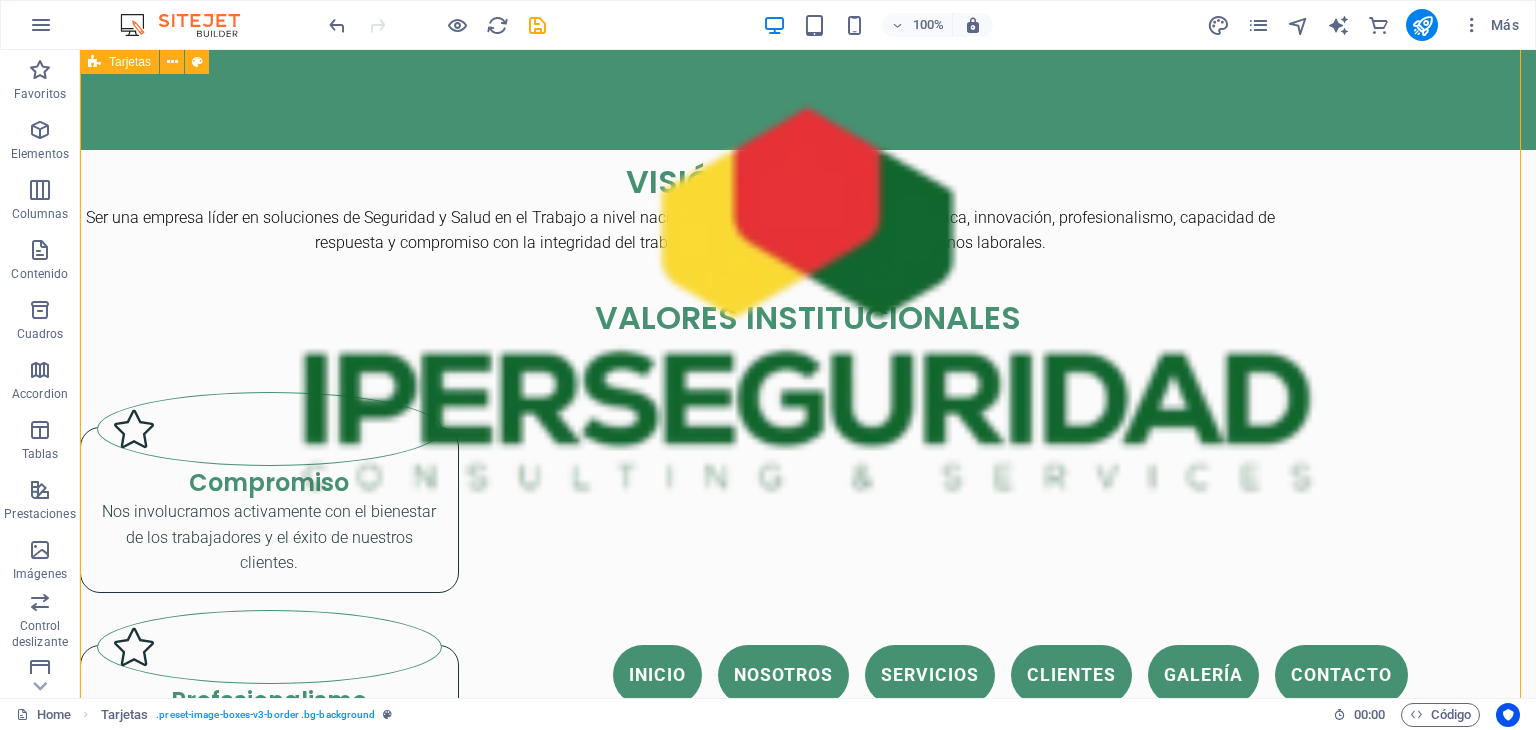 scroll, scrollTop: 2471, scrollLeft: 0, axis: vertical 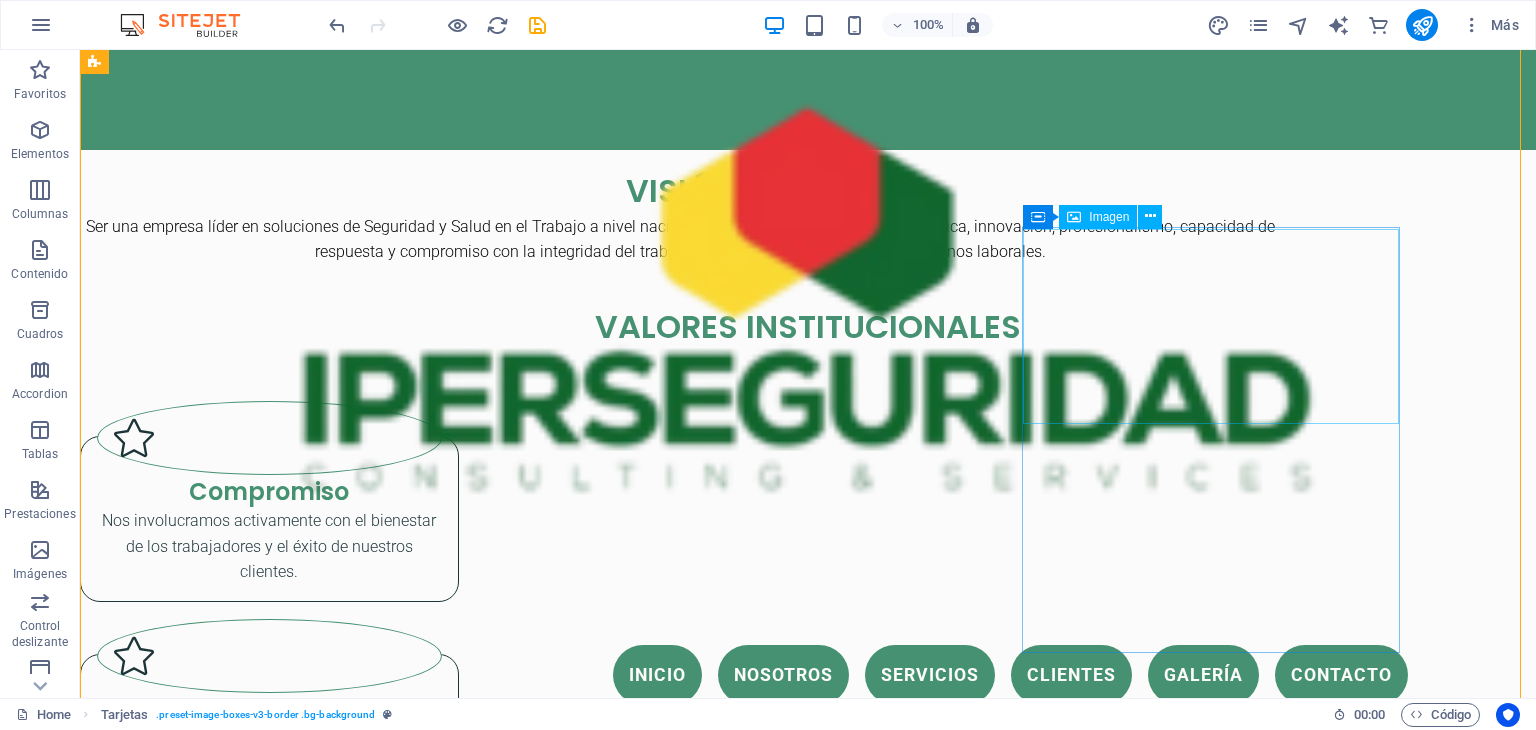 click at bounding box center (269, 4029) 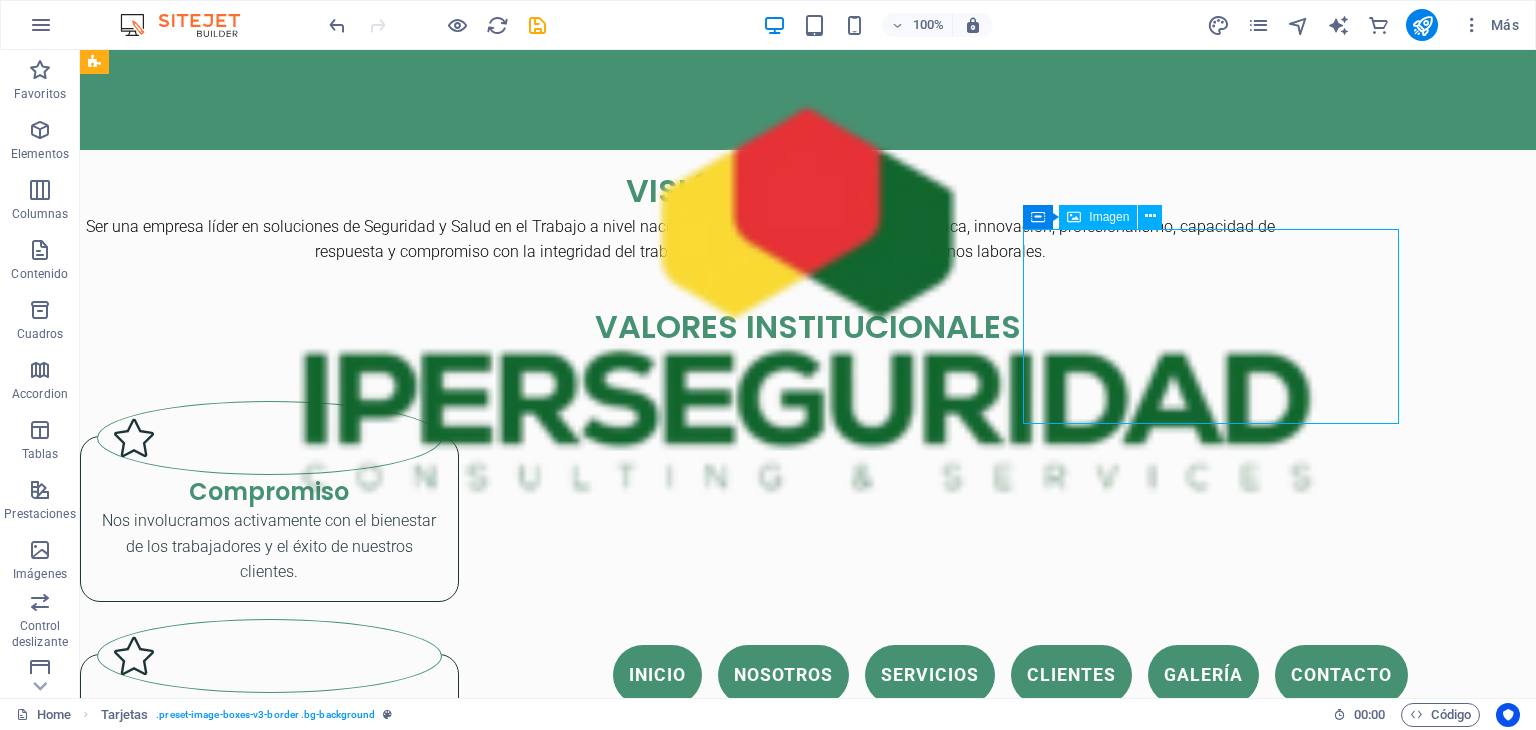 click at bounding box center (269, 4029) 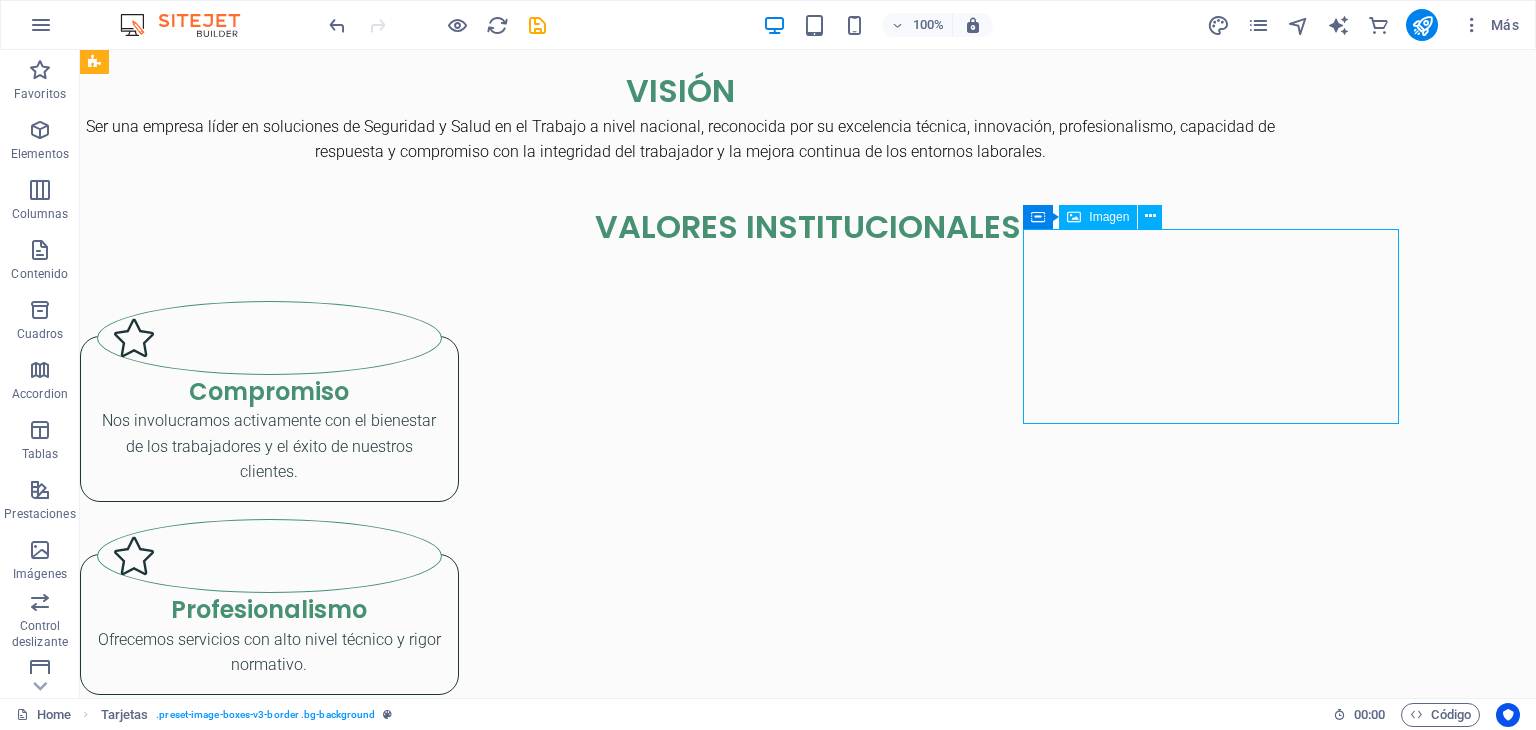 scroll, scrollTop: 2516, scrollLeft: 0, axis: vertical 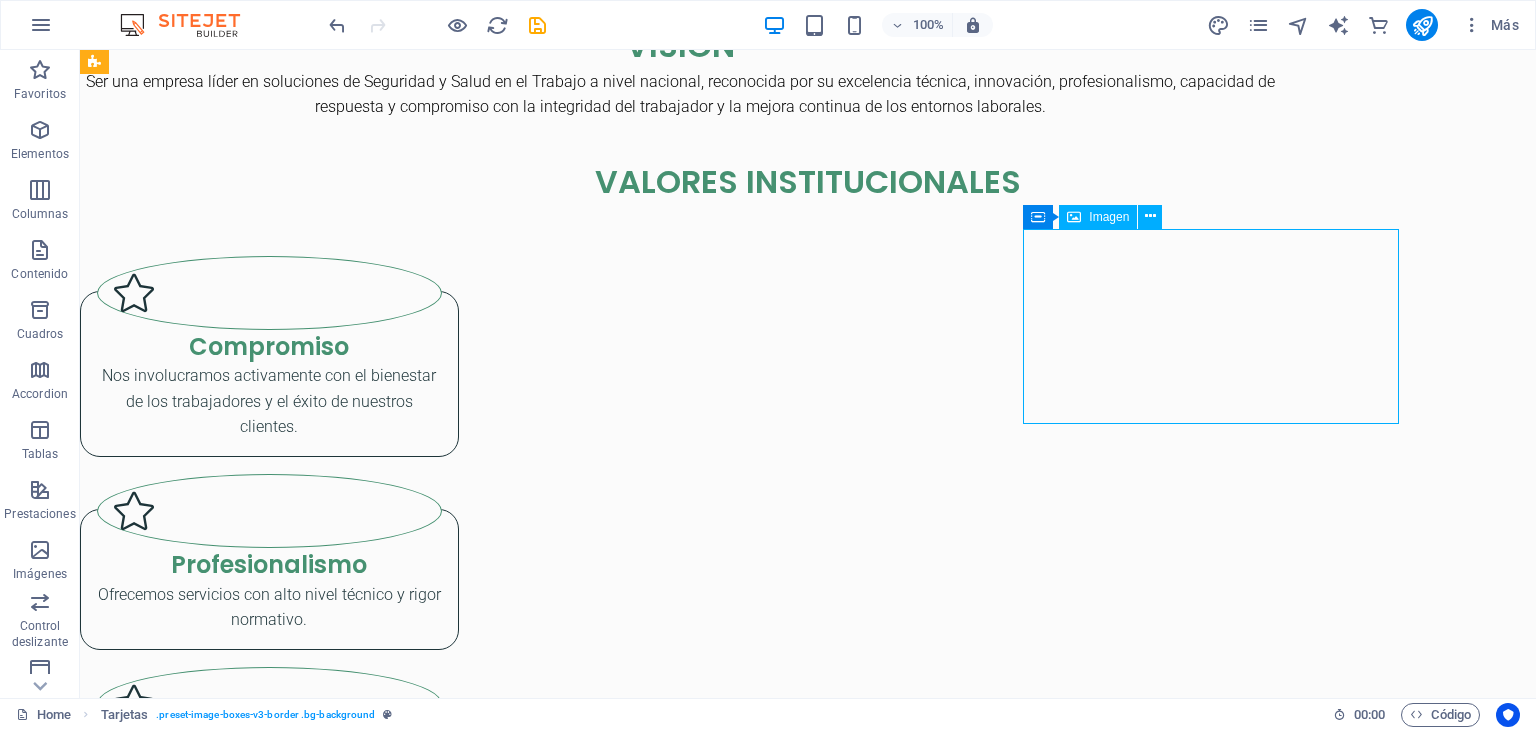 select on "px" 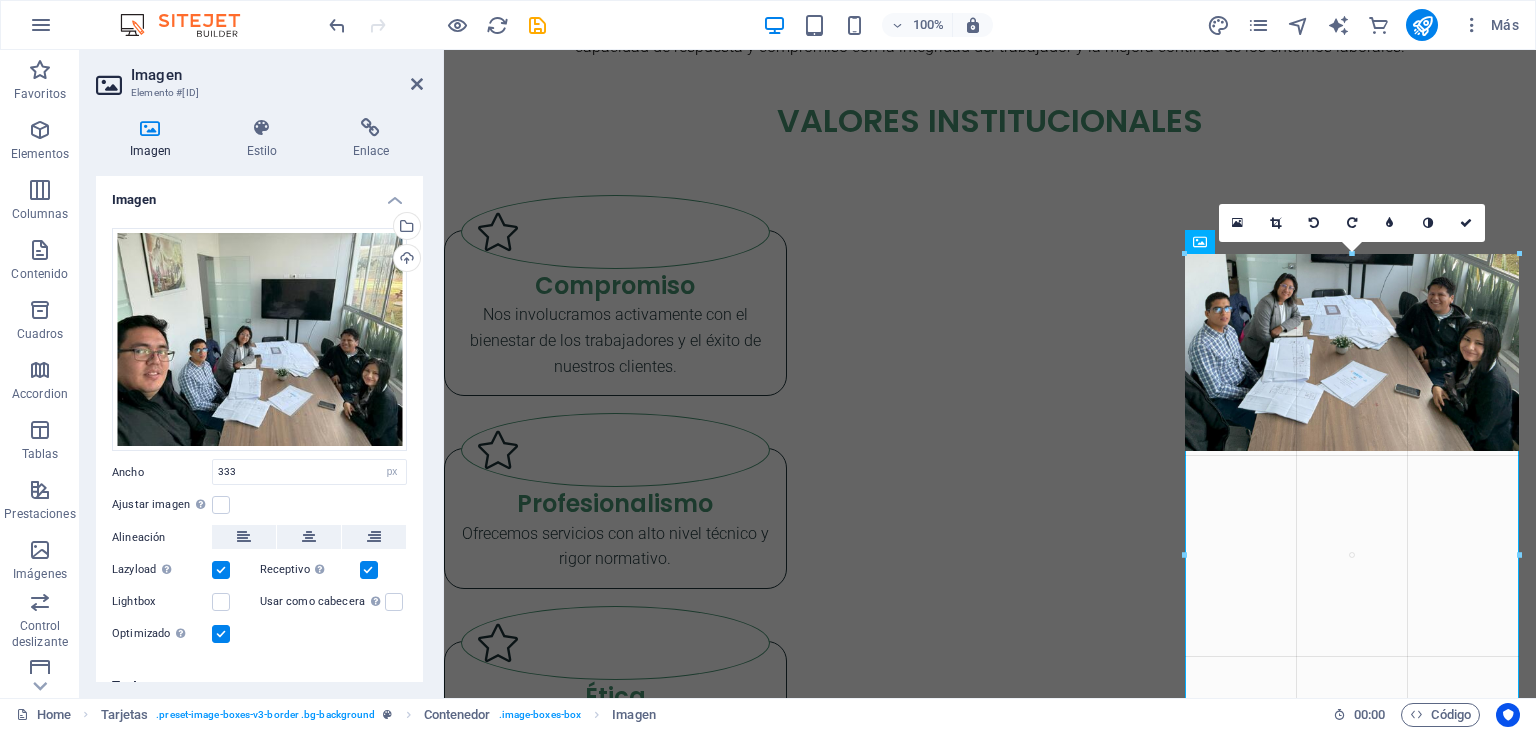drag, startPoint x: 1184, startPoint y: 445, endPoint x: 708, endPoint y: 409, distance: 477.3594 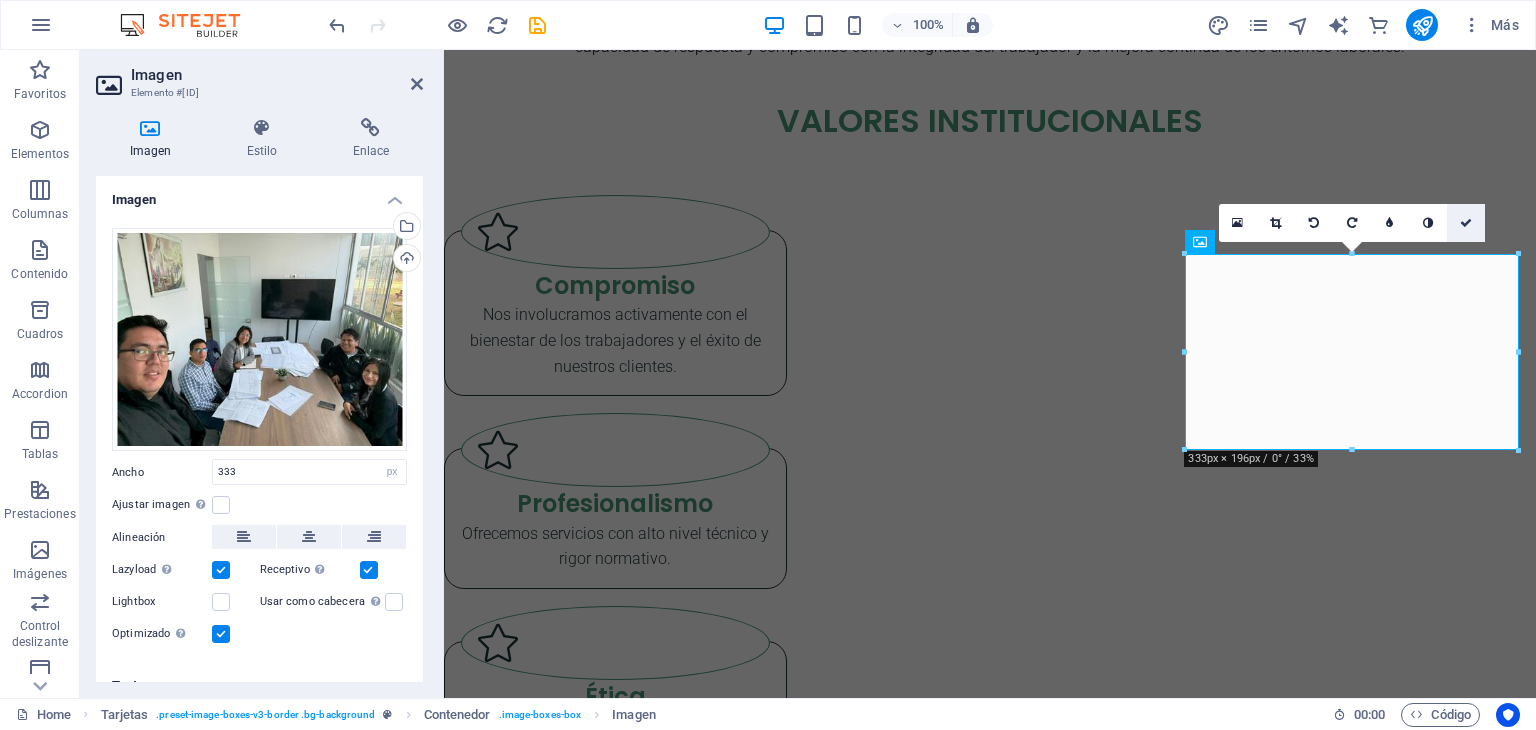 click at bounding box center [1466, 223] 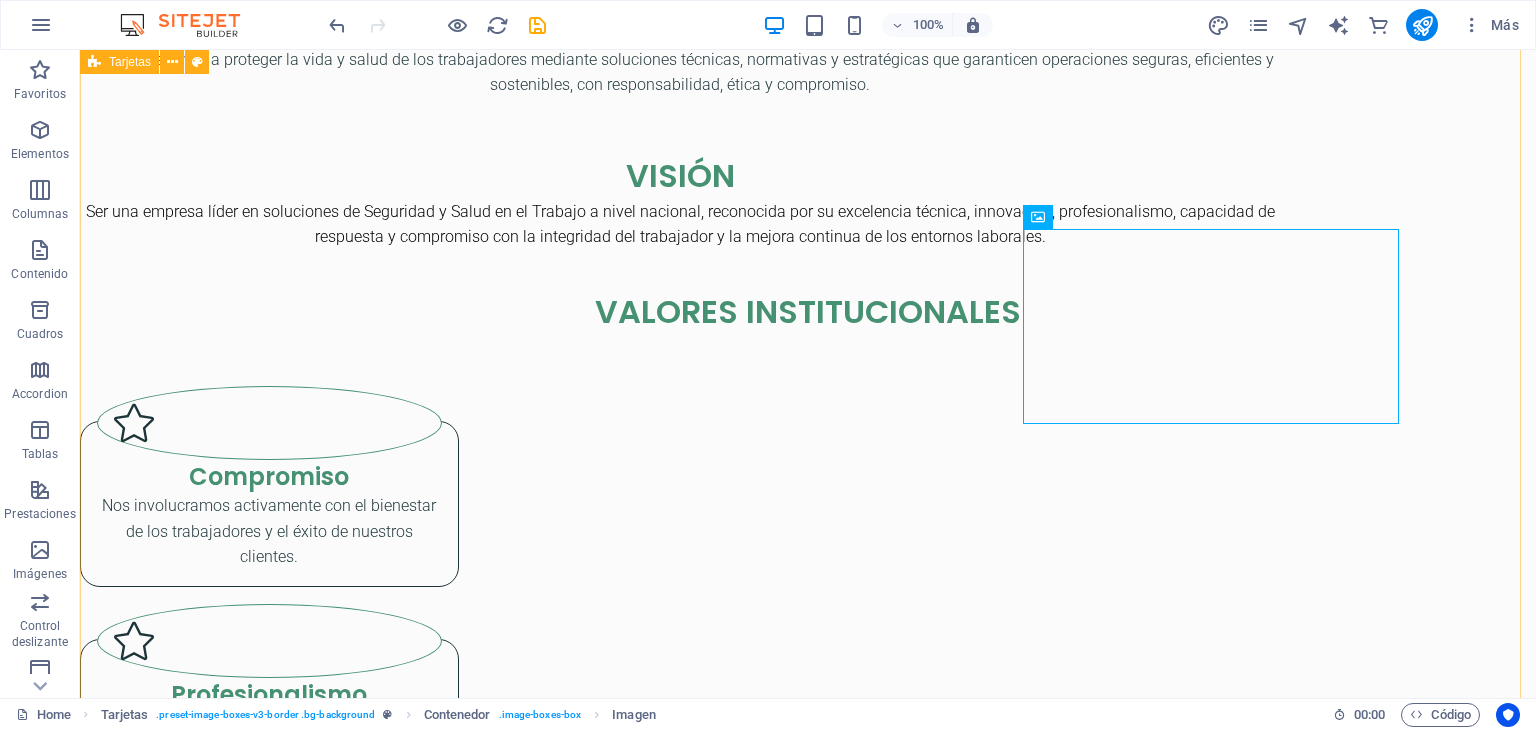 click on "Implementación del Sistema de Gestión de SST Asesoría especializada para la implementación, mejora o adecuación del Sistema de Gestión de Seguridad y Salud en el Trabajo, conforme a la normativa legal vigente (Ley N.º 29783 y su reglamento).  Comité y/o Supervisor de Seguridad y Salud en el Trabajo Asesoramiento para la implementación y desarrollo de las reuniones del comité de SST Reglamento Interno de Seguridad y Salud en el Trabajo Implementación del Reglamento Interno de SST, conforme a lo establecido en la Ley N.º 29783 y su reglamento. Política de SST, Mapa de Riesgos, Matriz IPERC Implementación de una política alineada a los principios preventivos de la organización, en cumplimiento con la Ley N° 29783 y su reglamento. Plan y Programa Anual de Seguridad y Salud en el Trabajo Implementación del Plan y Programa Anual de SST, conforme a lo dispuesto por la Ley Nº 29783 y su reglamento. Asesoramiento en Certificación ITSE Respuesta a Entidades Fiscalizadoras Declaración SIGERSOL" at bounding box center [808, 4252] 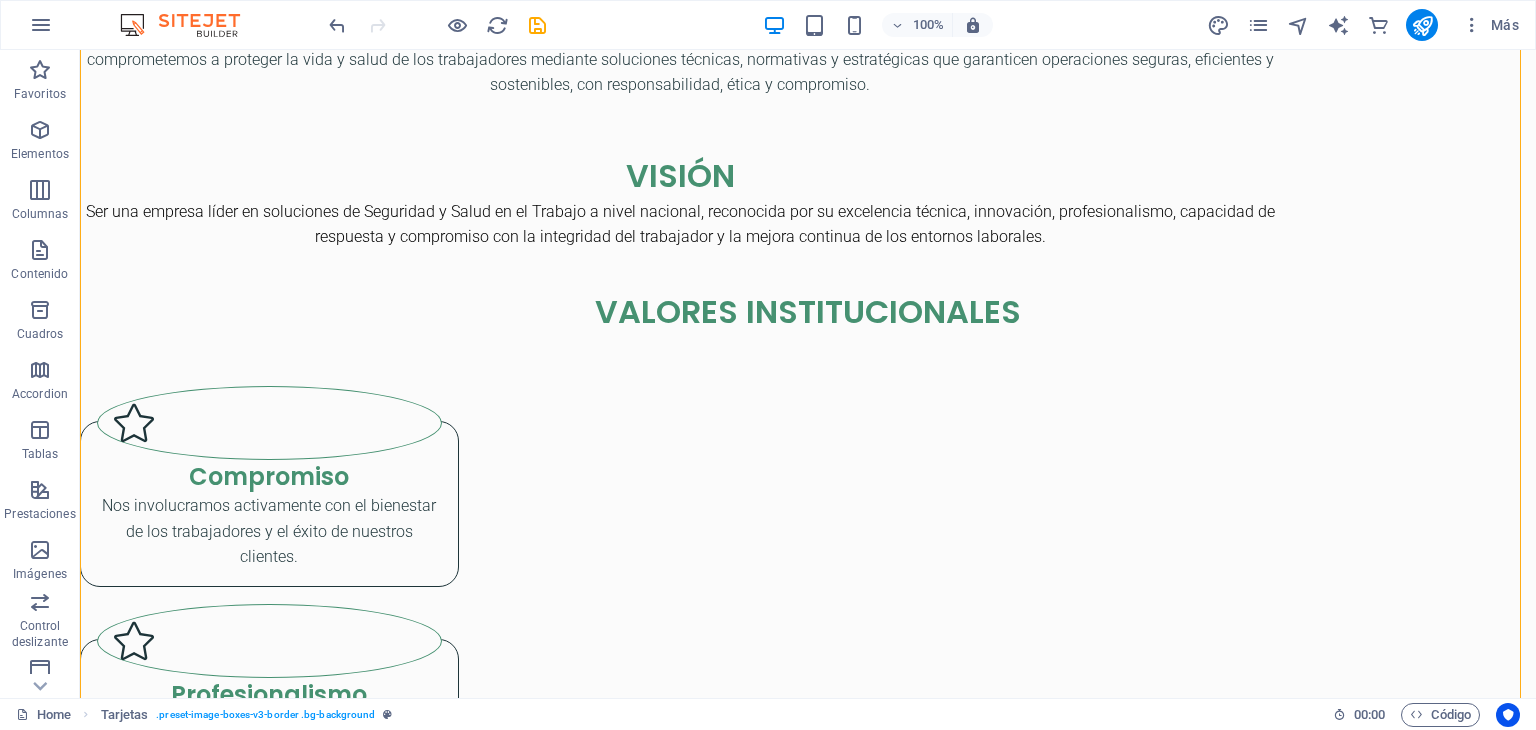 click at bounding box center [437, 25] 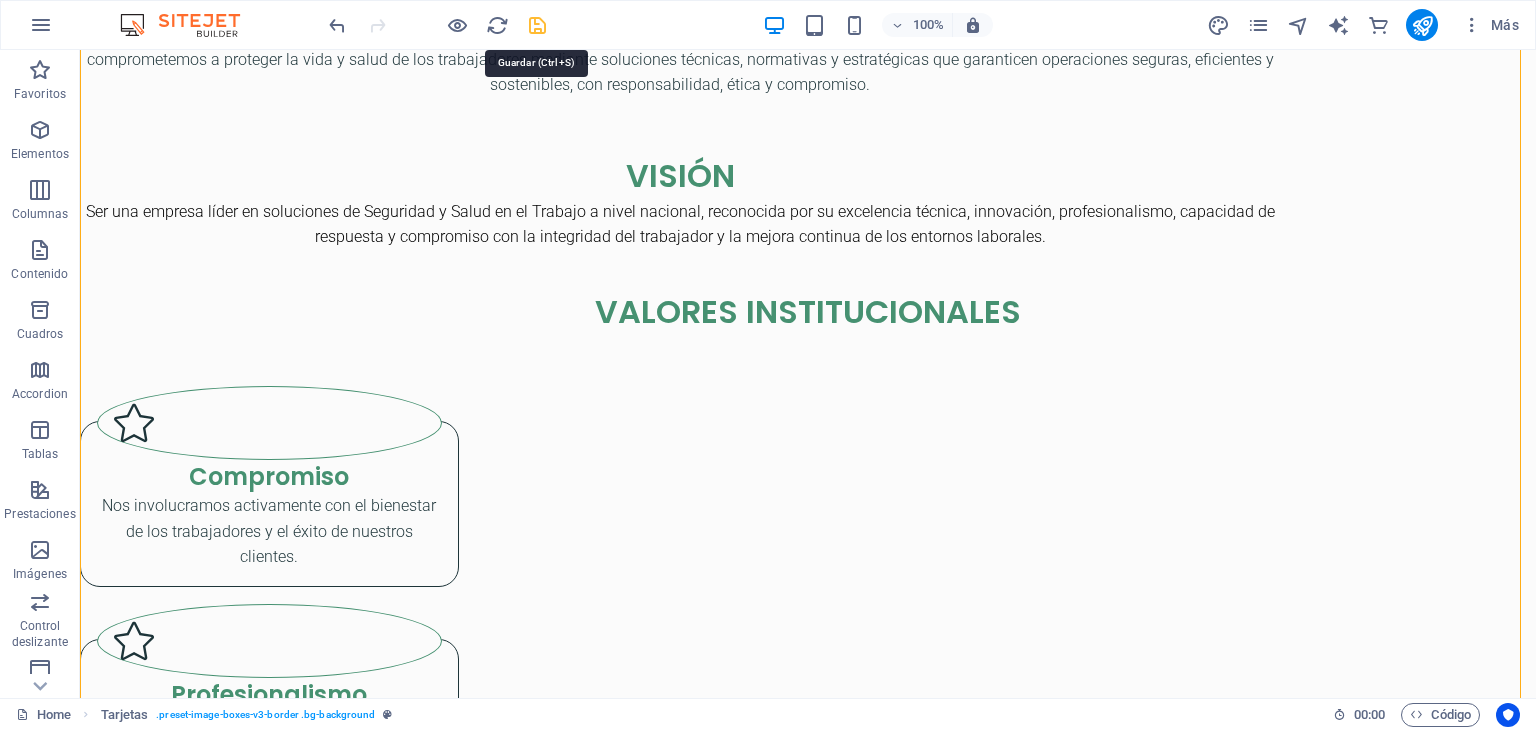 click at bounding box center [537, 25] 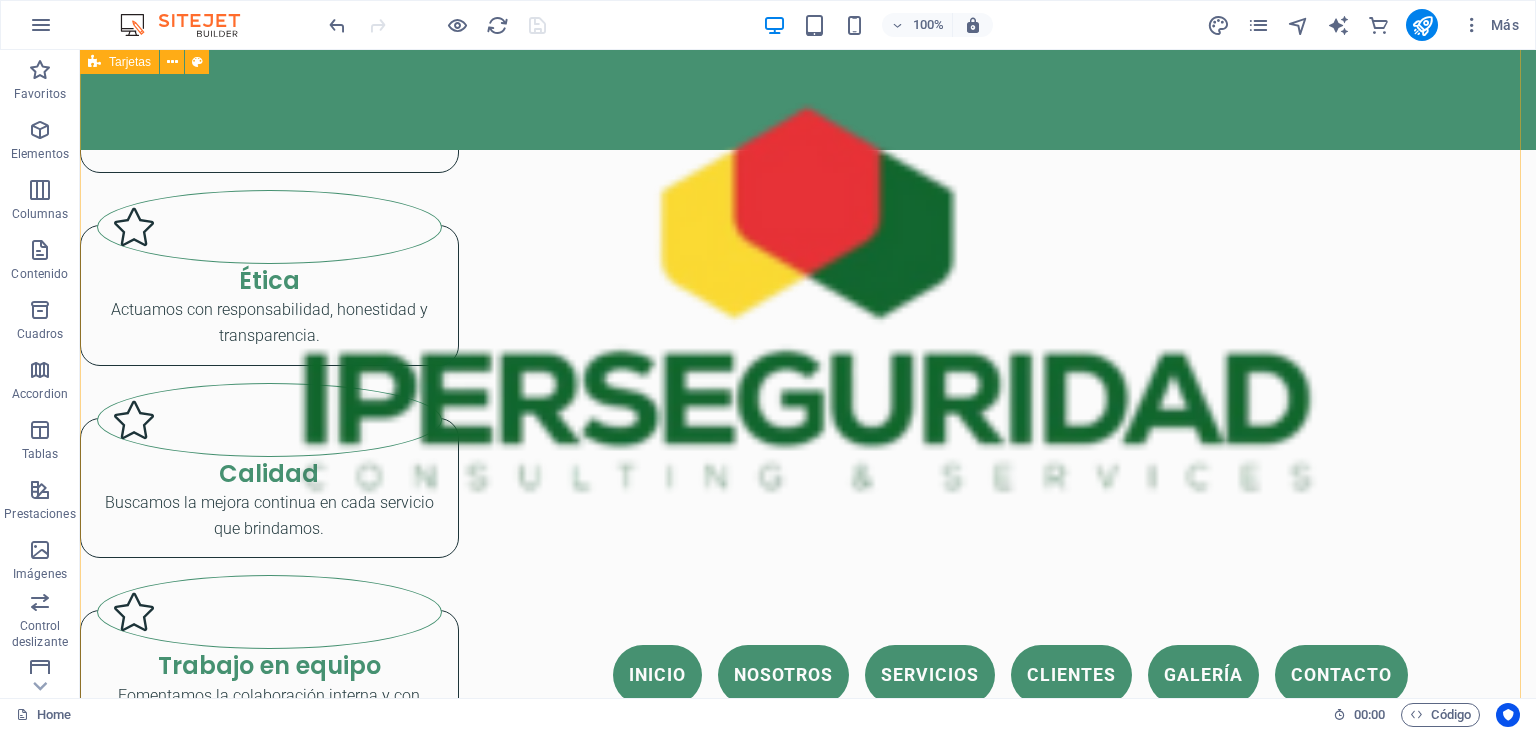 scroll, scrollTop: 3068, scrollLeft: 0, axis: vertical 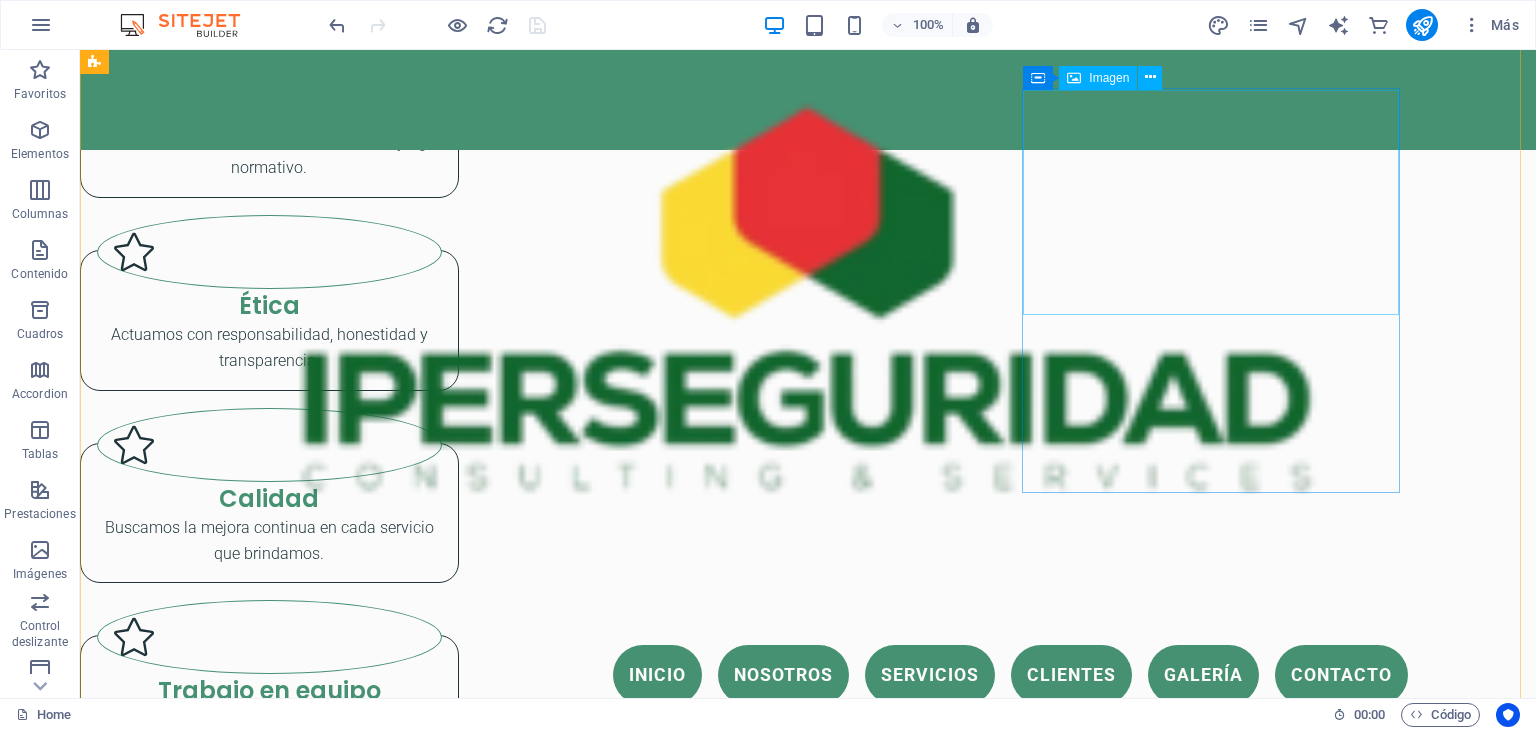 click at bounding box center (269, 4698) 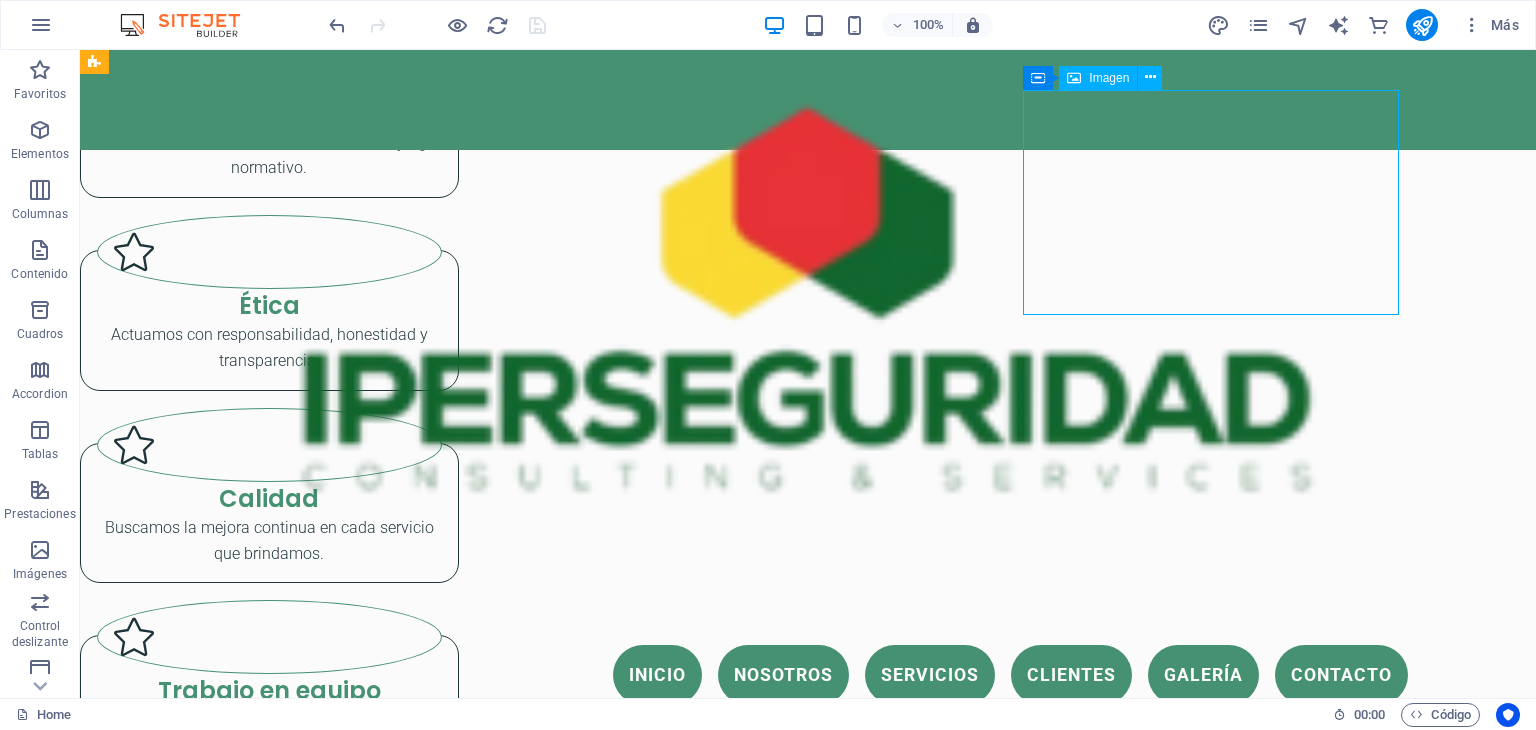 click at bounding box center [269, 4698] 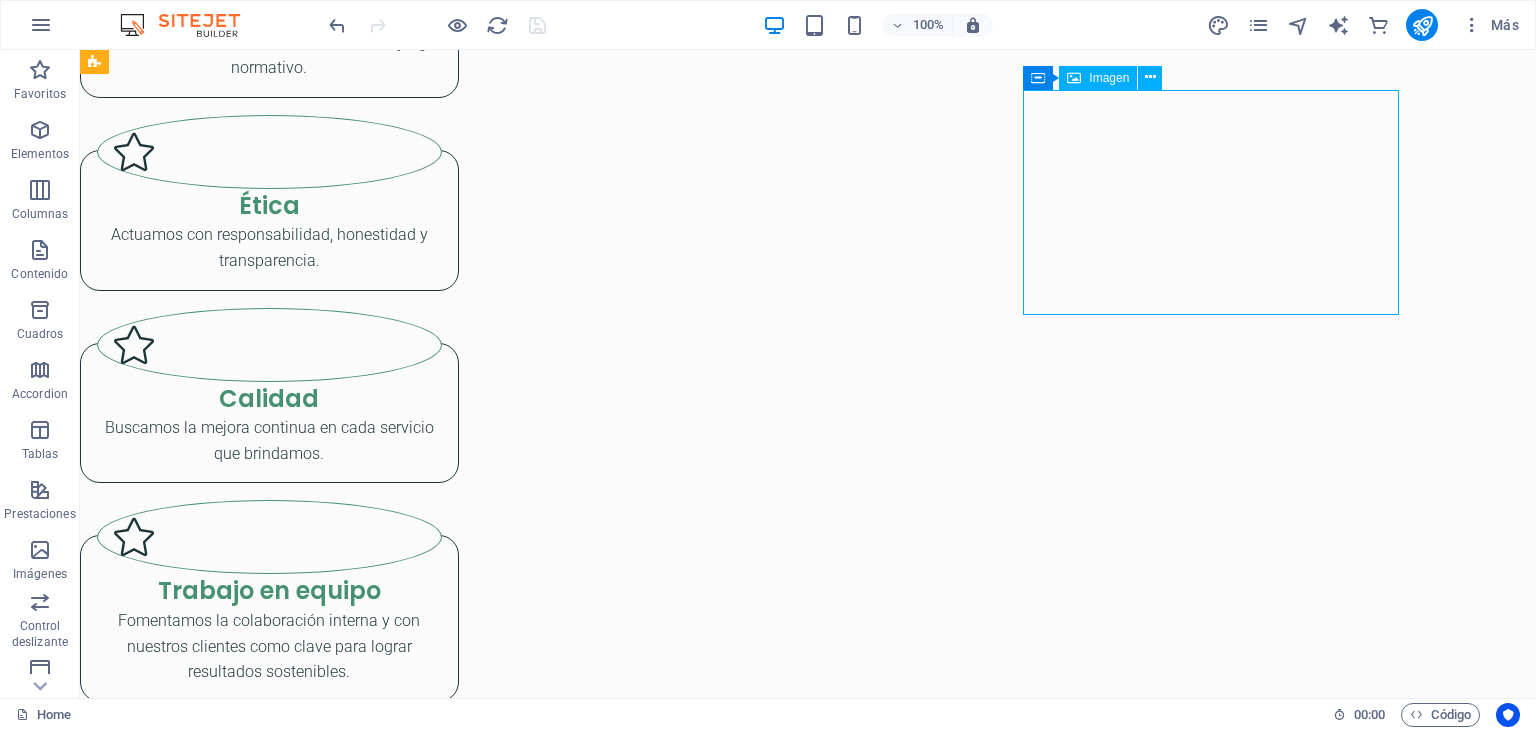 select on "%" 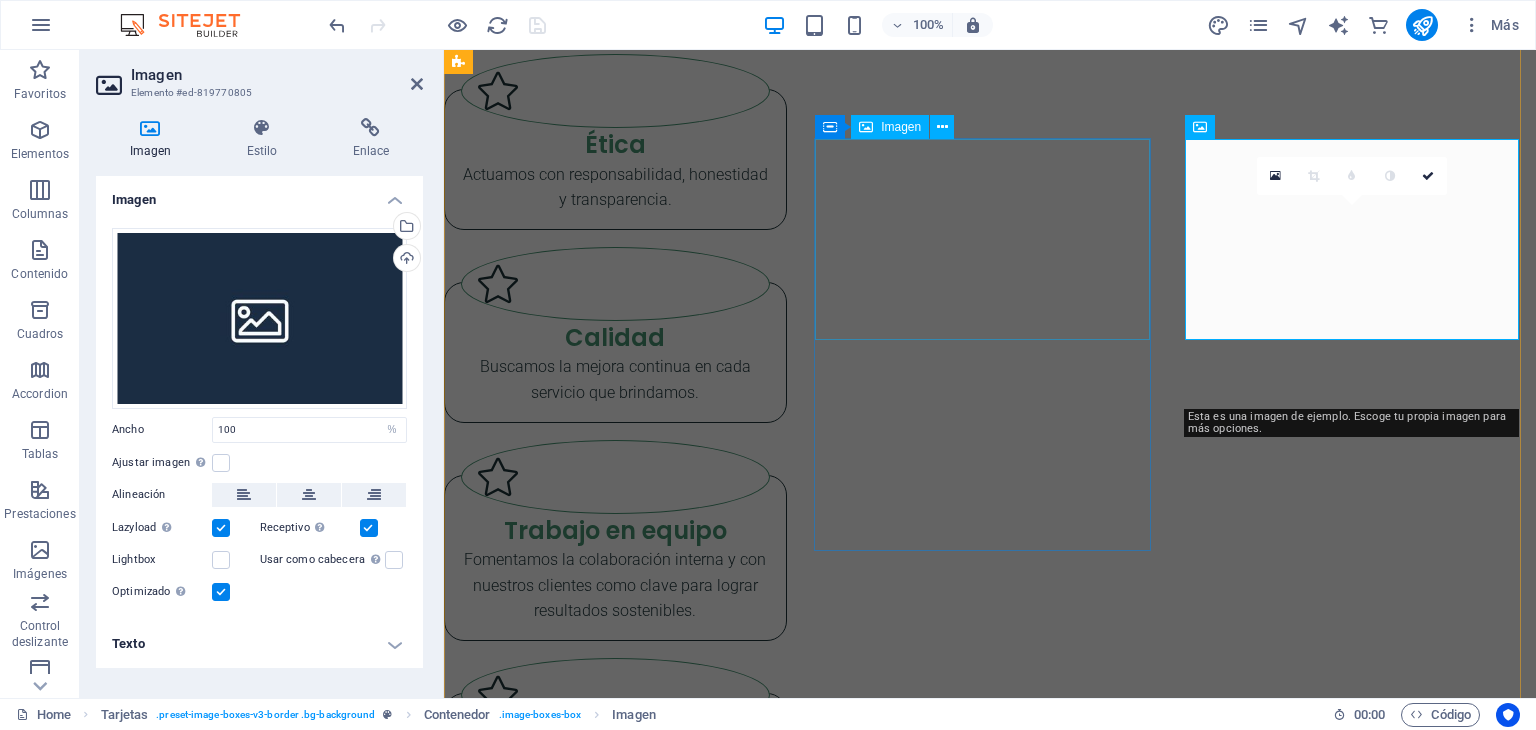 scroll, scrollTop: 3114, scrollLeft: 0, axis: vertical 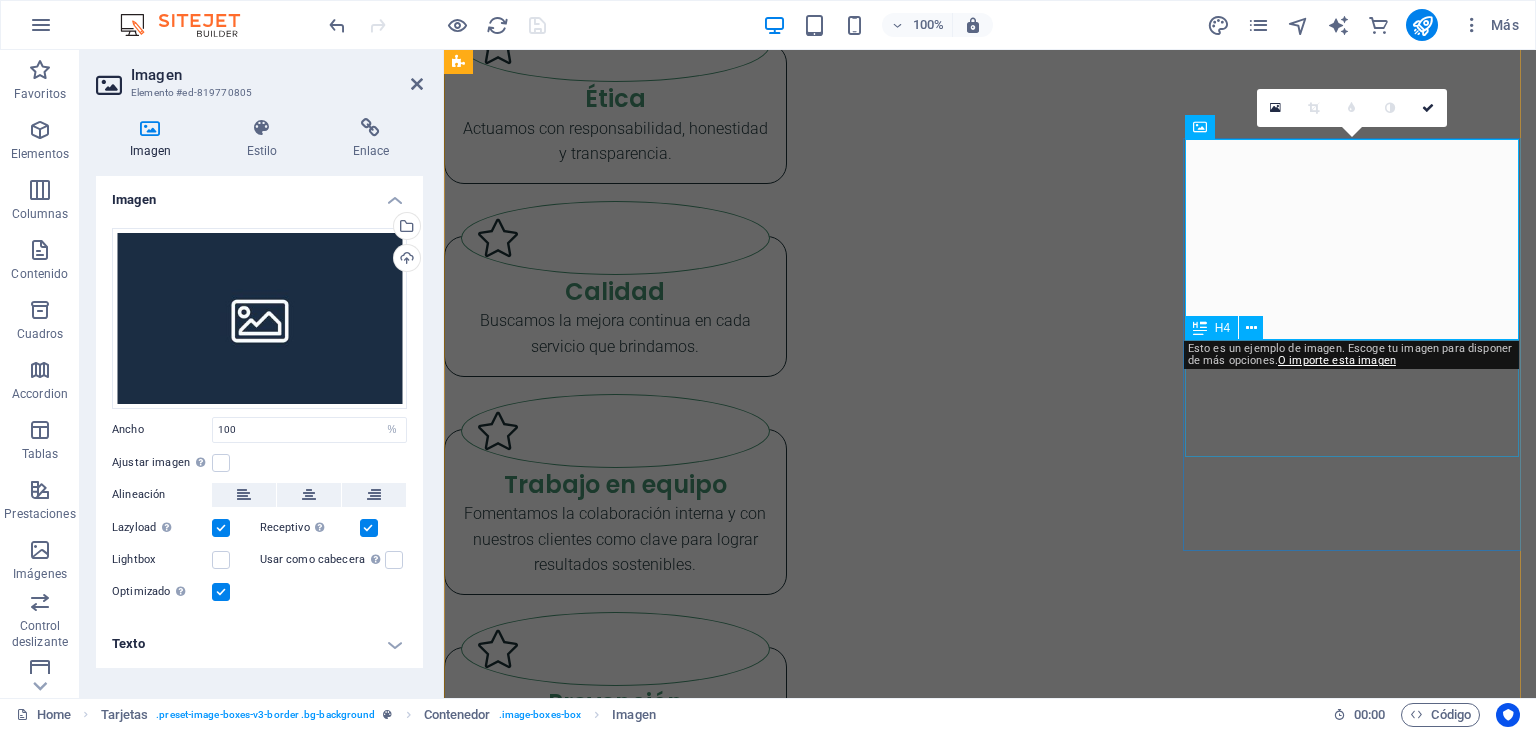 click on "Monitores Ocupacionales y Psicosociales" at bounding box center (615, 4606) 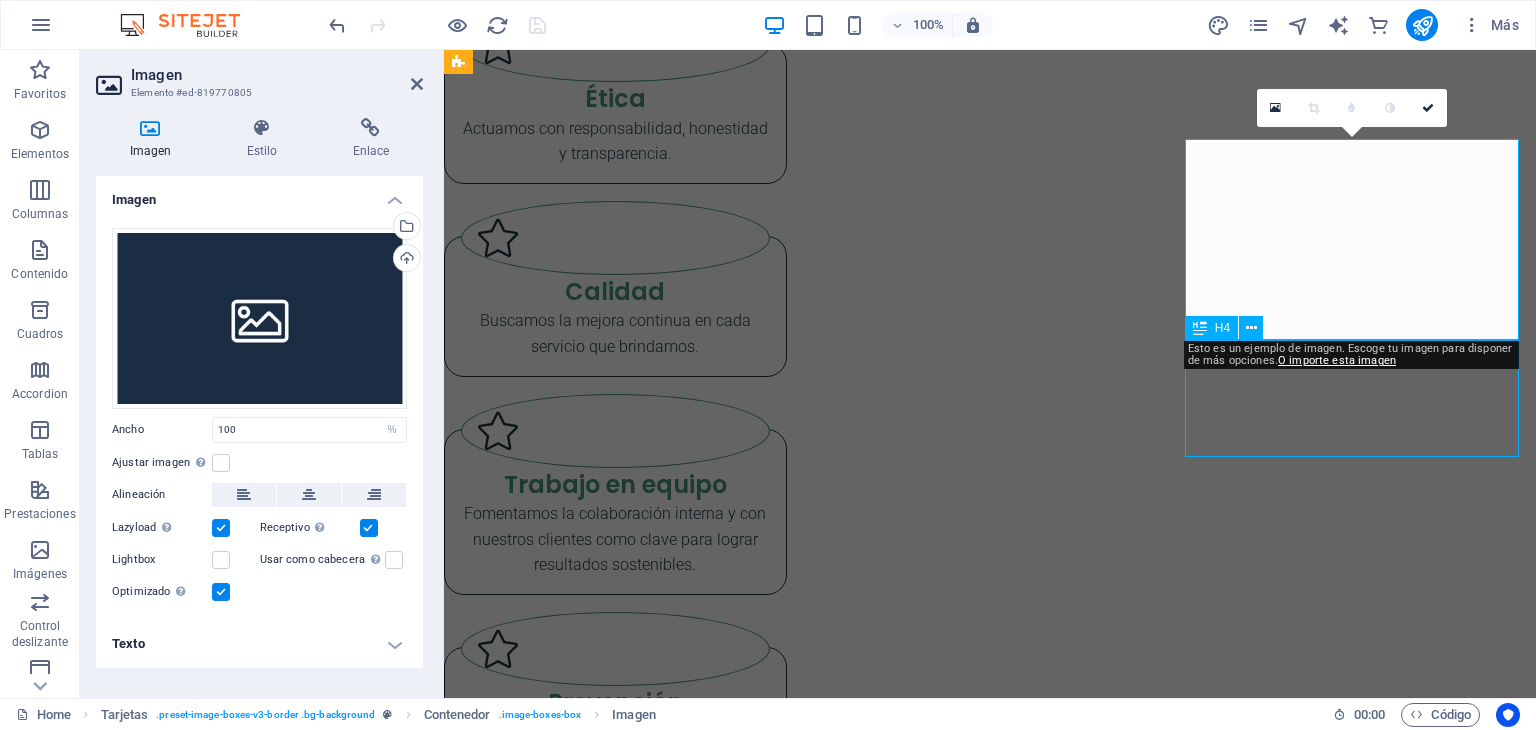 click on "Monitores Ocupacionales y Psicosociales" at bounding box center (615, 4606) 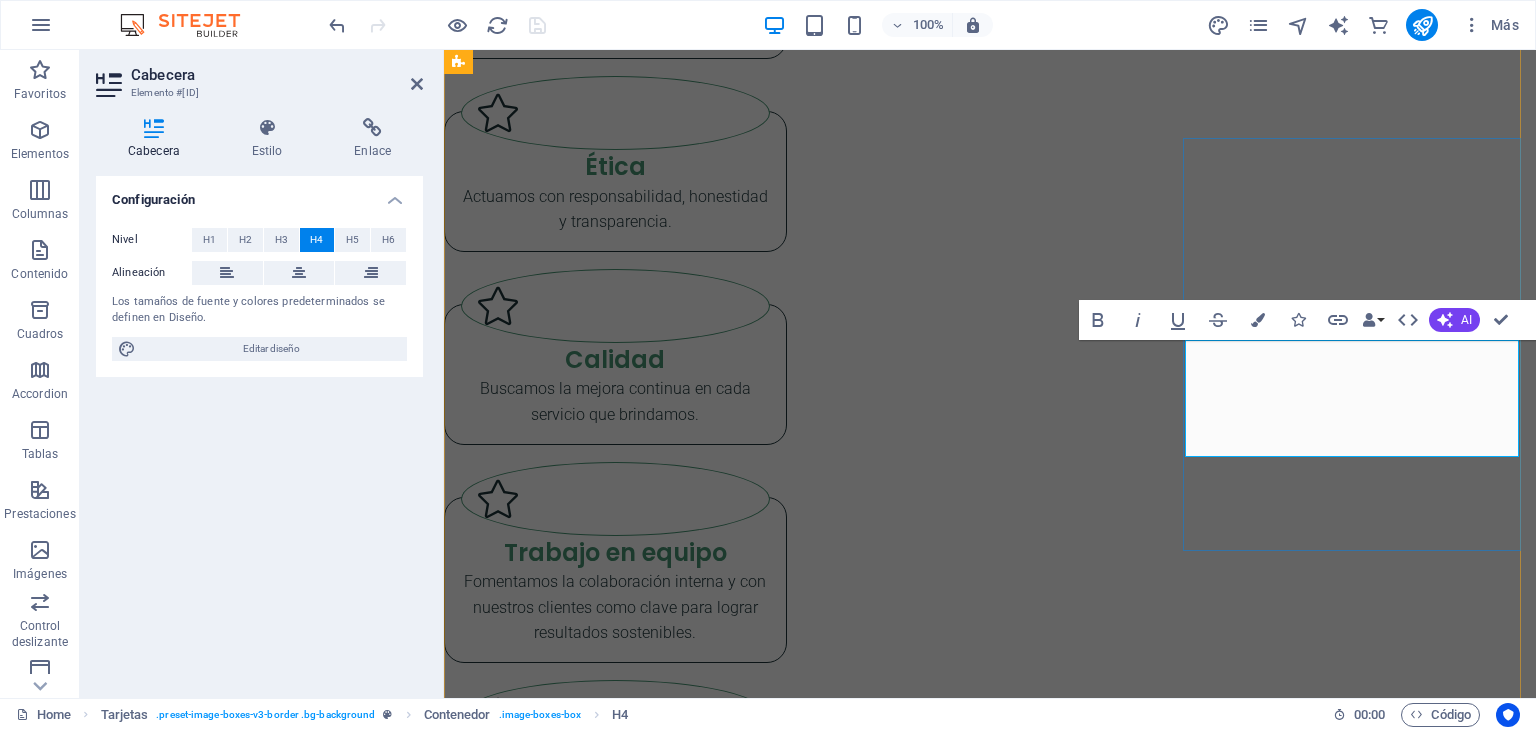 click on "Monitores Ocupacionales y Psicosociales" at bounding box center [615, 4682] 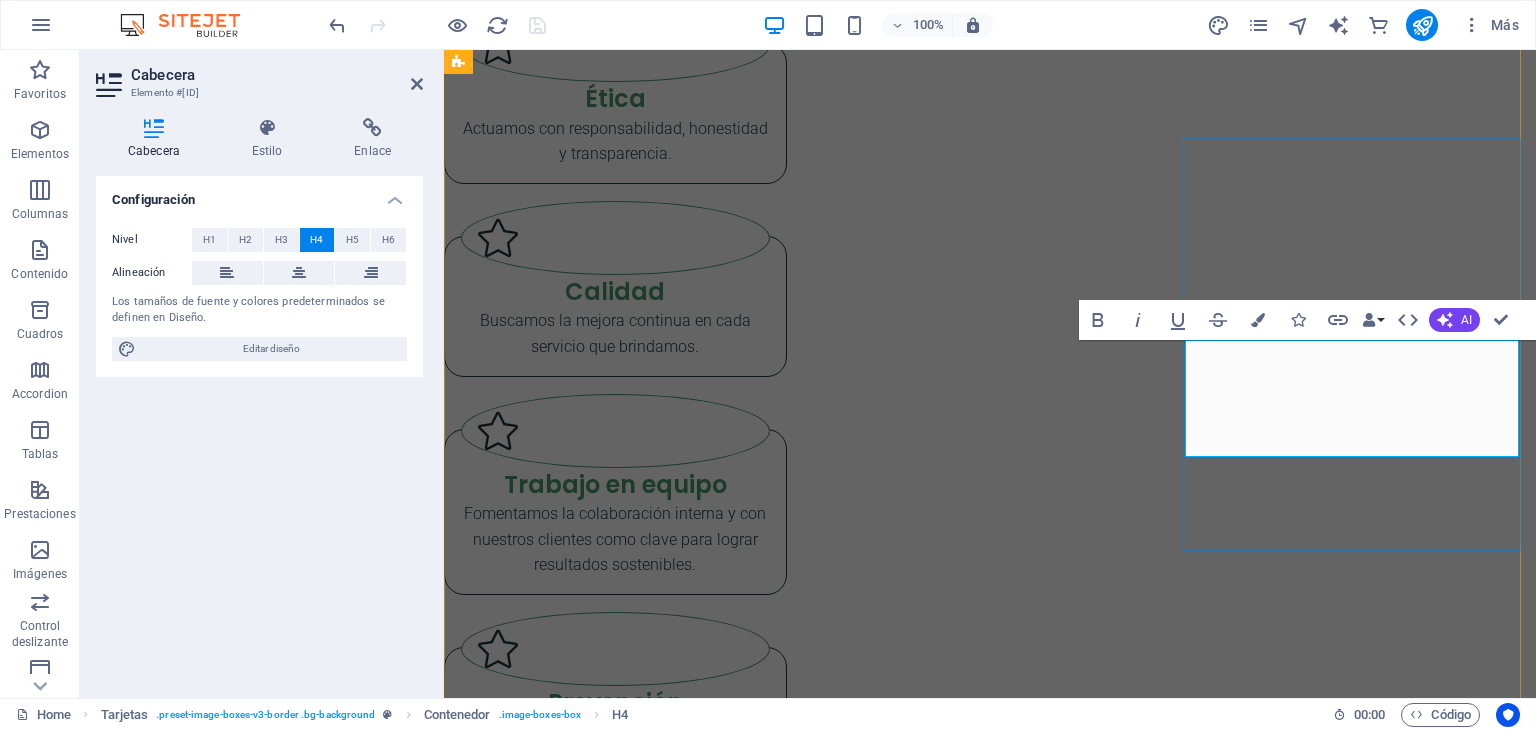 drag, startPoint x: 1454, startPoint y: 438, endPoint x: 1447, endPoint y: 403, distance: 35.69314 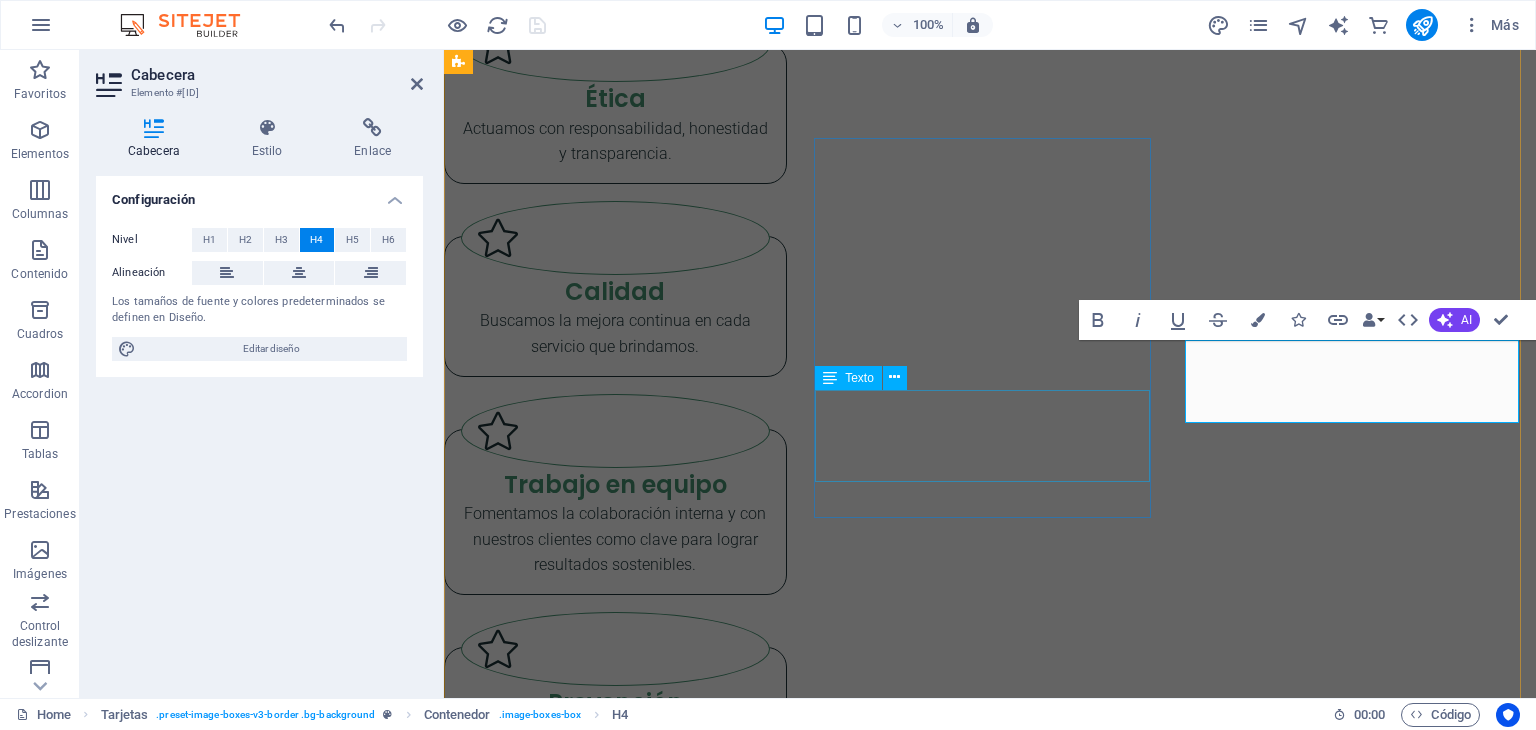 click on "Lorem ipsum dolor sit amet, consectetuer adipiscing elit. Aenean commodo ligula eget dolor. Lorem ipsum dolor sit amet." at bounding box center [615, 4278] 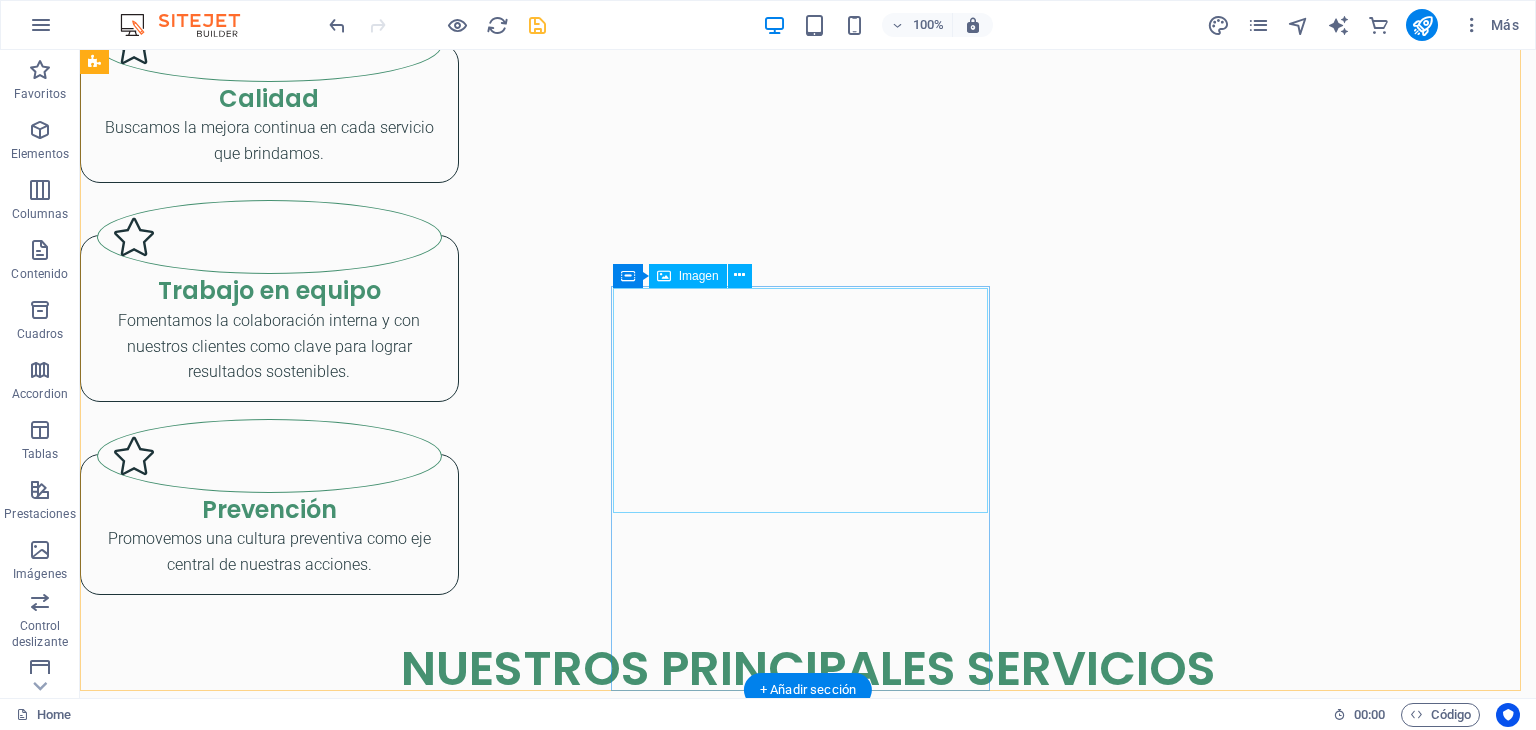 scroll, scrollTop: 3376, scrollLeft: 0, axis: vertical 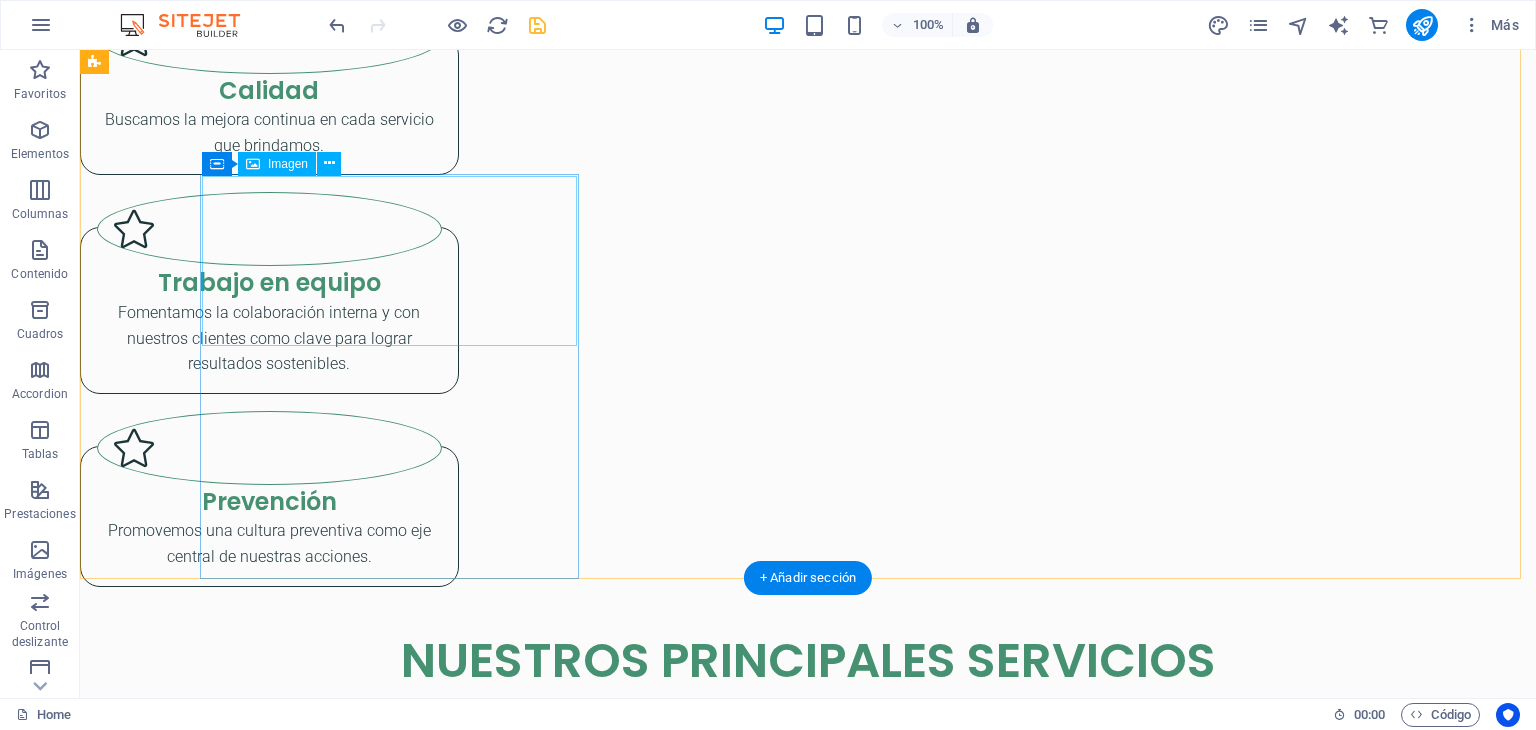click at bounding box center (269, 4684) 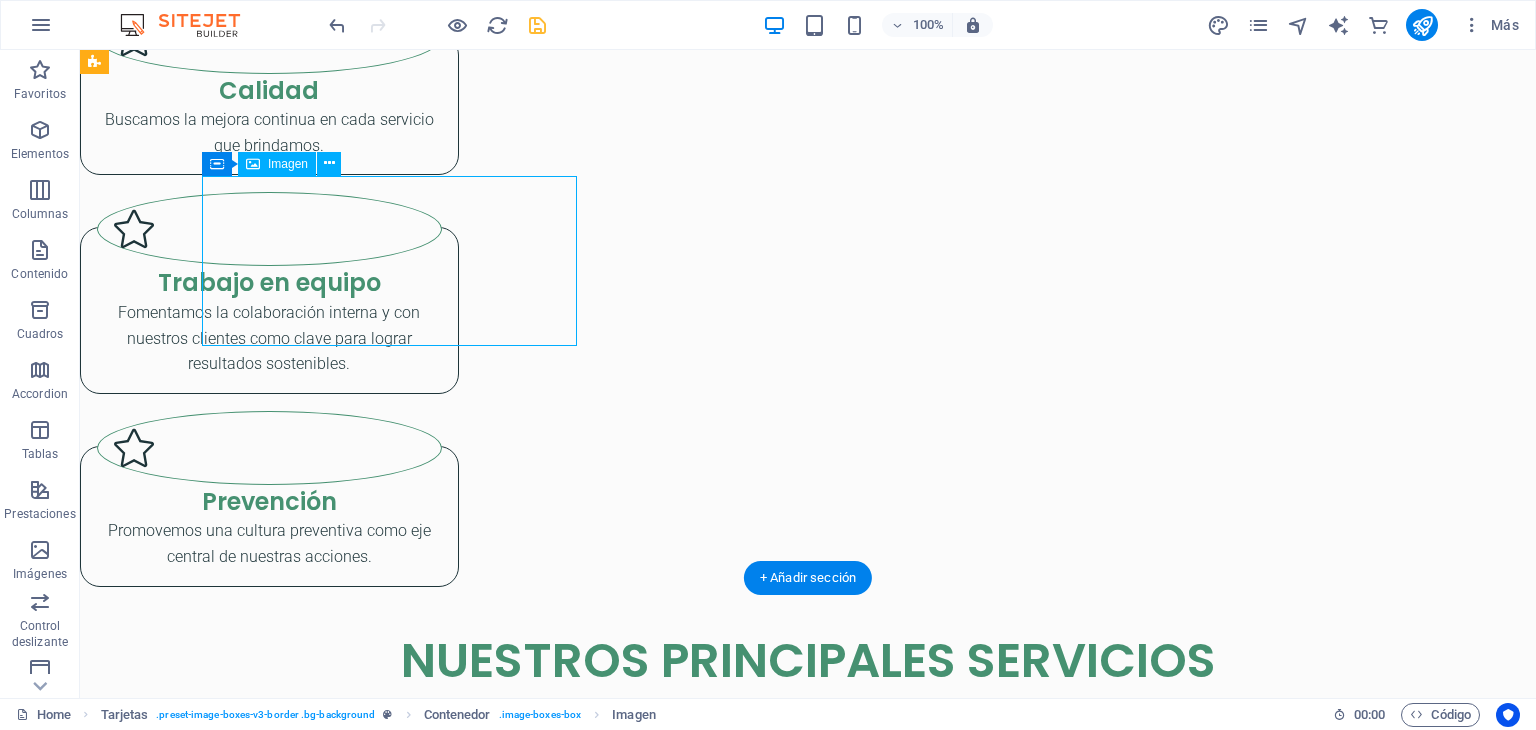 click at bounding box center [269, 4684] 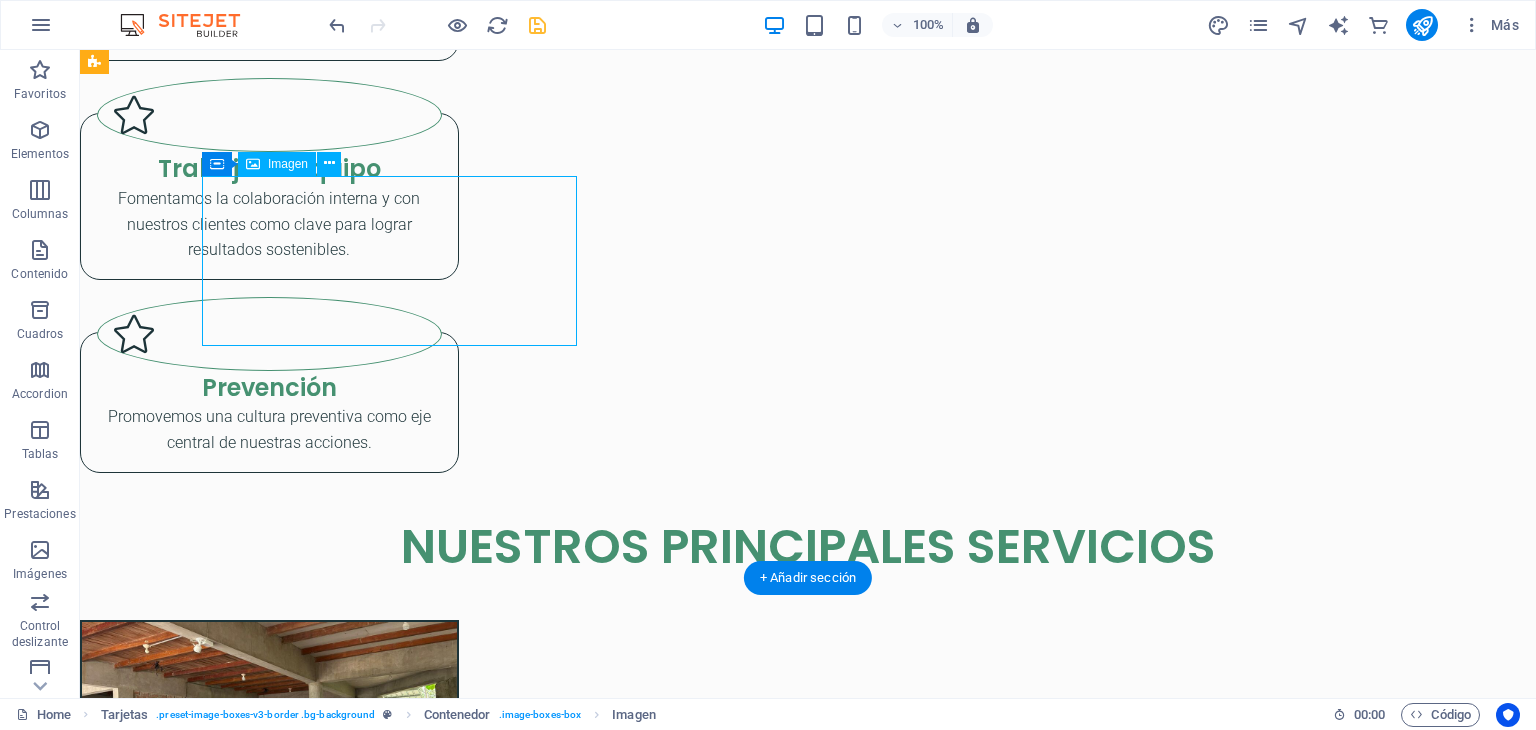 select on "px" 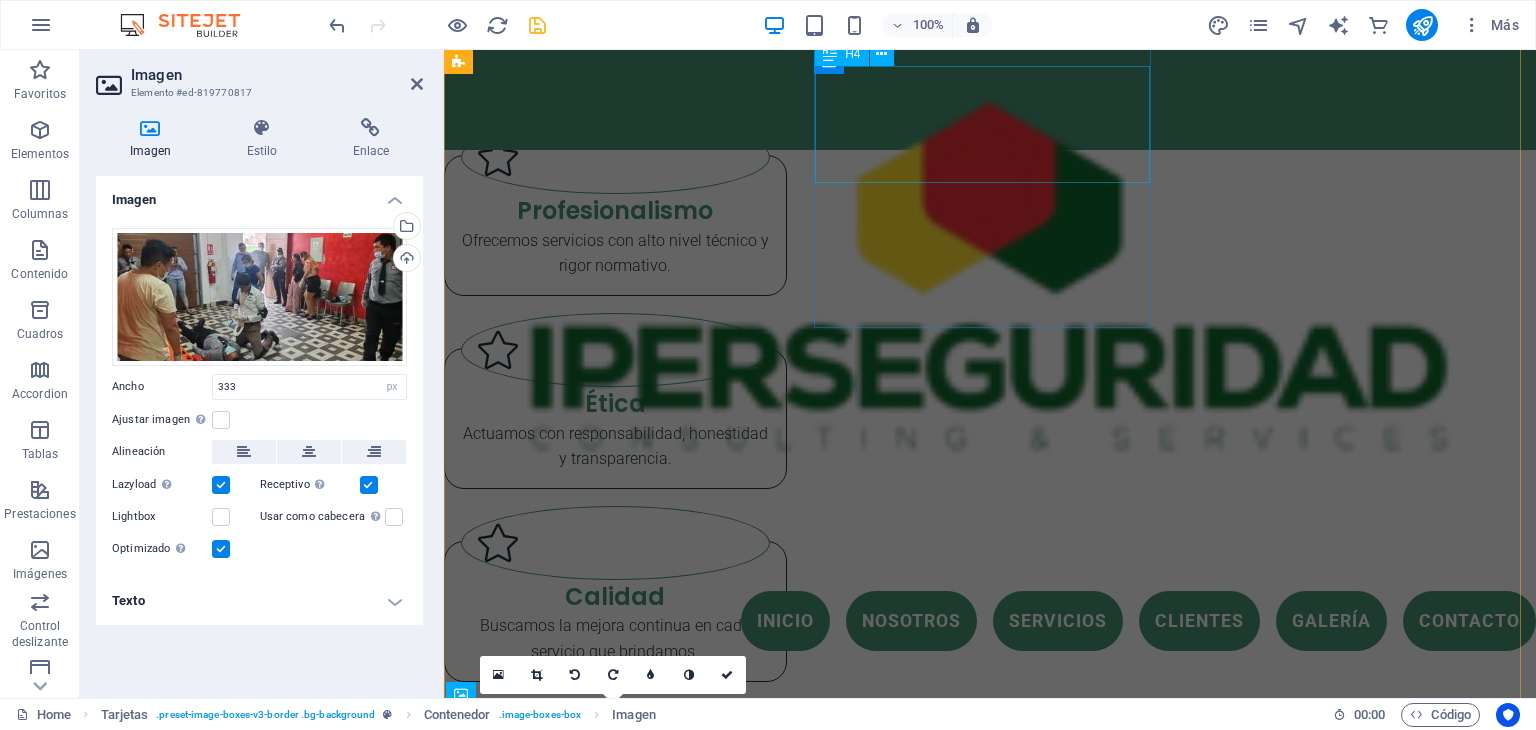 scroll, scrollTop: 2908, scrollLeft: 0, axis: vertical 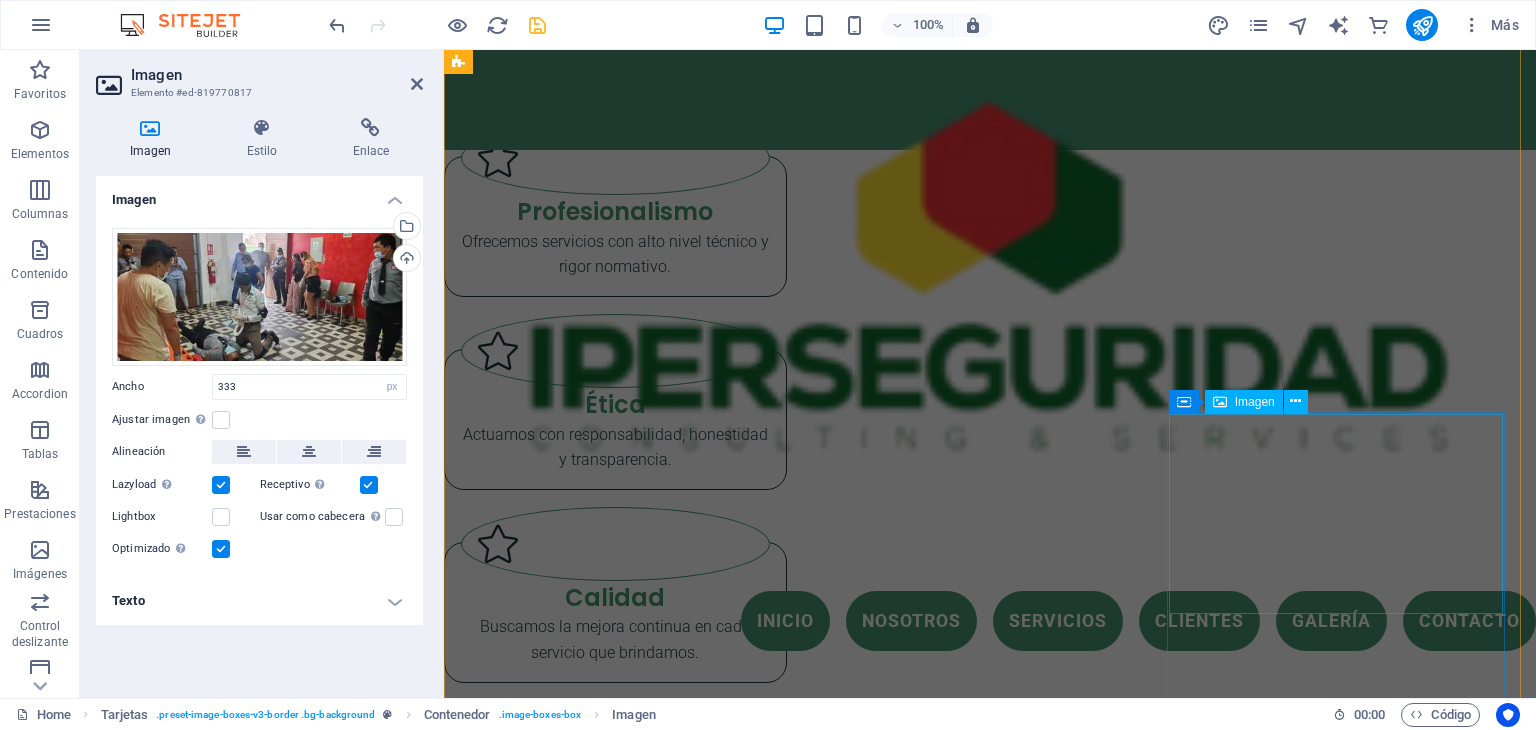 click at bounding box center (599, 4752) 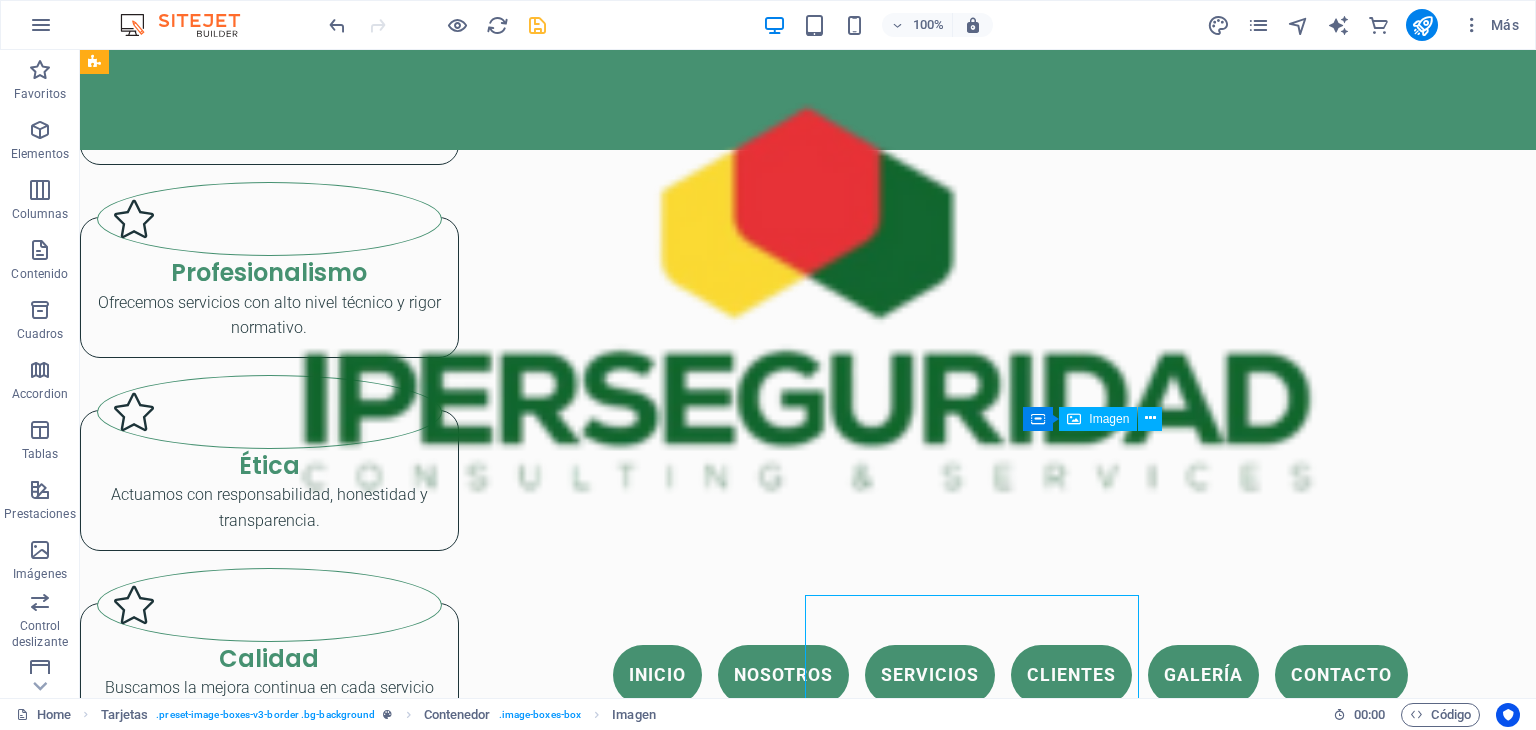 scroll, scrollTop: 2727, scrollLeft: 0, axis: vertical 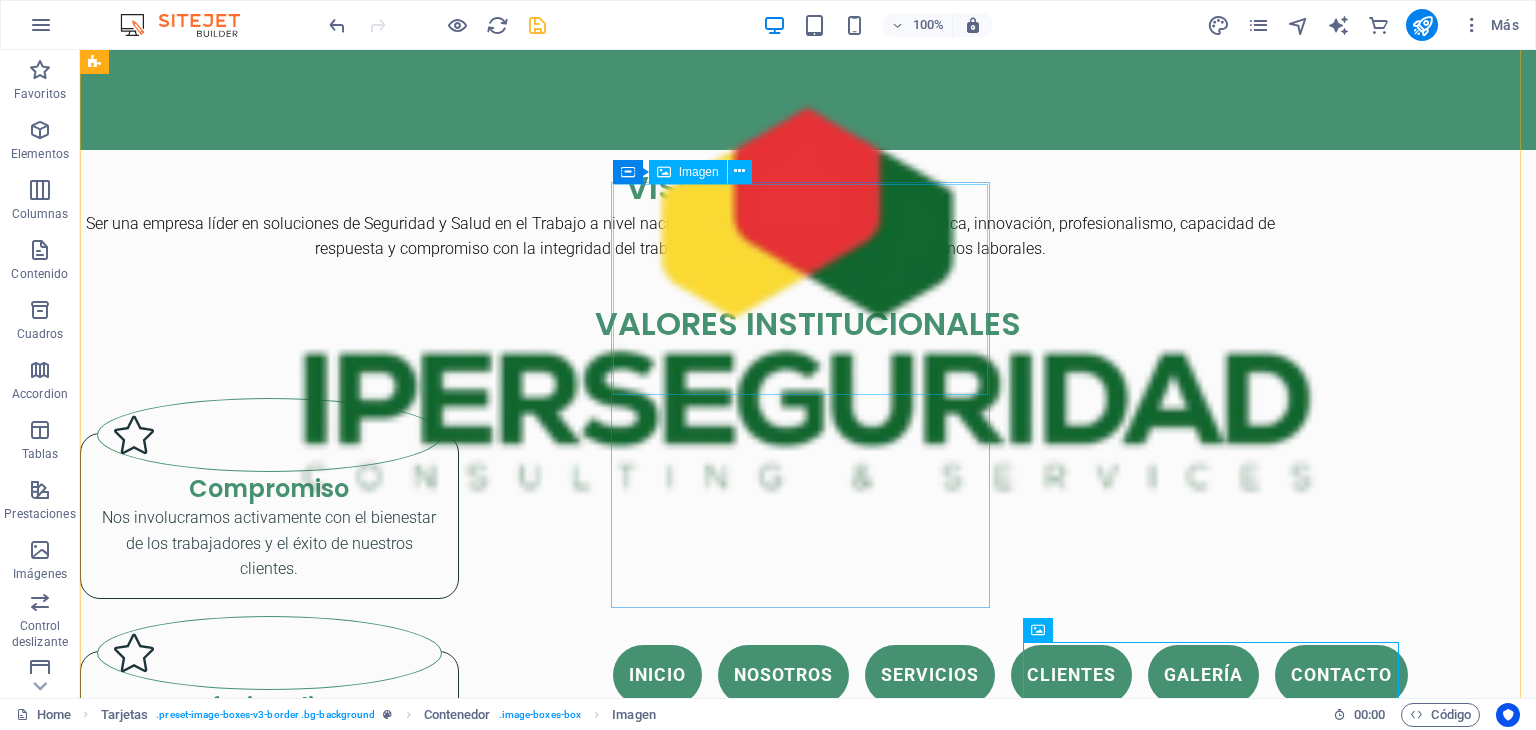 click at bounding box center [269, 3593] 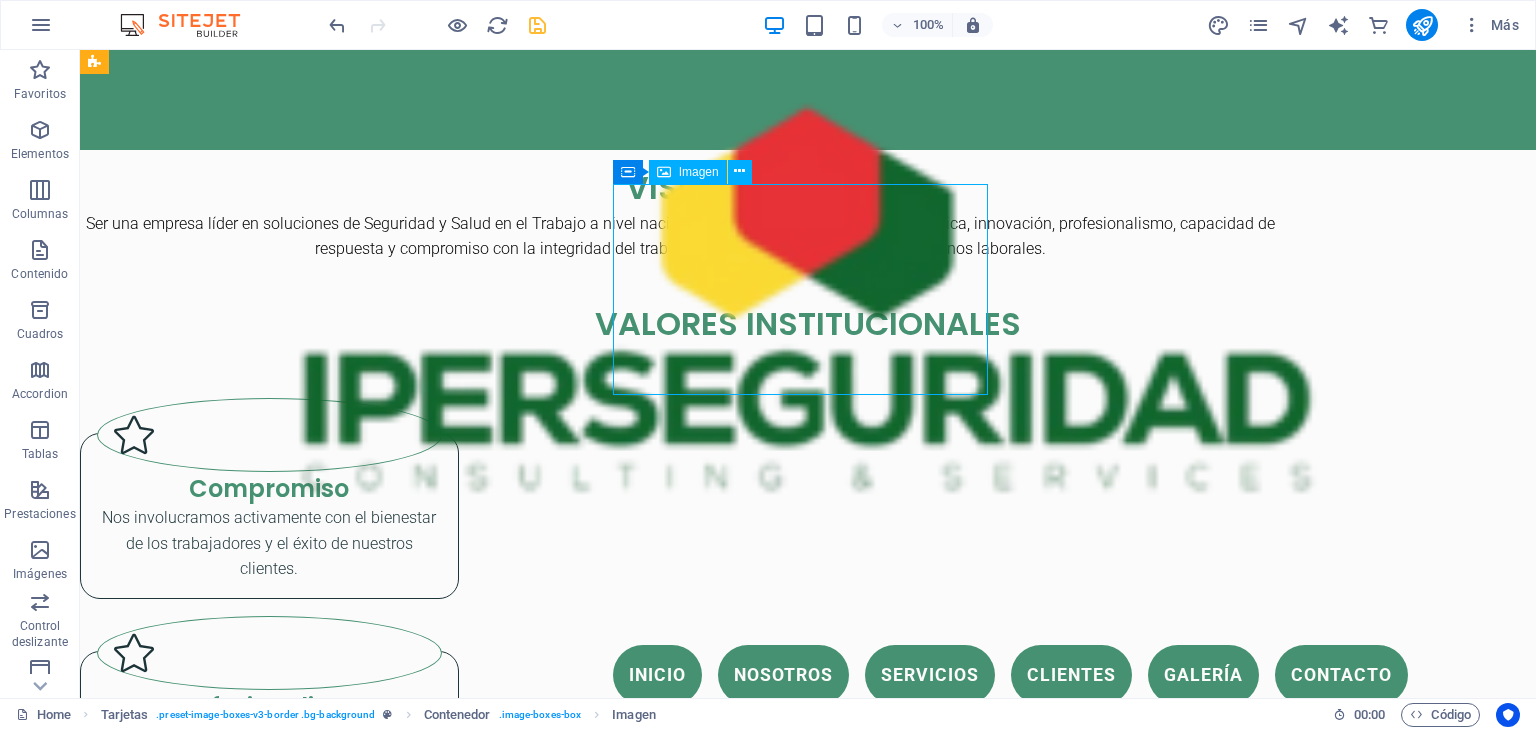 click at bounding box center [269, 3593] 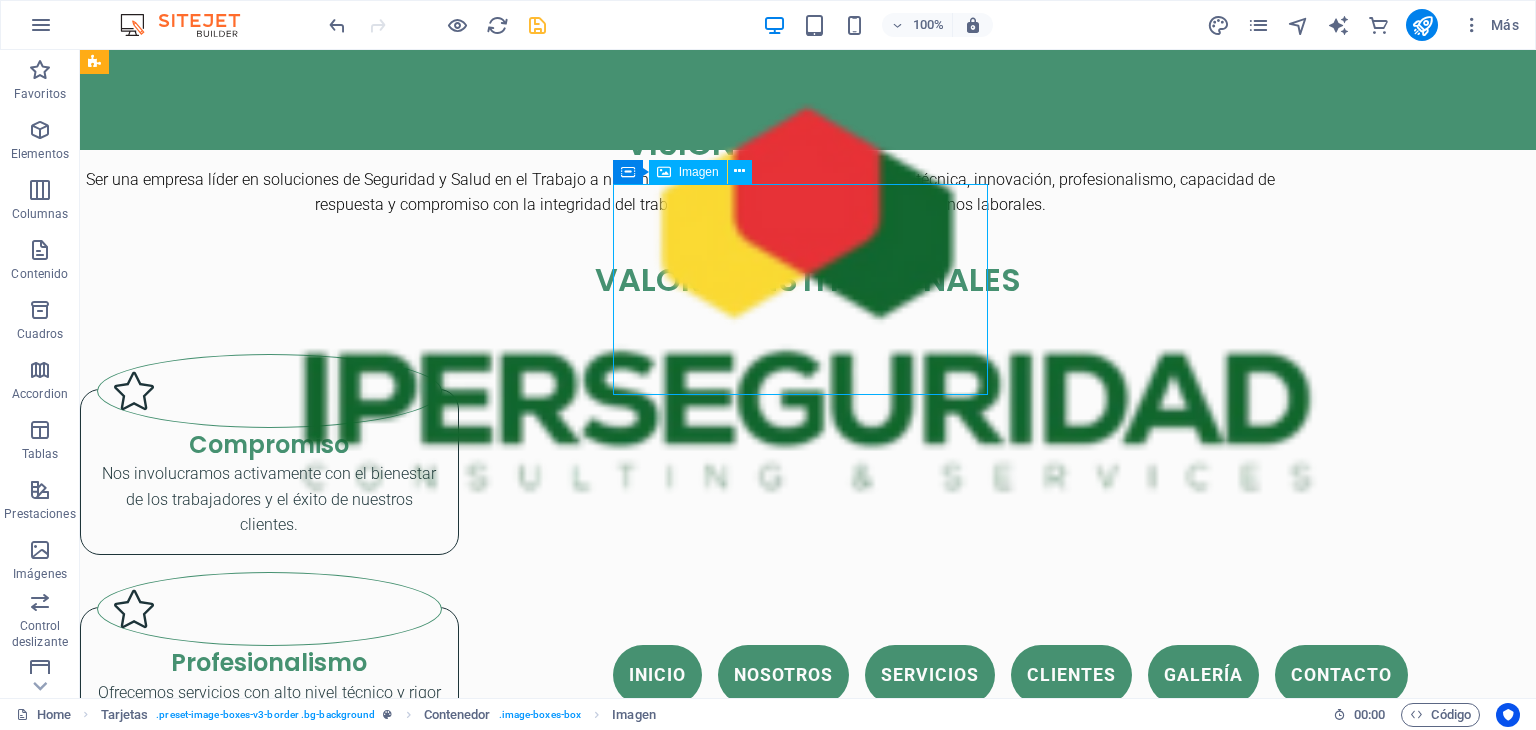select on "%" 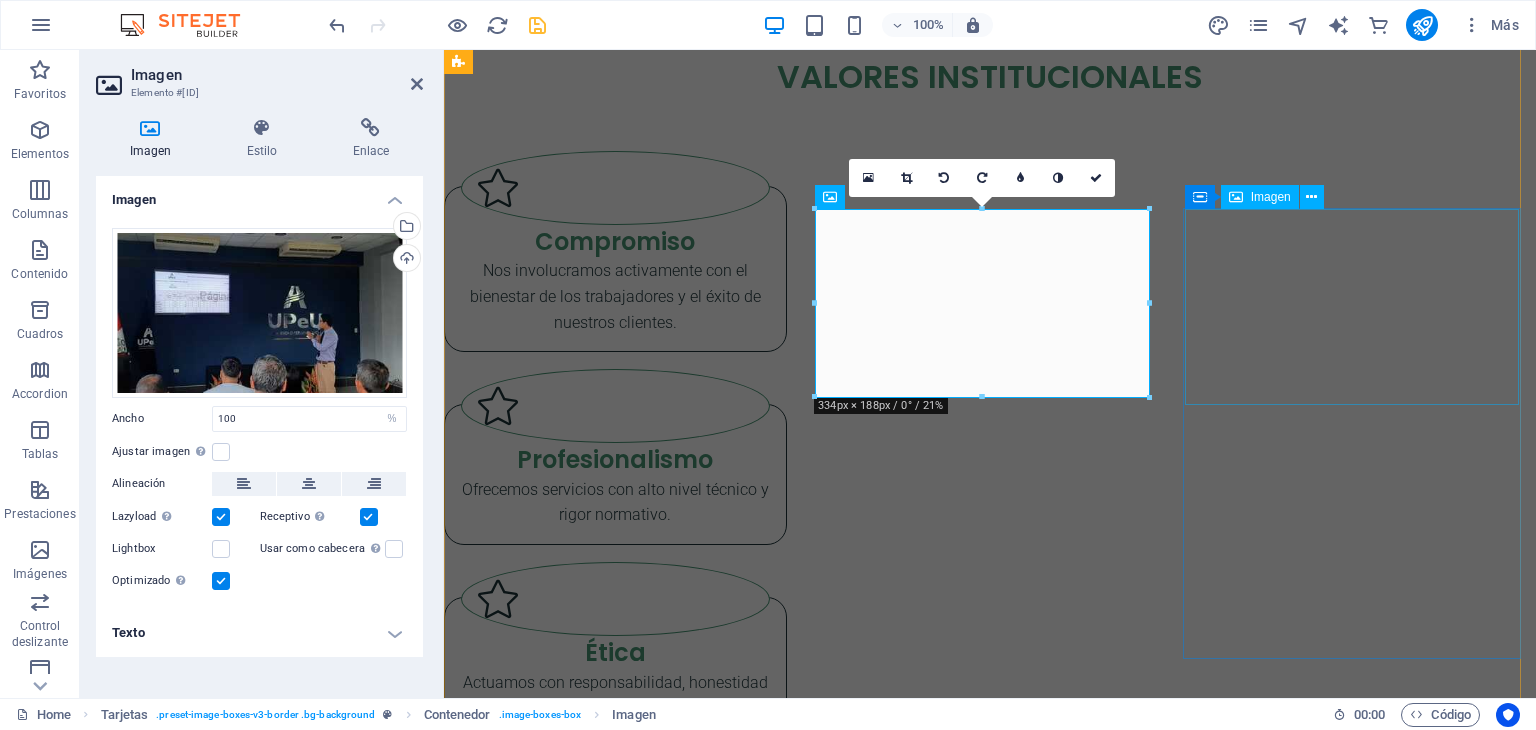 click at bounding box center [615, 3763] 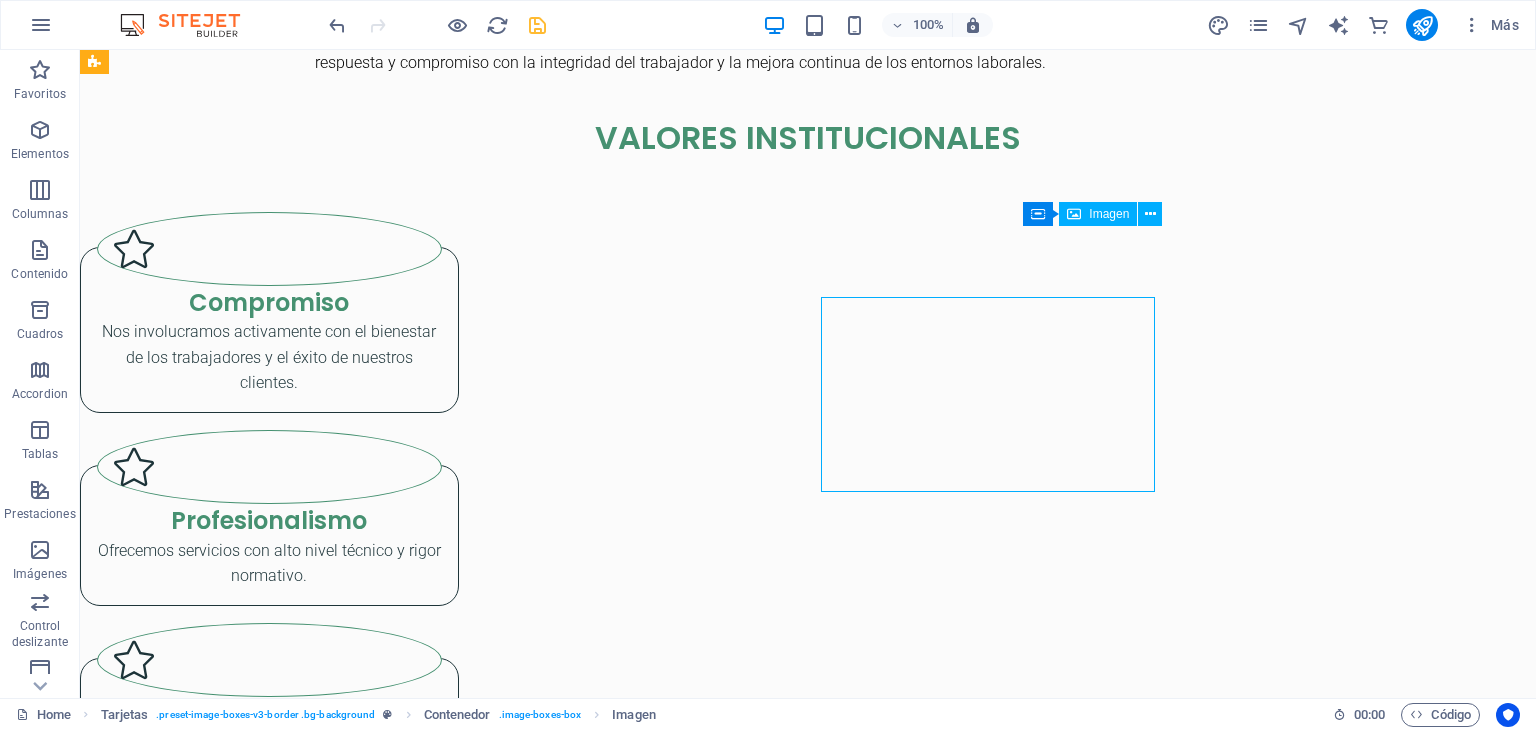 scroll, scrollTop: 2473, scrollLeft: 0, axis: vertical 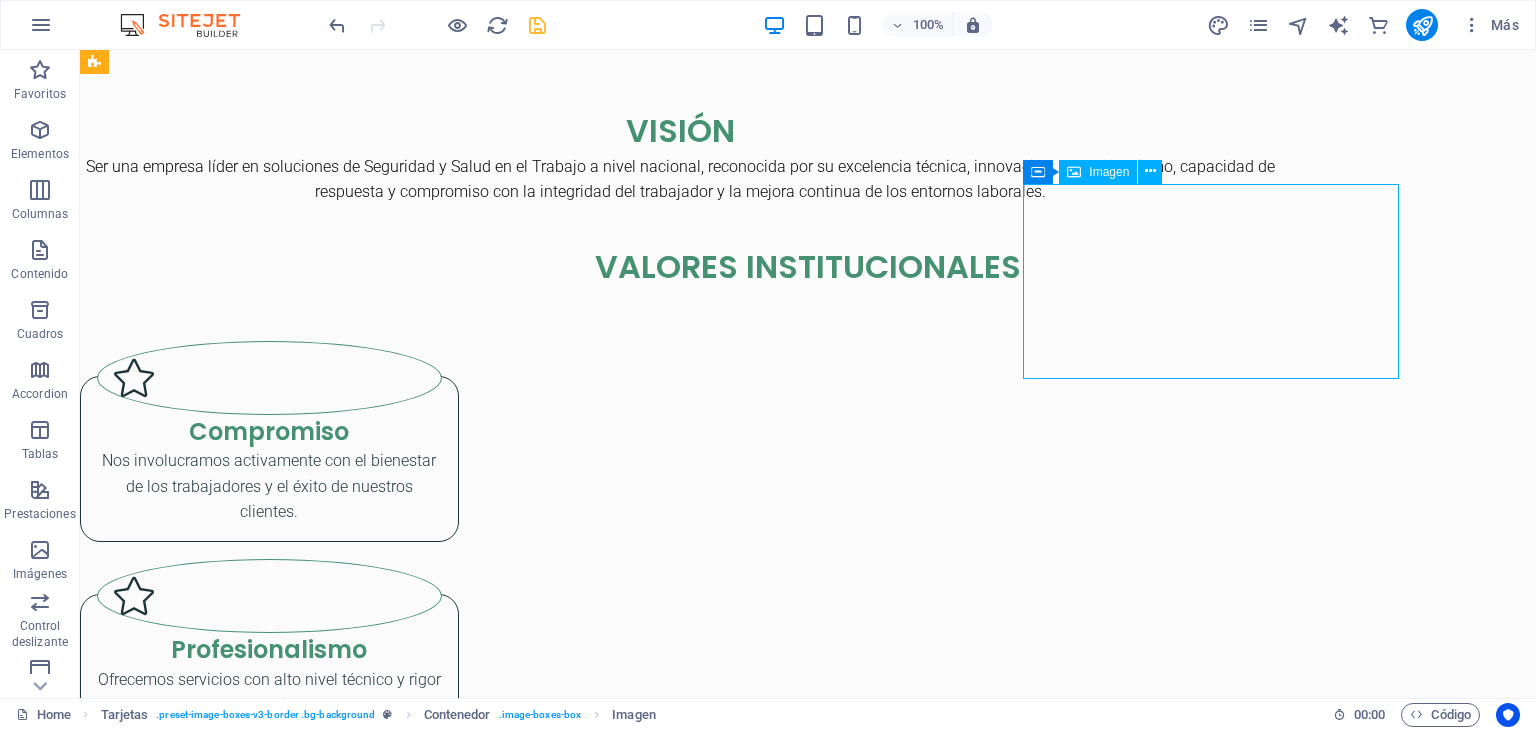 click at bounding box center (269, 3969) 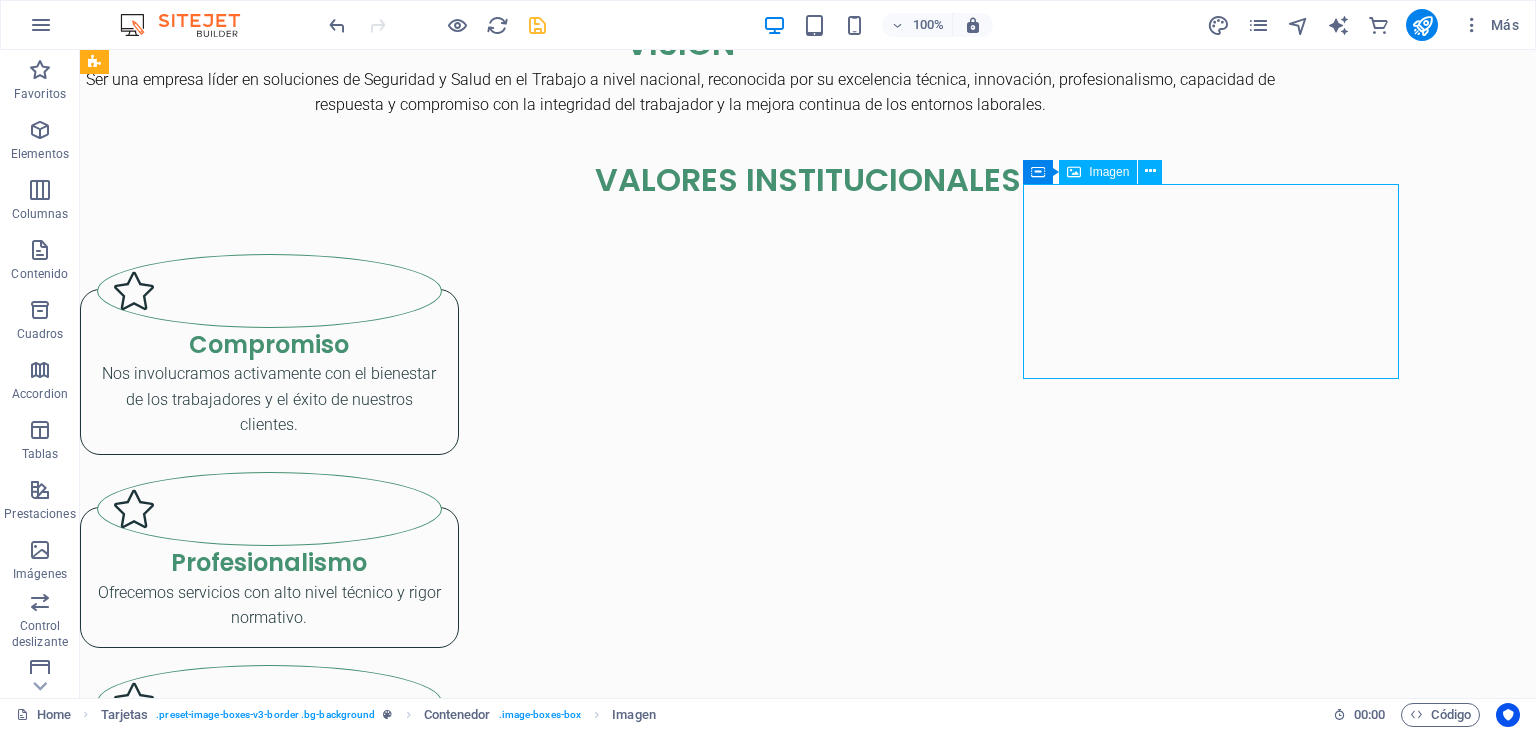 select on "px" 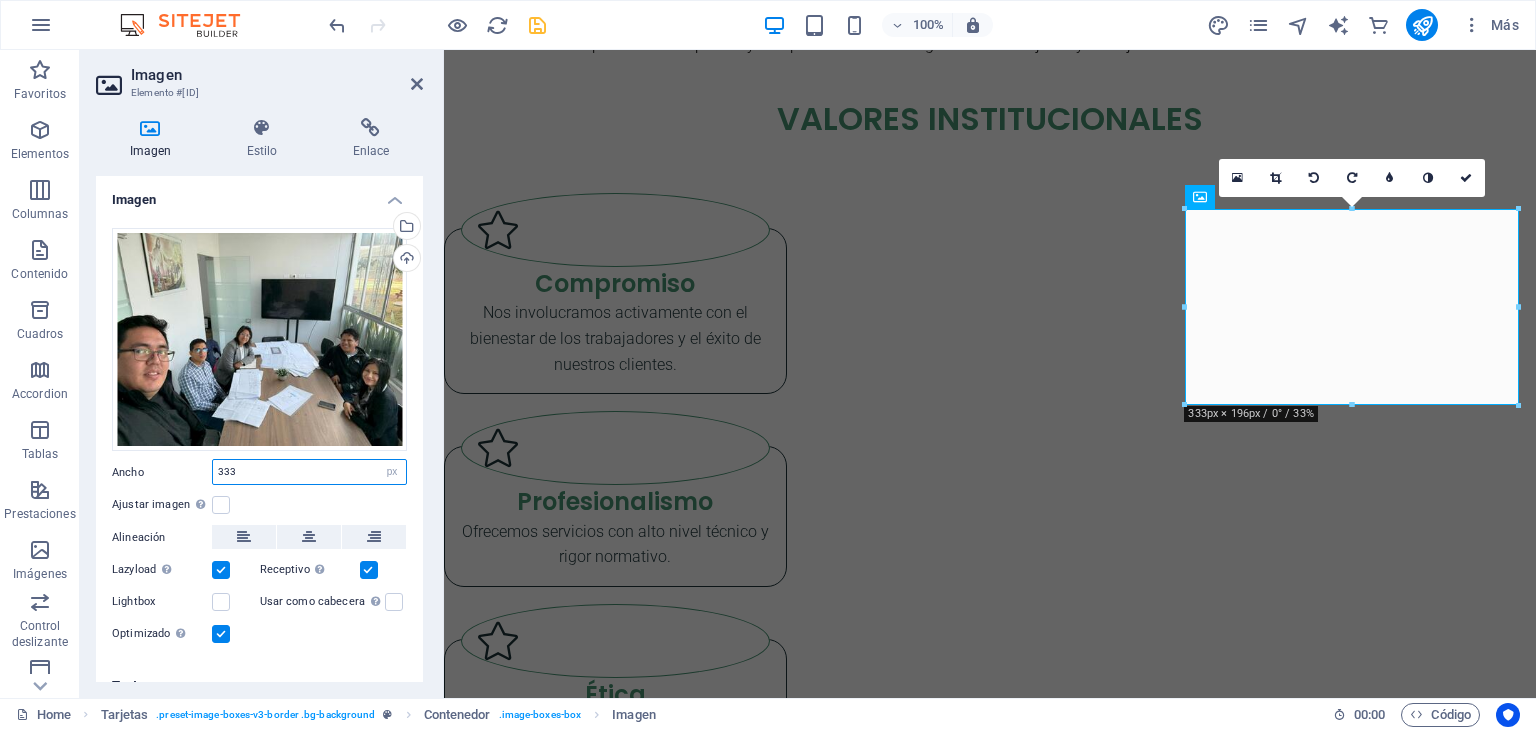 click on "333" at bounding box center [309, 472] 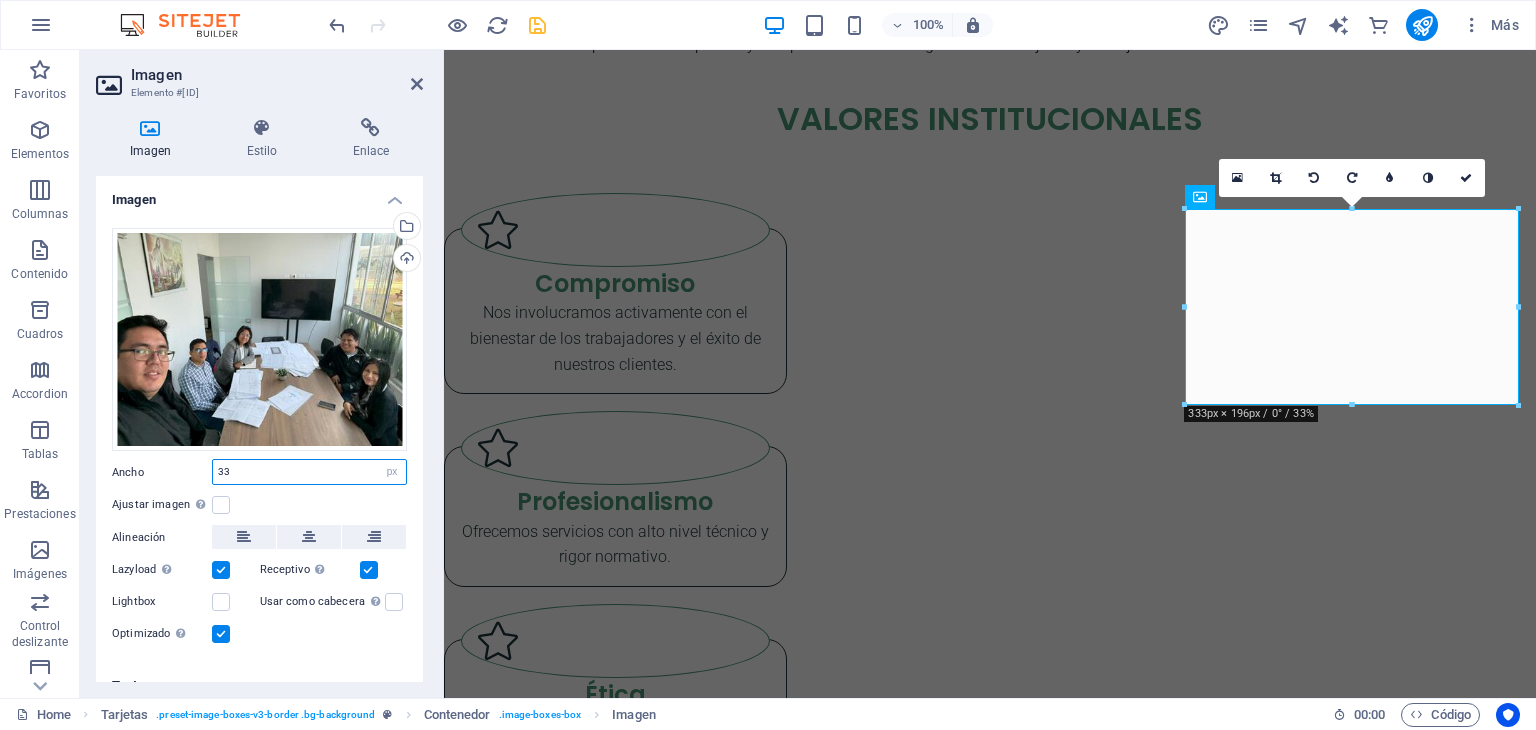 type on "3" 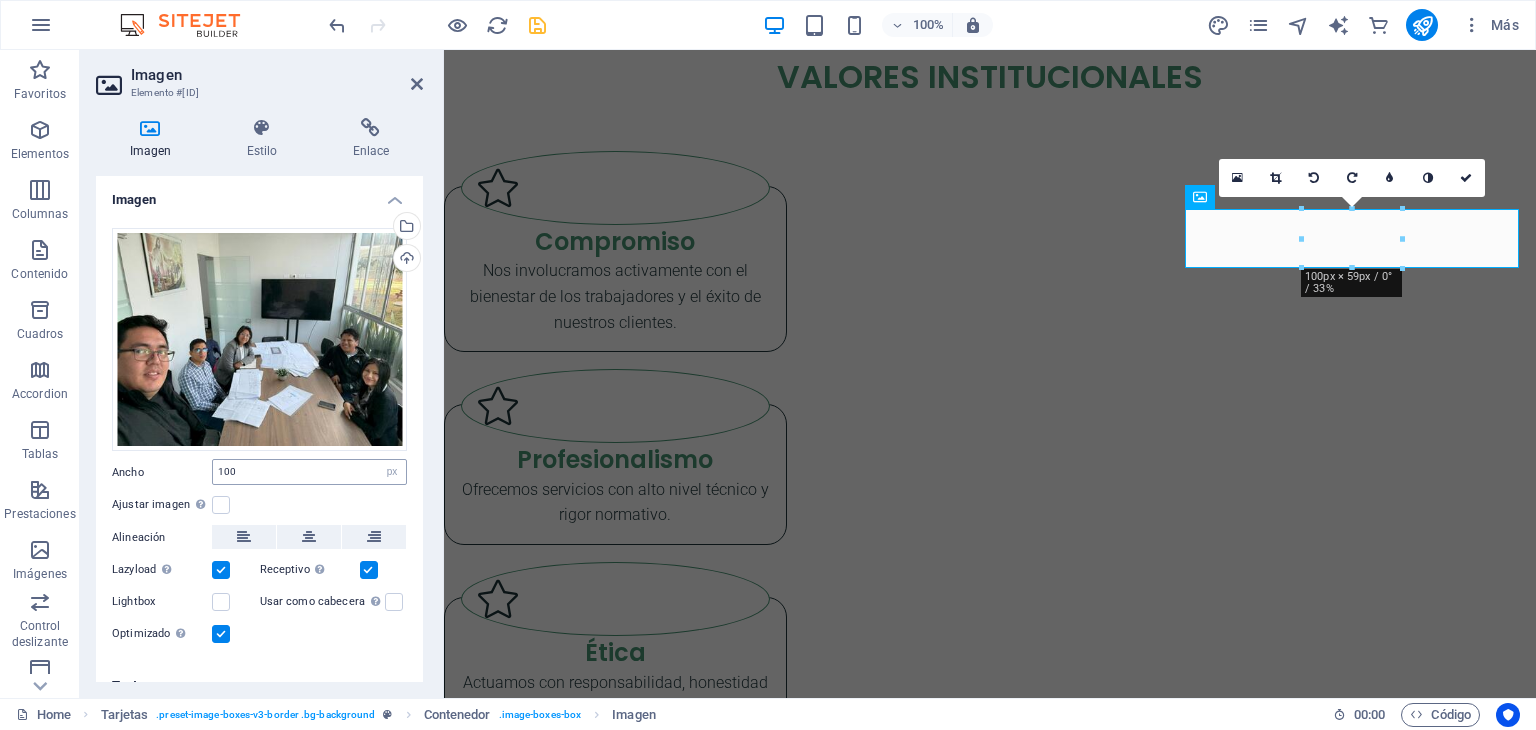type on "333" 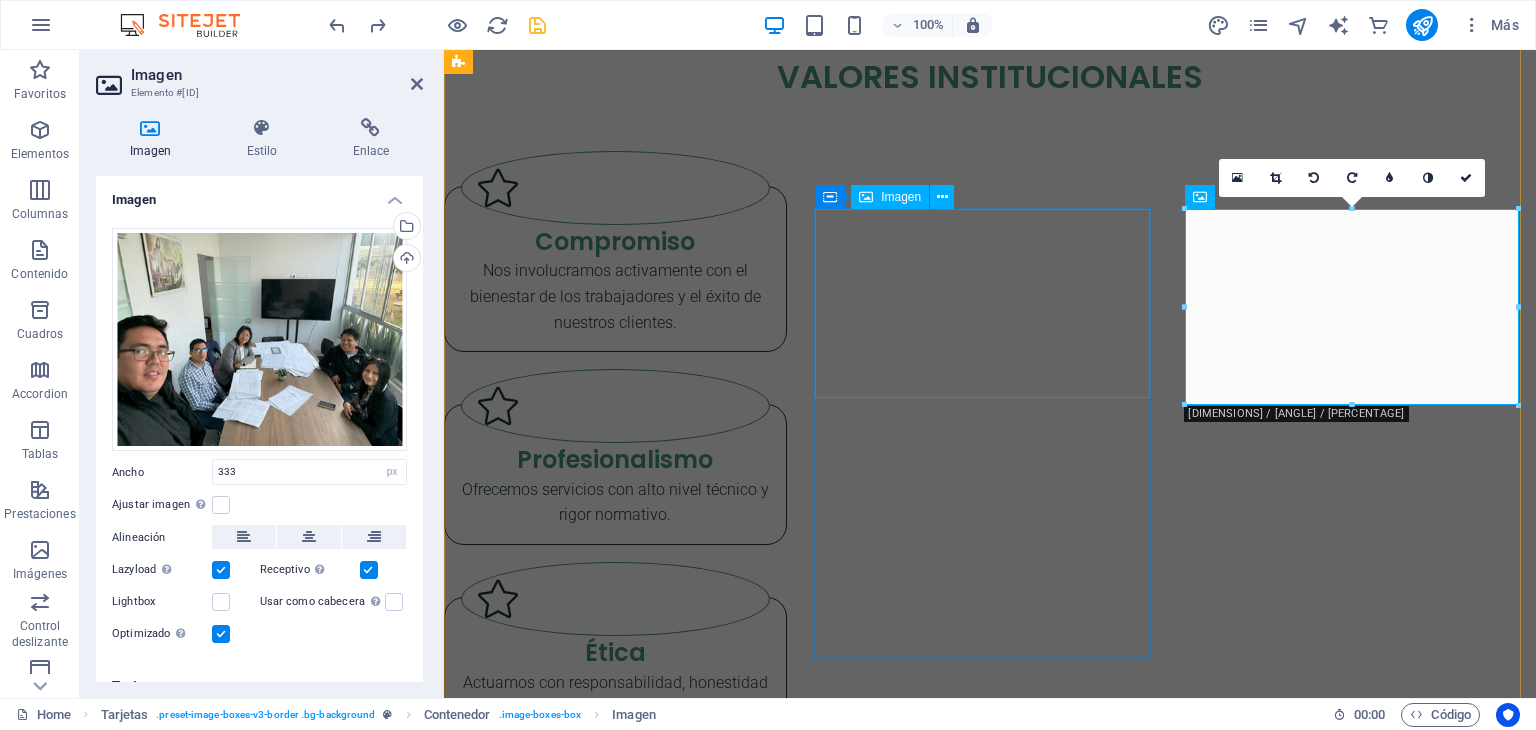 click at bounding box center (615, 3340) 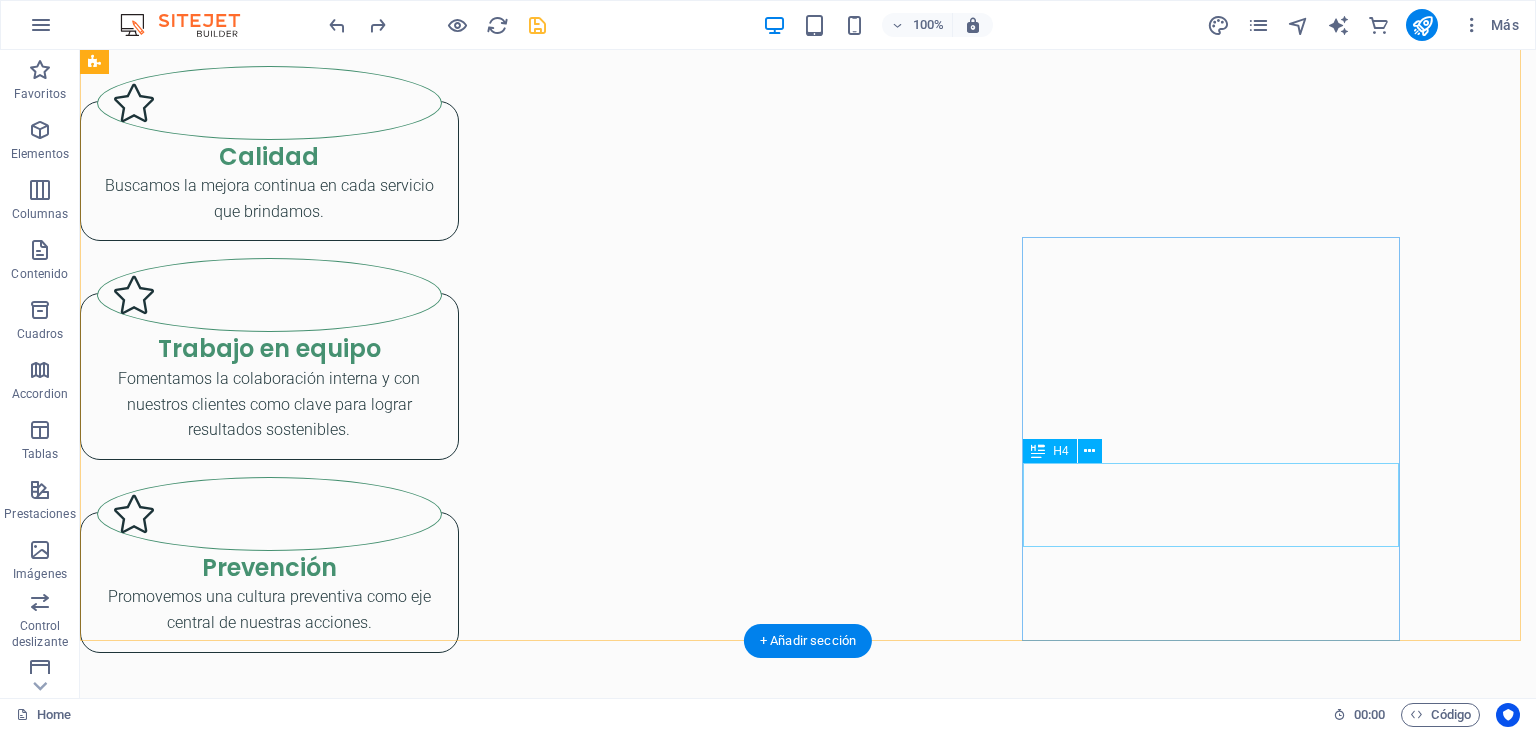 scroll, scrollTop: 3313, scrollLeft: 0, axis: vertical 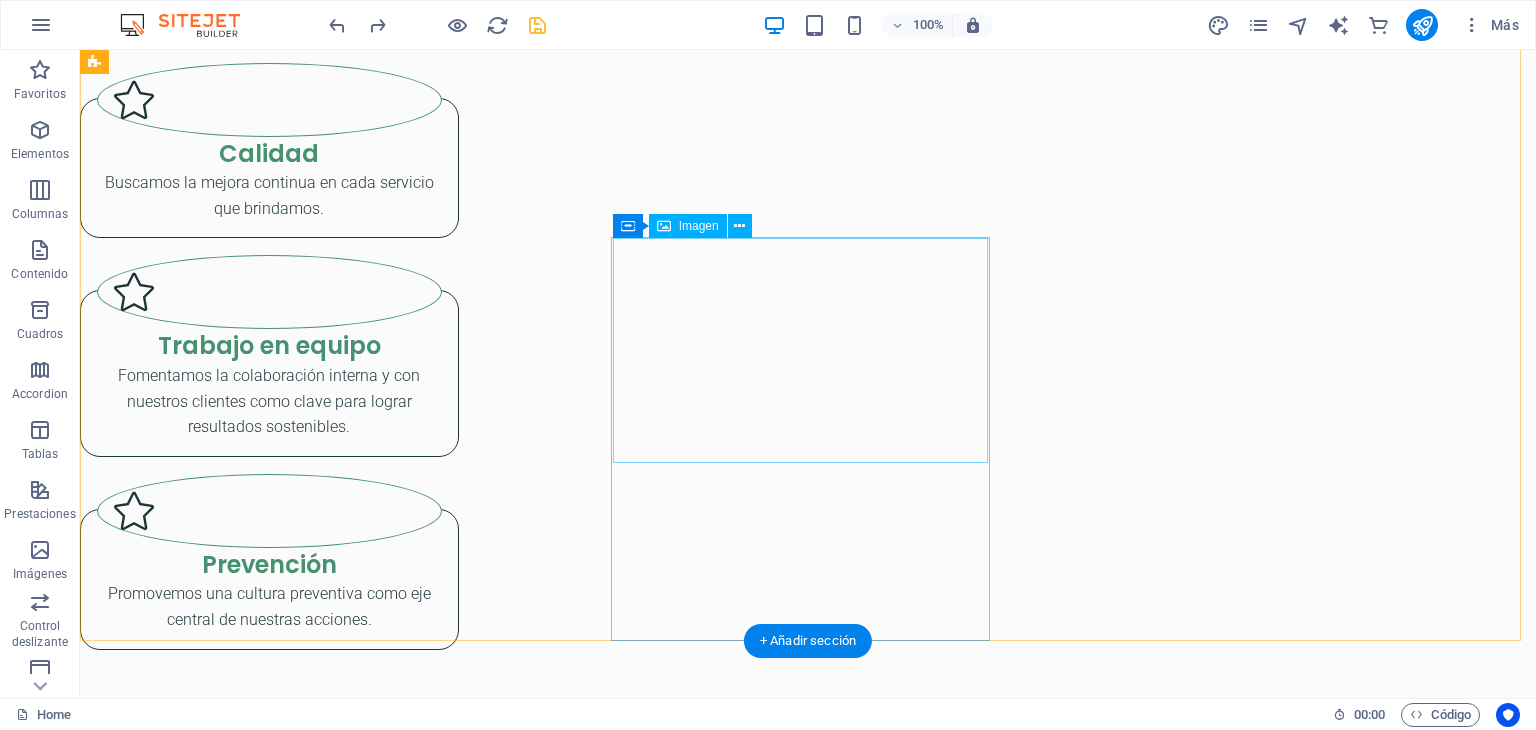 click at bounding box center [269, 5141] 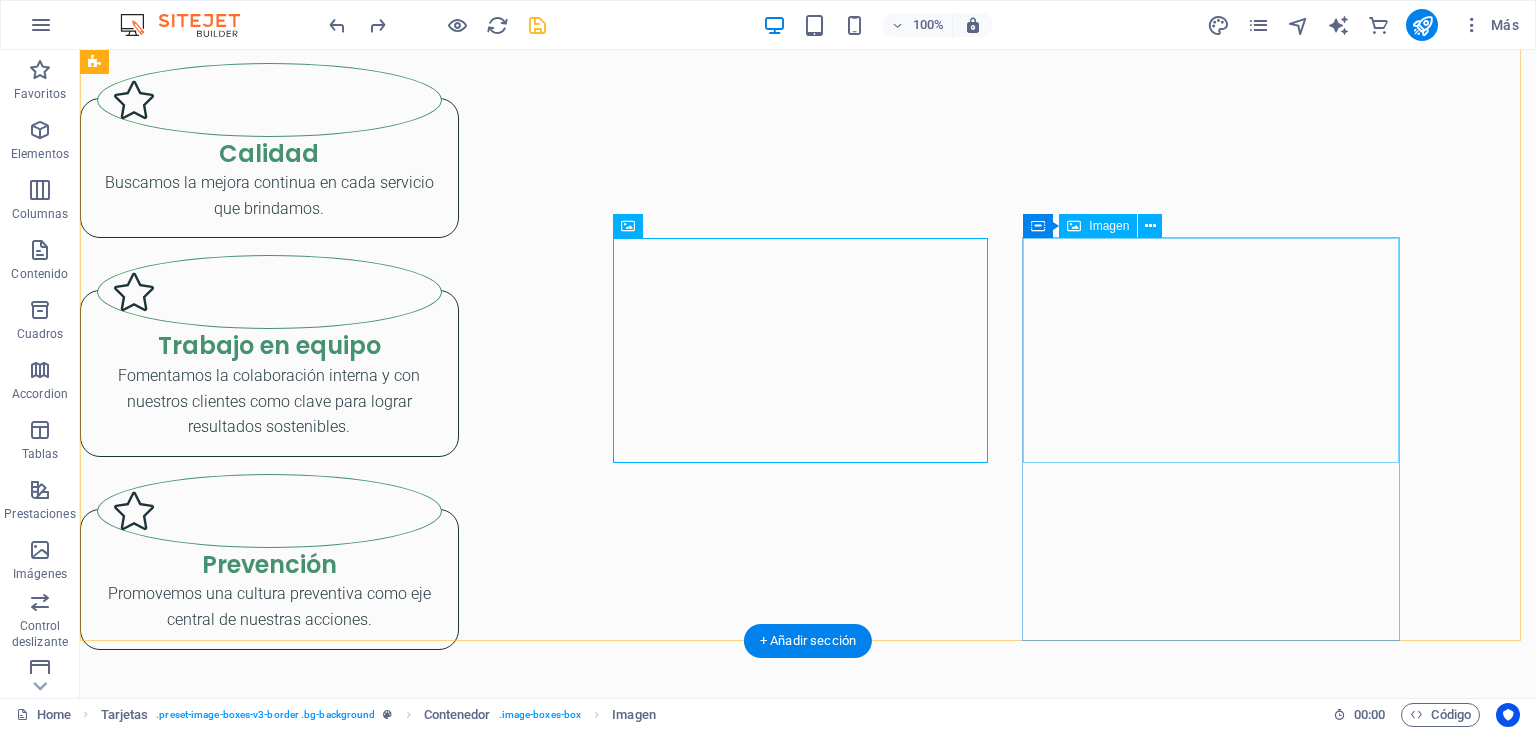 click at bounding box center [269, 5562] 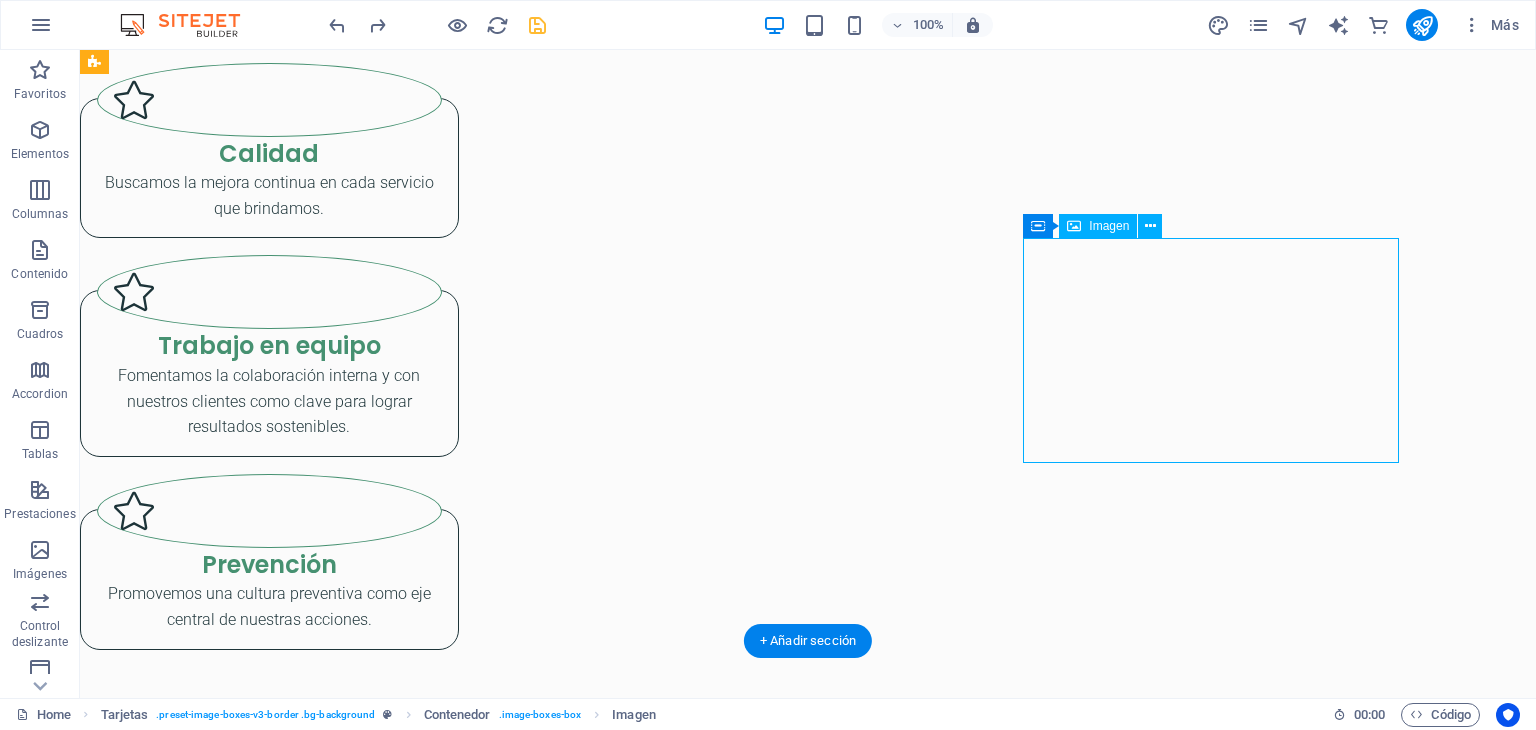 click at bounding box center (269, 5562) 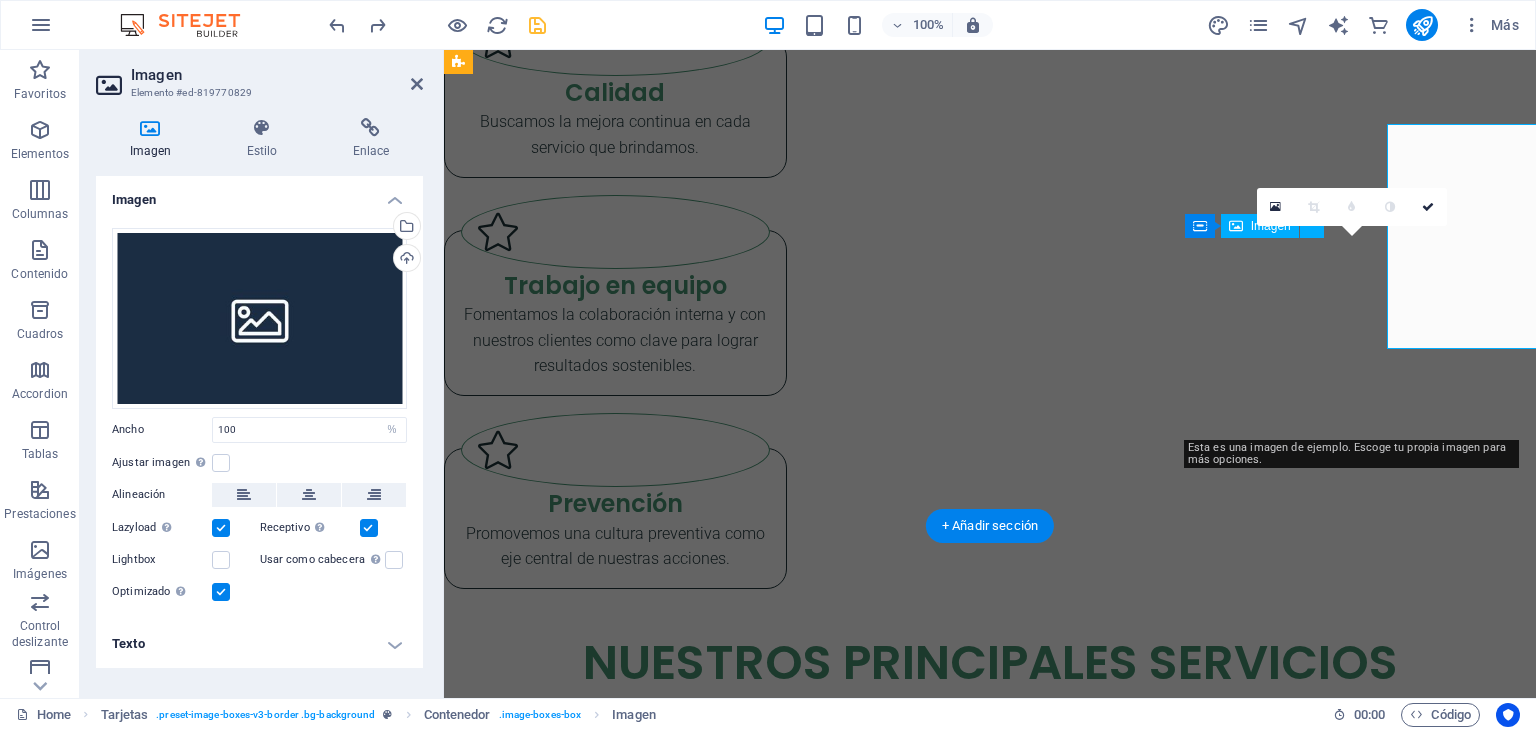 scroll, scrollTop: 3428, scrollLeft: 0, axis: vertical 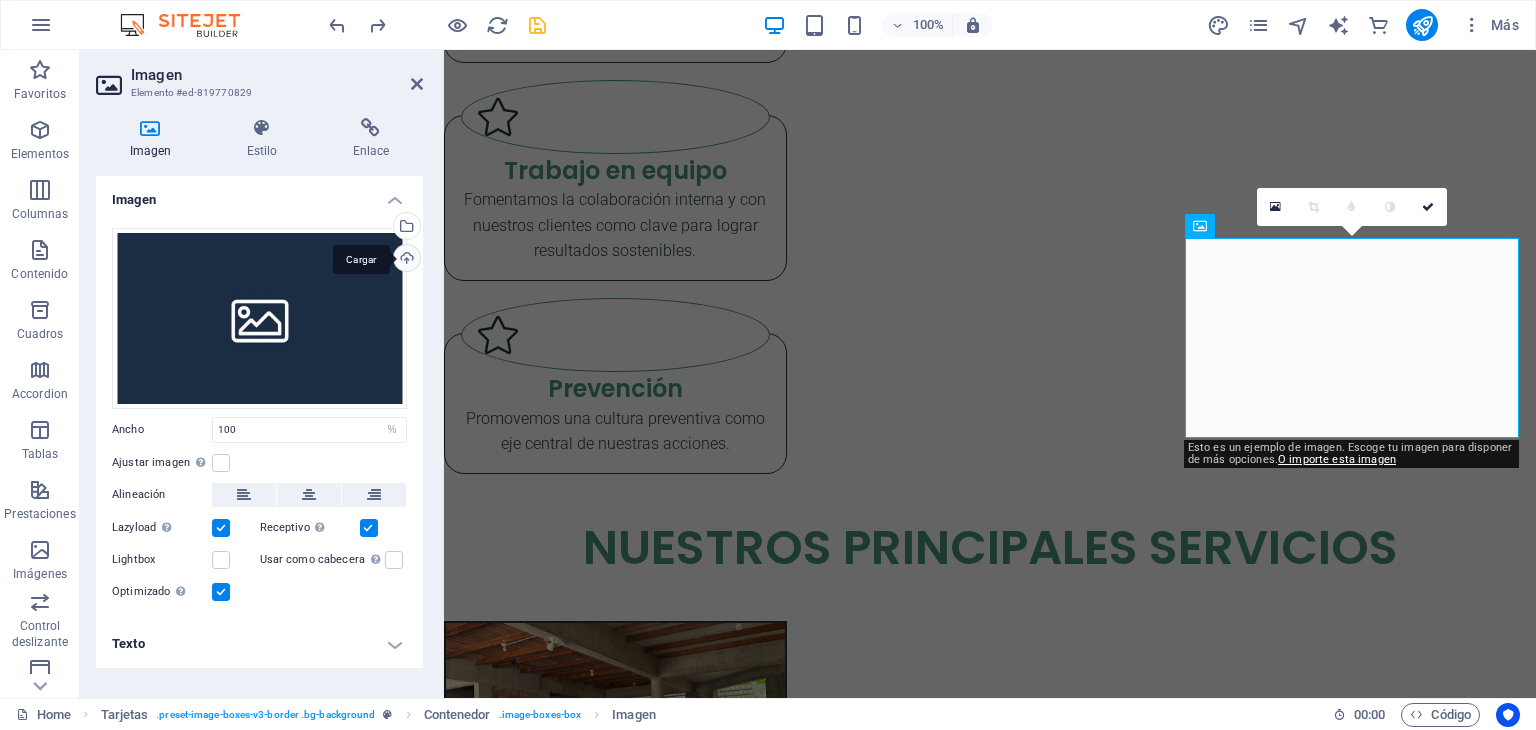 click on "Cargar" at bounding box center (405, 260) 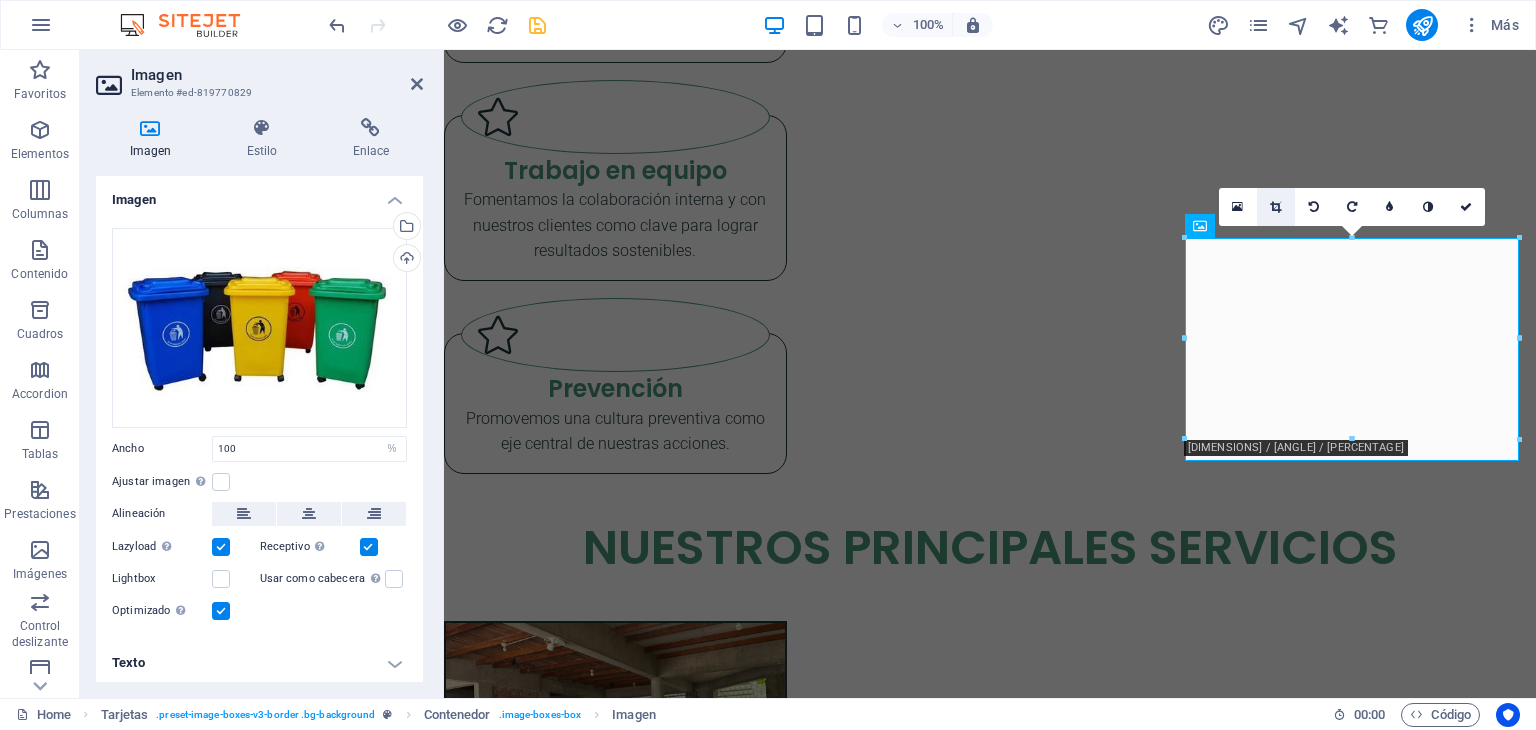 click at bounding box center (1275, 207) 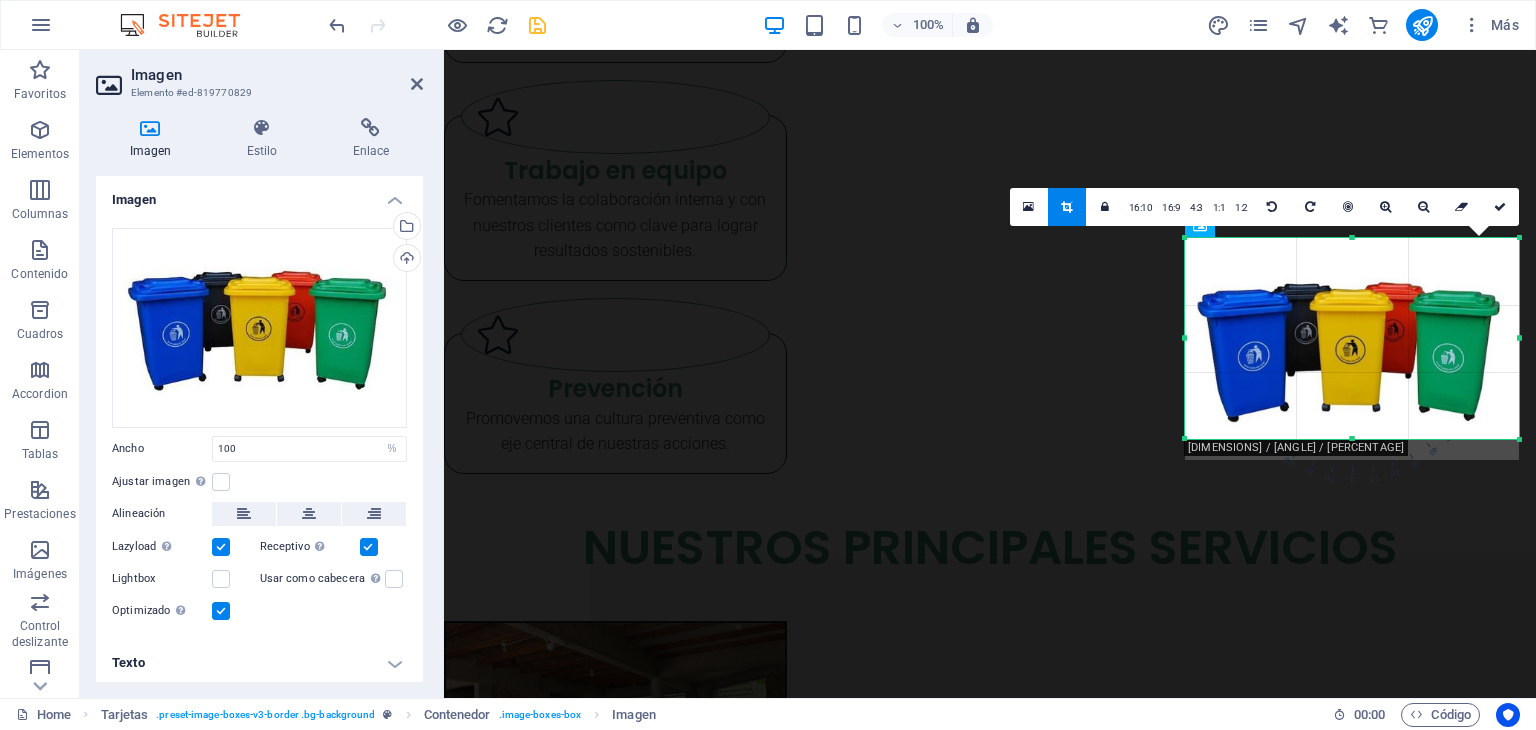 drag, startPoint x: 1351, startPoint y: 461, endPoint x: 1350, endPoint y: 439, distance: 22.022715 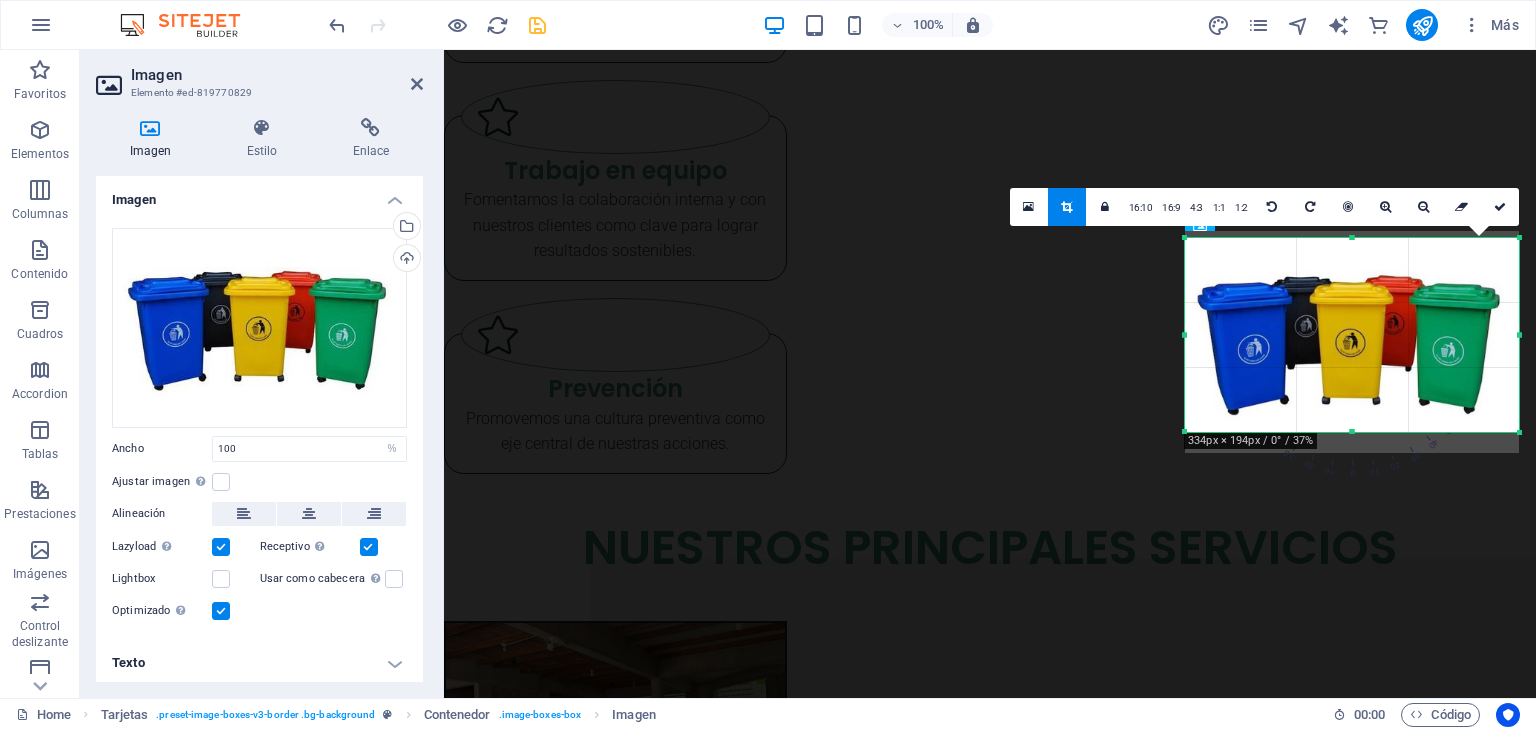 click on "180 170 160 150 140 130 120 110 100 90 80 70 60 50 40 30 20 10 0 -10 -20 -30 -40 -50 -60 -70 -80 -90 -100 -110 -120 -130 -140 -150 -160 -170 334px × 194px / 0° / 37% 16:10 16:9 4:3 1:1 1:2 0" at bounding box center [1352, 335] 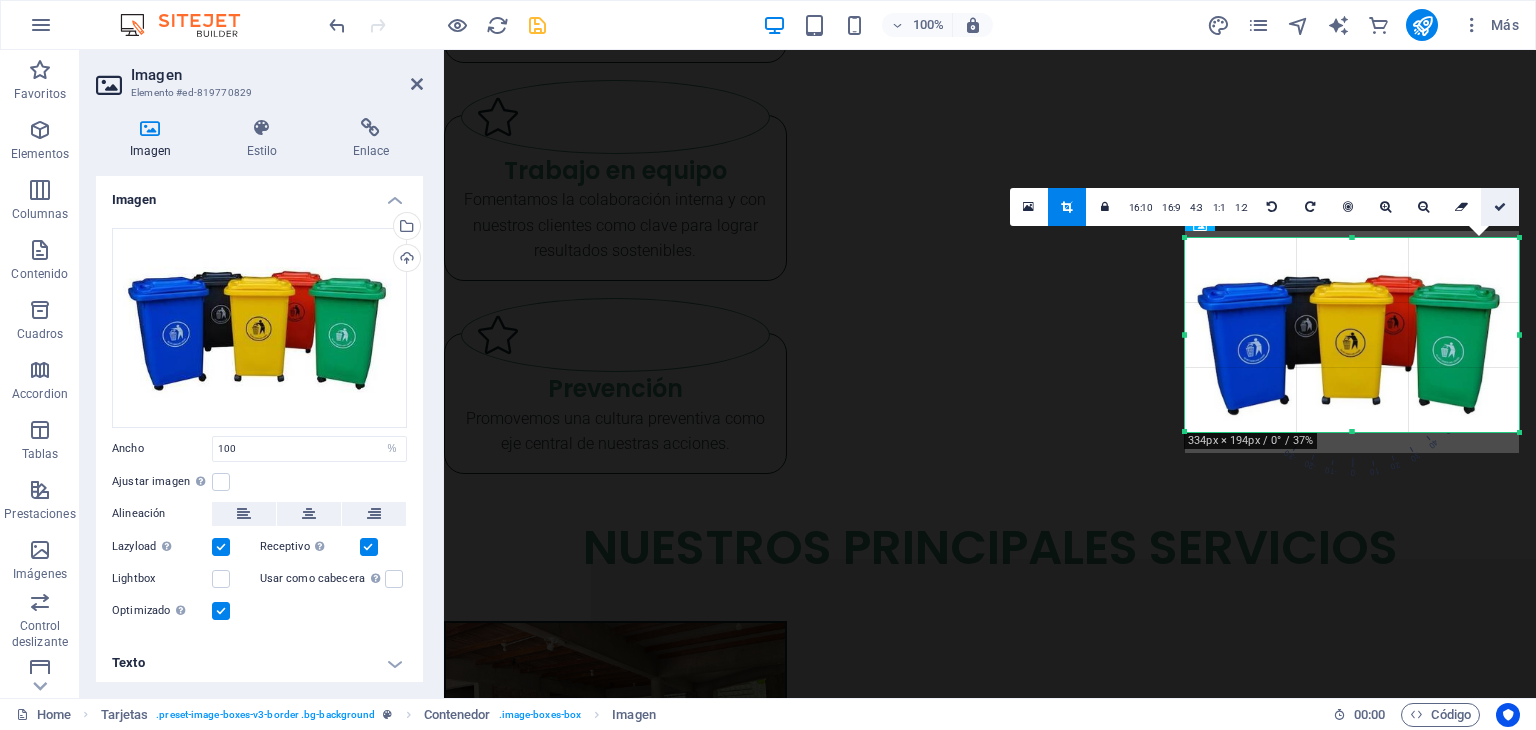 click at bounding box center (1500, 207) 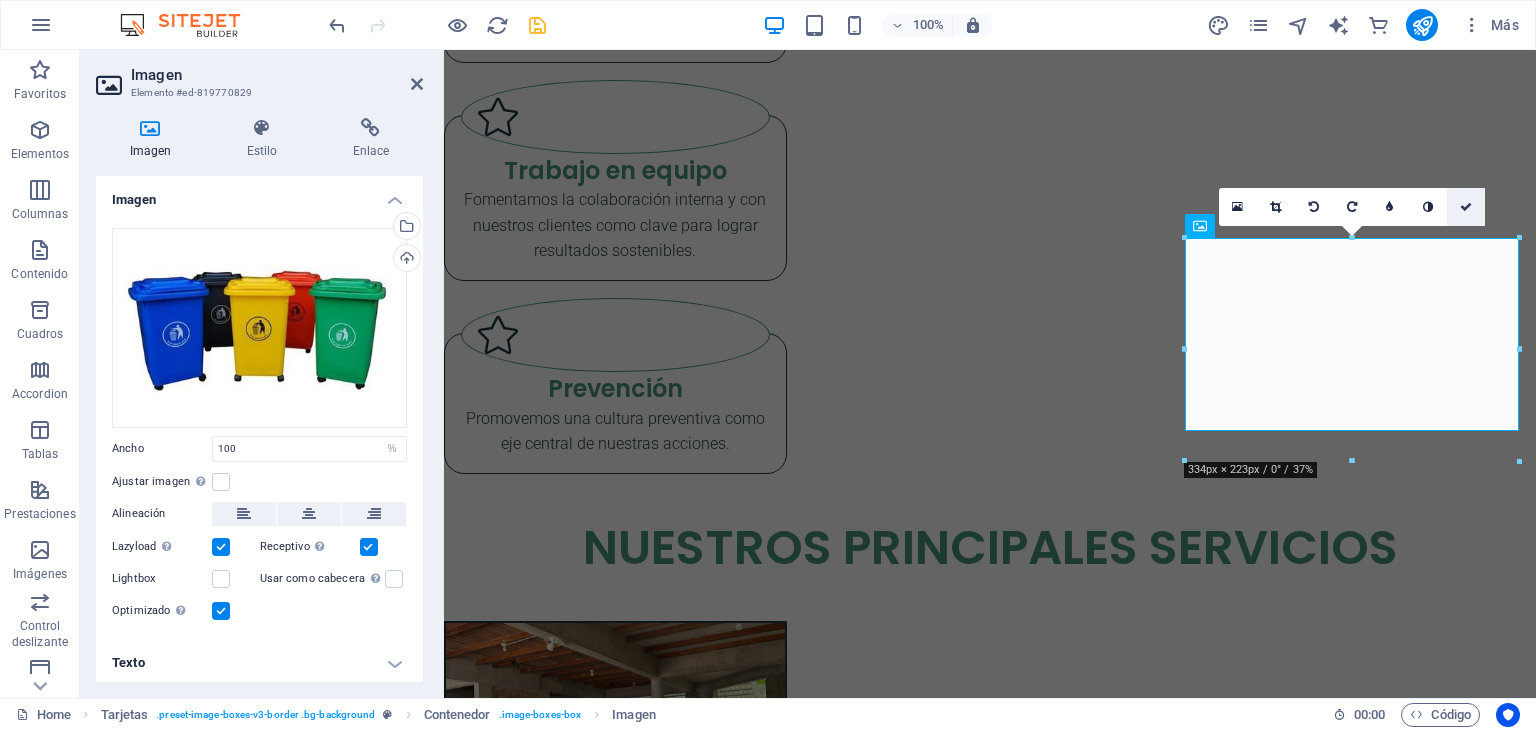 click at bounding box center [1466, 207] 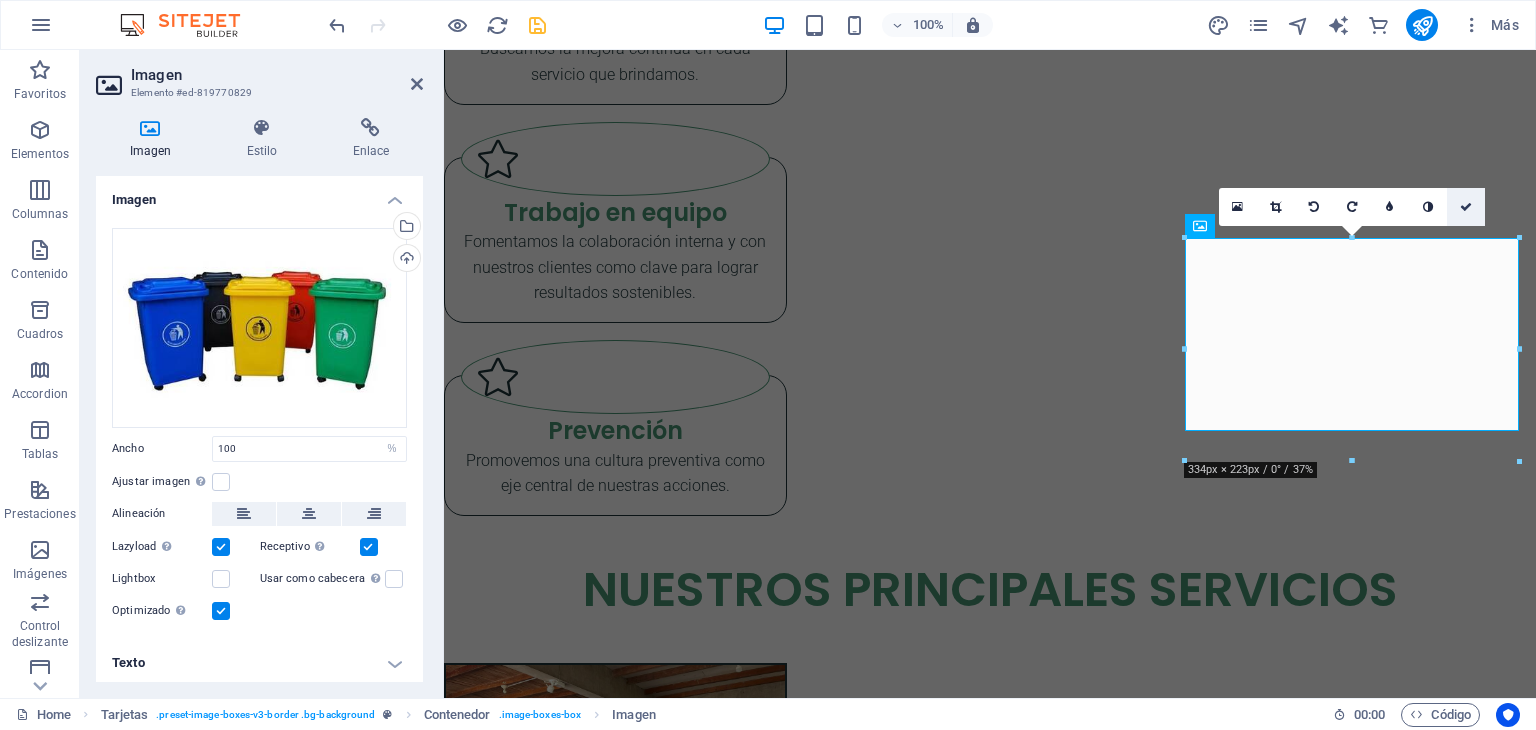 scroll, scrollTop: 3313, scrollLeft: 0, axis: vertical 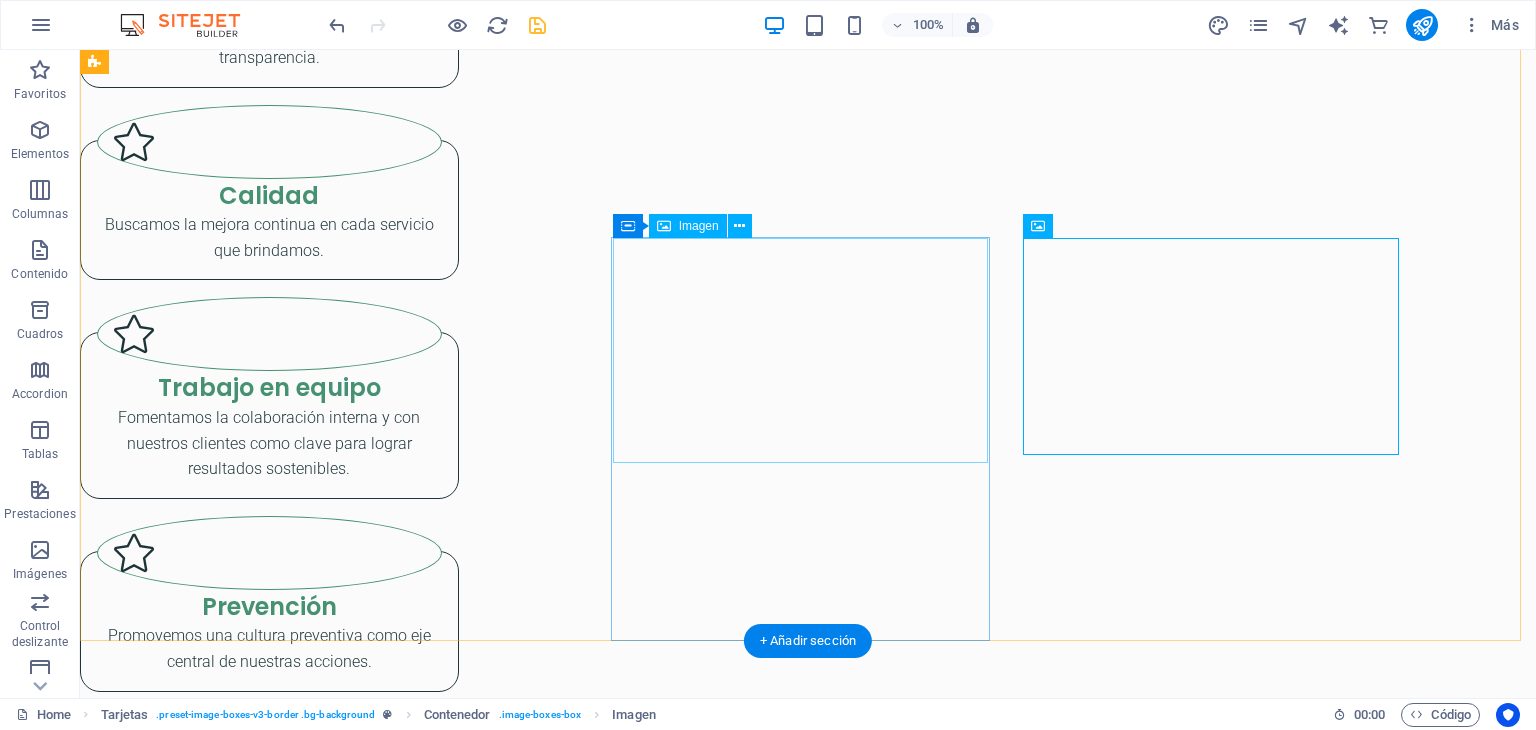 click at bounding box center (269, 5183) 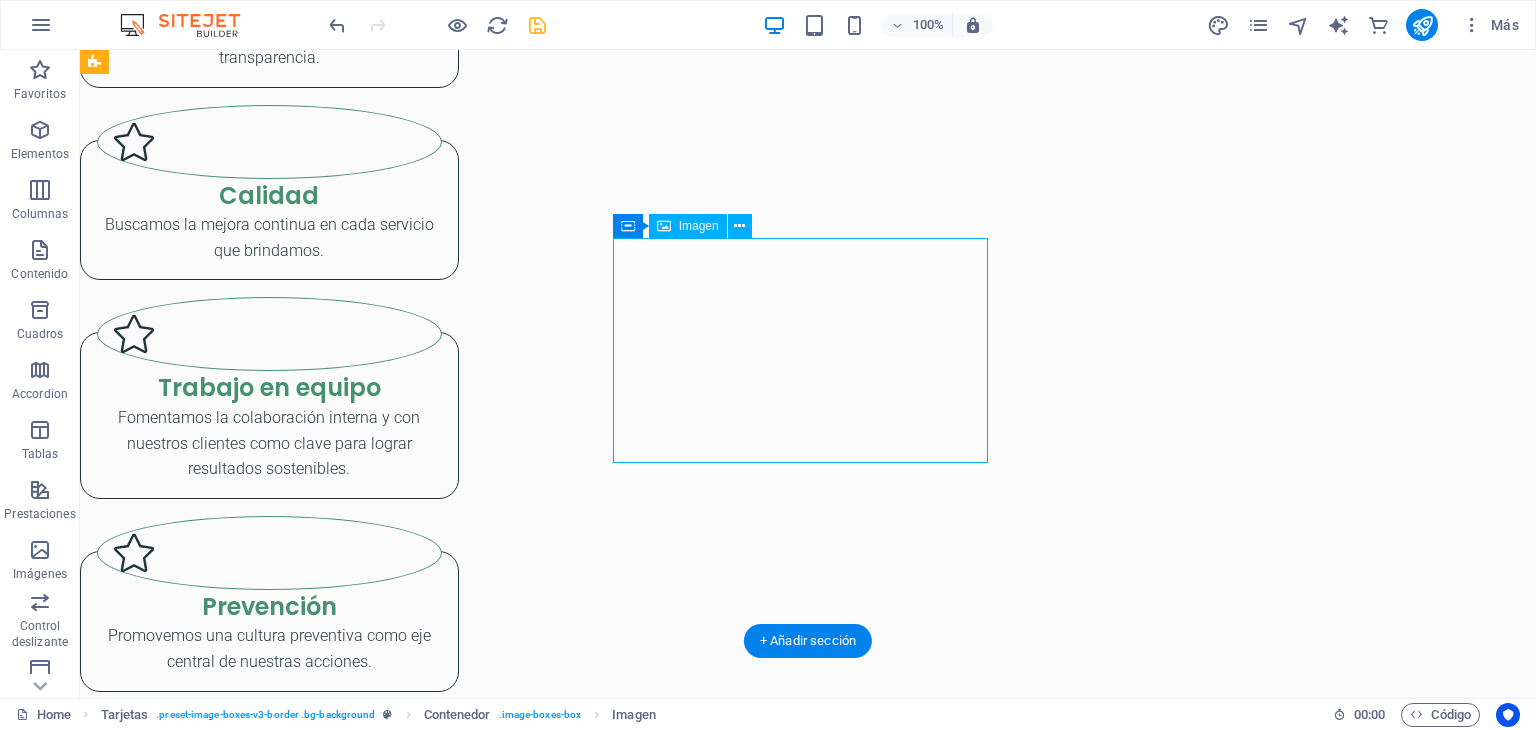 click at bounding box center (269, 5183) 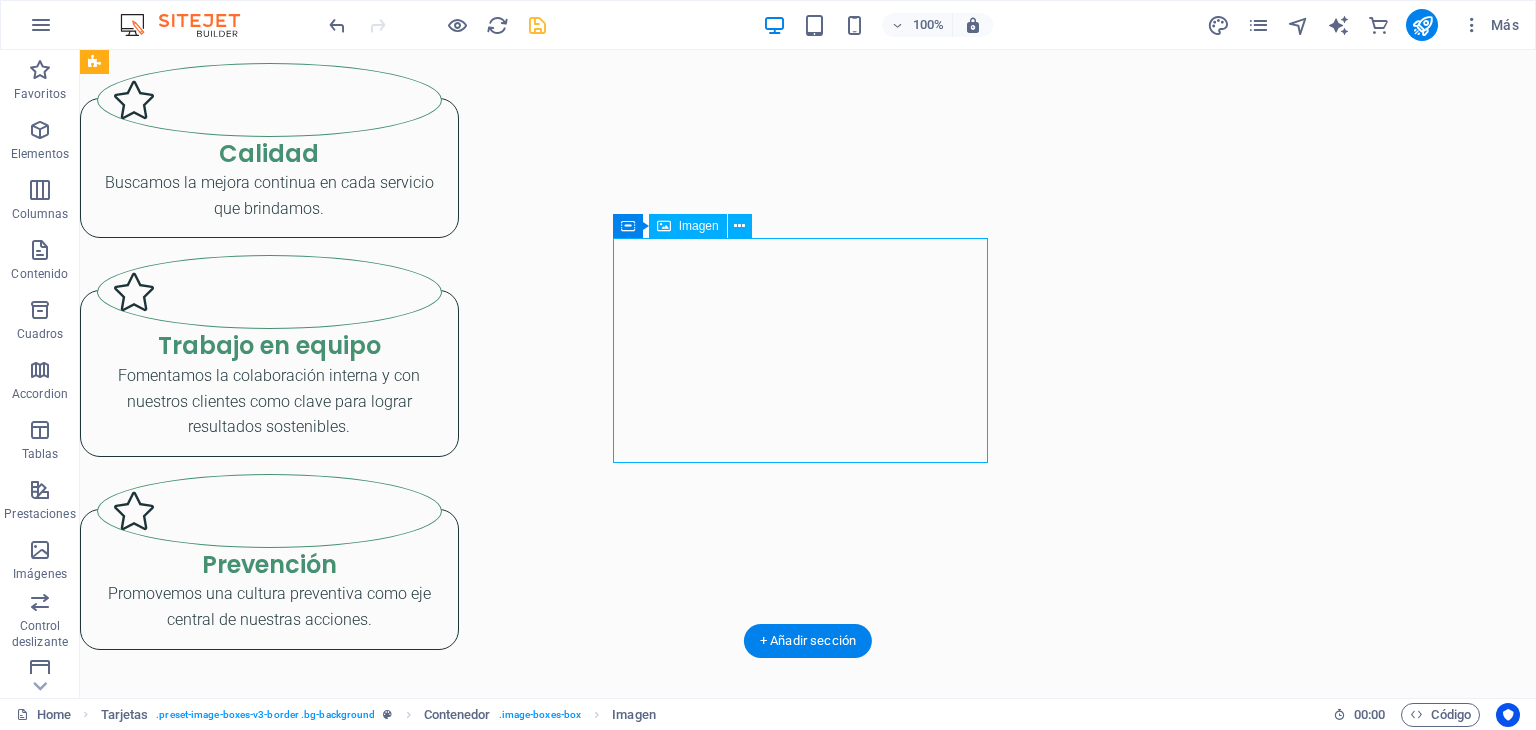 scroll, scrollTop: 3428, scrollLeft: 0, axis: vertical 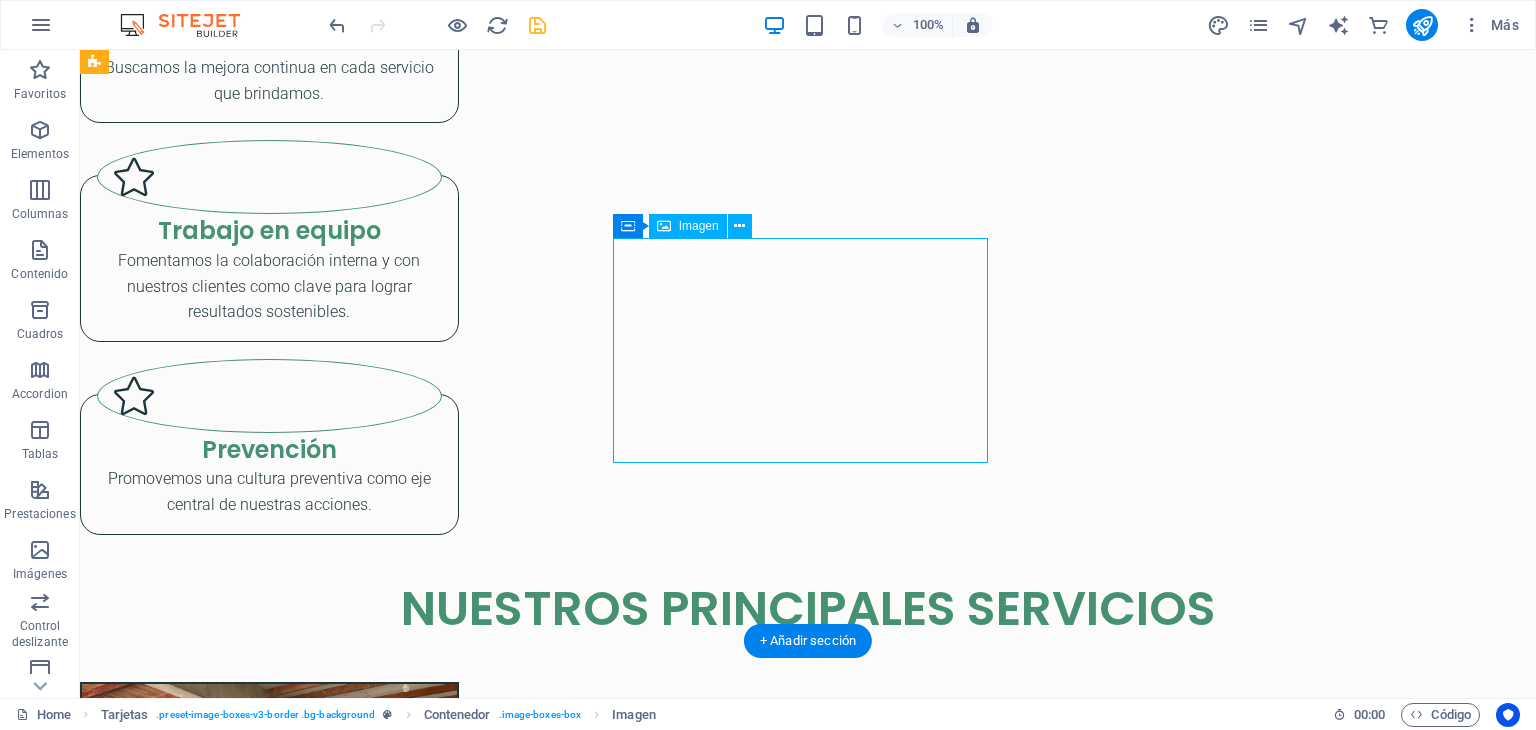 select on "%" 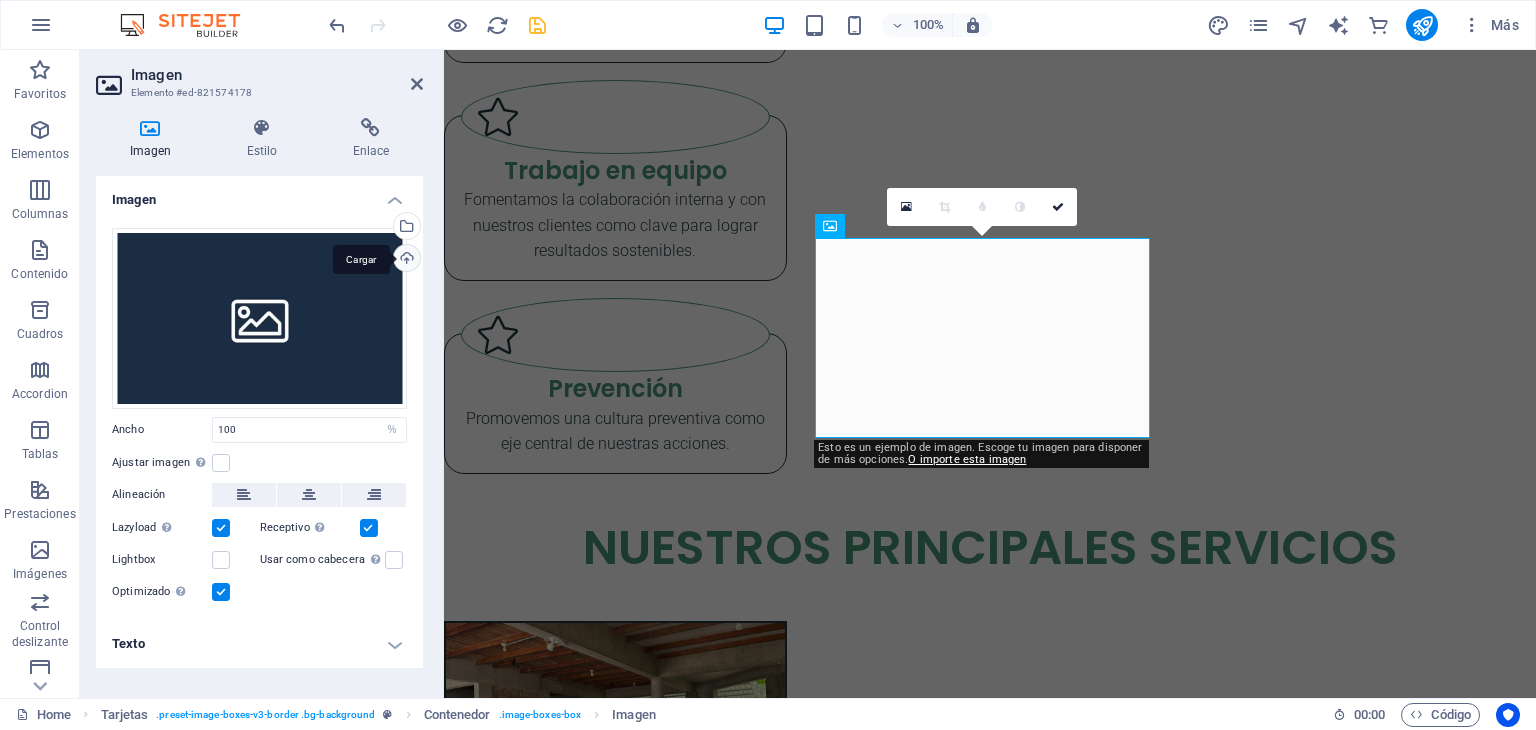 click on "Cargar" at bounding box center [405, 260] 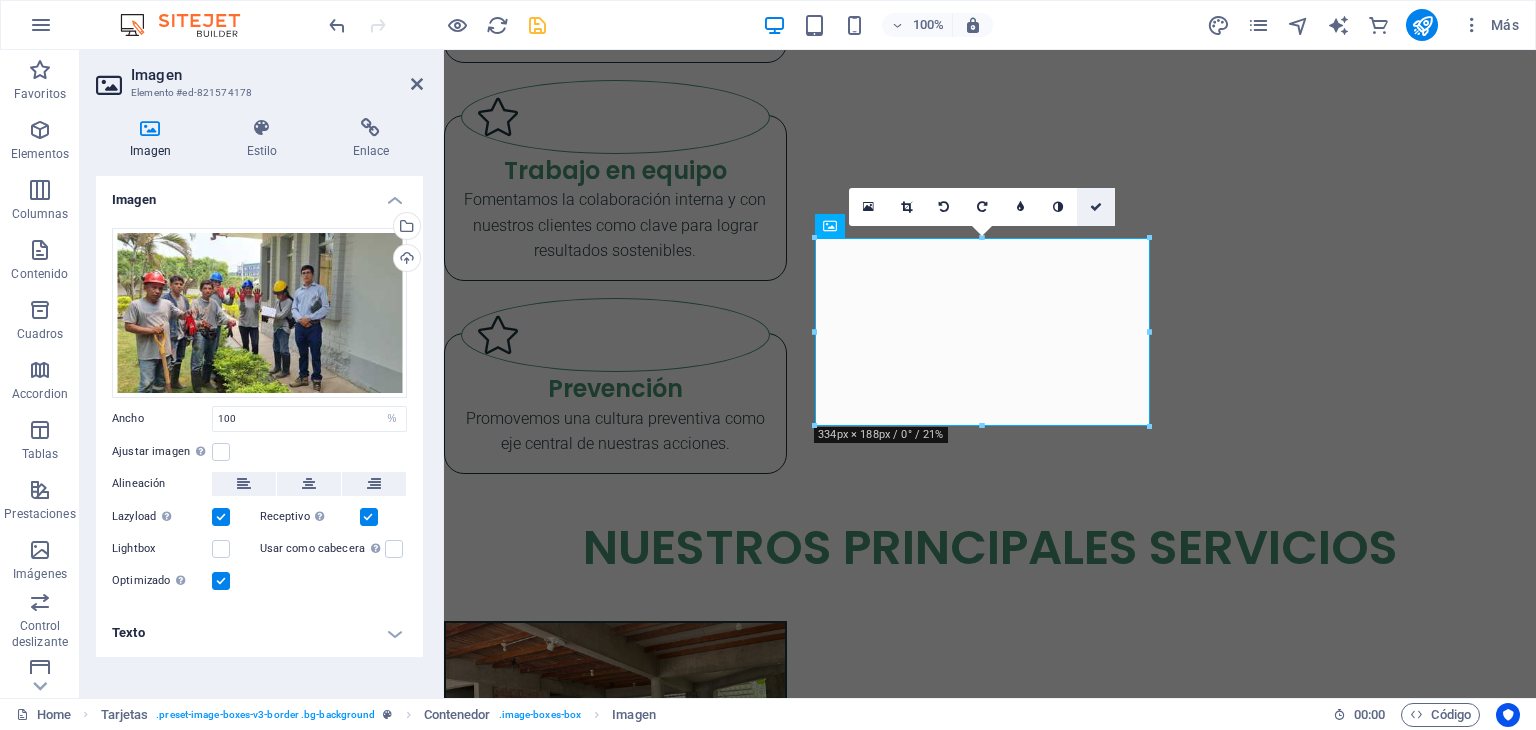 click at bounding box center [1096, 207] 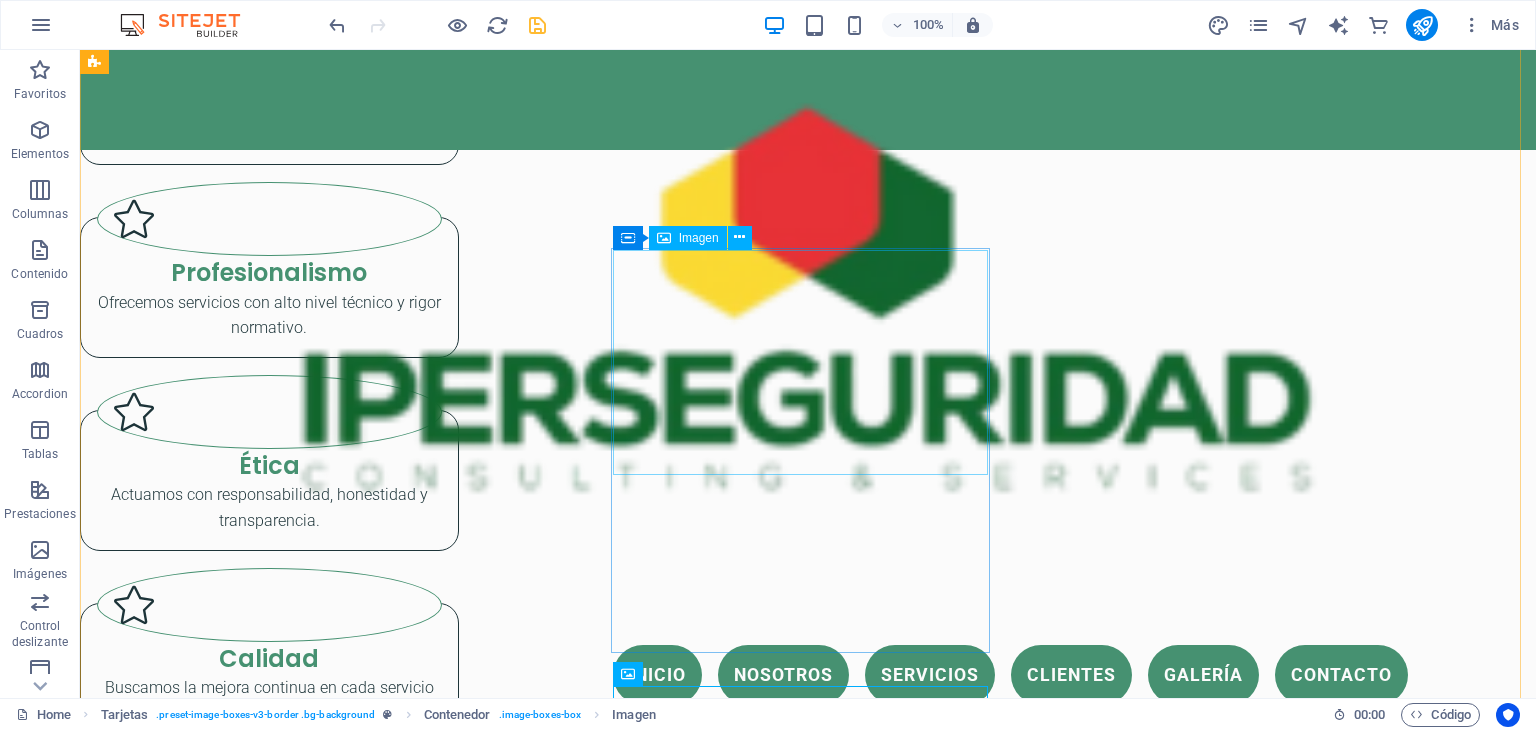 scroll, scrollTop: 2907, scrollLeft: 0, axis: vertical 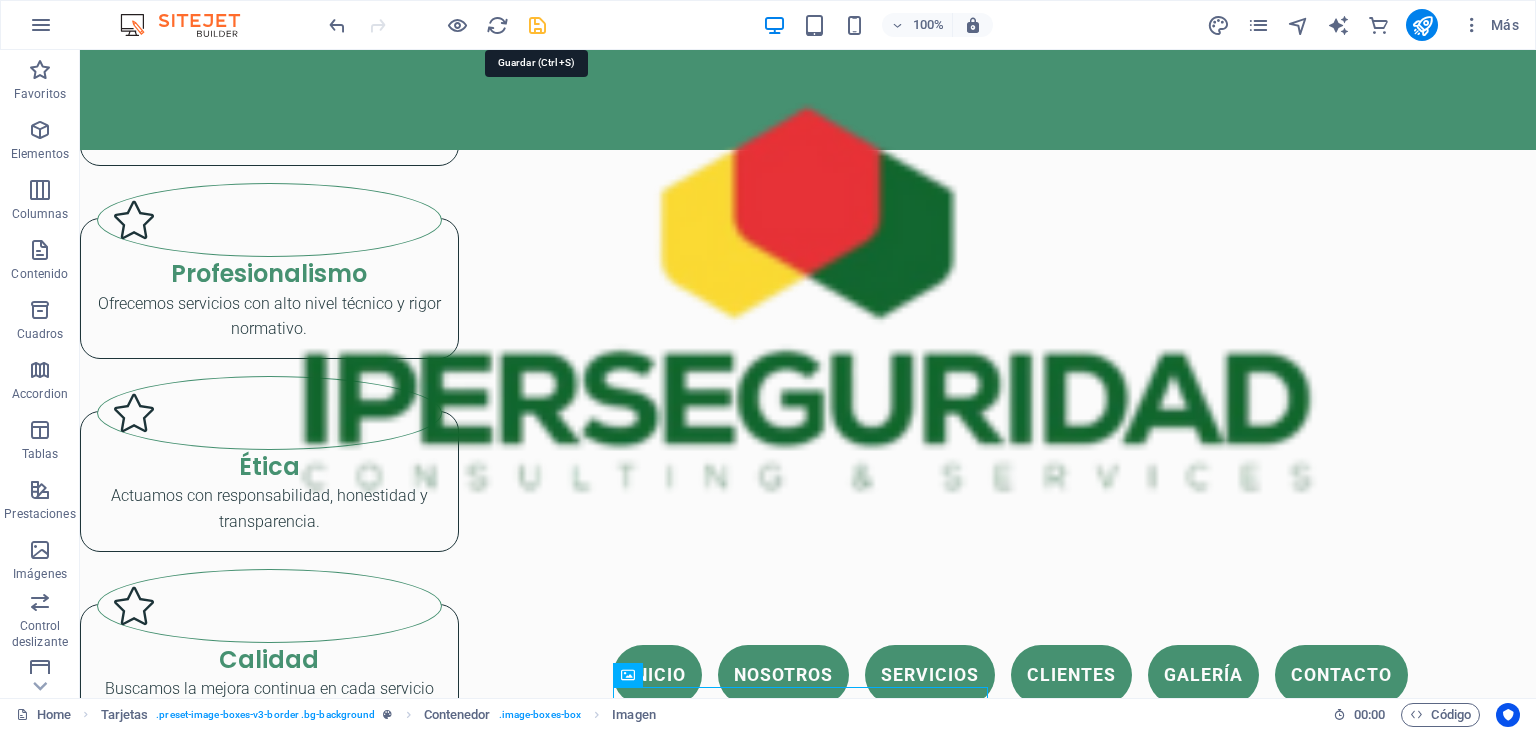 click at bounding box center (537, 25) 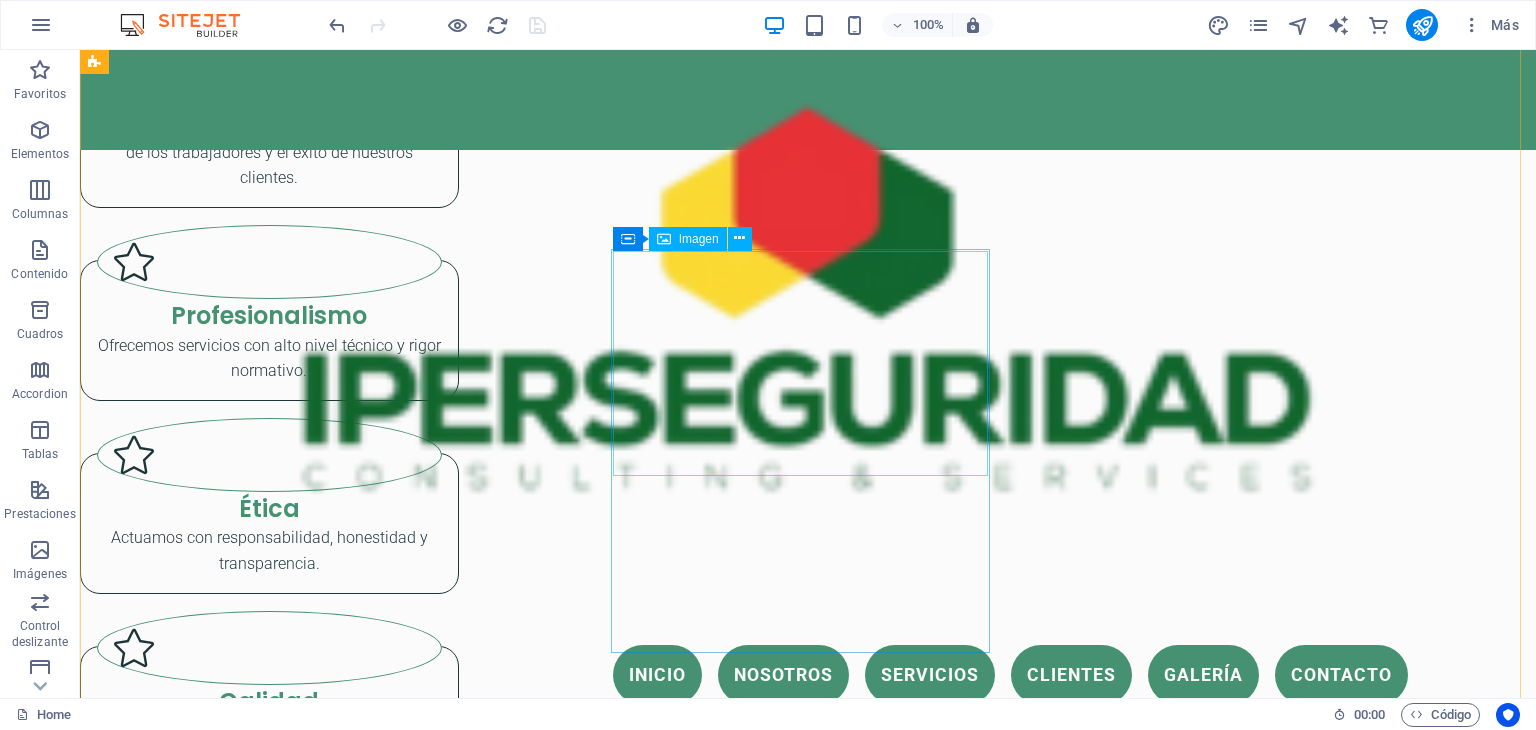 click at bounding box center [269, 4513] 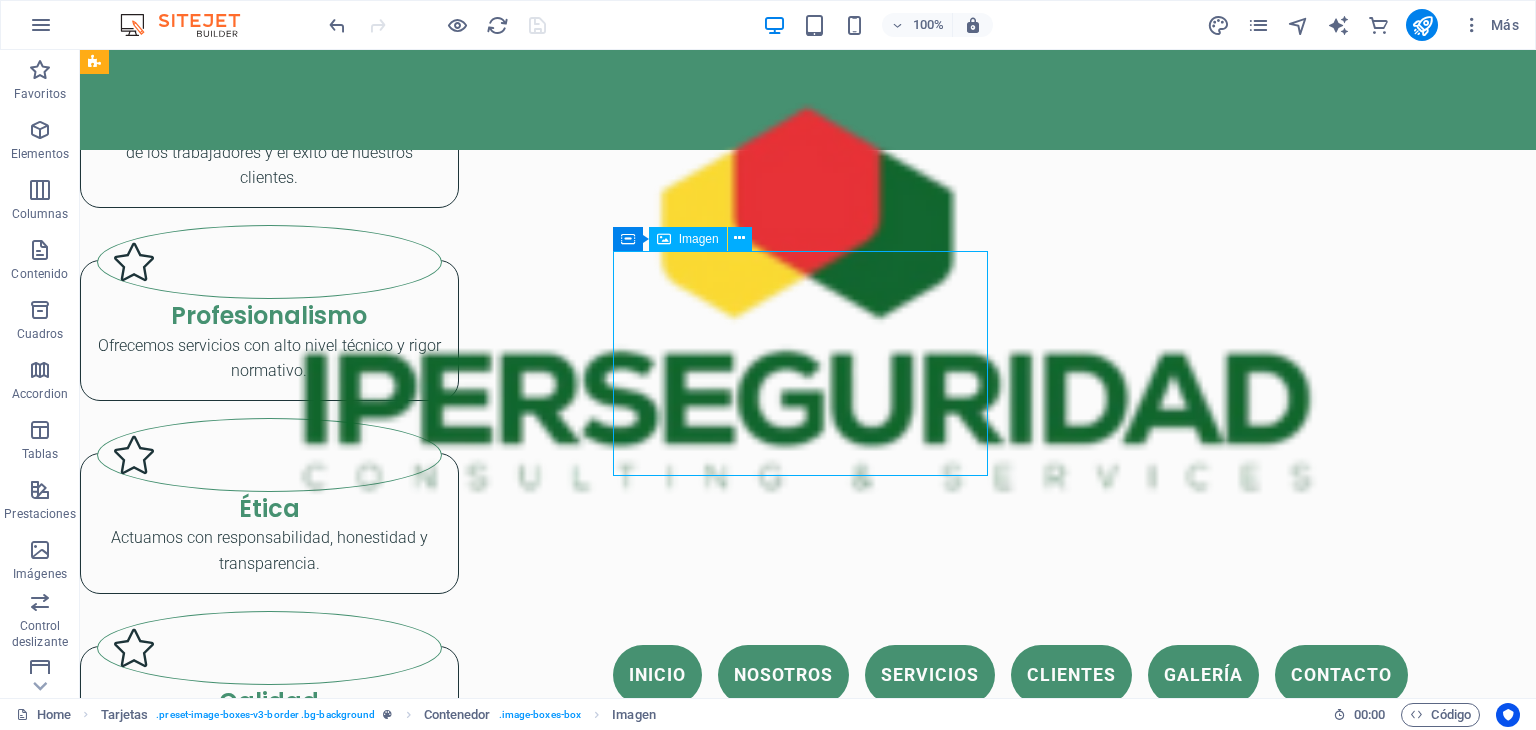click at bounding box center (269, 4513) 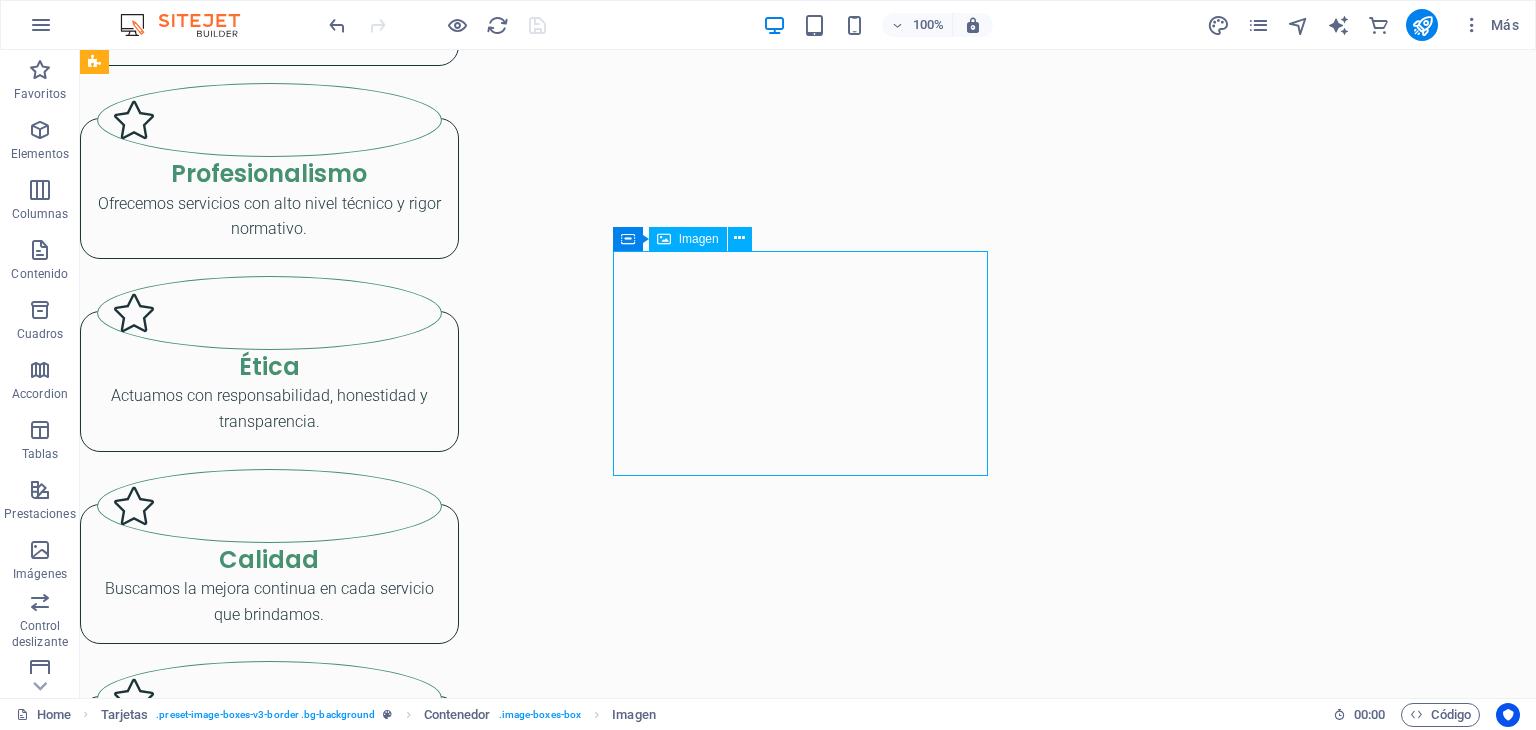 scroll, scrollTop: 2953, scrollLeft: 0, axis: vertical 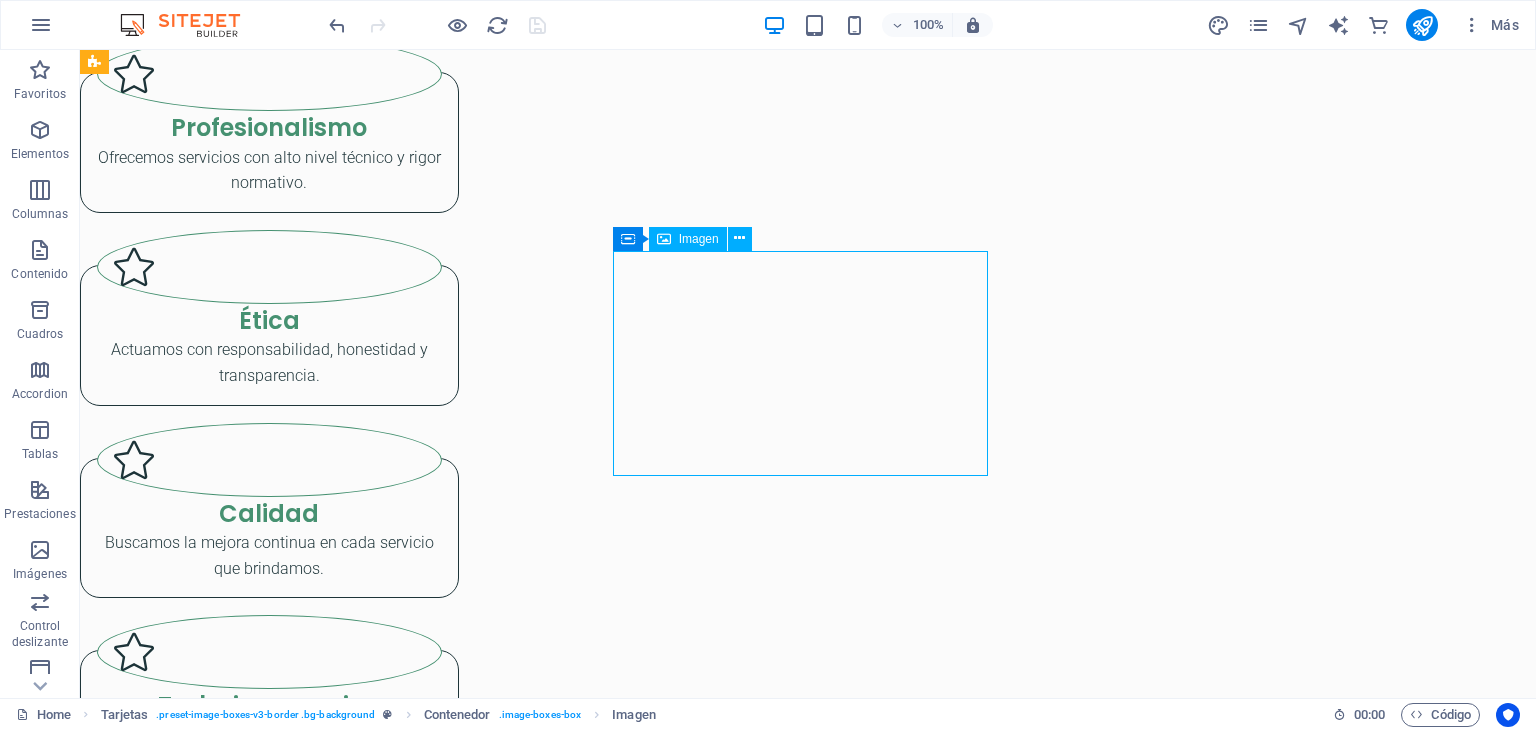 select on "%" 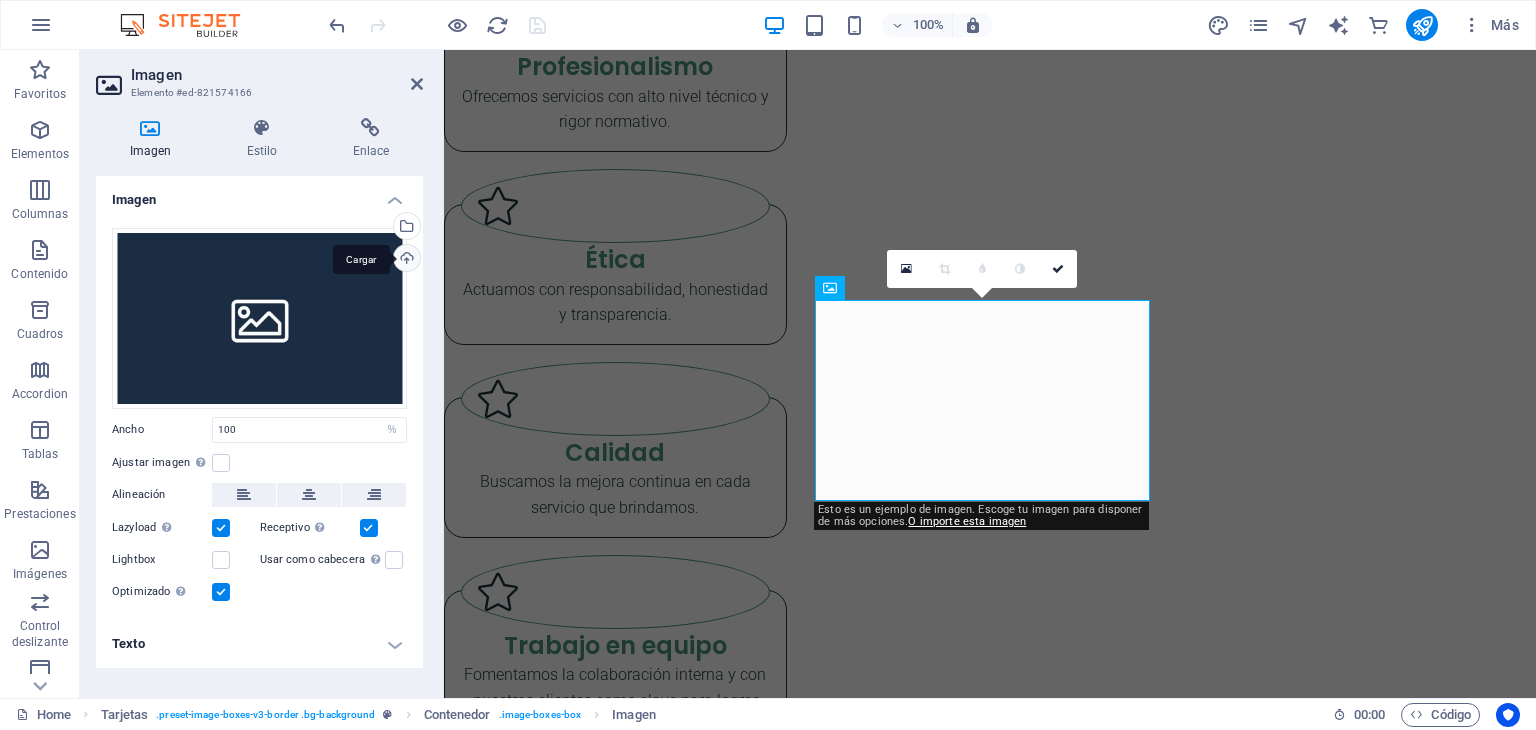 click on "Cargar" at bounding box center (405, 260) 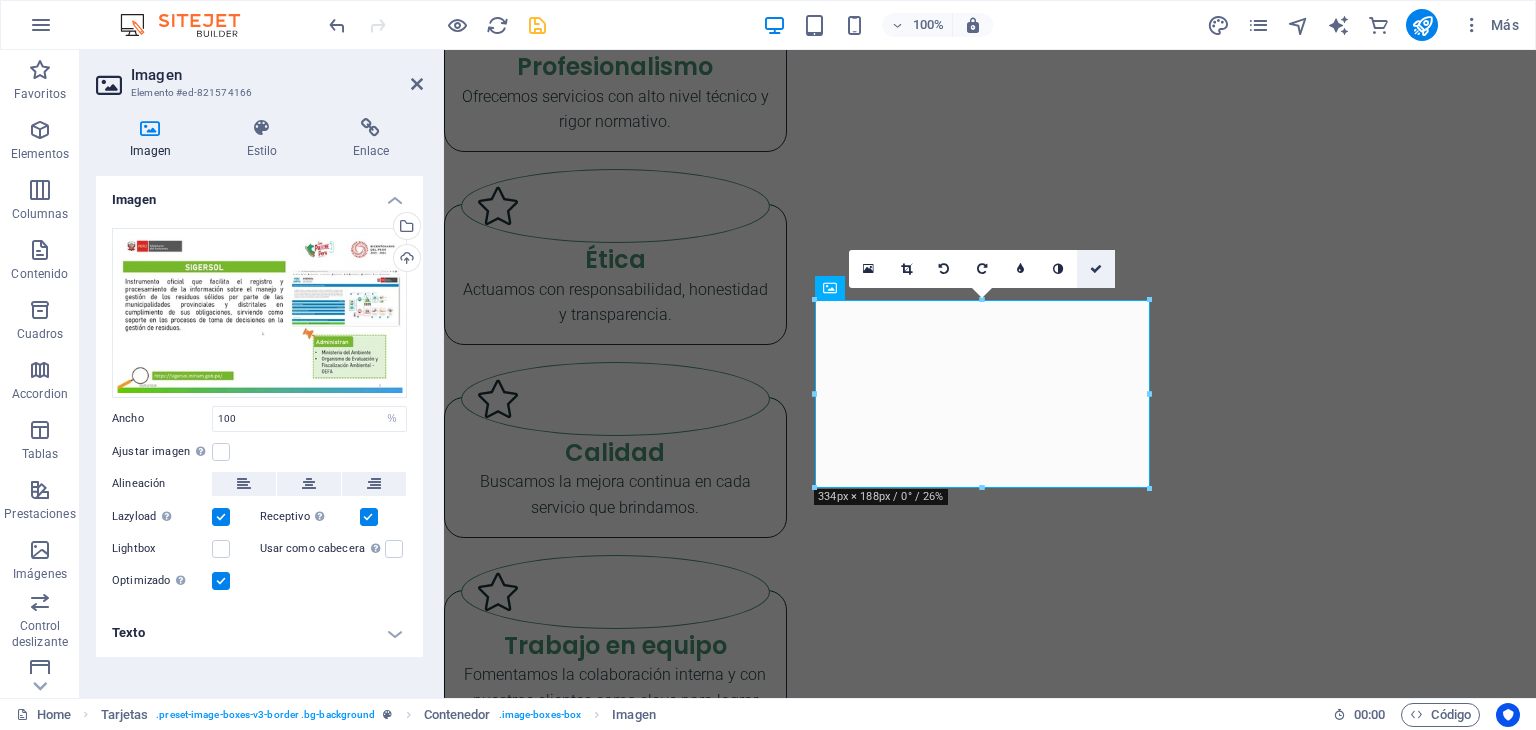click at bounding box center [1096, 269] 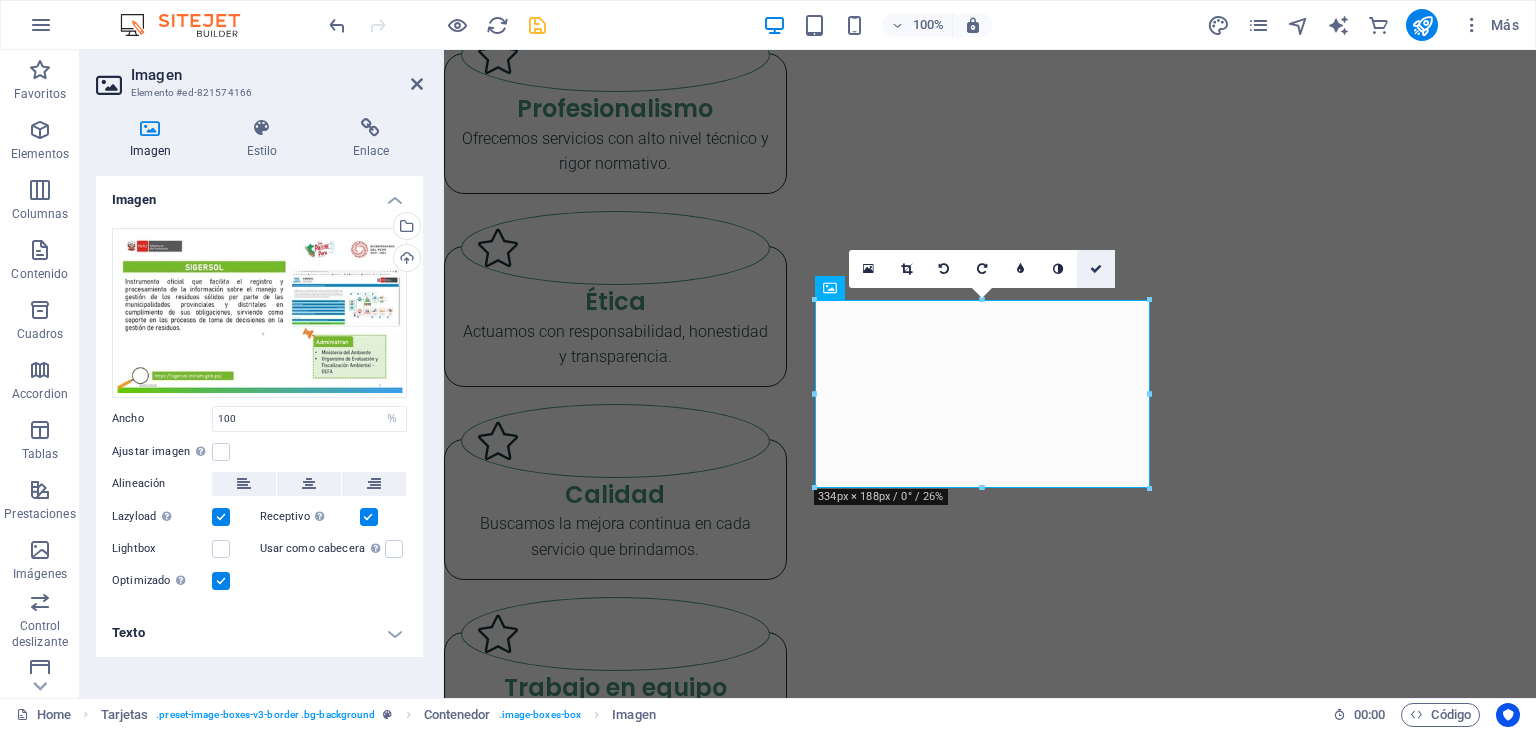 scroll, scrollTop: 2864, scrollLeft: 0, axis: vertical 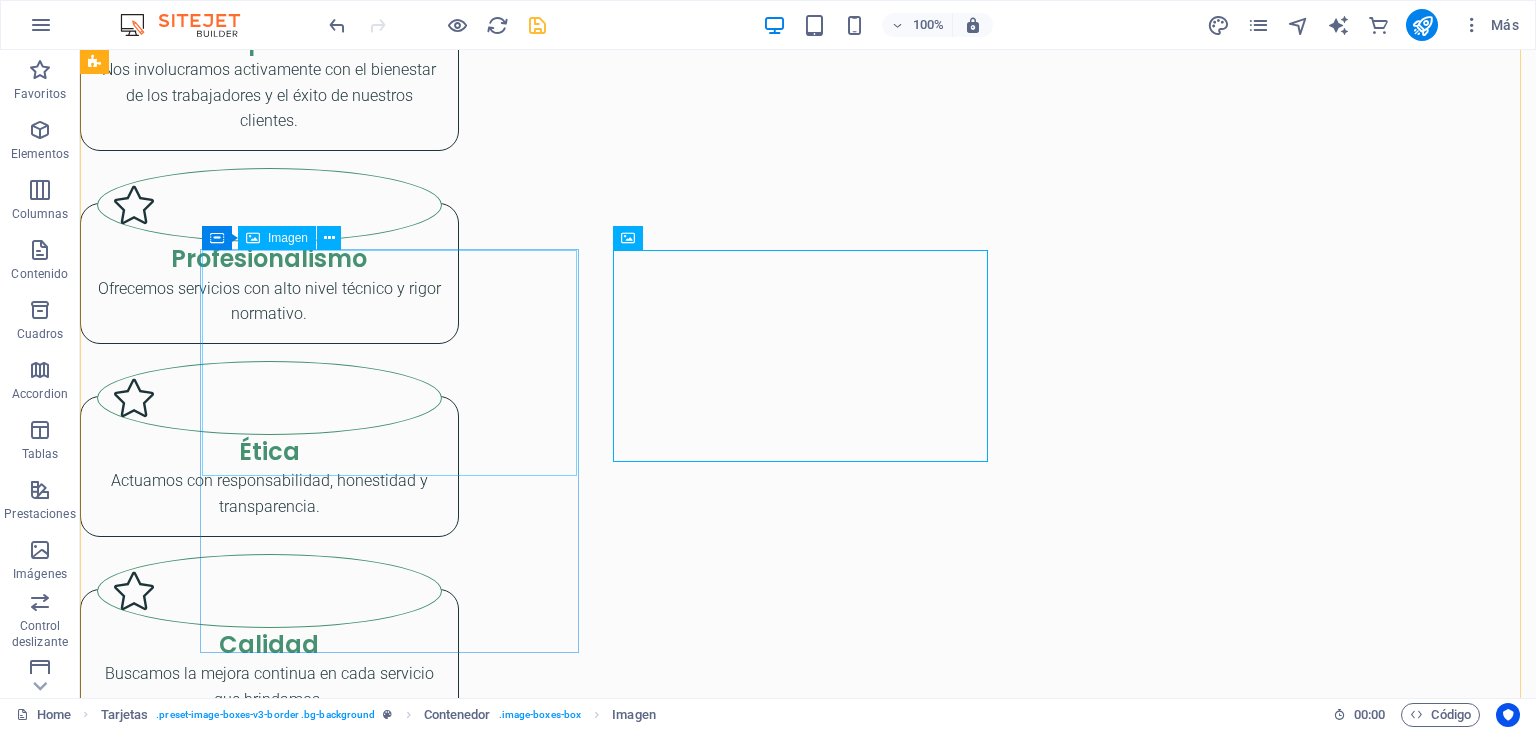 click at bounding box center [269, 4035] 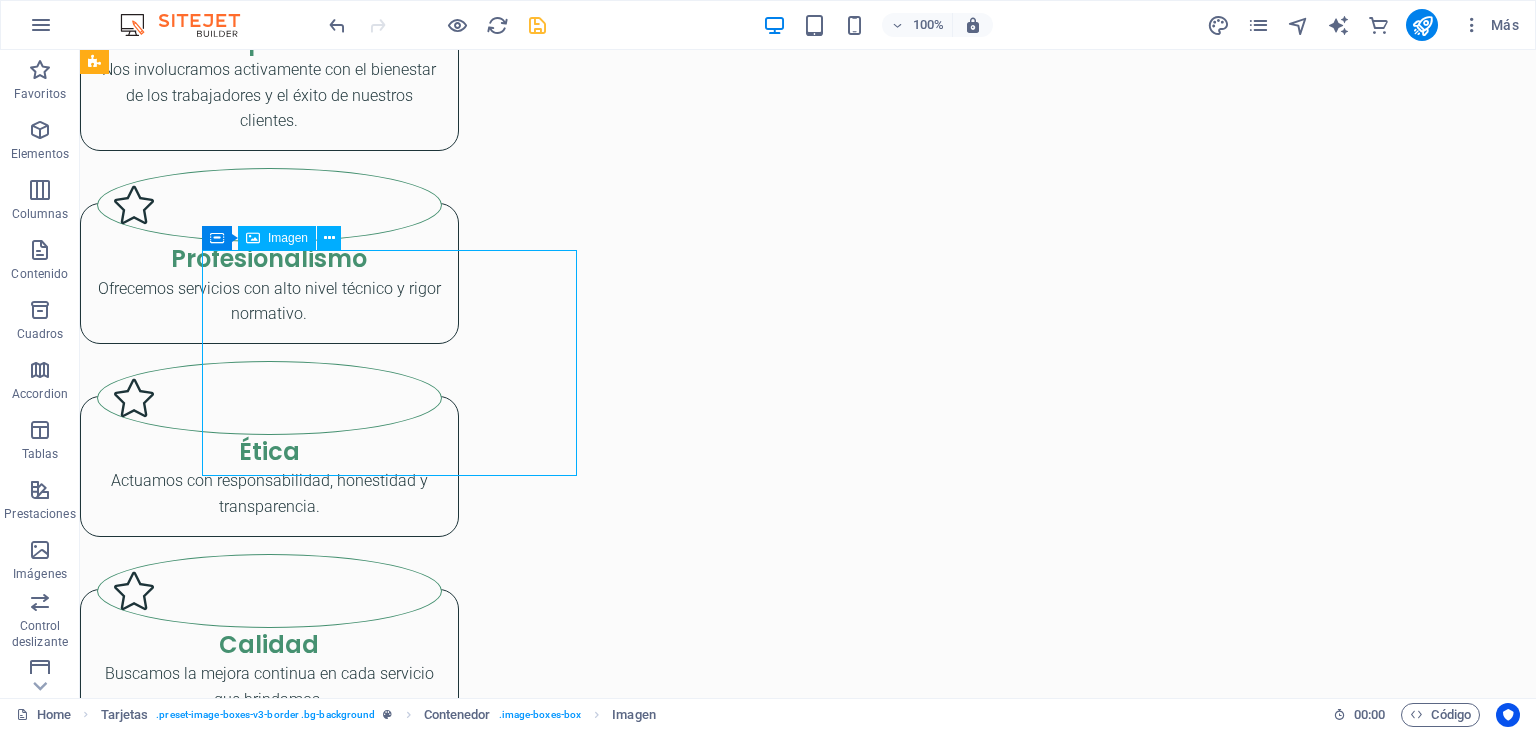 click at bounding box center [269, 4035] 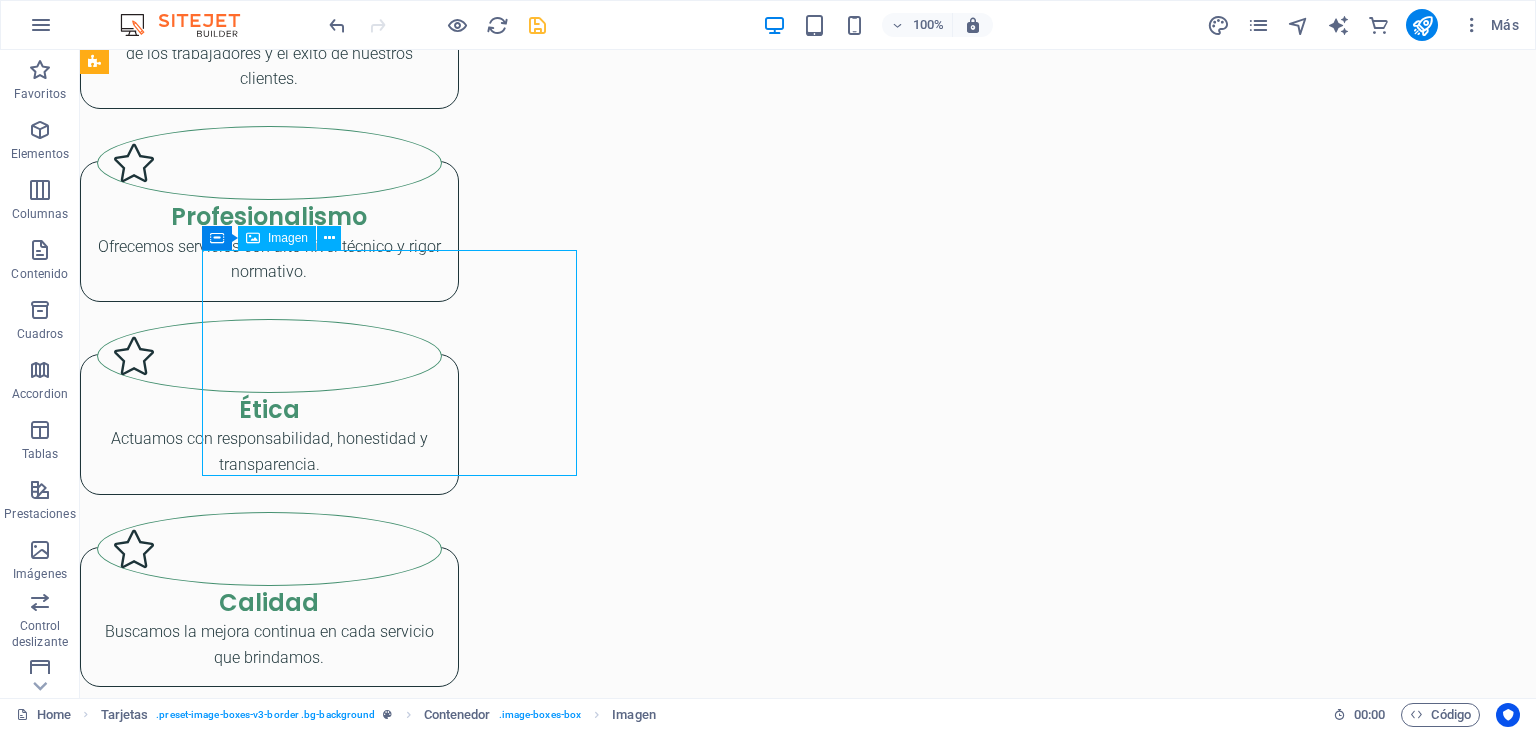 scroll, scrollTop: 2953, scrollLeft: 0, axis: vertical 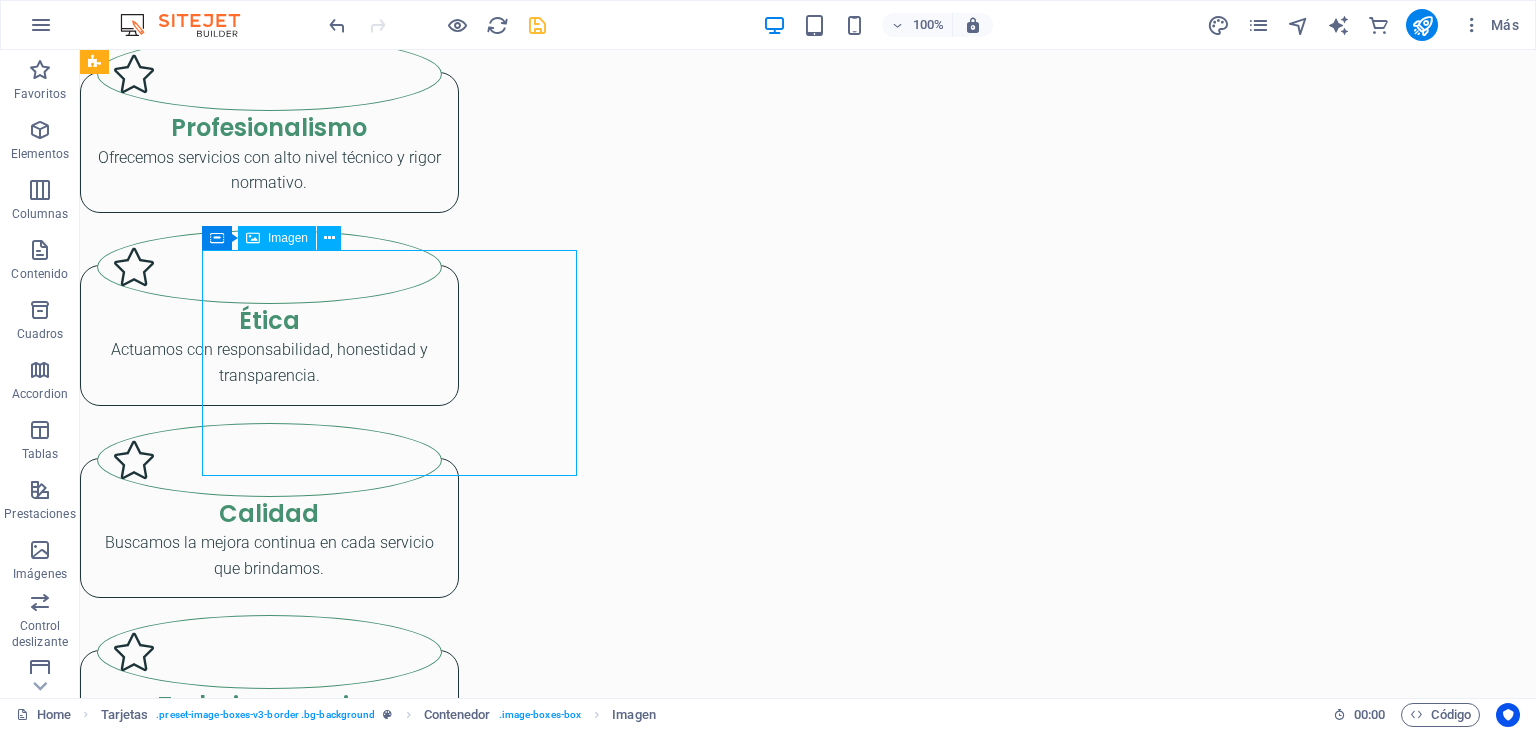 select on "%" 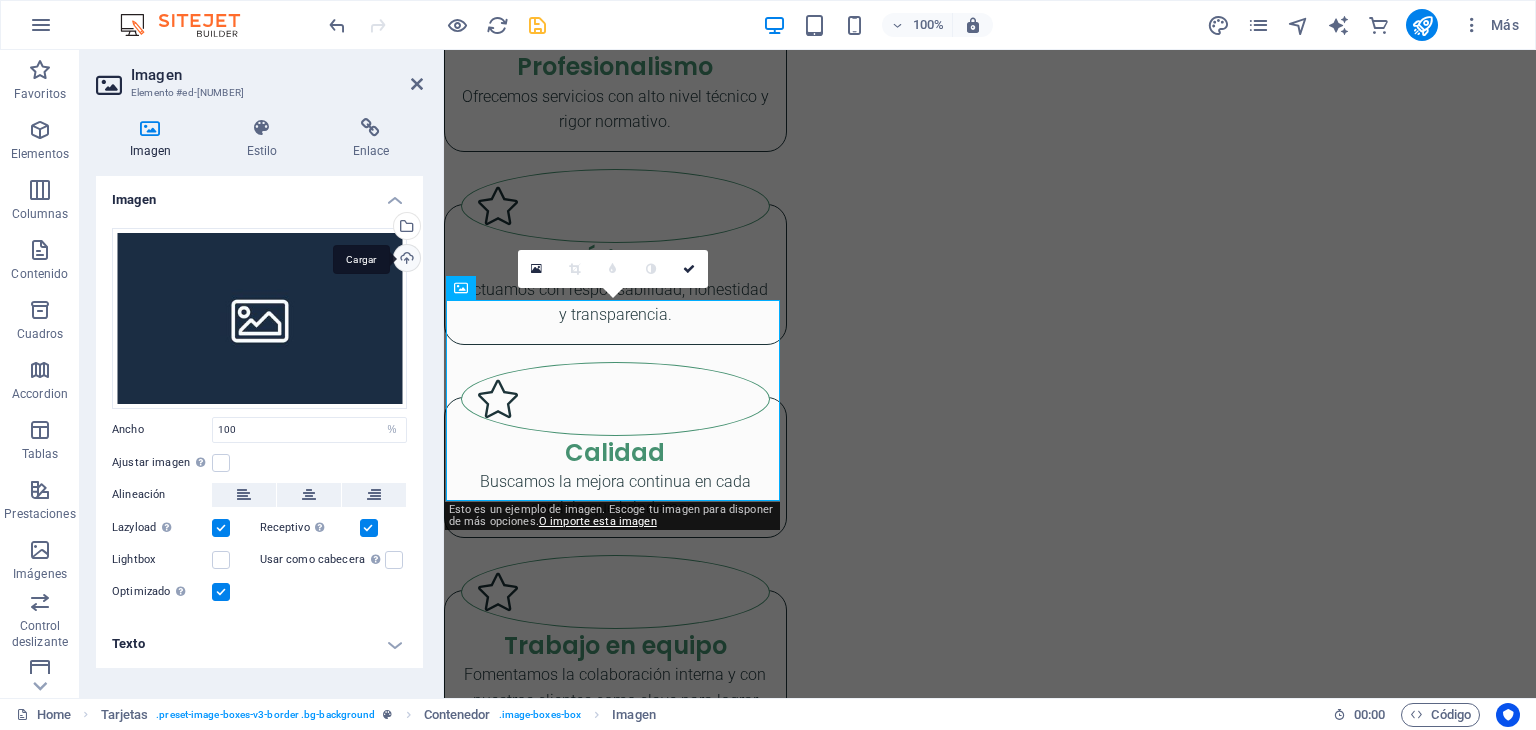 click on "Cargar" at bounding box center (405, 260) 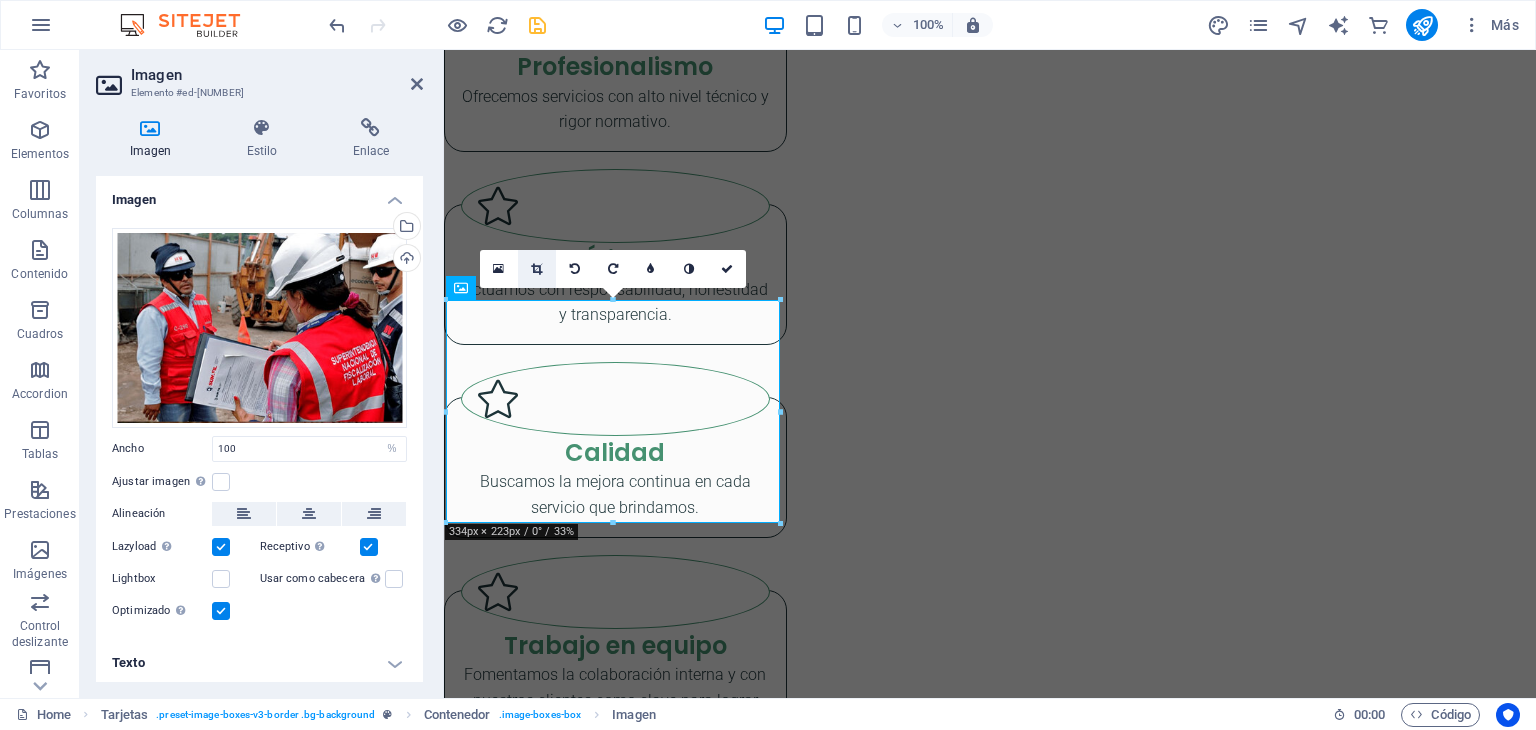 click at bounding box center (536, 269) 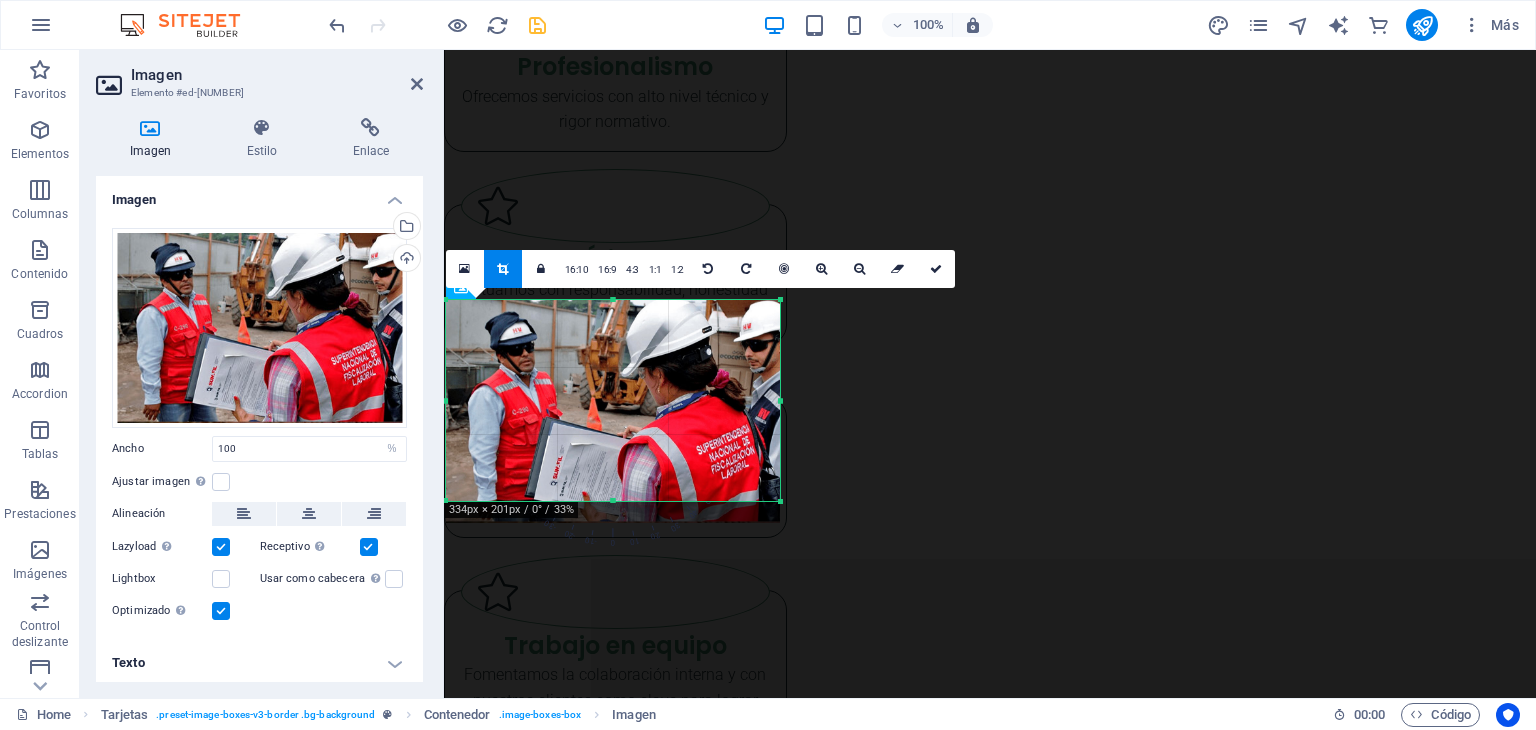 drag, startPoint x: 614, startPoint y: 524, endPoint x: 624, endPoint y: 502, distance: 24.166092 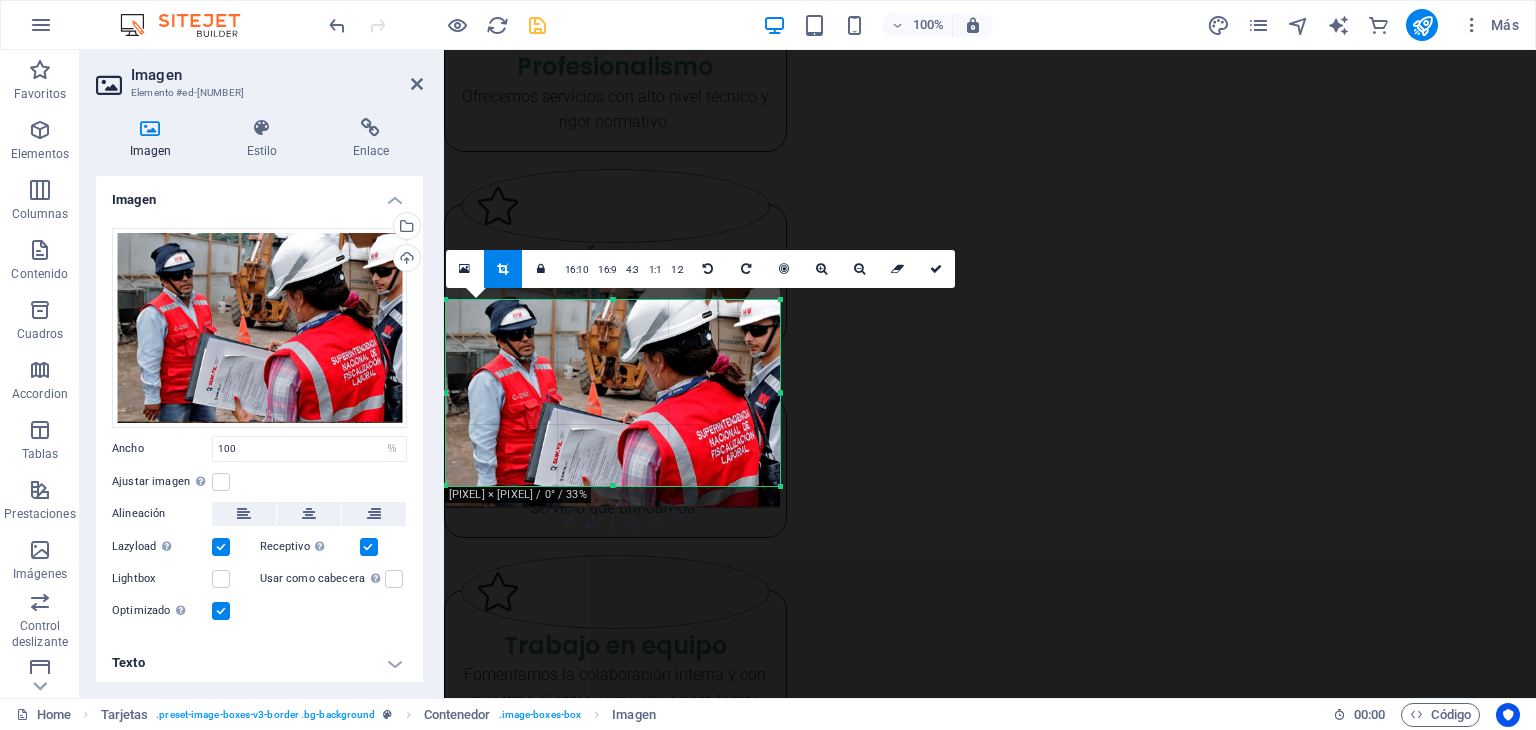 drag, startPoint x: 610, startPoint y: 298, endPoint x: 610, endPoint y: 313, distance: 15 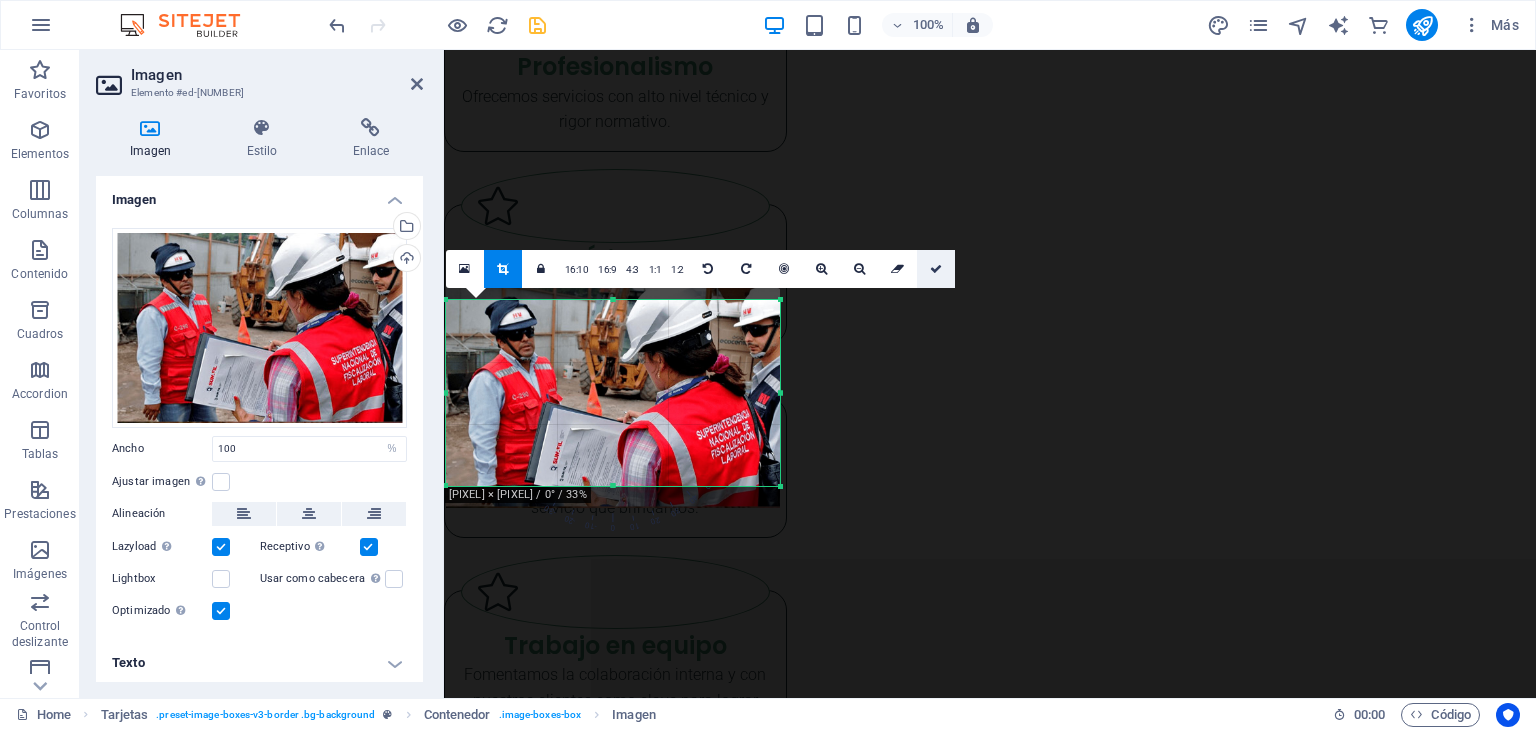 click at bounding box center [936, 269] 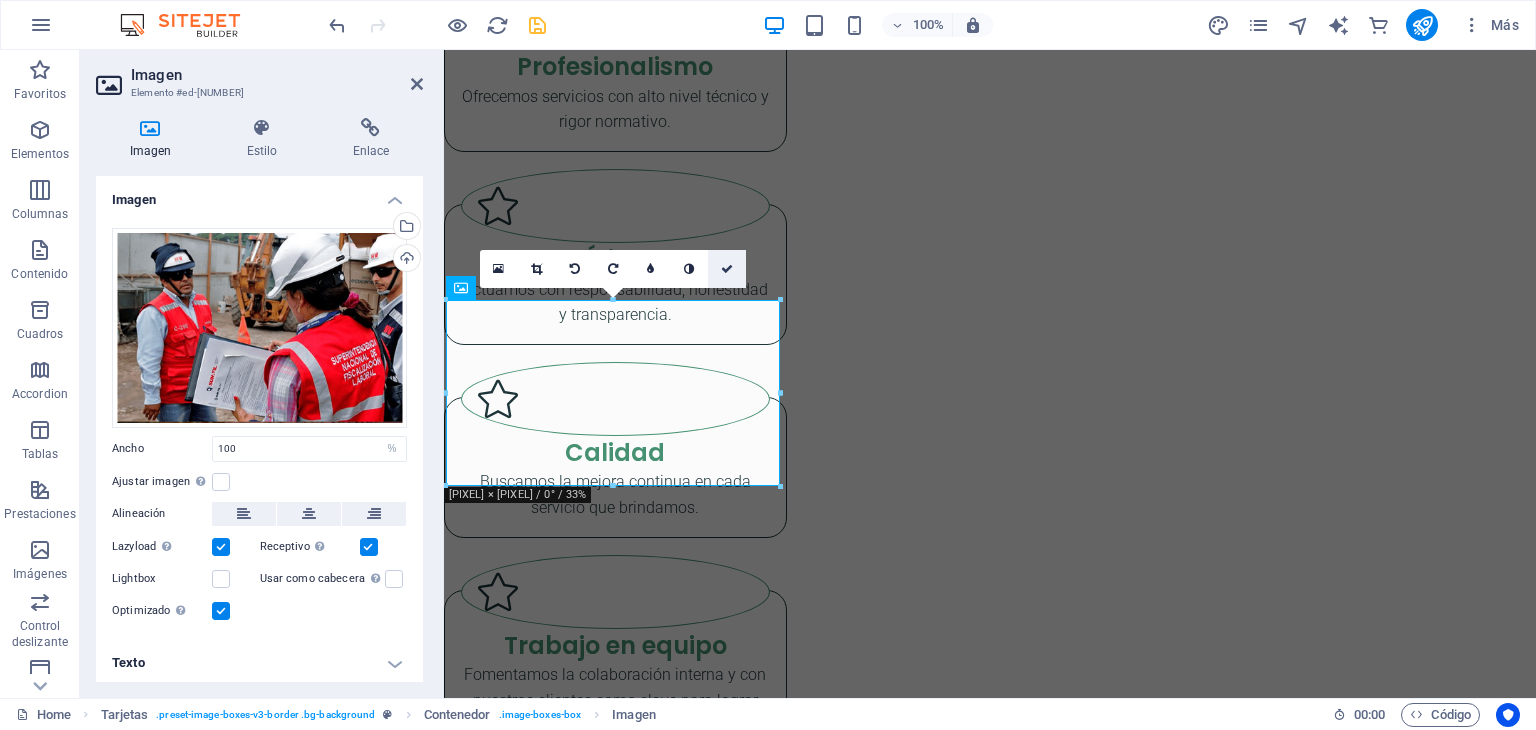 click at bounding box center (727, 269) 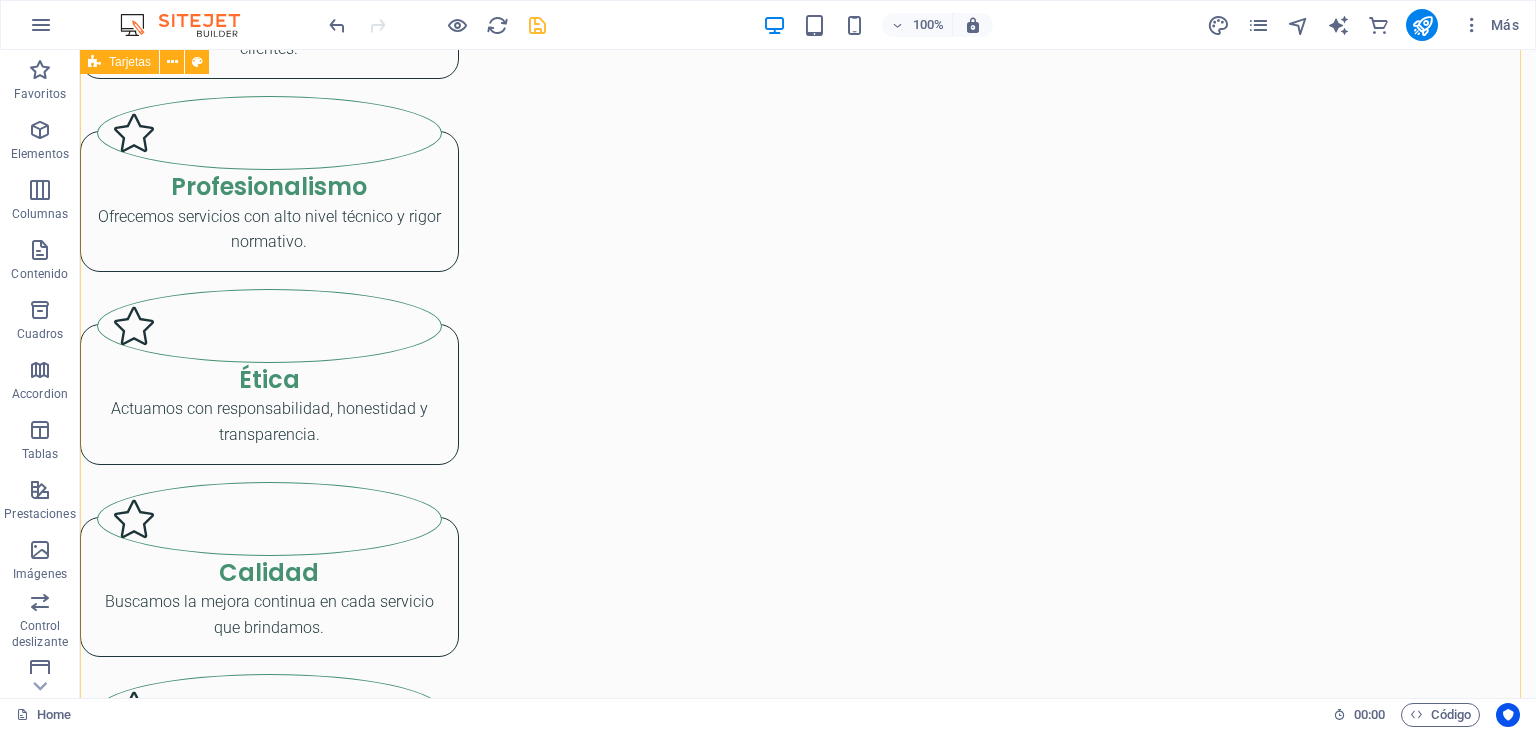 scroll, scrollTop: 3095, scrollLeft: 0, axis: vertical 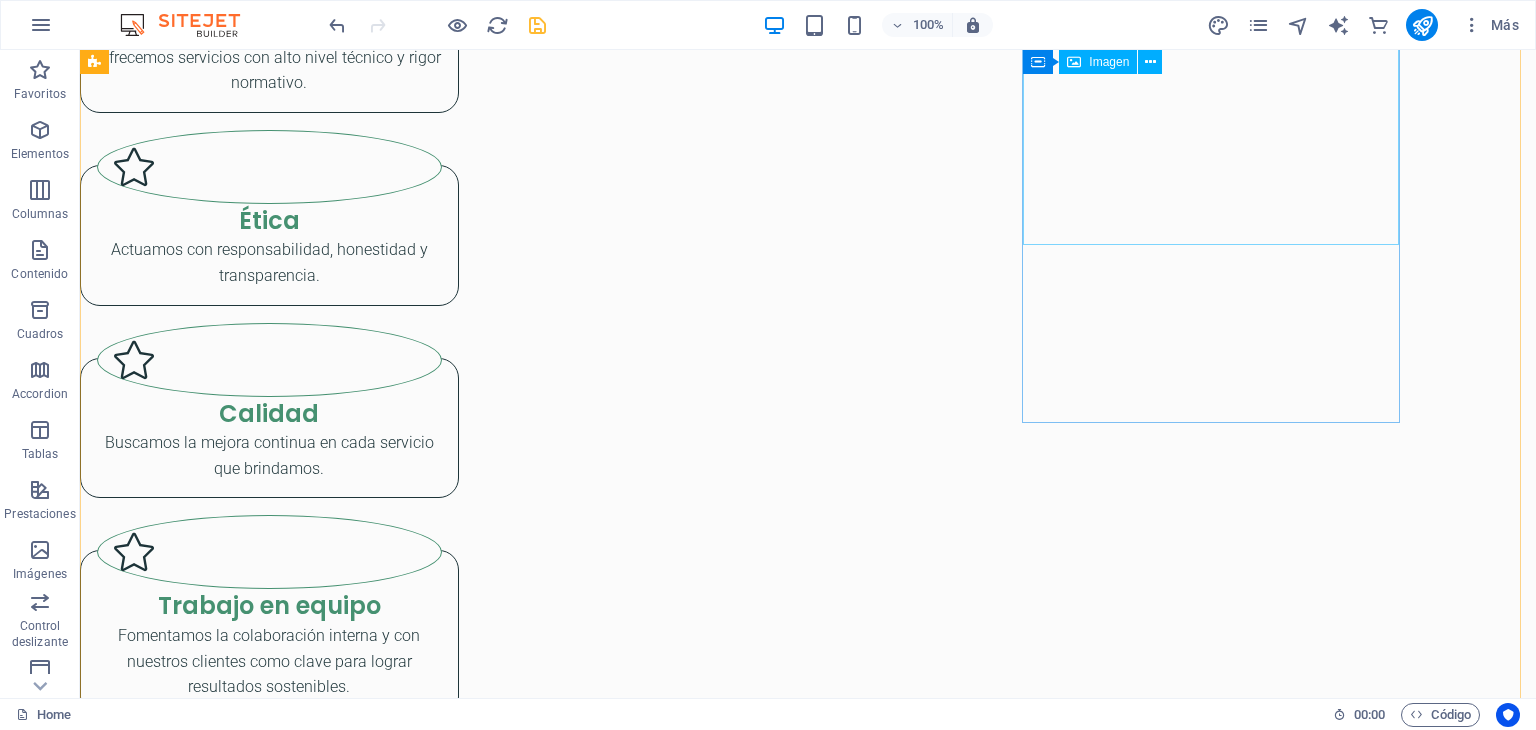 click at bounding box center (269, 4582) 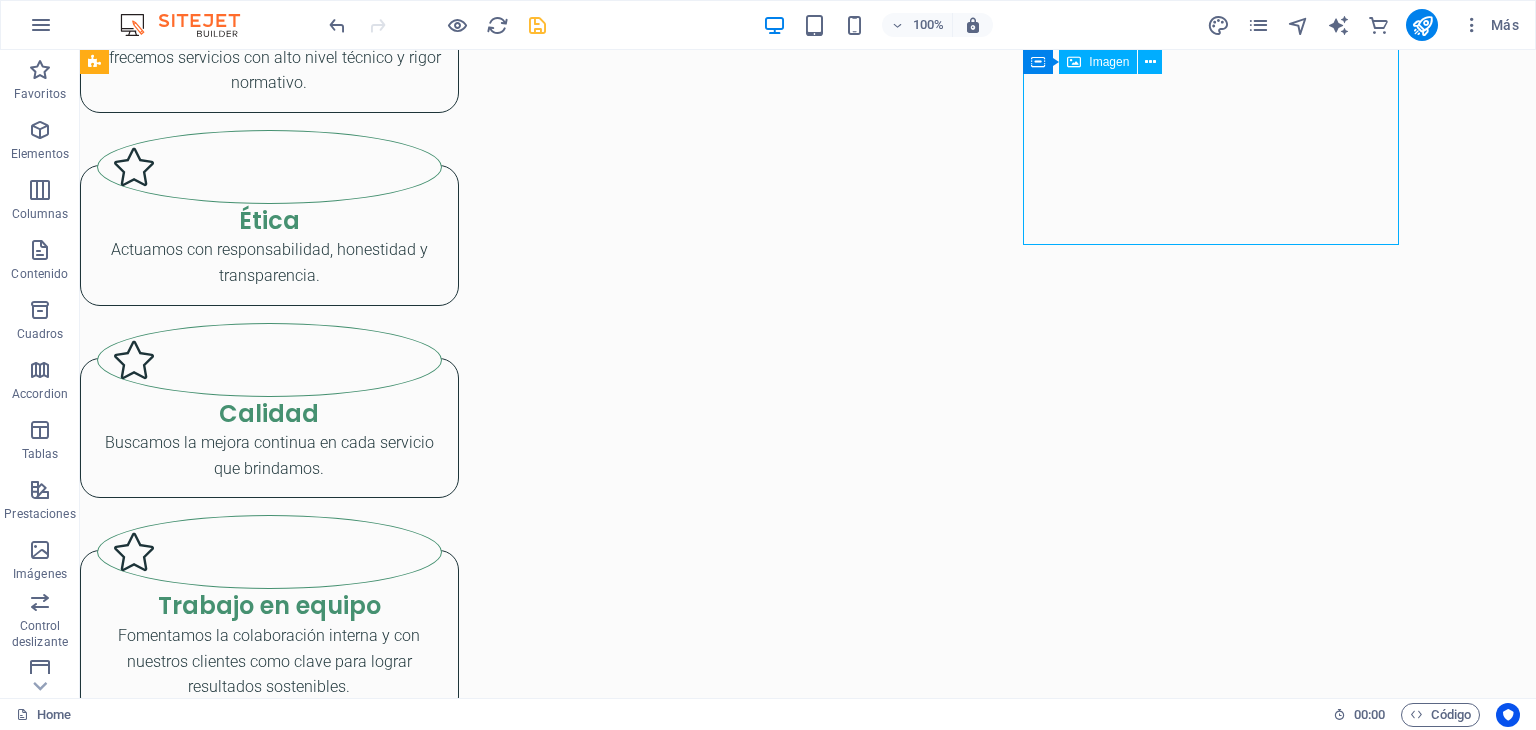 click at bounding box center (269, 4582) 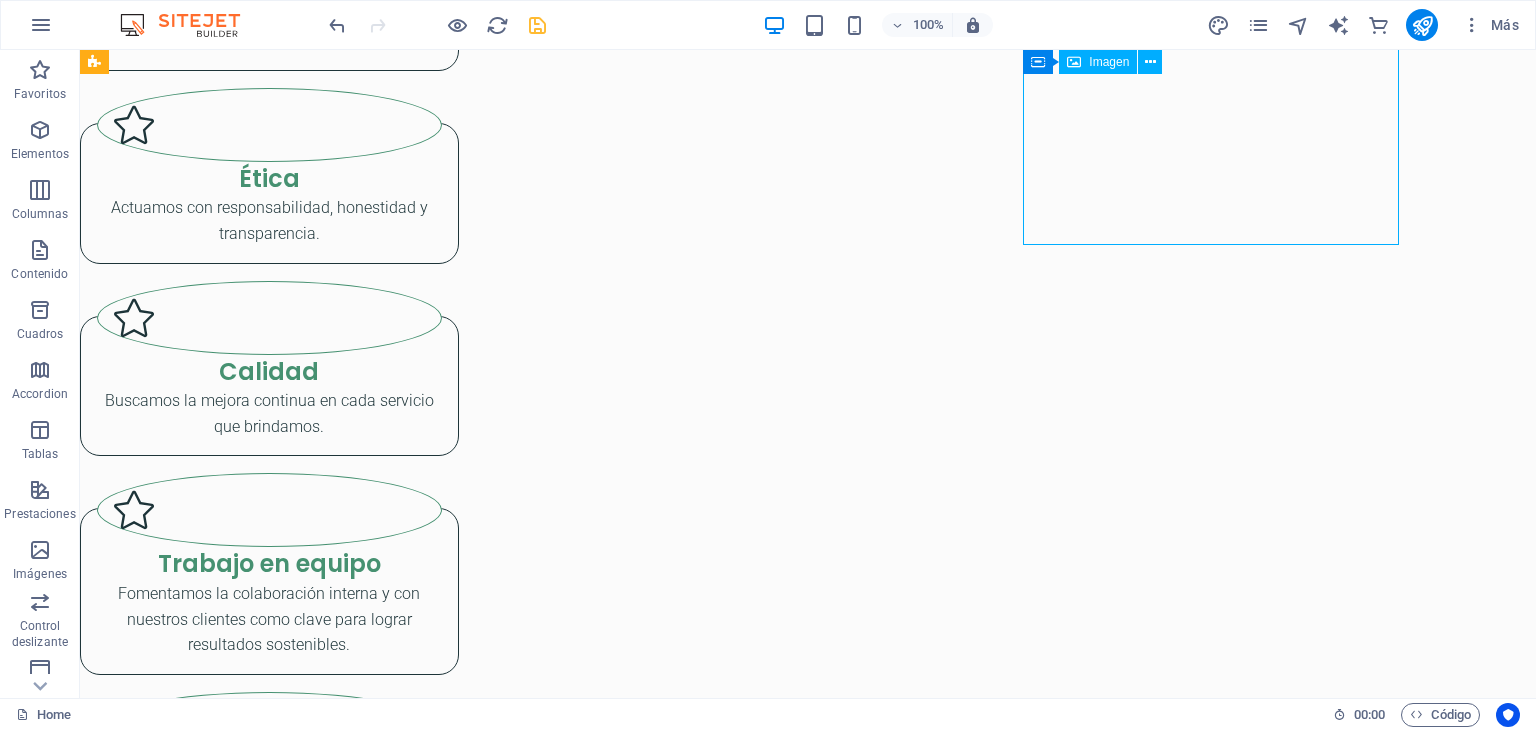 scroll, scrollTop: 3233, scrollLeft: 0, axis: vertical 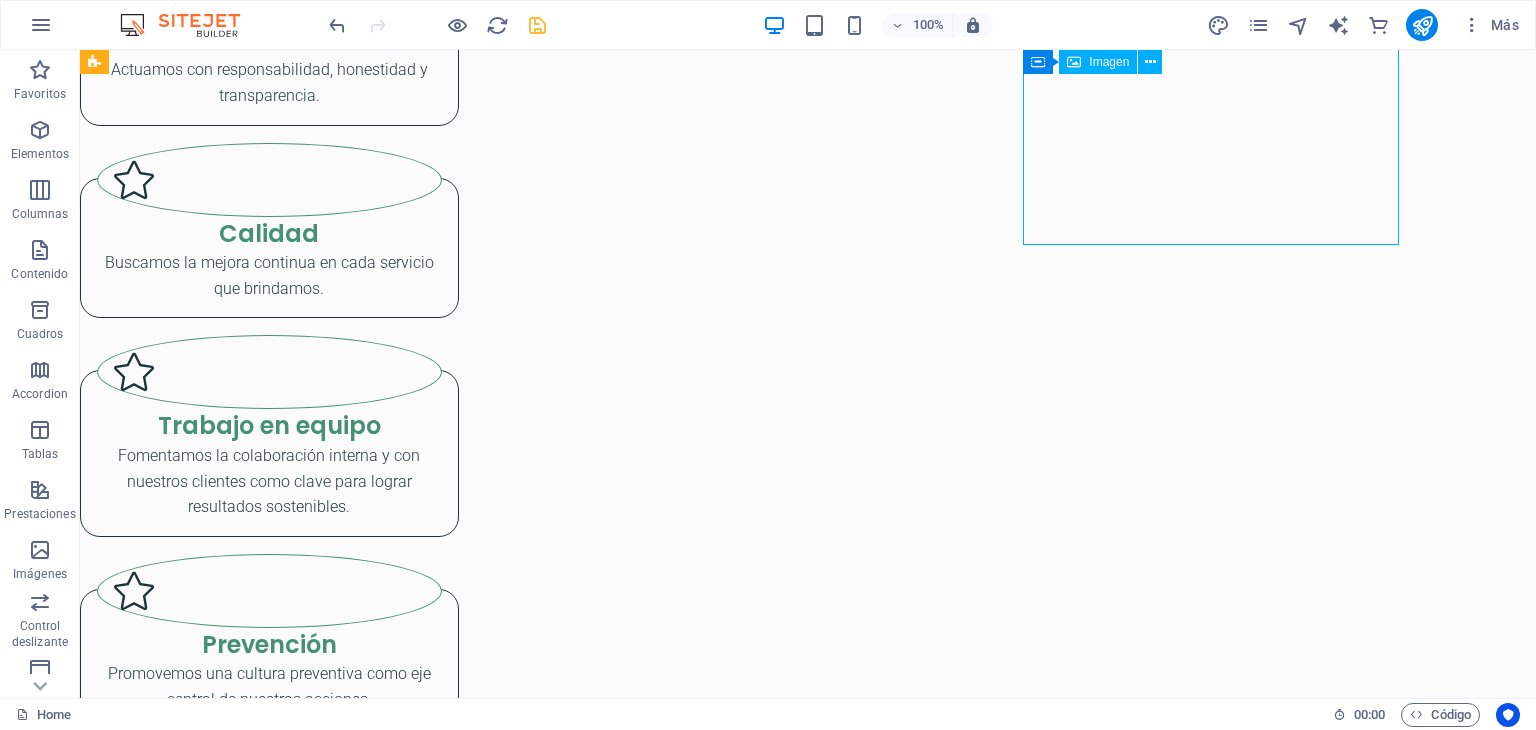 select on "%" 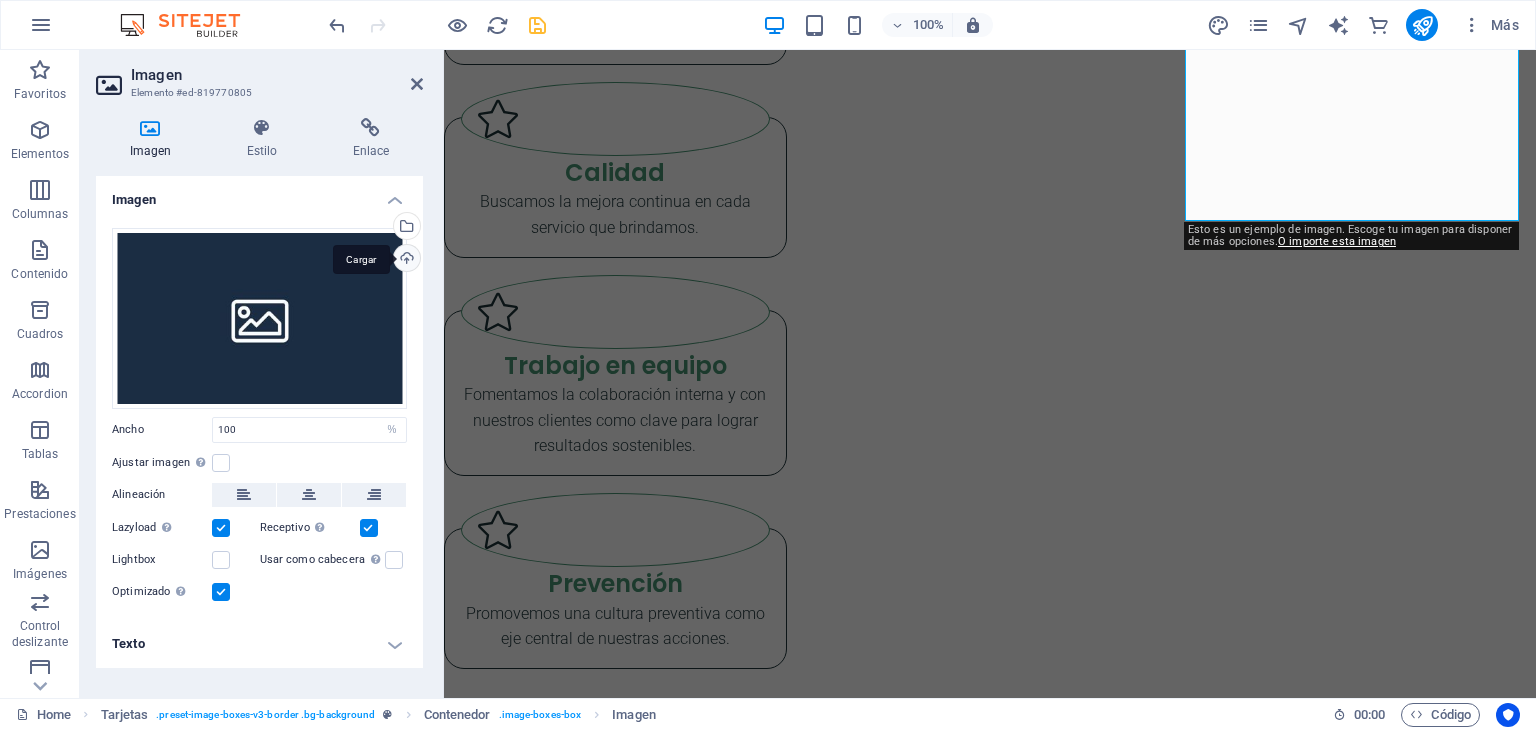 click on "Cargar" at bounding box center [405, 260] 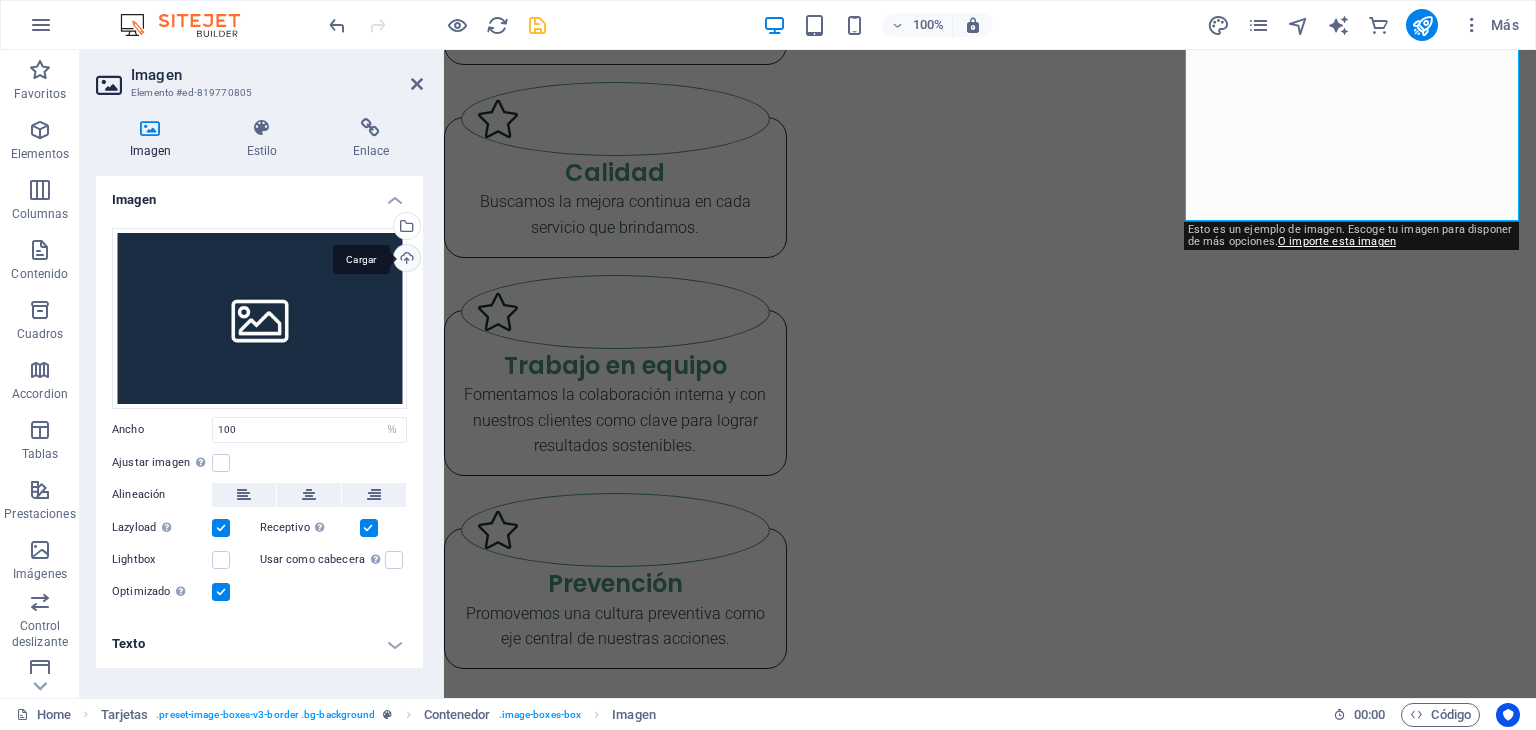 click on "Cargar" at bounding box center [405, 260] 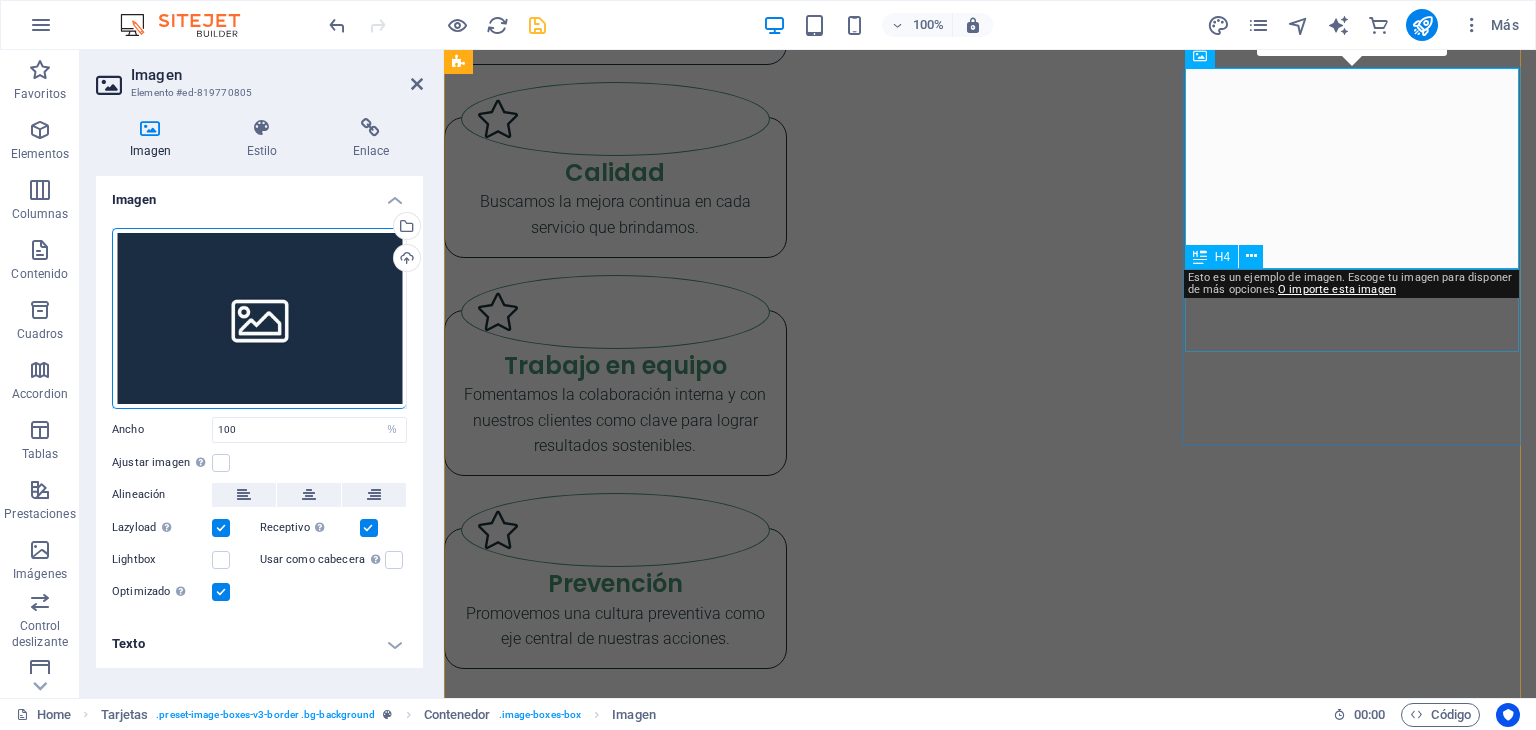 scroll, scrollTop: 3084, scrollLeft: 0, axis: vertical 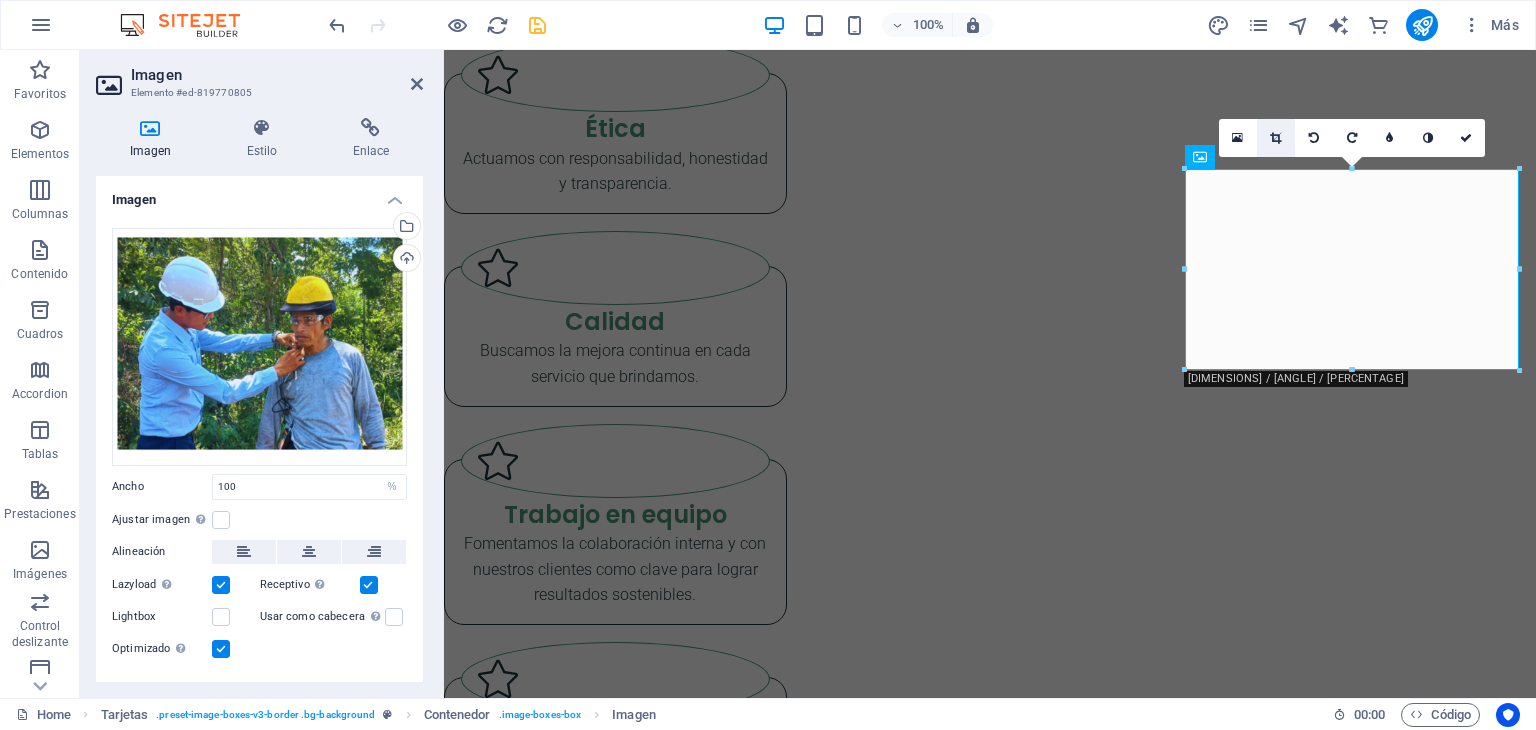 click at bounding box center [1275, 138] 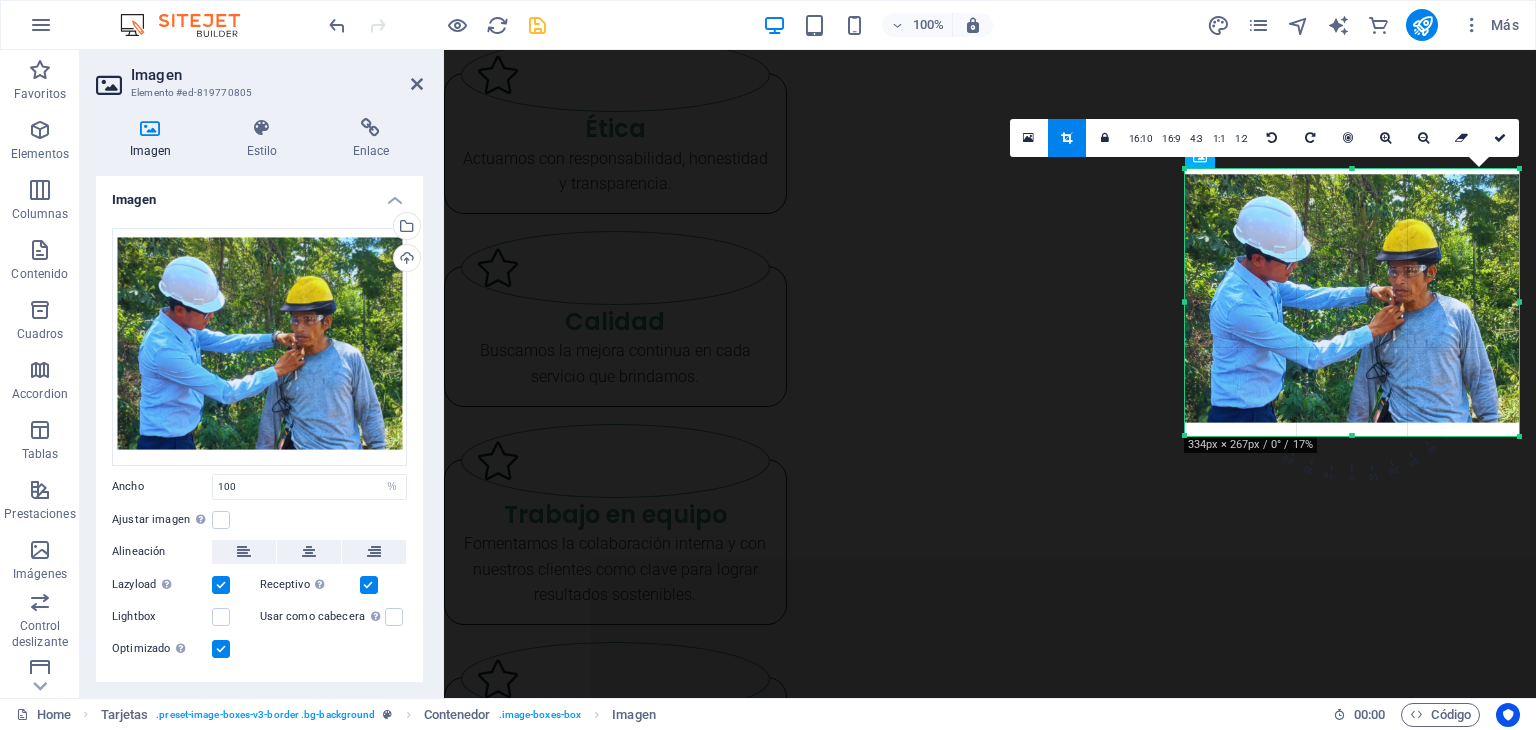 click at bounding box center (1352, 302) 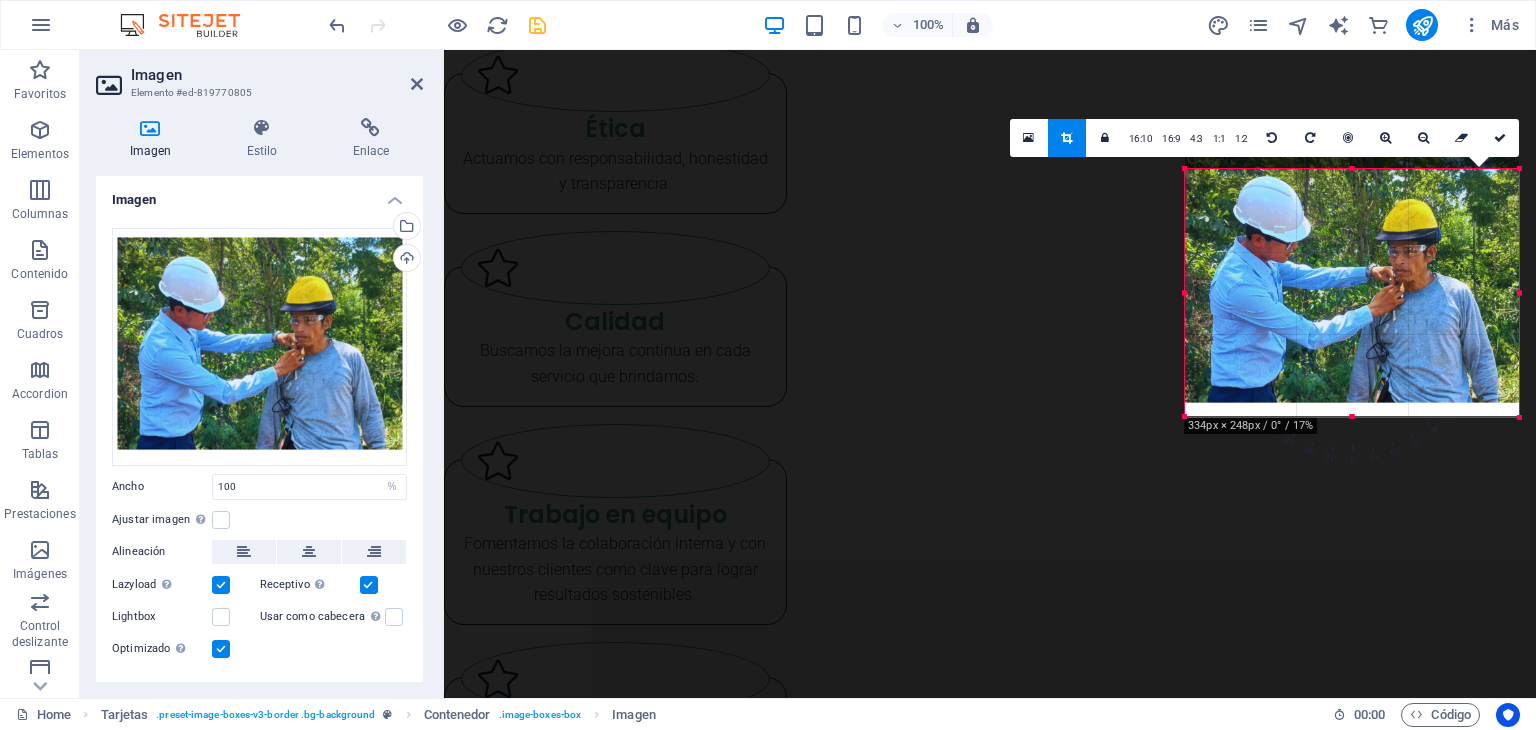 drag, startPoint x: 1351, startPoint y: 168, endPoint x: 1352, endPoint y: 188, distance: 20.024984 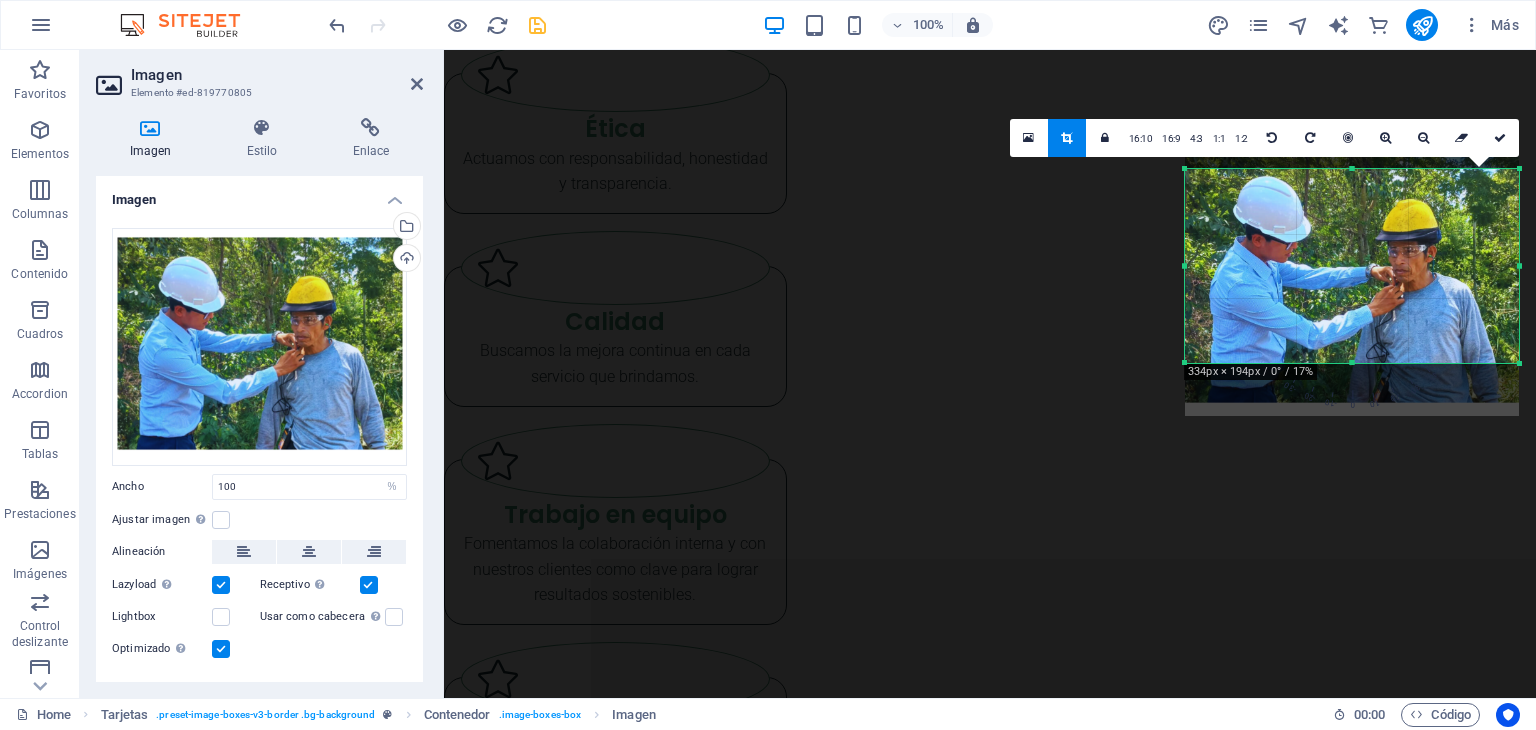 drag, startPoint x: 1350, startPoint y: 412, endPoint x: 1364, endPoint y: 359, distance: 54.81788 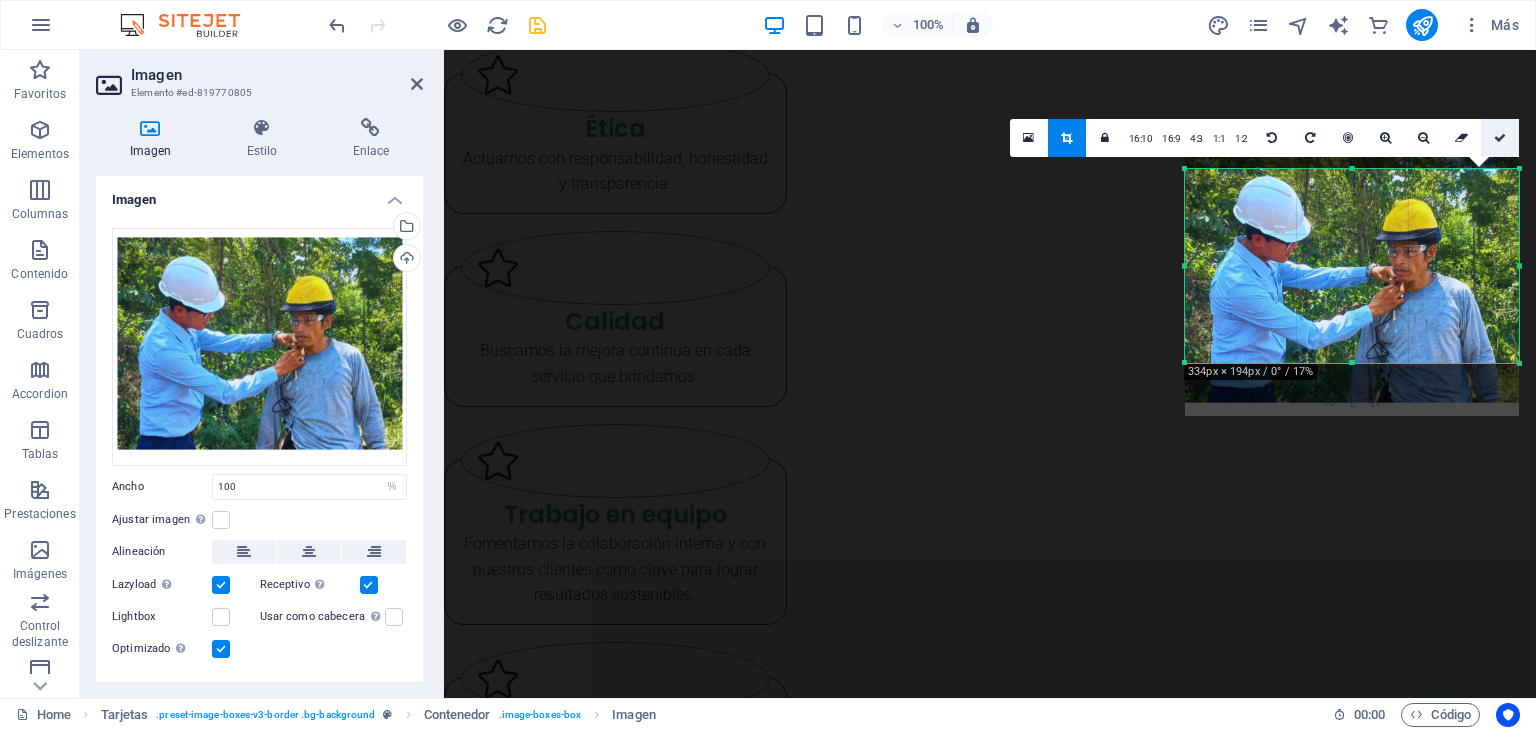 click at bounding box center (1500, 138) 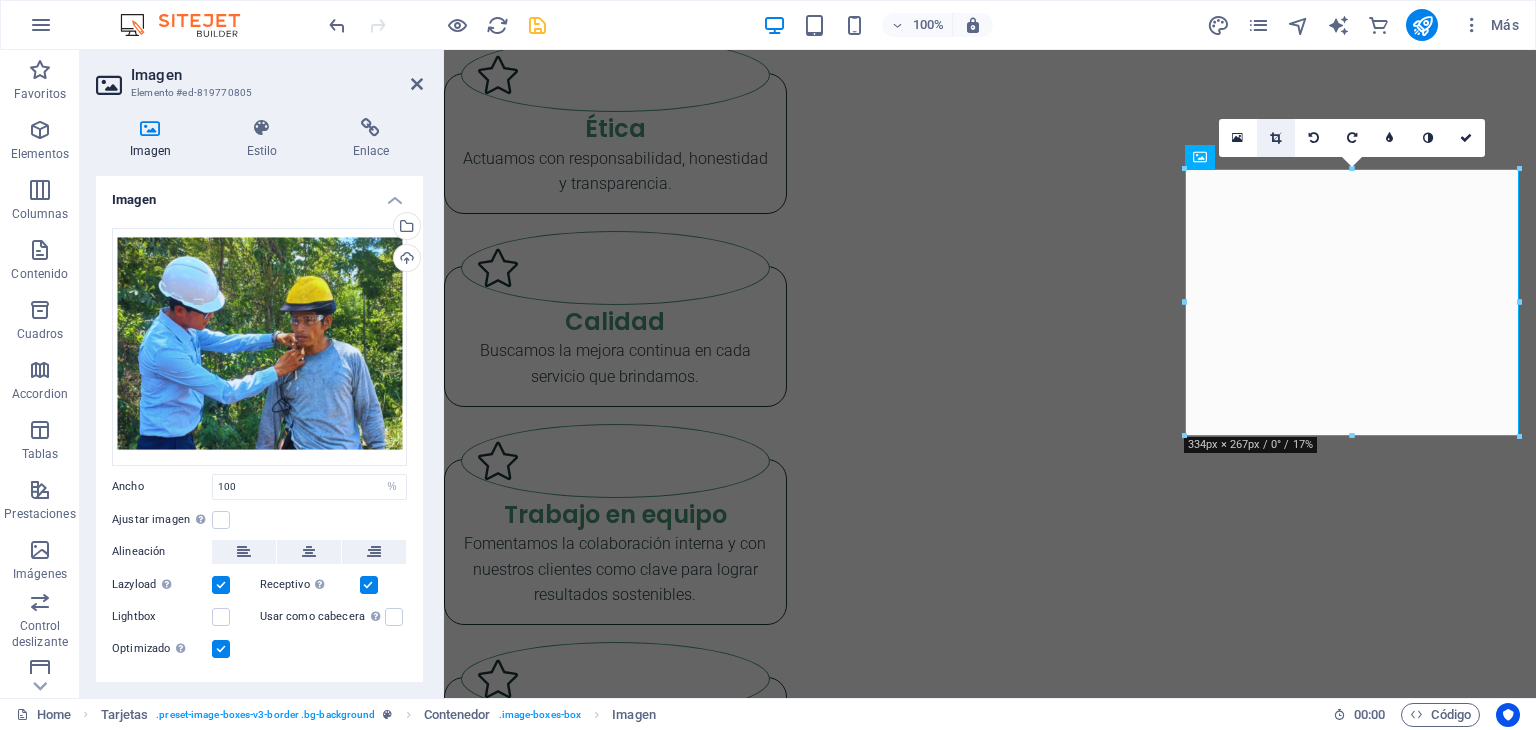 click at bounding box center [1275, 138] 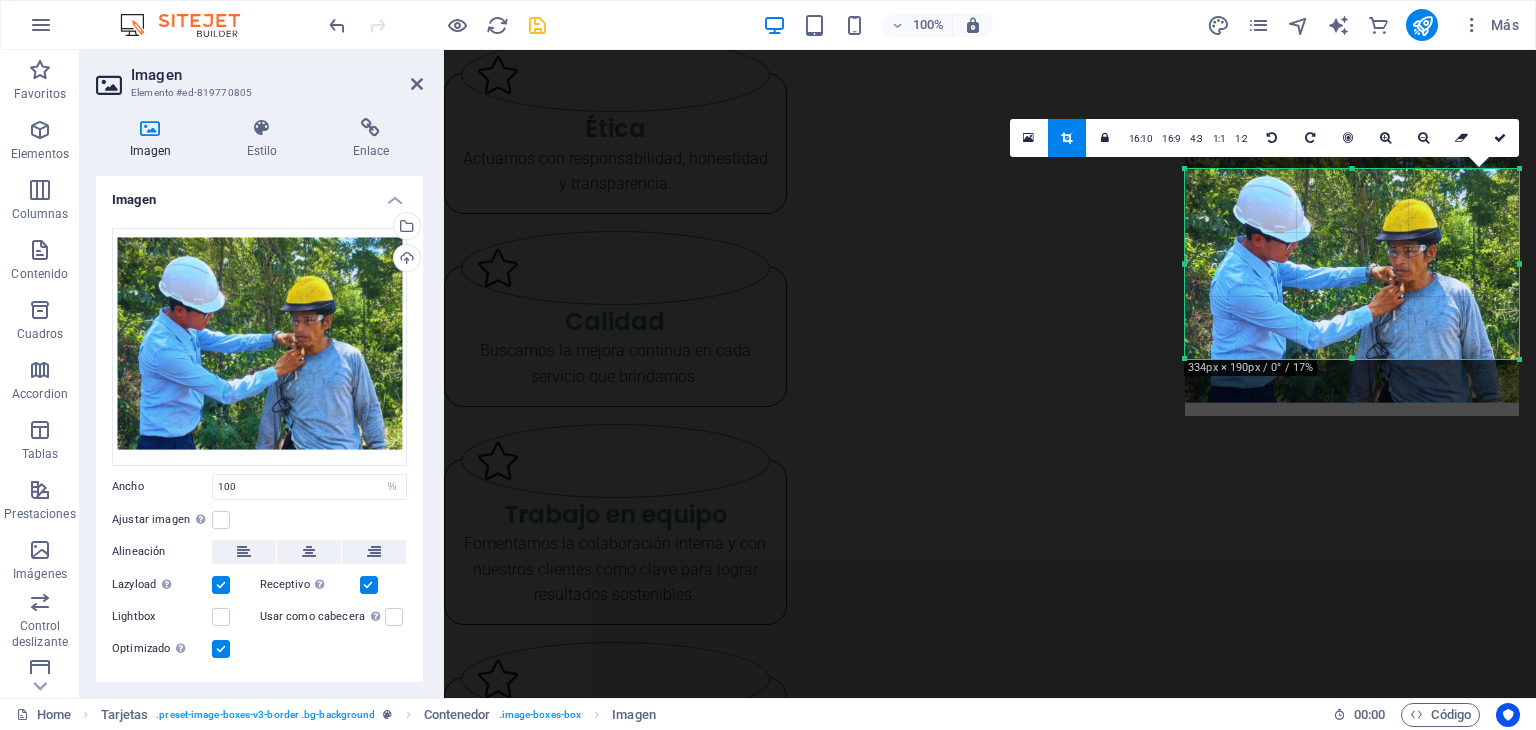 drag, startPoint x: 1350, startPoint y: 434, endPoint x: 1367, endPoint y: 357, distance: 78.854294 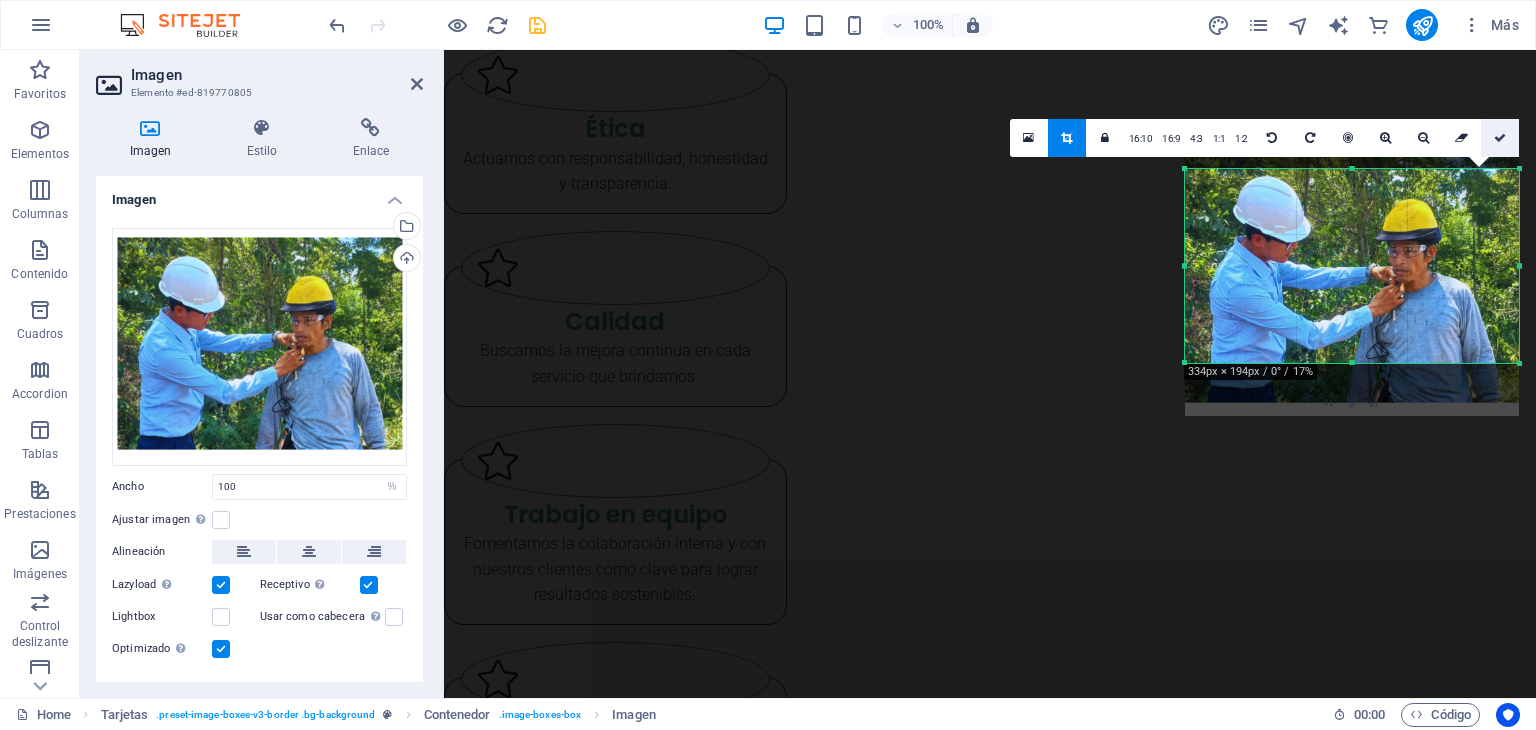 click at bounding box center (1500, 138) 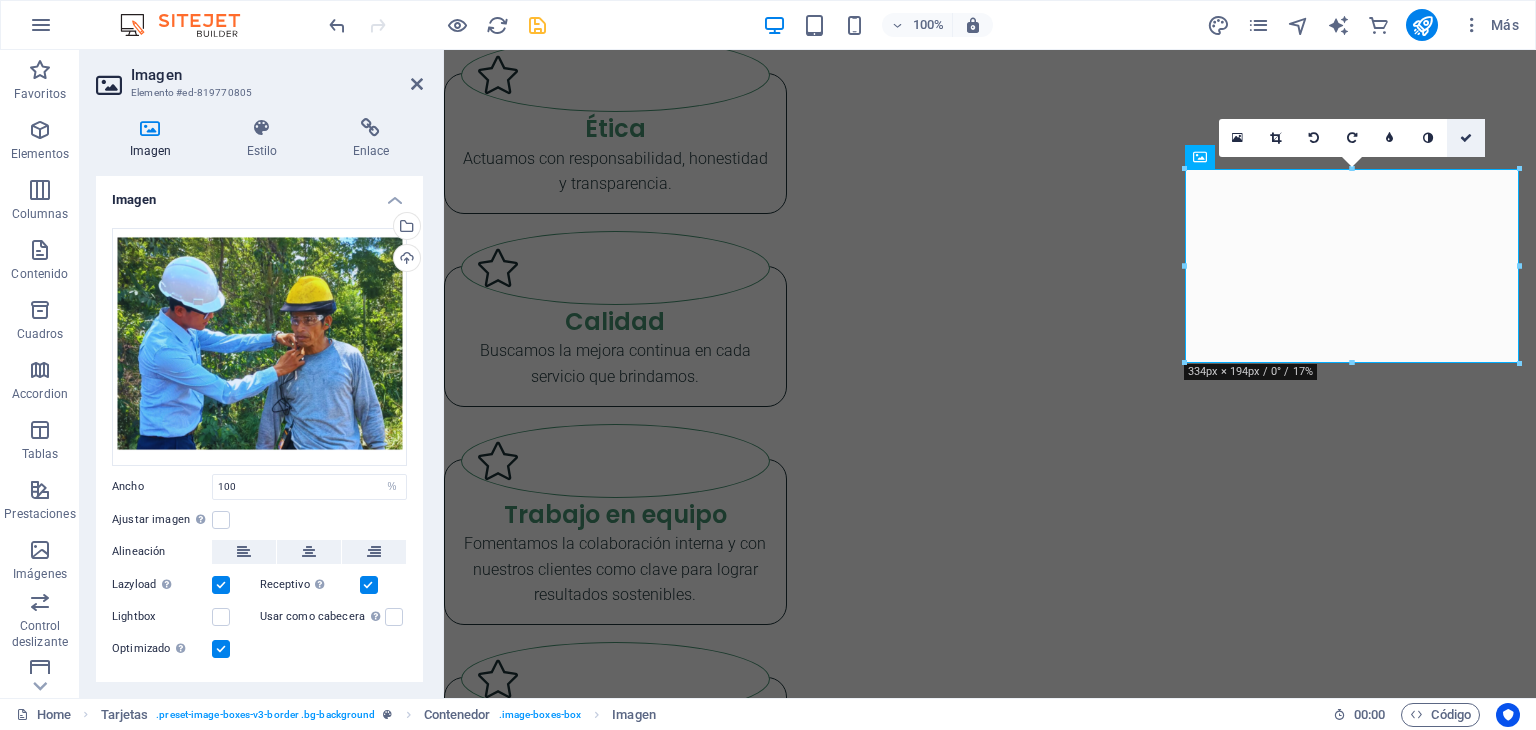 click at bounding box center [1466, 138] 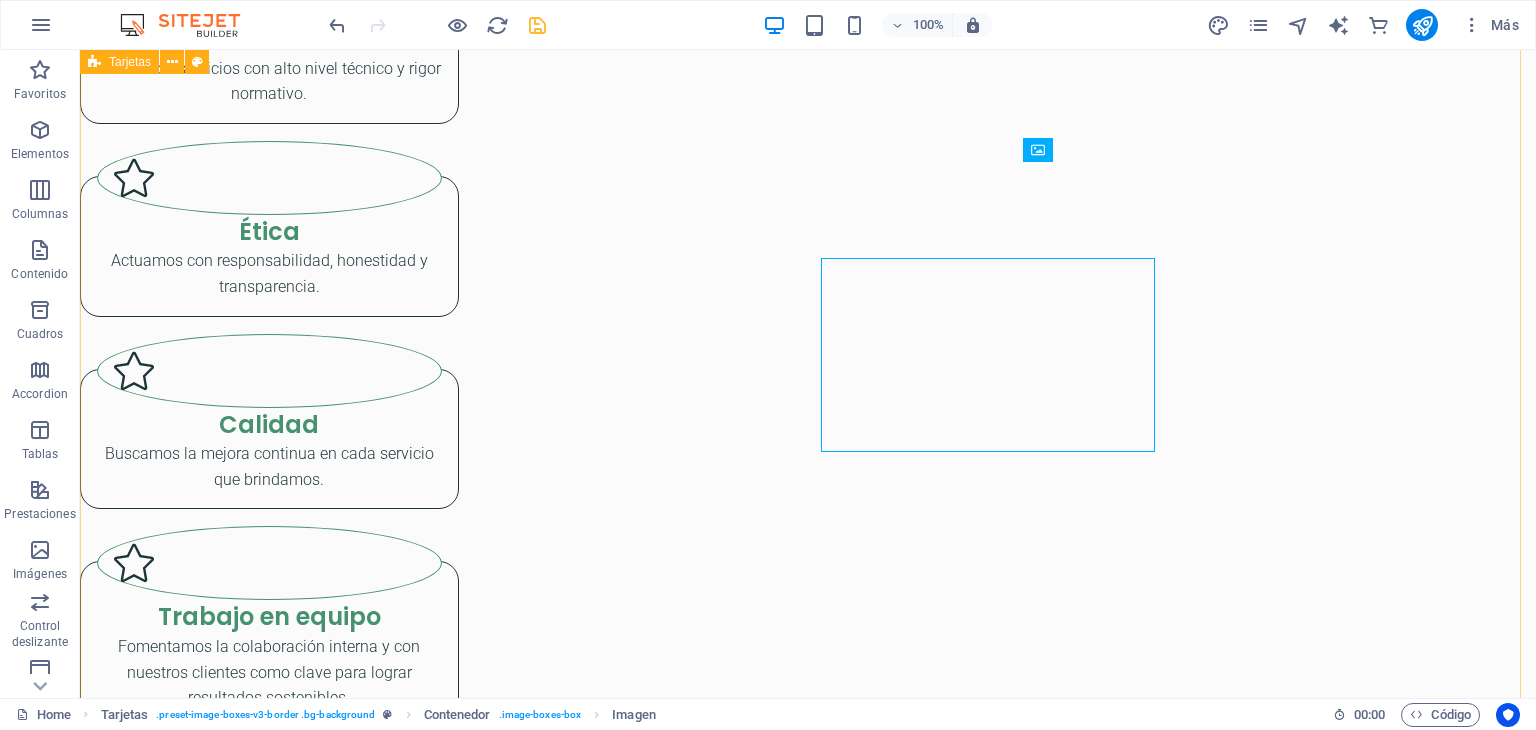 scroll, scrollTop: 2996, scrollLeft: 0, axis: vertical 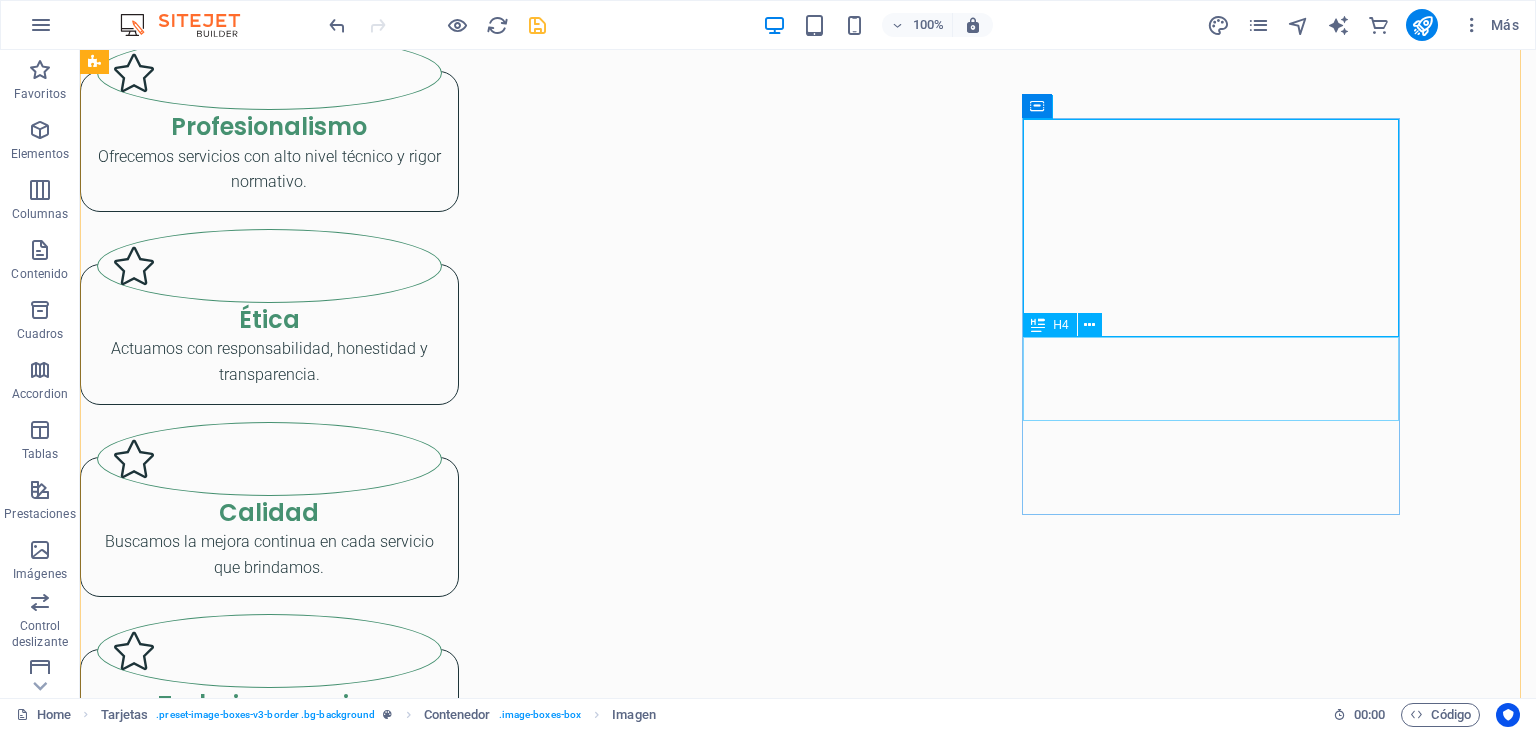 click on "Monitores de Agentes Ocupacionales" at bounding box center [269, 4827] 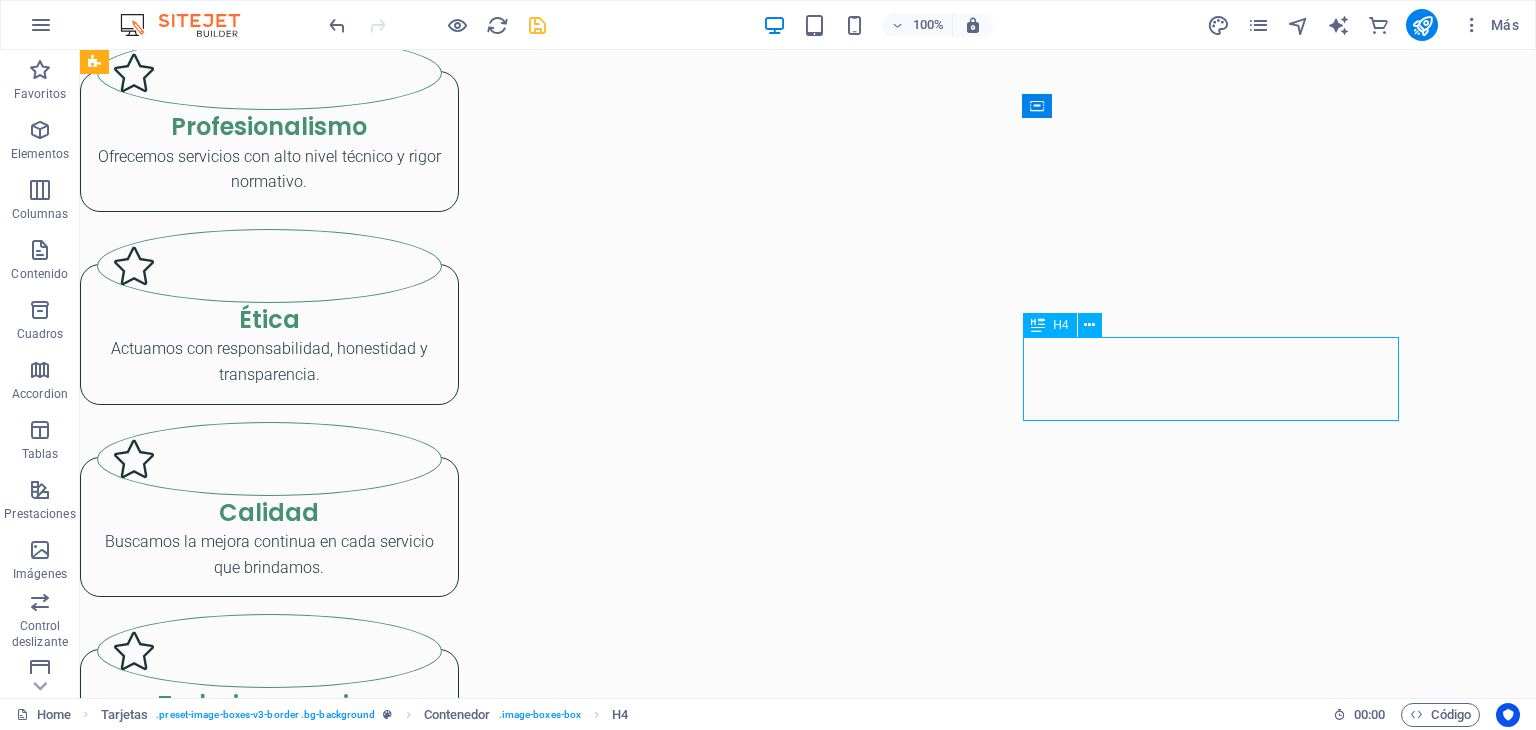 click on "Monitores de Agentes Ocupacionales" at bounding box center (269, 4827) 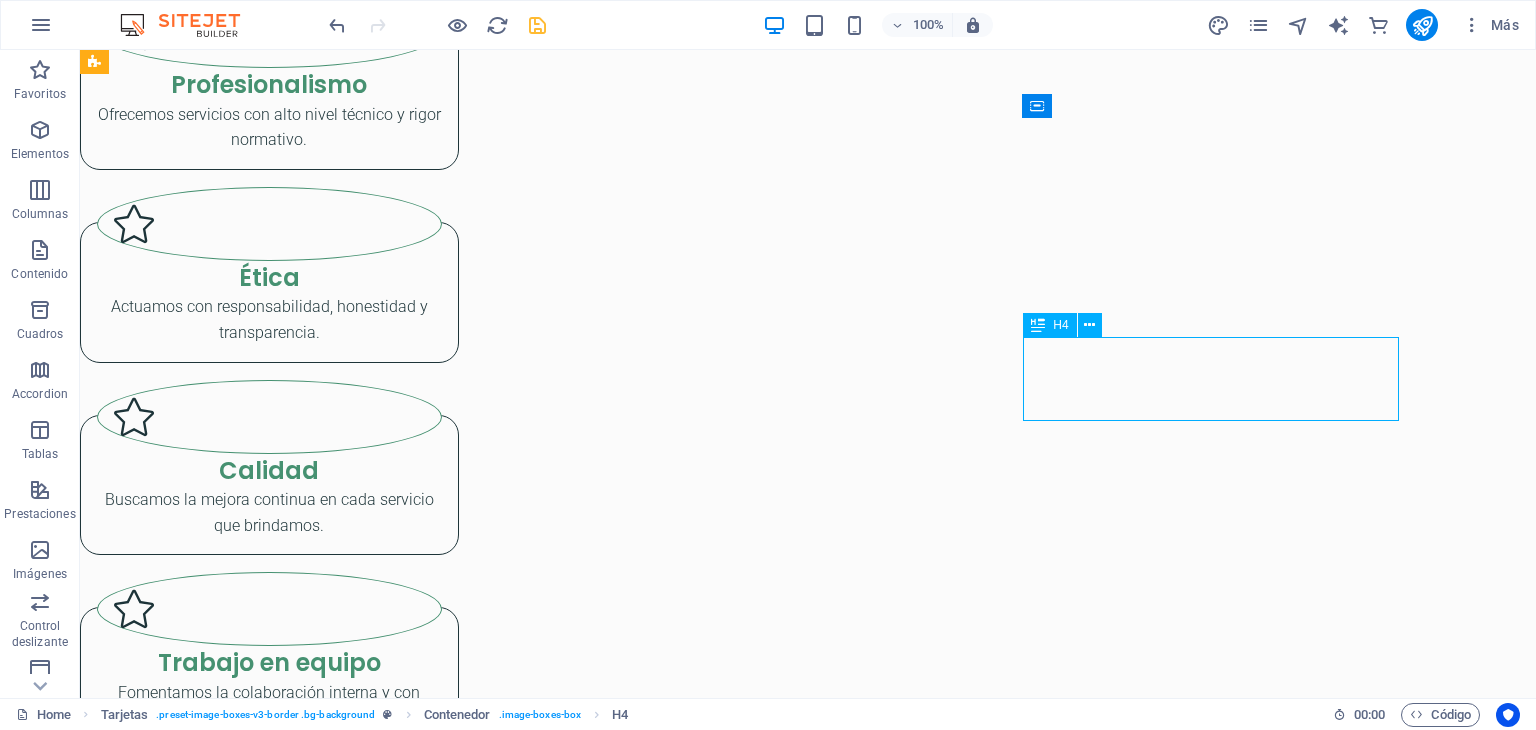scroll, scrollTop: 3084, scrollLeft: 0, axis: vertical 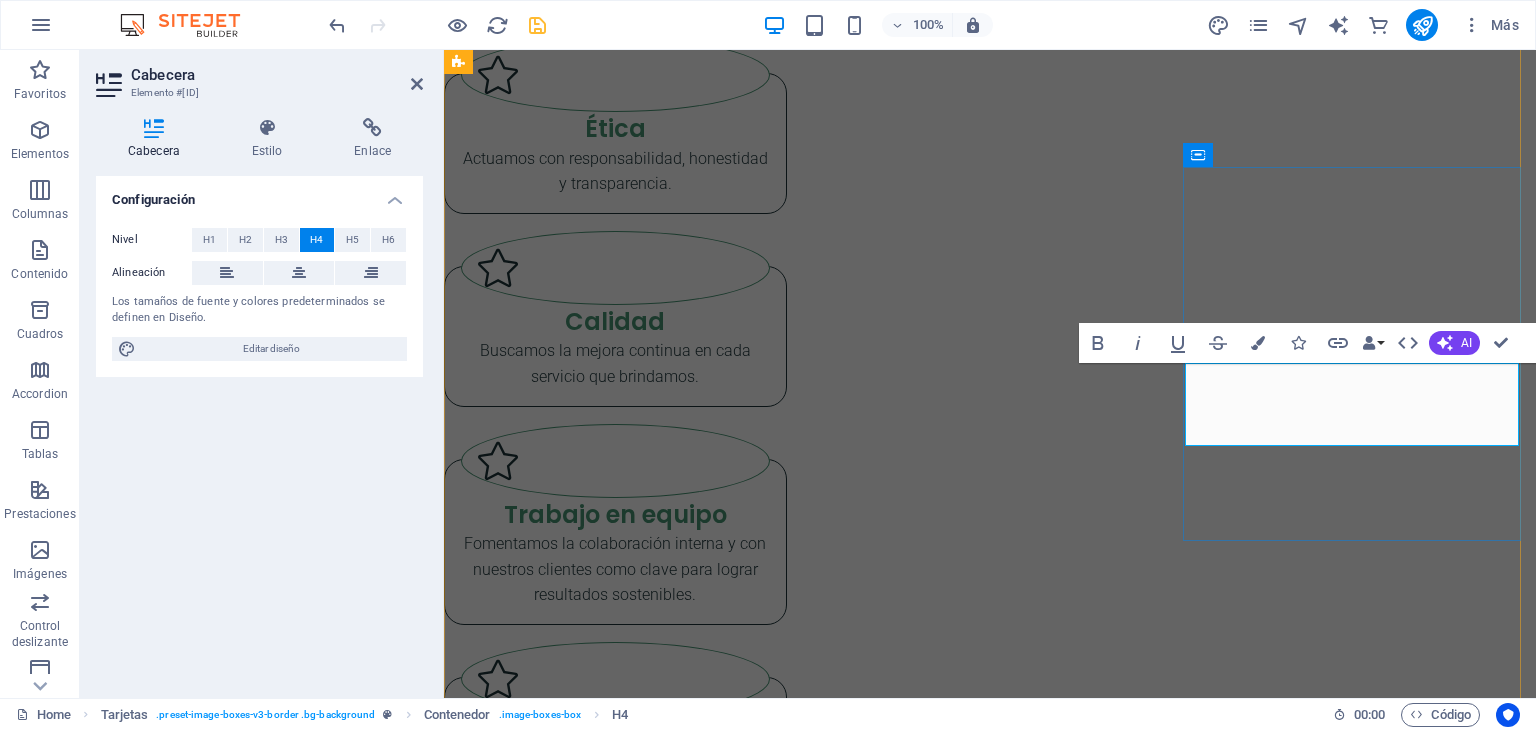click on "Monitores de Agentes Ocupacionales" at bounding box center [615, 4592] 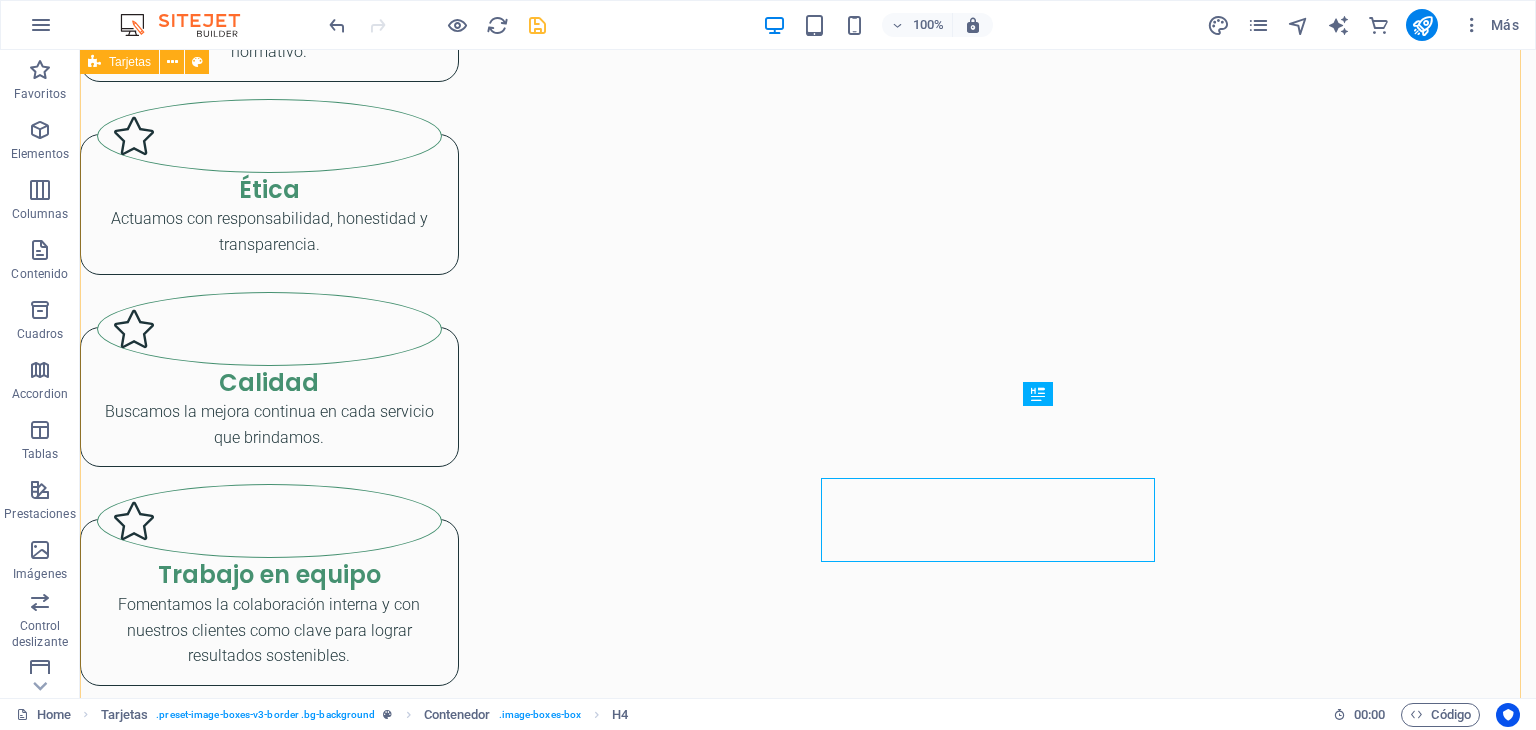 scroll, scrollTop: 2969, scrollLeft: 0, axis: vertical 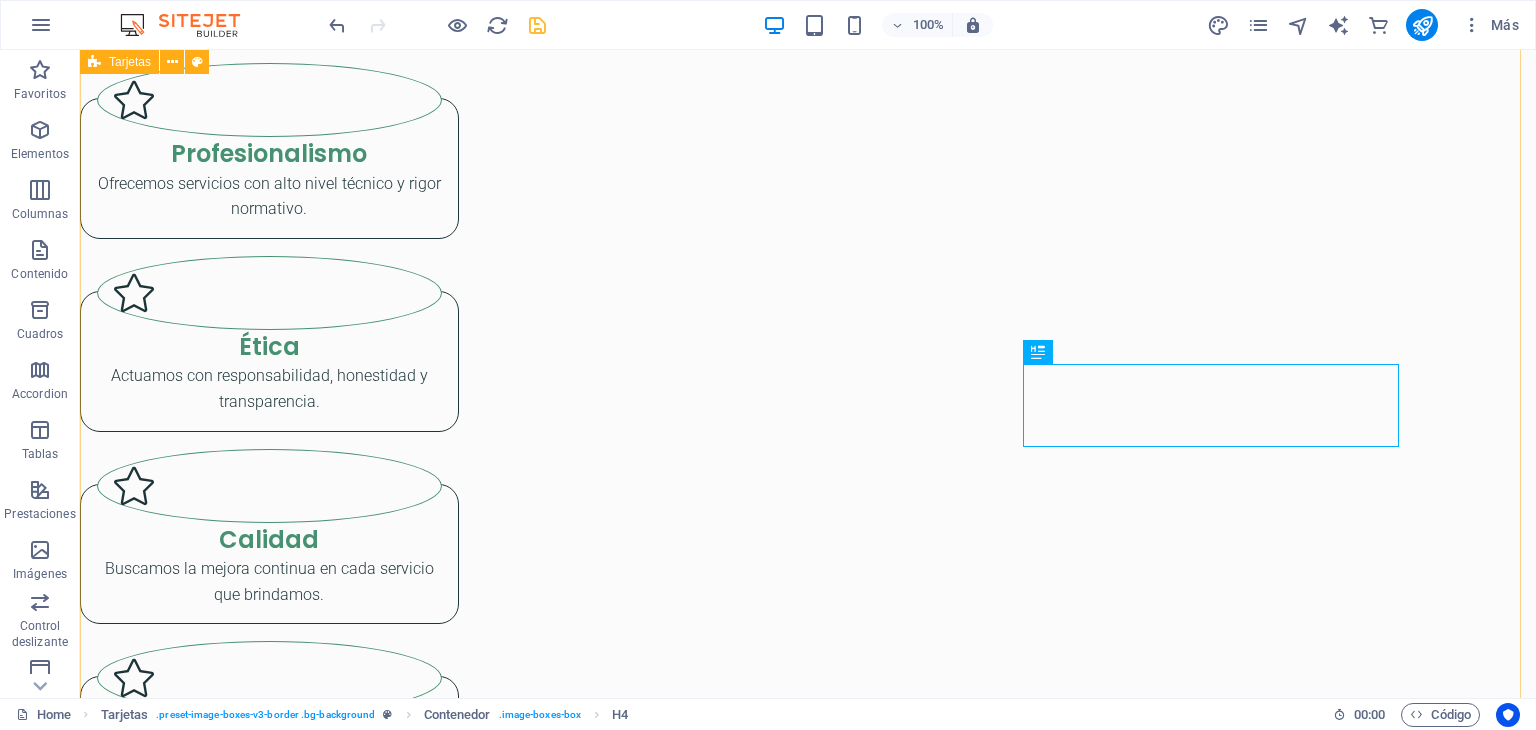 click on "Implementación del Sistema de Gestión de SST Asesoría especializada para la implementación, mejora o adecuación del Sistema de Gestión de Seguridad y Salud en el Trabajo, conforme a la normativa legal vigente (Ley N.º 29783 y su reglamento).  Comité y/o Supervisor de Seguridad y Salud en el Trabajo Asesoramiento para la implementación y desarrollo de las reuniones del comité de SST Reglamento Interno de Seguridad y Salud en el Trabajo Implementación del Reglamento Interno de SST, conforme a lo establecido en la Ley N.º 29783 y su reglamento. Política de SST, Mapa de Riesgos, Matriz IPERC Implementación de una política alineada a los principios preventivos de la organización, en cumplimiento con la Ley N° 29783 y su reglamento. Plan y Programa Anual de Seguridad y Salud en el Trabajo Implementación del Plan y Programa Anual de SST, conforme a lo dispuesto por la Ley Nº 29783 y su reglamento. Asesoramiento en Certificación ITSE Respuesta a Entidades Fiscalizadoras Declaración SIGERSOL" at bounding box center (808, 3680) 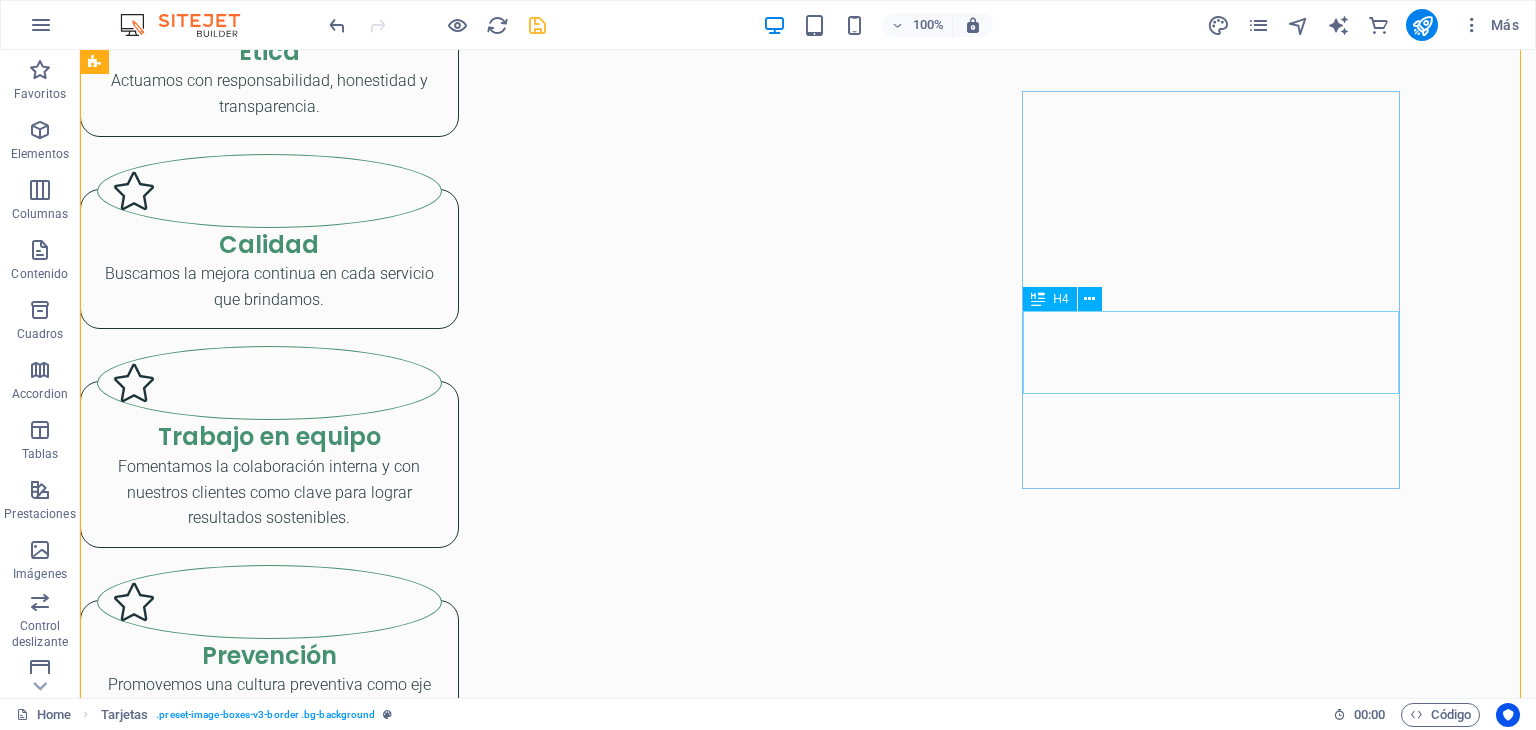 scroll, scrollTop: 3229, scrollLeft: 0, axis: vertical 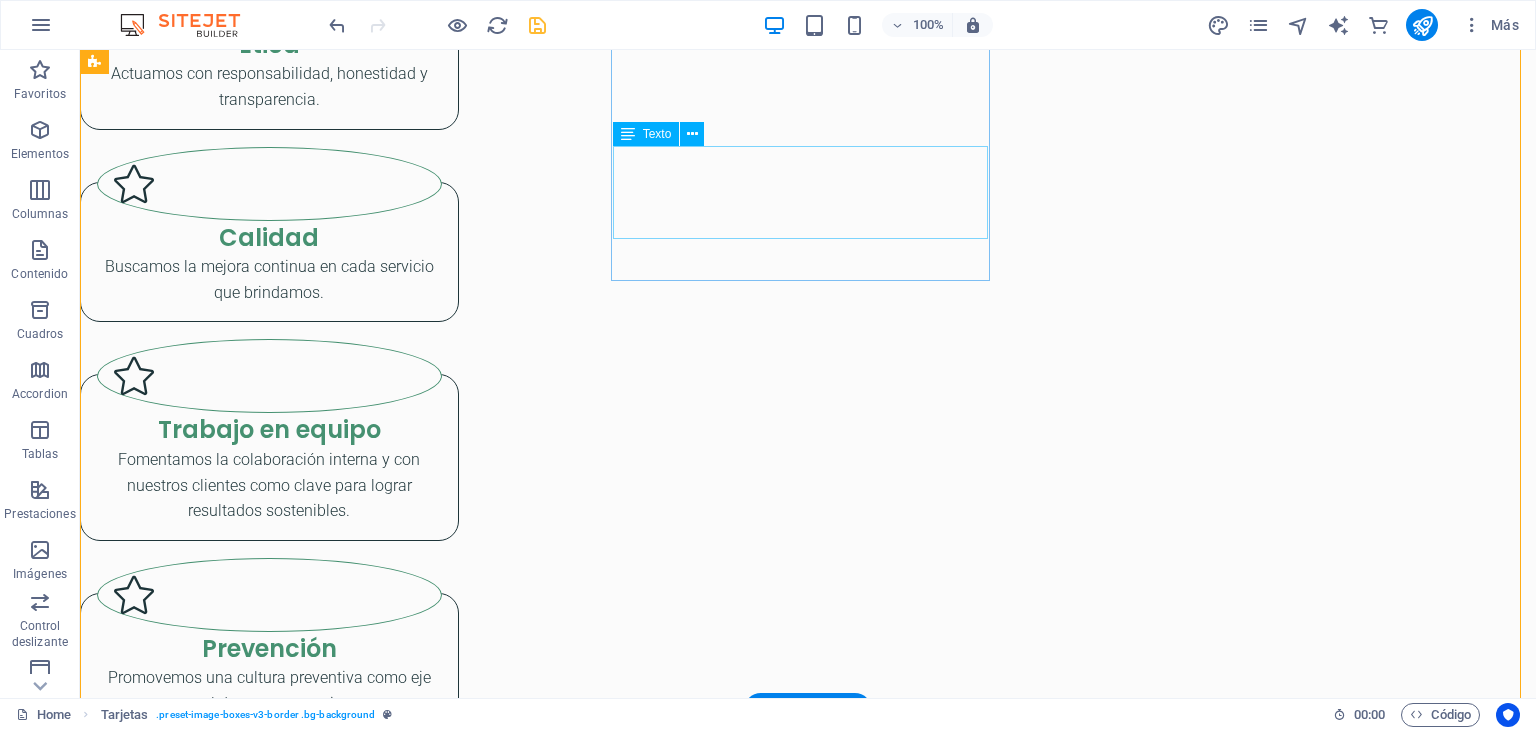 click on "Lorem ipsum dolor sit amet, consectetuer adipiscing elit. Aenean commodo ligula eget dolor. Lorem ipsum dolor sit amet." at bounding box center [269, 4227] 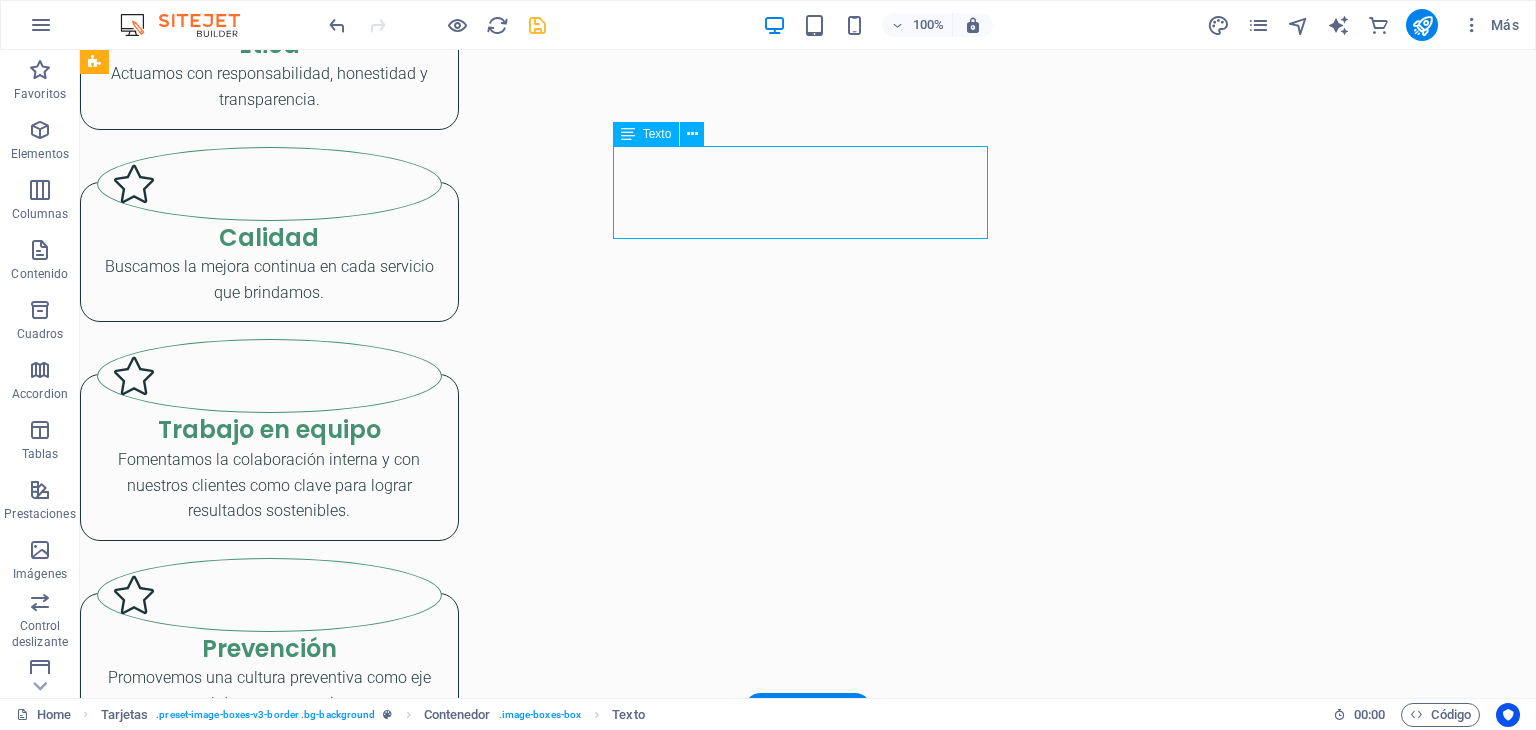 click on "Lorem ipsum dolor sit amet, consectetuer adipiscing elit. Aenean commodo ligula eget dolor. Lorem ipsum dolor sit amet." at bounding box center [269, 4227] 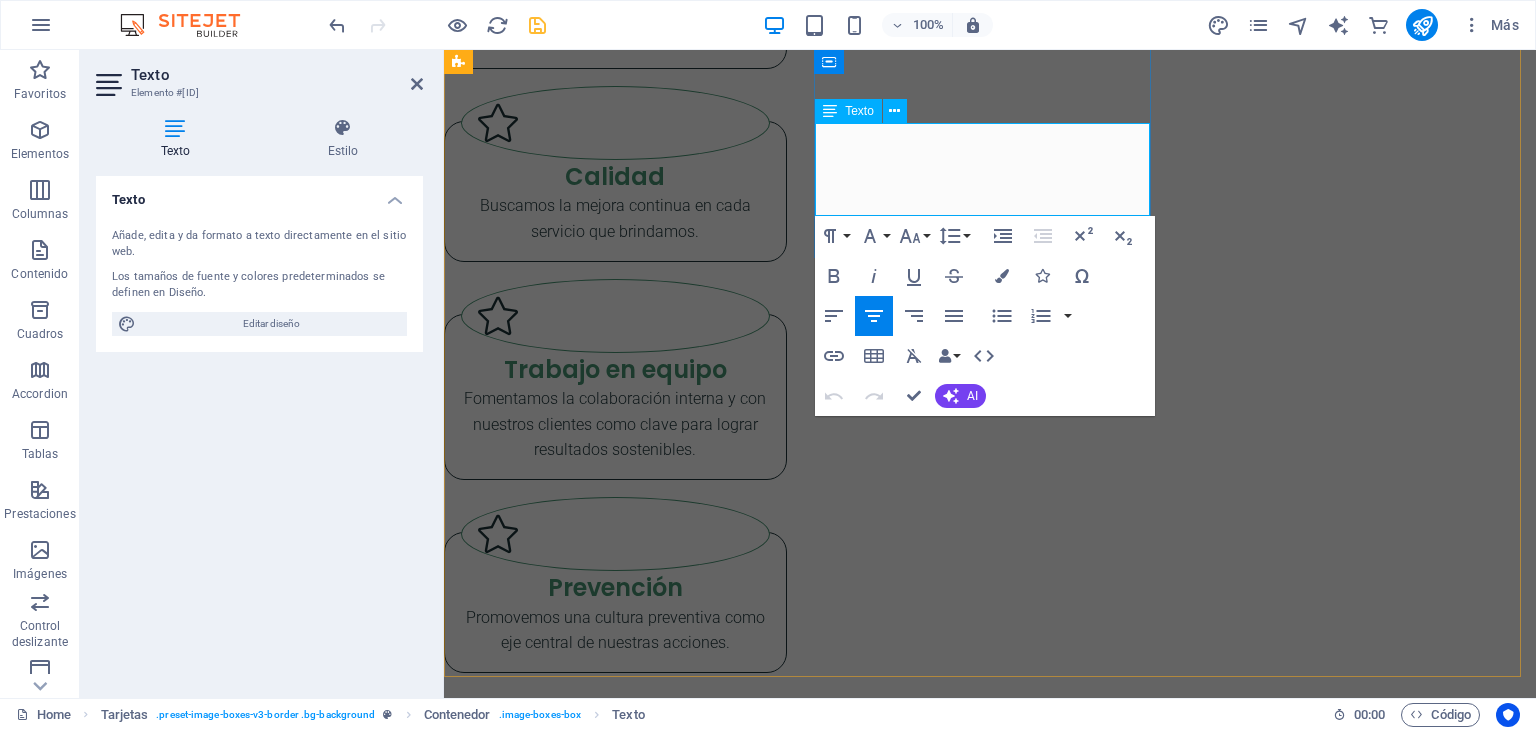 scroll, scrollTop: 3368, scrollLeft: 0, axis: vertical 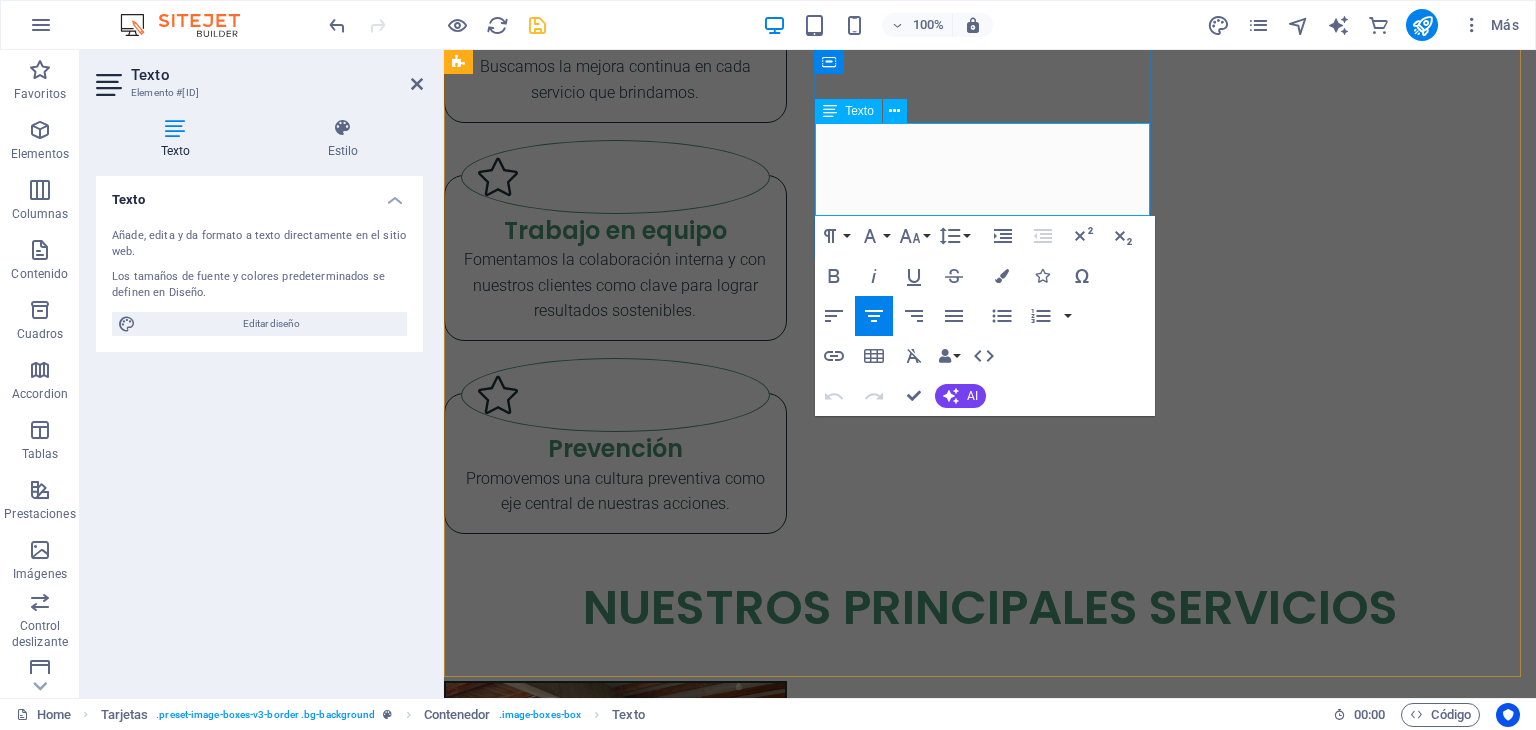 click on "Lorem ipsum dolor sit amet, consectetuer adipiscing elit. Aenean commodo ligula eget dolor. Lorem ipsum dolor sit amet." at bounding box center [615, 3988] 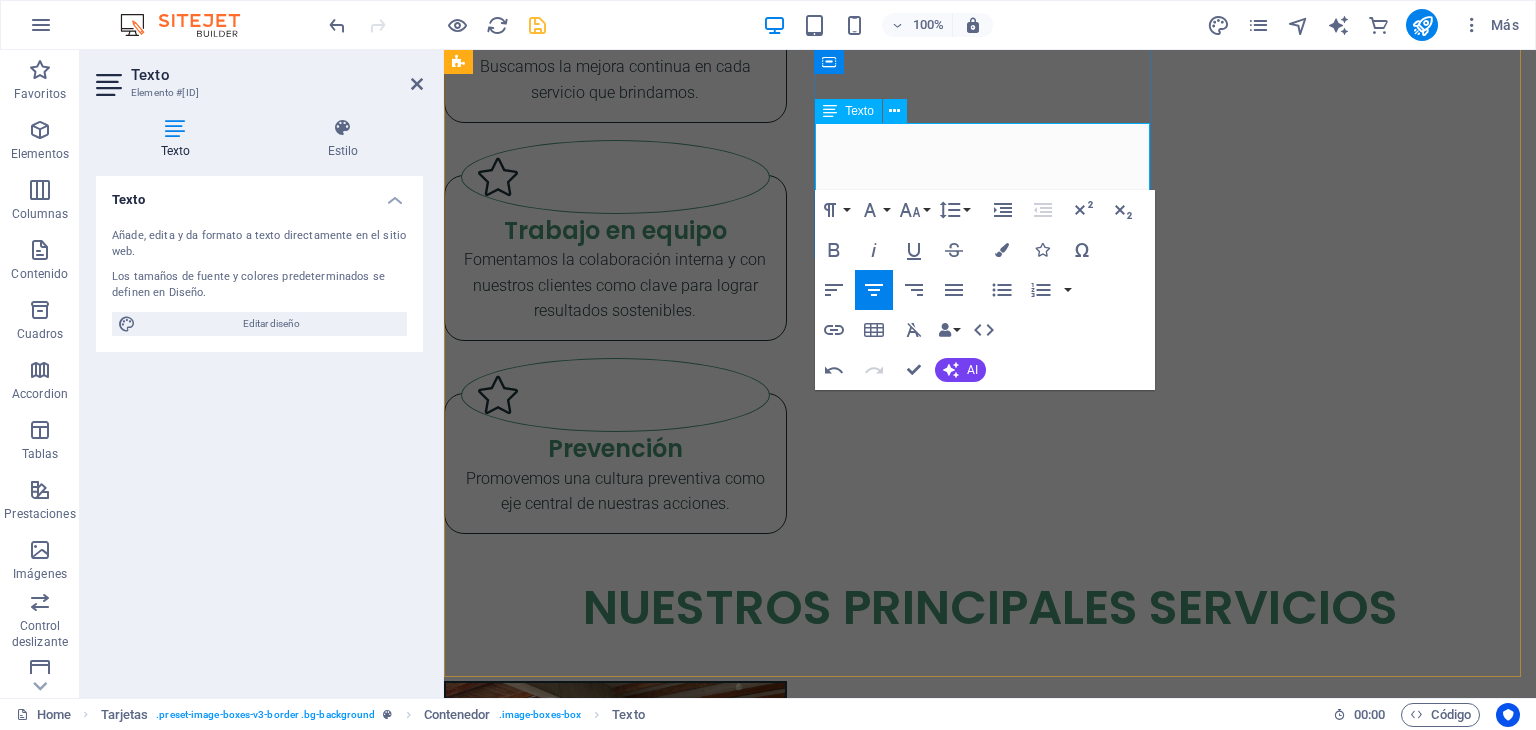 click on "LDeclaración en plataforma SIGERSOL de residuos sólidos no municipales." at bounding box center (615, 3975) 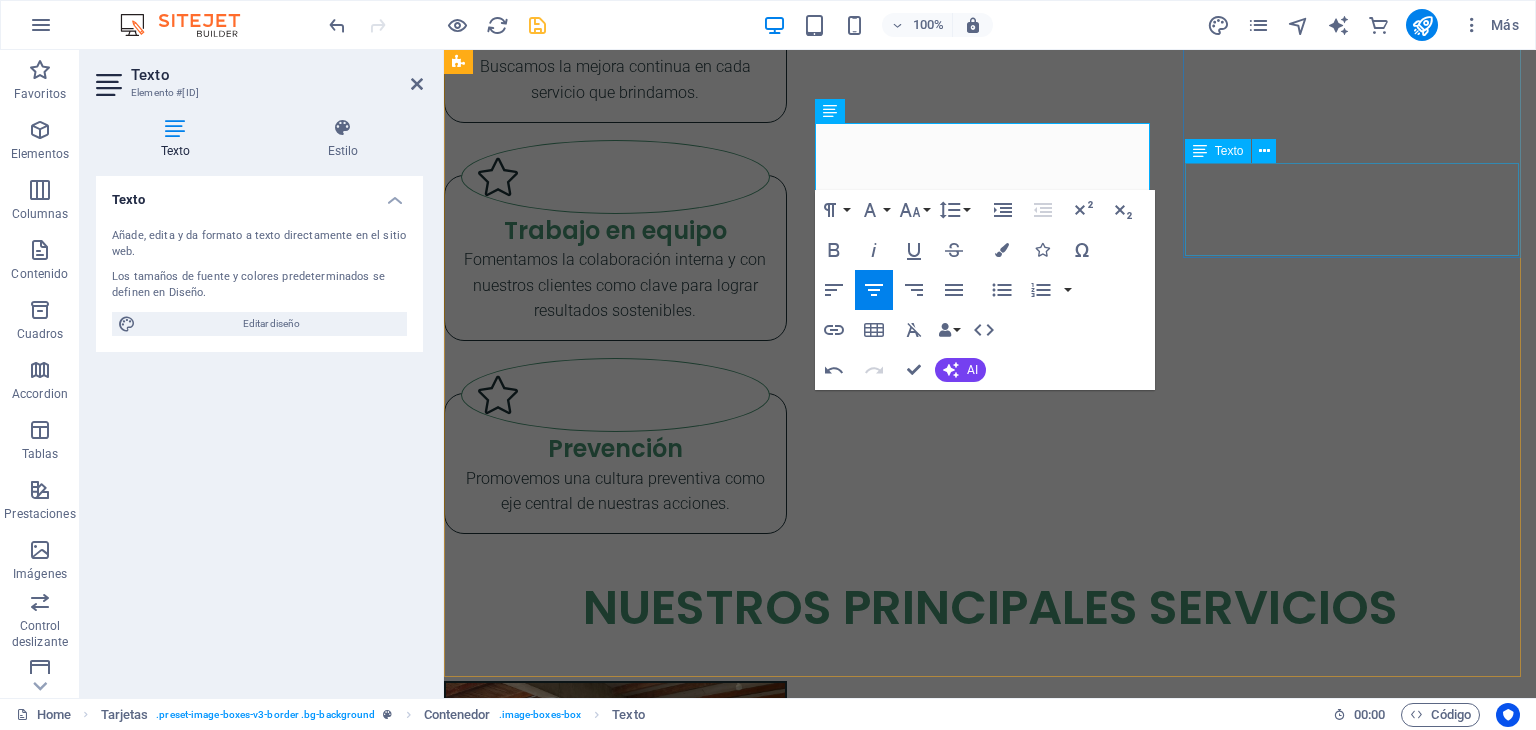 click on "Lorem ipsum dolor sit amet, consectetuer adipiscing elit. Aenean commodo ligula eget dolor. Lorem ipsum dolor sit amet." at bounding box center [615, 4363] 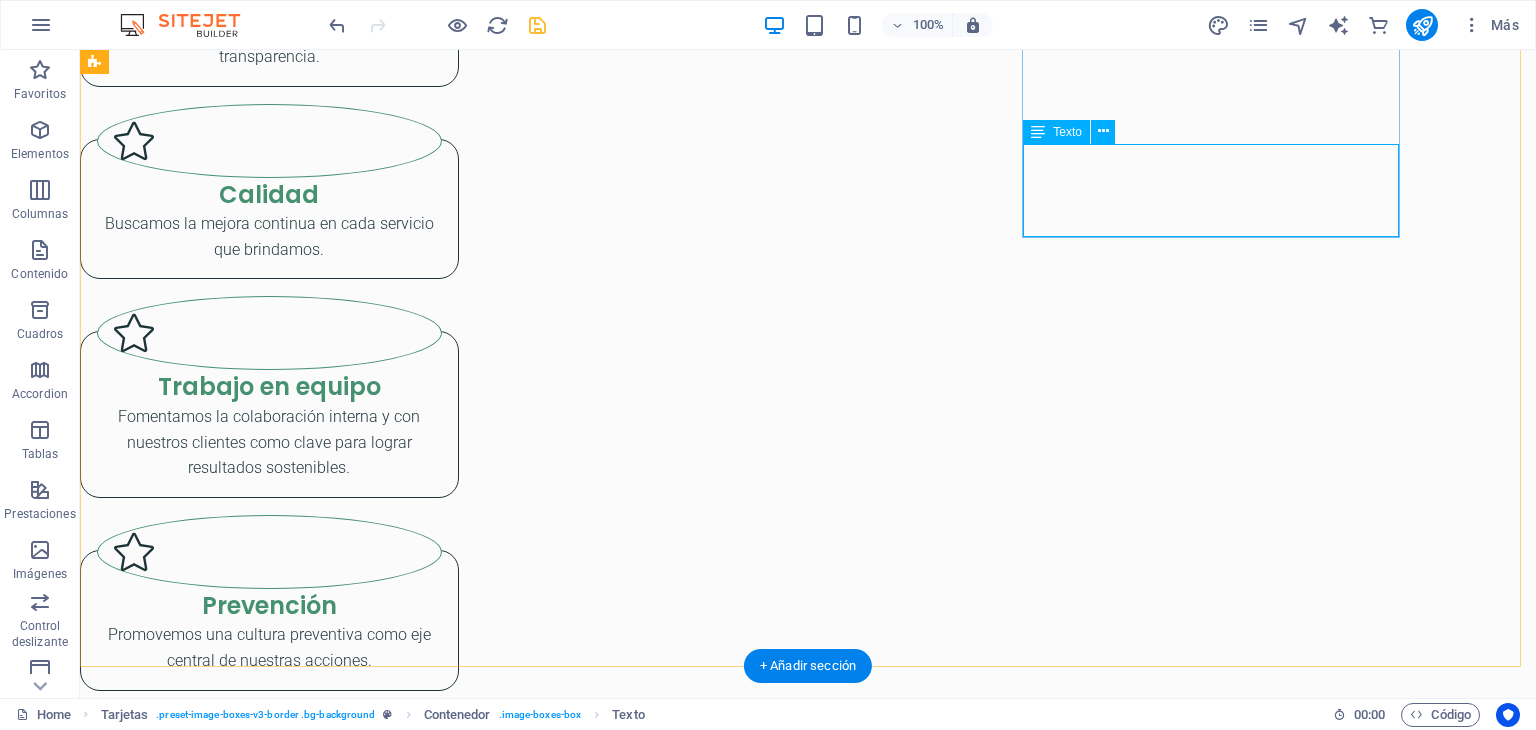scroll, scrollTop: 3272, scrollLeft: 0, axis: vertical 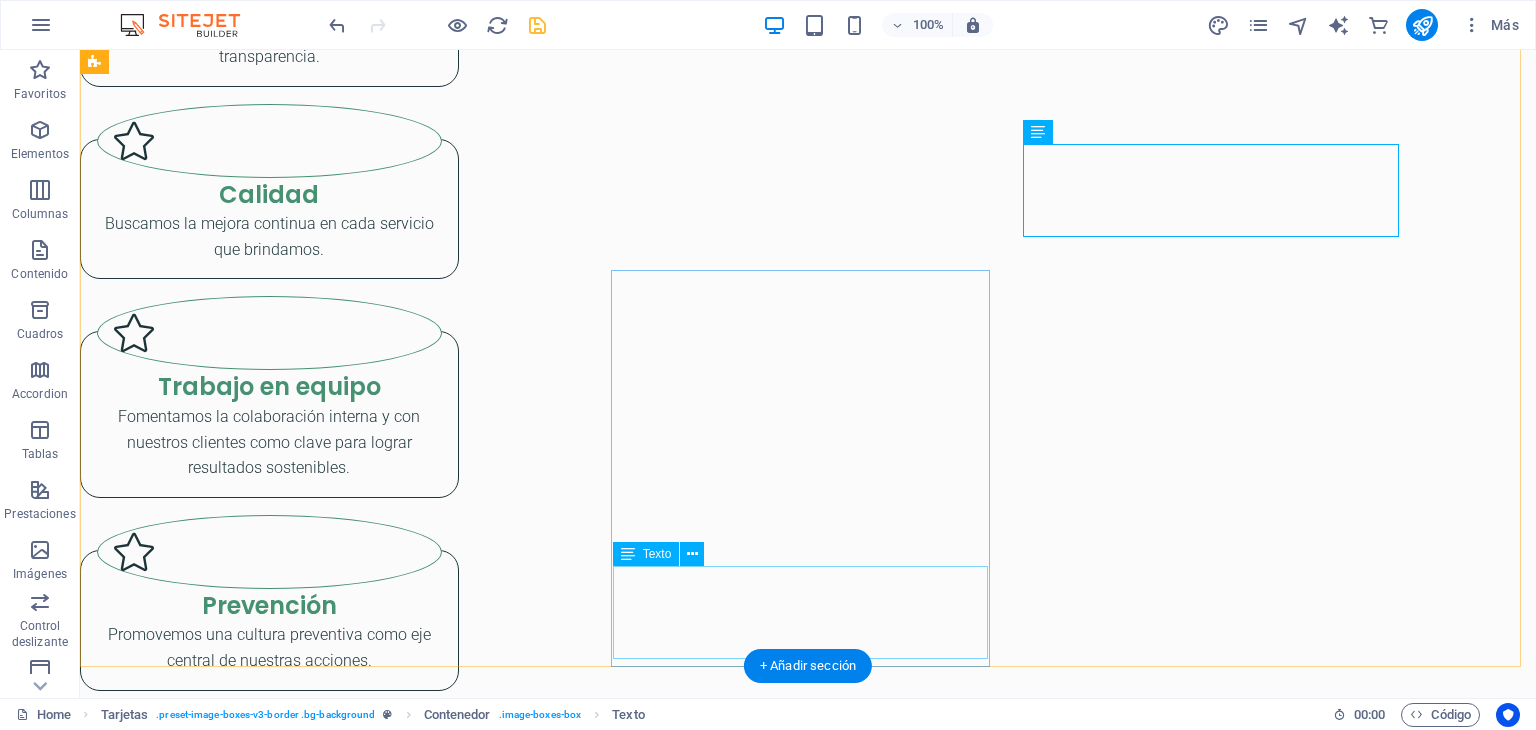 click on "Lorem ipsum dolor sit amet, consectetuer adipiscing elit. Aenean commodo ligula eget dolor. Lorem ipsum dolor sit amet." at bounding box center (269, 5346) 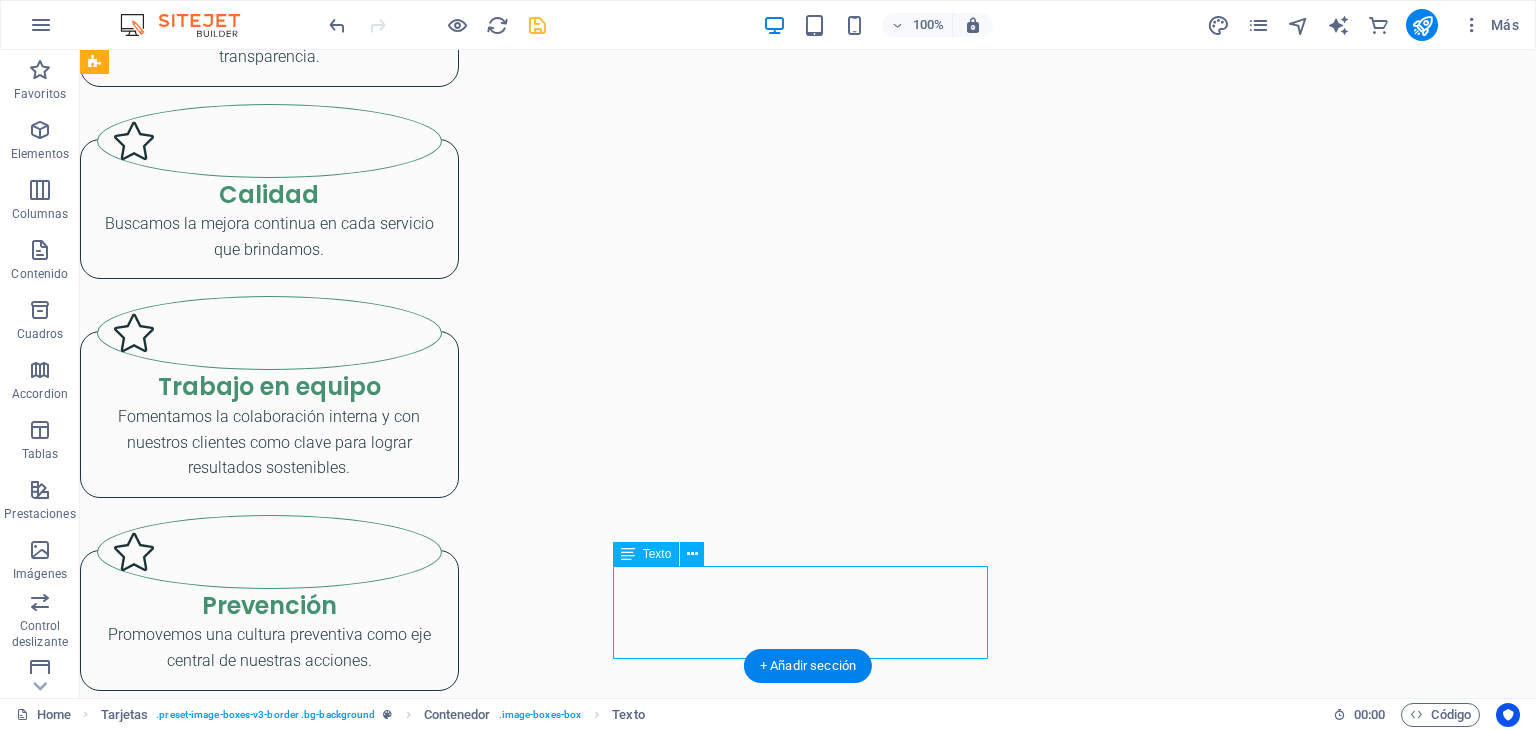 click on "Lorem ipsum dolor sit amet, consectetuer adipiscing elit. Aenean commodo ligula eget dolor. Lorem ipsum dolor sit amet." at bounding box center [269, 5346] 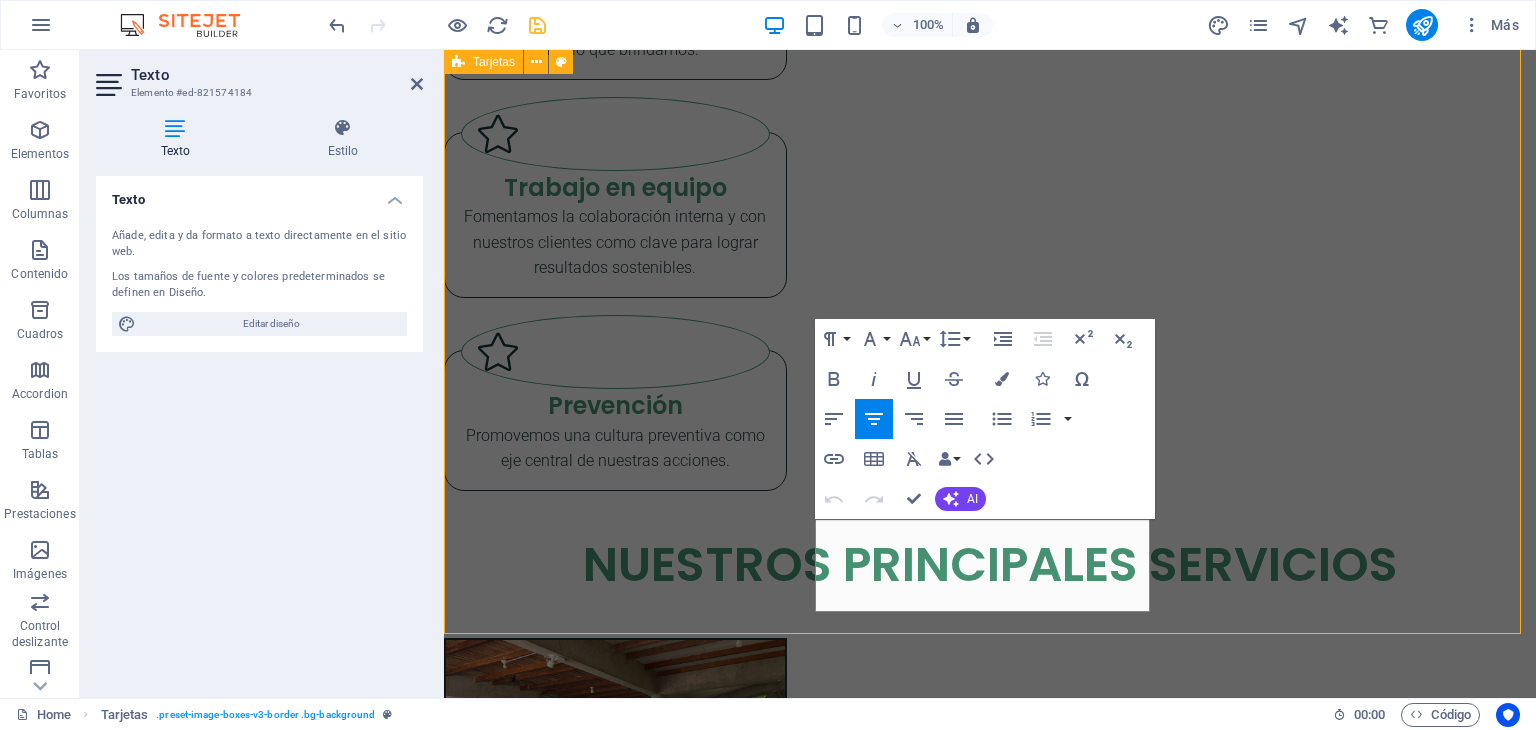 scroll, scrollTop: 3319, scrollLeft: 0, axis: vertical 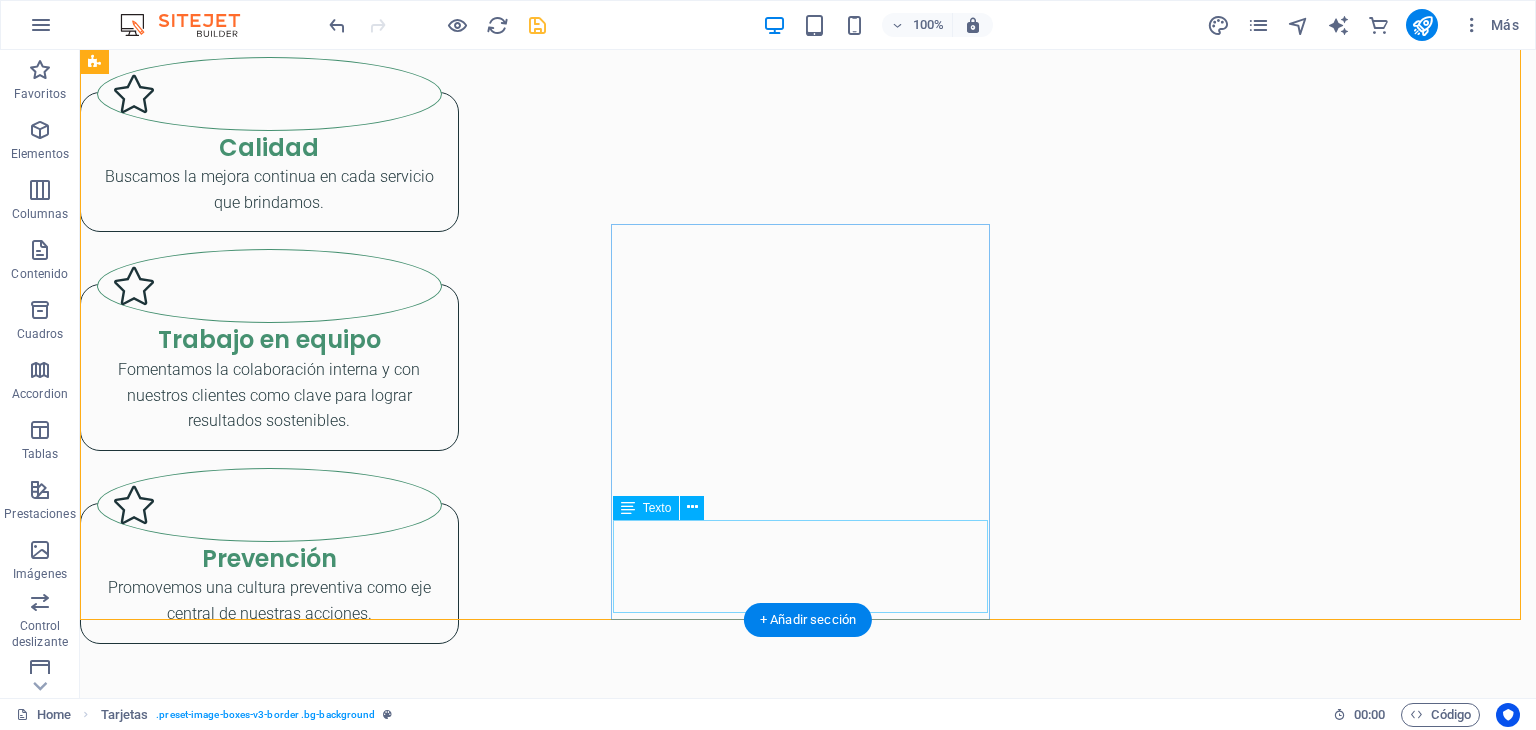 click on "Lorem ipsum dolor sit amet, consectetuer adipiscing elit. Aenean commodo ligula eget dolor. Lorem ipsum dolor sit amet." at bounding box center [269, 5299] 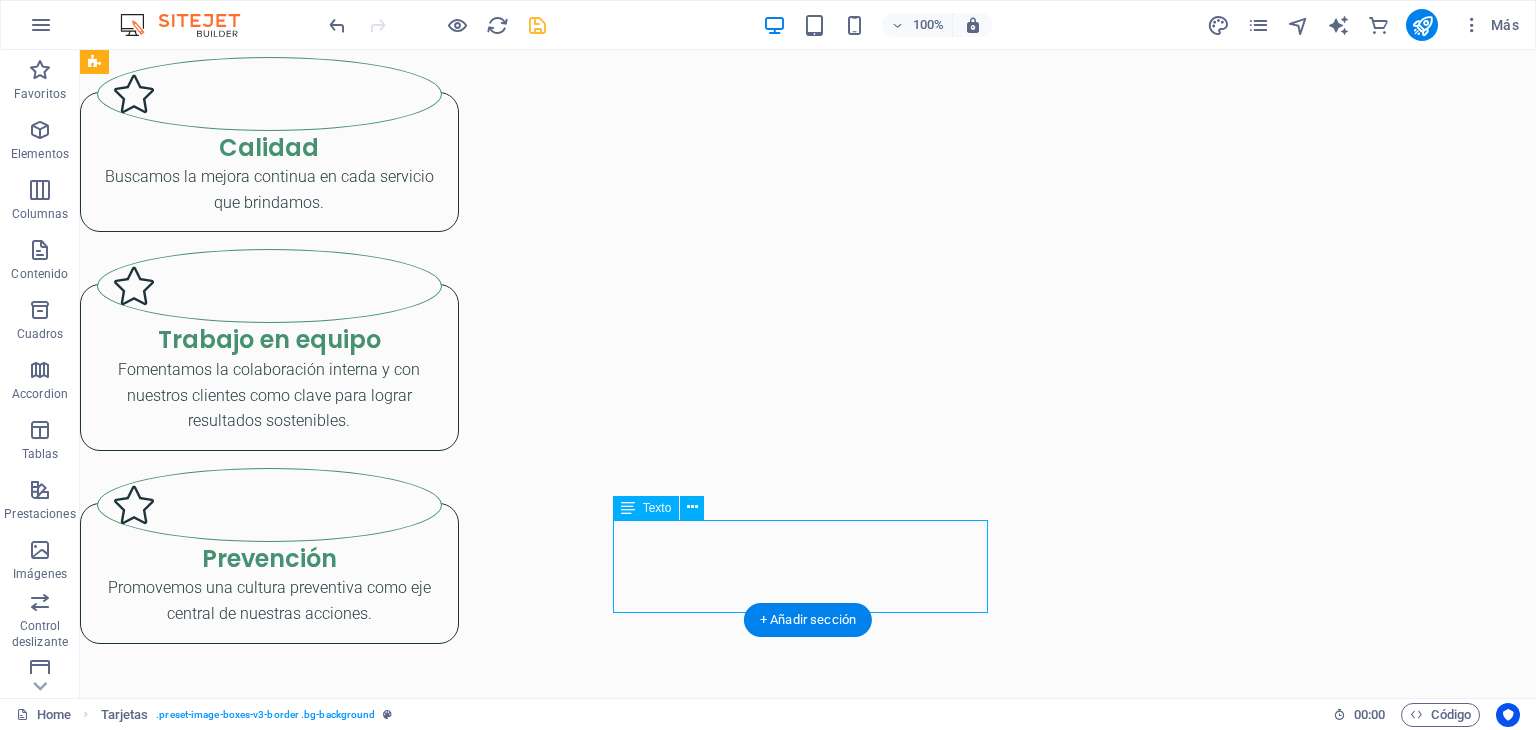 click on "Lorem ipsum dolor sit amet, consectetuer adipiscing elit. Aenean commodo ligula eget dolor. Lorem ipsum dolor sit amet." at bounding box center [269, 5299] 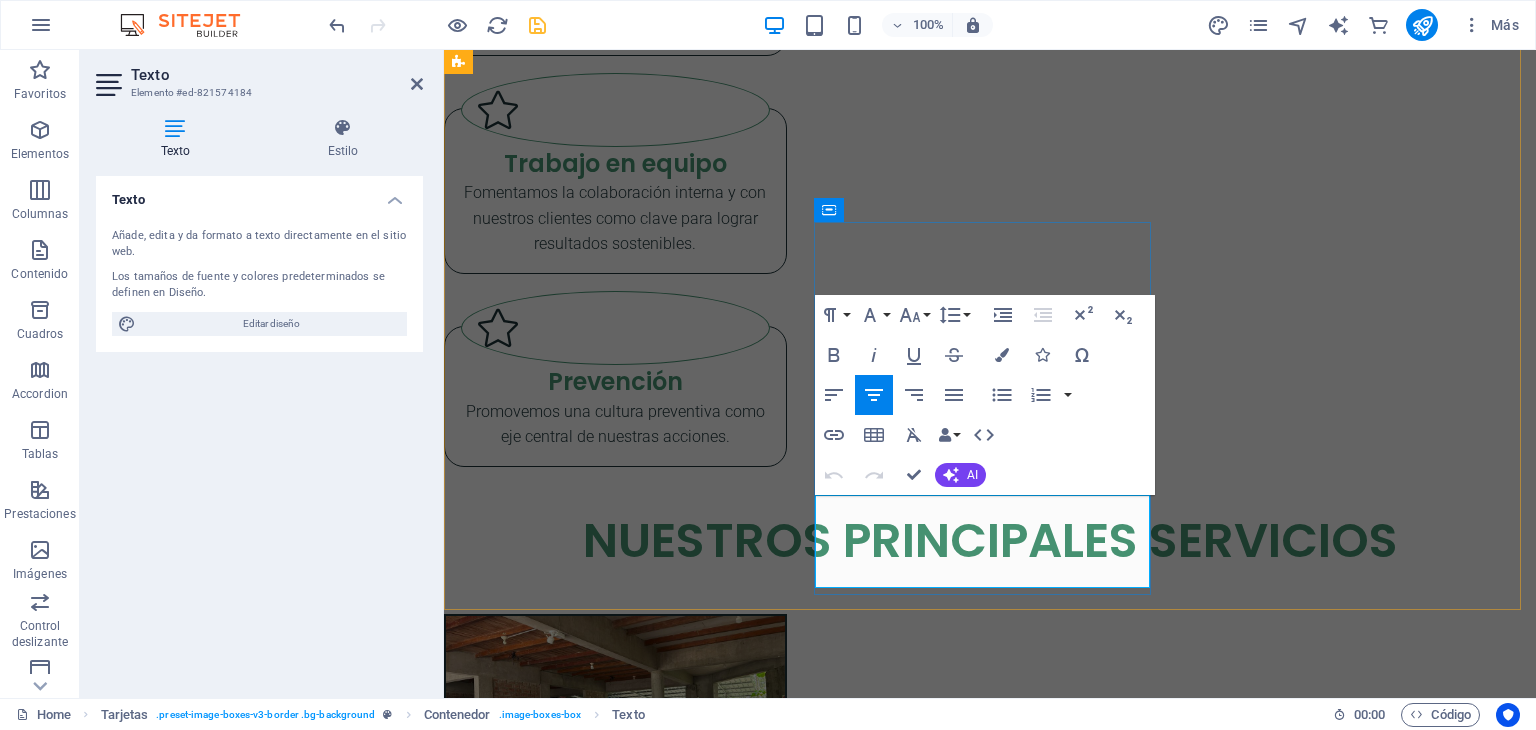 drag, startPoint x: 1128, startPoint y: 553, endPoint x: 830, endPoint y: 507, distance: 301.52945 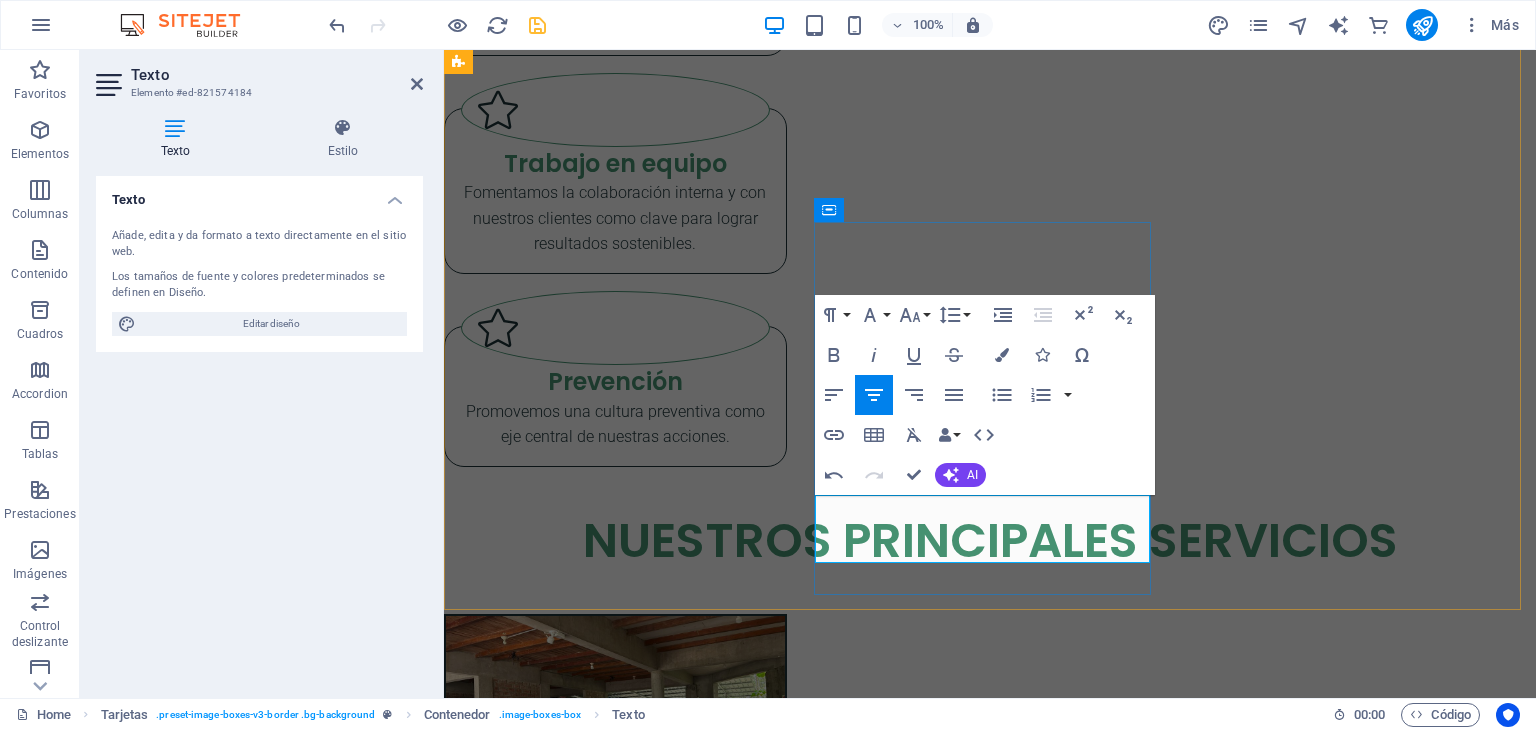 click on "Equipos de protección personal de las mejores marcas y calidades del mercado." at bounding box center [615, 5028] 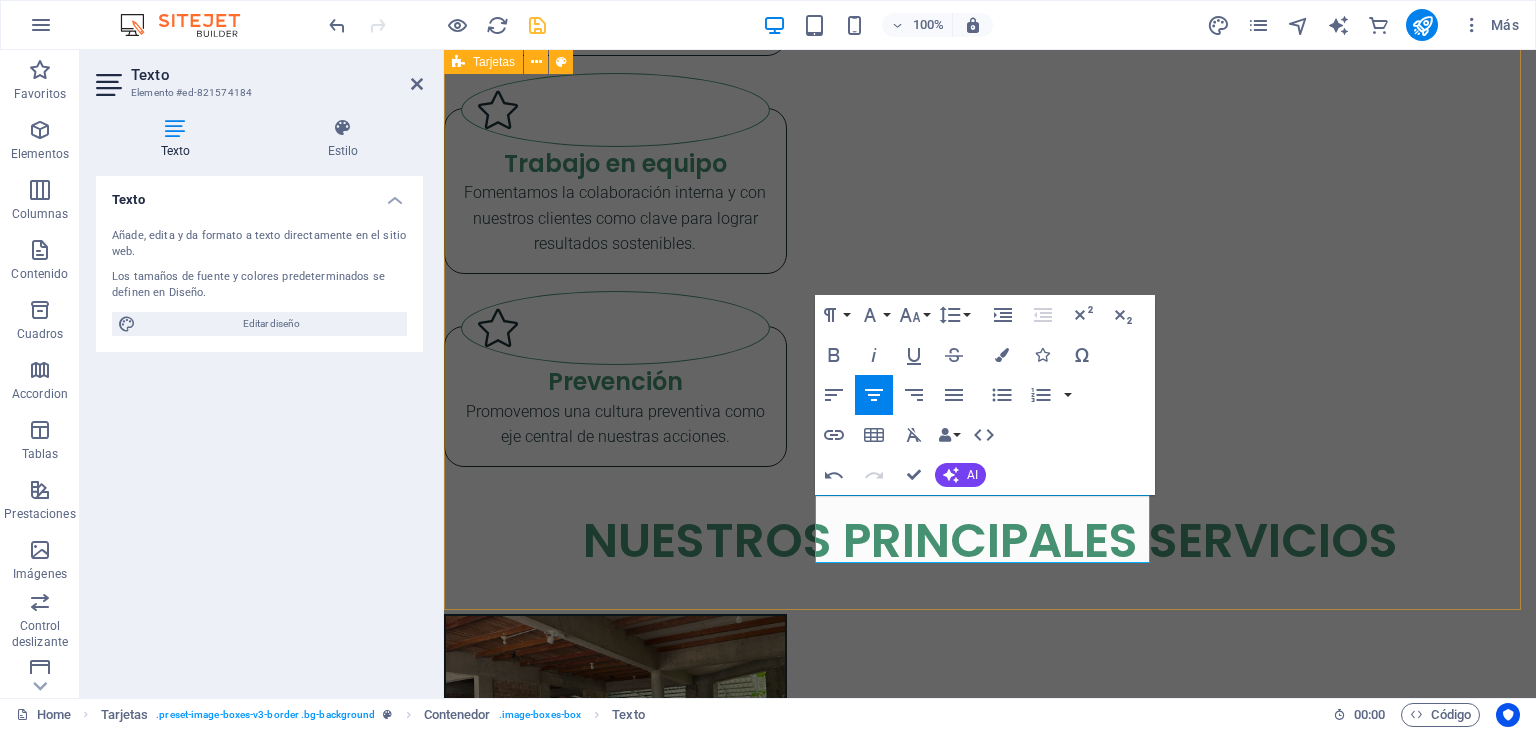 drag, startPoint x: 1110, startPoint y: 541, endPoint x: 809, endPoint y: 497, distance: 304.19894 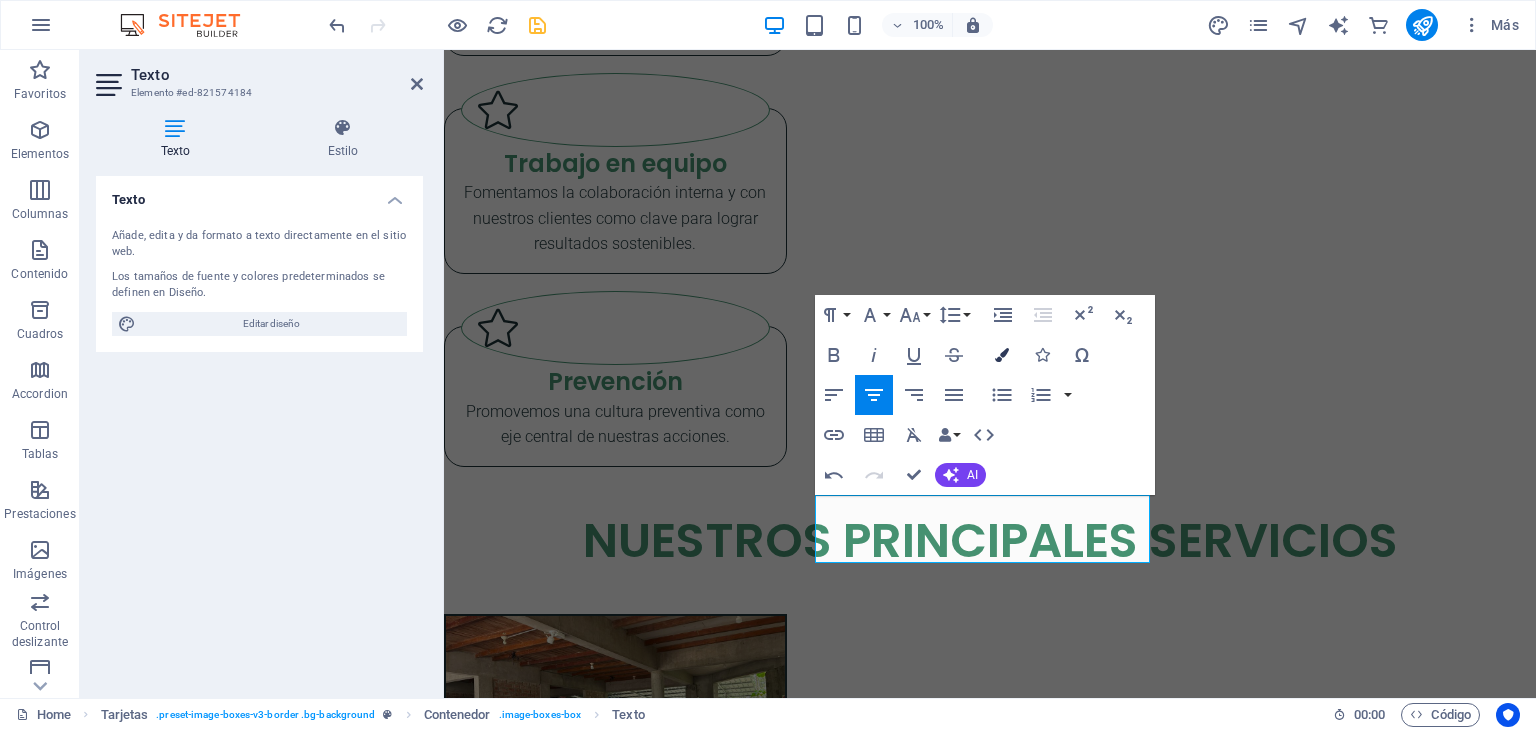 click at bounding box center (1002, 355) 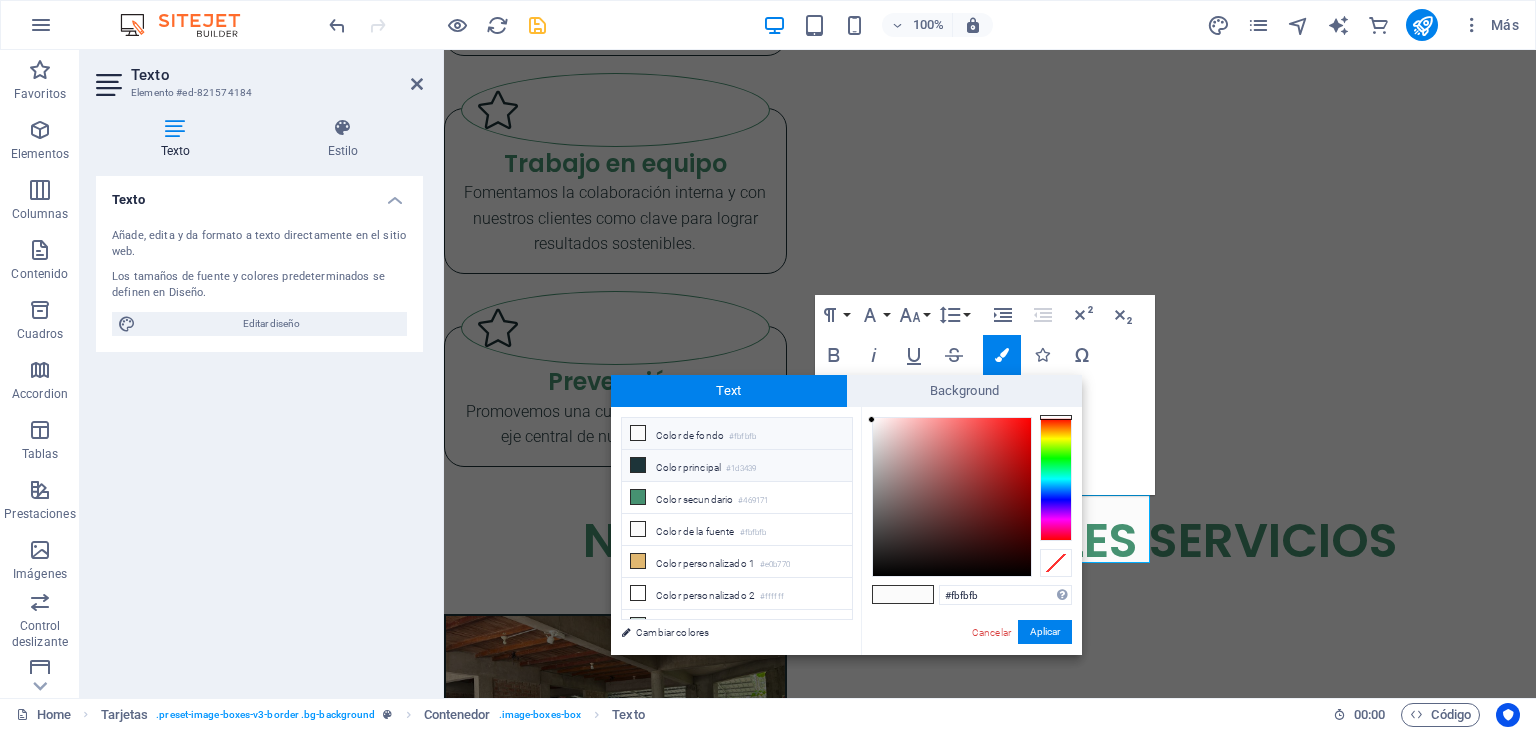 click on "#1d3439" at bounding box center [741, 469] 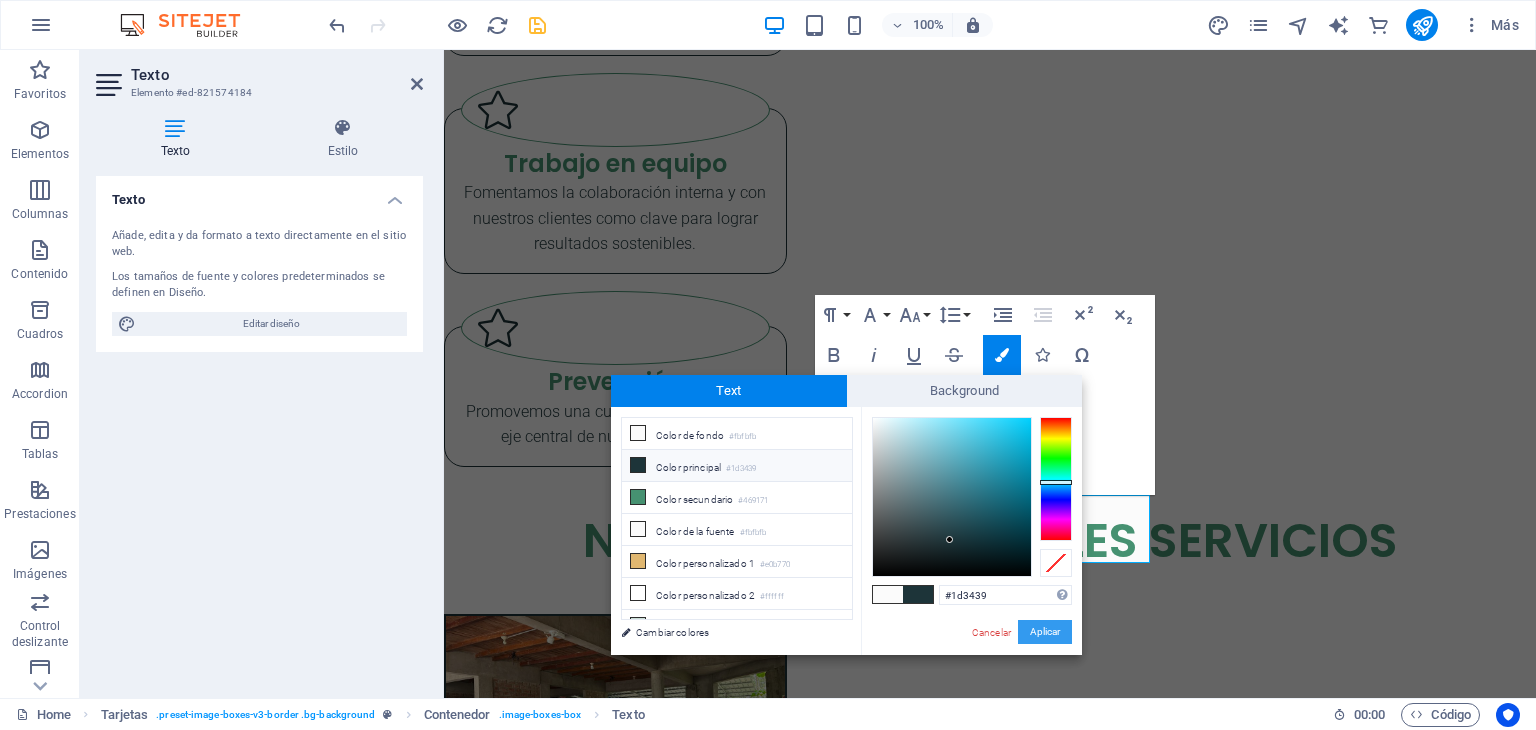 click on "Aplicar" at bounding box center (1045, 632) 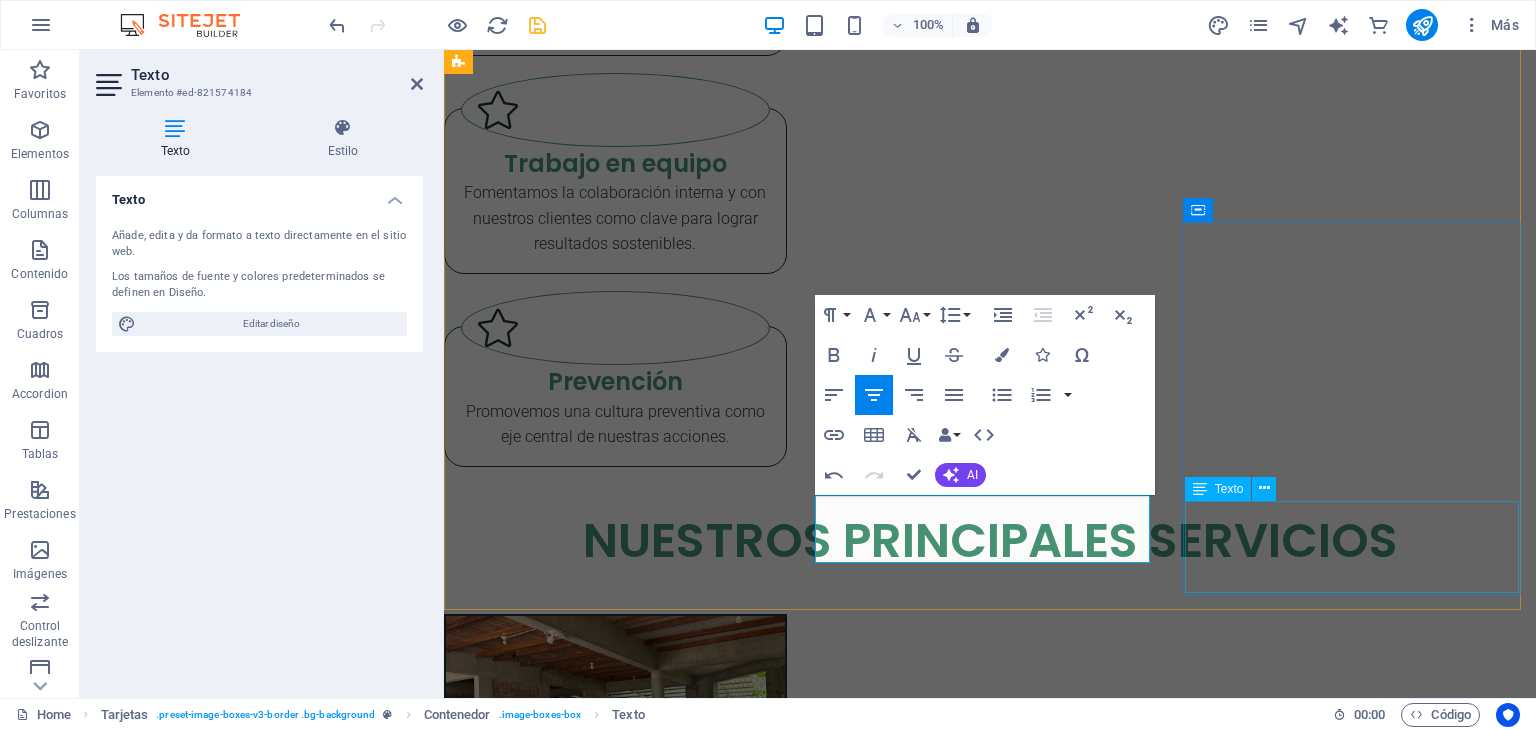 click on "Lorem ipsum dolor sit amet, consectetuer adipiscing elit. Aenean commodo ligula eget dolor. Lorem ipsum dolor sit amet." at bounding box center [615, 5415] 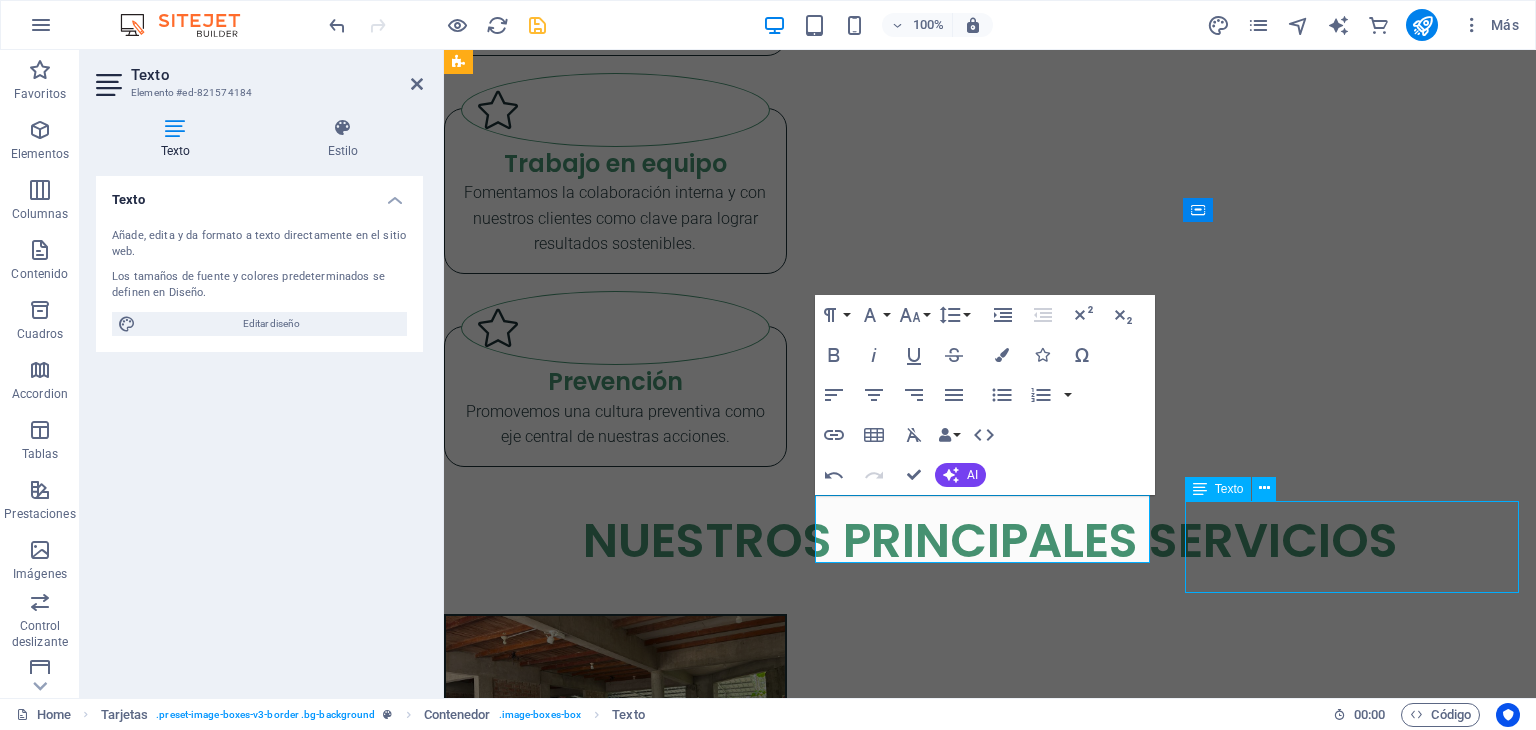 click on "Lorem ipsum dolor sit amet, consectetuer adipiscing elit. Aenean commodo ligula eget dolor. Lorem ipsum dolor sit amet." at bounding box center (615, 5415) 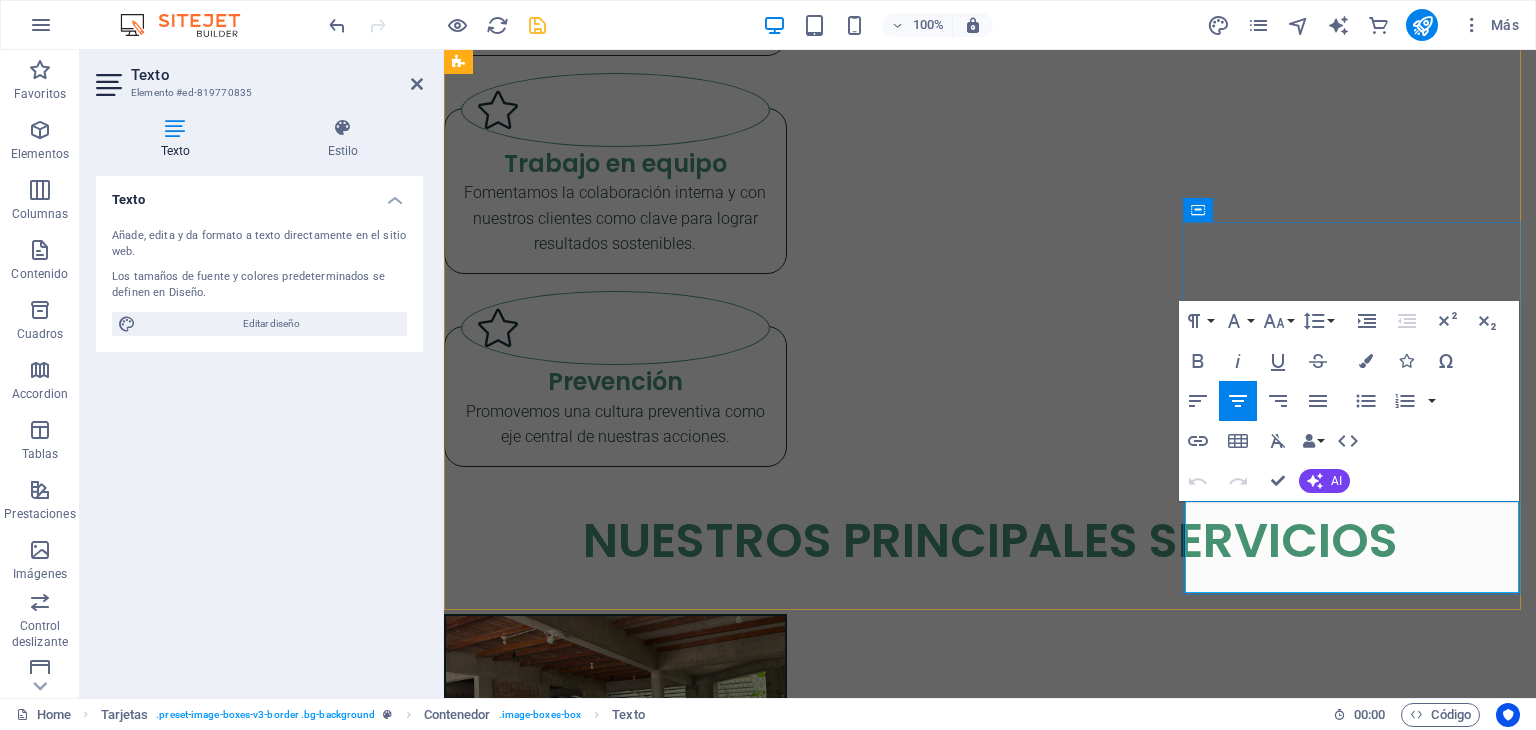 click on "Lorem ipsum dolor sit amet, consectetuer adipiscing elit. Aenean commodo ligula eget dolor. Lorem ipsum dolor sit amet." at bounding box center (615, 5407) 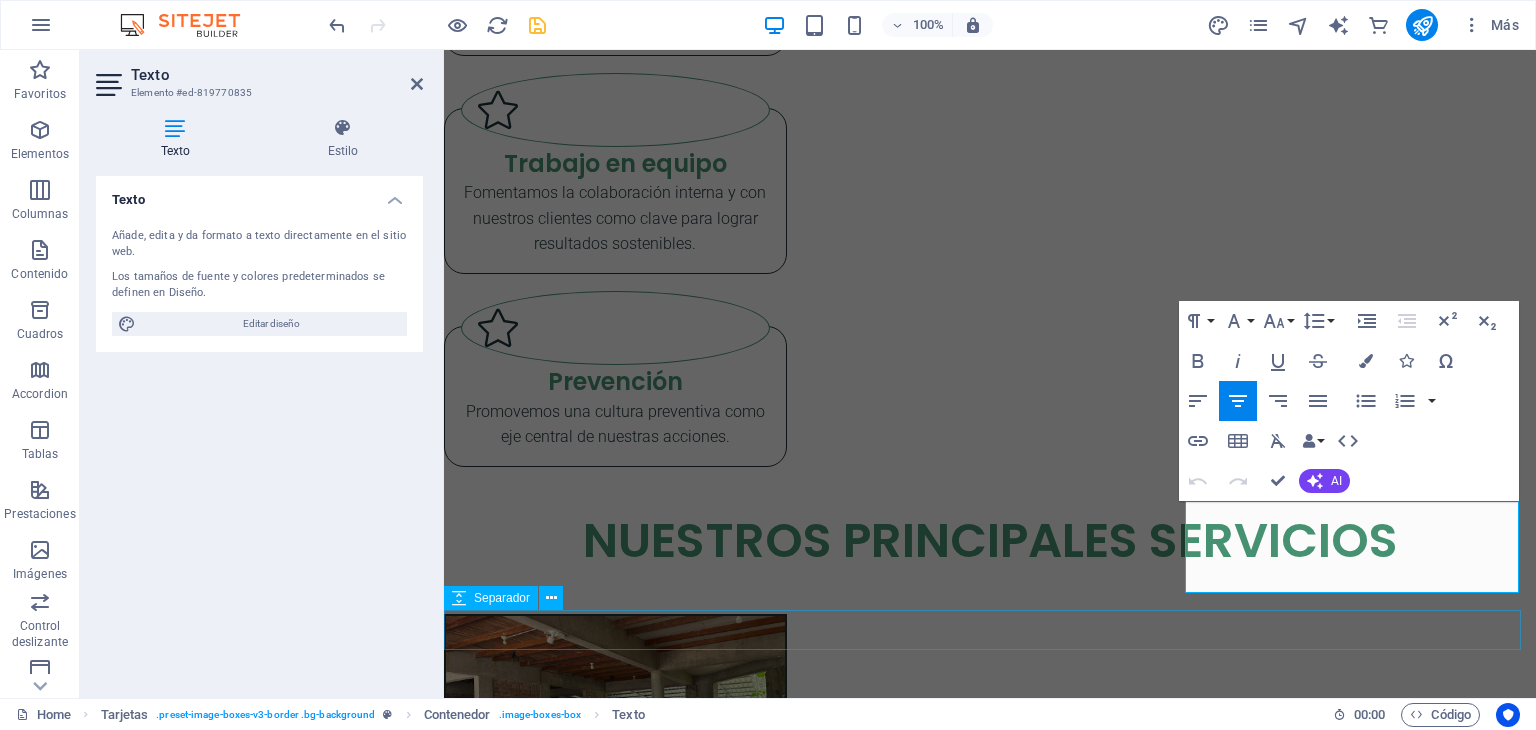 click at bounding box center (990, 5484) 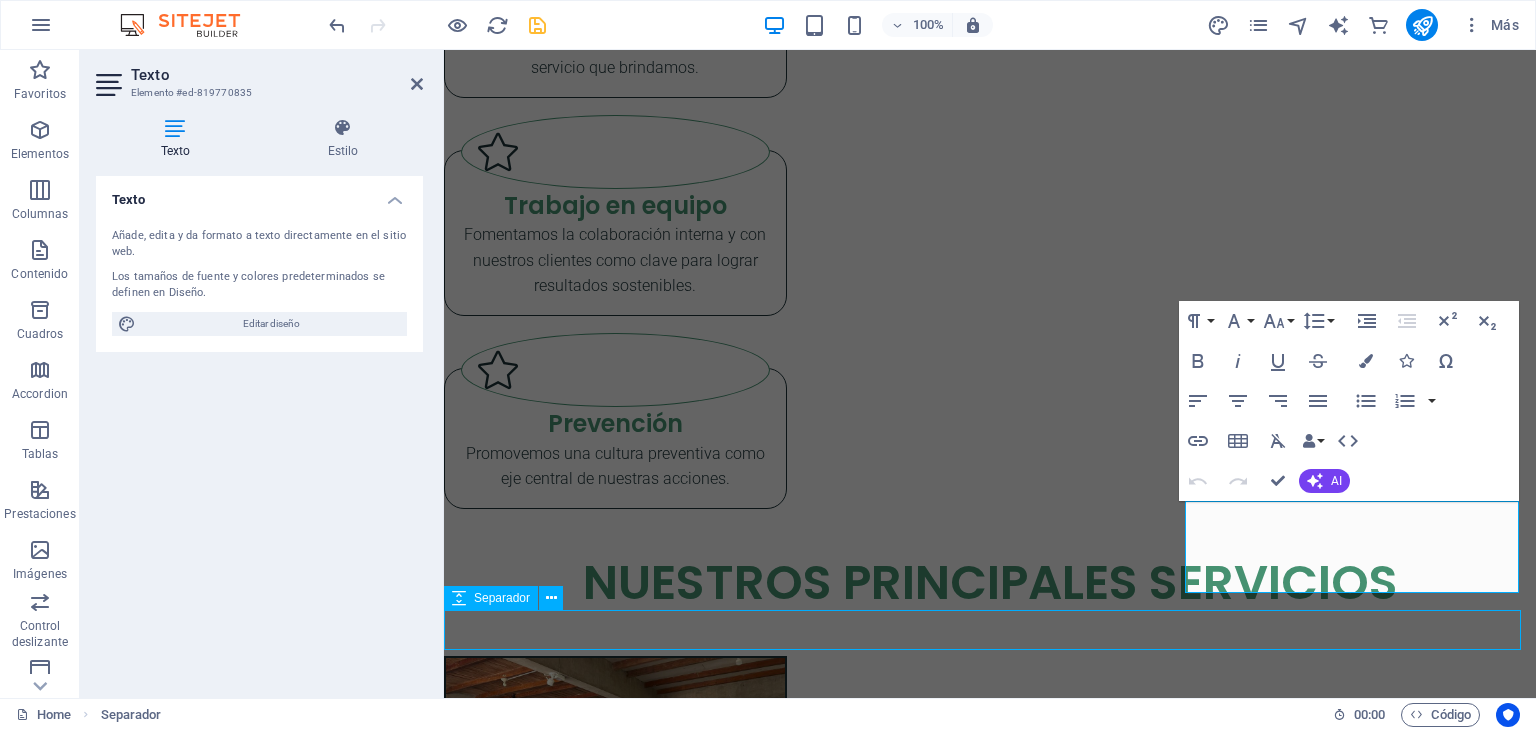scroll, scrollTop: 3319, scrollLeft: 0, axis: vertical 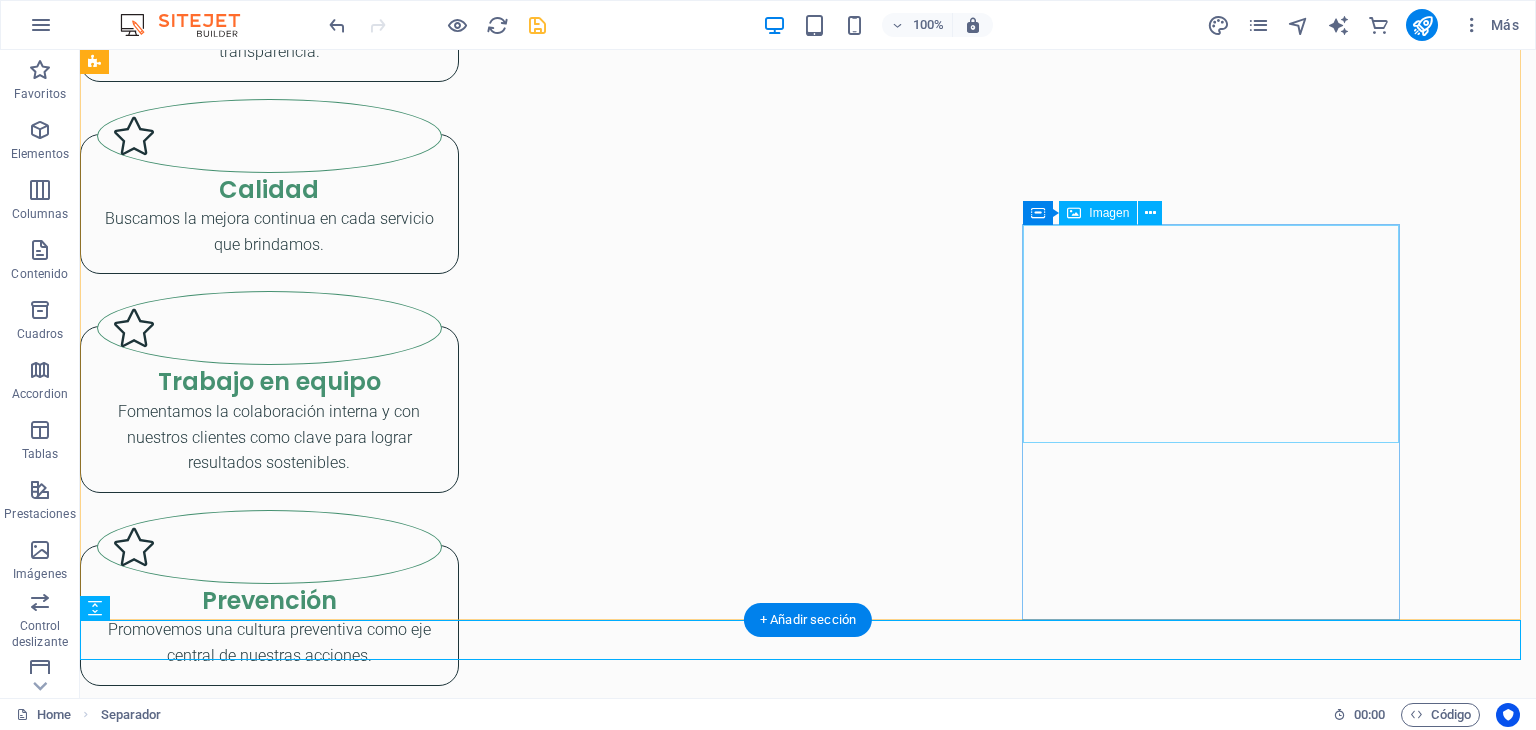 click at bounding box center (269, 5490) 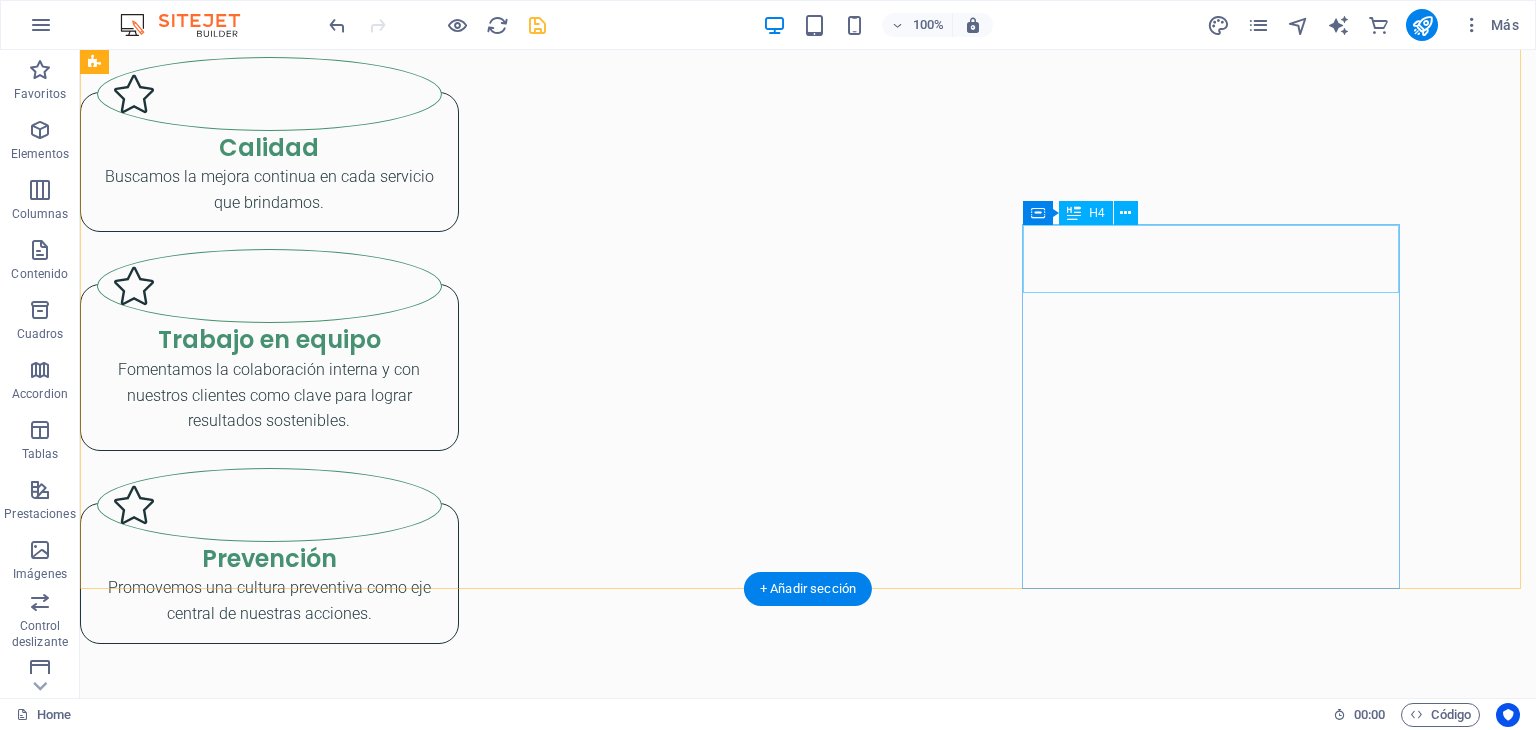 click on "Venta de tachos y contenedores de RR.SS" at bounding box center [269, 5373] 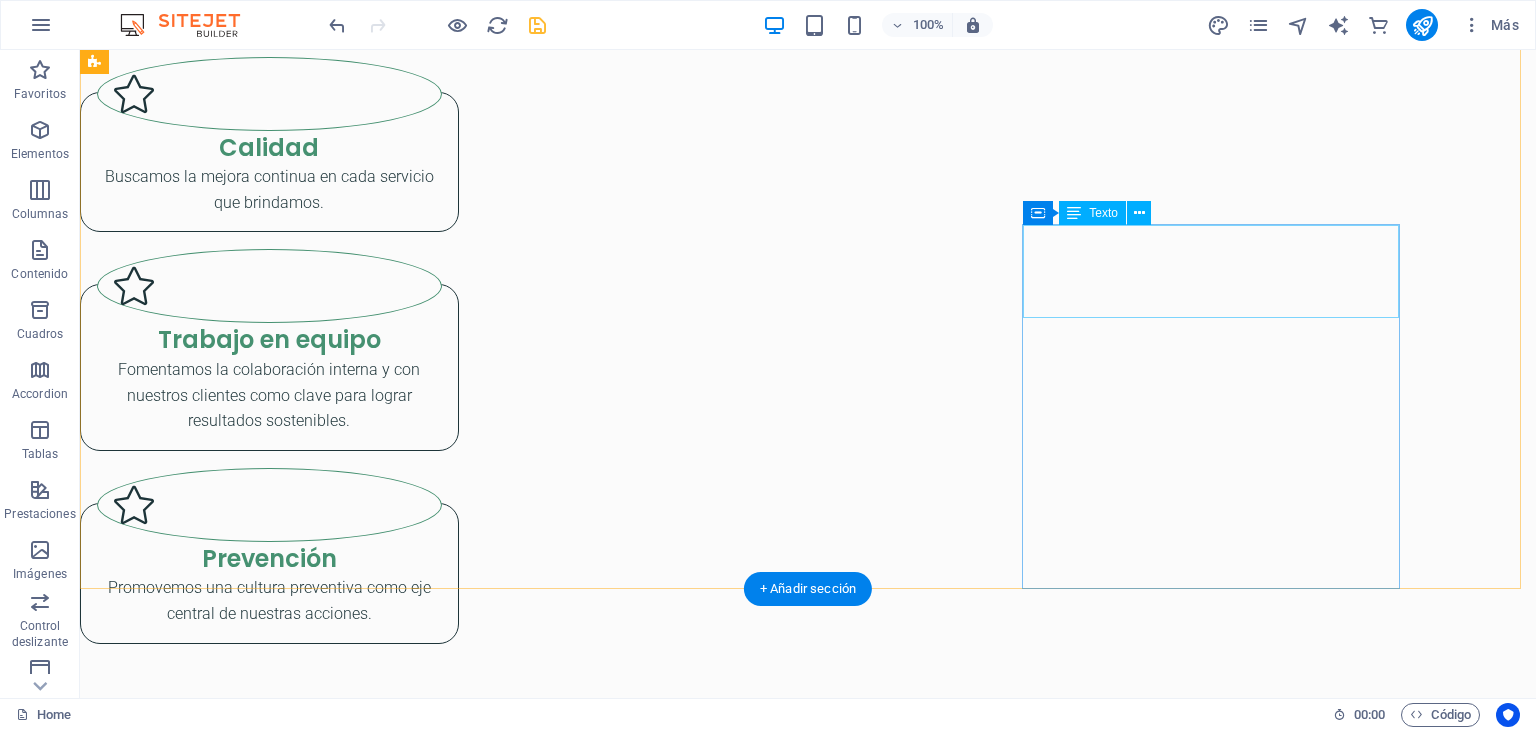 click on "Lorem ipsum dolor sit amet, consectetuer adipiscing elit. Aenean commodo ligula eget dolor. Lorem ipsum dolor sit amet." at bounding box center [269, 5386] 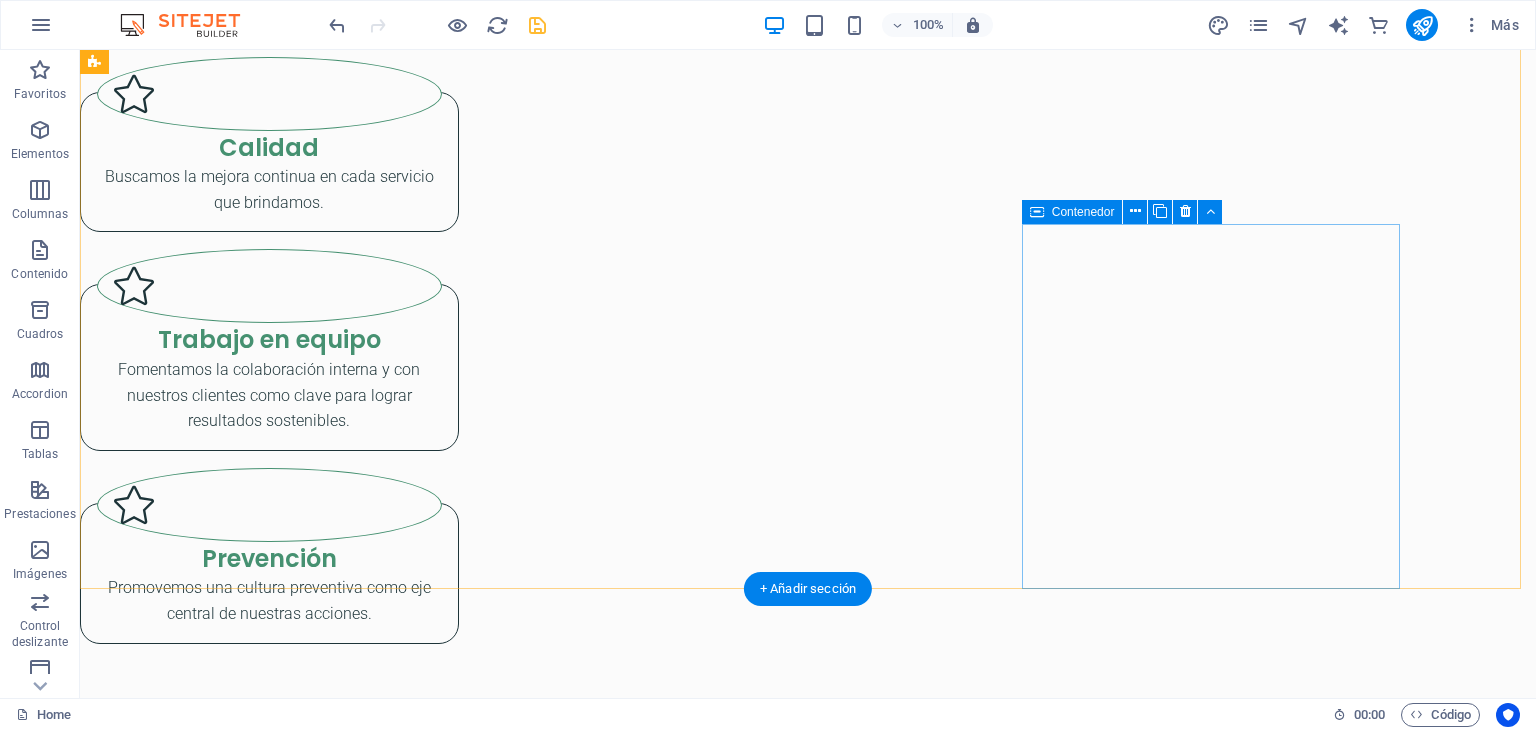 click on "Suelta el contenido aquí o  Añadir elementos  Pegar portapapeles" at bounding box center [269, 5411] 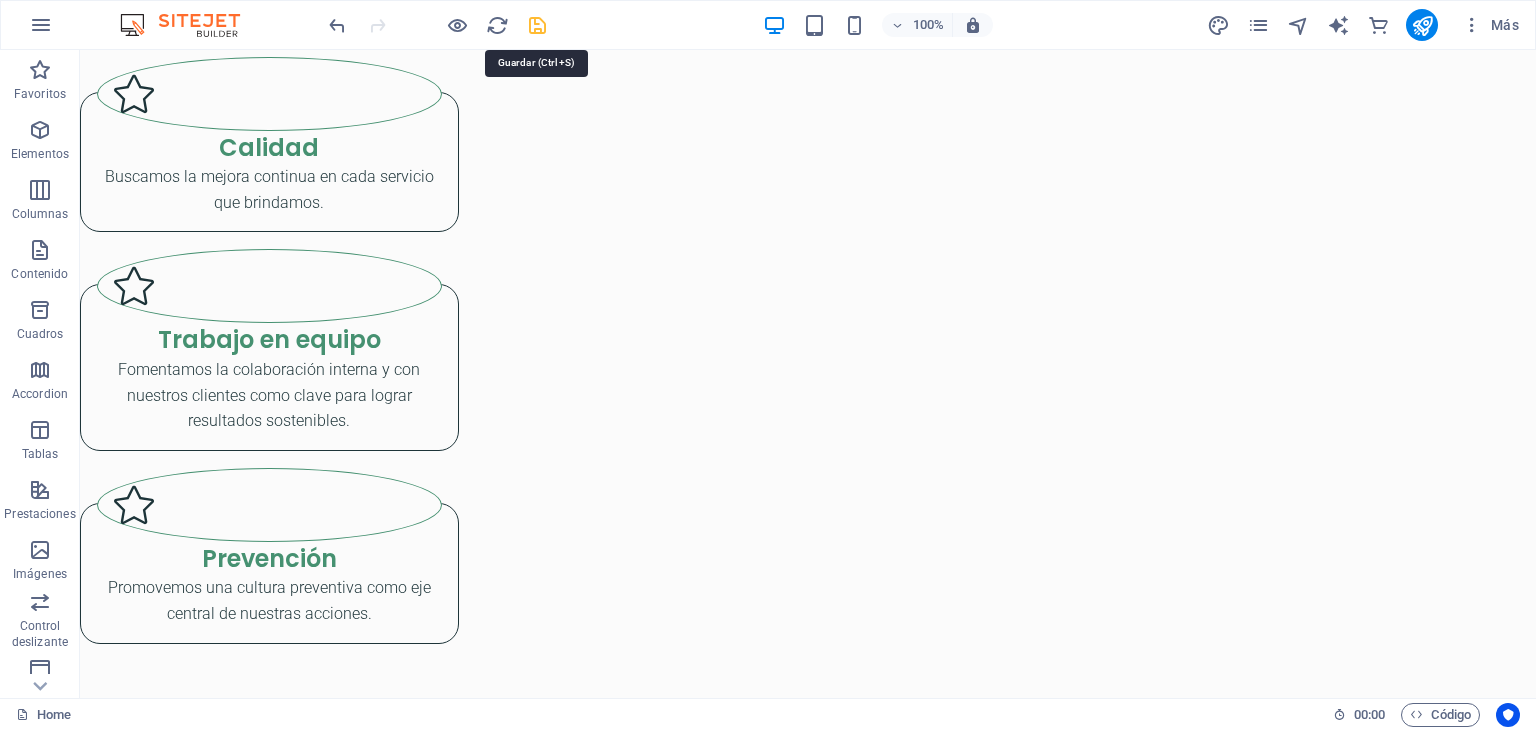 click at bounding box center [537, 25] 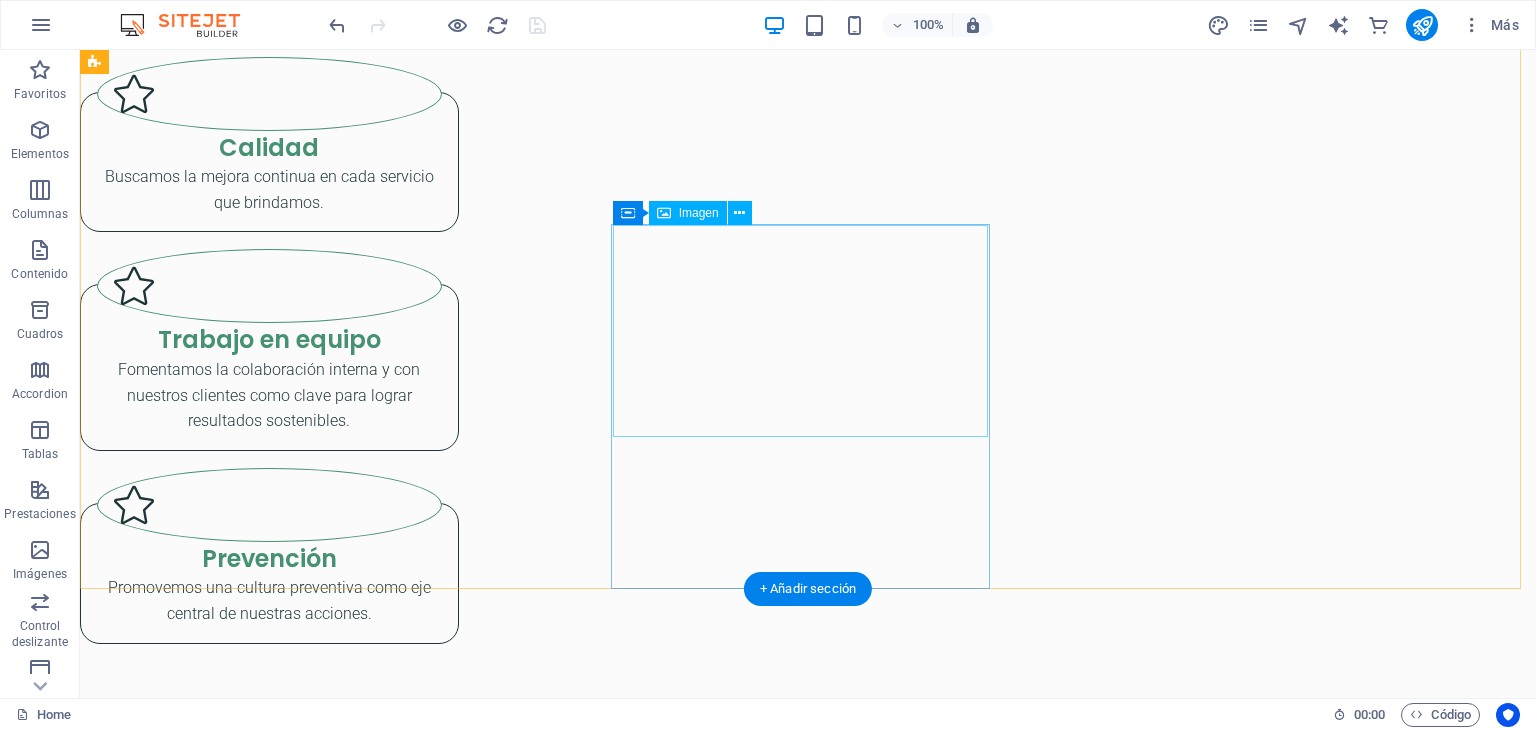 click at bounding box center (269, 5064) 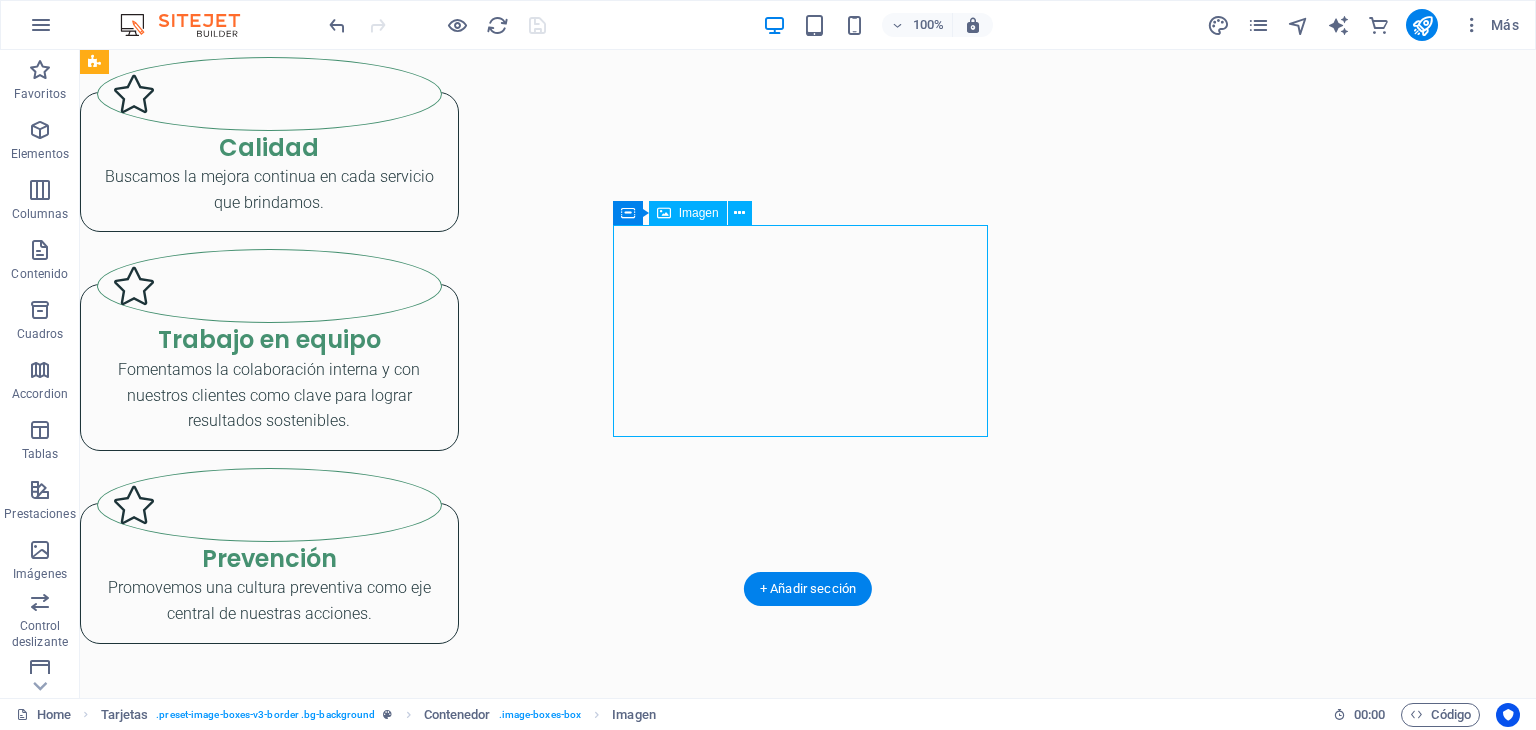 click at bounding box center (269, 5064) 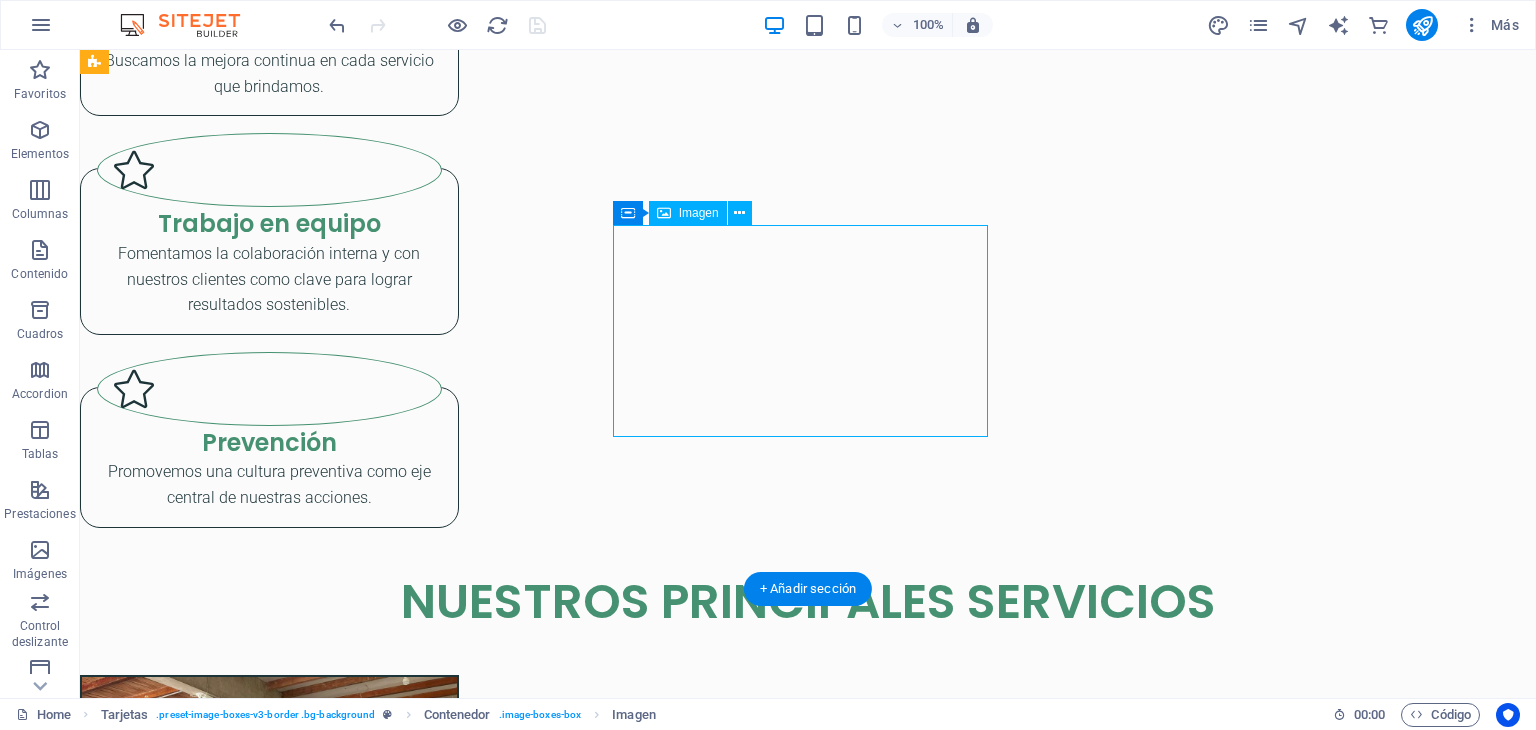 select on "%" 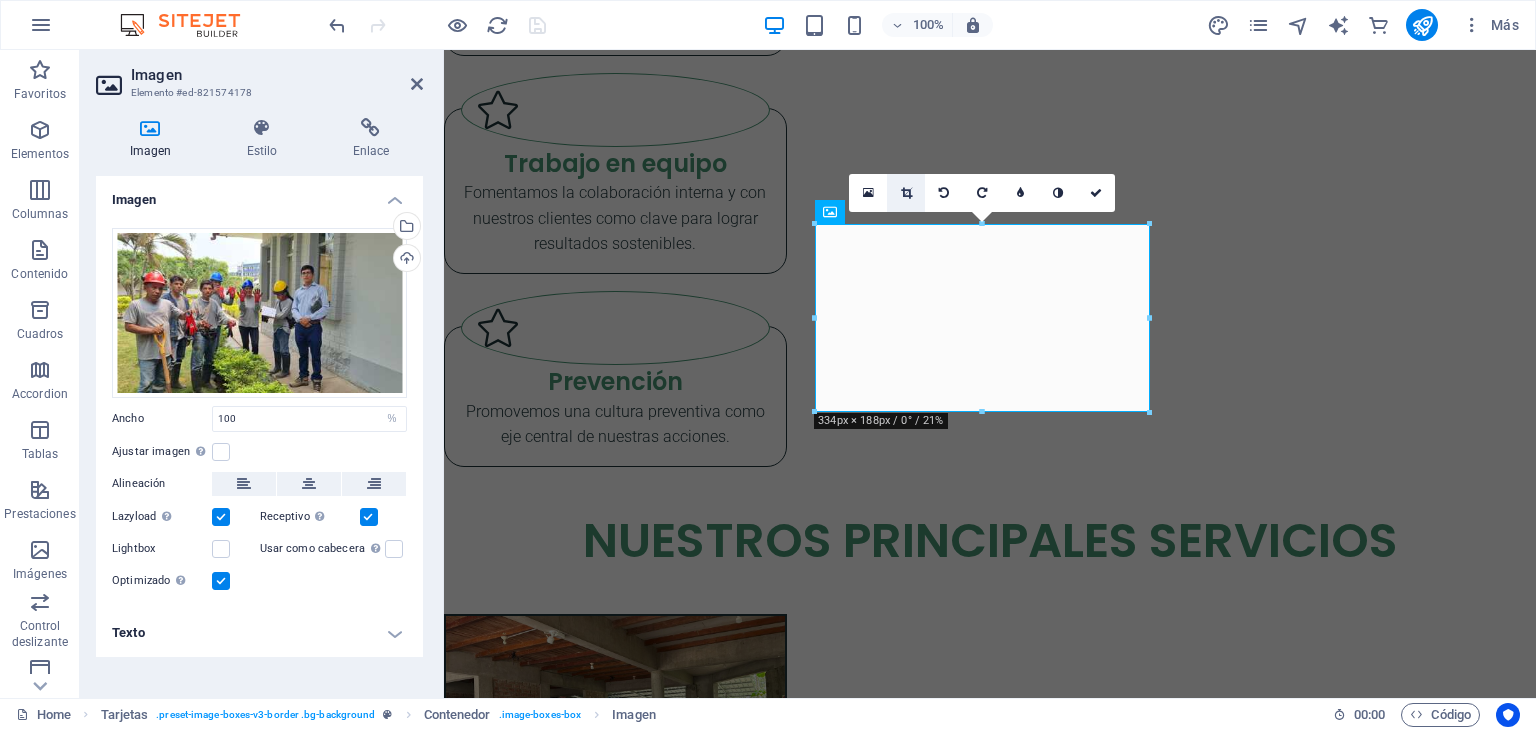 click at bounding box center (906, 193) 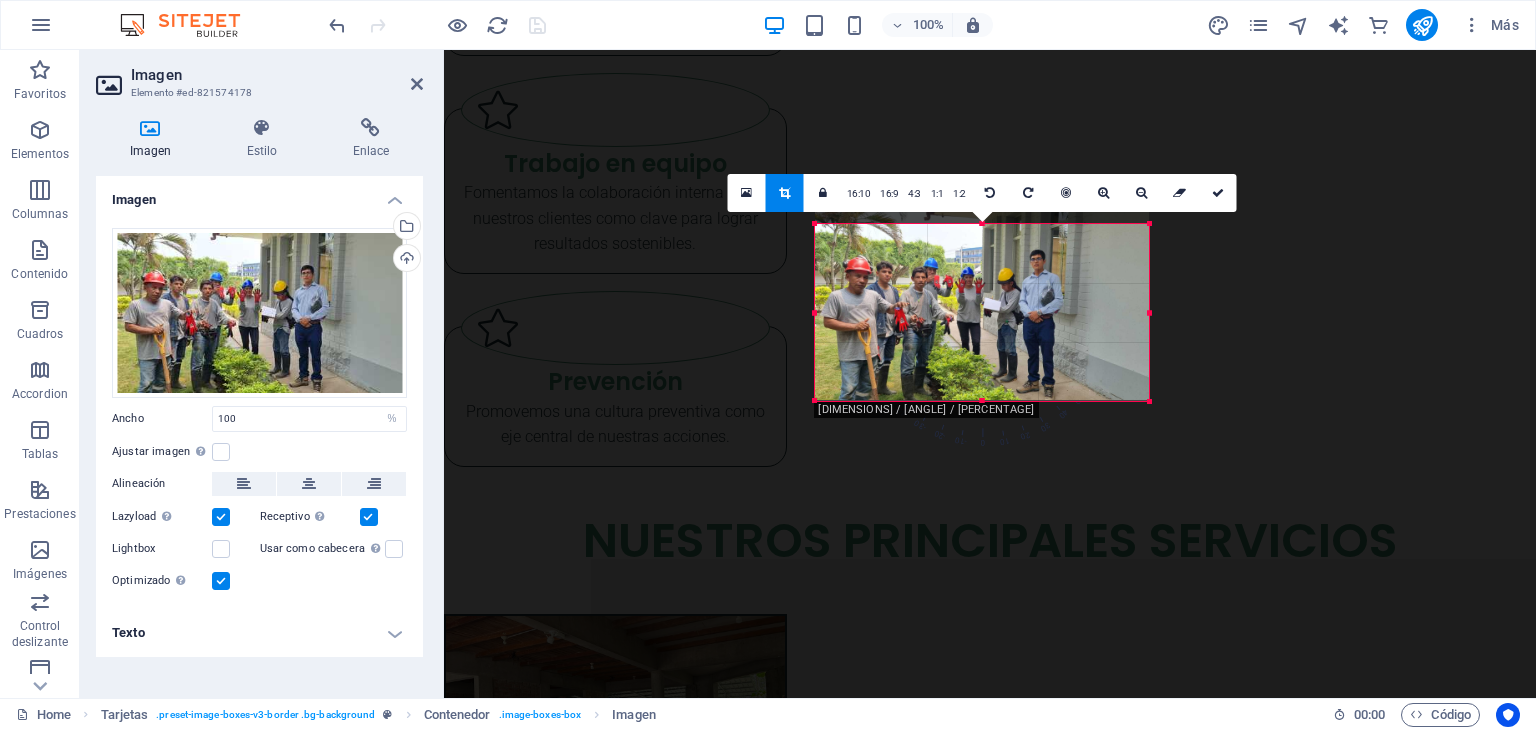 drag, startPoint x: 984, startPoint y: 226, endPoint x: 996, endPoint y: 238, distance: 16.970562 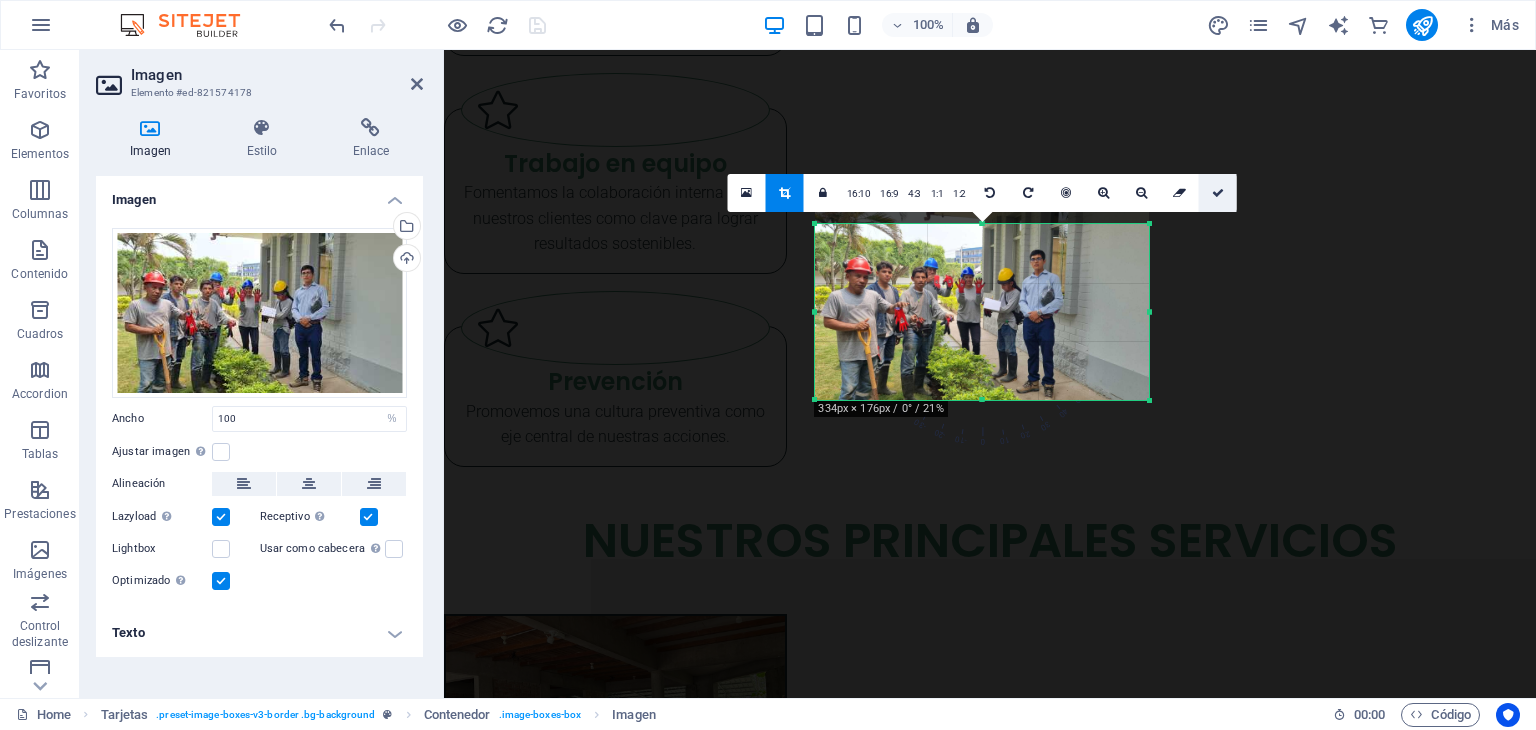 click at bounding box center [1218, 193] 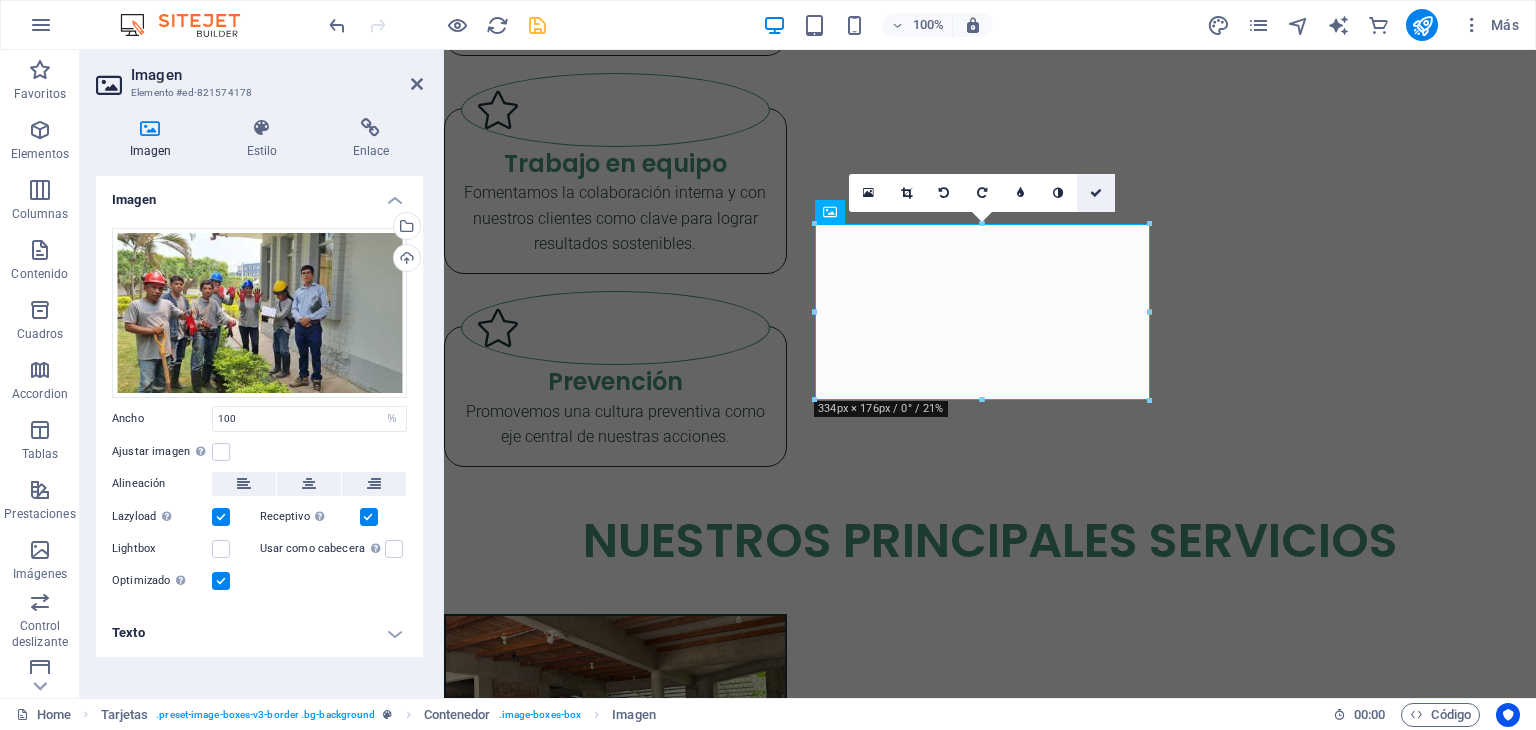 click at bounding box center [1096, 193] 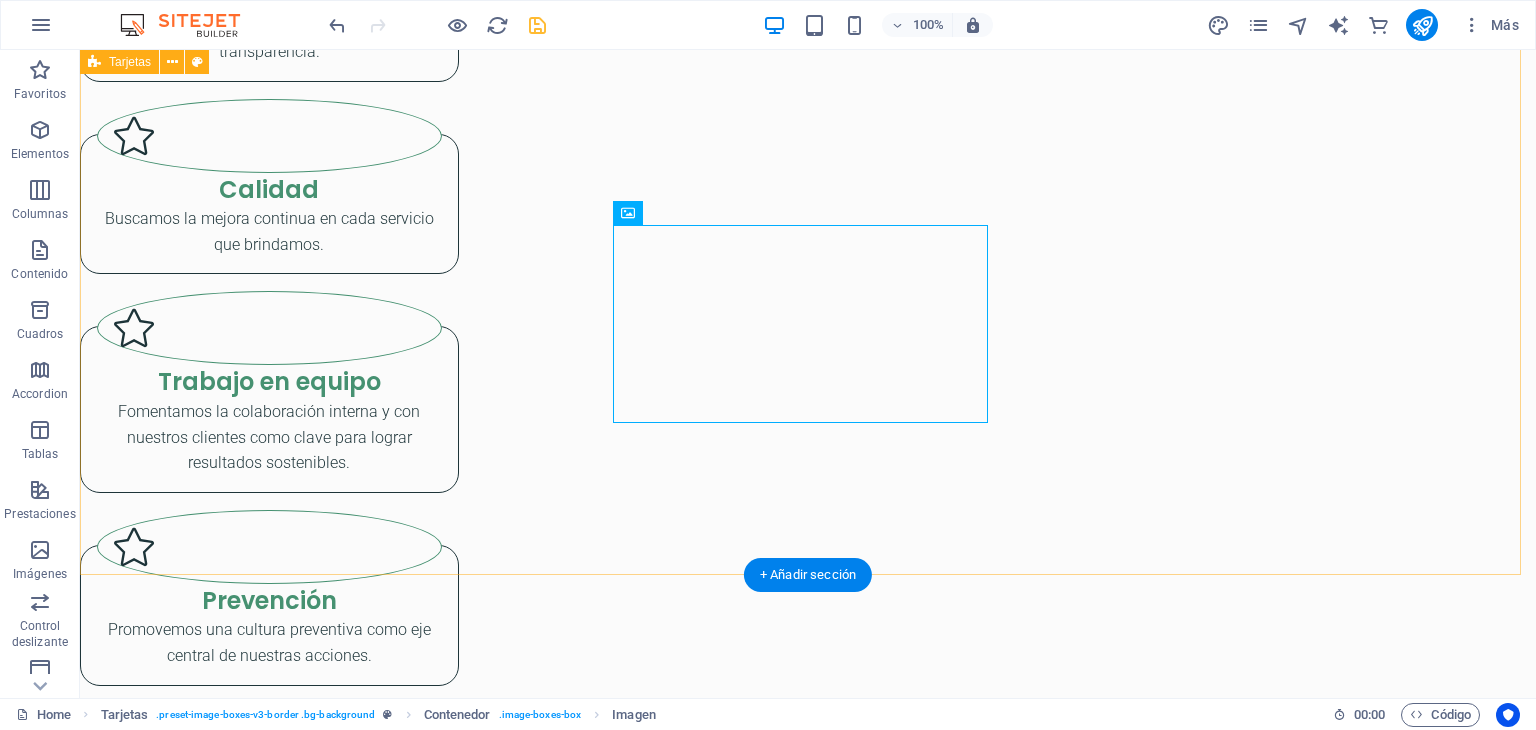 click on "Implementación del Sistema de Gestión de SST Asesoría especializada para la implementación, mejora o adecuación del Sistema de Gestión de Seguridad y Salud en el Trabajo, conforme a la normativa legal vigente (Ley N.º 29783 y su reglamento).  Comité y/o Supervisor de Seguridad y Salud en el Trabajo Asesoramiento para la implementación y desarrollo de las reuniones del comité de SST Reglamento Interno de Seguridad y Salud en el Trabajo Implementación del Reglamento Interno de SST, conforme a lo establecido en la Ley N.º 29783 y su reglamento. Política de SST, Mapa de Riesgos, Matriz IPERC Implementación de una política alineada a los principios preventivos de la organización, en cumplimiento con la Ley N° 29783 y su reglamento. Plan y Programa Anual de Seguridad y Salud en el Trabajo Implementación del Plan y Programa Anual de SST, conforme a lo dispuesto por la Ley Nº 29783 y su reglamento. Asesoramiento en Certificación ITSE Respuesta a Entidades Fiscalizadoras Declaración SIGERSOL" at bounding box center (808, 3092) 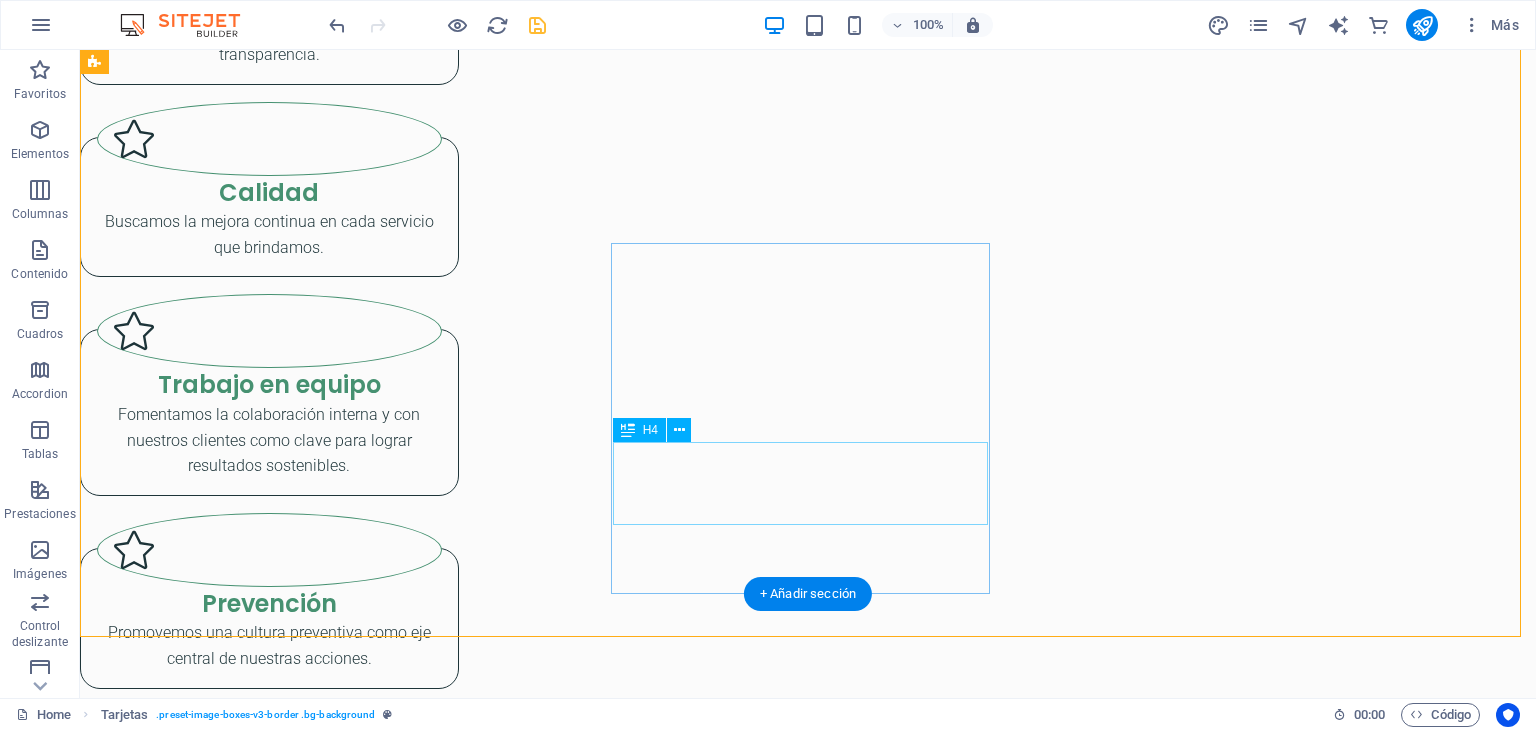 scroll, scrollTop: 3320, scrollLeft: 0, axis: vertical 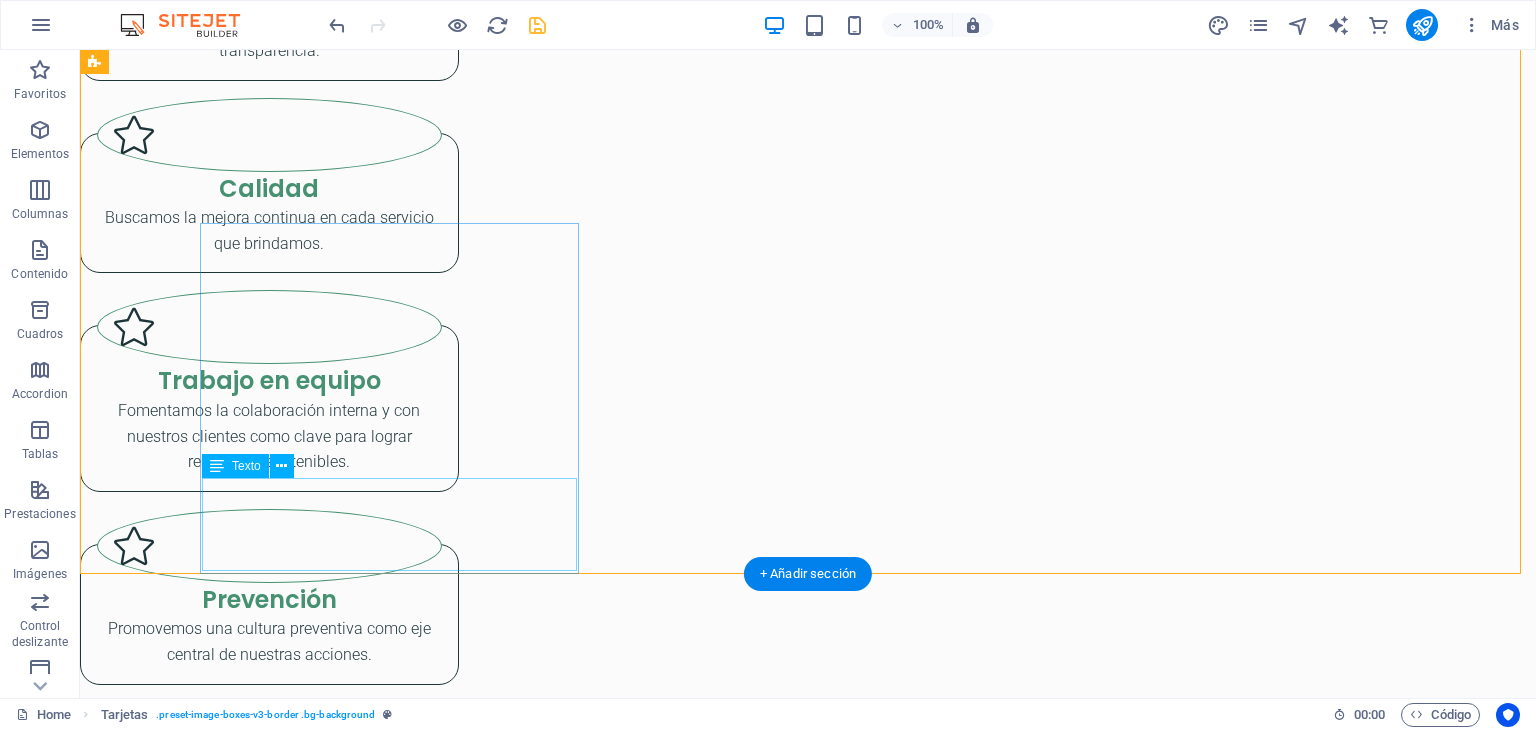 click on "Lorem ipsum dolor sit amet, consectetuer adipiscing elit. Aenean commodo ligula eget dolor. Lorem ipsum dolor sit amet." at bounding box center (269, 4933) 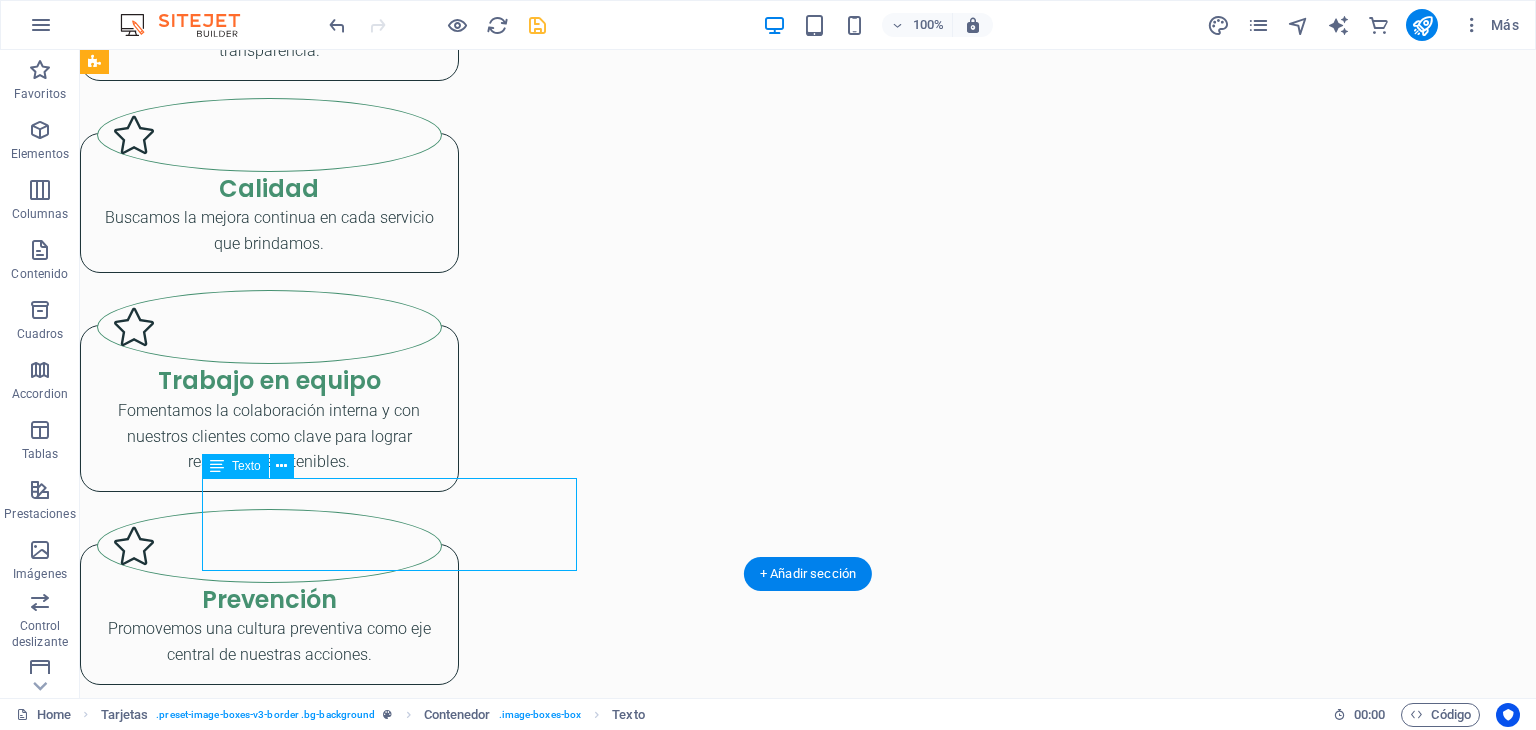 click on "Lorem ipsum dolor sit amet, consectetuer adipiscing elit. Aenean commodo ligula eget dolor. Lorem ipsum dolor sit amet." at bounding box center (269, 4933) 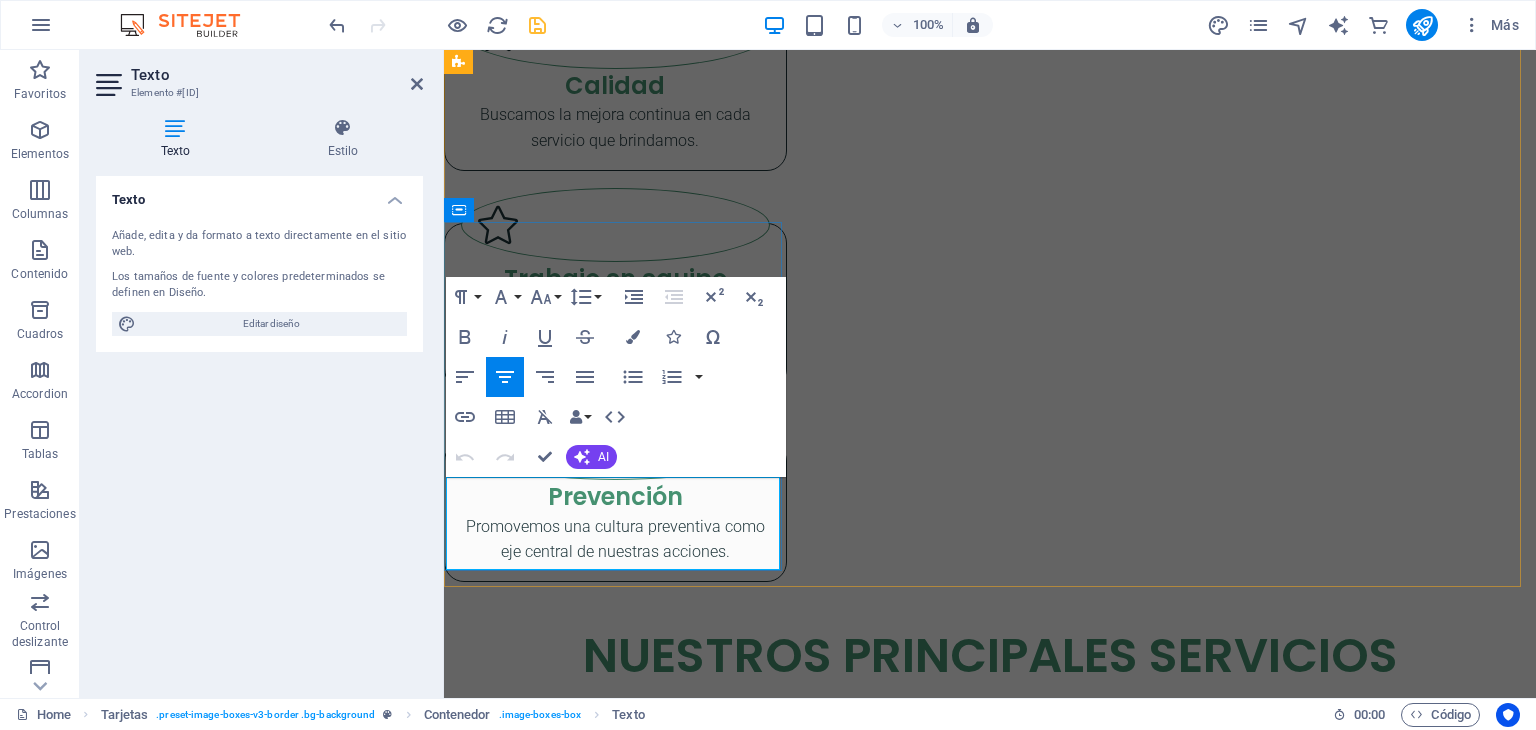 scroll, scrollTop: 3436, scrollLeft: 0, axis: vertical 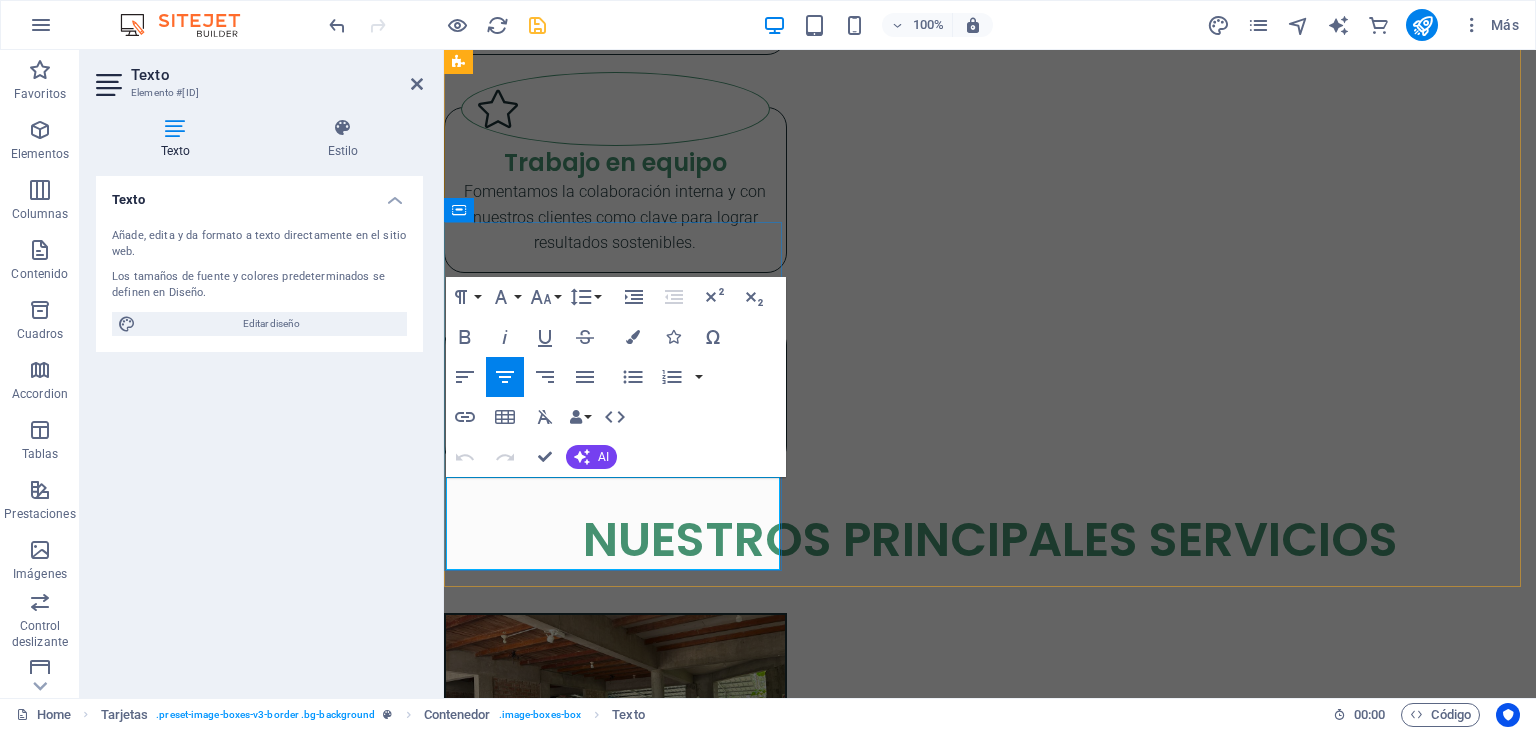 drag, startPoint x: 756, startPoint y: 538, endPoint x: 450, endPoint y: 485, distance: 310.55594 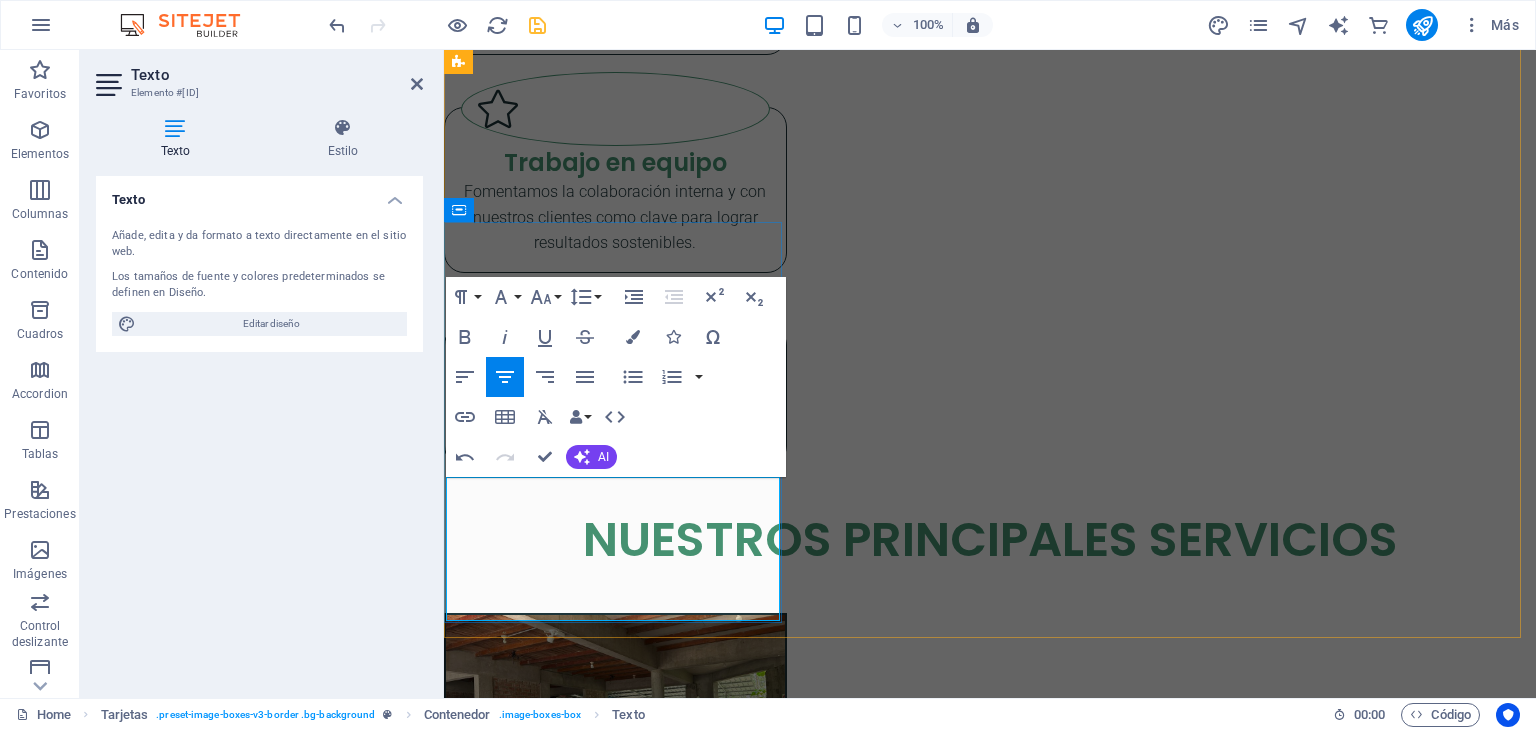 drag, startPoint x: 763, startPoint y: 602, endPoint x: 449, endPoint y: 481, distance: 336.50705 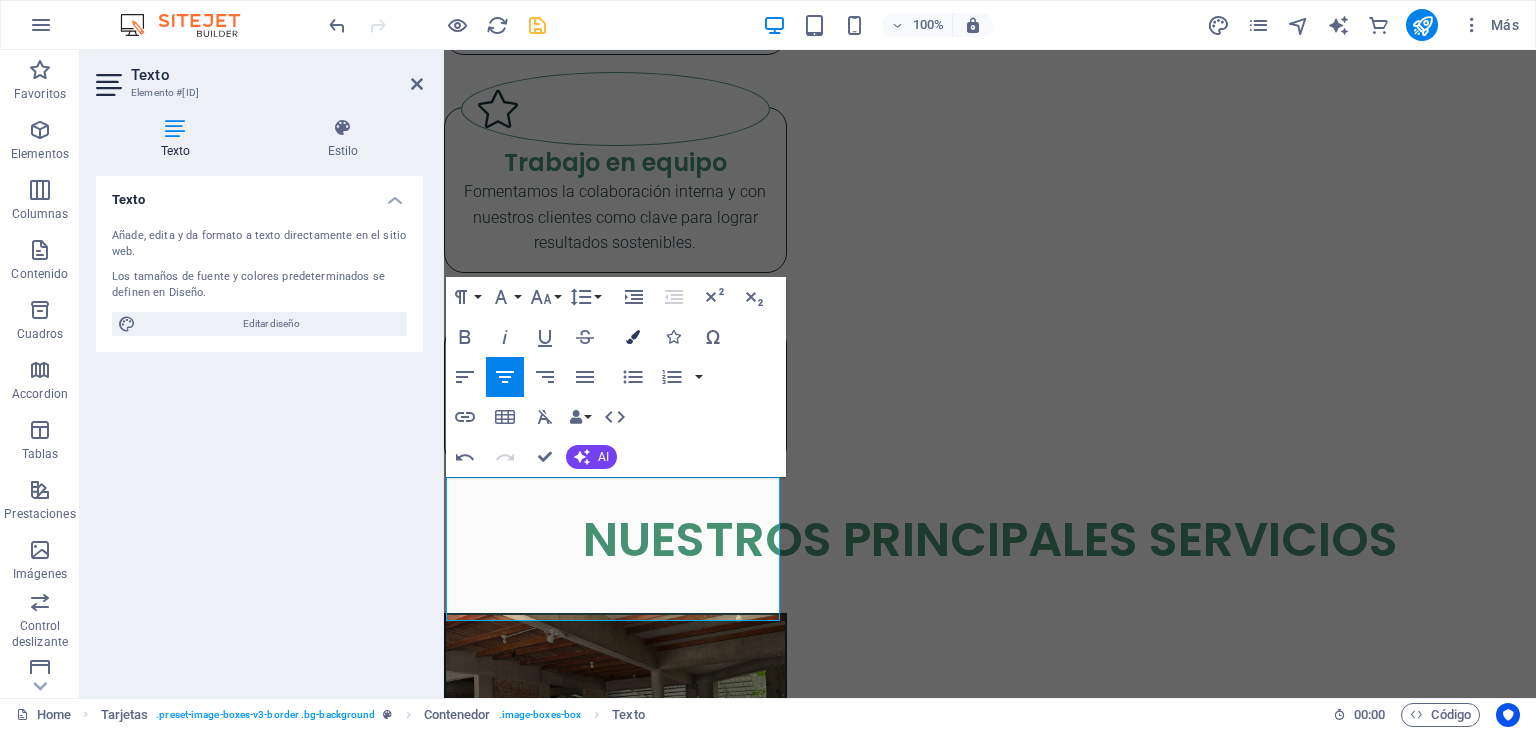 click on "Colors" at bounding box center [633, 337] 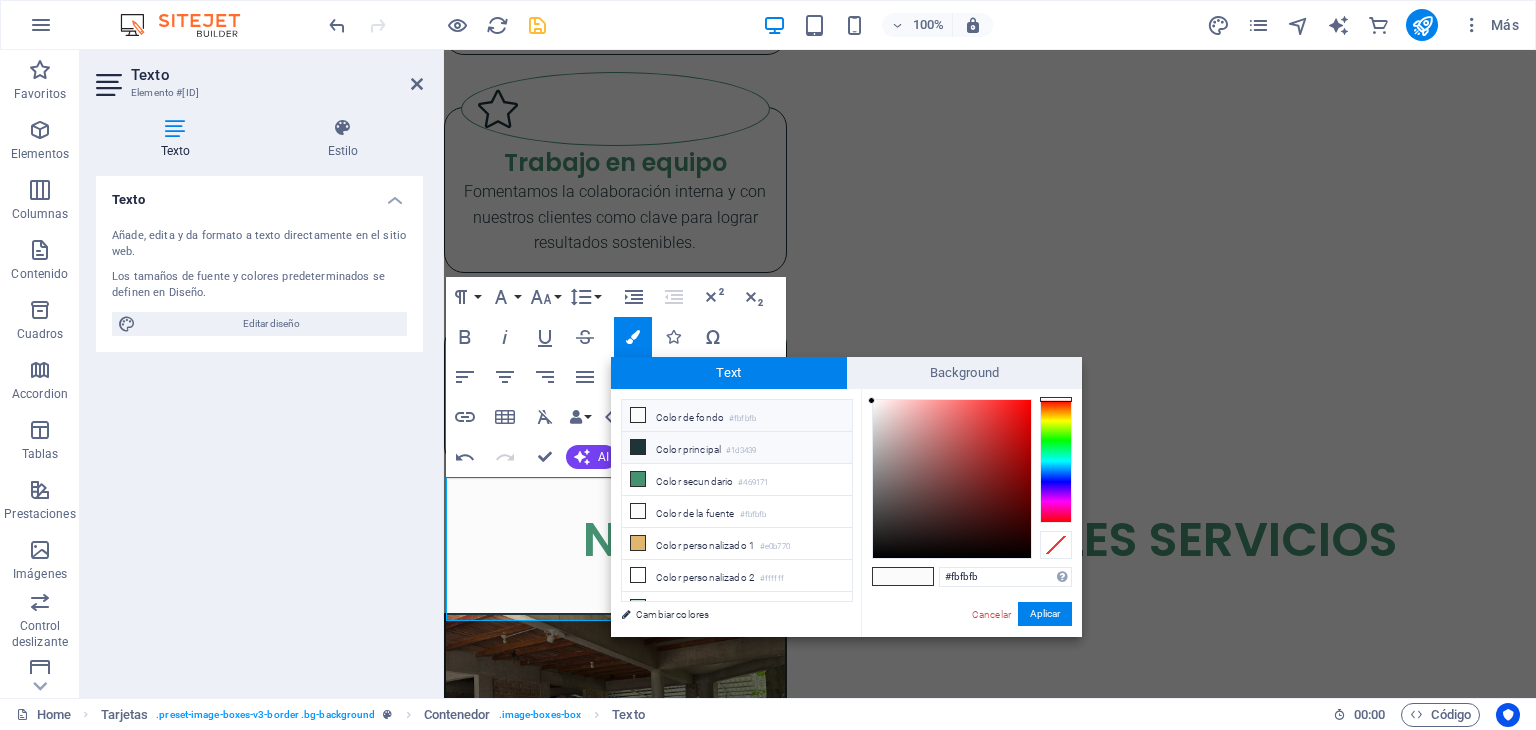 click on "Color principal
#1d3439" at bounding box center (737, 448) 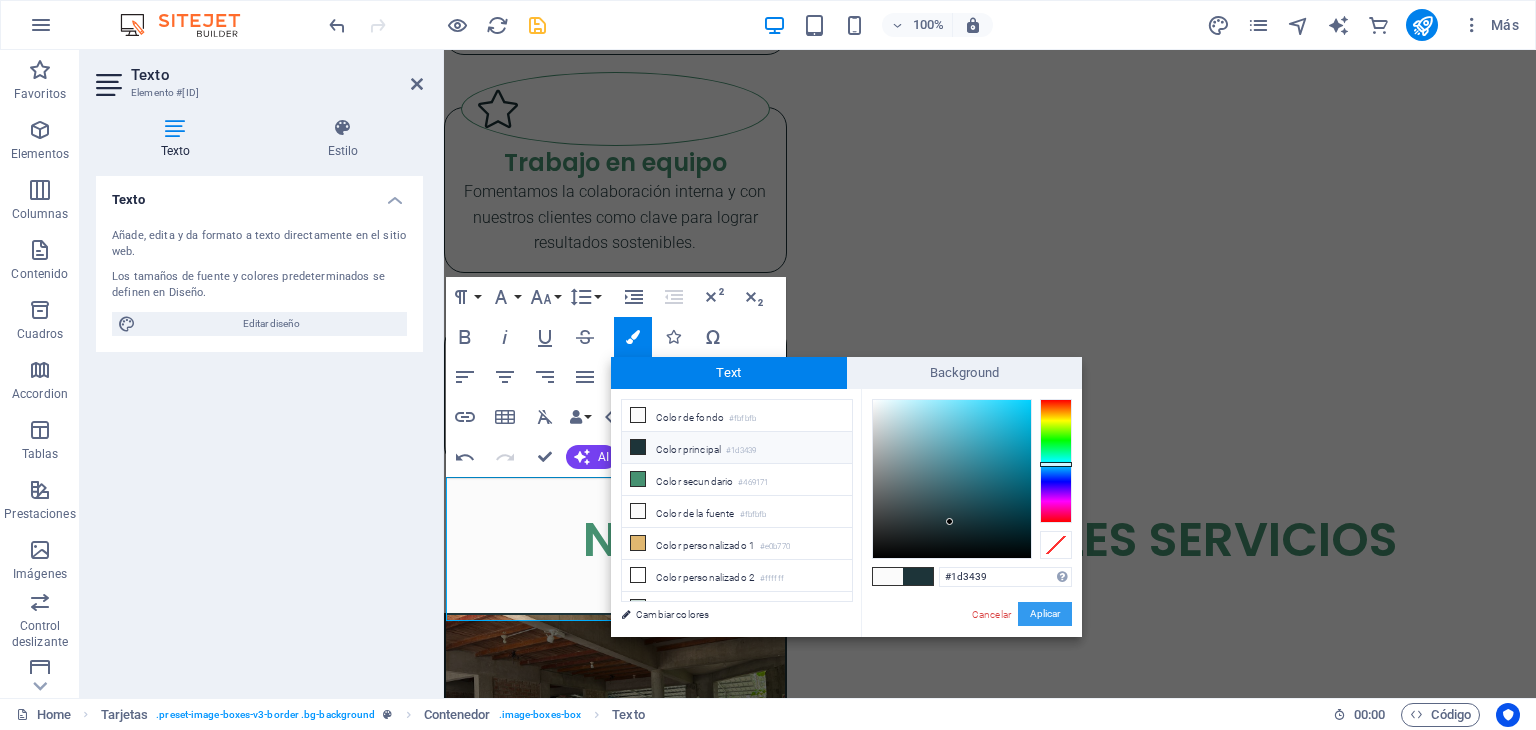 click on "Aplicar" at bounding box center (1045, 614) 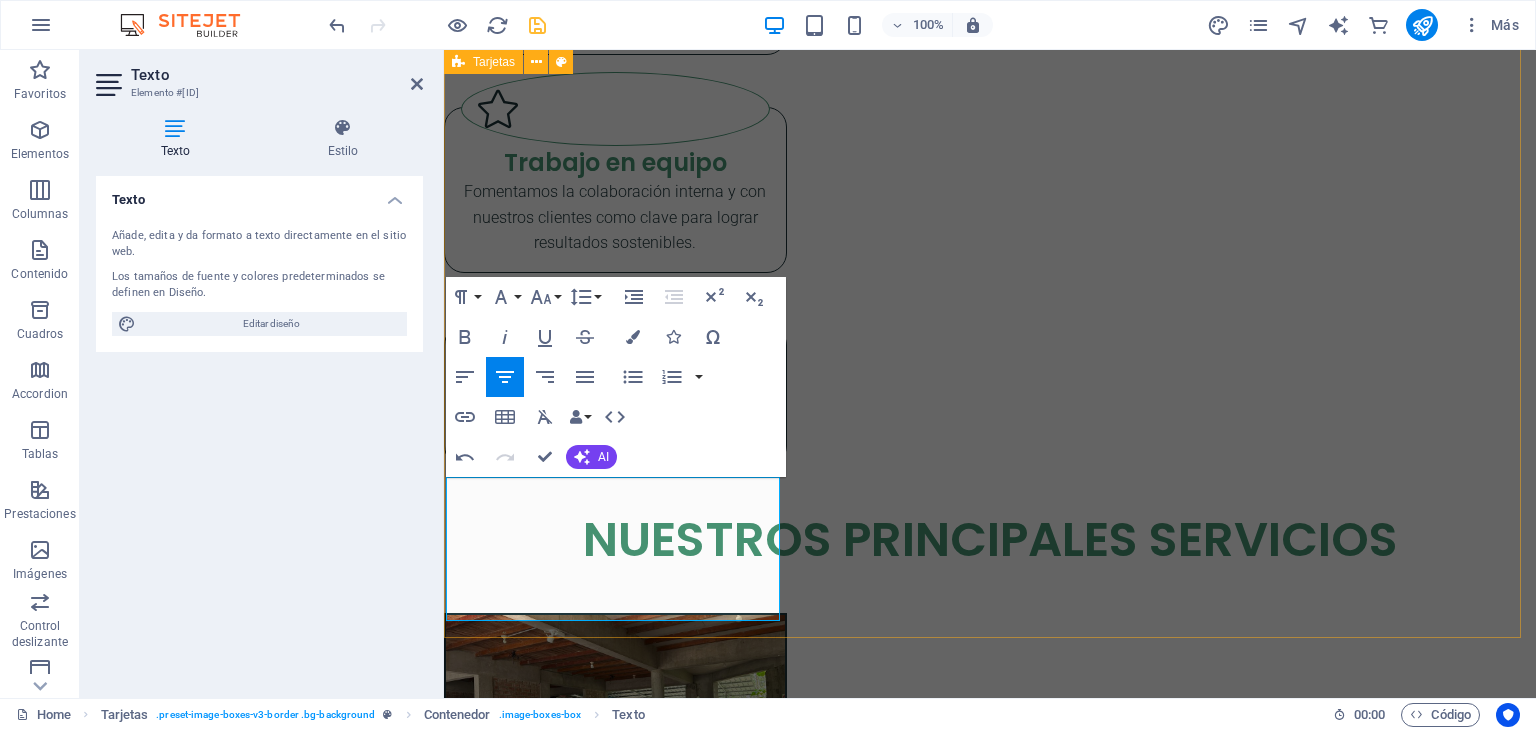 click on "Implementación del Sistema de Gestión de SST Asesoría especializada para la implementación, mejora o adecuación del Sistema de Gestión de Seguridad y Salud en el Trabajo, conforme a la normativa legal vigente (Ley N.º 29783 y su reglamento).  Comité y/o Supervisor de Seguridad y Salud en el Trabajo Asesoramiento para la implementación y desarrollo de las reuniones del comité de SST Reglamento Interno de Seguridad y Salud en el Trabajo Implementación del Reglamento Interno de SST, conforme a lo establecido en la Ley N.º 29783 y su reglamento. Política de SST, Mapa de Riesgos, Matriz IPERC Implementación de una política alineada a los principios preventivos de la organización, en cumplimiento con la Ley N° 29783 y su reglamento. Plan y Programa Anual de Seguridad y Salud en el Trabajo Implementación del Plan y Programa Anual de SST, conforme a lo dispuesto por la Ley Nº 29783 y su reglamento. Asesoramiento en Certificación ITSE Respuesta a Entidades Fiscalizadoras Declaración SIGERSOL" at bounding box center (990, 2861) 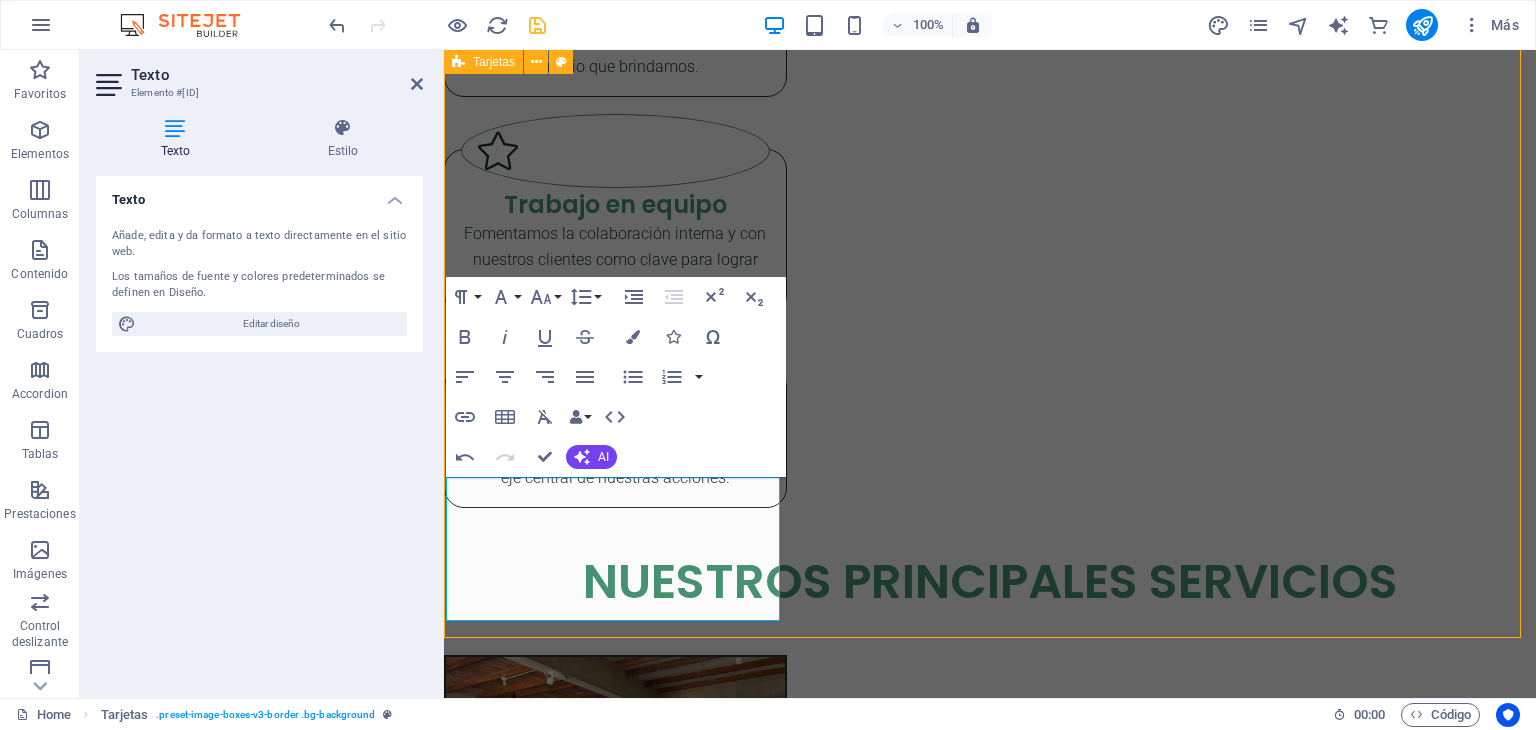 scroll, scrollTop: 3320, scrollLeft: 0, axis: vertical 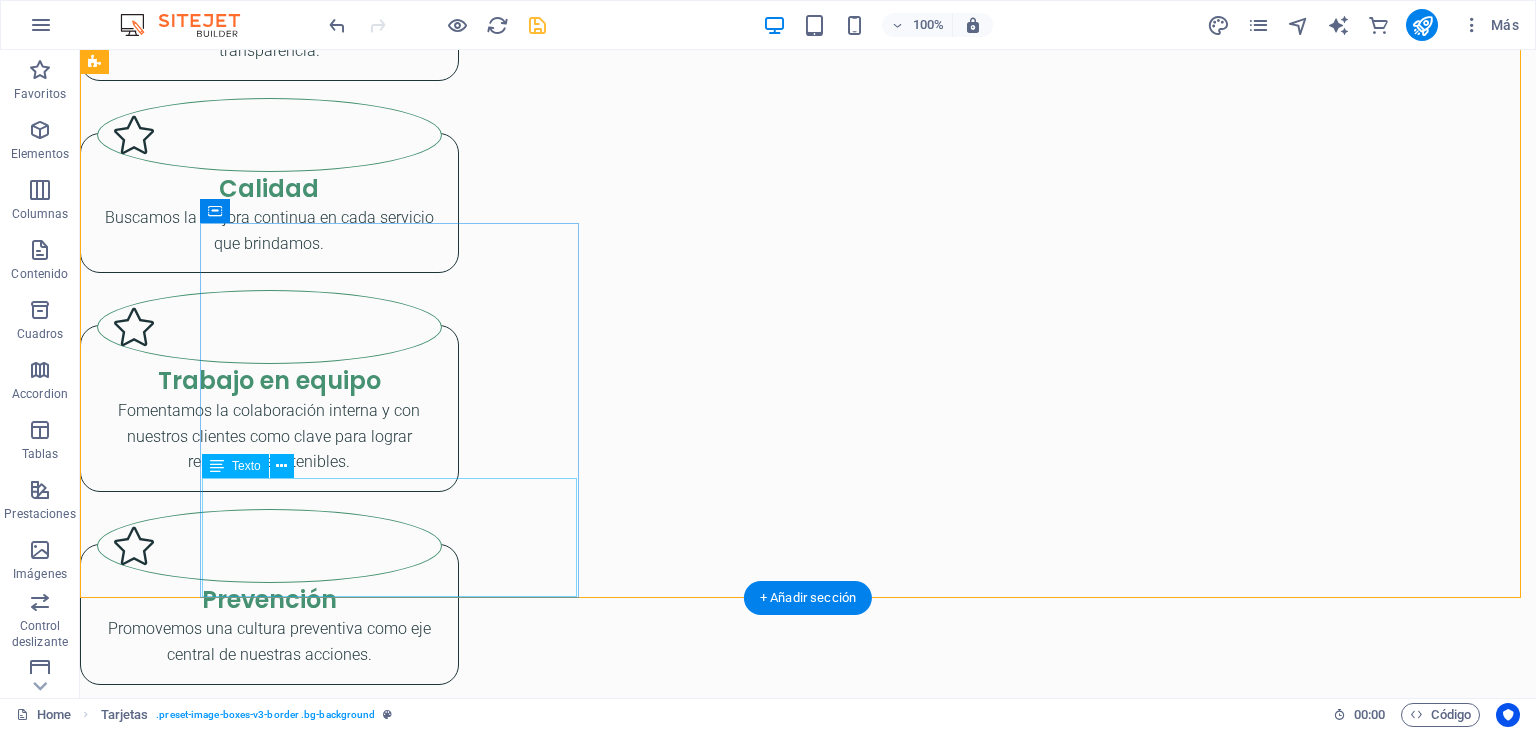 click on "Ofrecemos el servicio de cursos, talleres y capacitaciones especializadas en Seguridad y Salud en el Trabajo (SST), orientadas a fortalecer la cultura preventiva en las organizaciones" at bounding box center [269, 4946] 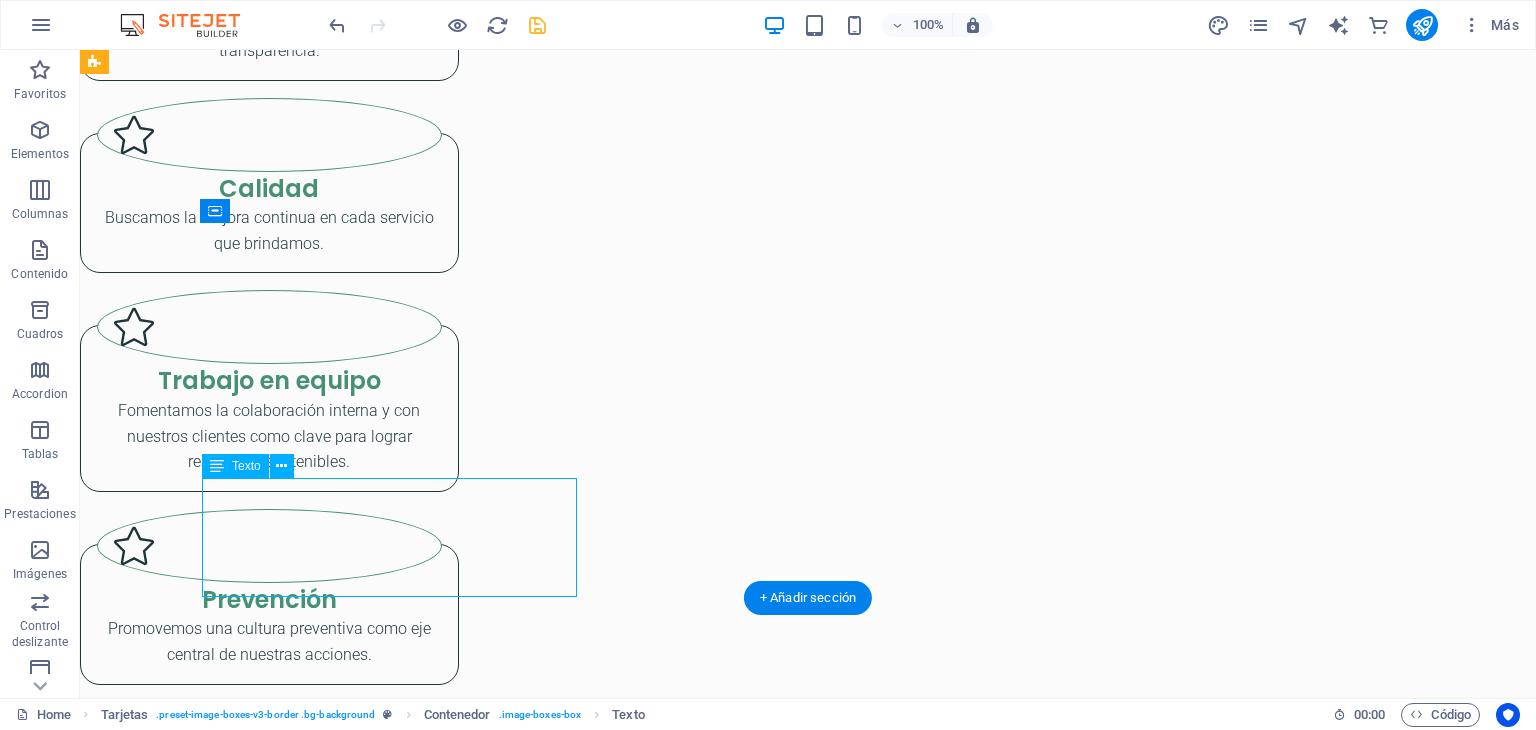 click on "Ofrecemos el servicio de cursos, talleres y capacitaciones especializadas en Seguridad y Salud en el Trabajo (SST), orientadas a fortalecer la cultura preventiva en las organizaciones" at bounding box center (269, 4946) 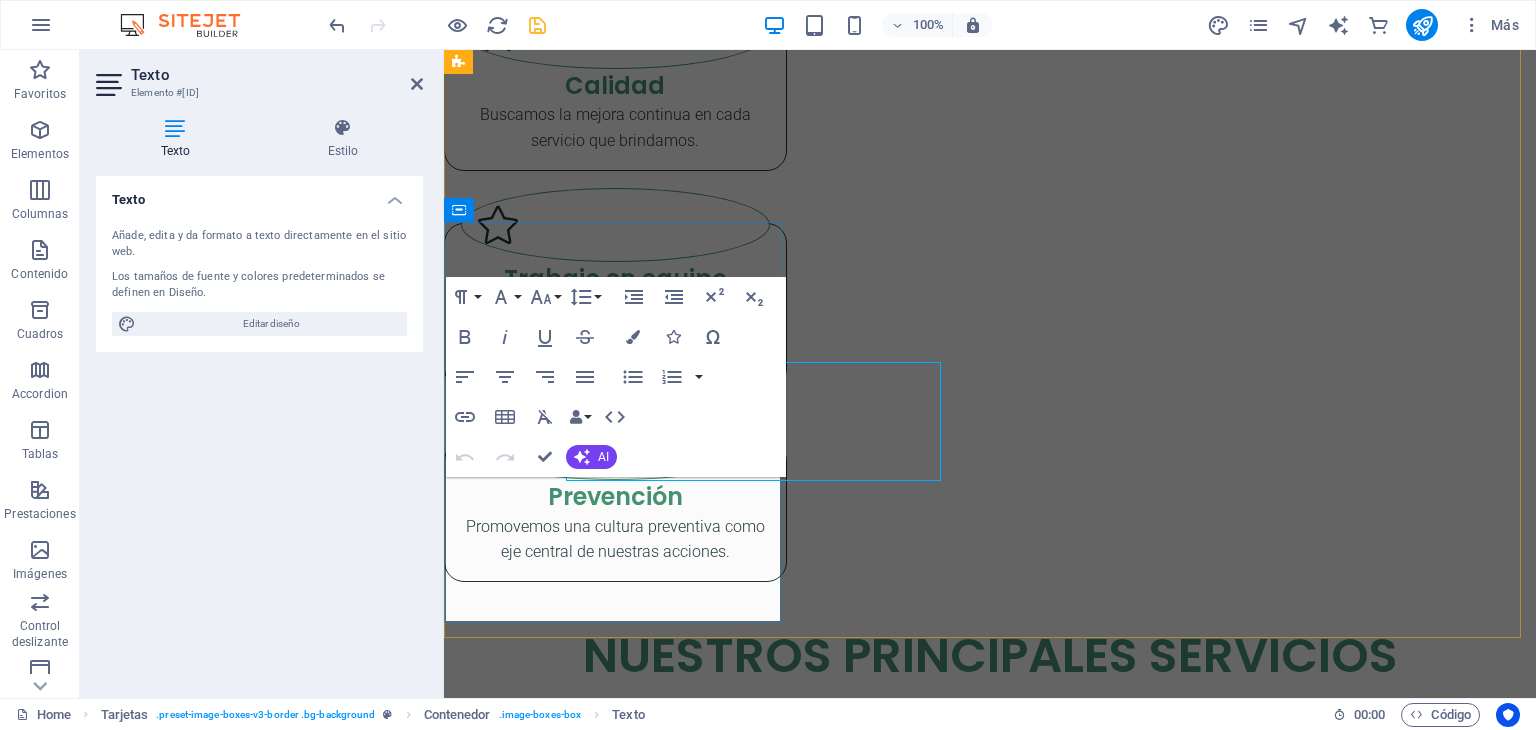 scroll, scrollTop: 3436, scrollLeft: 0, axis: vertical 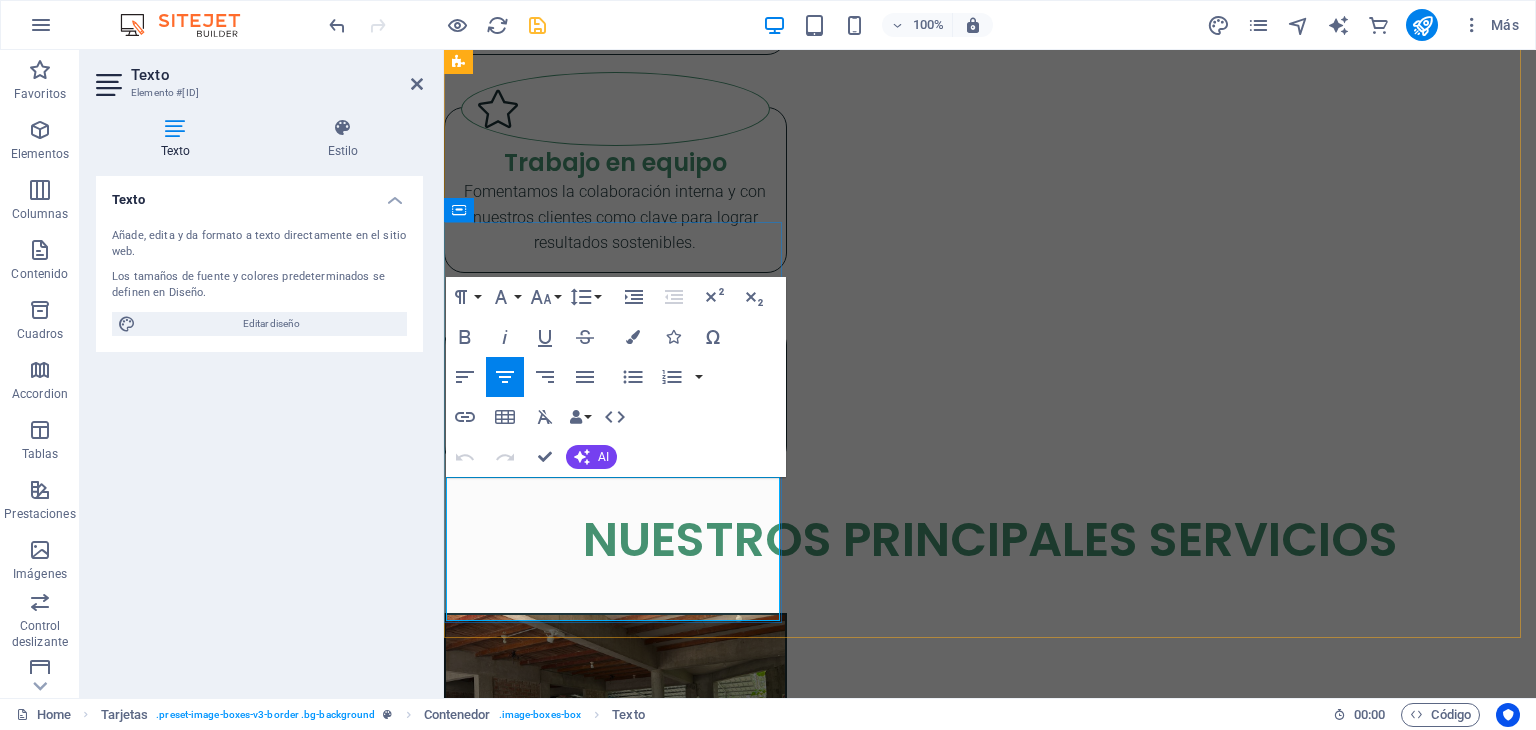 click on "Ofrecemos el servicio de cursos, talleres y capacitaciones especializadas en Seguridad y Salud en el Trabajo (SST), orientadas a fortalecer la cultura preventiva en las organizaciones" at bounding box center (615, 4680) 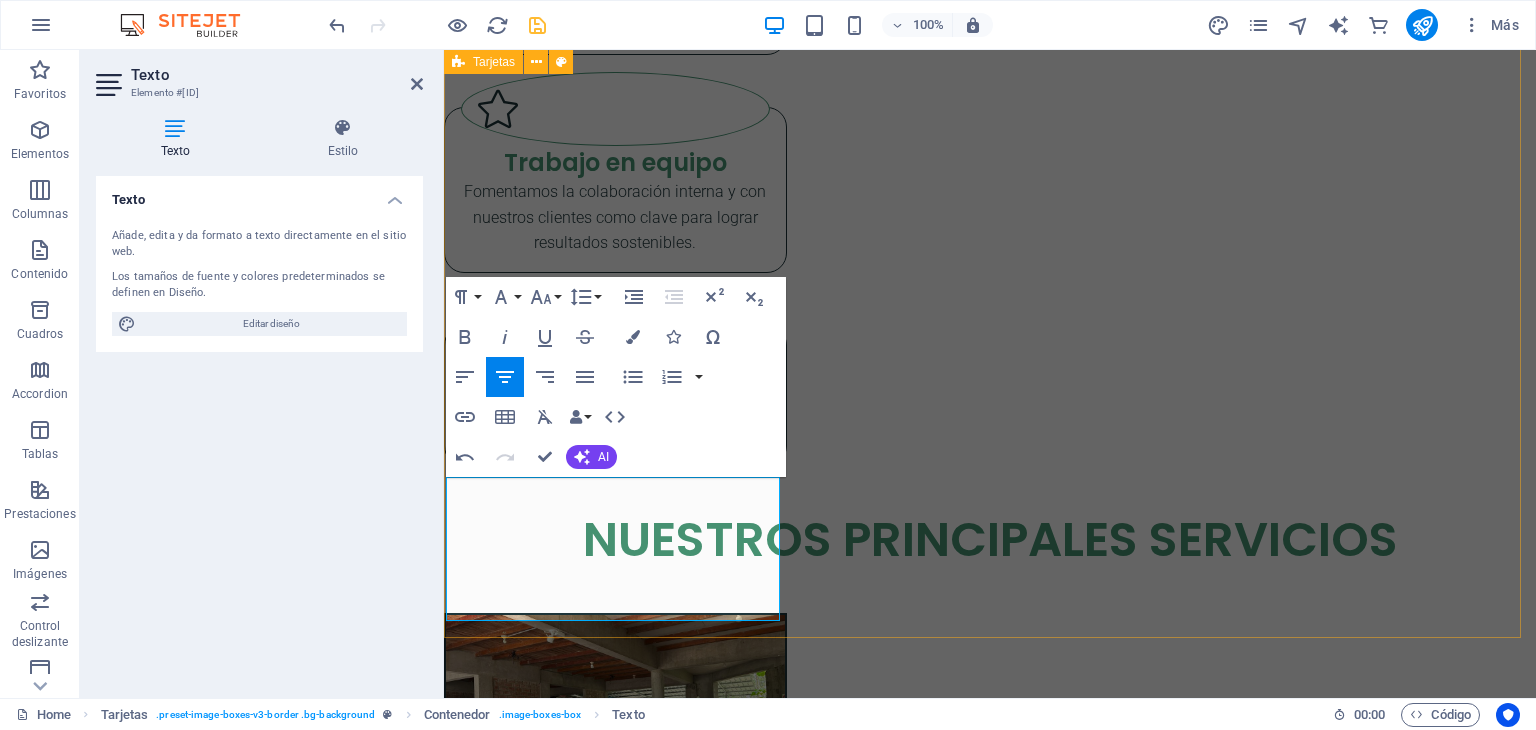 click on "Implementación del Sistema de Gestión de SST Asesoría especializada para la implementación, mejora o adecuación del Sistema de Gestión de Seguridad y Salud en el Trabajo, conforme a la normativa legal vigente (Ley N.º 29783 y su reglamento).  Comité y/o Supervisor de Seguridad y Salud en el Trabajo Asesoramiento para la implementación y desarrollo de las reuniones del comité de SST Reglamento Interno de Seguridad y Salud en el Trabajo Implementación del Reglamento Interno de SST, conforme a lo establecido en la Ley N.º 29783 y su reglamento. Política de SST, Mapa de Riesgos, Matriz IPERC Implementación de una política alineada a los principios preventivos de la organización, en cumplimiento con la Ley N° 29783 y su reglamento. Plan y Programa Anual de Seguridad y Salud en el Trabajo Implementación del Plan y Programa Anual de SST, conforme a lo dispuesto por la Ley Nº 29783 y su reglamento. Asesoramiento en Certificación ITSE Respuesta a Entidades Fiscalizadoras Declaración SIGERSOL" at bounding box center [990, 2861] 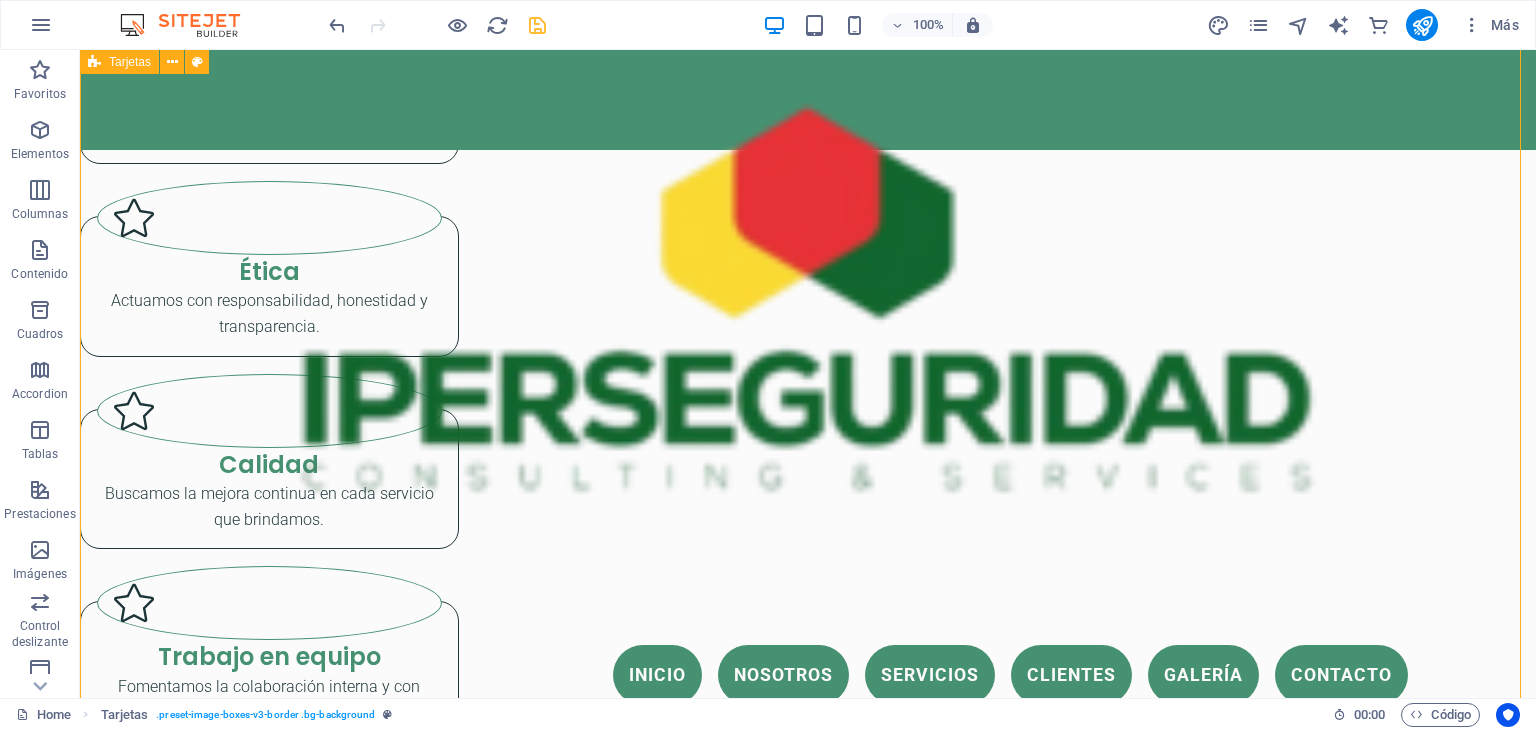 scroll, scrollTop: 3124, scrollLeft: 0, axis: vertical 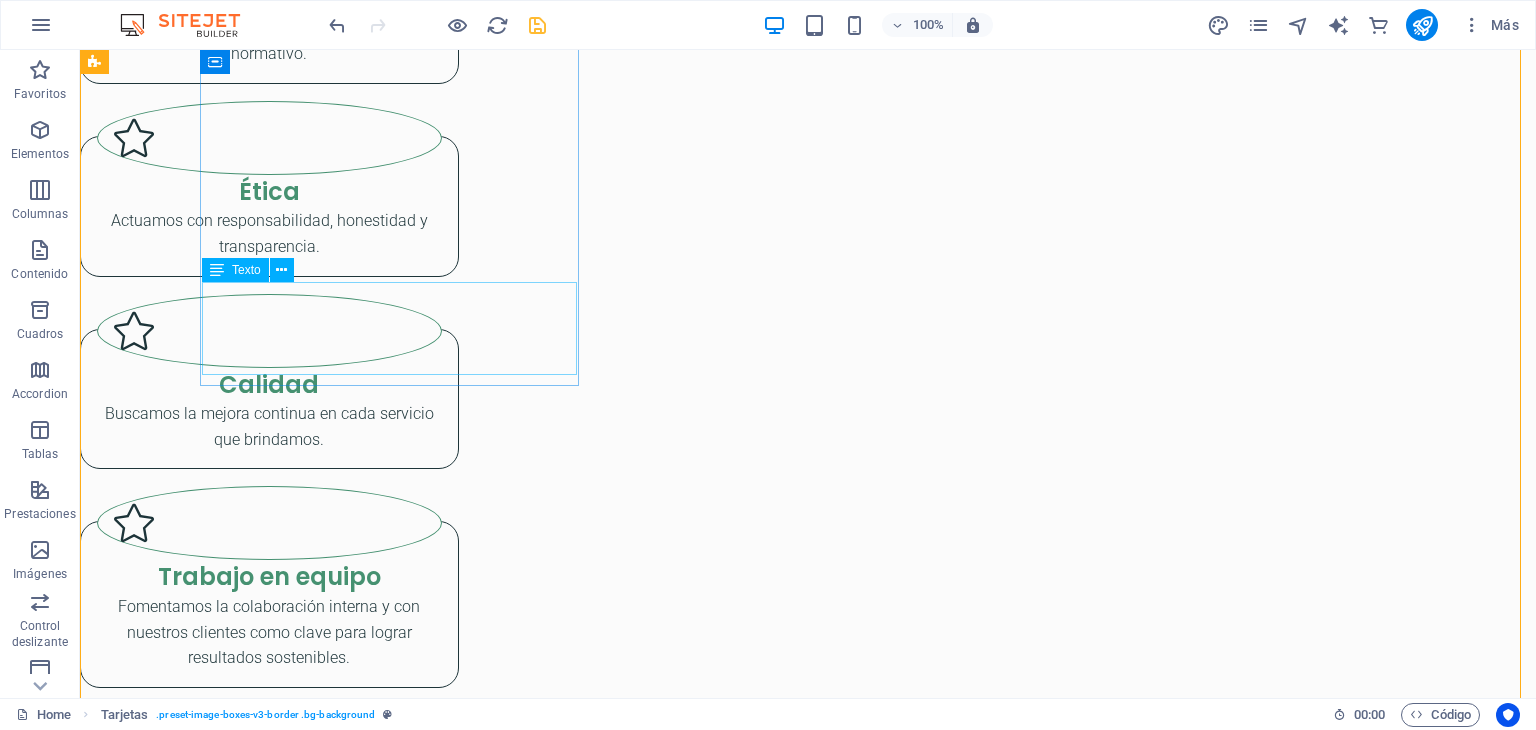 click on "Lorem ipsum dolor sit amet, consectetuer adipiscing elit. Aenean commodo ligula eget dolor. Lorem ipsum dolor sit amet." at bounding box center [269, 4001] 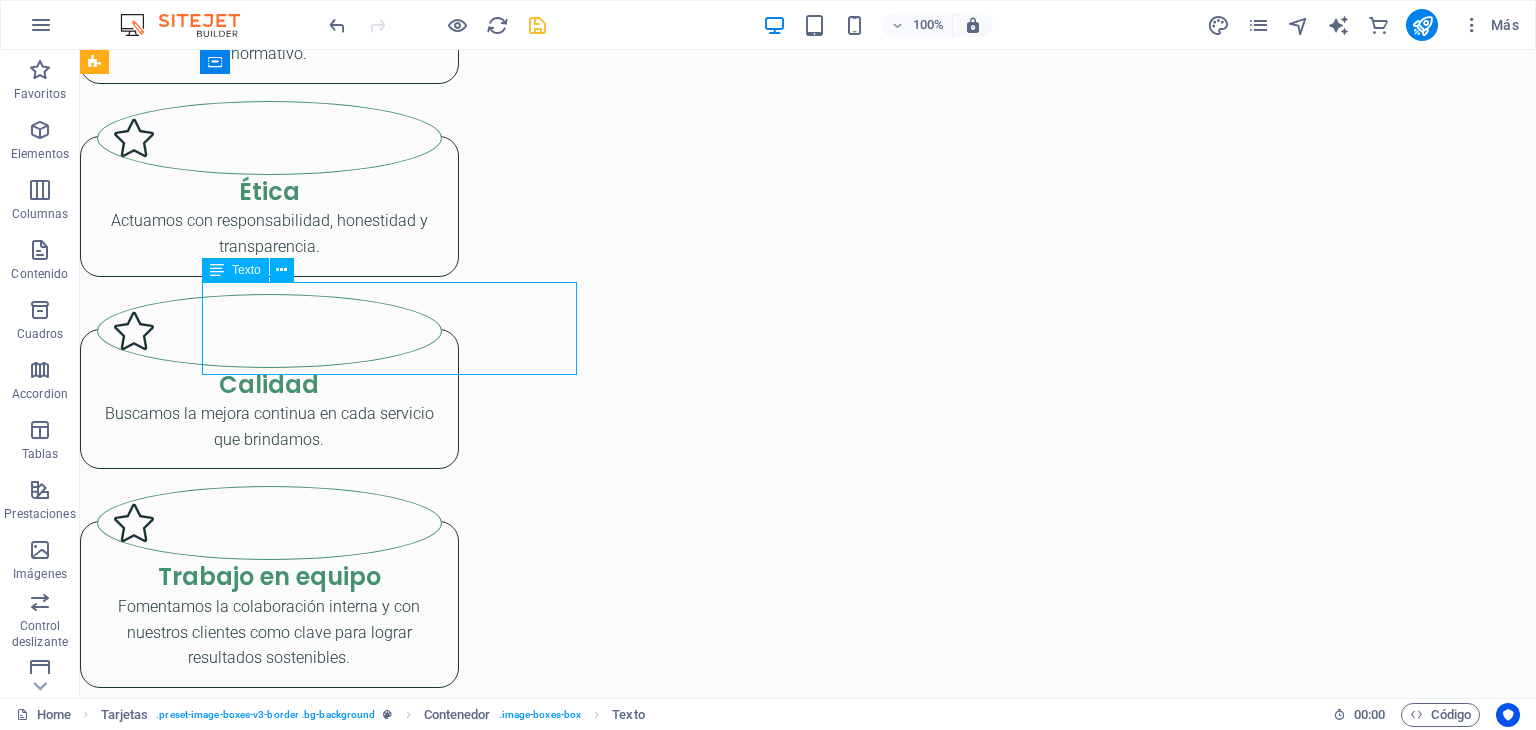 click on "Lorem ipsum dolor sit amet, consectetuer adipiscing elit. Aenean commodo ligula eget dolor. Lorem ipsum dolor sit amet." at bounding box center [269, 4001] 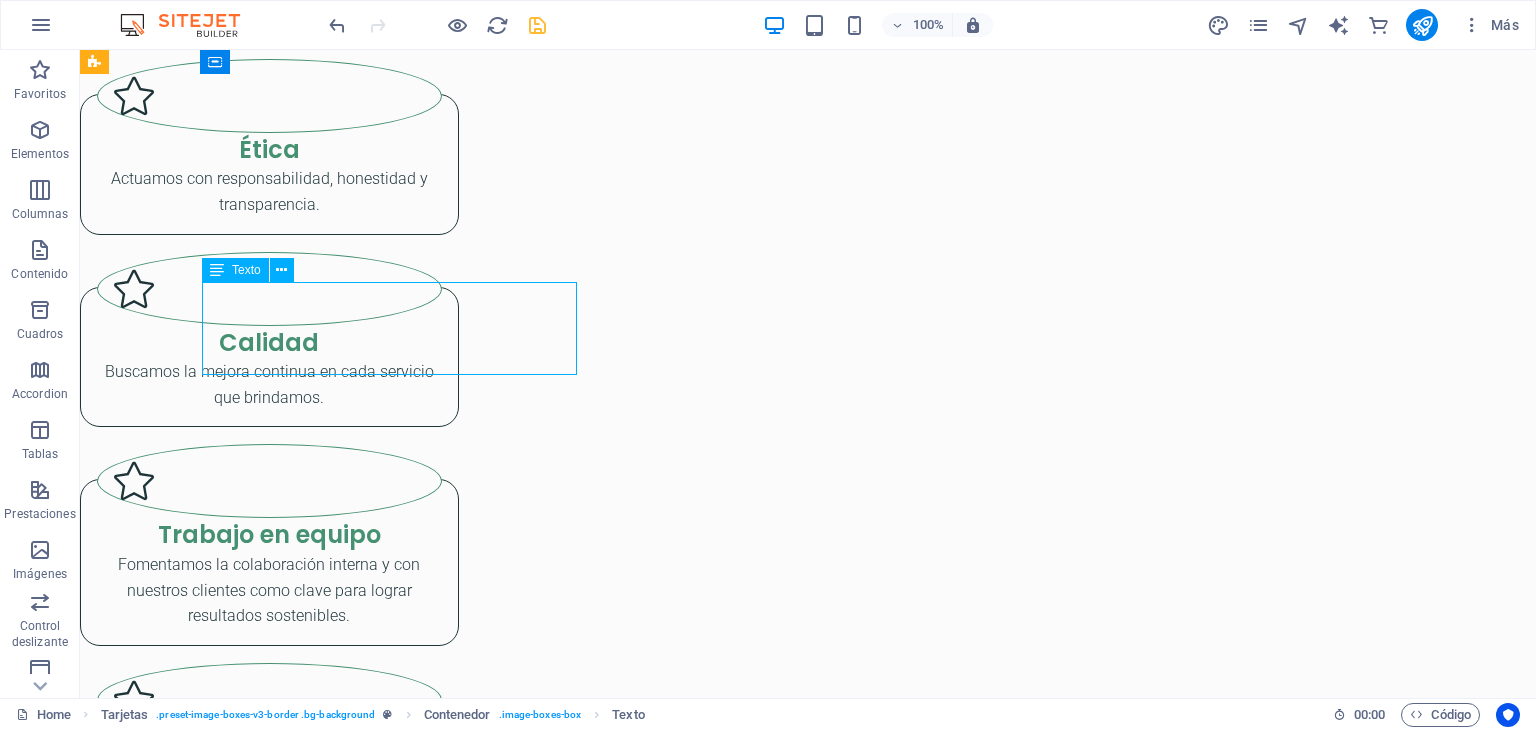 scroll, scrollTop: 3263, scrollLeft: 0, axis: vertical 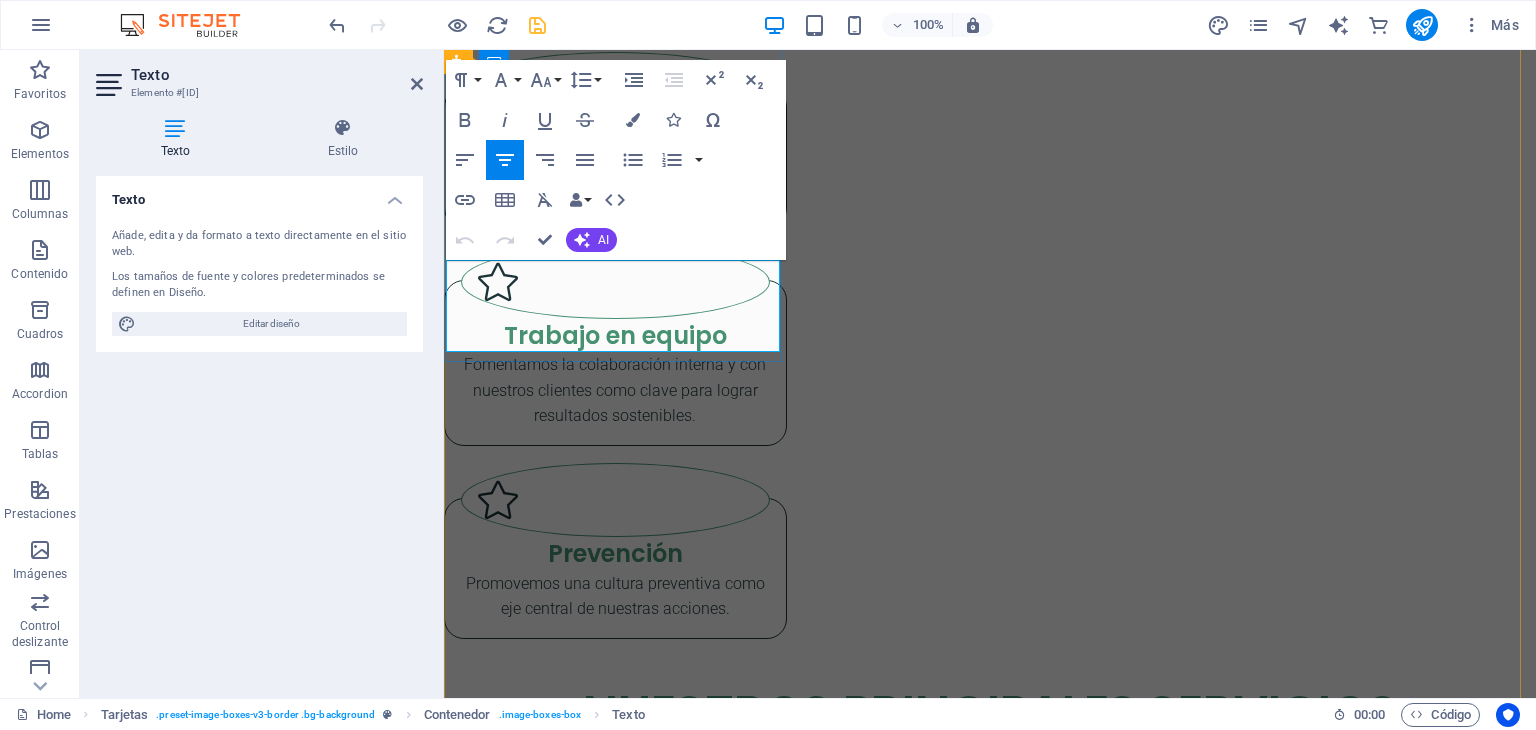 drag, startPoint x: 753, startPoint y: 329, endPoint x: 464, endPoint y: 271, distance: 294.7626 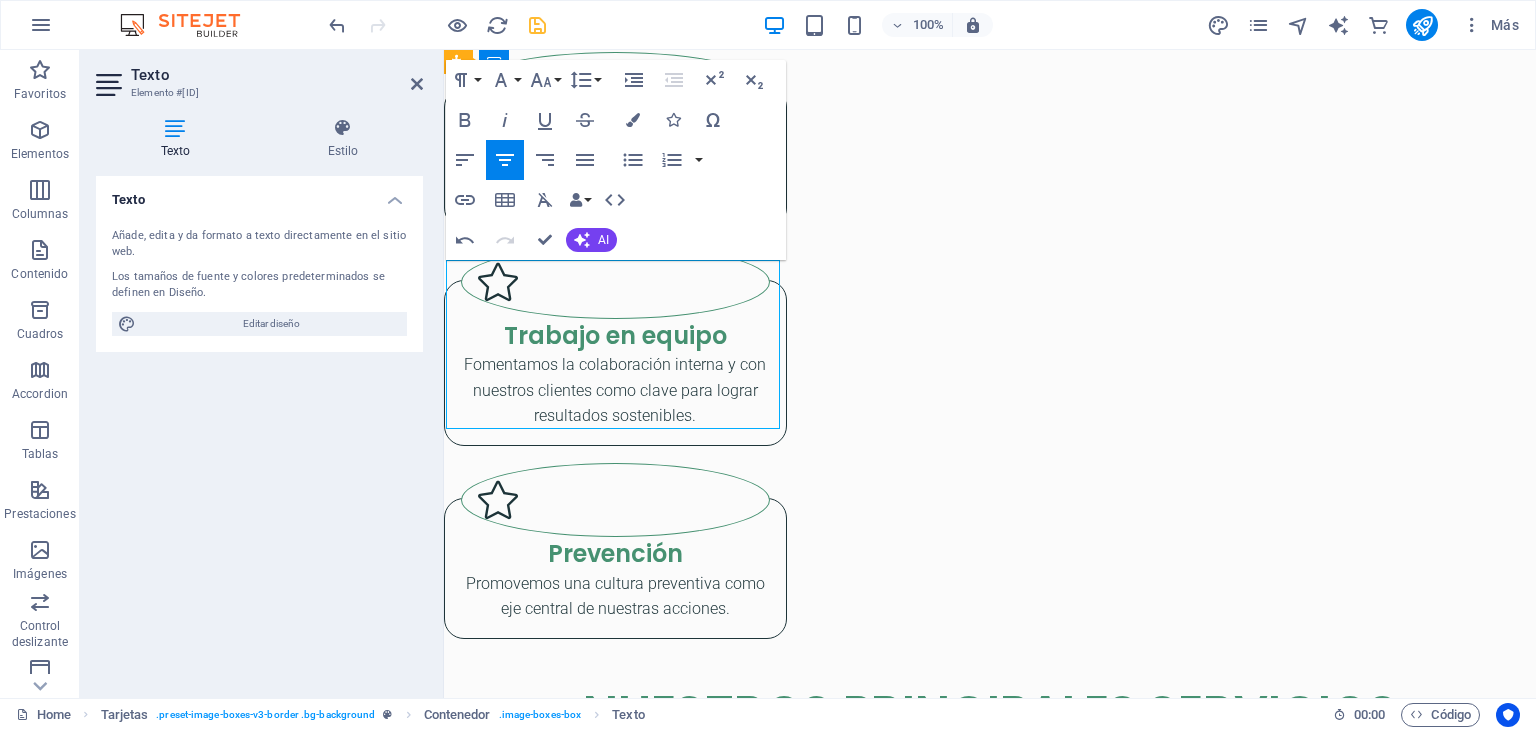 drag, startPoint x: 771, startPoint y: 413, endPoint x: 471, endPoint y: 313, distance: 316.22775 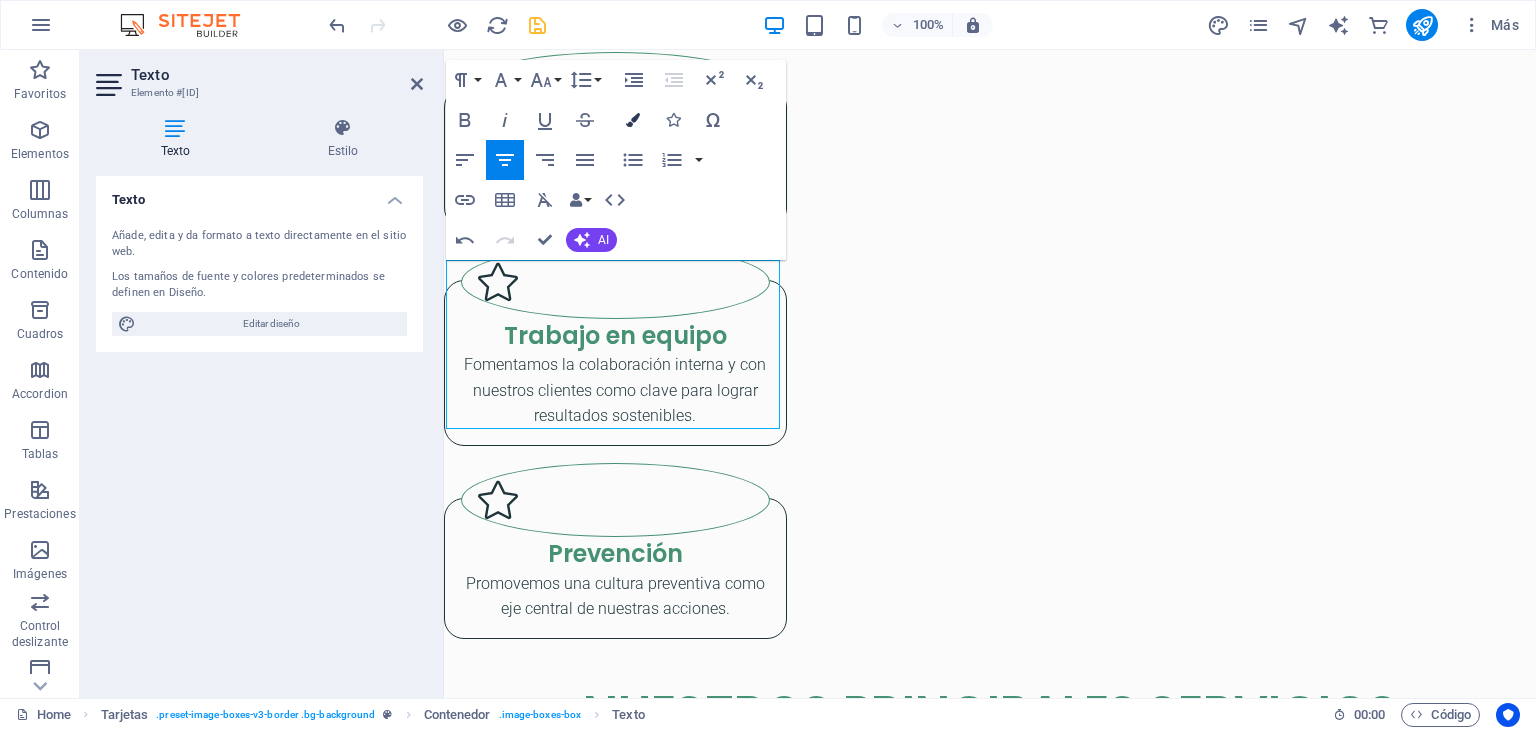 click on "Colors" at bounding box center (633, 120) 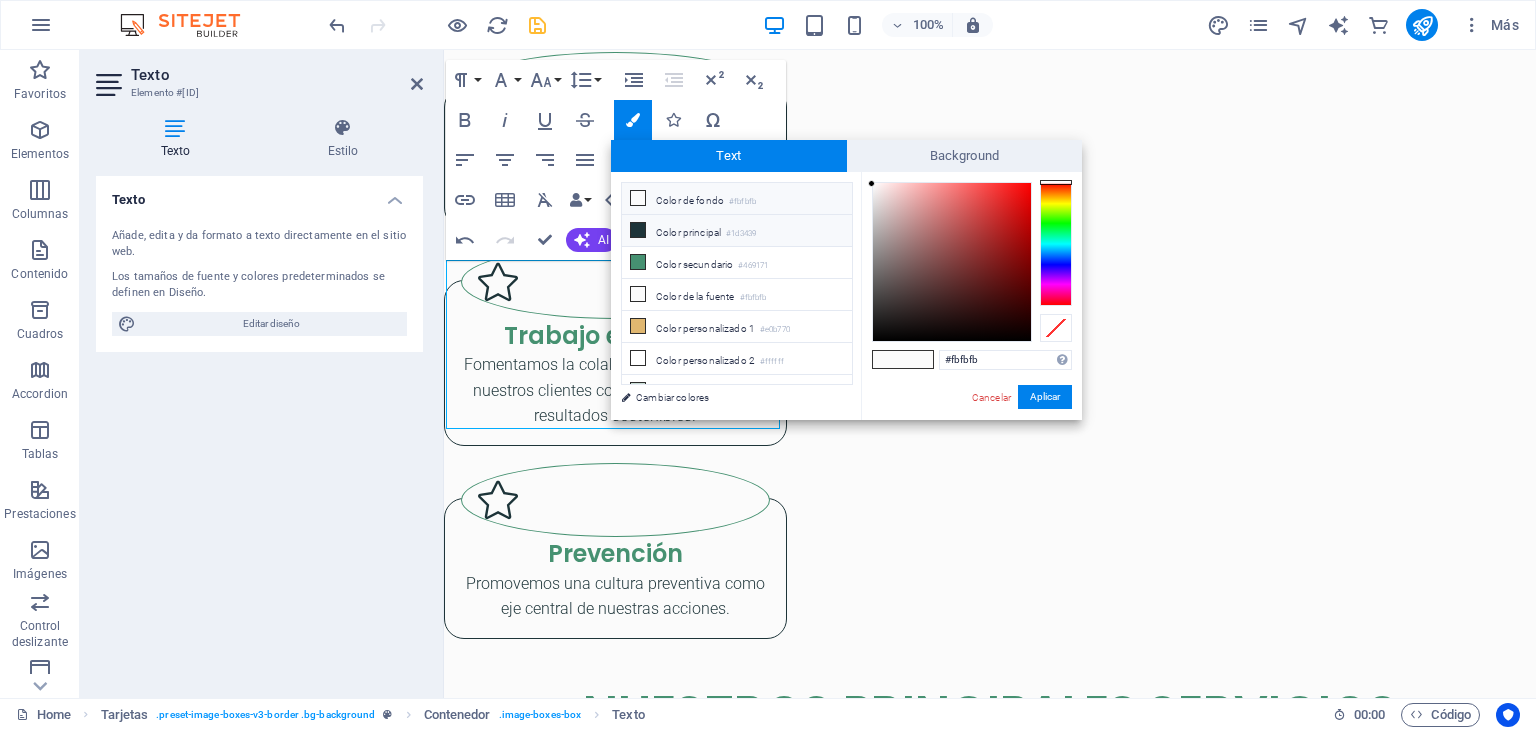 click on "Color principal
#1d3439" at bounding box center [737, 231] 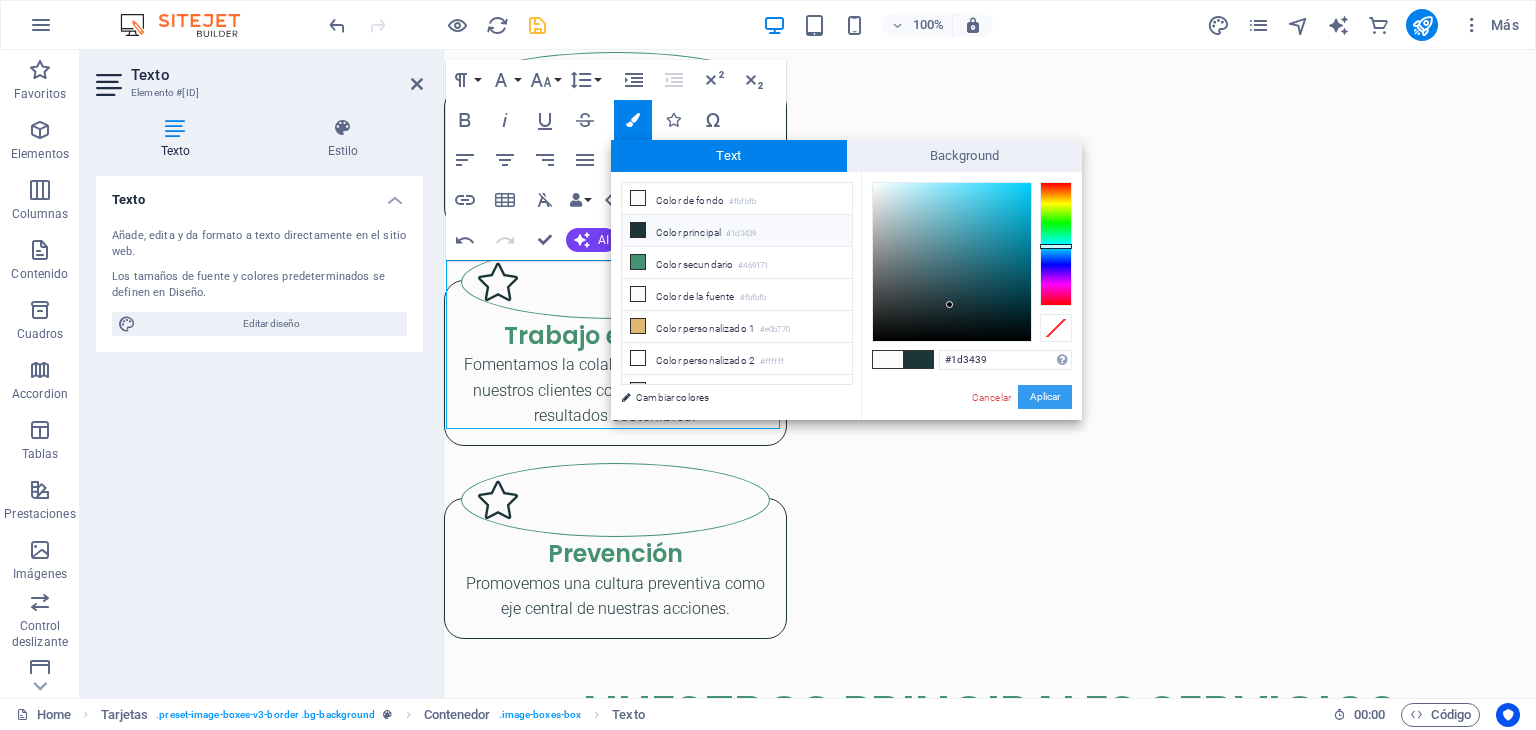 click on "Aplicar" at bounding box center [1045, 397] 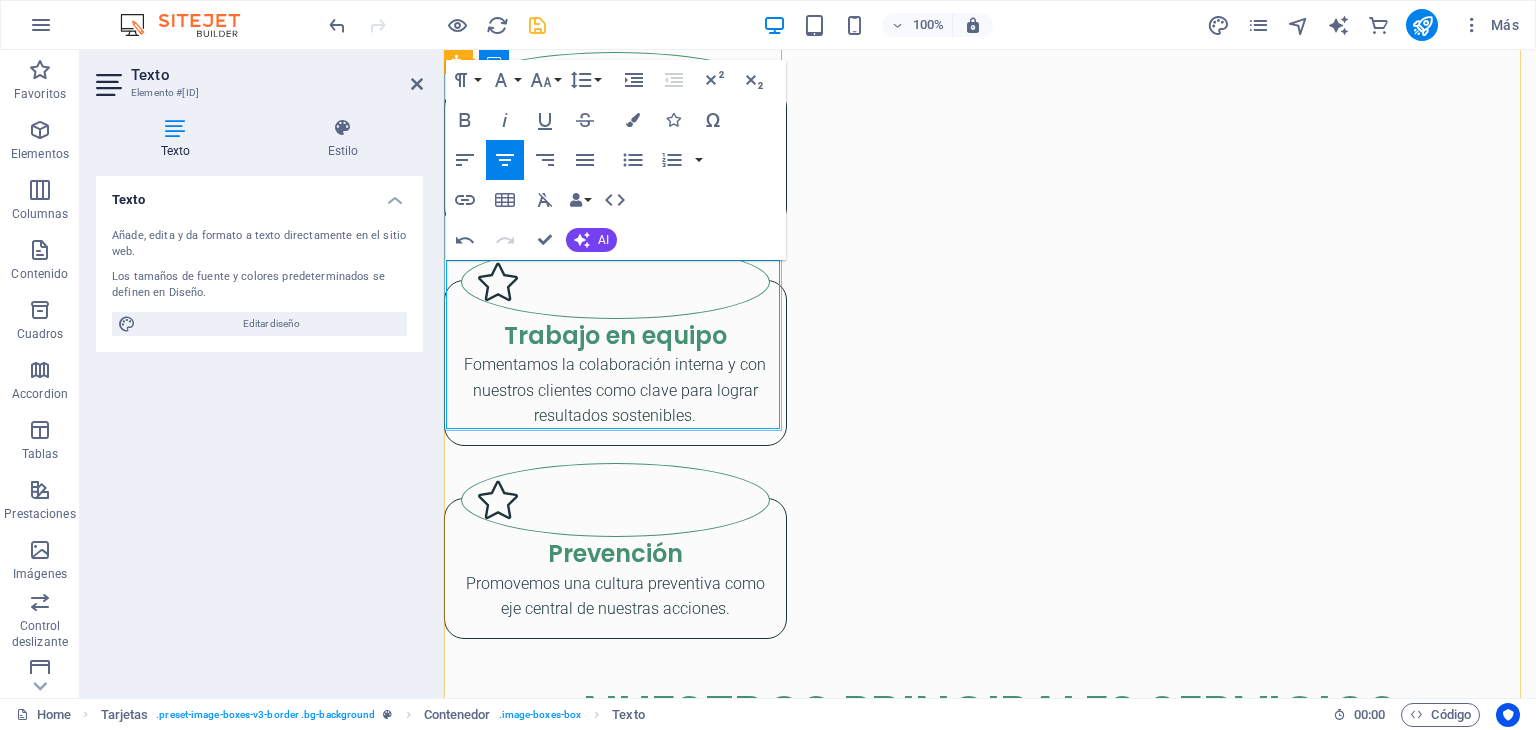 click on "Brindamos soporte y asesoramiento integral en Seguridad y Salud en el Trabajo (SST), desde la identificación de observaciones hasta la elaboración y sustentación de respuestas ante entidades fiscalizadoras como SUNAFIL" at bounding box center (615, 3779) 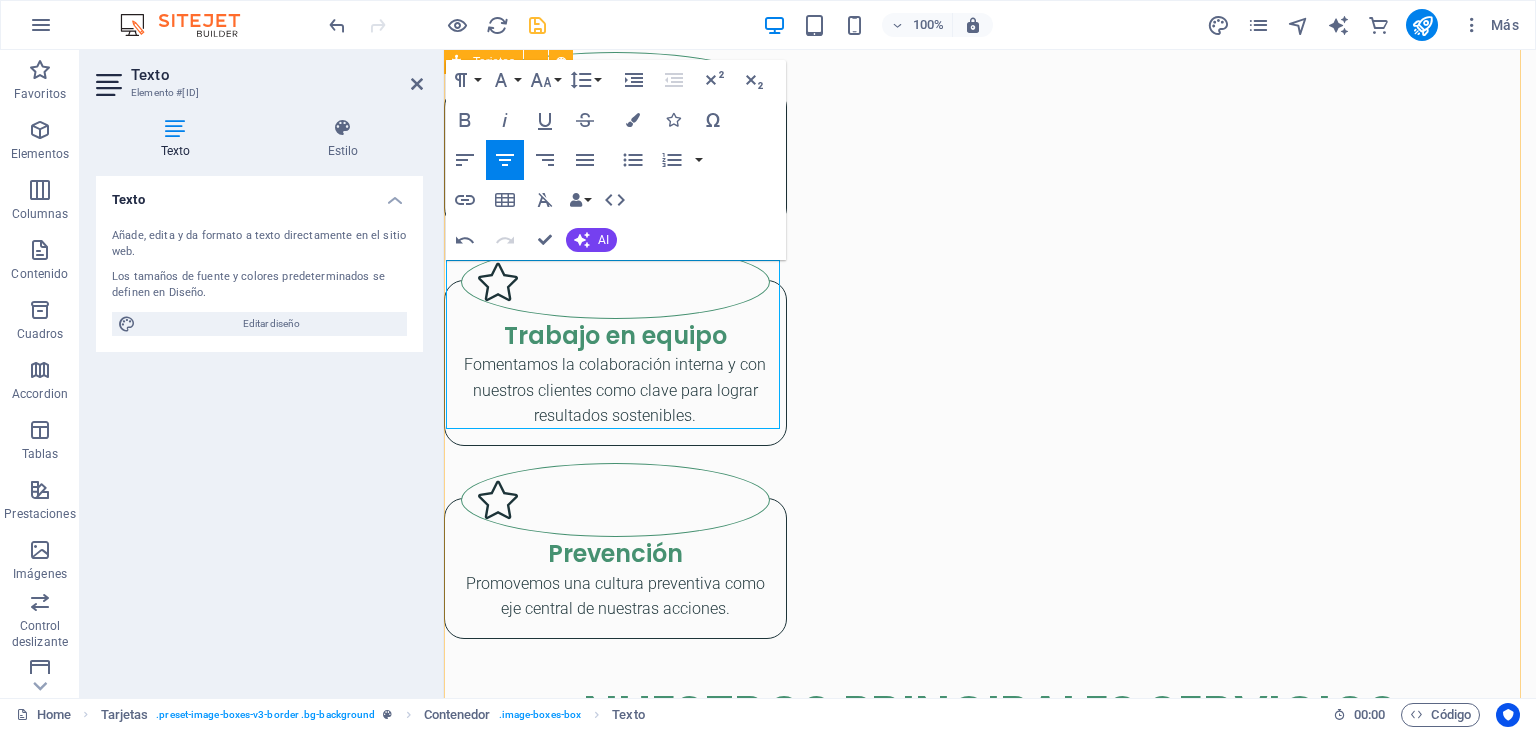 click on "Implementación del Sistema de Gestión de SST Asesoría especializada para la implementación, mejora o adecuación del Sistema de Gestión de Seguridad y Salud en el Trabajo, conforme a la normativa legal vigente (Ley N.º 29783 y su reglamento).  Comité y/o Supervisor de Seguridad y Salud en el Trabajo Asesoramiento para la implementación y desarrollo de las reuniones del comité de SST Reglamento Interno de Seguridad y Salud en el Trabajo Implementación del Reglamento Interno de SST, conforme a lo establecido en la Ley N.º 29783 y su reglamento. Política de SST, Mapa de Riesgos, Matriz IPERC Implementación de una política alineada a los principios preventivos de la organización, en cumplimiento con la Ley N° 29783 y su reglamento. Plan y Programa Anual de Seguridad y Salud en el Trabajo Implementación del Plan y Programa Anual de SST, conforme a lo dispuesto por la Ley Nº 29783 y su reglamento. Asesoramiento en Certificación ITSE Respuesta a Entidades Fiscalizadoras Declaración SIGERSOL" at bounding box center (990, 3073) 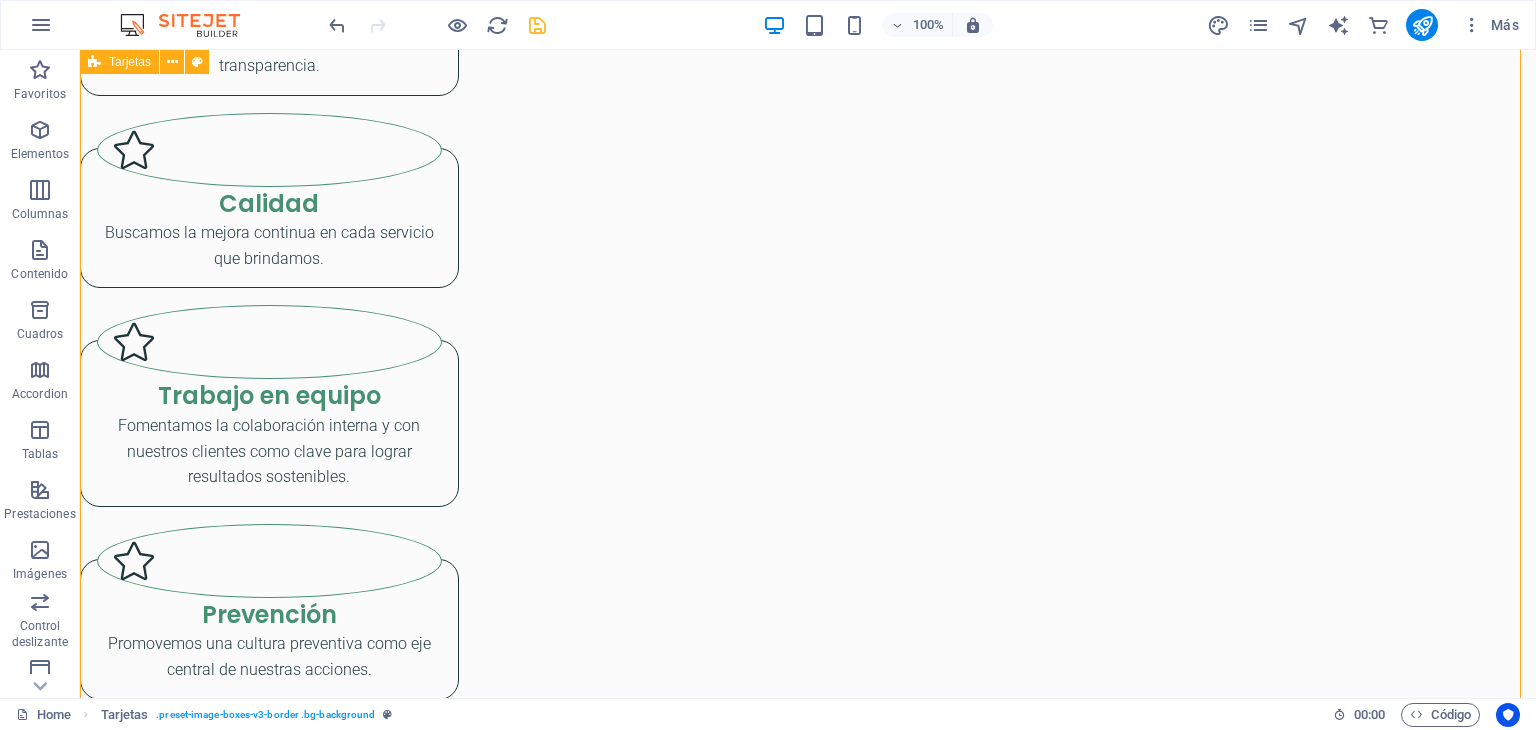 scroll, scrollTop: 3124, scrollLeft: 0, axis: vertical 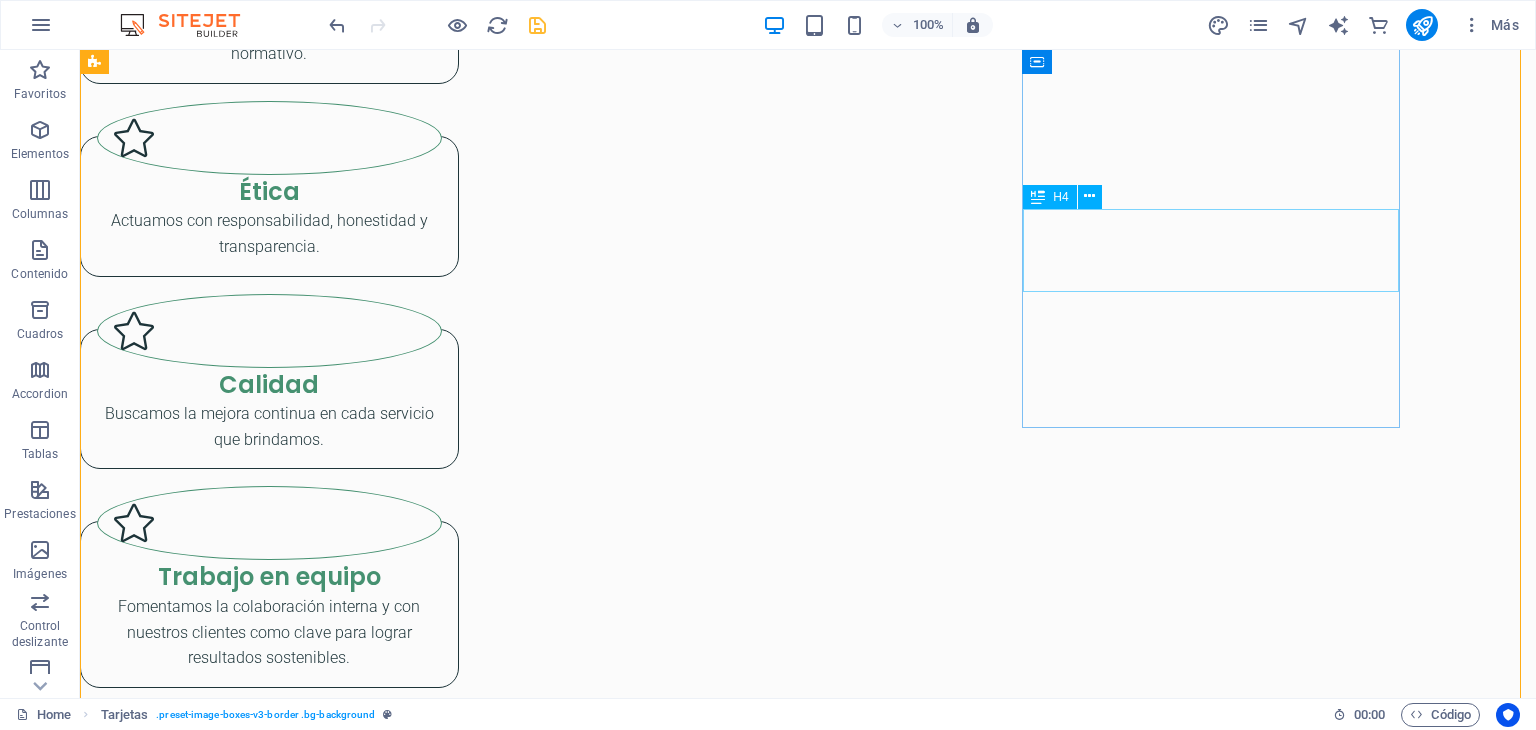 click on "Monitoreos  de Agentes Ocupacionales" at bounding box center [269, 4725] 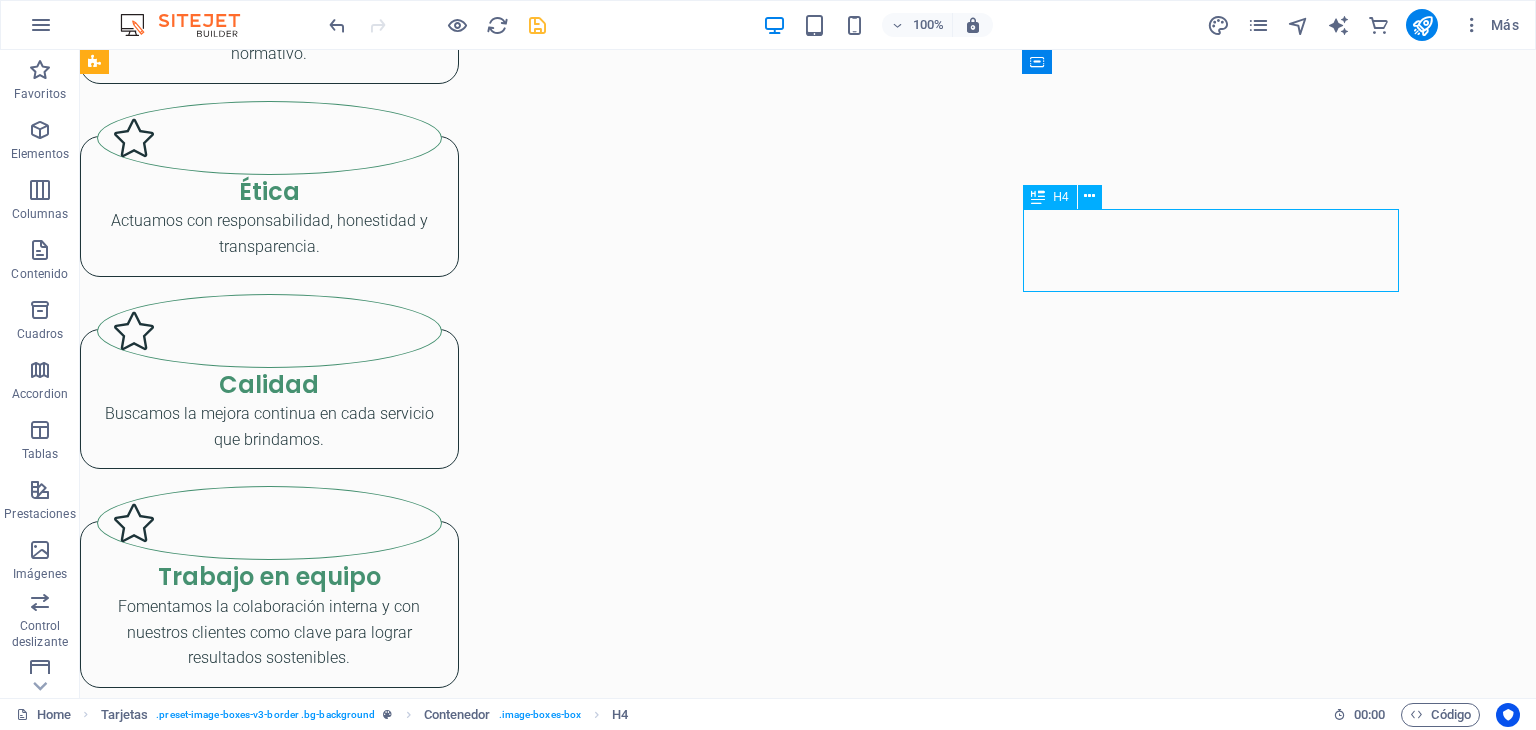 click on "Monitoreos  de Agentes Ocupacionales" at bounding box center (269, 4725) 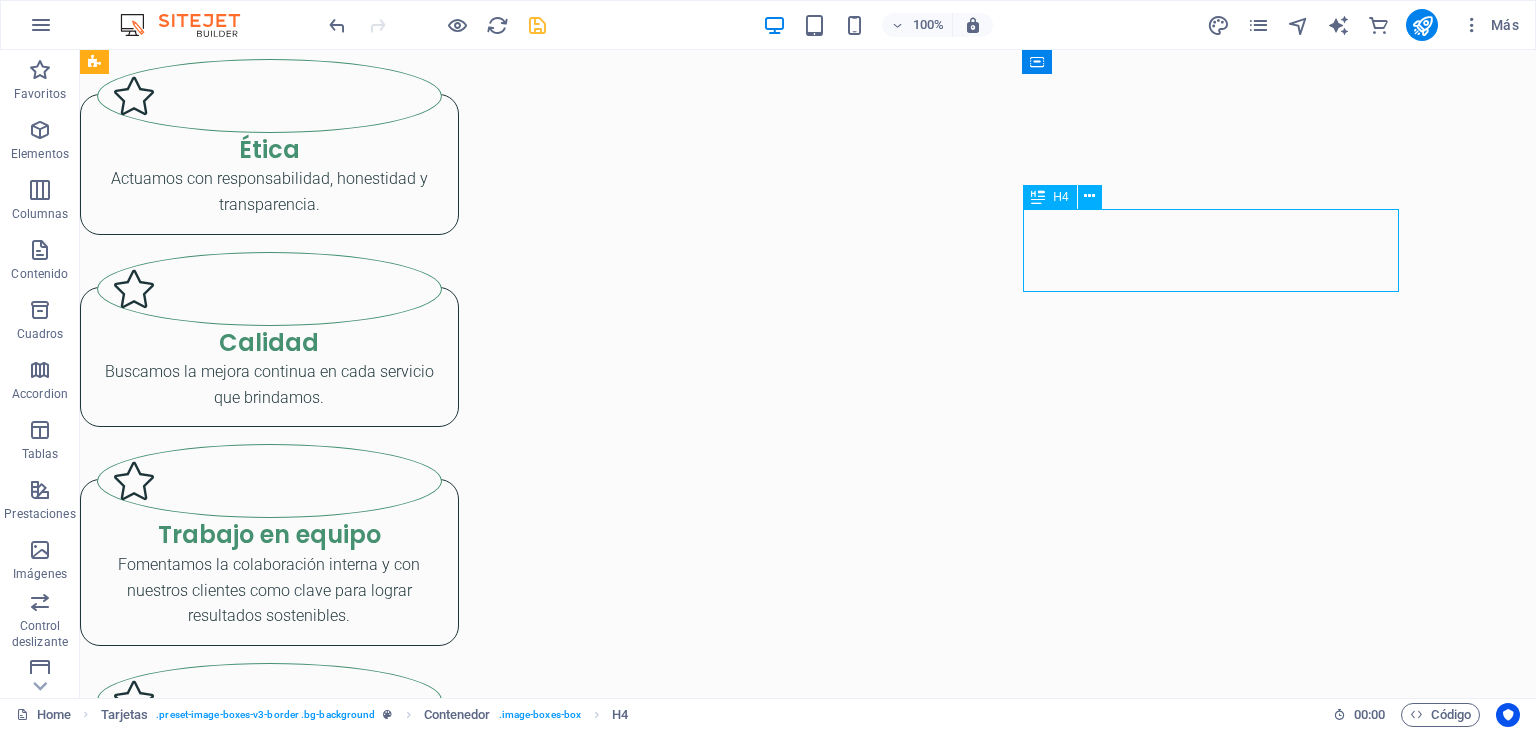 scroll, scrollTop: 3263, scrollLeft: 0, axis: vertical 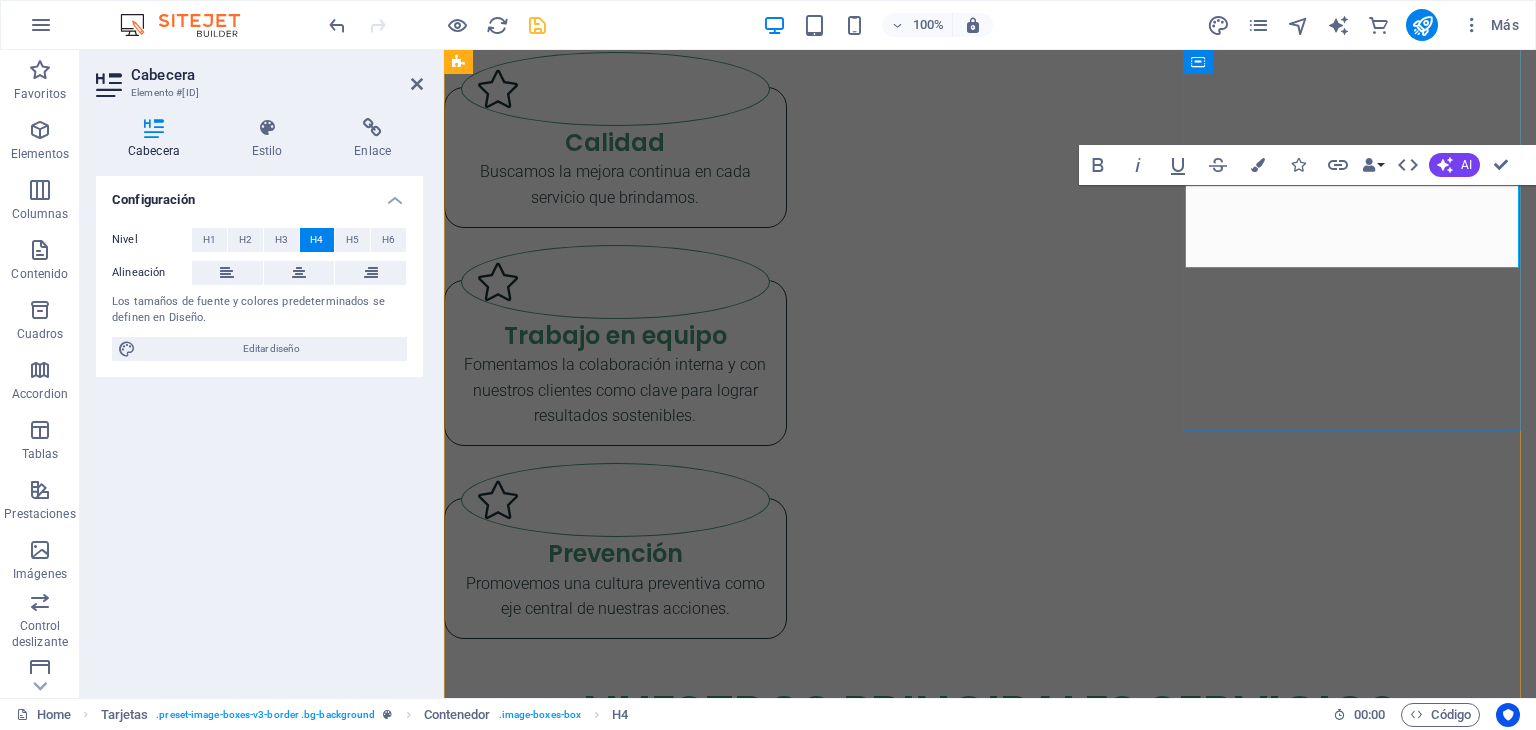 click on "Monitoreos  de Agentes Ocupacionales" at bounding box center [615, 4464] 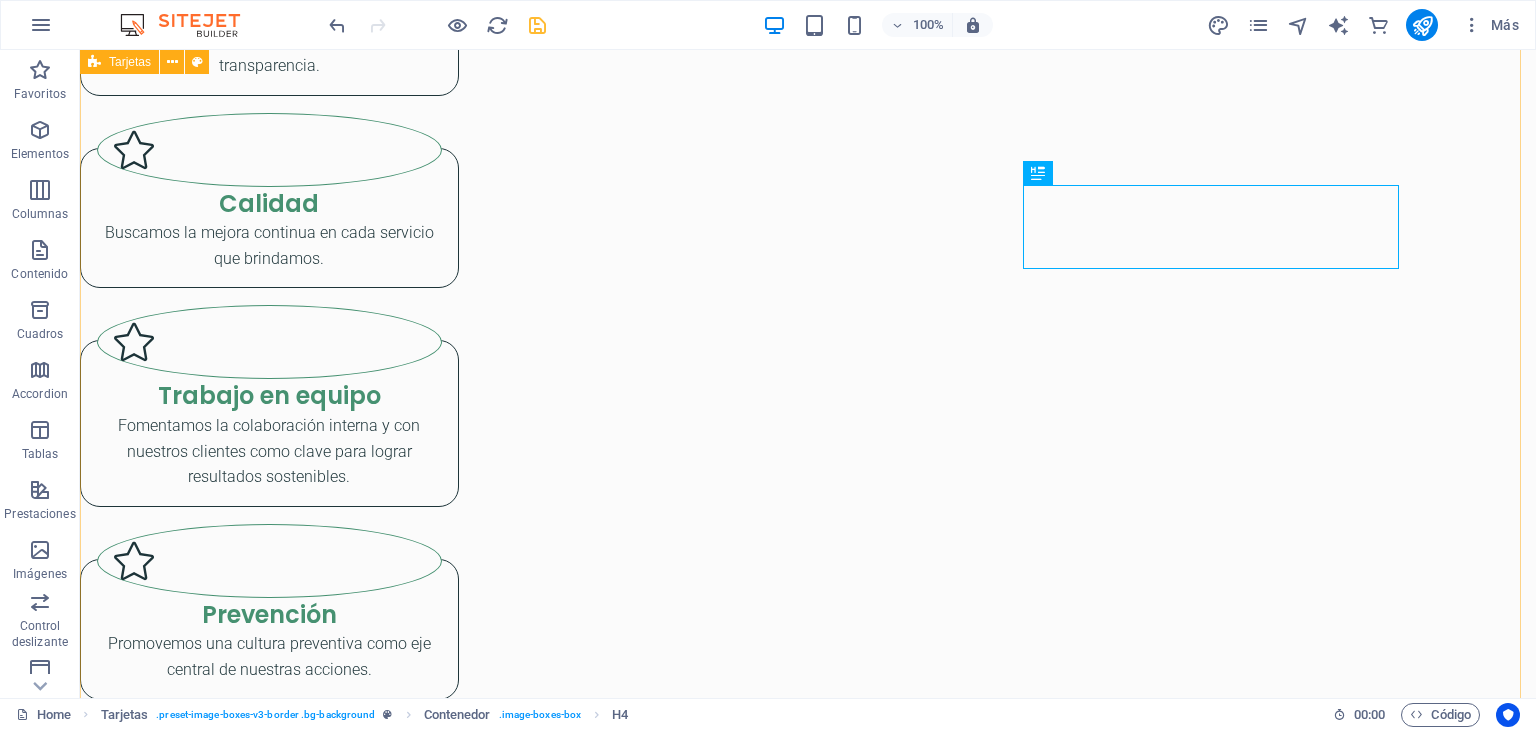 scroll, scrollTop: 3148, scrollLeft: 0, axis: vertical 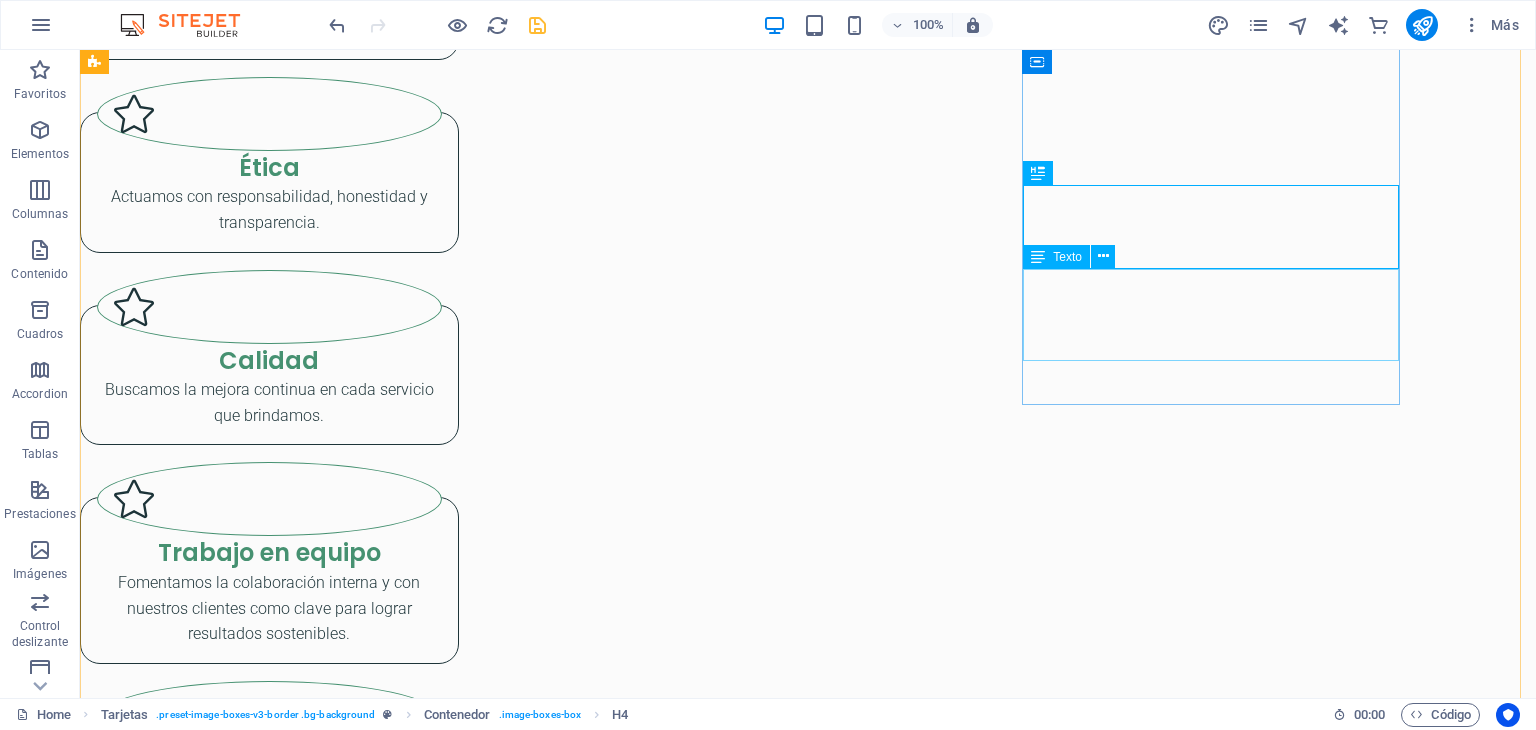 click on "Lorem ipsum dolor sit amet, consectetuer adipiscing elit. Aenean commodo ligula eget dolor. Lorem ipsum dolor sit amet." at bounding box center (269, 4789) 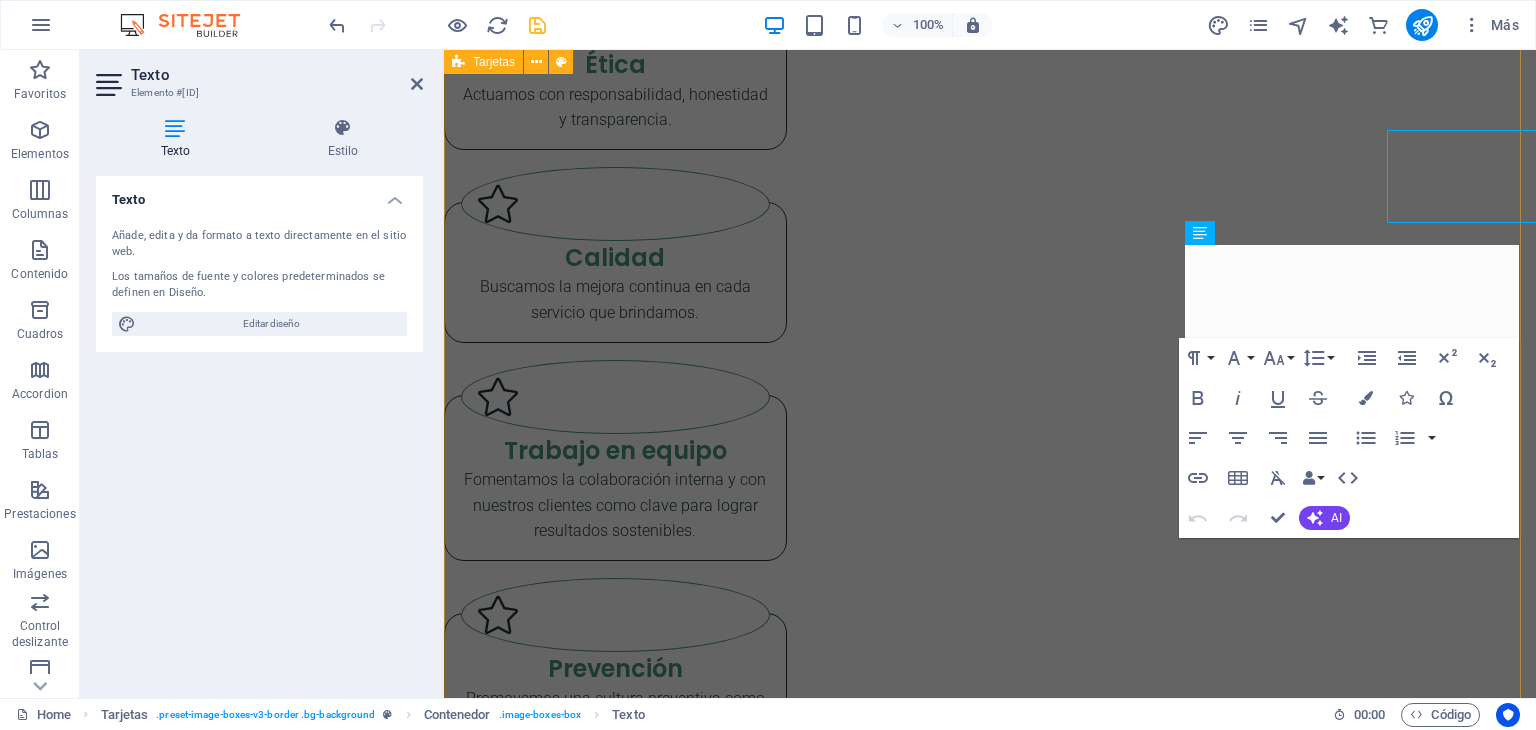 scroll, scrollTop: 3286, scrollLeft: 0, axis: vertical 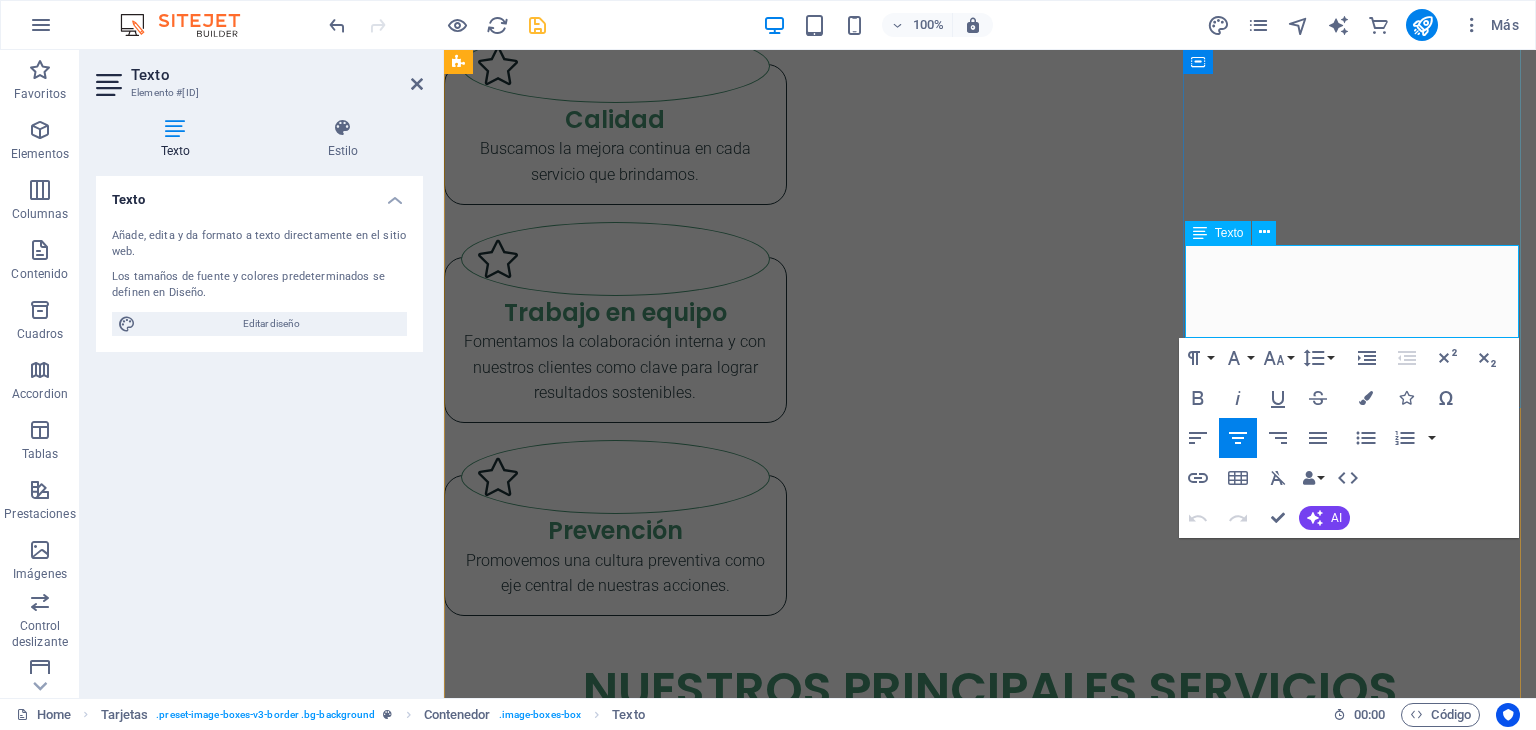 drag, startPoint x: 1492, startPoint y: 315, endPoint x: 1205, endPoint y: 254, distance: 293.41098 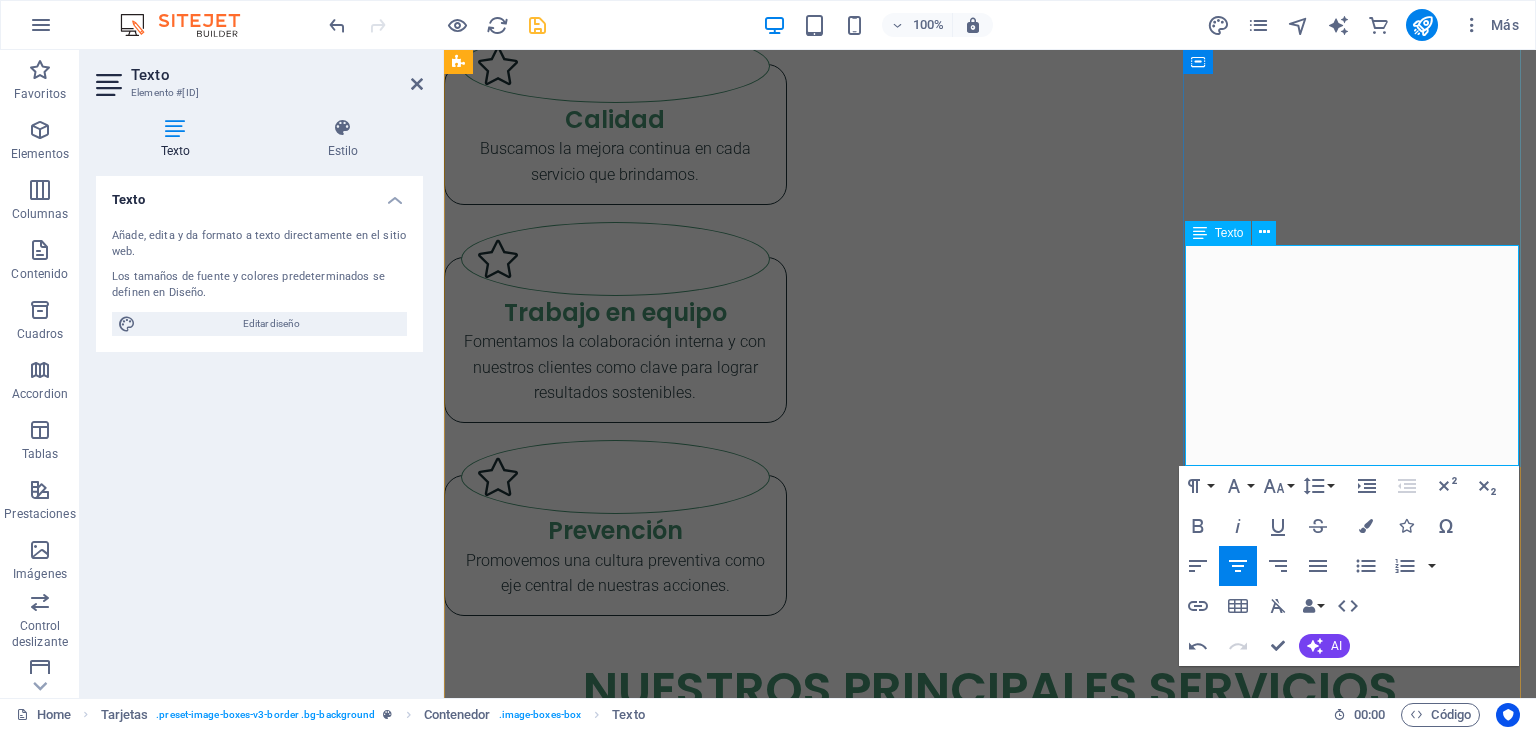 drag, startPoint x: 1200, startPoint y: 260, endPoint x: 1502, endPoint y: 459, distance: 361.66974 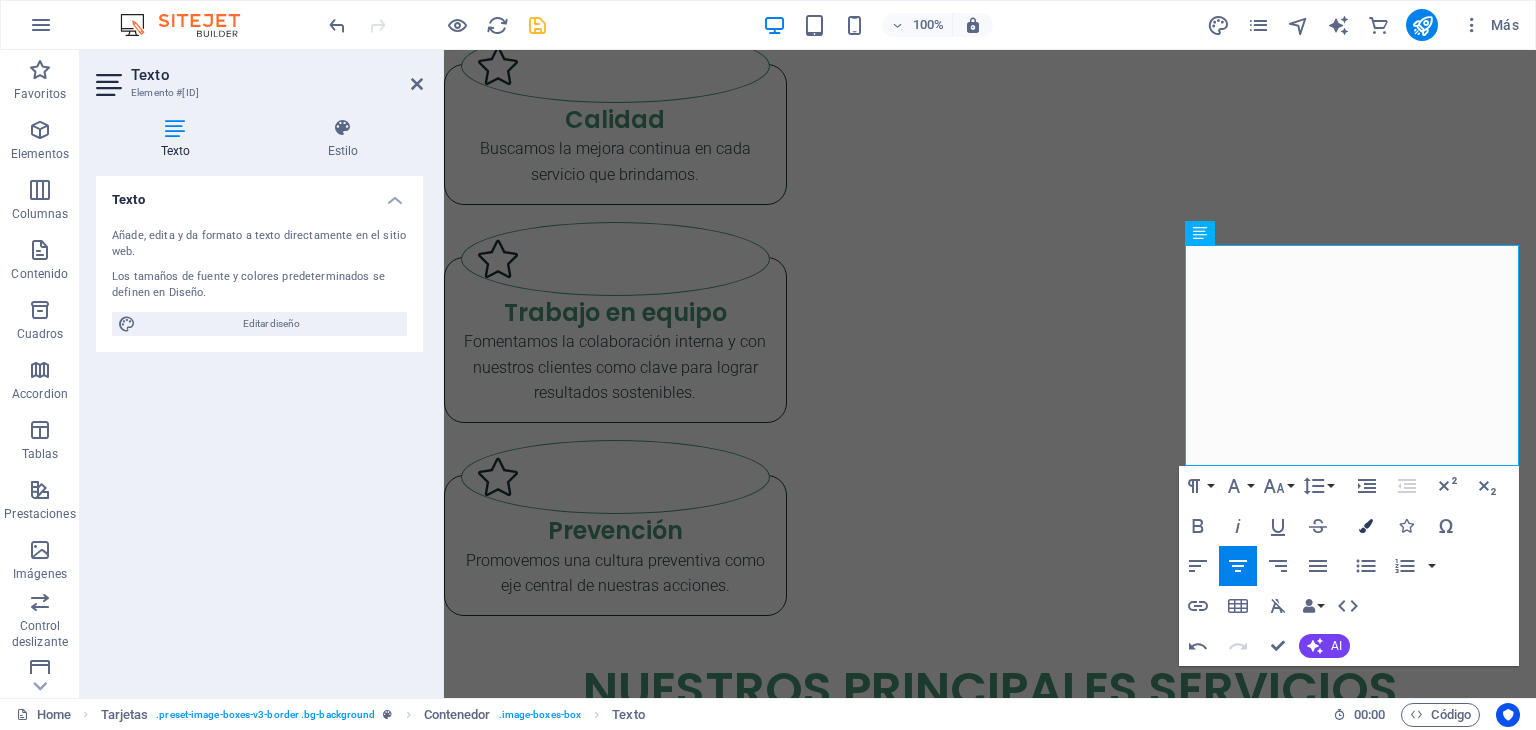 click on "Colors" at bounding box center [1366, 526] 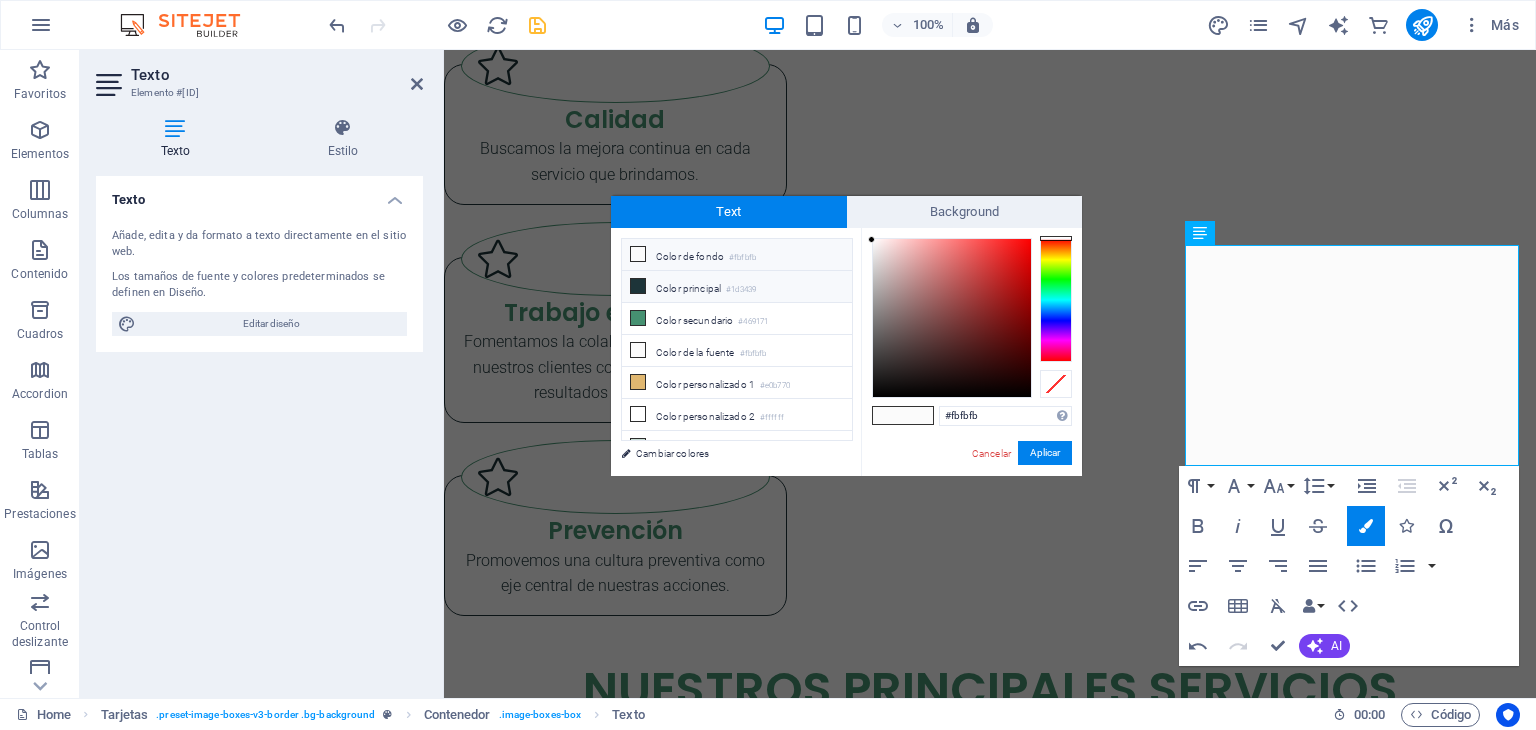 click on "Color principal
#1d3439" at bounding box center [737, 287] 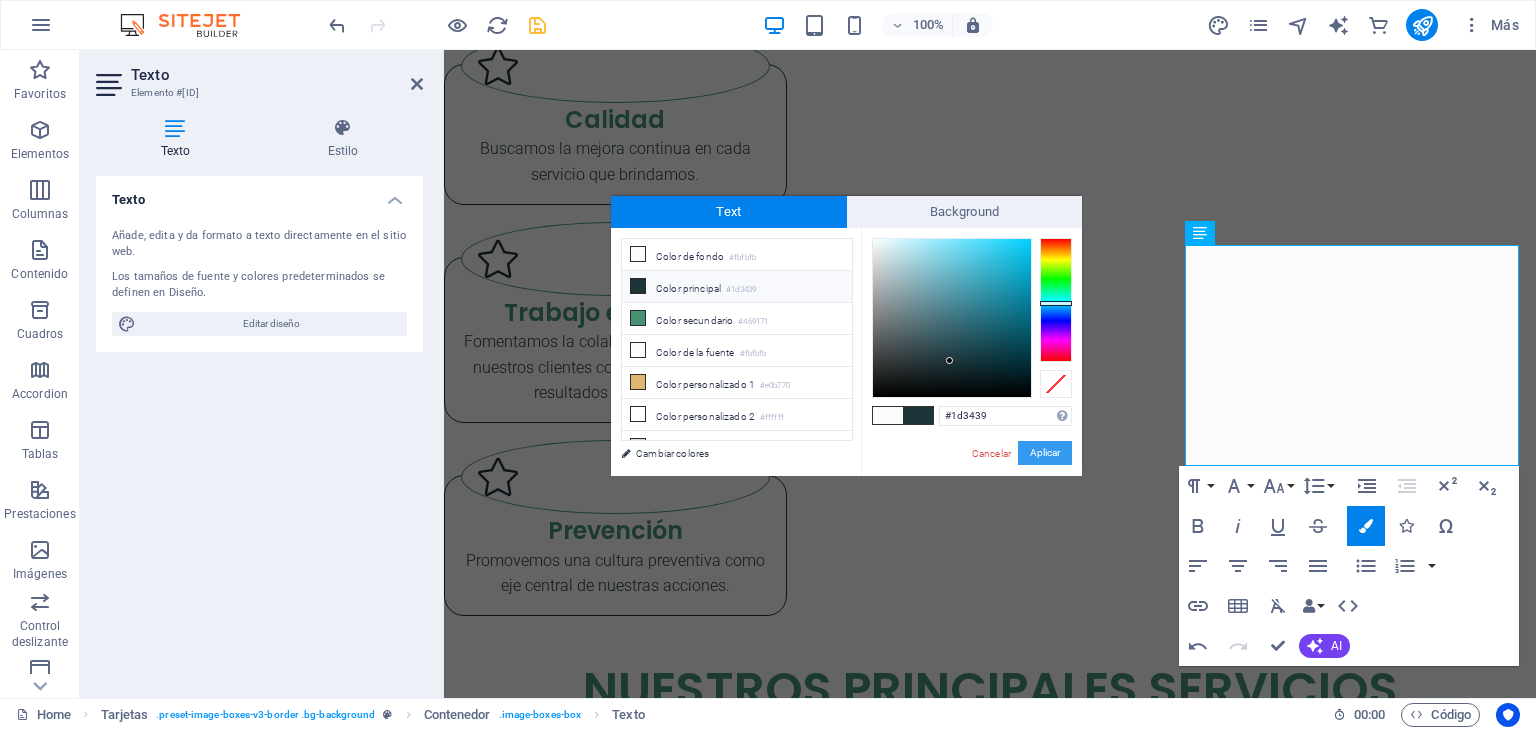 click on "Aplicar" at bounding box center (1045, 453) 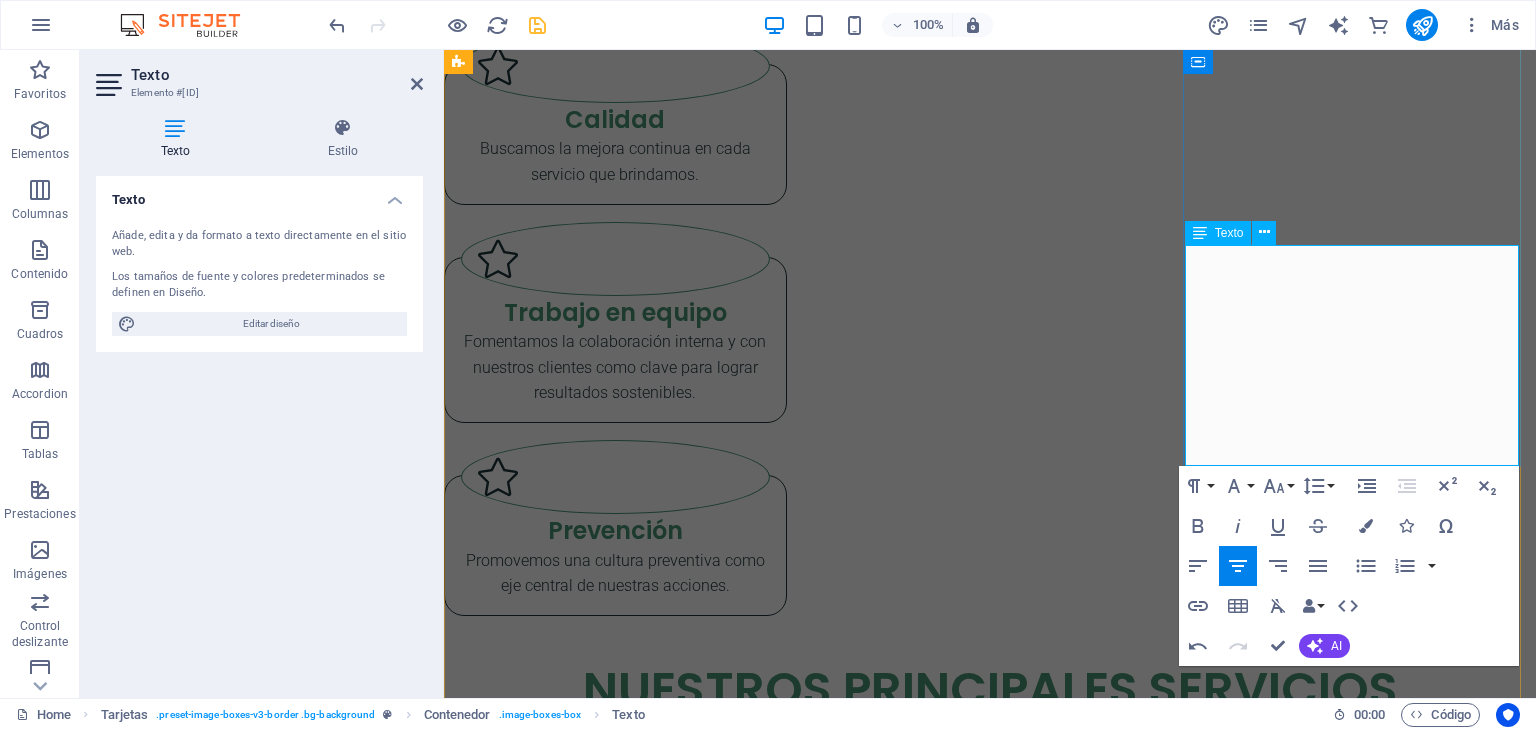 click on "dentificación, evaluación y medición de agentes físicos (ruido, iluminación, temperatura, vibraciones), químicos (vapores, polvos, gases), biológicos, psicosociales y disergonómicos presentes en el ambiente laboral, mediante instrumentos calibrados y personal especializado." at bounding box center [615, 4578] 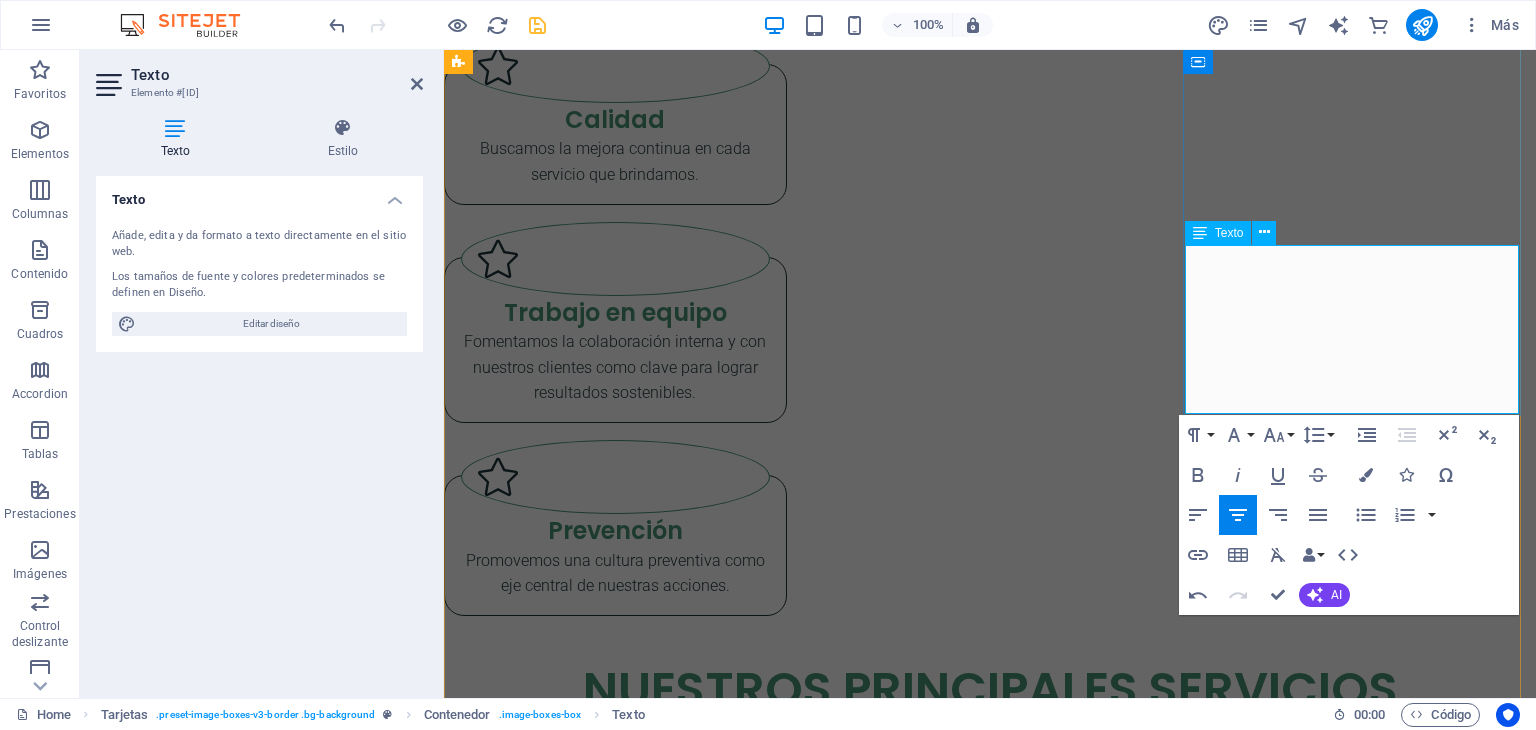 drag, startPoint x: 1380, startPoint y: 285, endPoint x: 1279, endPoint y: 310, distance: 104.048065 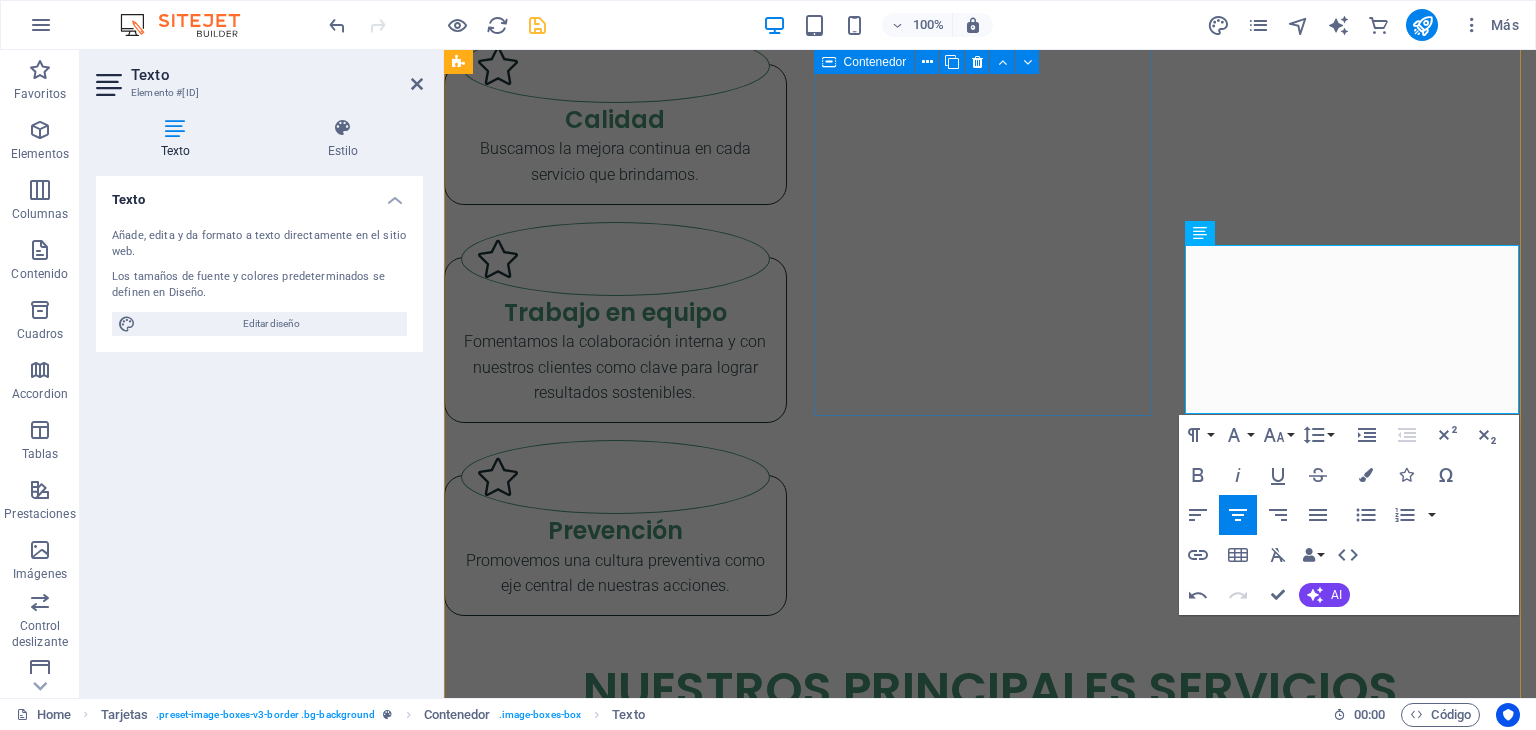 click on "Declaración SIGERSOL LDeclaración en plataforma SIGERSOL de residuos sólidos no municipales." at bounding box center (615, 4021) 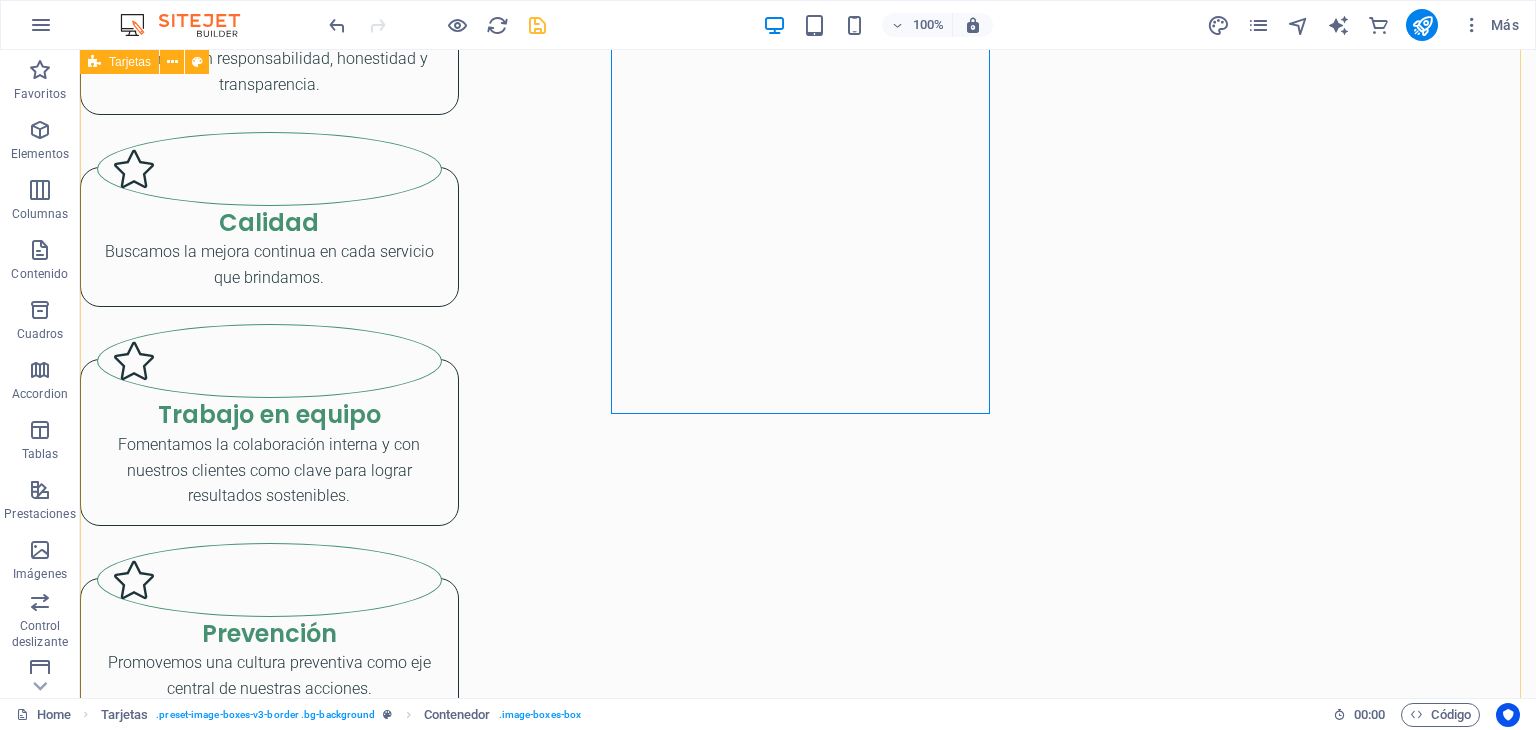 scroll, scrollTop: 3148, scrollLeft: 0, axis: vertical 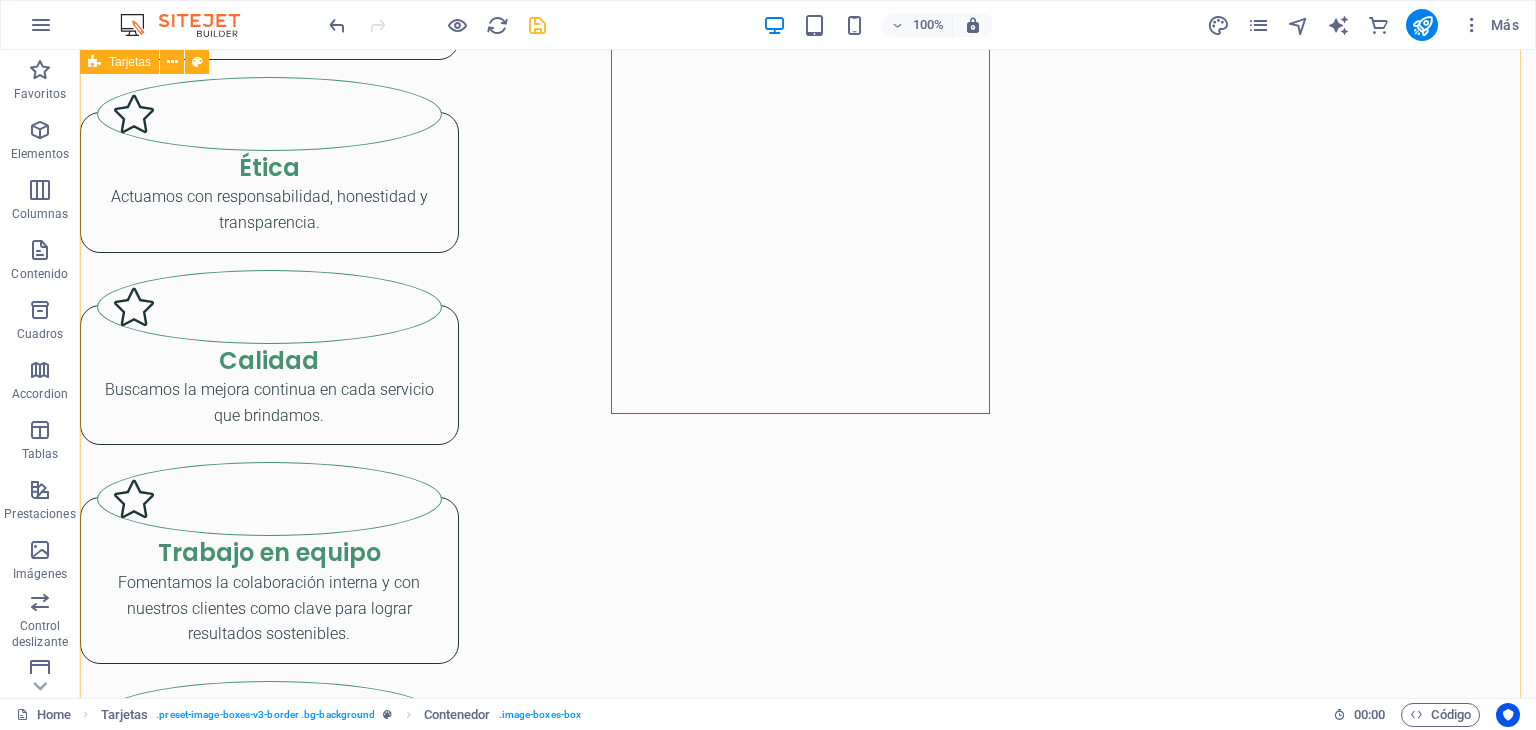 click on "Implementación del Sistema de Gestión de SST Asesoría especializada para la implementación, mejora o adecuación del Sistema de Gestión de Seguridad y Salud en el Trabajo, conforme a la normativa legal vigente (Ley N.º 29783 y su reglamento).  Comité y/o Supervisor de Seguridad y Salud en el Trabajo Asesoramiento para la implementación y desarrollo de las reuniones del comité de SST Reglamento Interno de Seguridad y Salud en el Trabajo Implementación del Reglamento Interno de SST, conforme a lo establecido en la Ley N.º 29783 y su reglamento. Política de SST, Mapa de Riesgos, Matriz IPERC Implementación de una política alineada a los principios preventivos de la organización, en cumplimiento con la Ley N° 29783 y su reglamento. Plan y Programa Anual de Seguridad y Salud en el Trabajo Implementación del Plan y Programa Anual de SST, conforme a lo dispuesto por la Ley Nº 29783 y su reglamento. Asesoramiento en Certificación ITSE Respuesta a Entidades Fiscalizadoras Declaración SIGERSOL" at bounding box center [808, 3327] 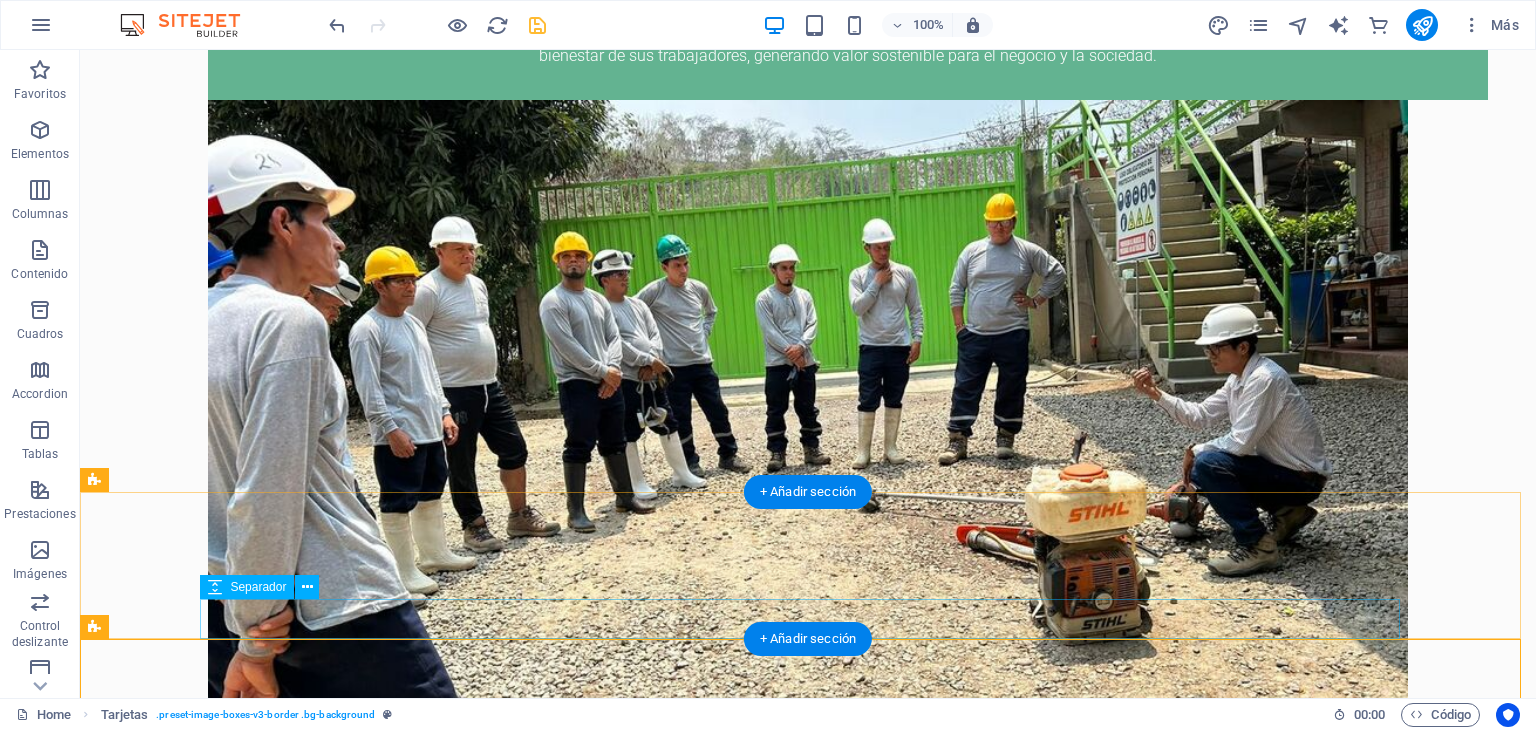 scroll, scrollTop: 1542, scrollLeft: 0, axis: vertical 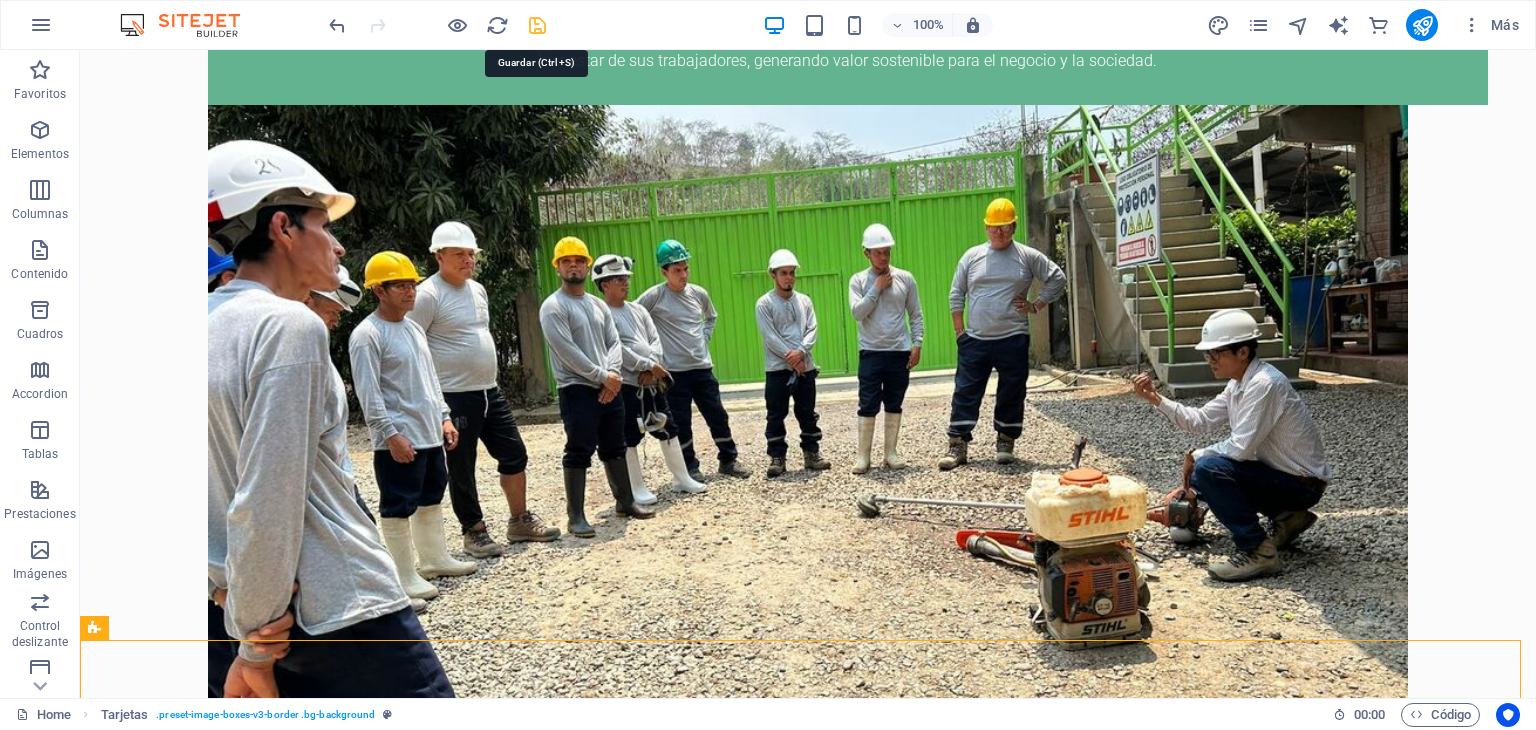 click at bounding box center [537, 25] 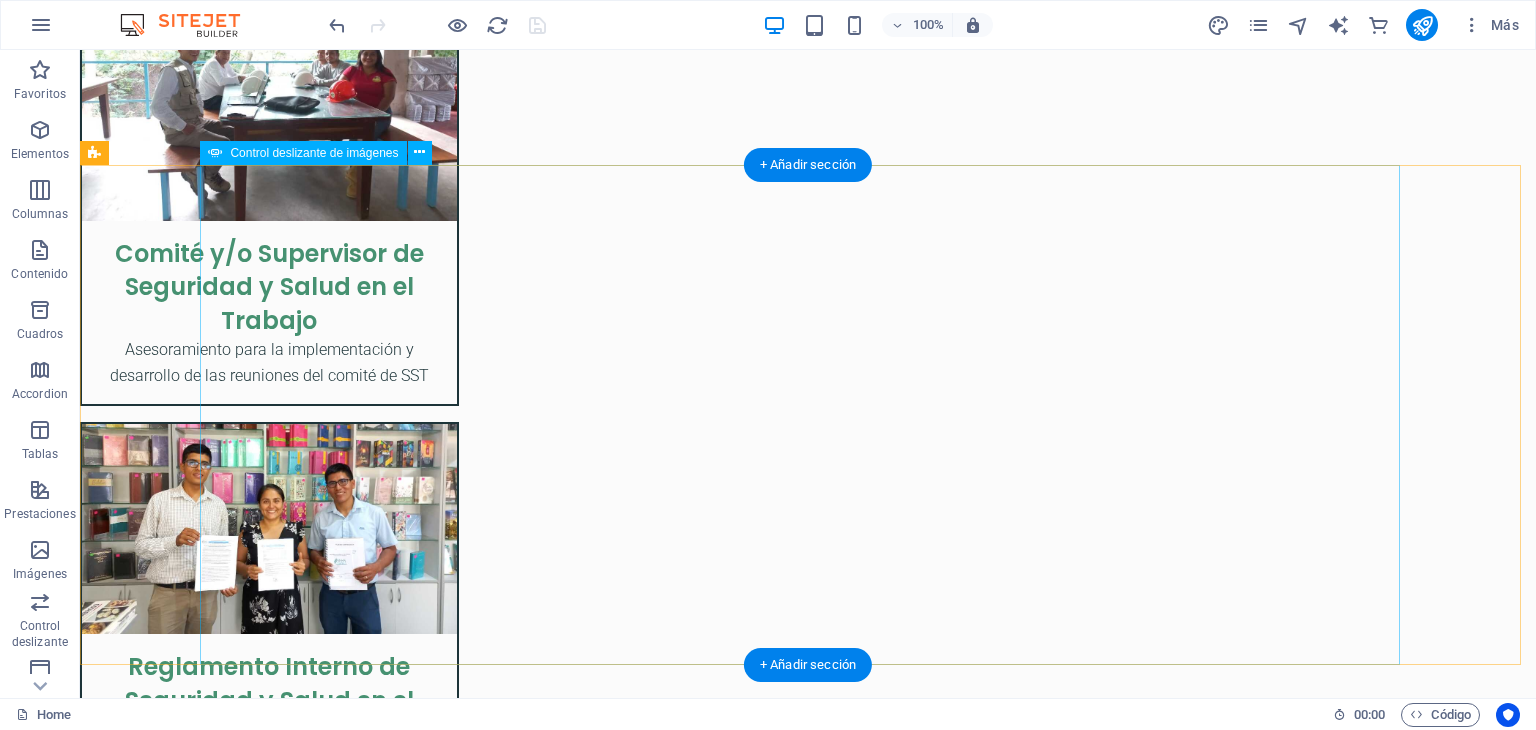 scroll, scrollTop: 4556, scrollLeft: 0, axis: vertical 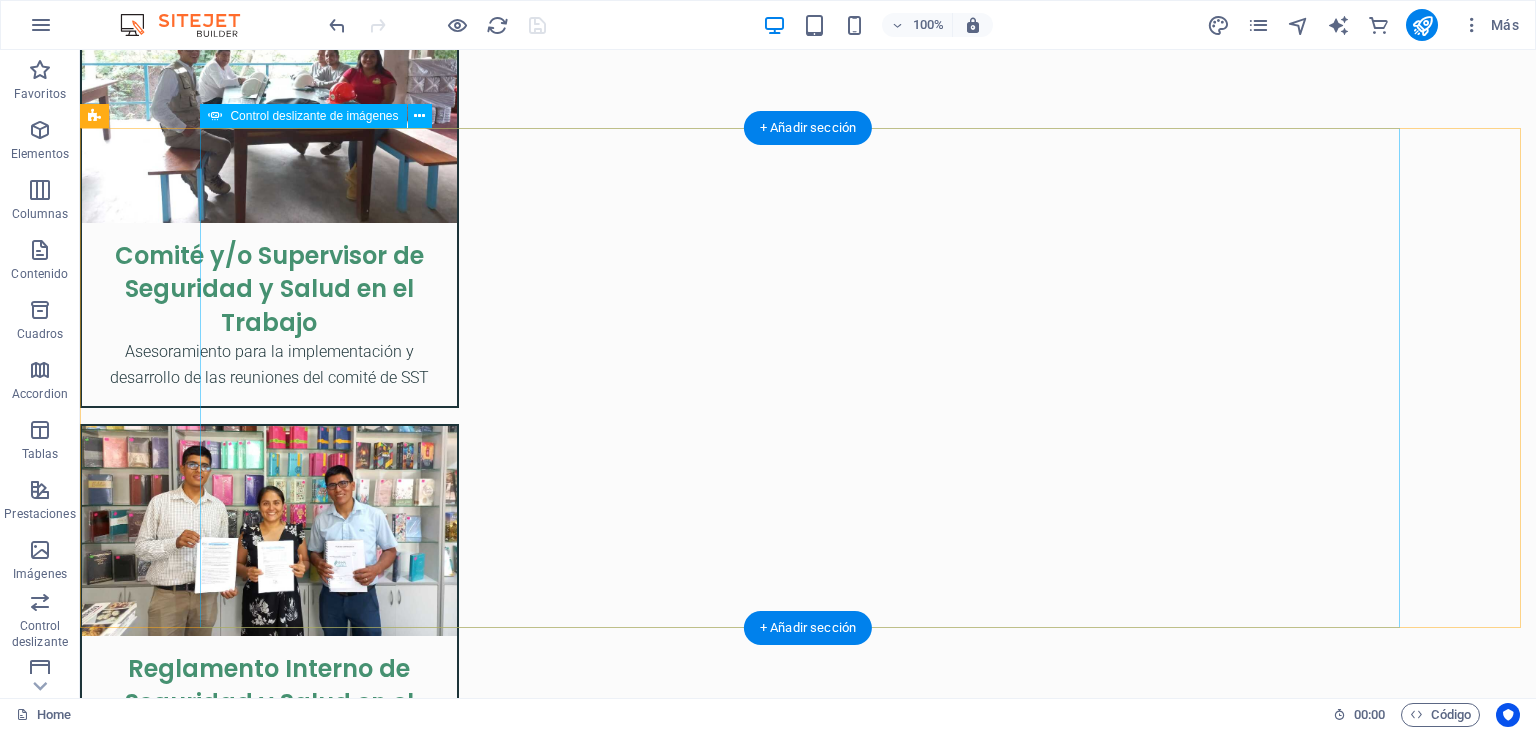 click at bounding box center [-392, 7281] 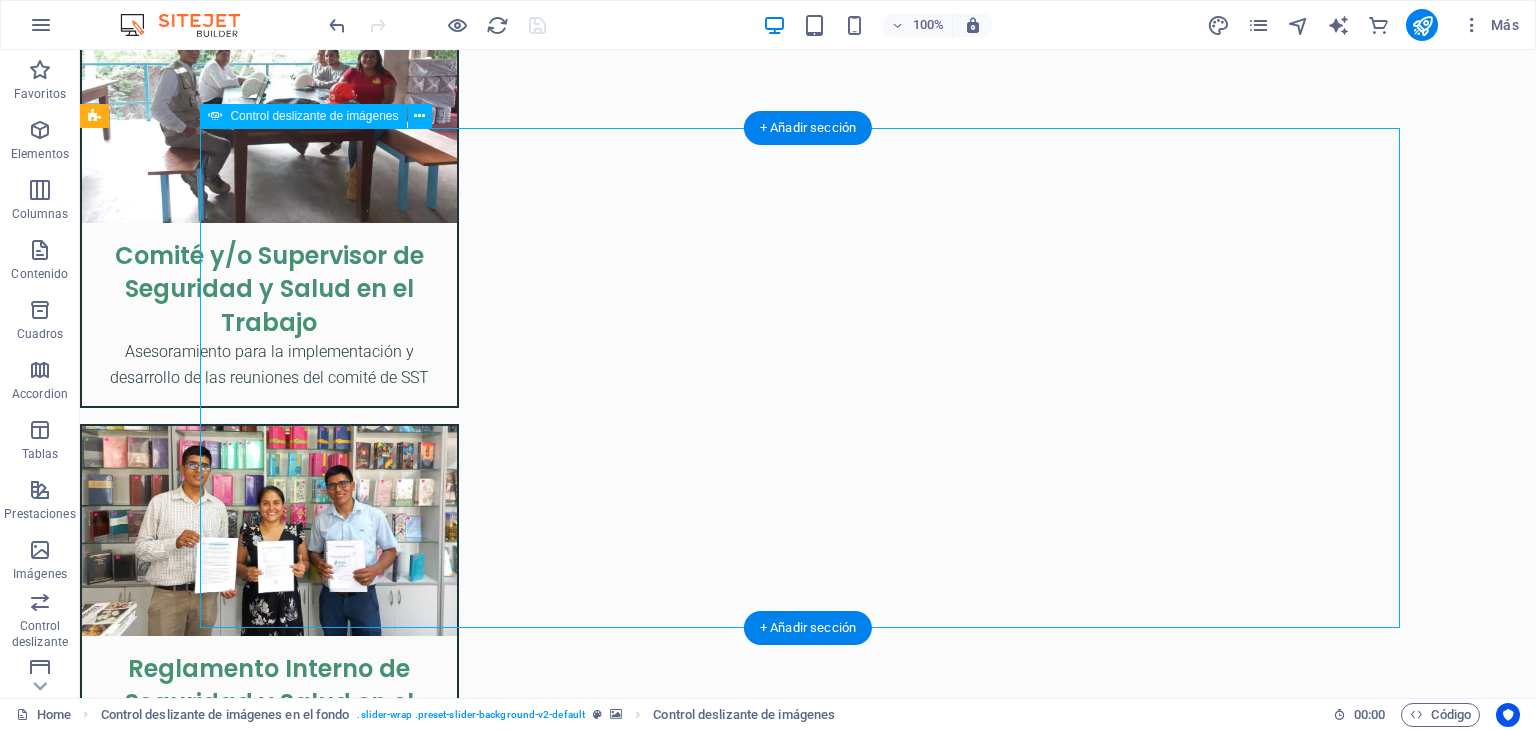 click at bounding box center (-392, 7281) 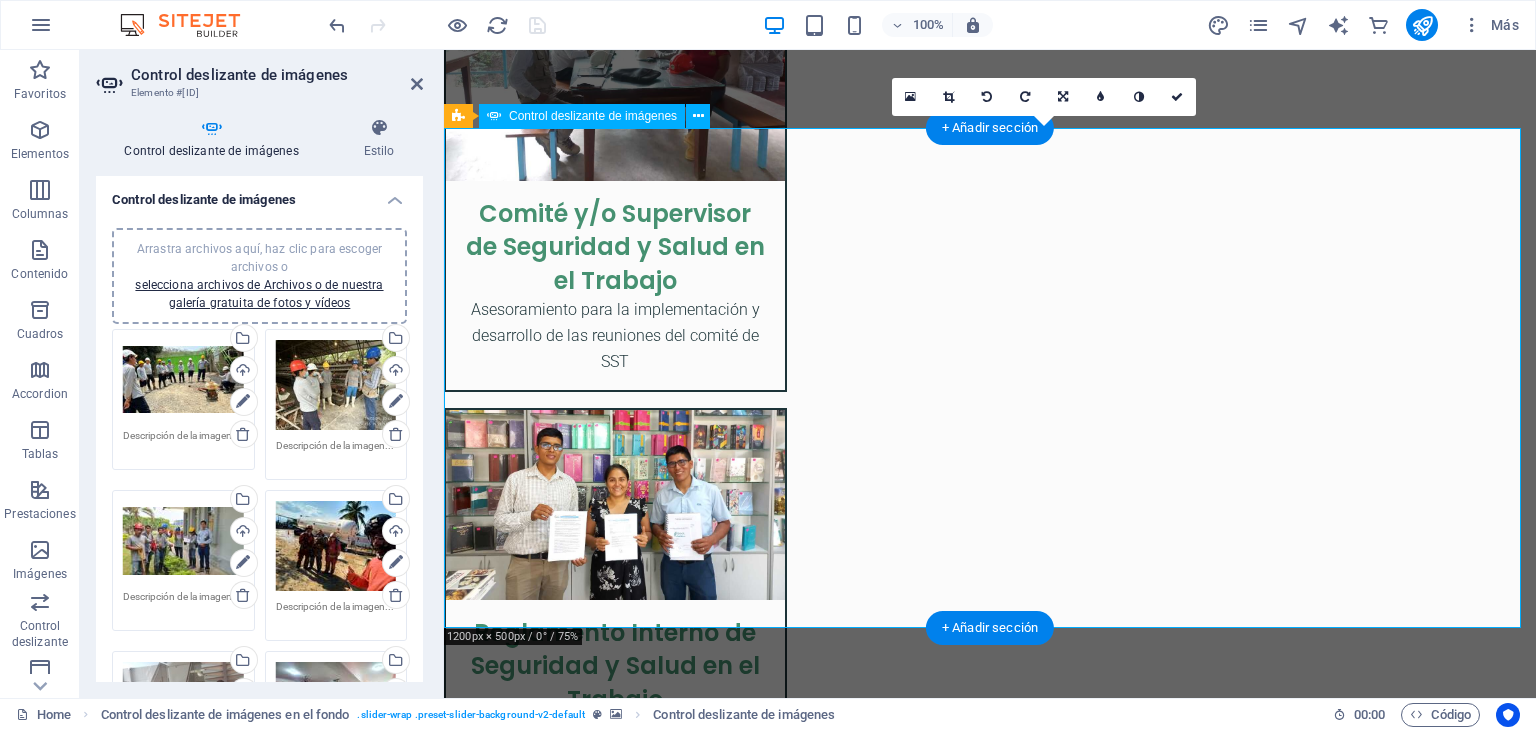 scroll, scrollTop: 4664, scrollLeft: 0, axis: vertical 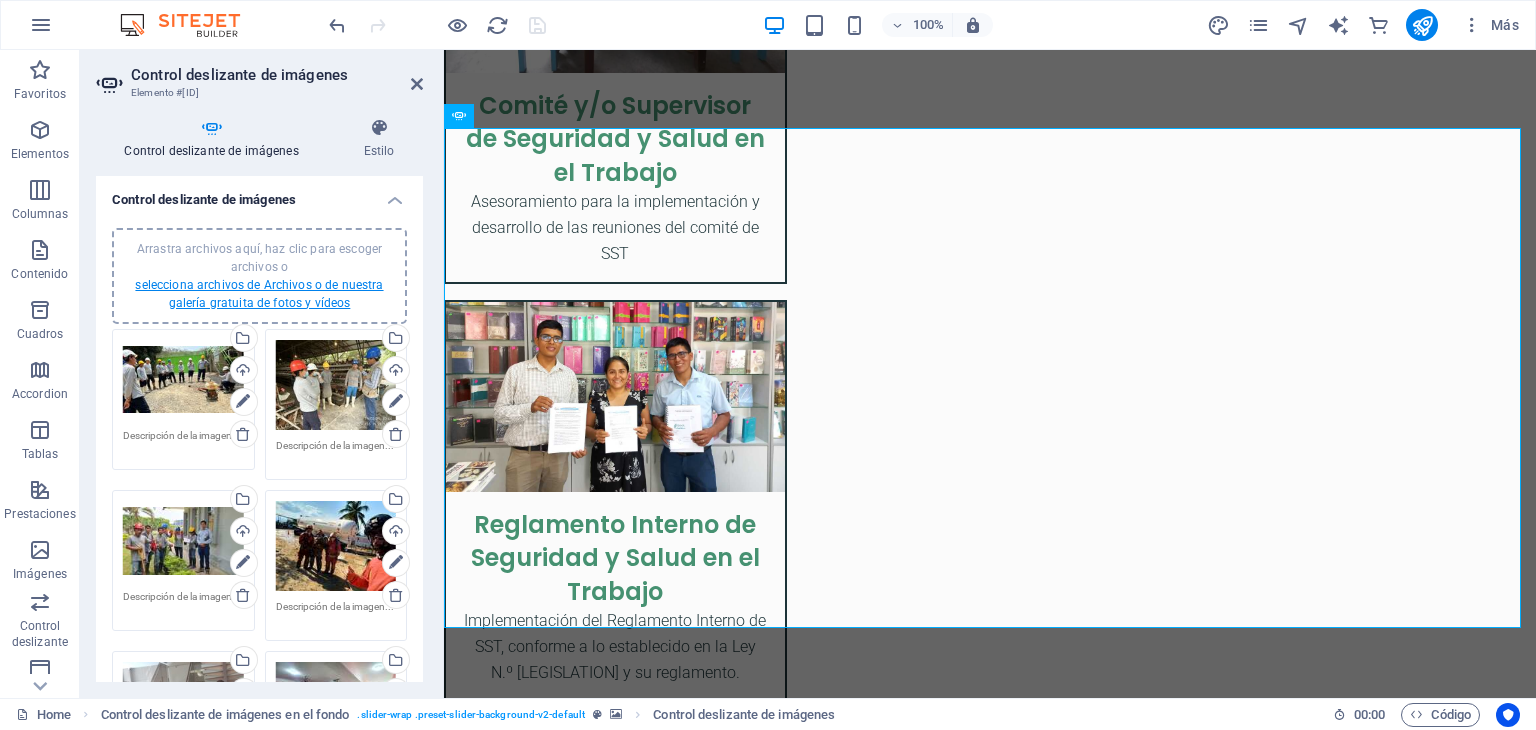 click on "selecciona archivos de Archivos o de nuestra galería gratuita de fotos y vídeos" at bounding box center (259, 294) 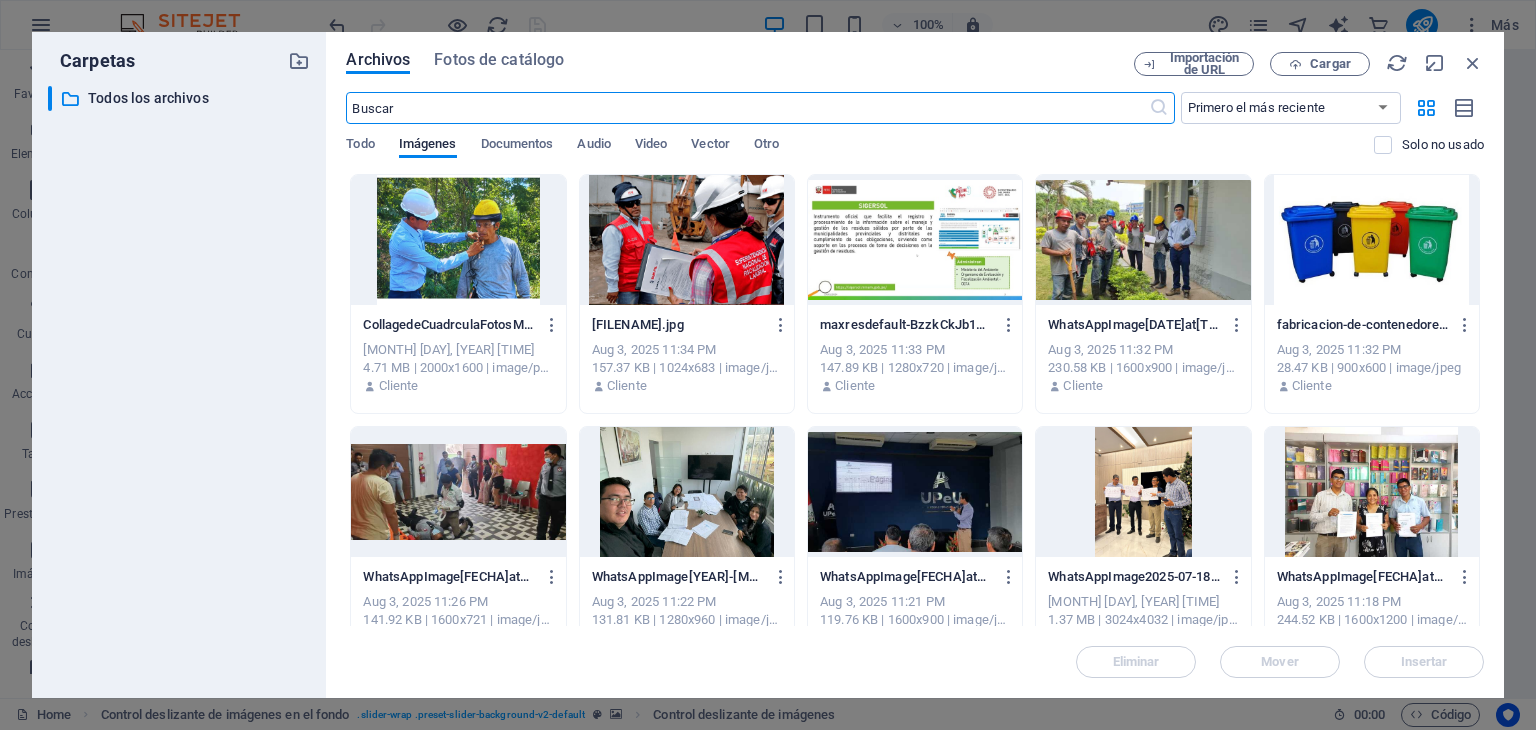 scroll, scrollTop: 5836, scrollLeft: 0, axis: vertical 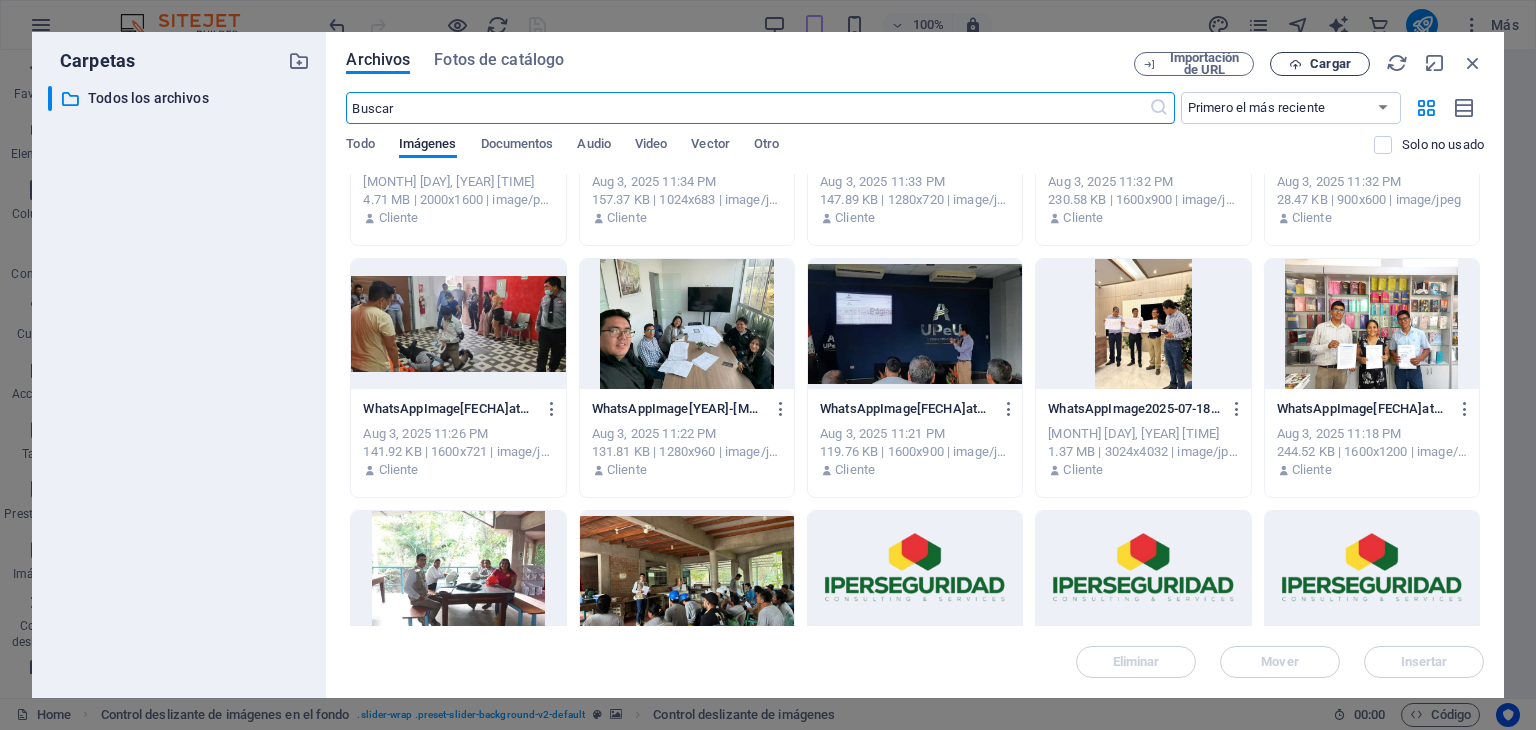 click on "Cargar" at bounding box center (1330, 64) 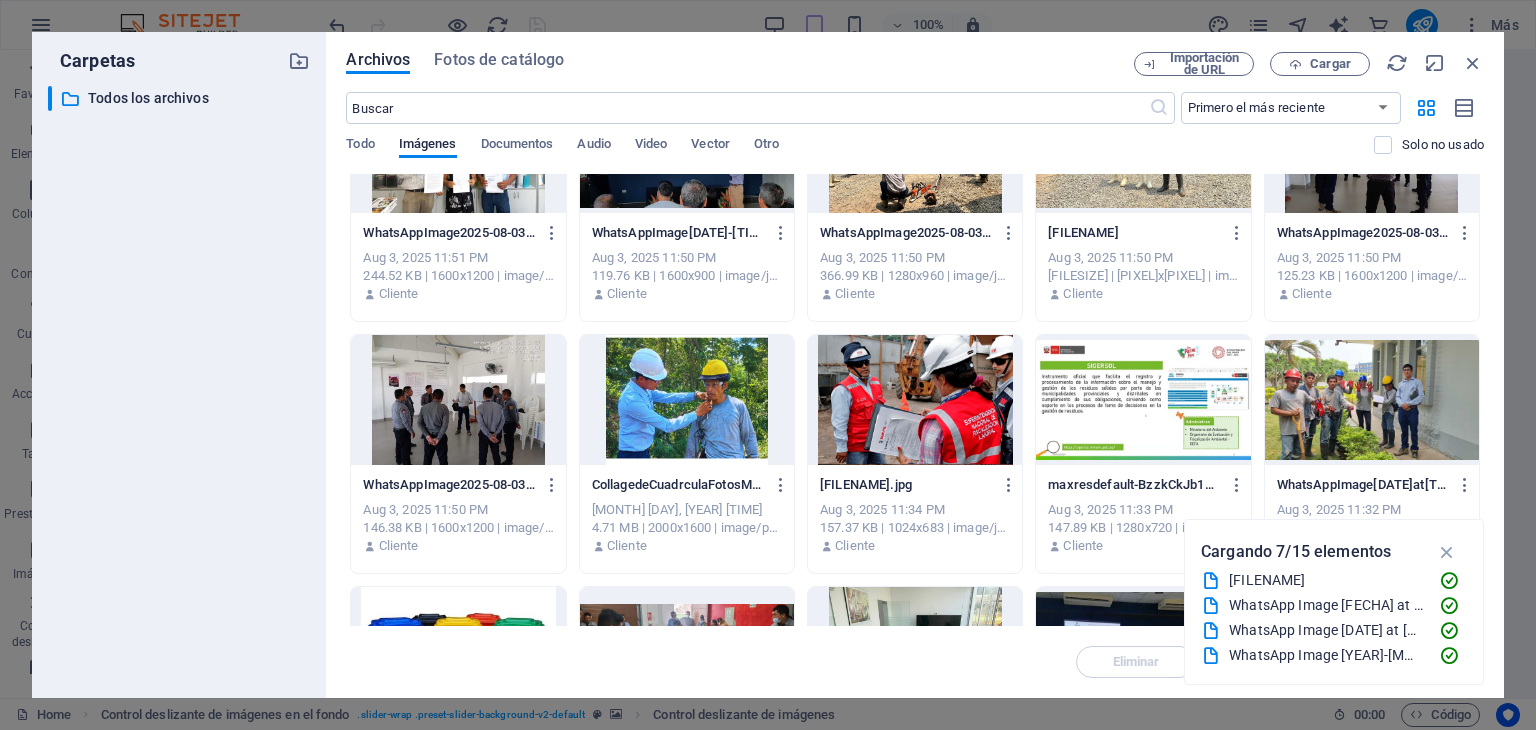 scroll, scrollTop: 0, scrollLeft: 0, axis: both 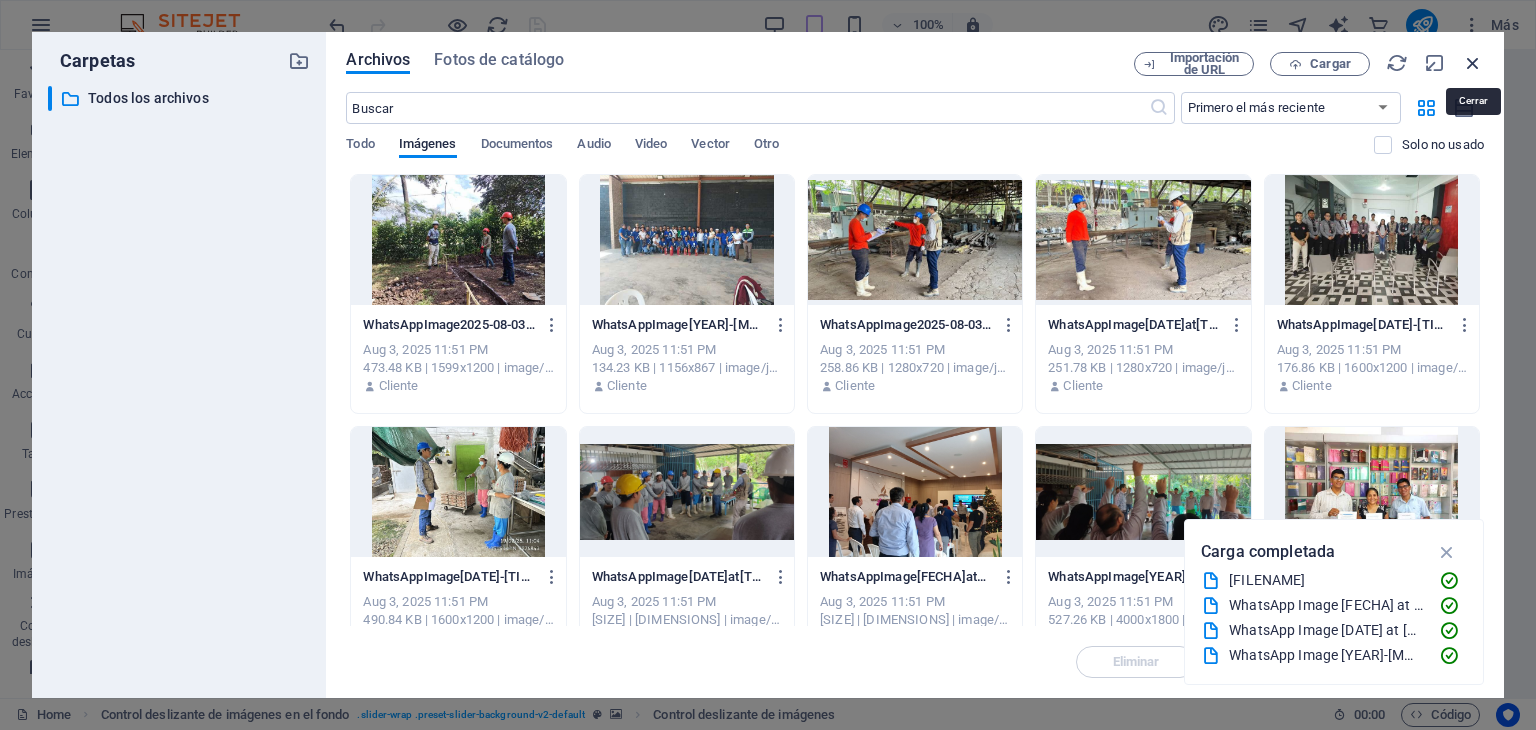 click at bounding box center [1473, 63] 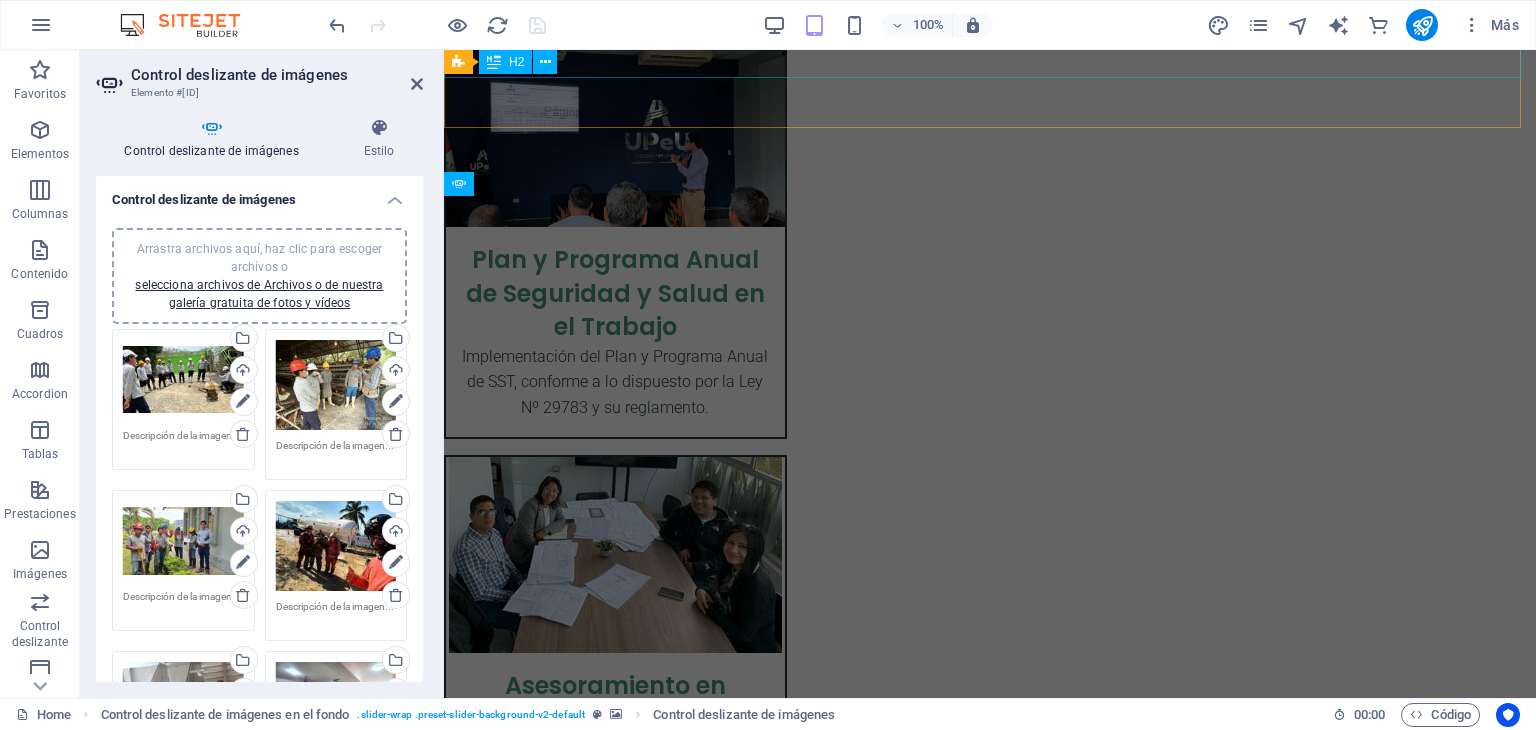 scroll, scrollTop: 4664, scrollLeft: 0, axis: vertical 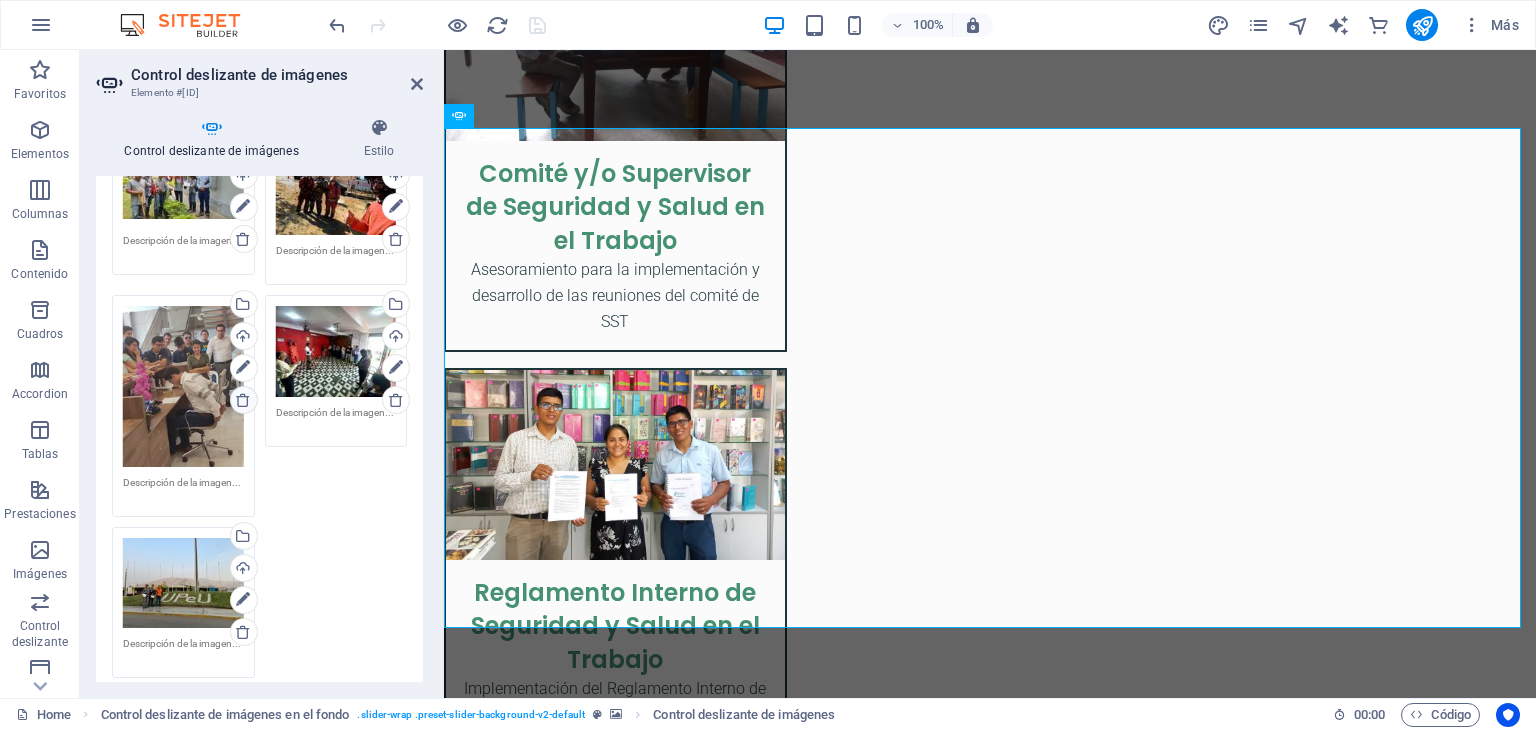 click at bounding box center [243, 400] 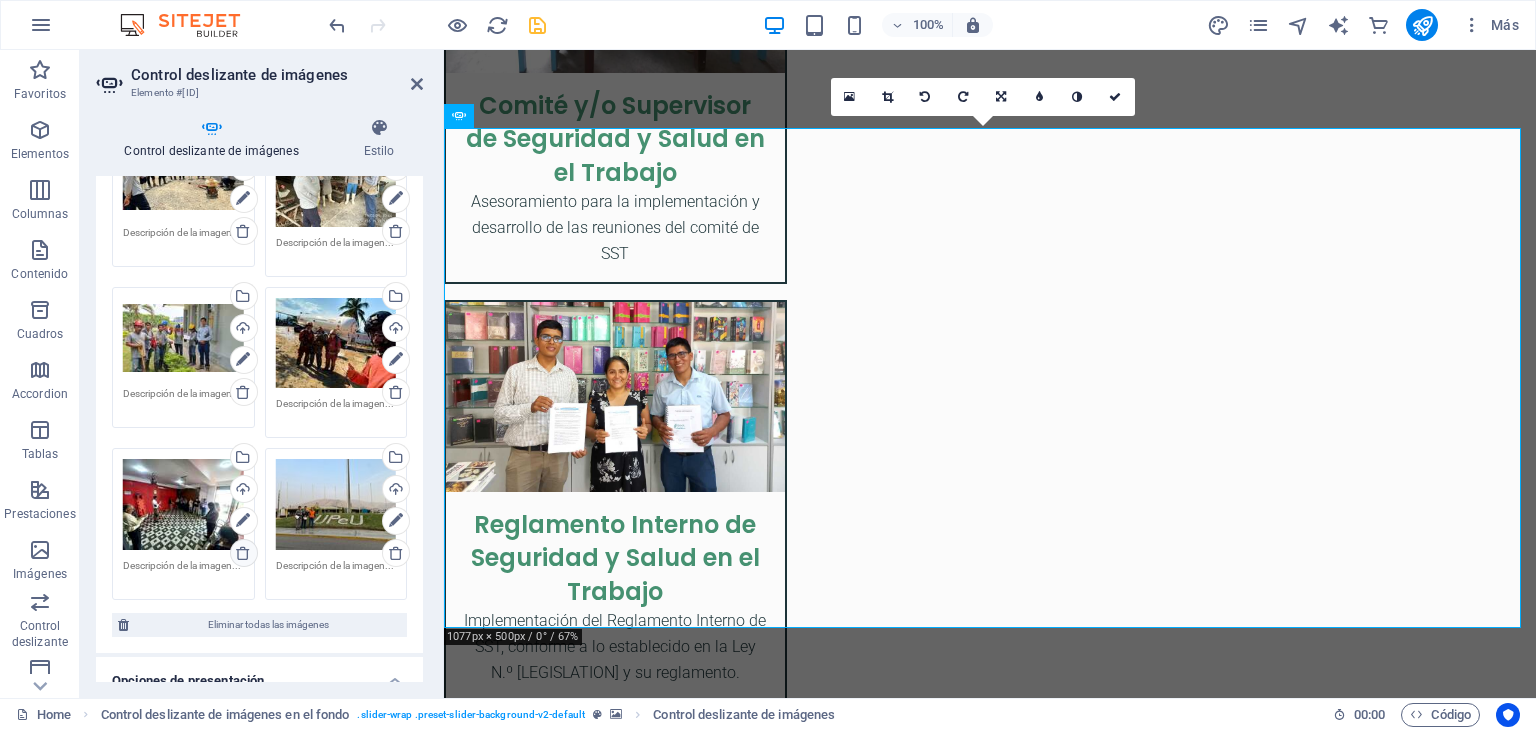 scroll, scrollTop: 204, scrollLeft: 0, axis: vertical 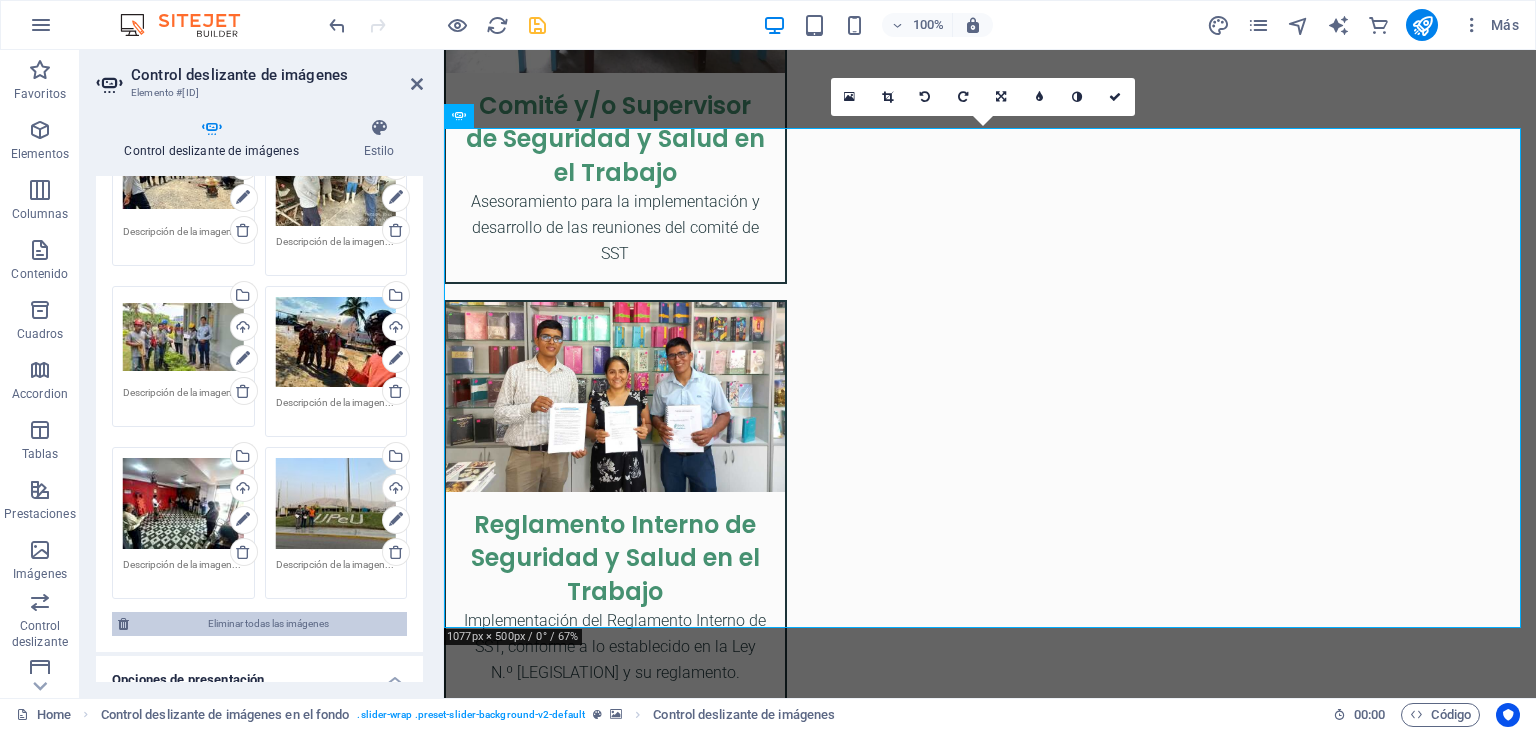 click on "Eliminar todas las imágenes" at bounding box center [268, 624] 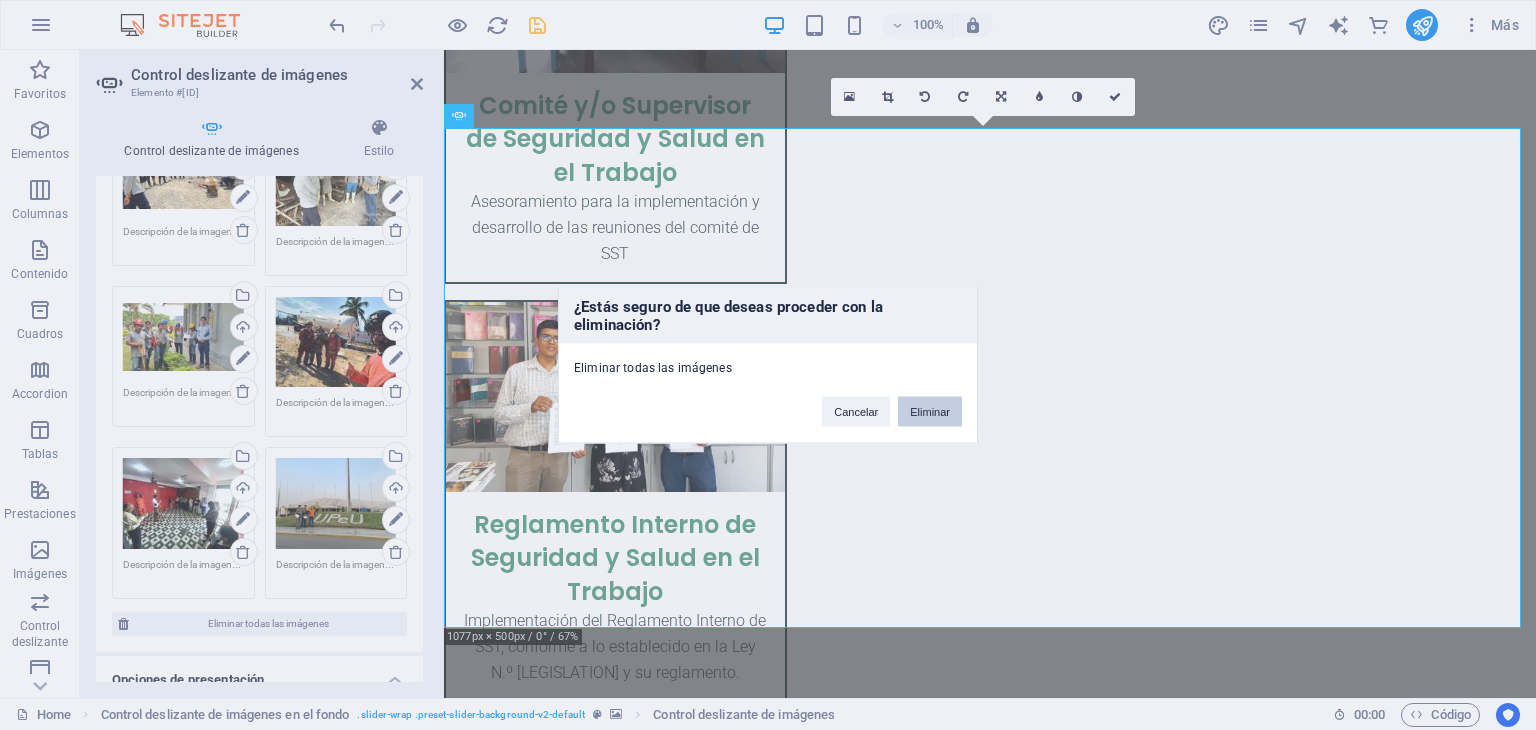 drag, startPoint x: 926, startPoint y: 412, endPoint x: 482, endPoint y: 362, distance: 446.80646 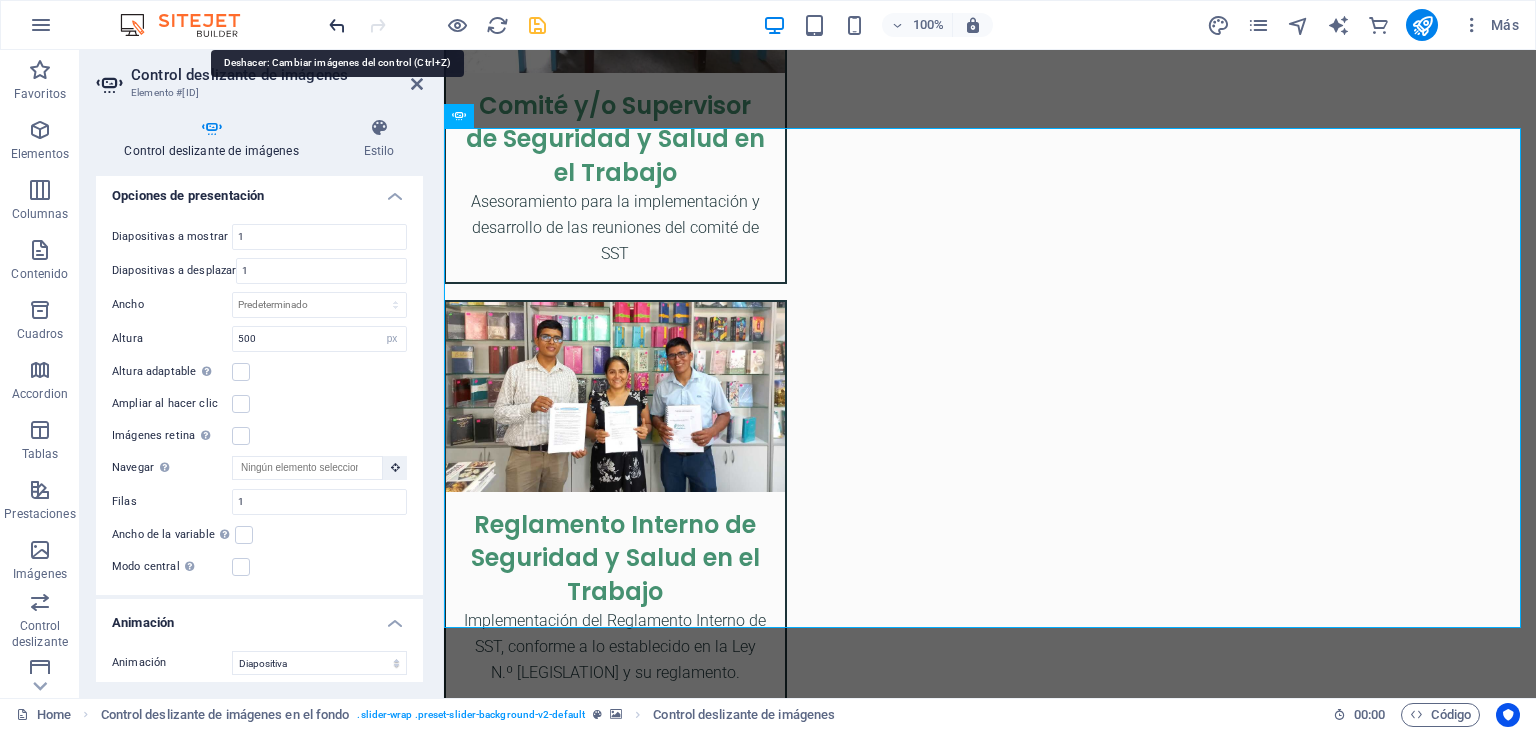click at bounding box center (337, 25) 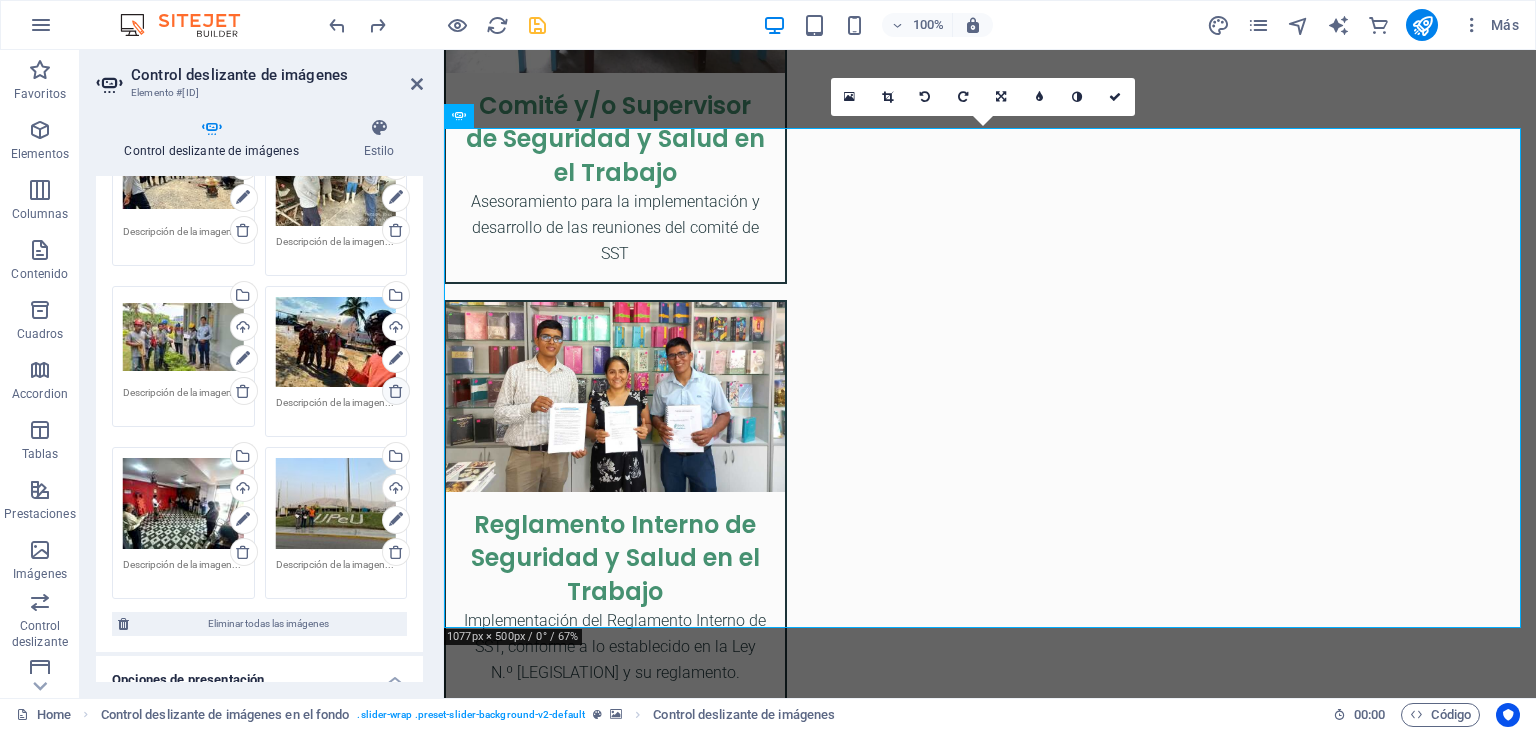 click at bounding box center (396, 391) 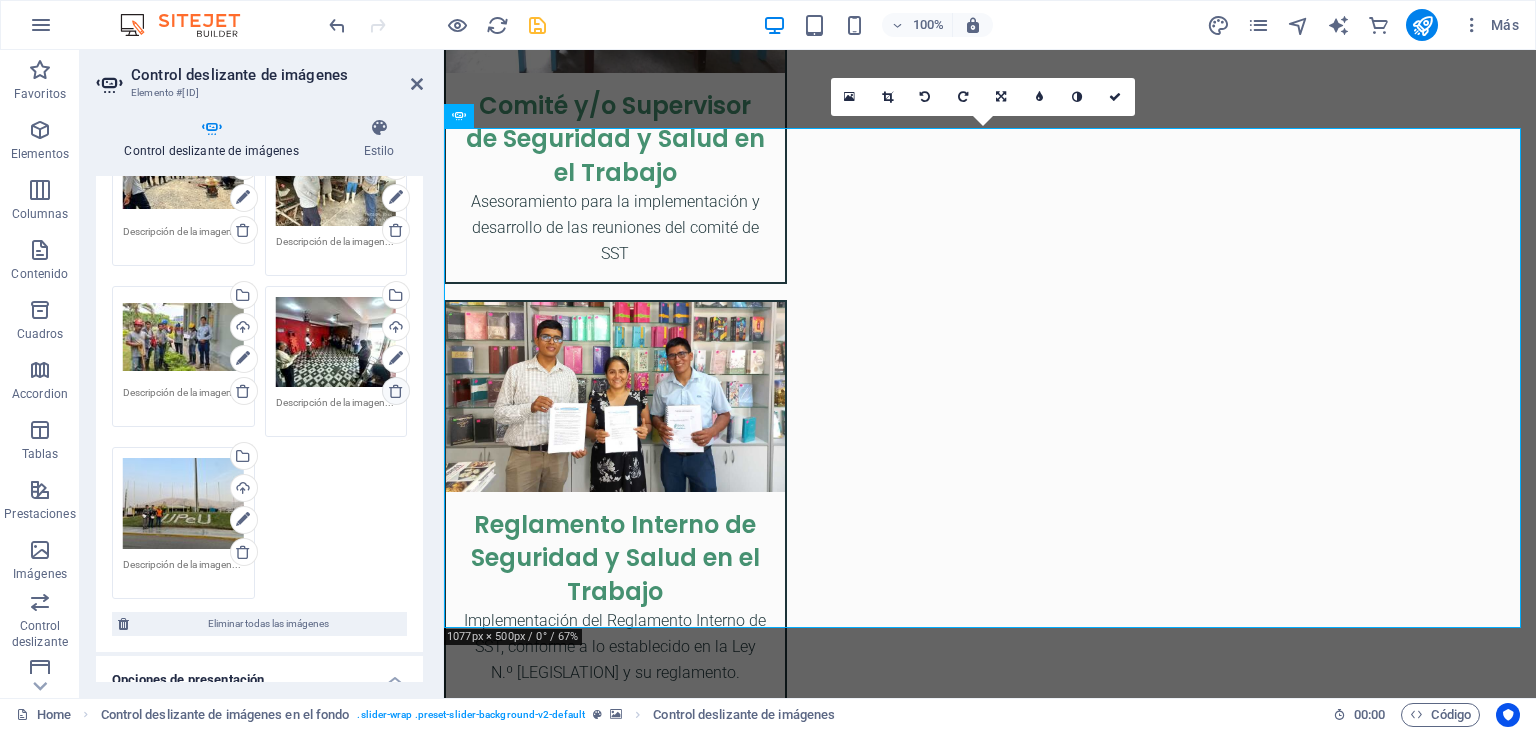 click at bounding box center [396, 391] 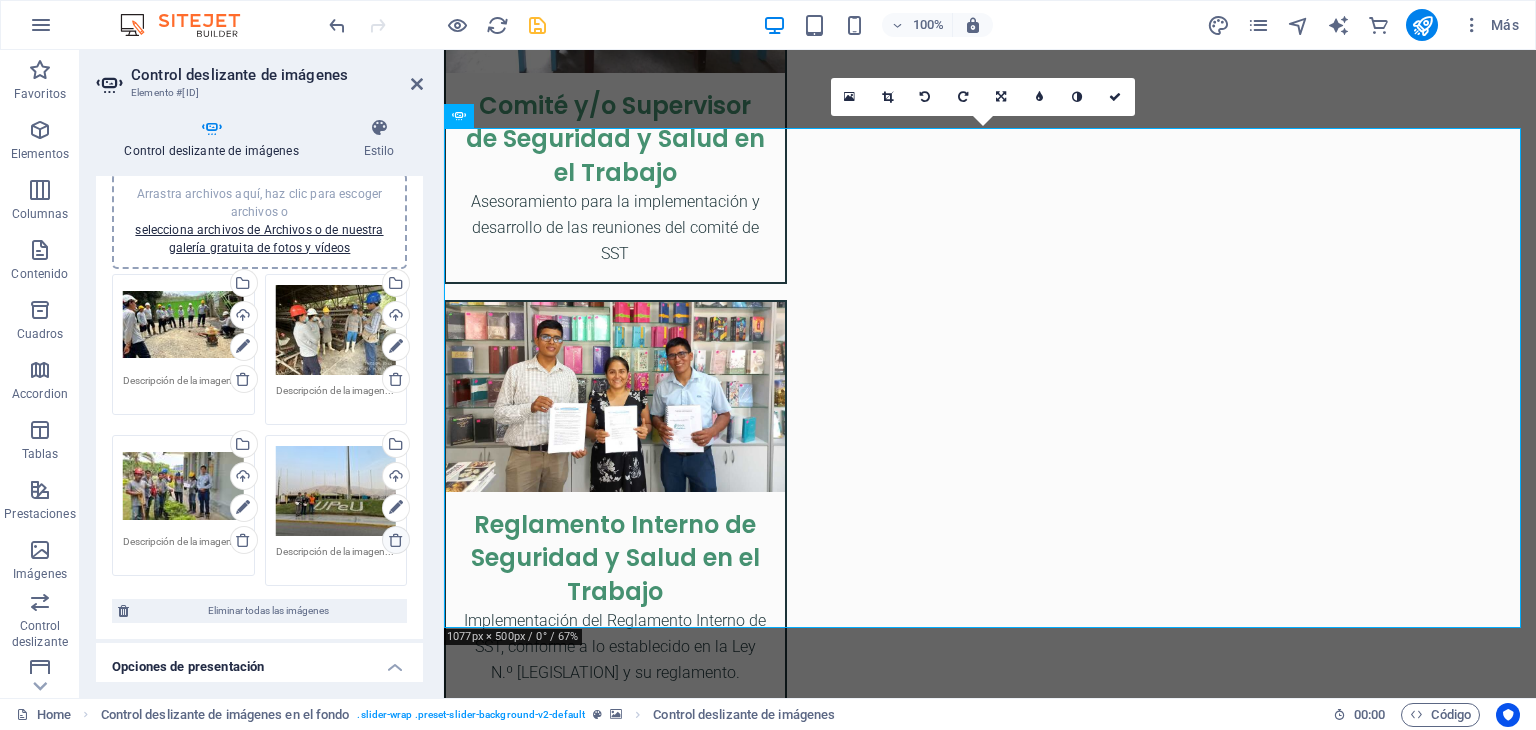 scroll, scrollTop: 54, scrollLeft: 0, axis: vertical 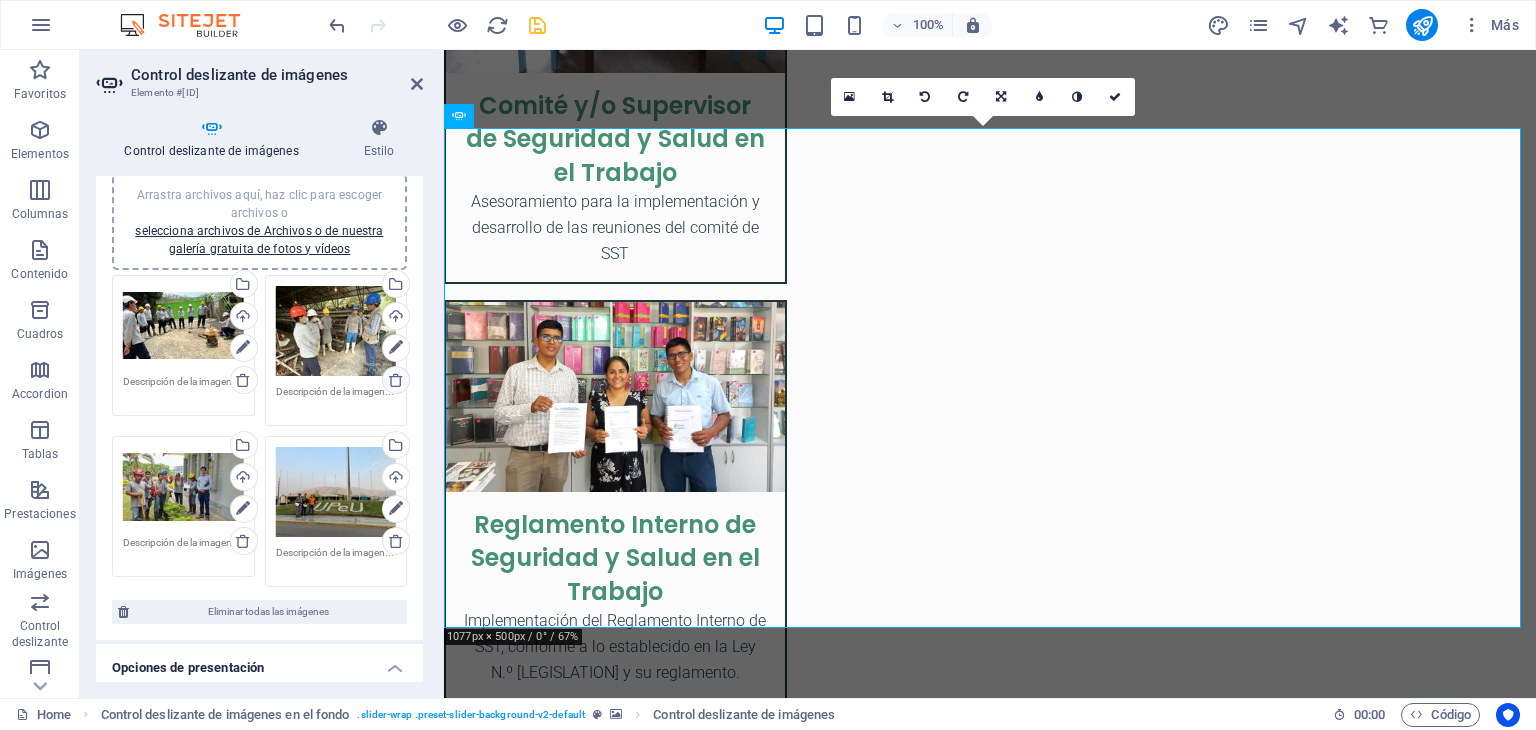 click at bounding box center [396, 380] 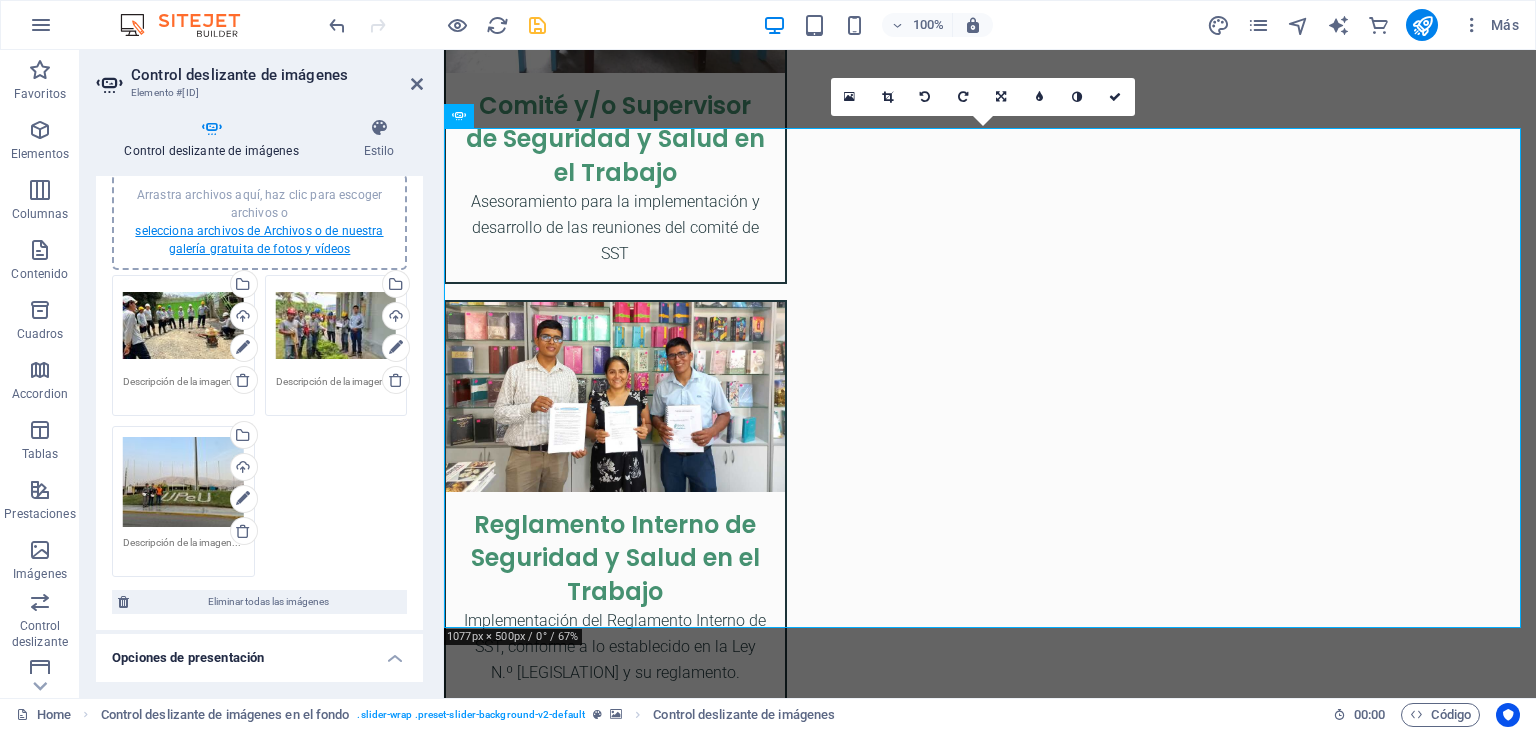 click on "selecciona archivos de Archivos o de nuestra galería gratuita de fotos y vídeos" at bounding box center (259, 240) 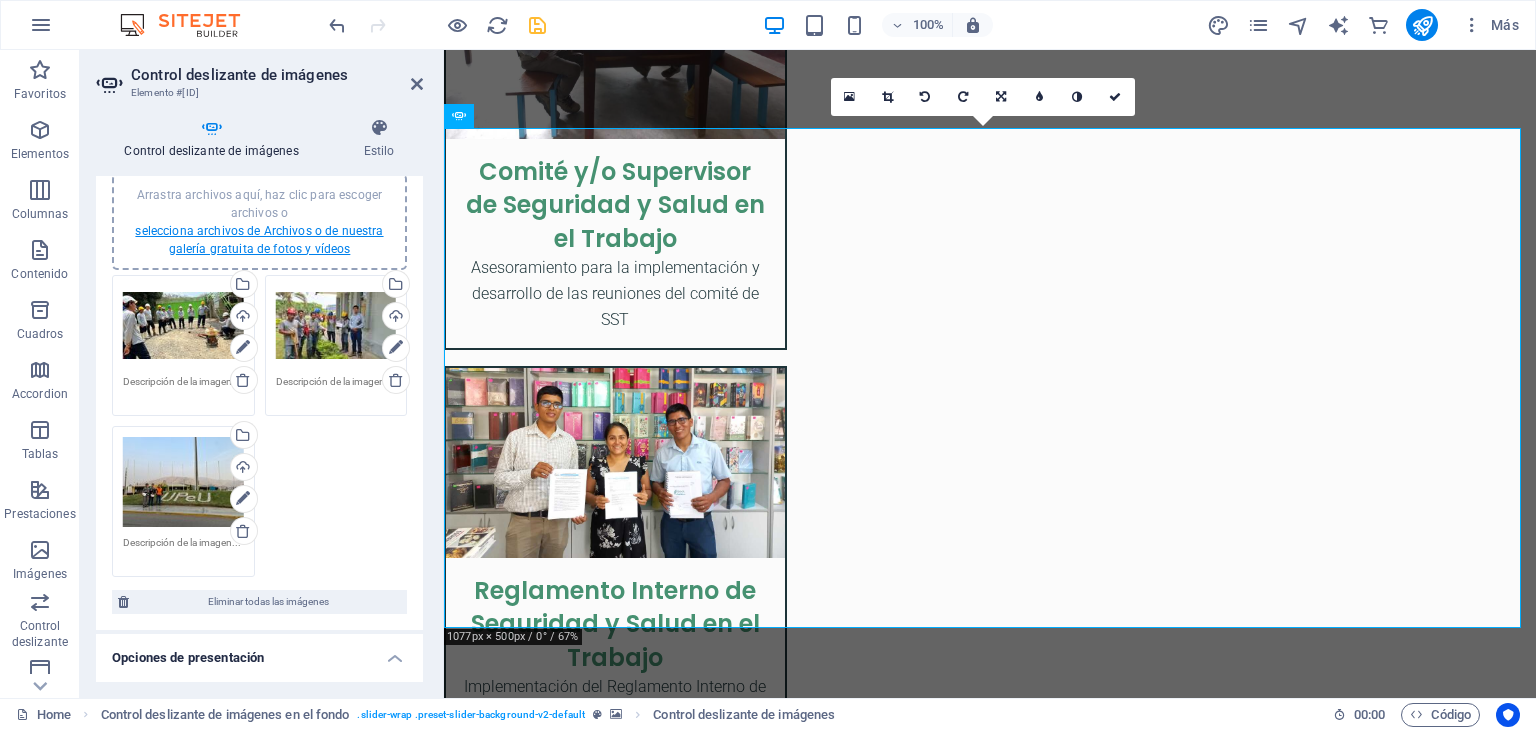 scroll, scrollTop: 5836, scrollLeft: 0, axis: vertical 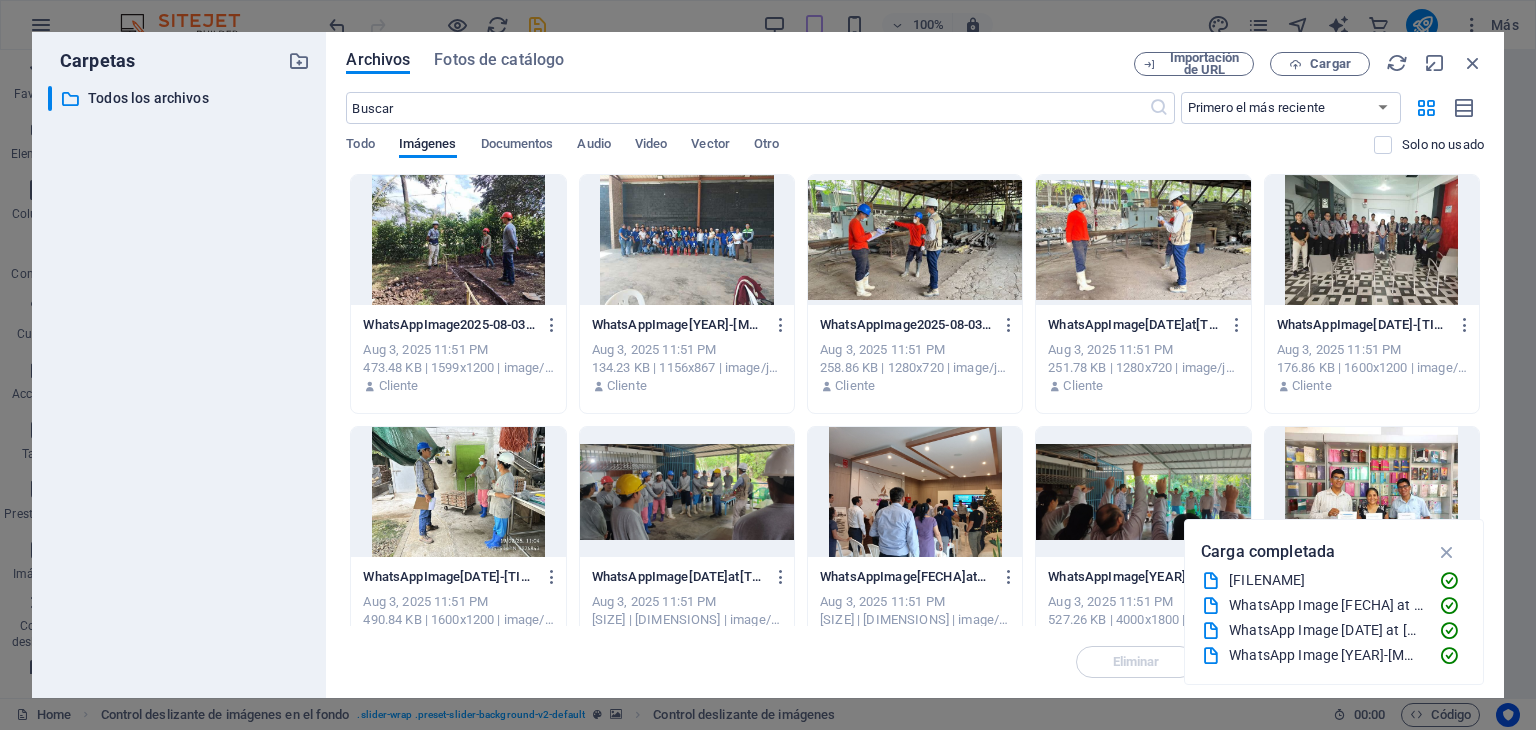 click at bounding box center (458, 240) 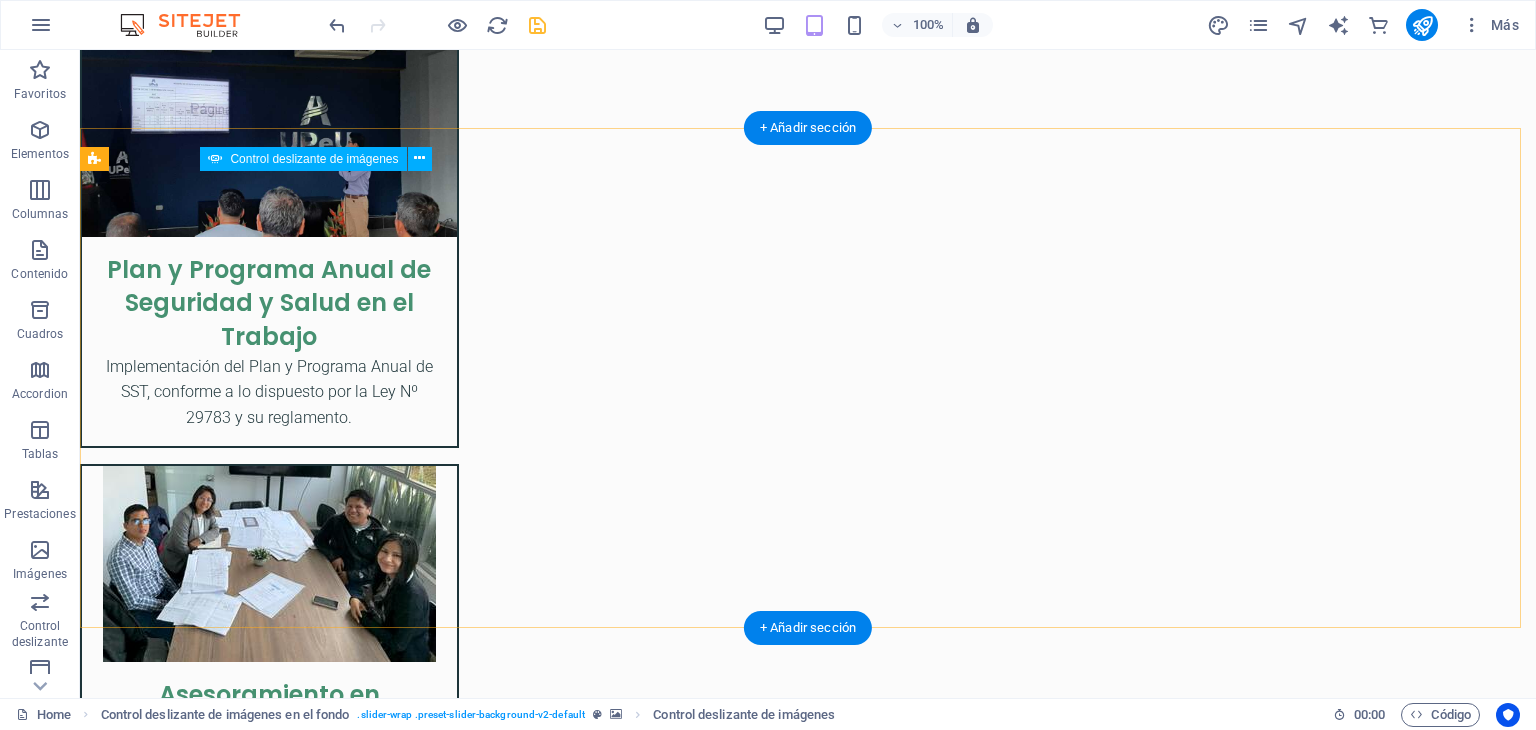 scroll, scrollTop: 4556, scrollLeft: 0, axis: vertical 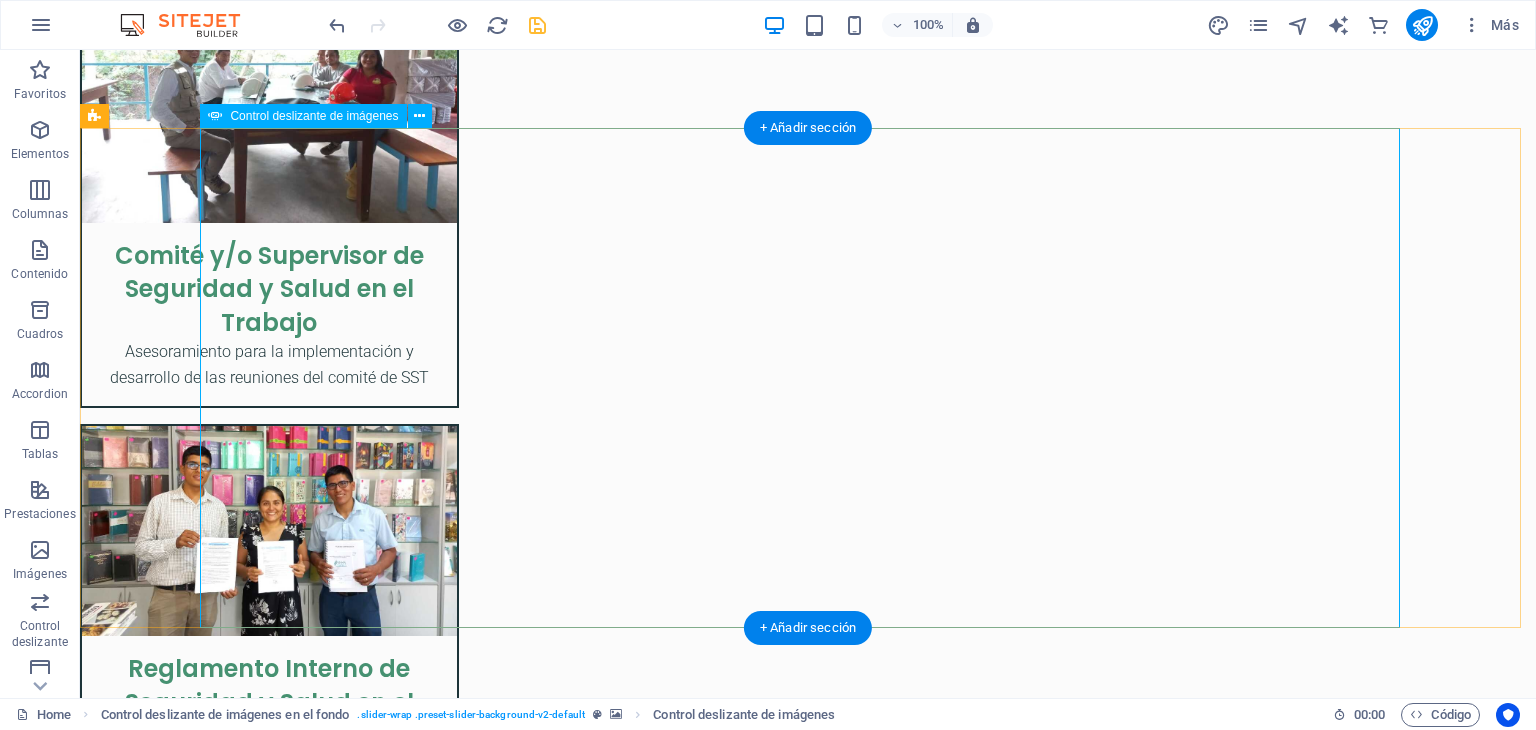 click at bounding box center [-392, 7269] 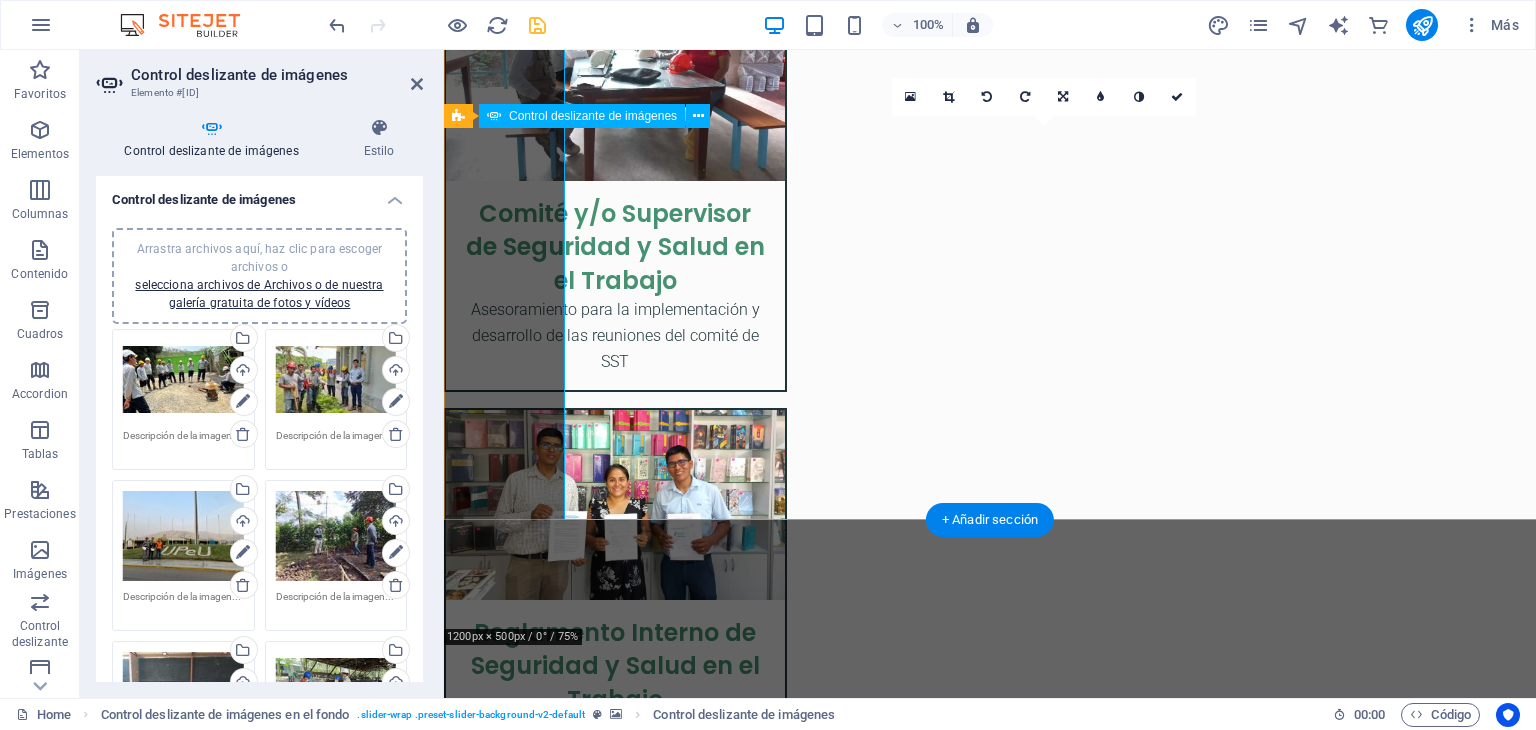 scroll, scrollTop: 4664, scrollLeft: 0, axis: vertical 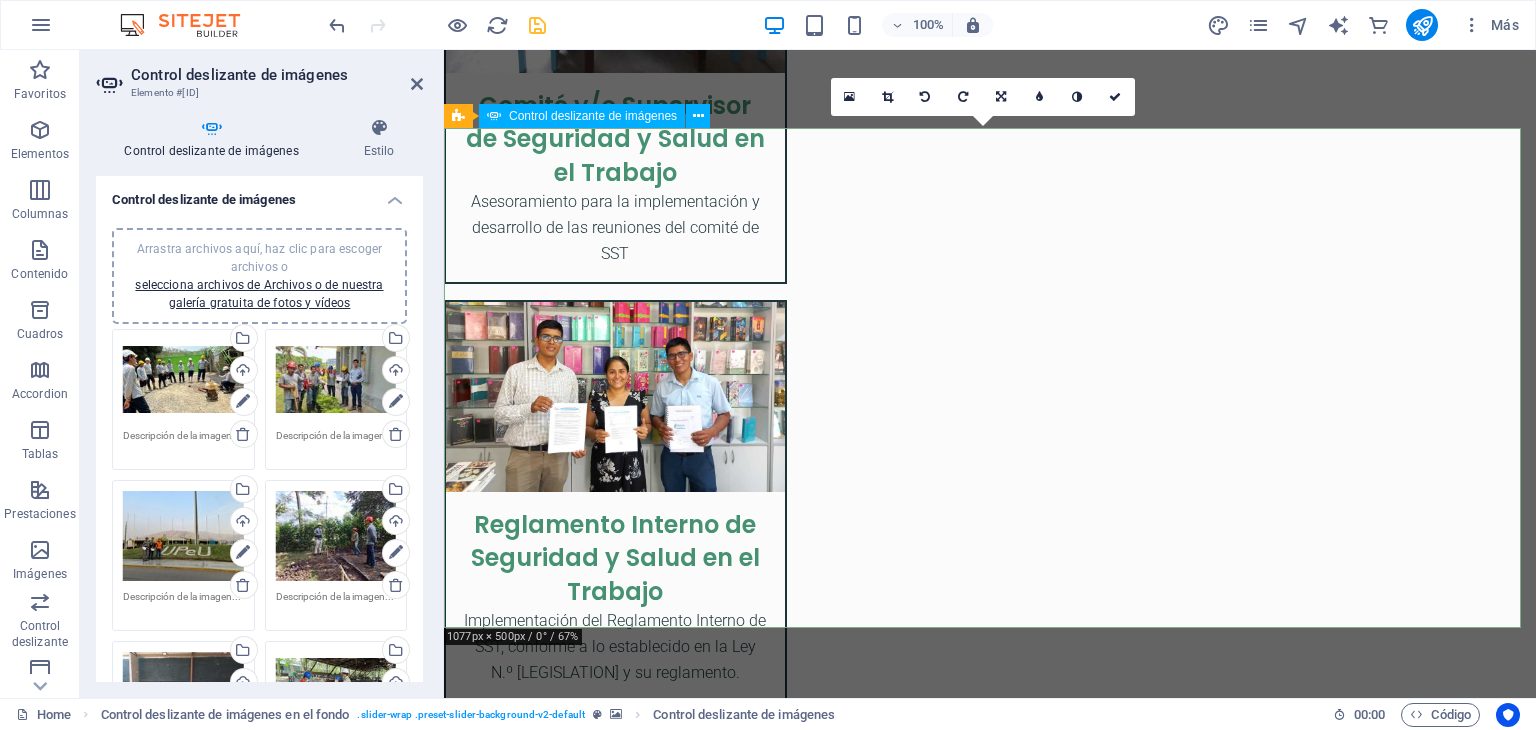 click at bounding box center [990, 9410] 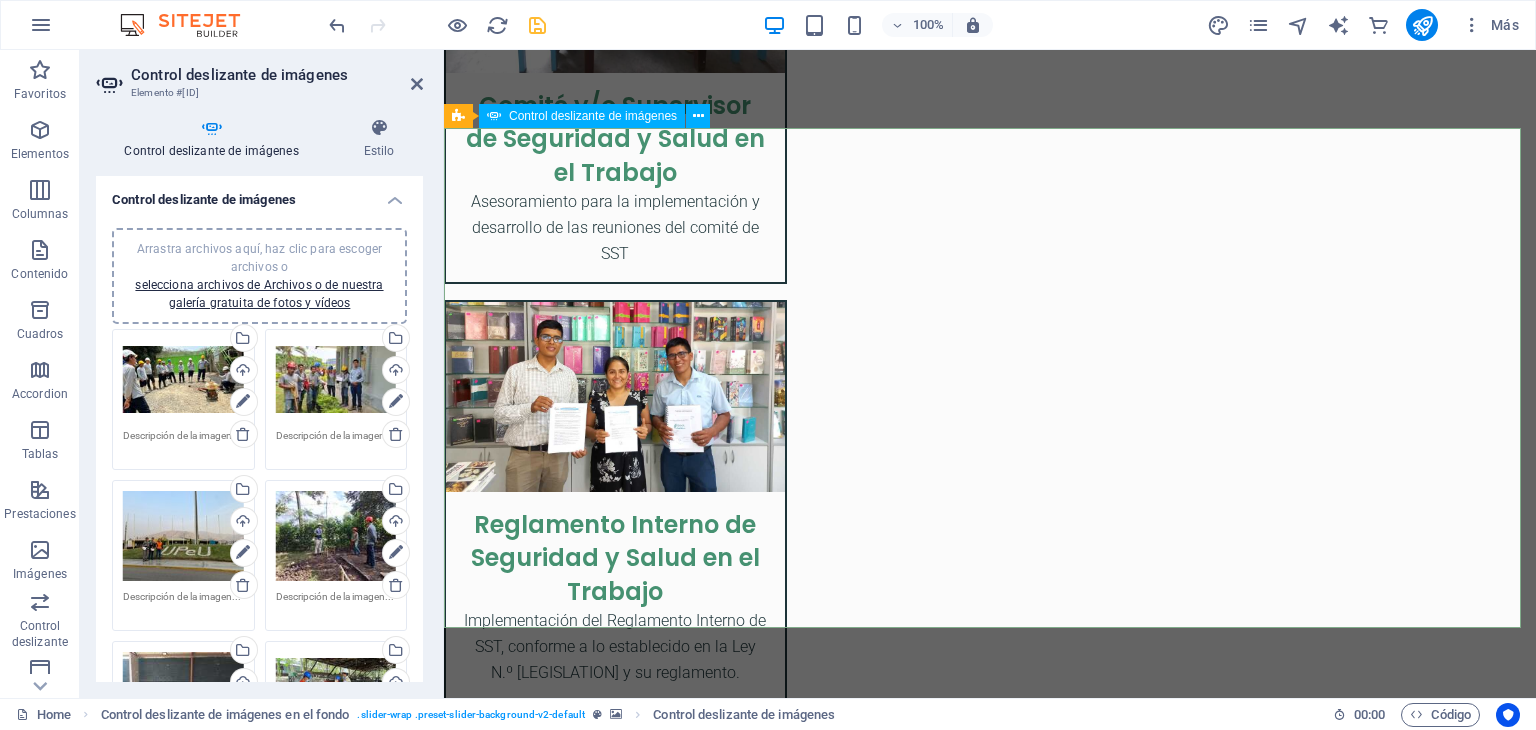 click at bounding box center [990, 9410] 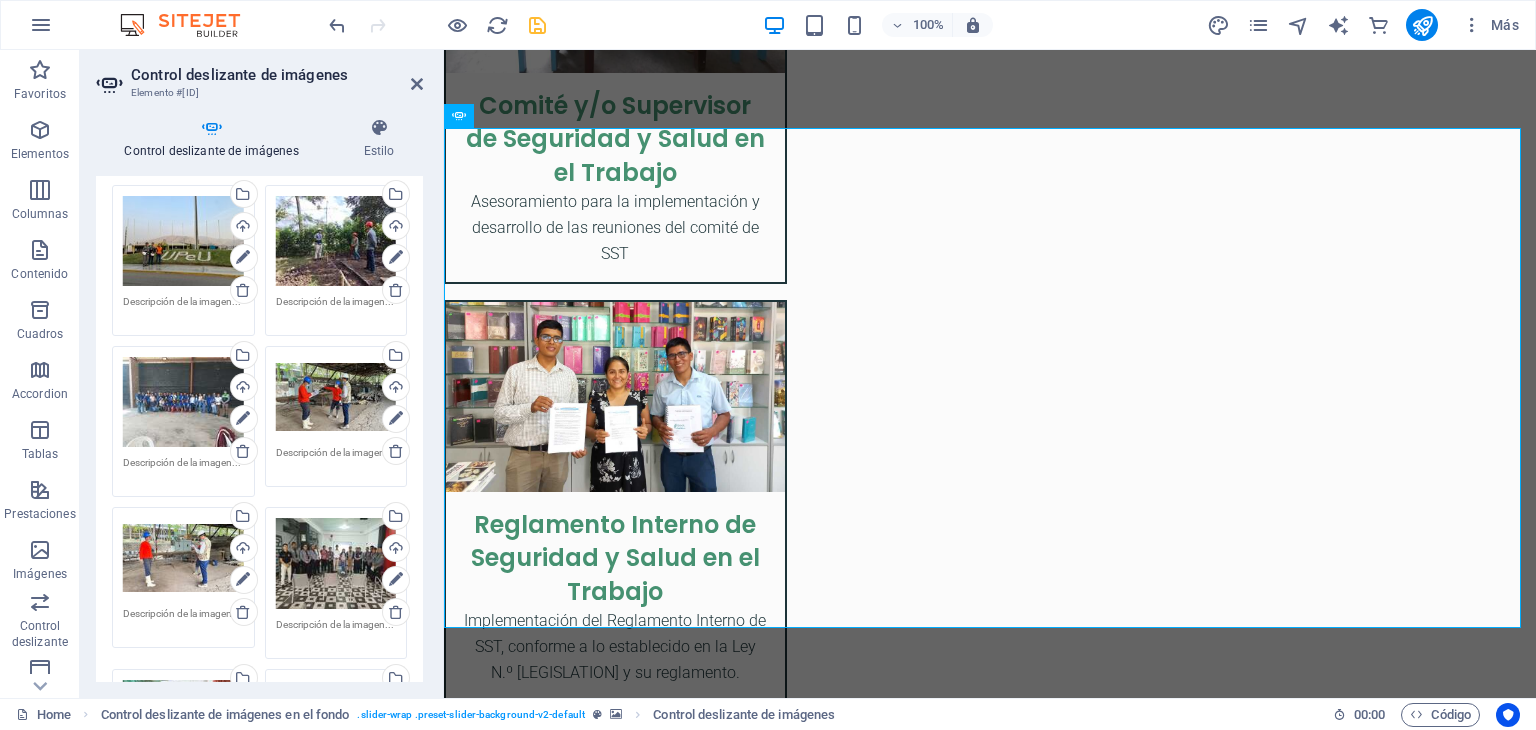 scroll, scrollTop: 296, scrollLeft: 0, axis: vertical 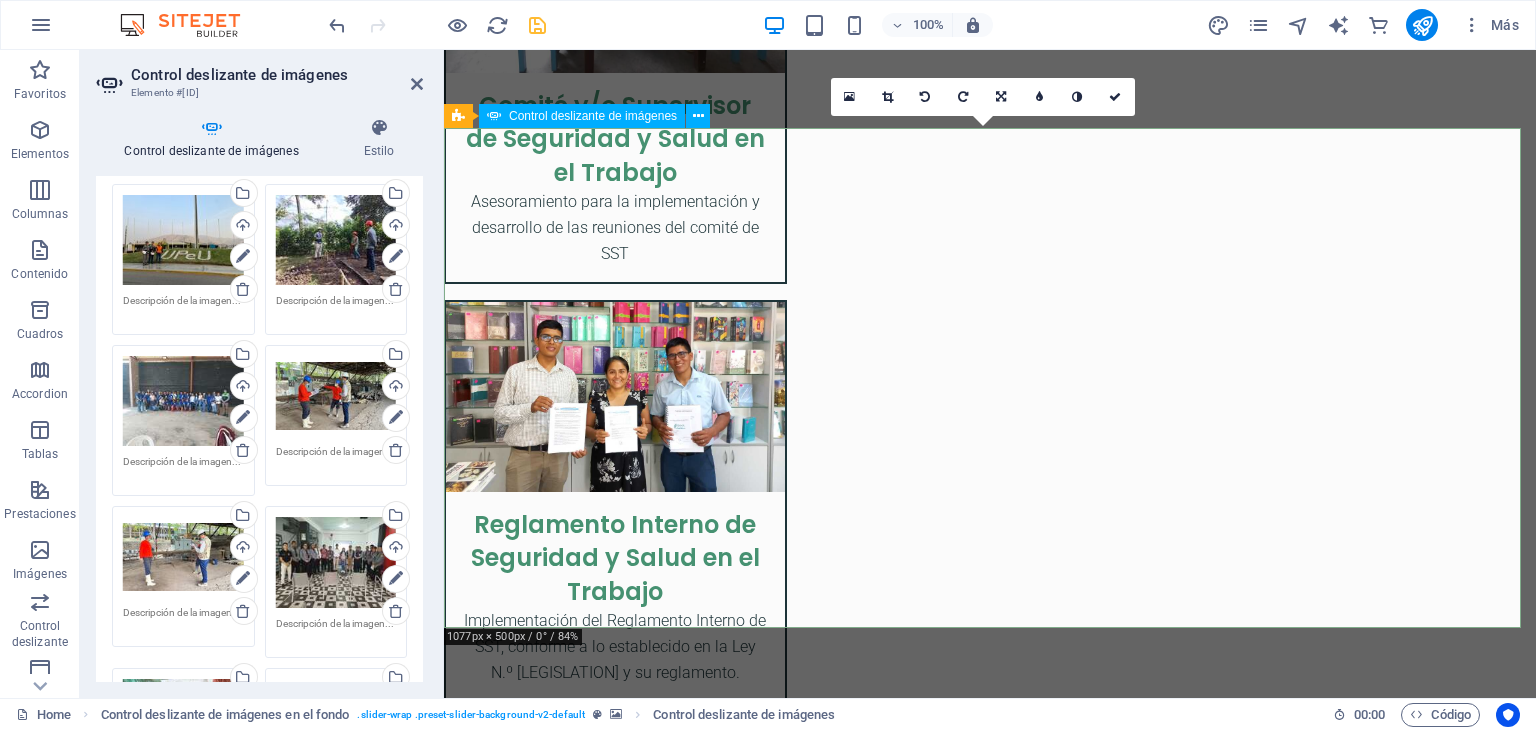 click at bounding box center (990, 12764) 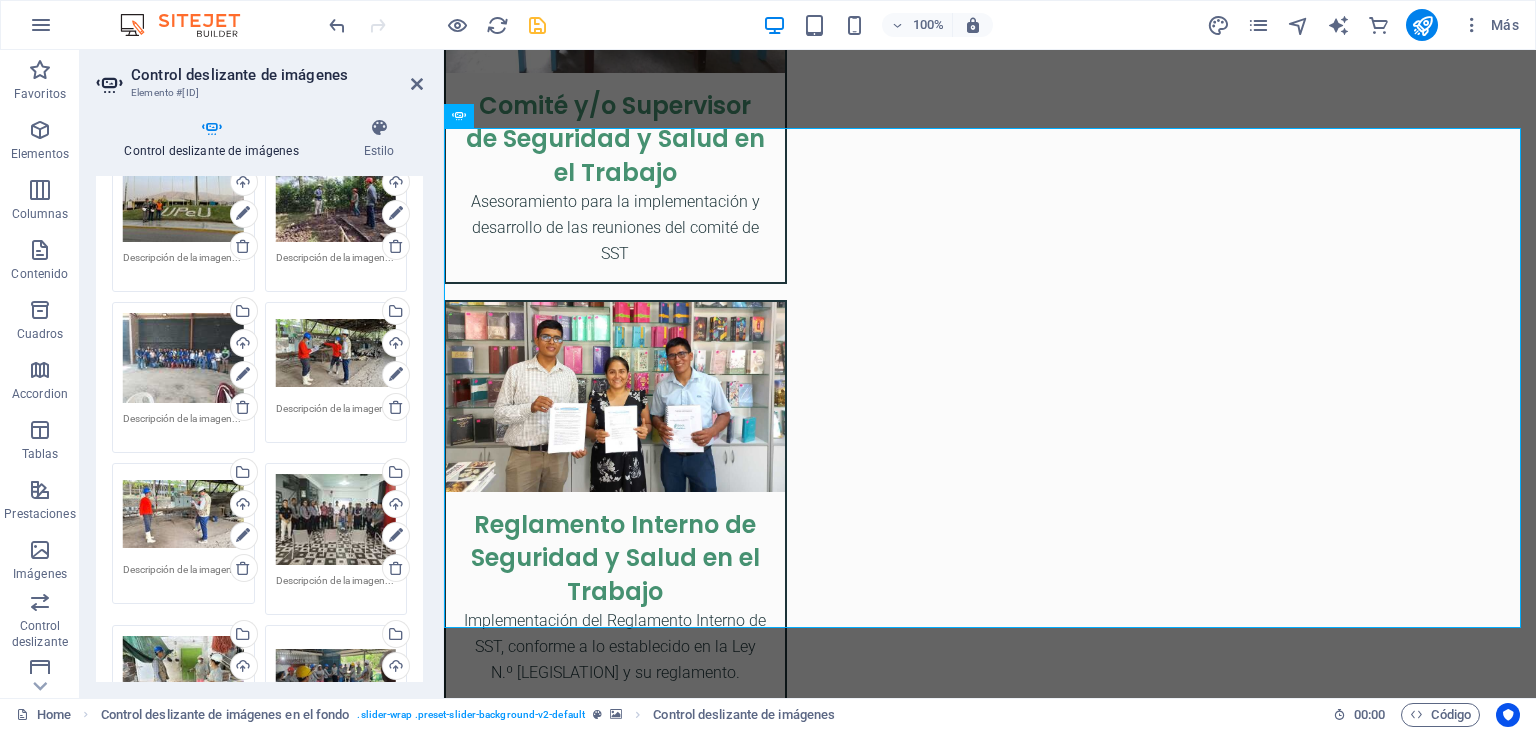 scroll, scrollTop: 338, scrollLeft: 0, axis: vertical 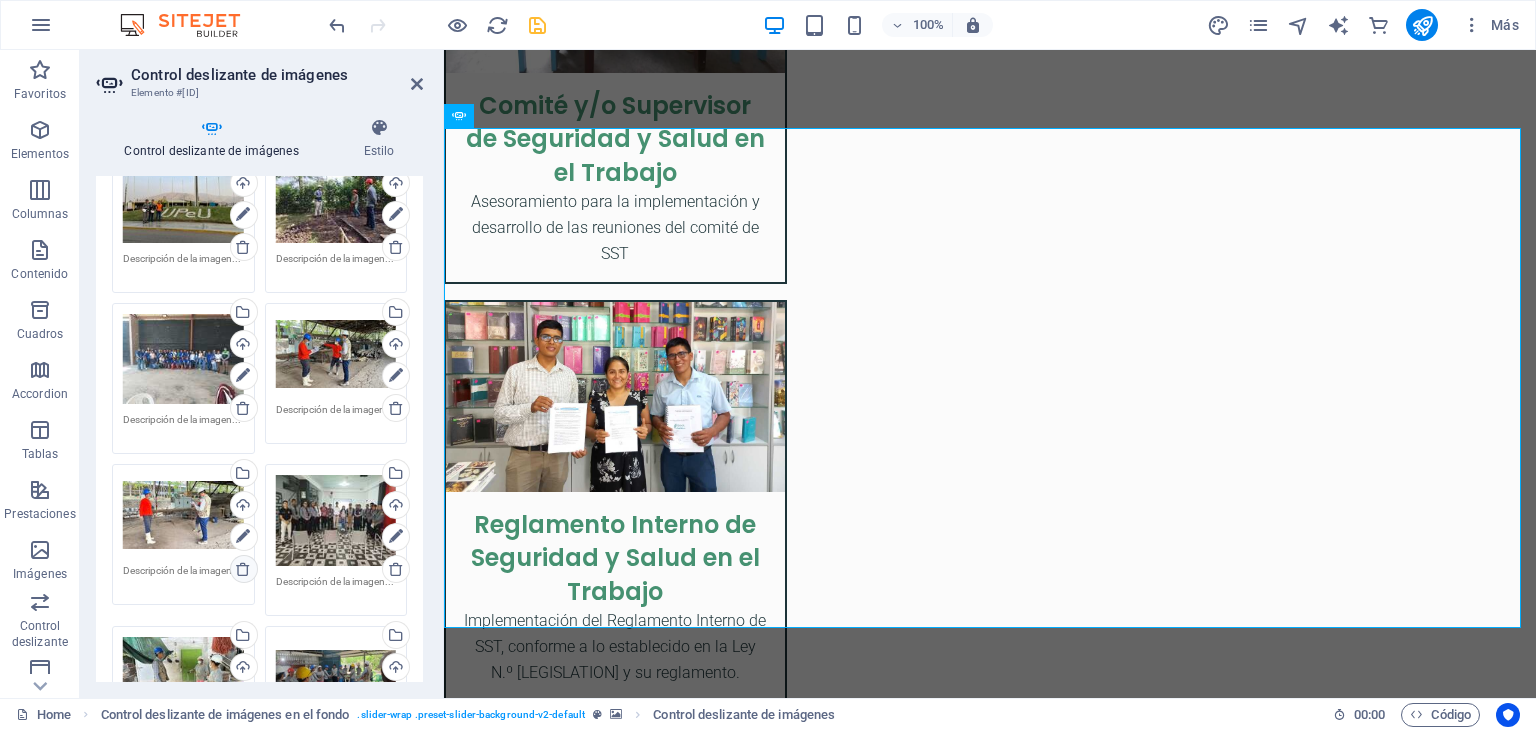 click at bounding box center [243, 569] 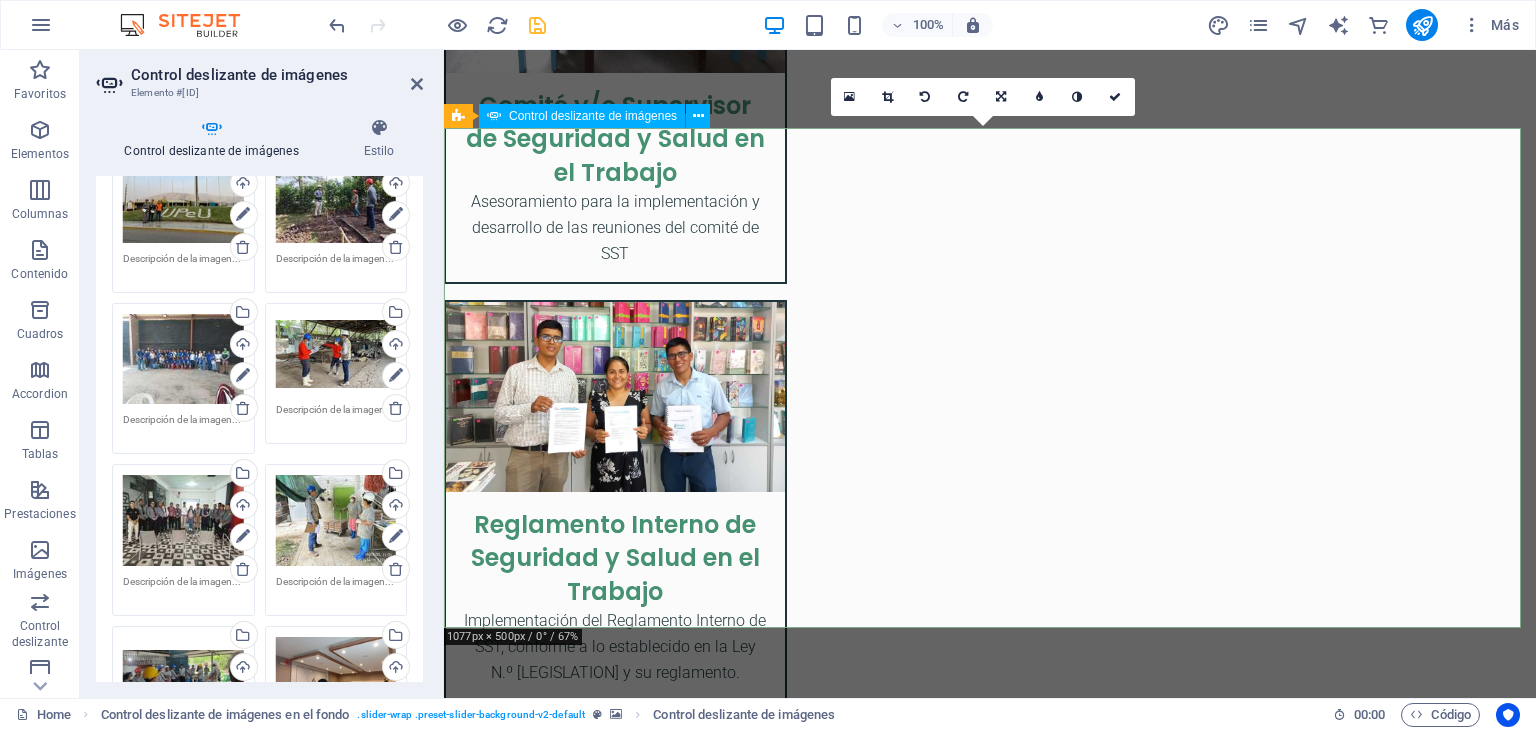 click at bounding box center [990, 12338] 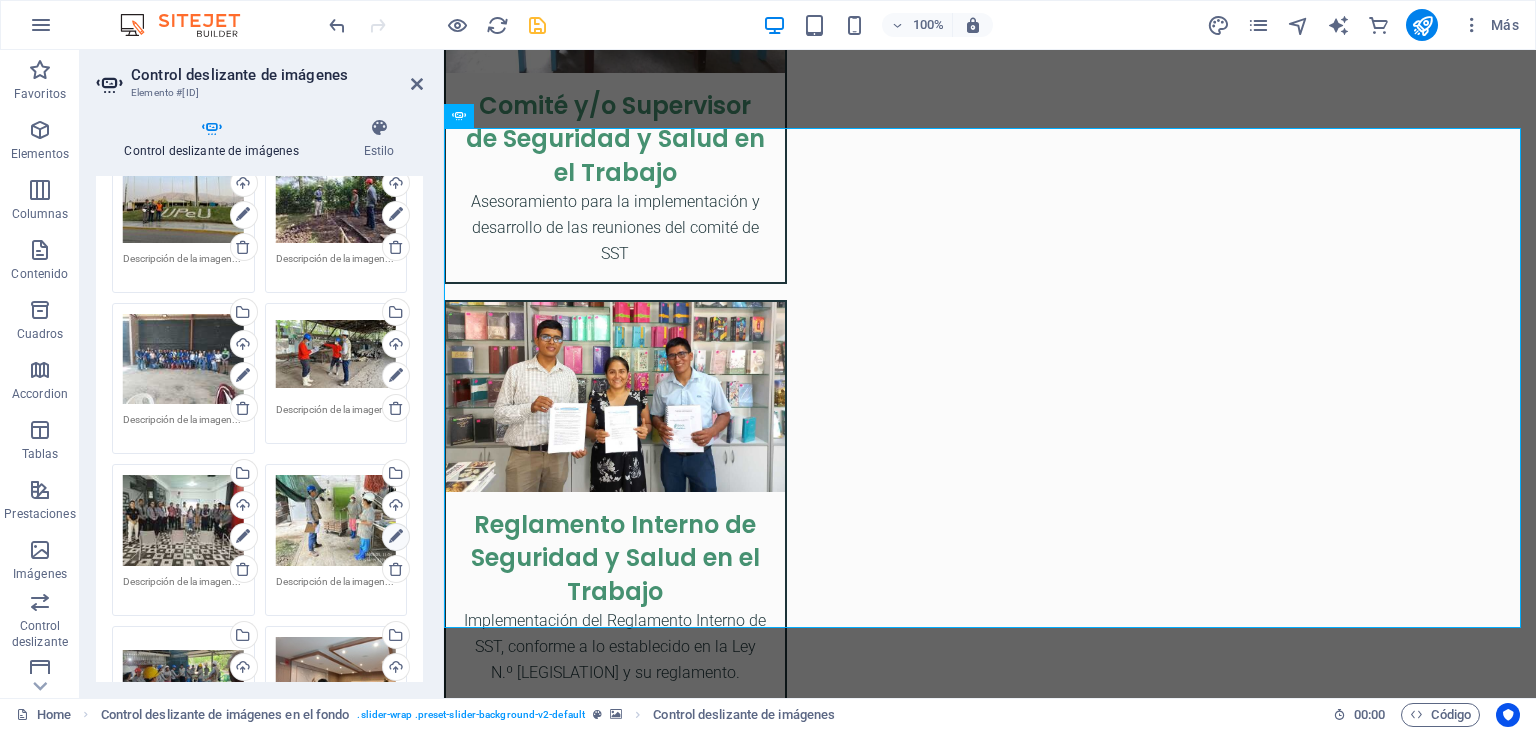 click at bounding box center [396, 537] 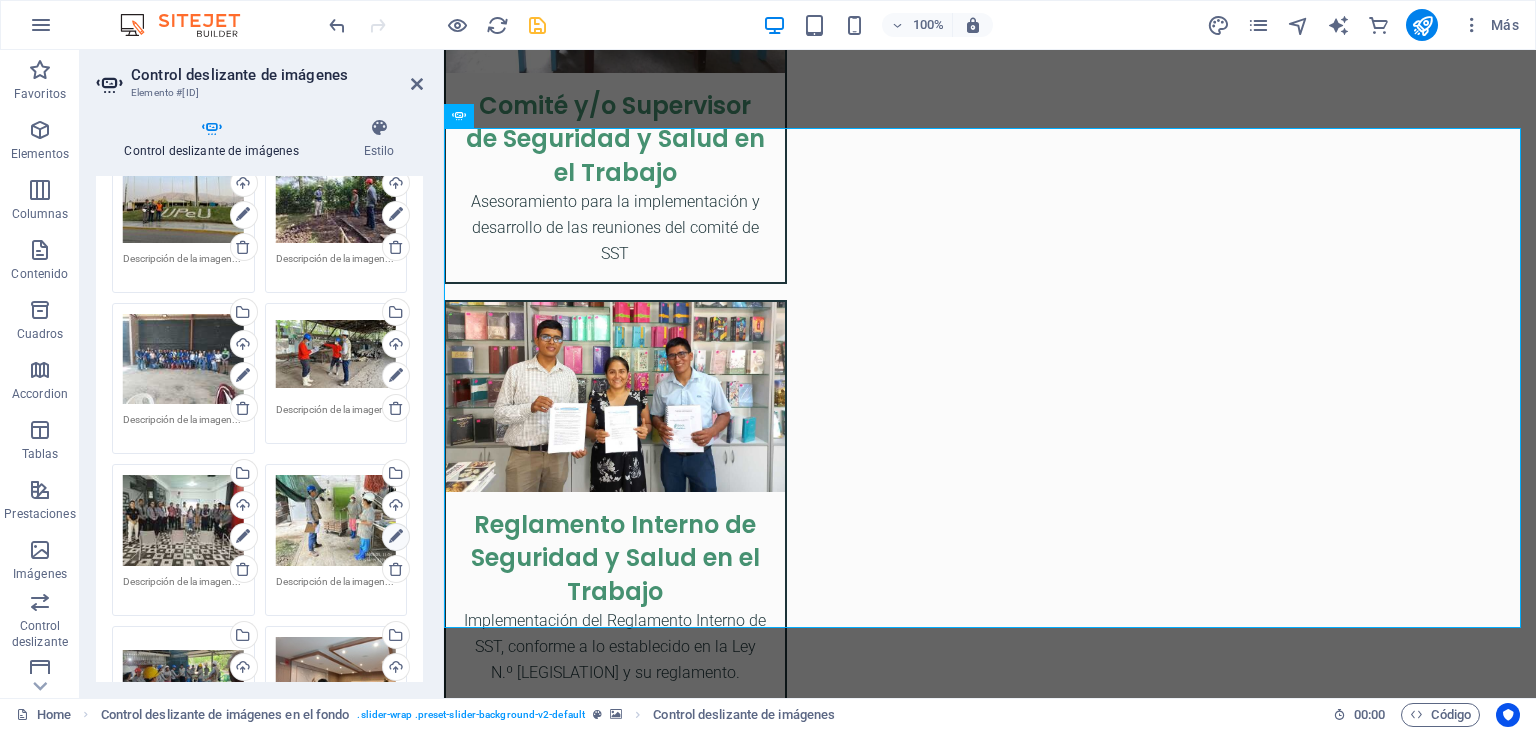 click at bounding box center [396, 537] 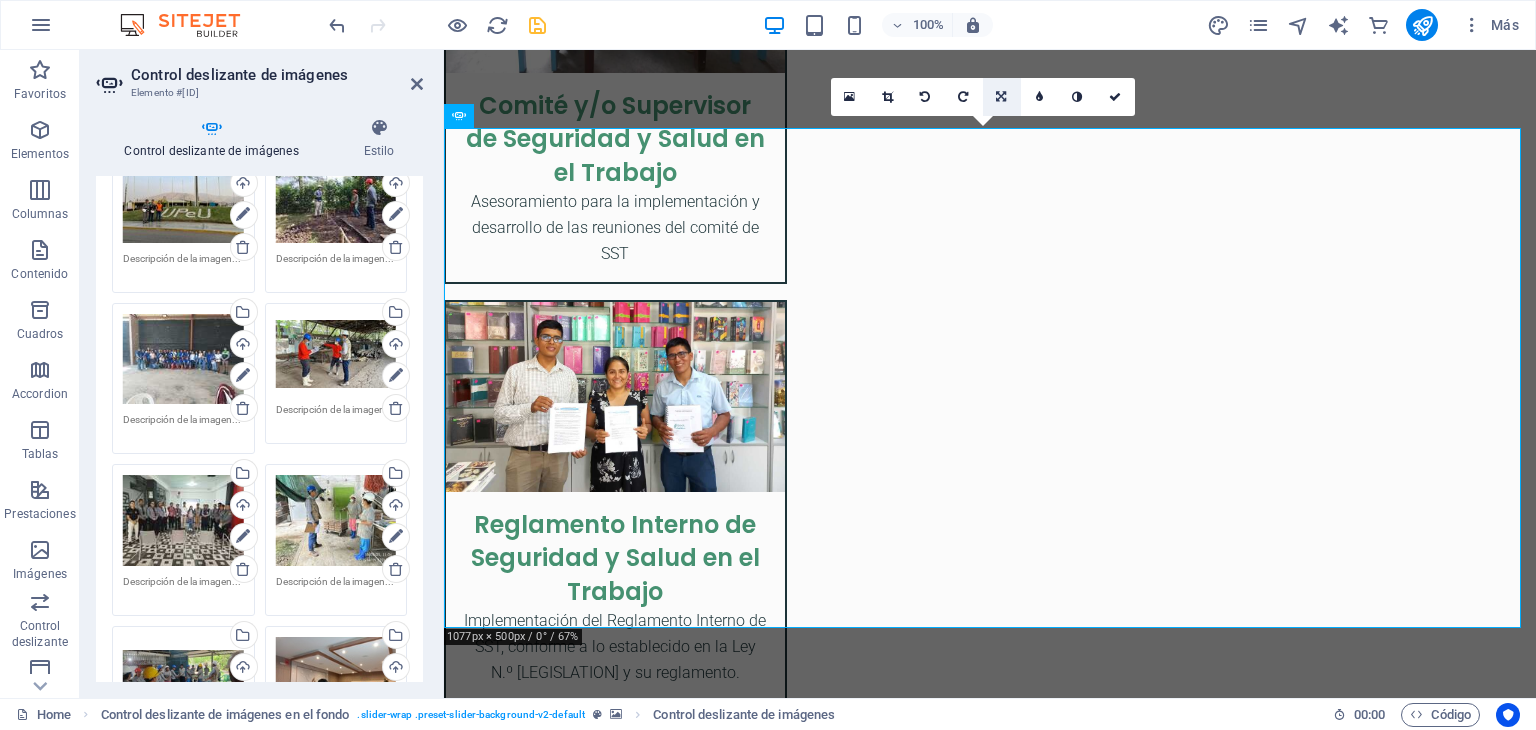 click at bounding box center [1001, 97] 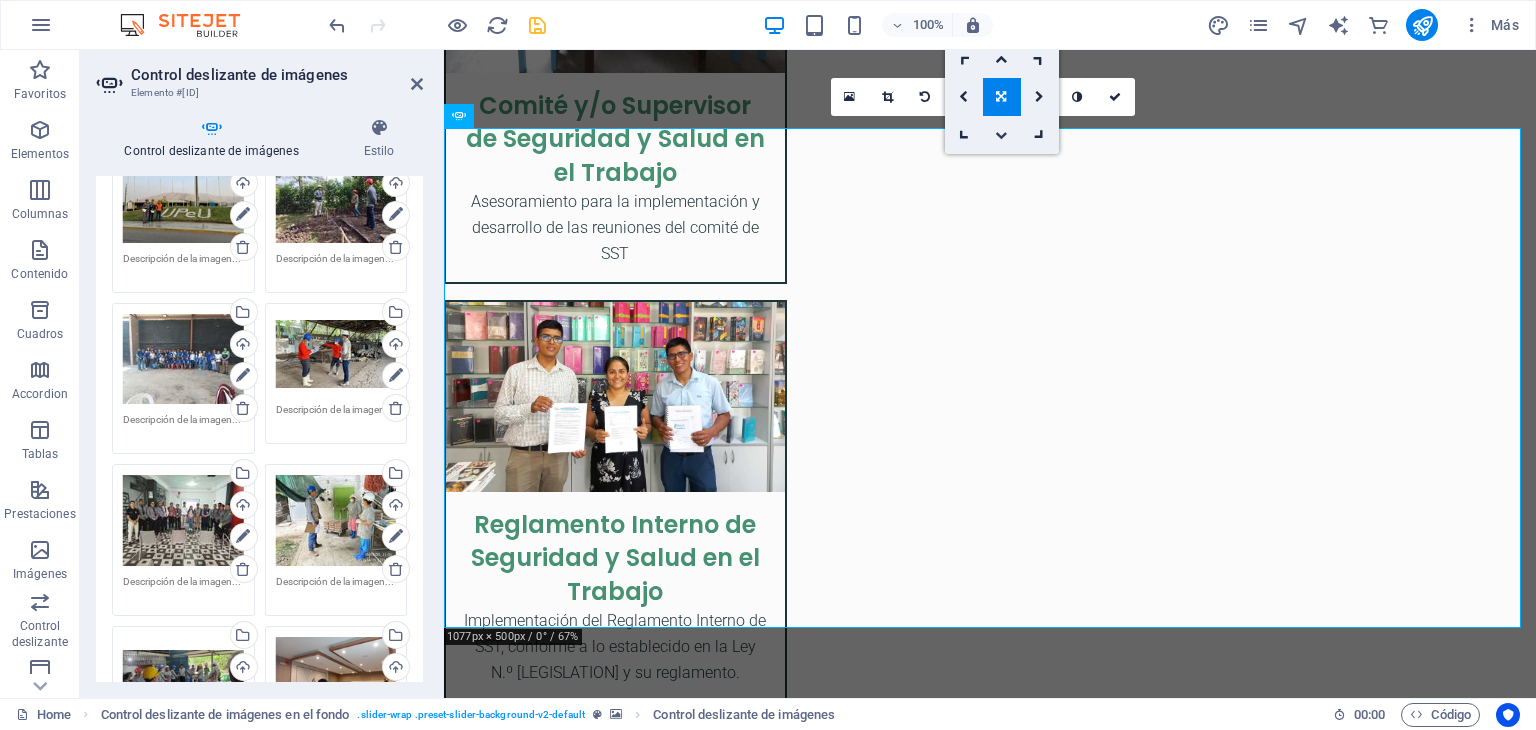 click at bounding box center [1001, 135] 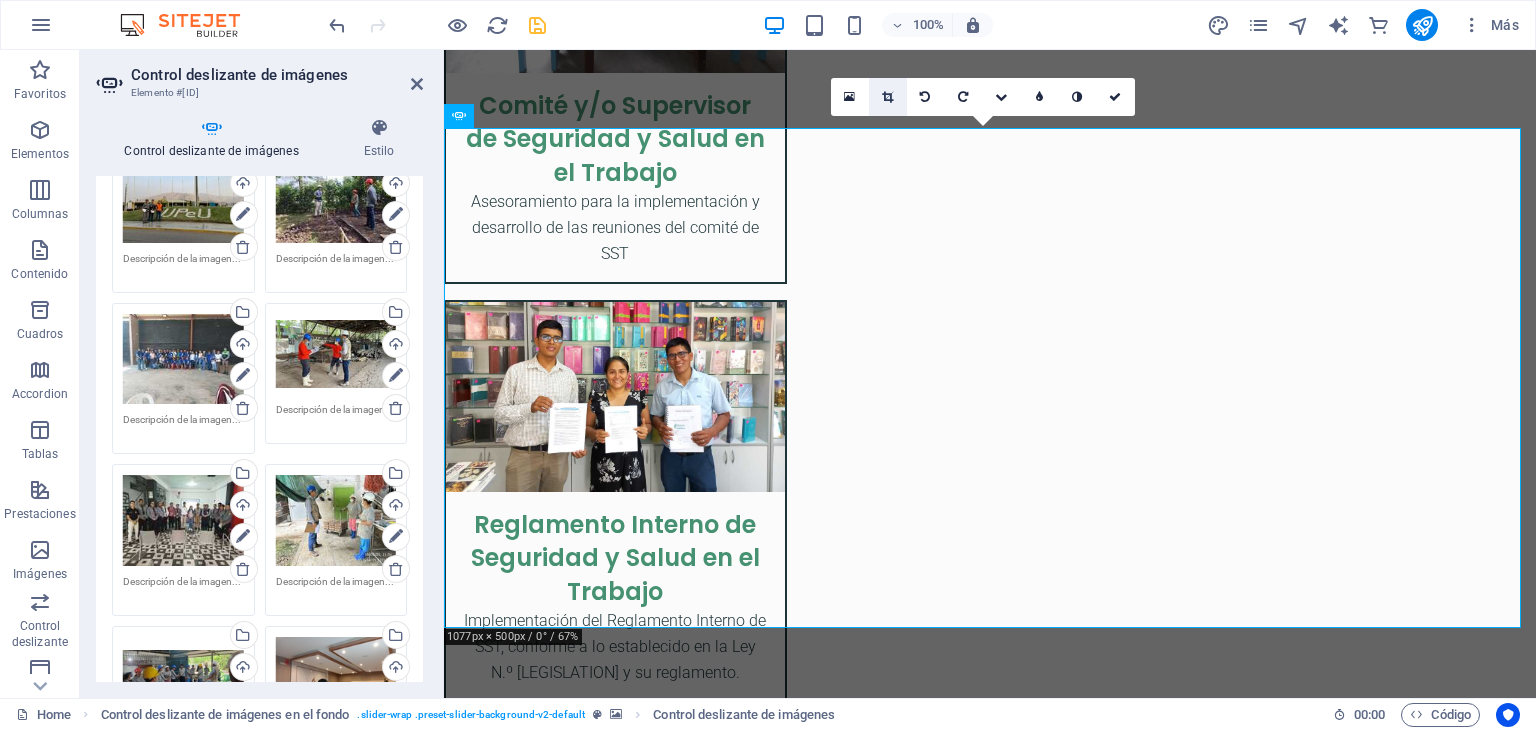 click at bounding box center (887, 97) 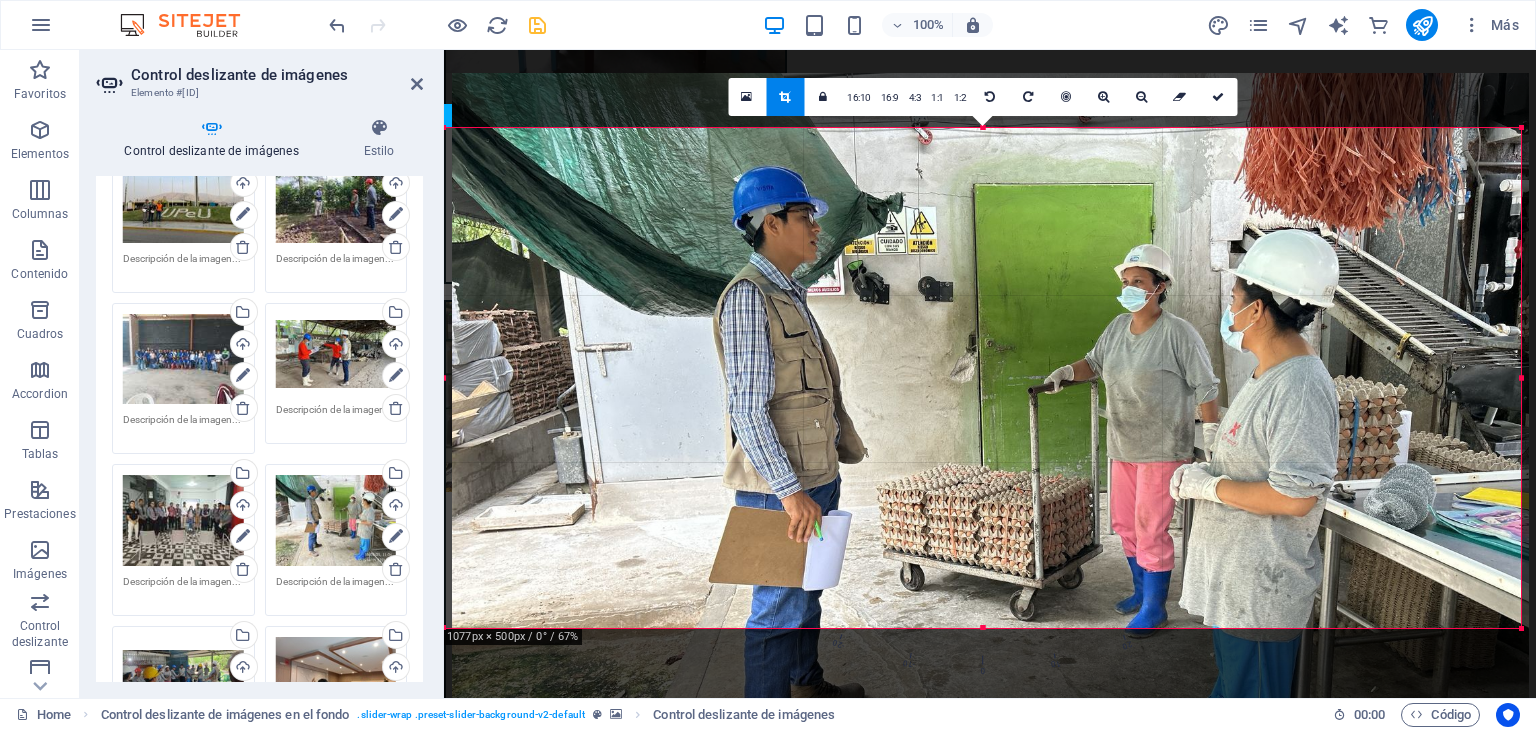 drag, startPoint x: 1006, startPoint y: 305, endPoint x: 1014, endPoint y: 429, distance: 124.2578 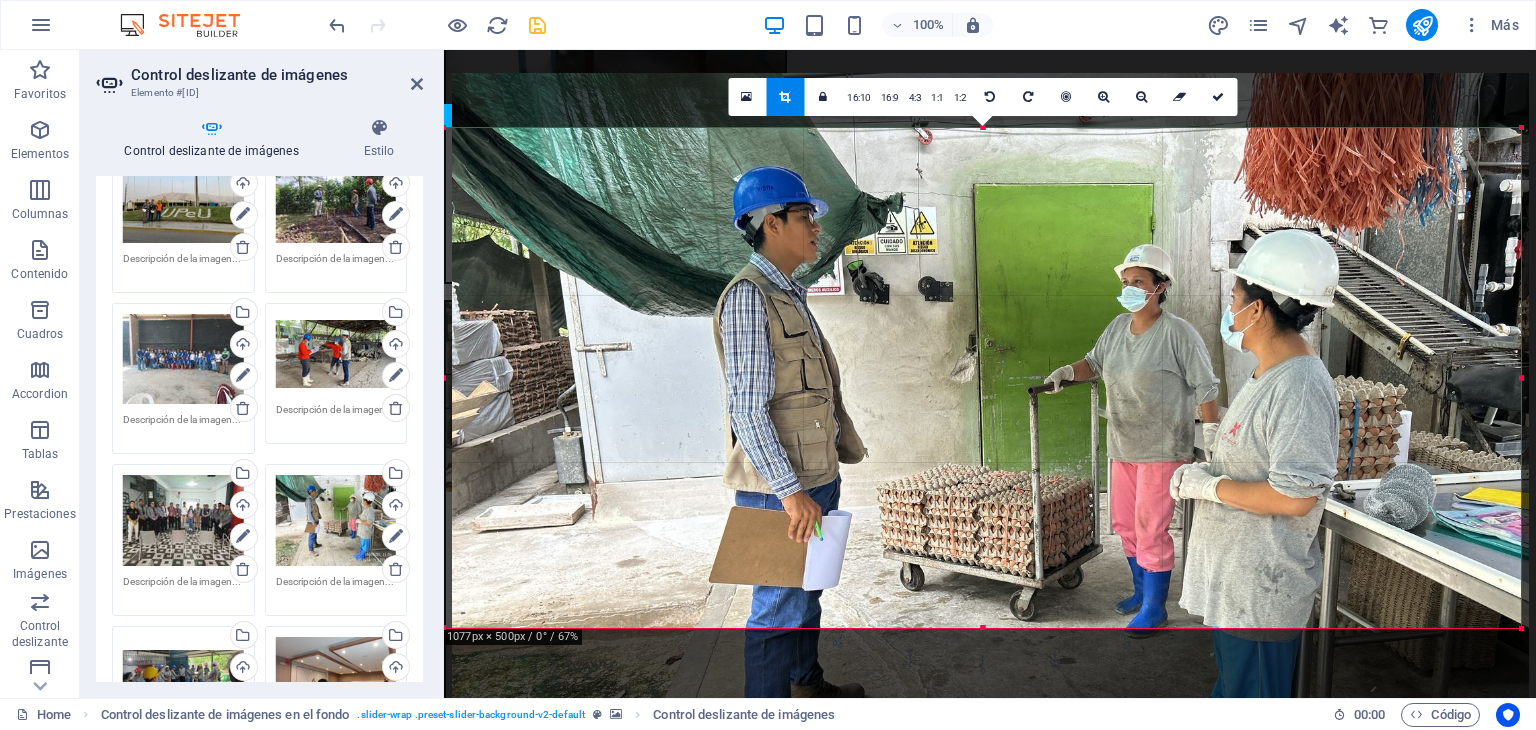 click at bounding box center (990, 477) 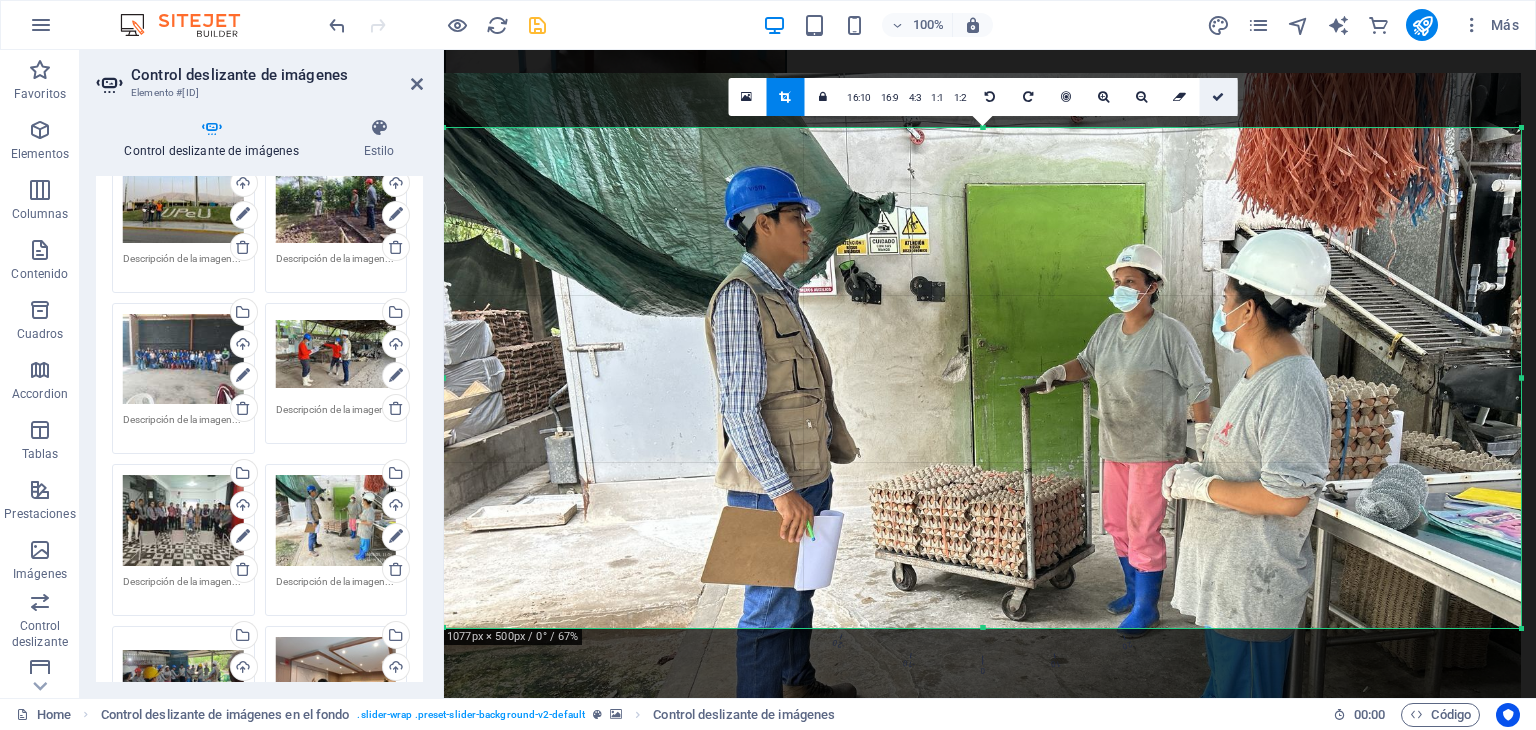 click at bounding box center (1218, 97) 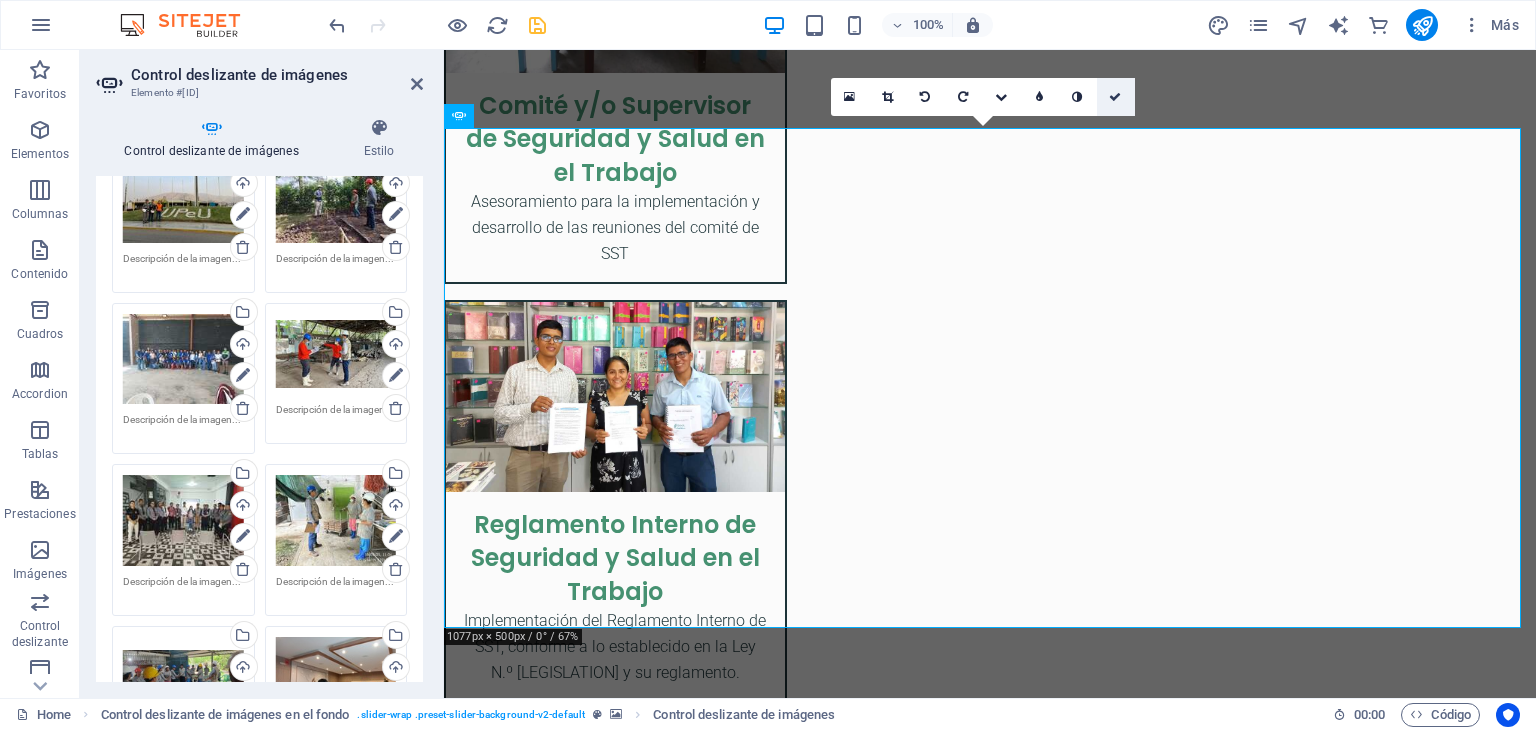 click at bounding box center (1115, 97) 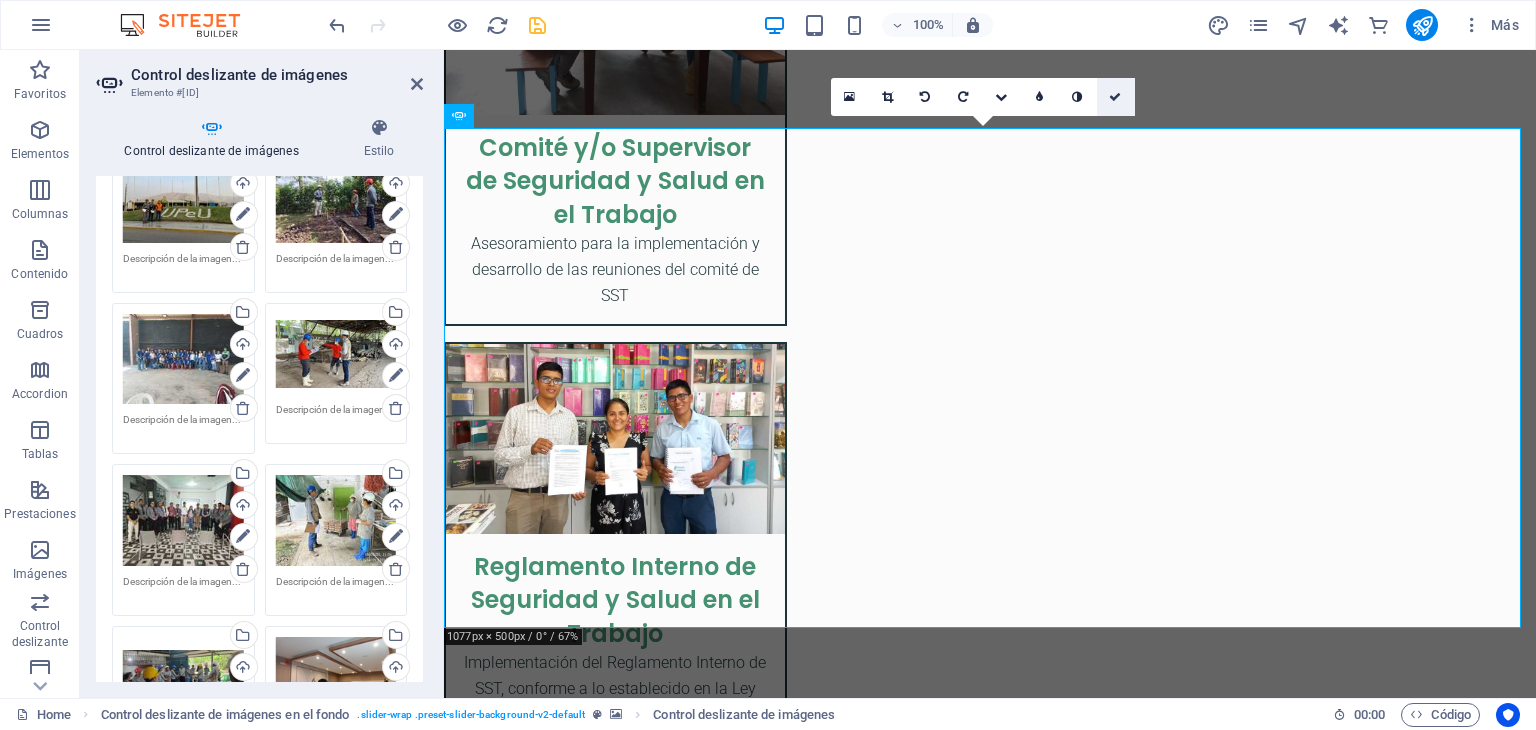 scroll, scrollTop: 4556, scrollLeft: 0, axis: vertical 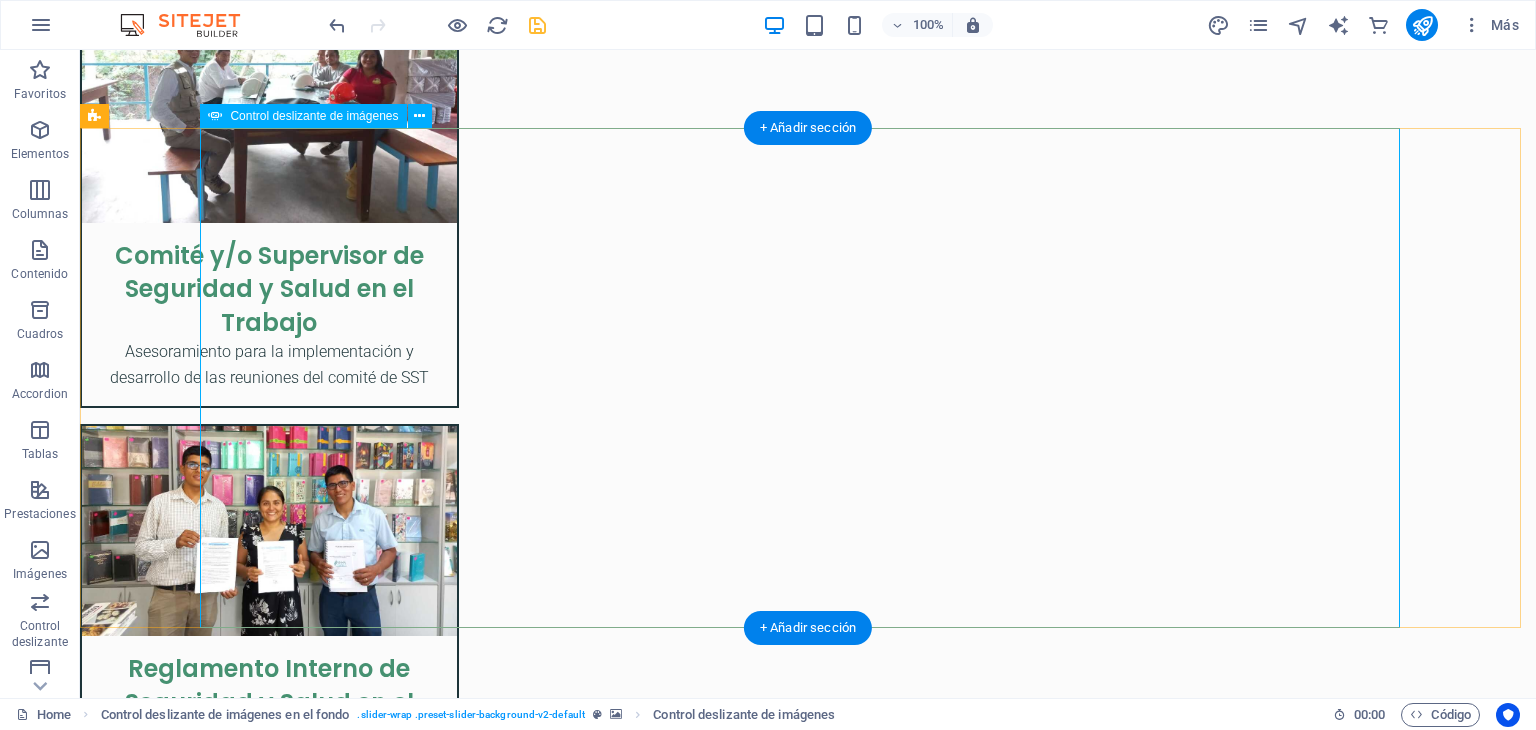 click at bounding box center [808, 12914] 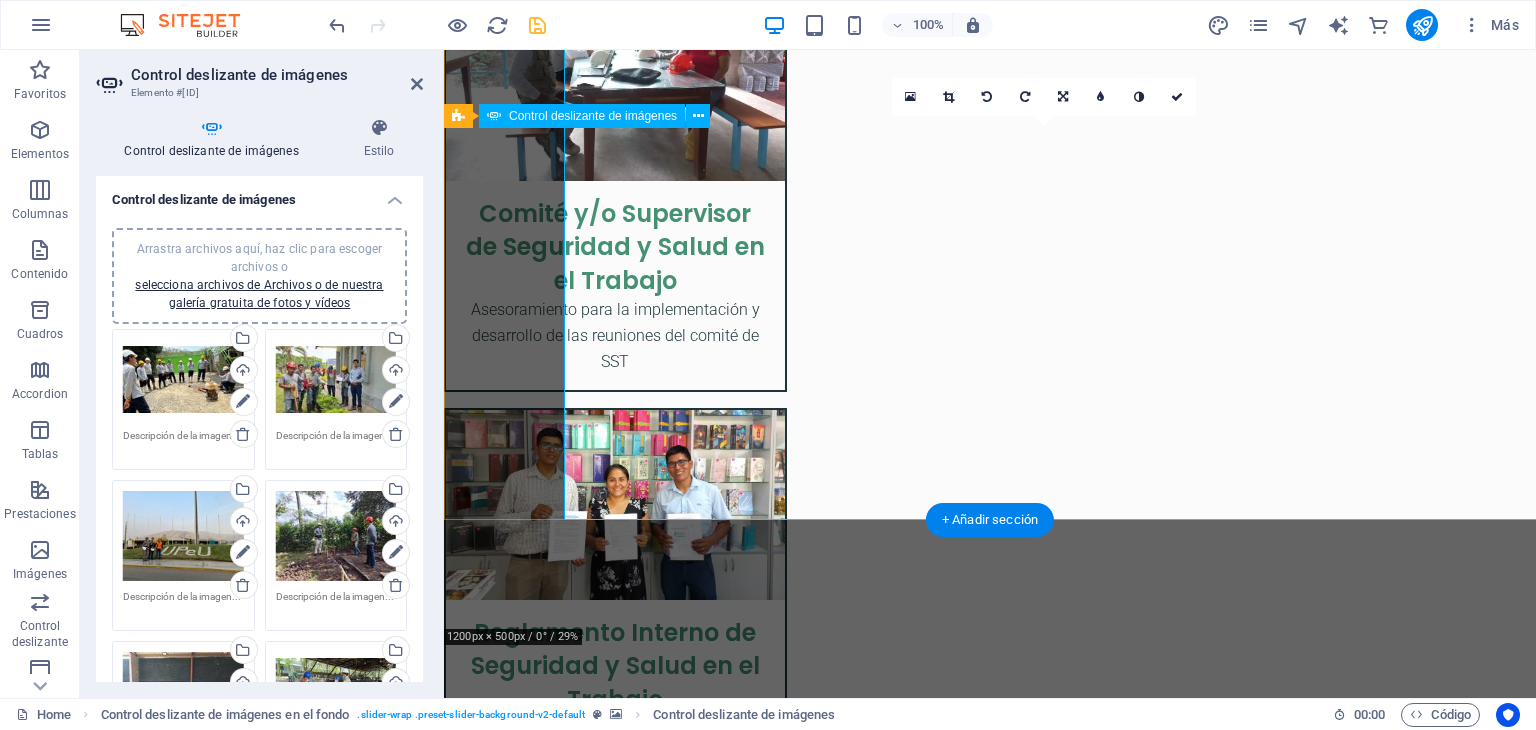 scroll, scrollTop: 4664, scrollLeft: 0, axis: vertical 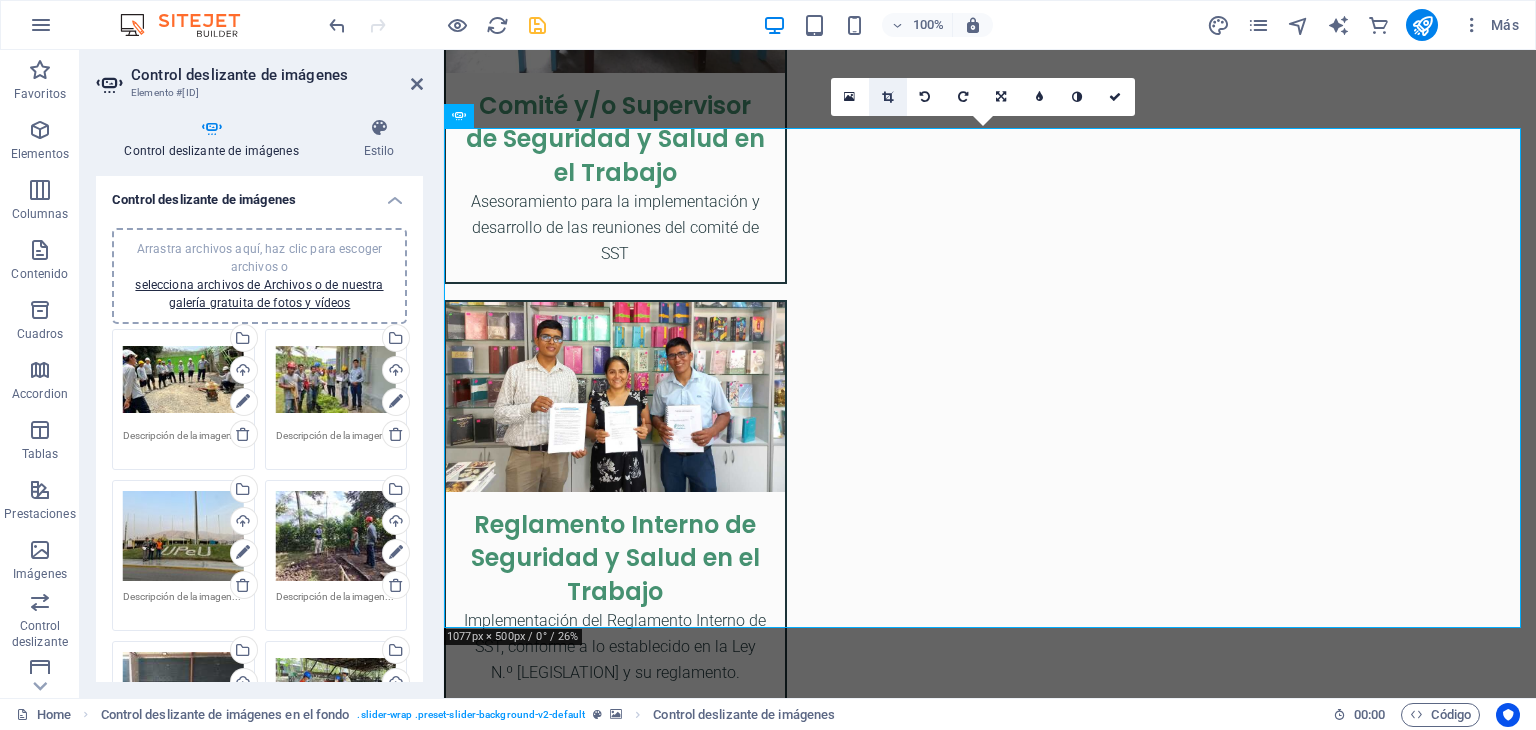 click at bounding box center (887, 97) 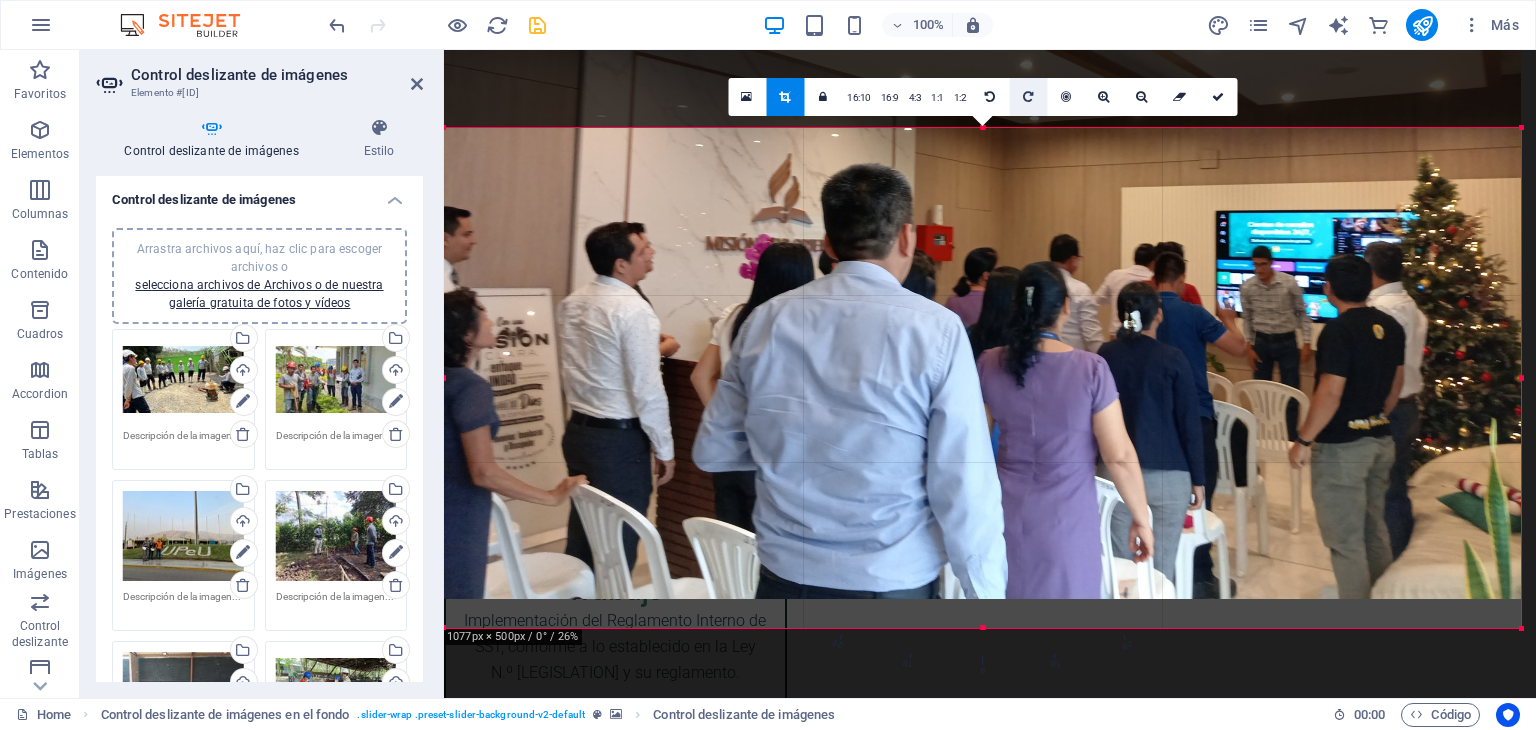 drag, startPoint x: 1008, startPoint y: 245, endPoint x: 1013, endPoint y: 89, distance: 156.08011 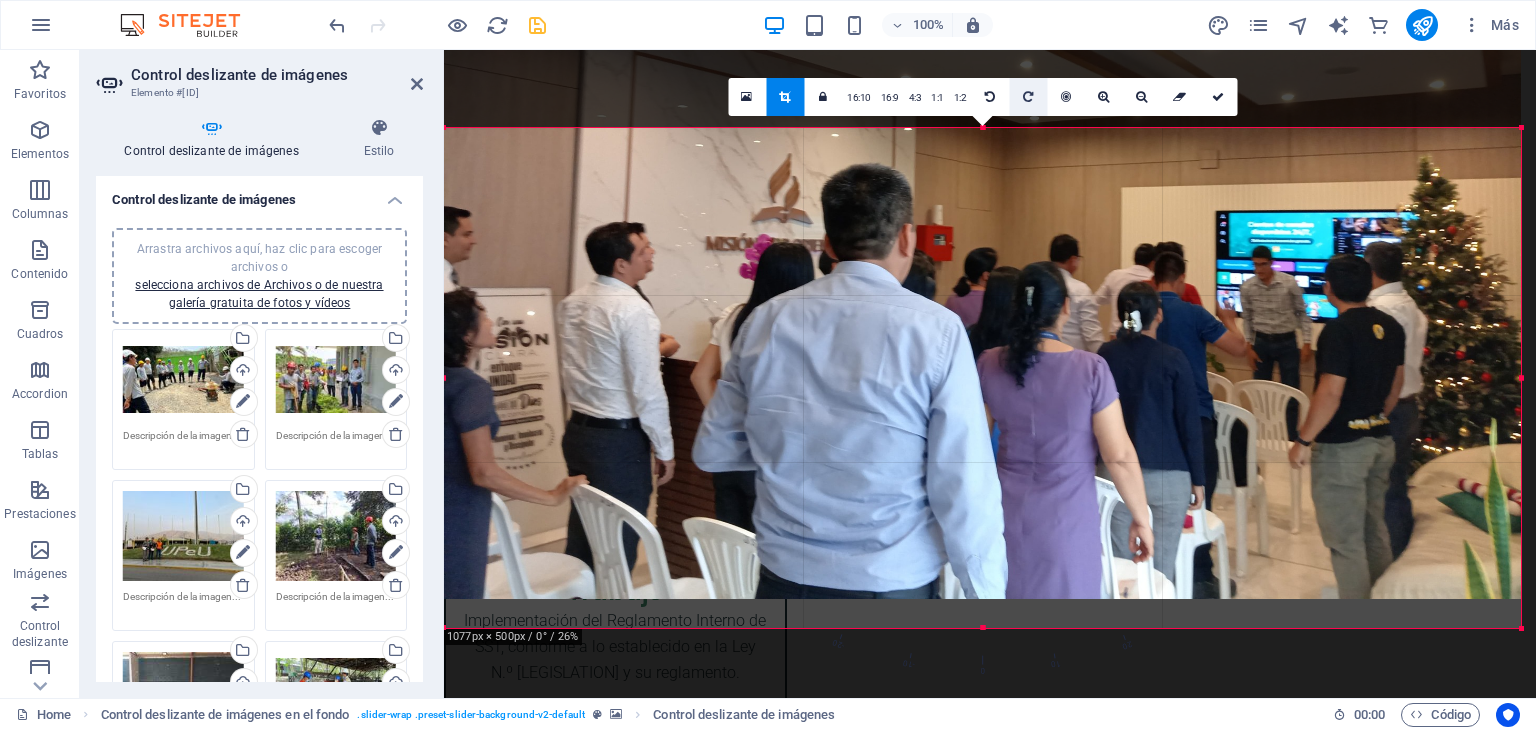 click on "180 170 160 150 140 130 120 110 100 90 80 70 60 50 40 30 20 10 0 -10 -20 -30 -40 -50 -60 -70 -80 -90 -100 -110 -120 -130 -140 -150 -160 -170 1077px × 500px / 0° / 26% 16:10 16:9 4:3 1:1 1:2 0" at bounding box center [982, 378] 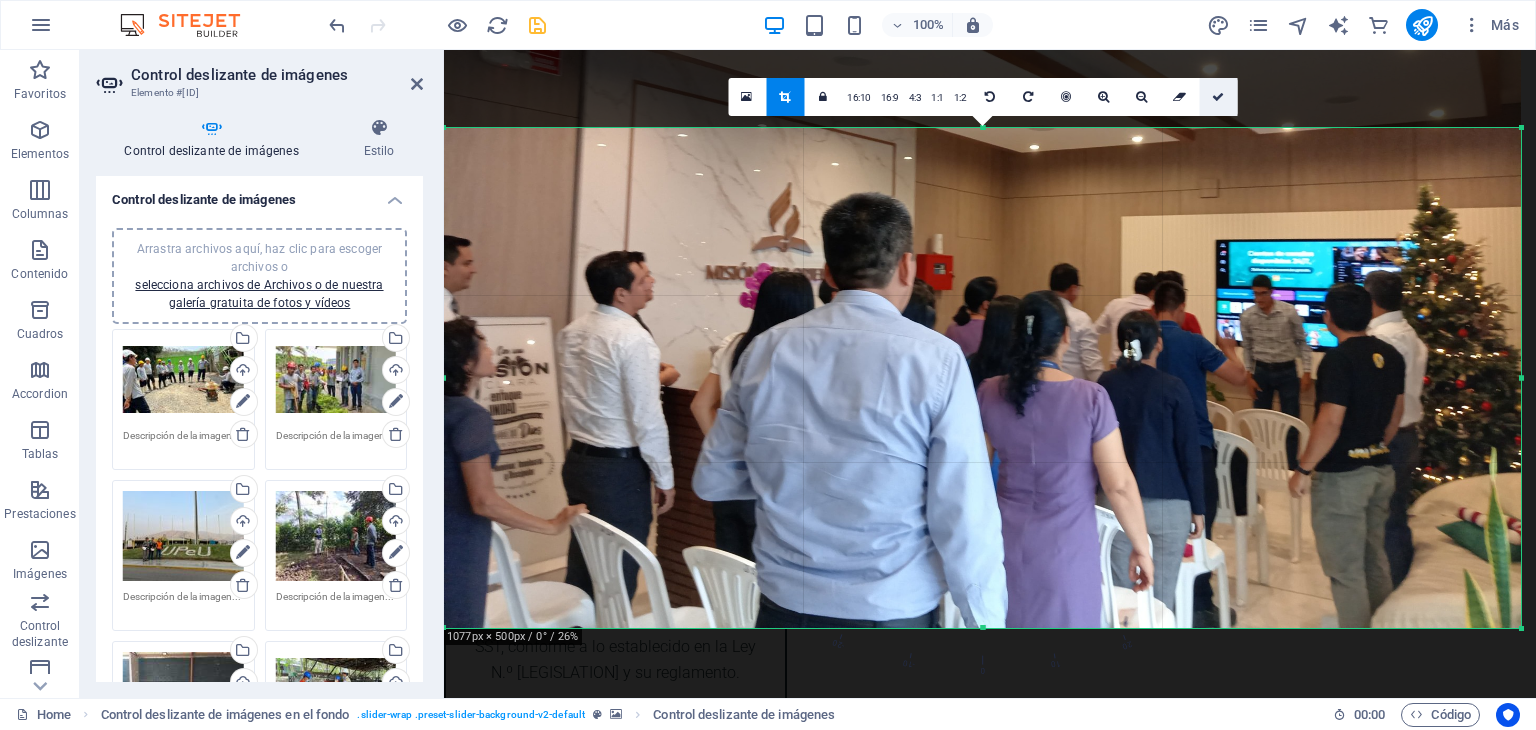 click at bounding box center [1218, 97] 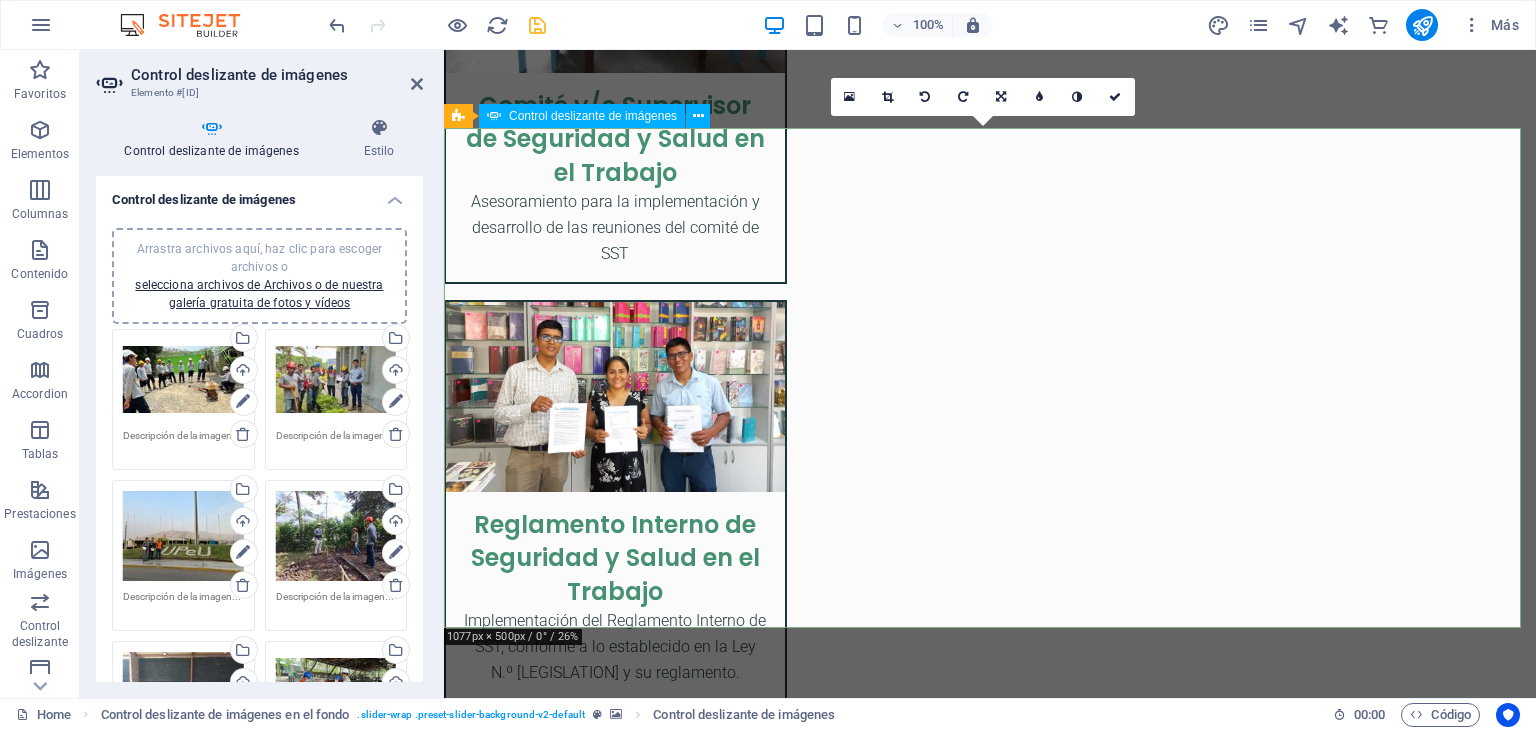 click at bounding box center (990, 12435) 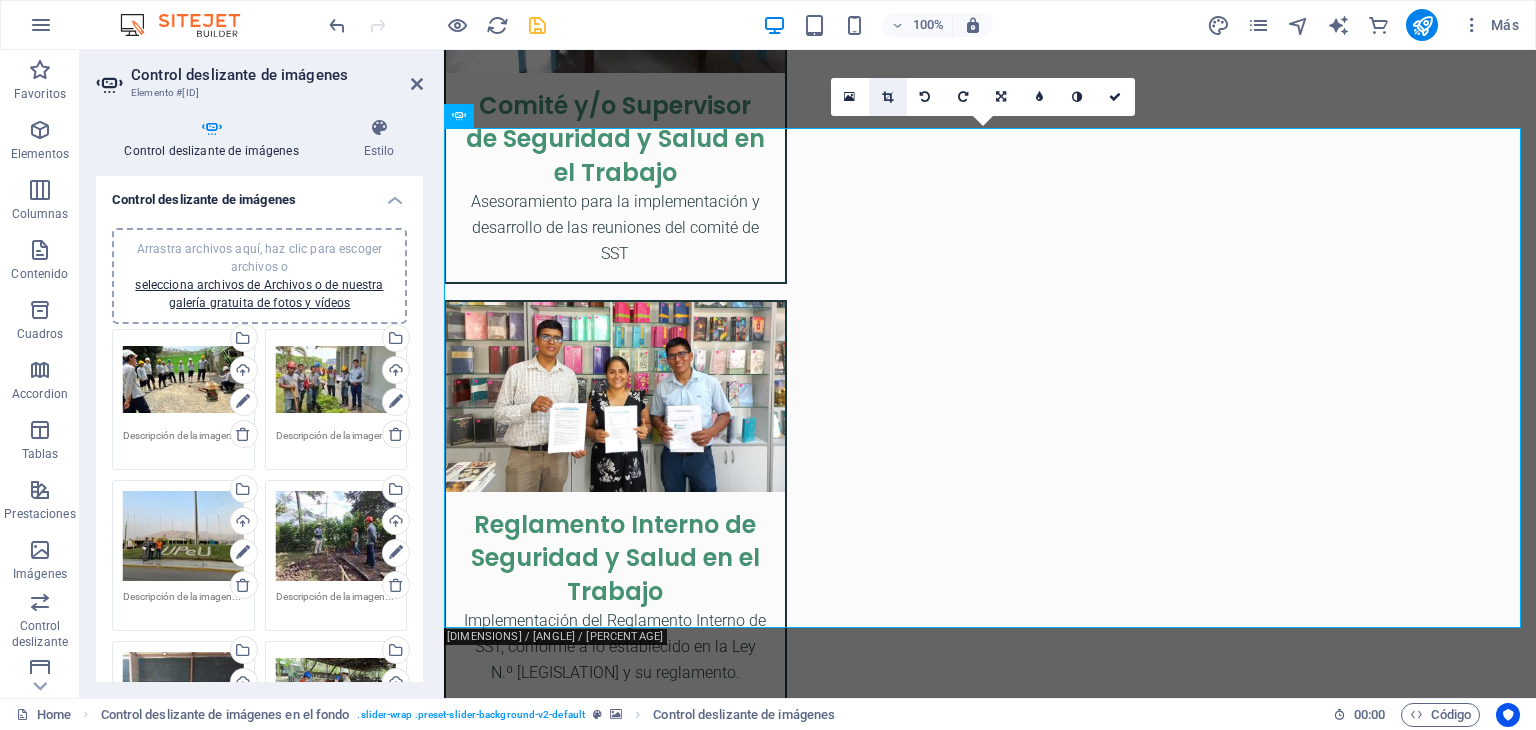 click at bounding box center [887, 97] 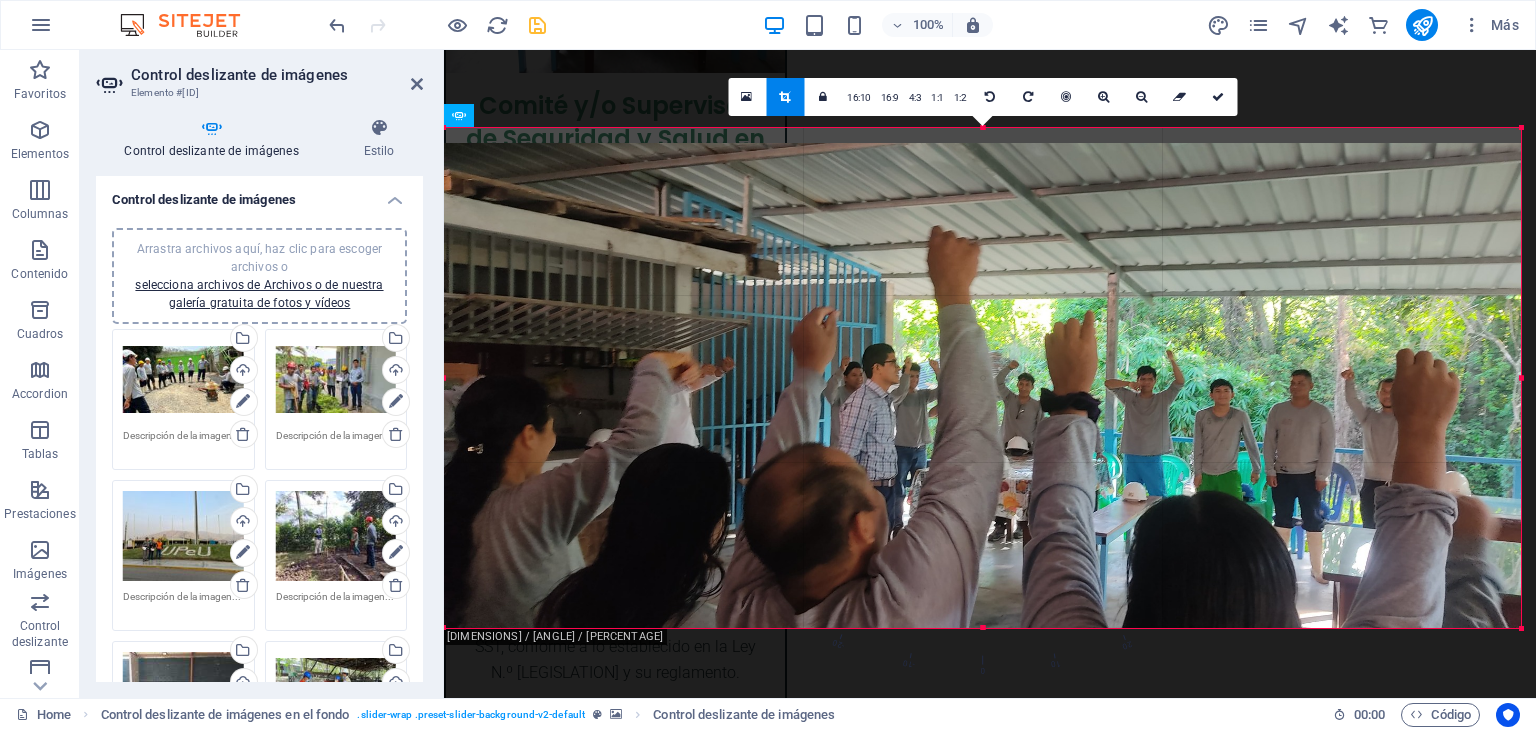 drag, startPoint x: 971, startPoint y: 301, endPoint x: 970, endPoint y: 329, distance: 28.01785 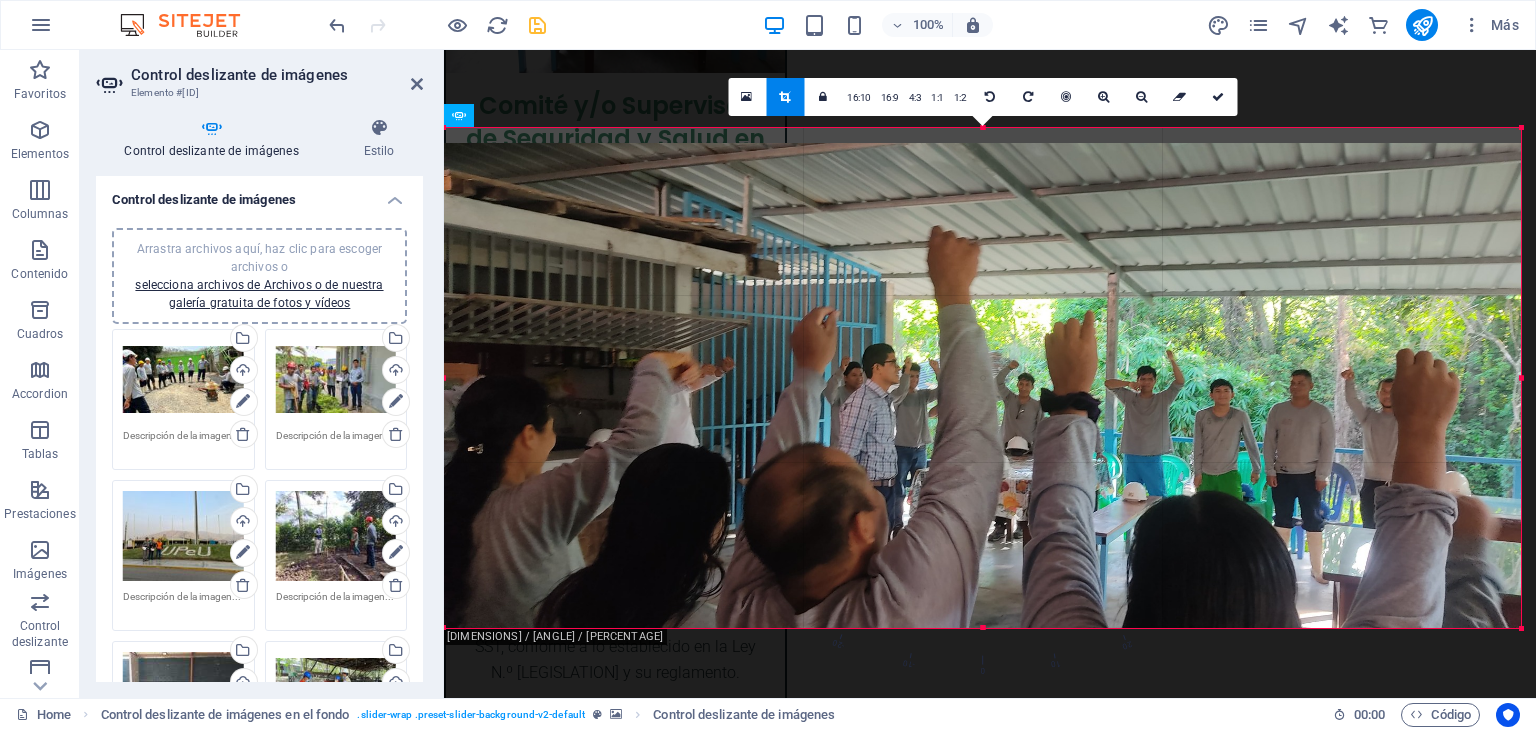 click at bounding box center (982, 385) 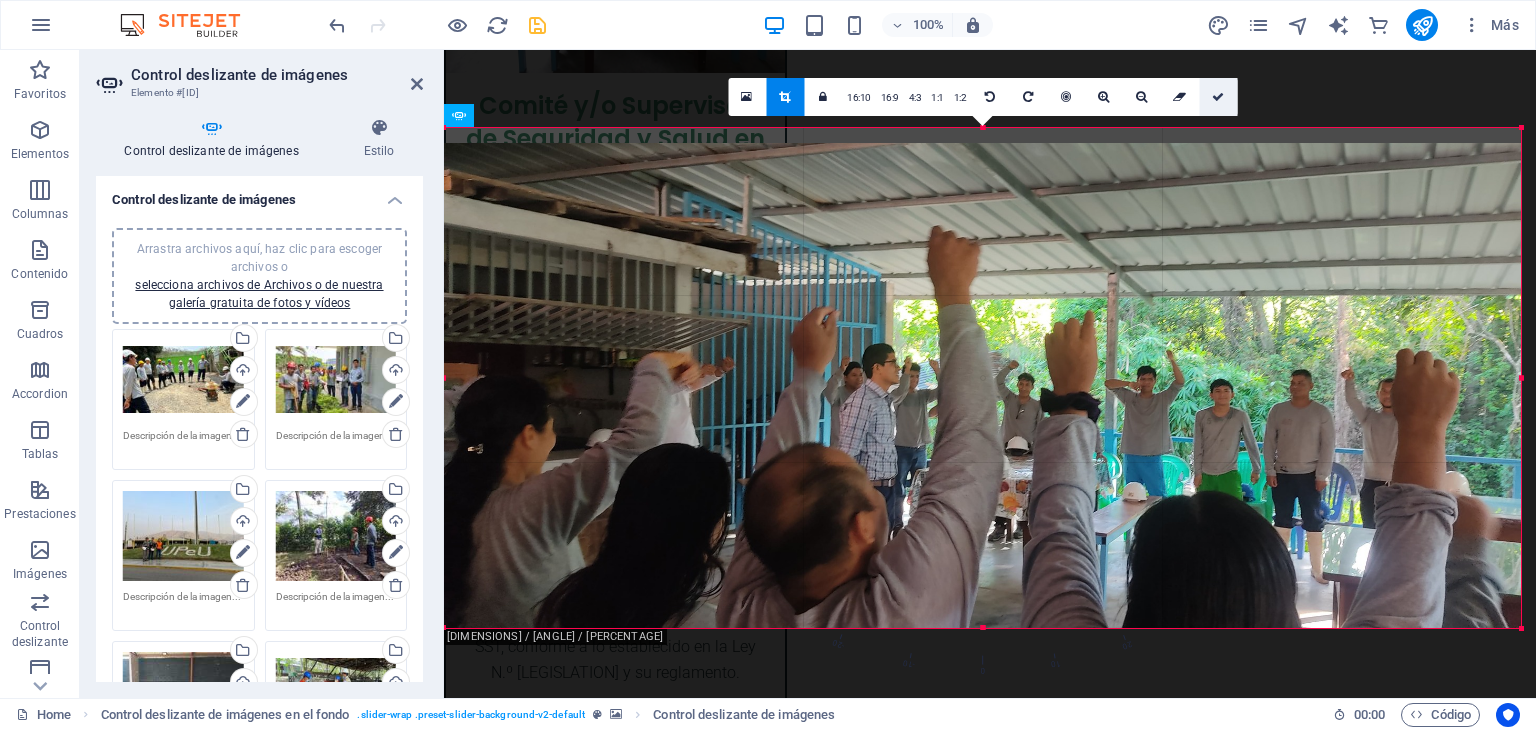 click at bounding box center (1218, 97) 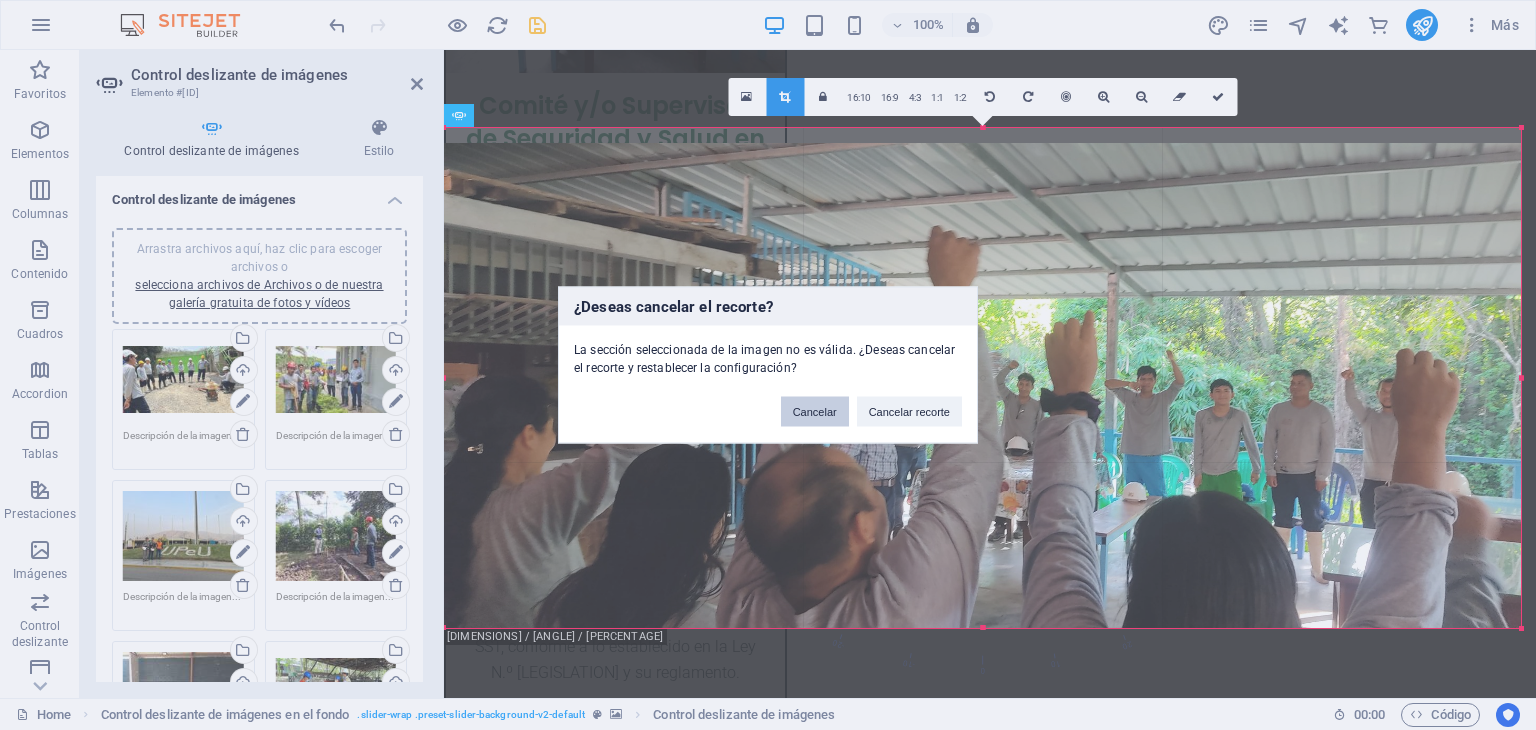 click on "Cancelar" at bounding box center (815, 412) 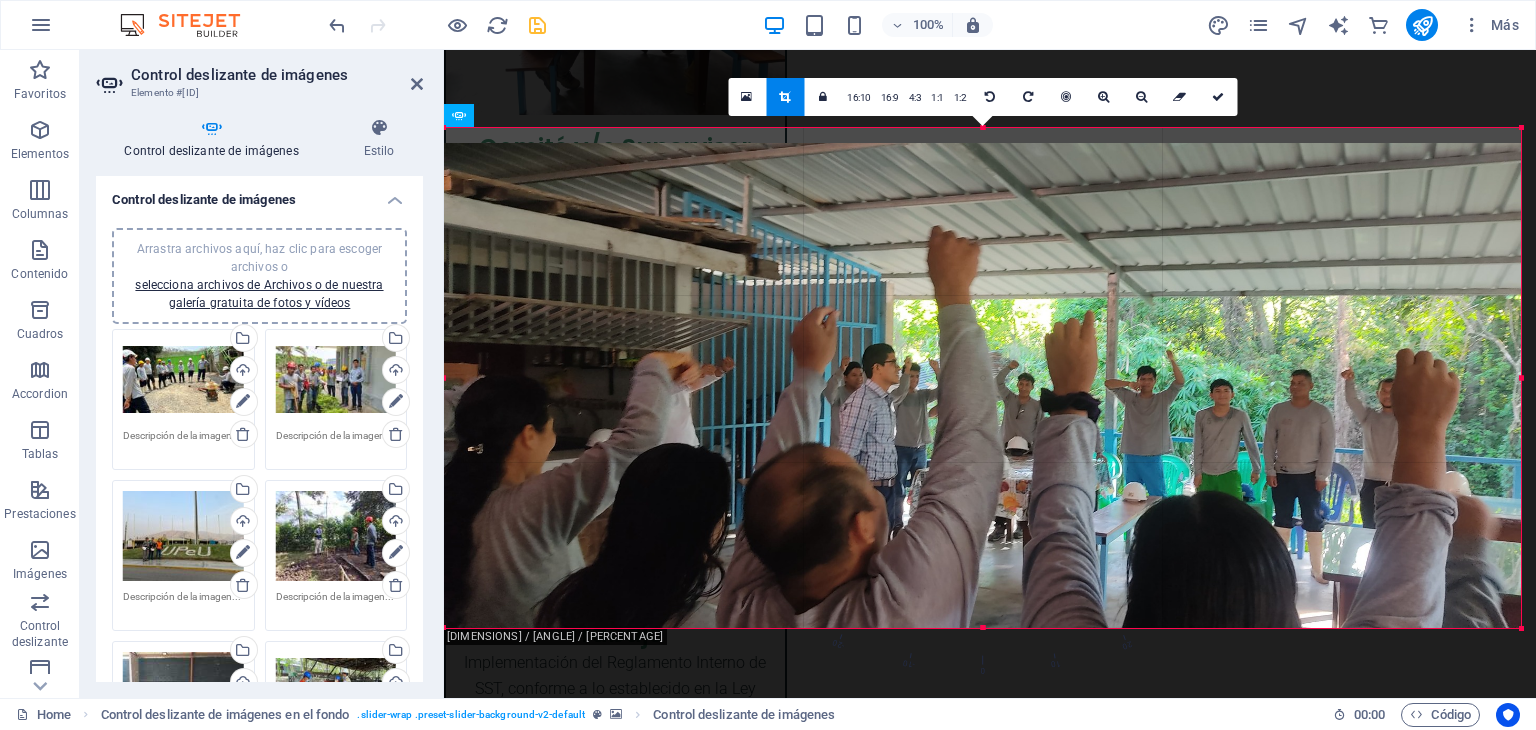 scroll, scrollTop: 4556, scrollLeft: 0, axis: vertical 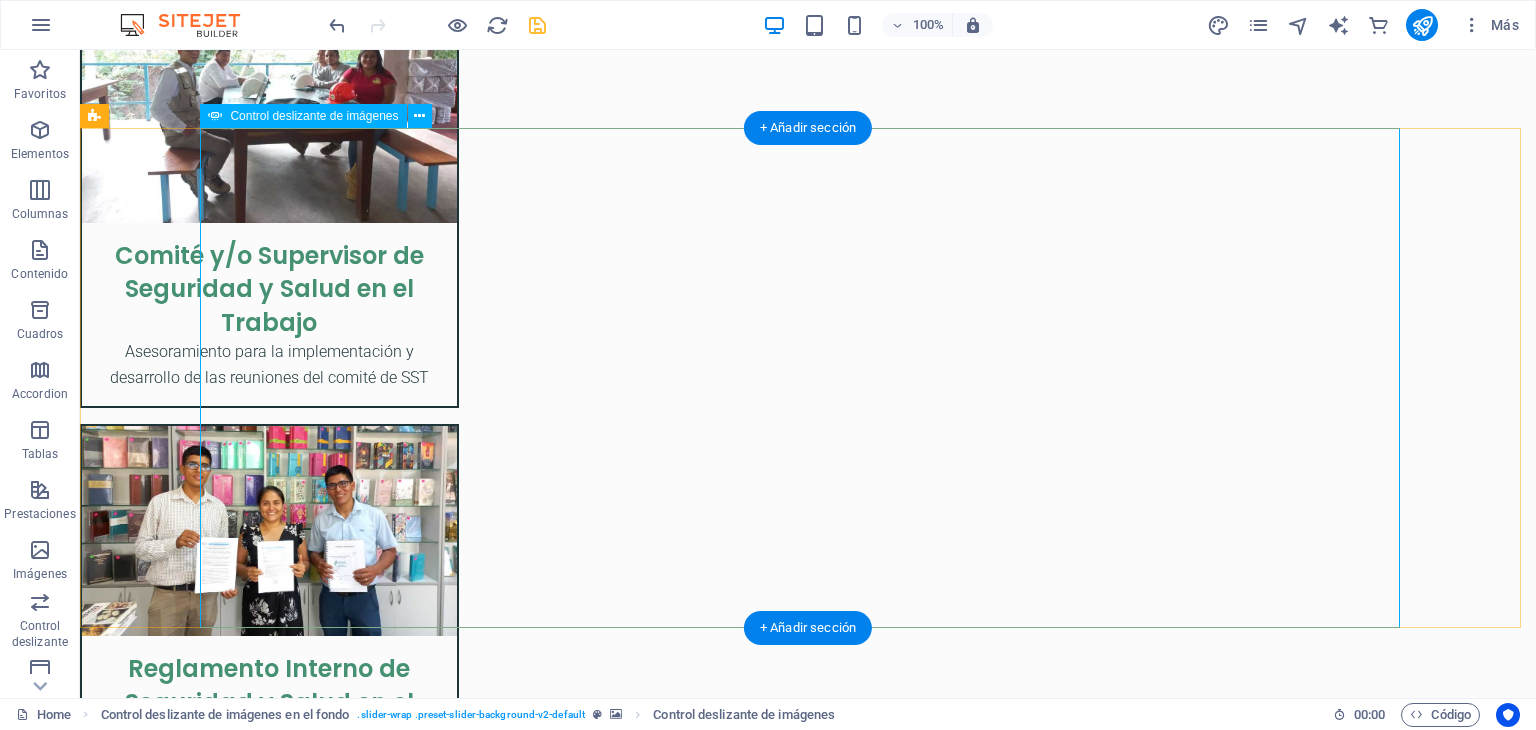 click at bounding box center (808, 12962) 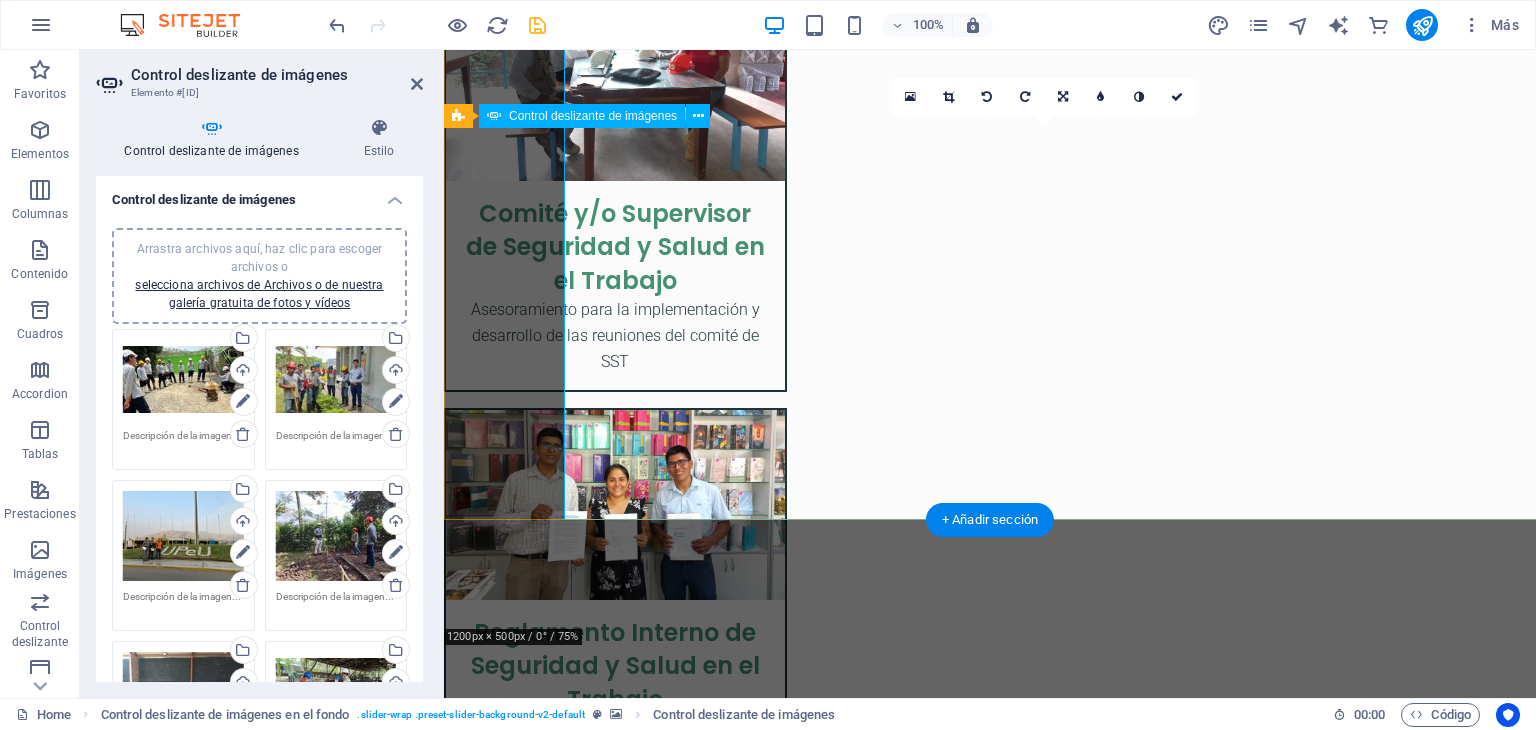 scroll, scrollTop: 4664, scrollLeft: 0, axis: vertical 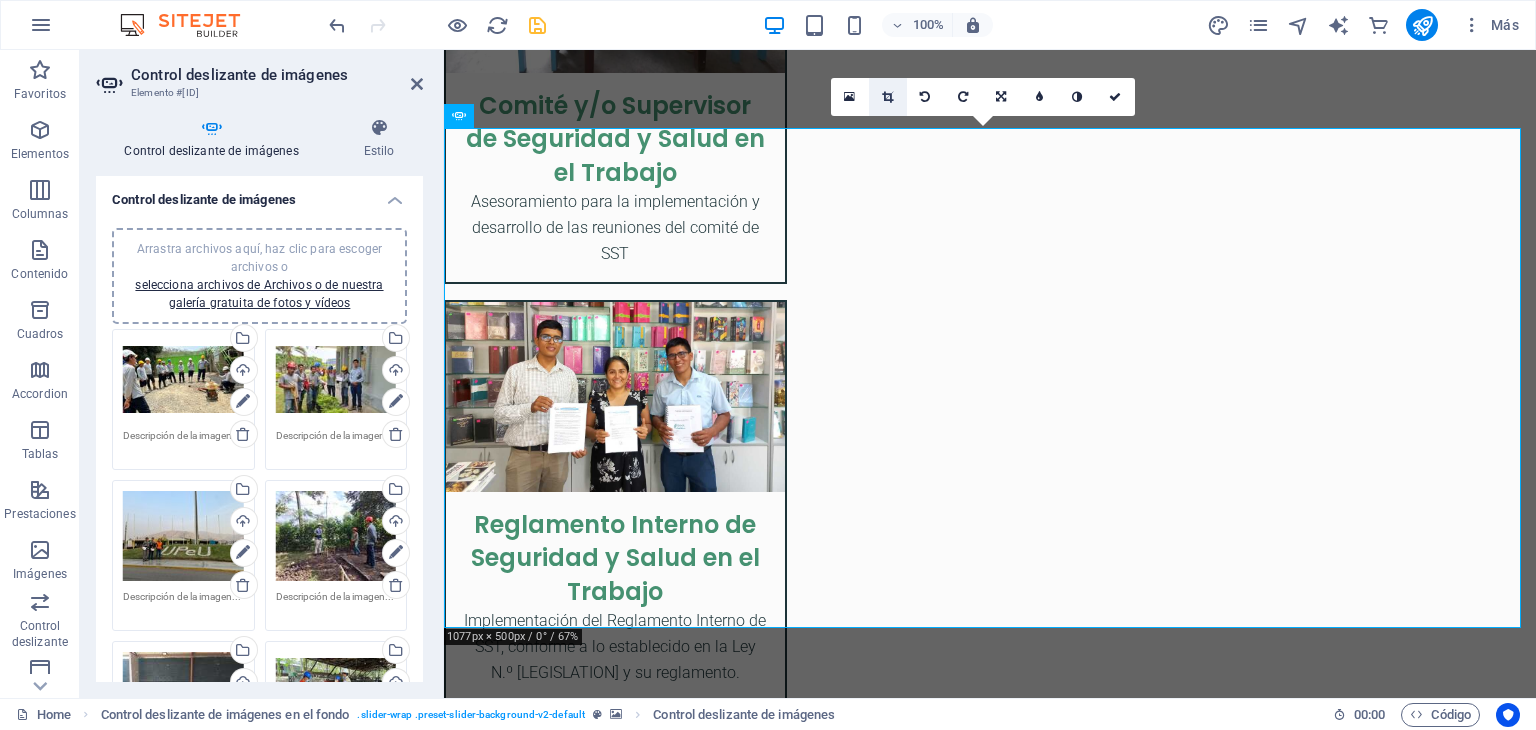 click at bounding box center (887, 97) 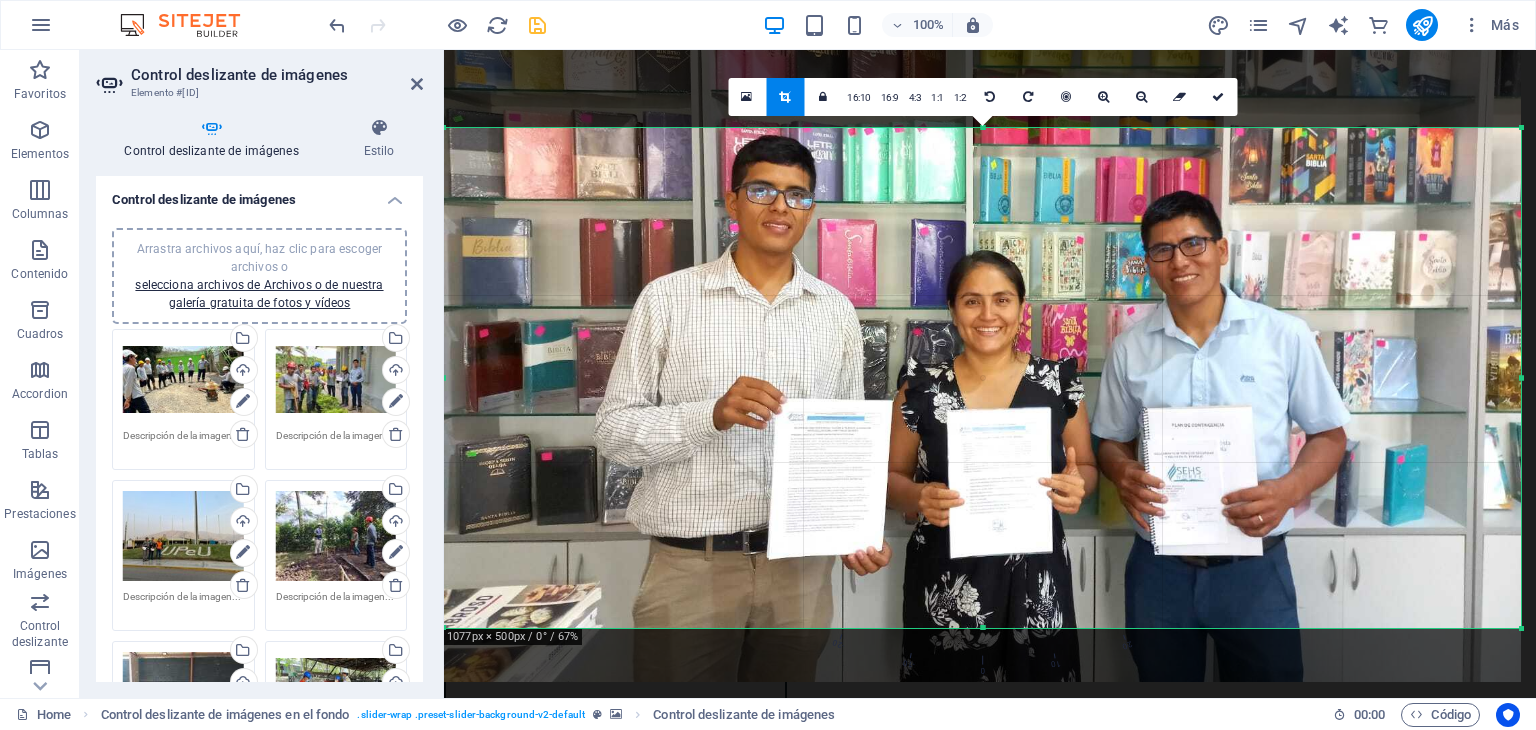 drag, startPoint x: 972, startPoint y: 316, endPoint x: 970, endPoint y: 241, distance: 75.026665 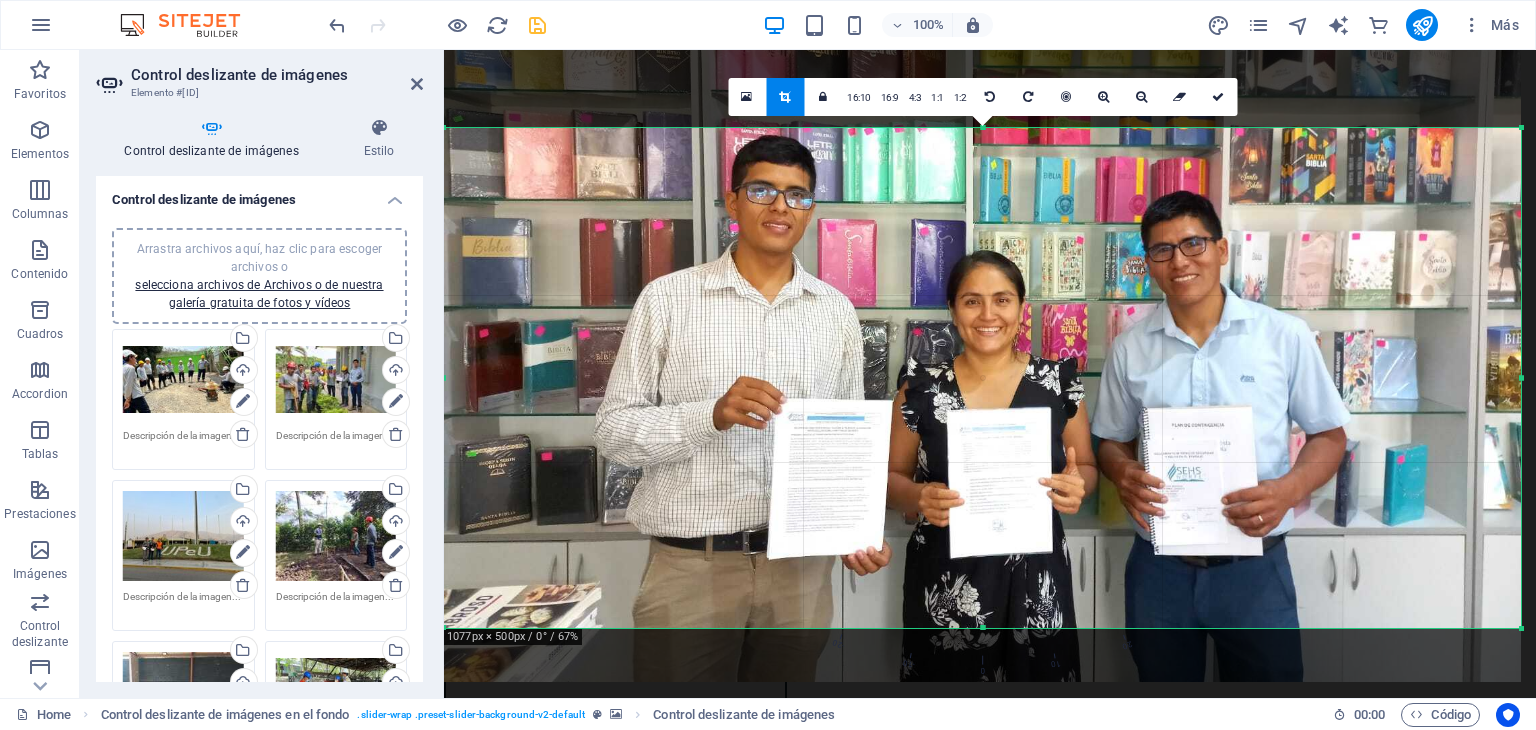 click at bounding box center (982, 278) 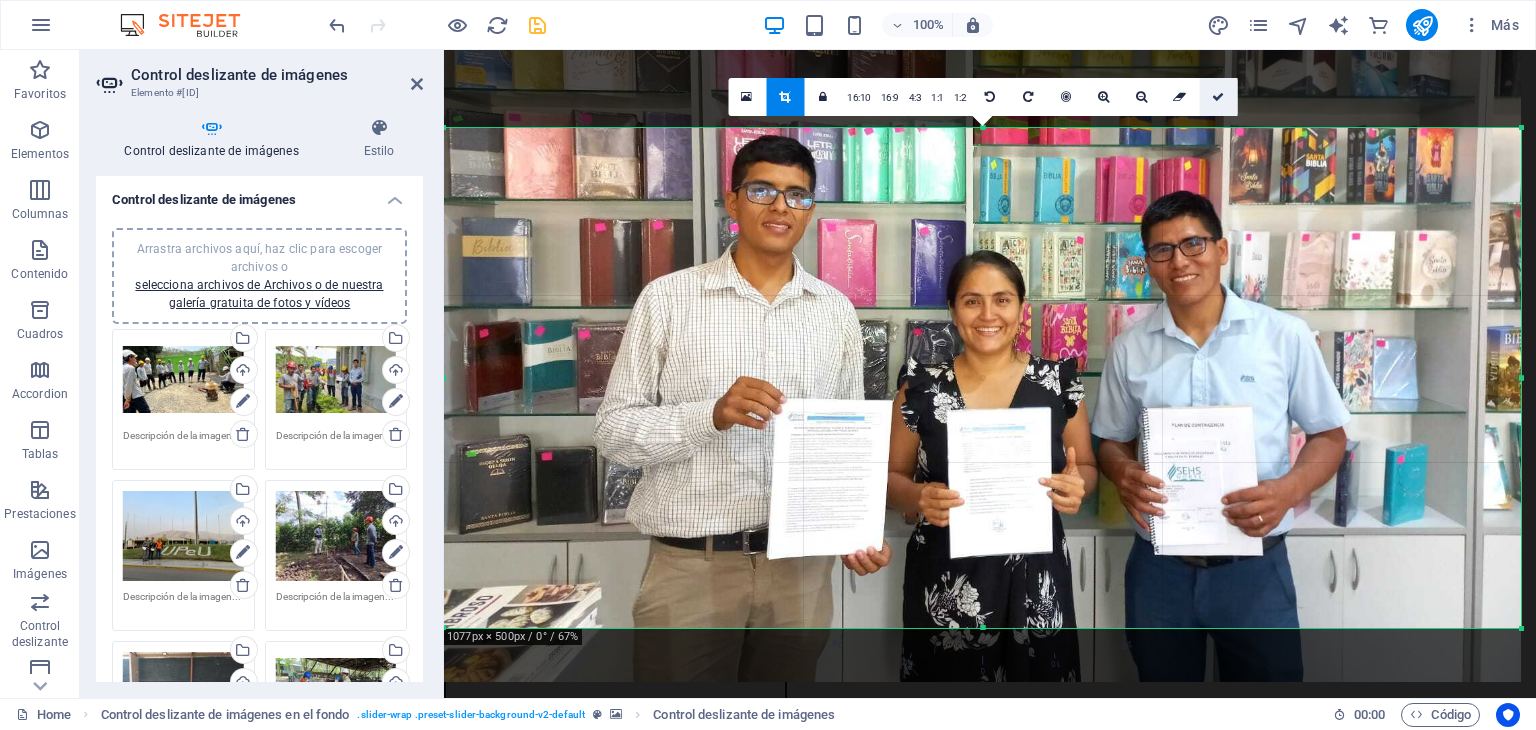 click at bounding box center [1218, 97] 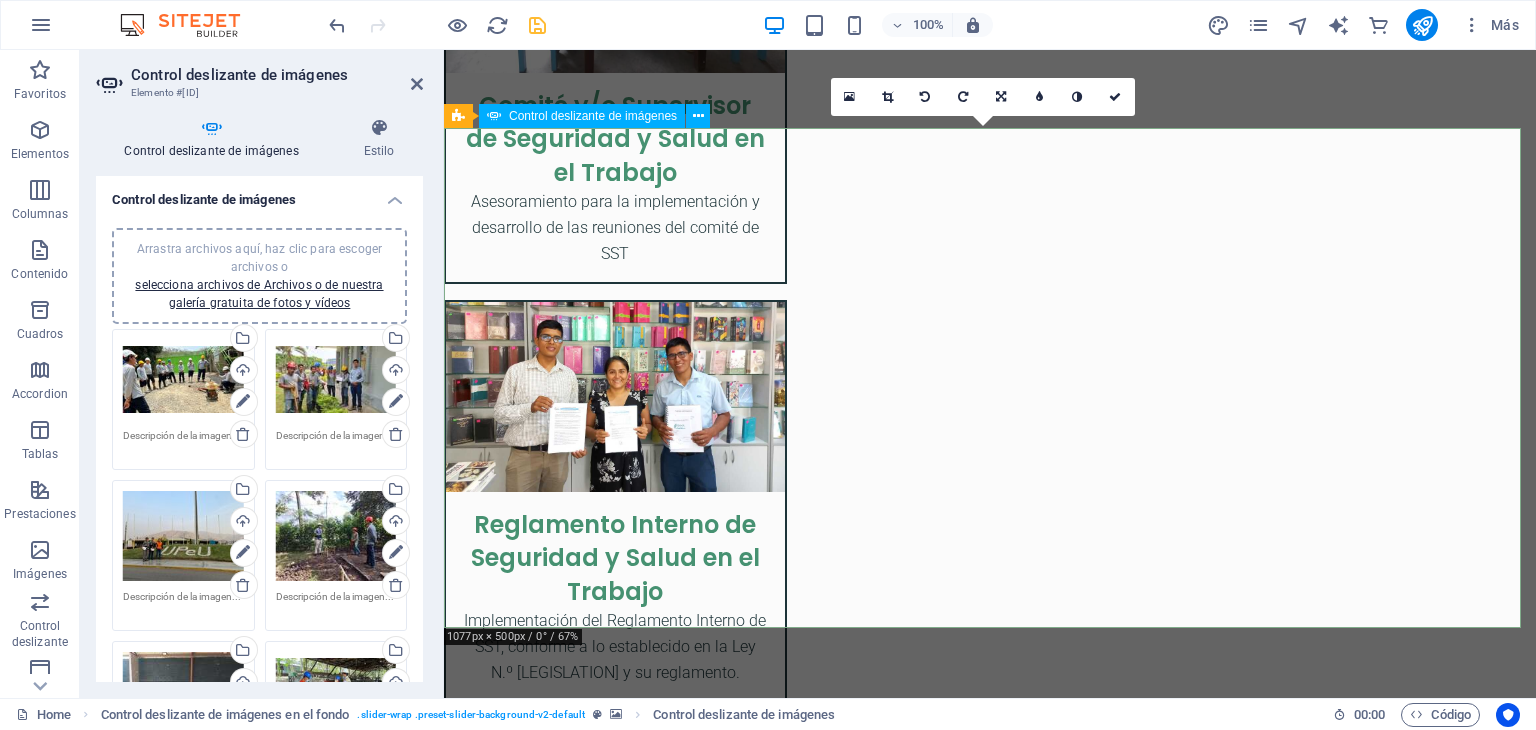 click at bounding box center (990, 12533) 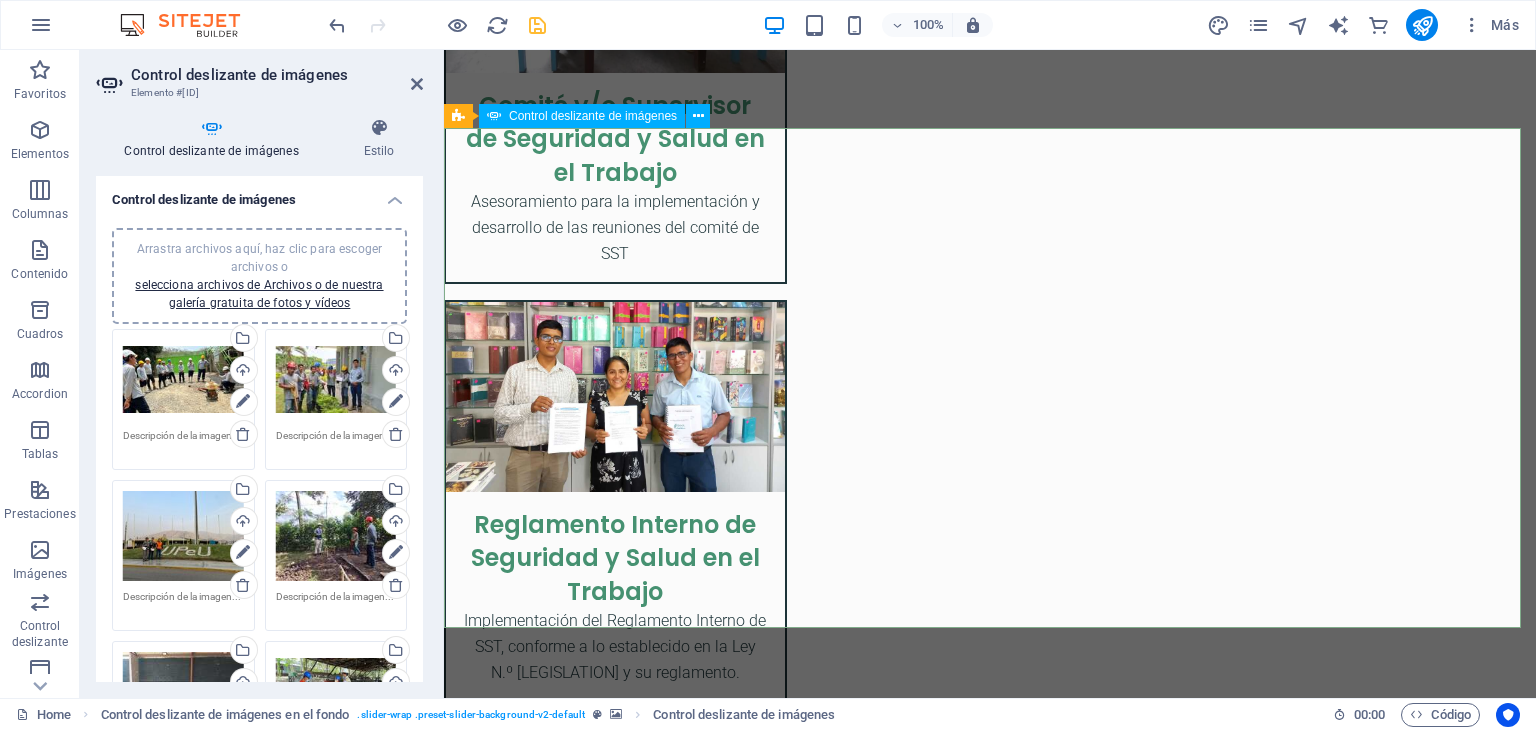 click at bounding box center [990, 12533] 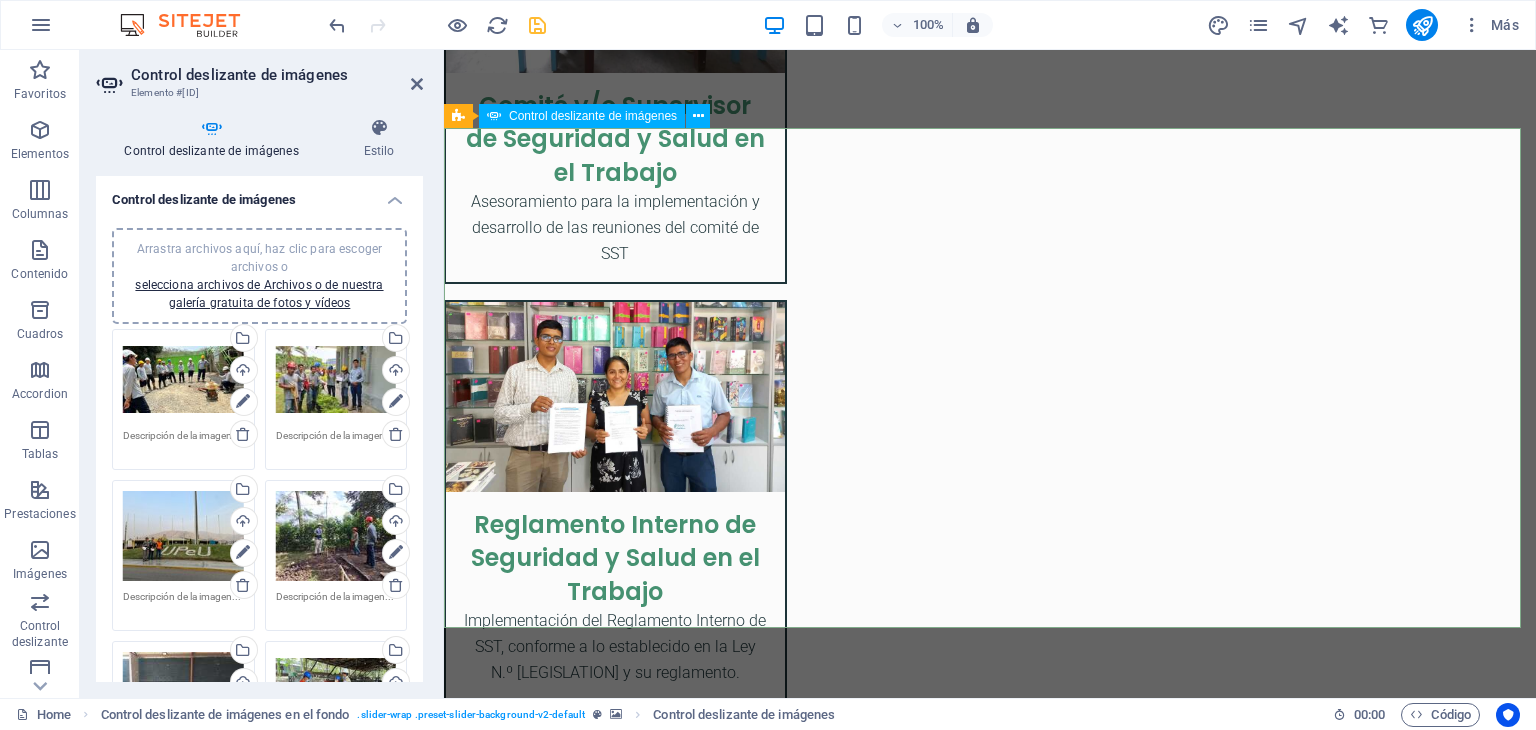 click at bounding box center [990, 12533] 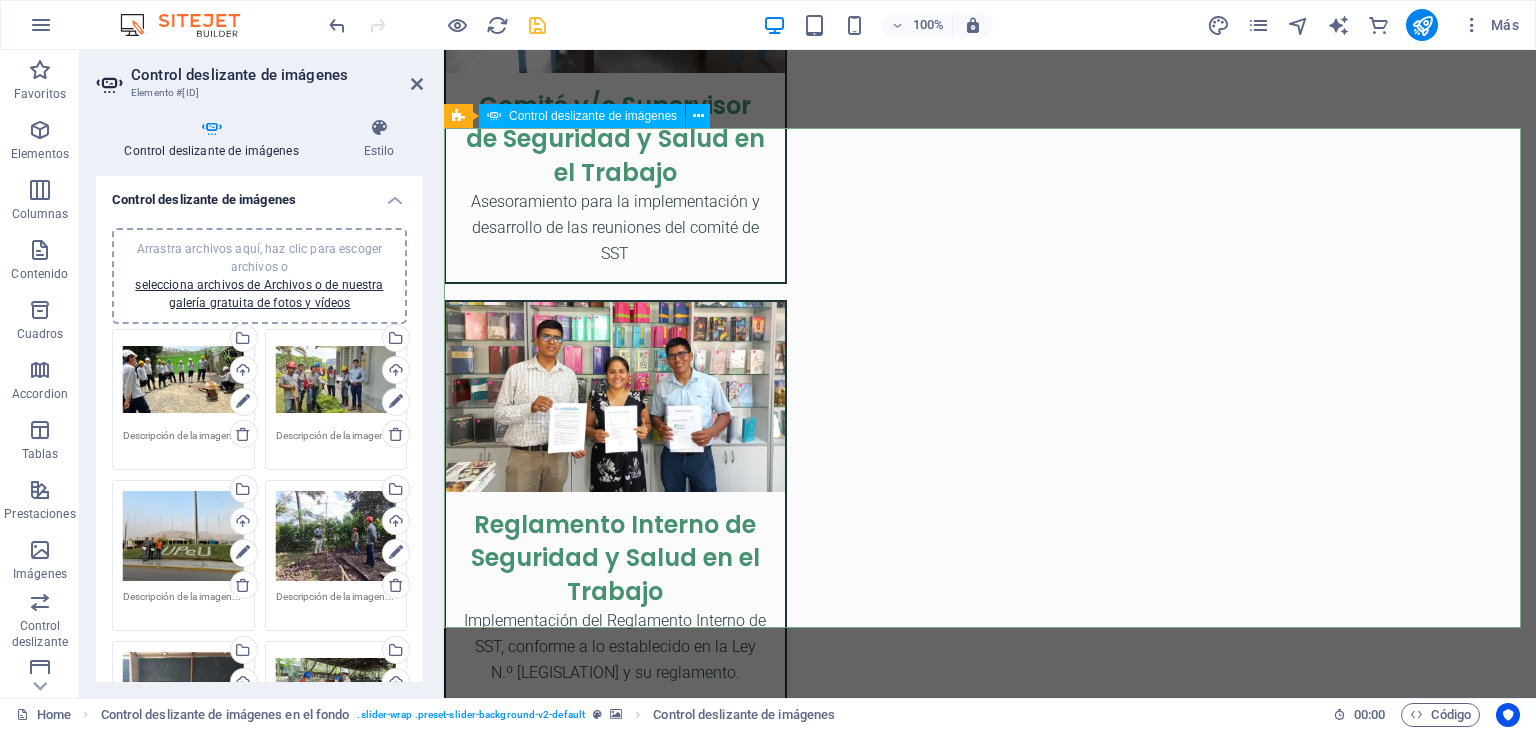 click at bounding box center [990, 12533] 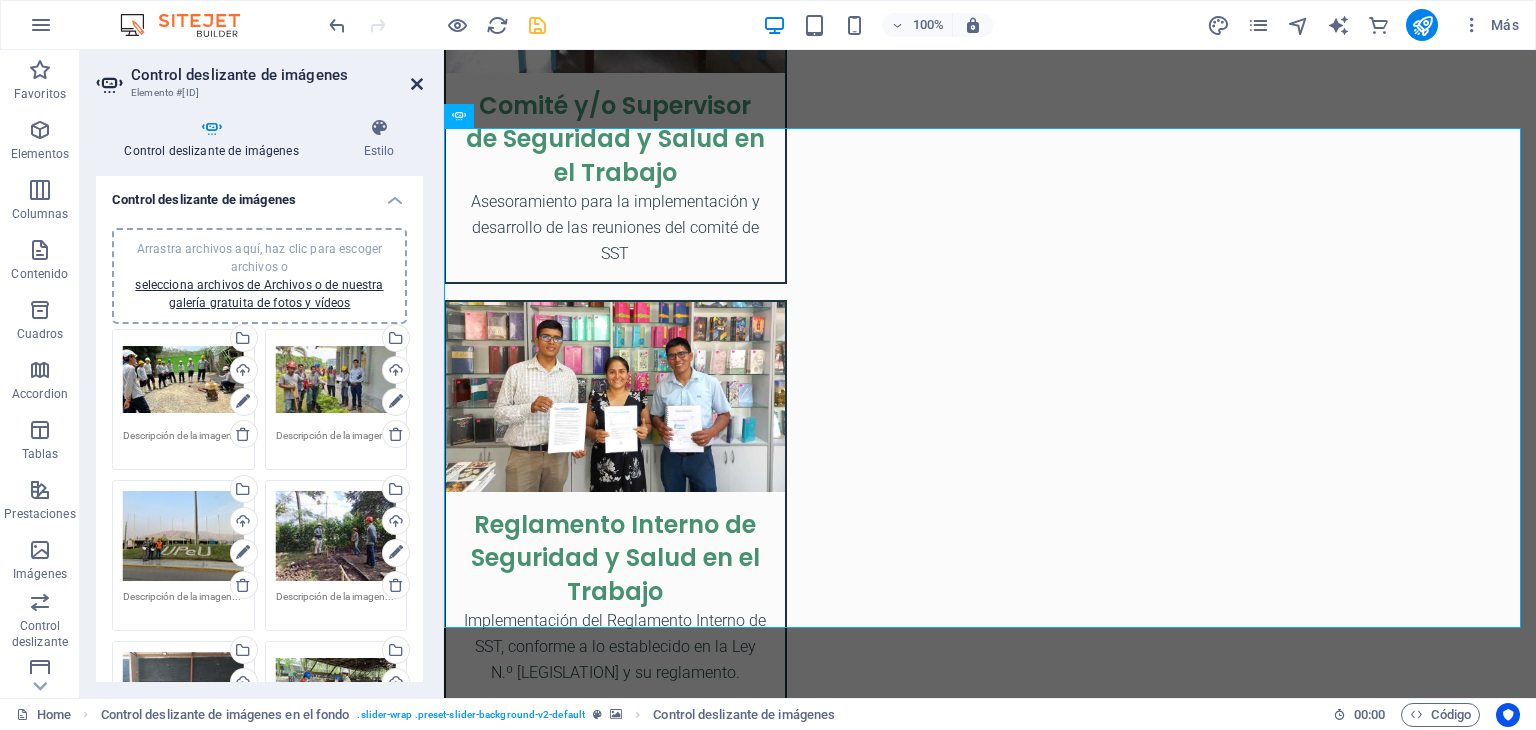 click at bounding box center [417, 84] 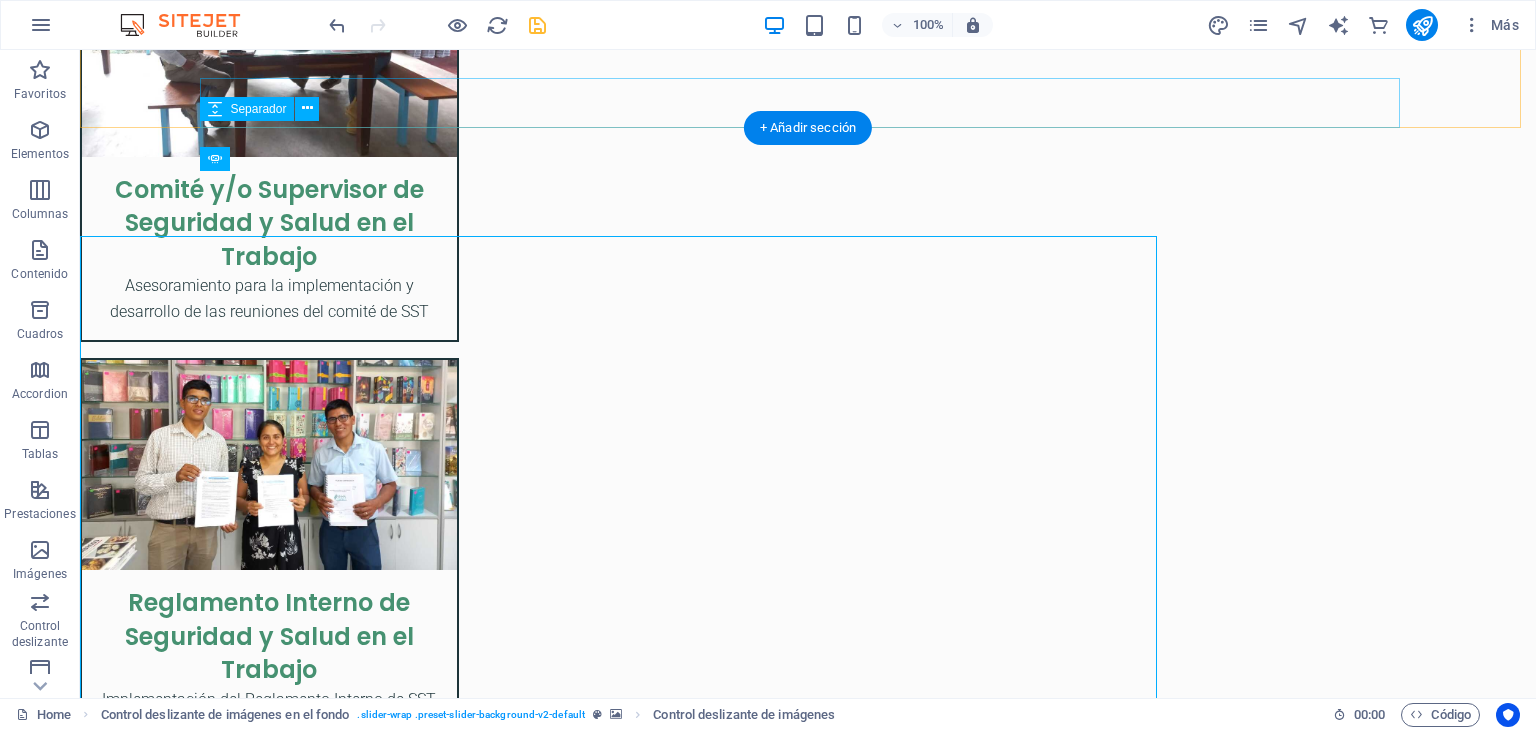 scroll, scrollTop: 4556, scrollLeft: 0, axis: vertical 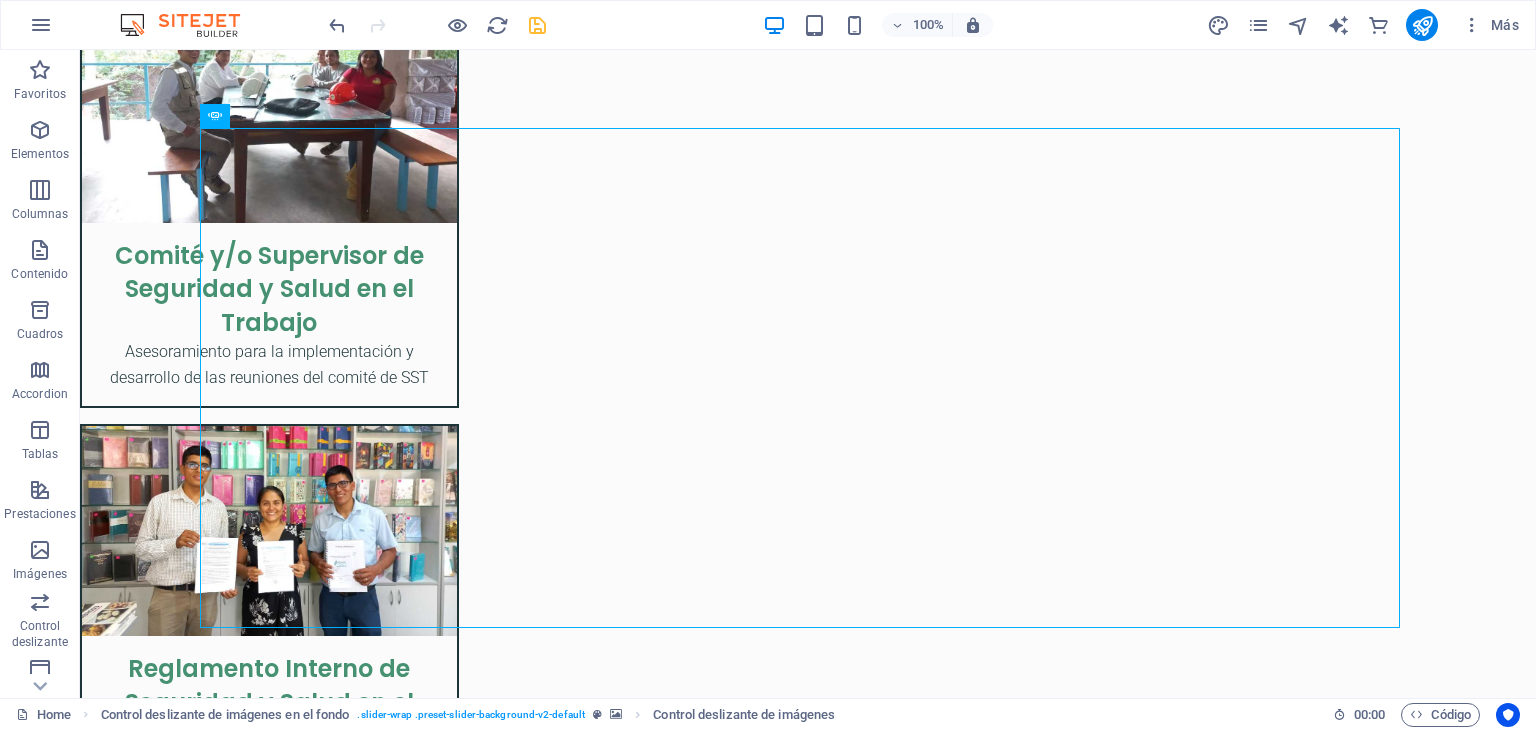 click at bounding box center [537, 25] 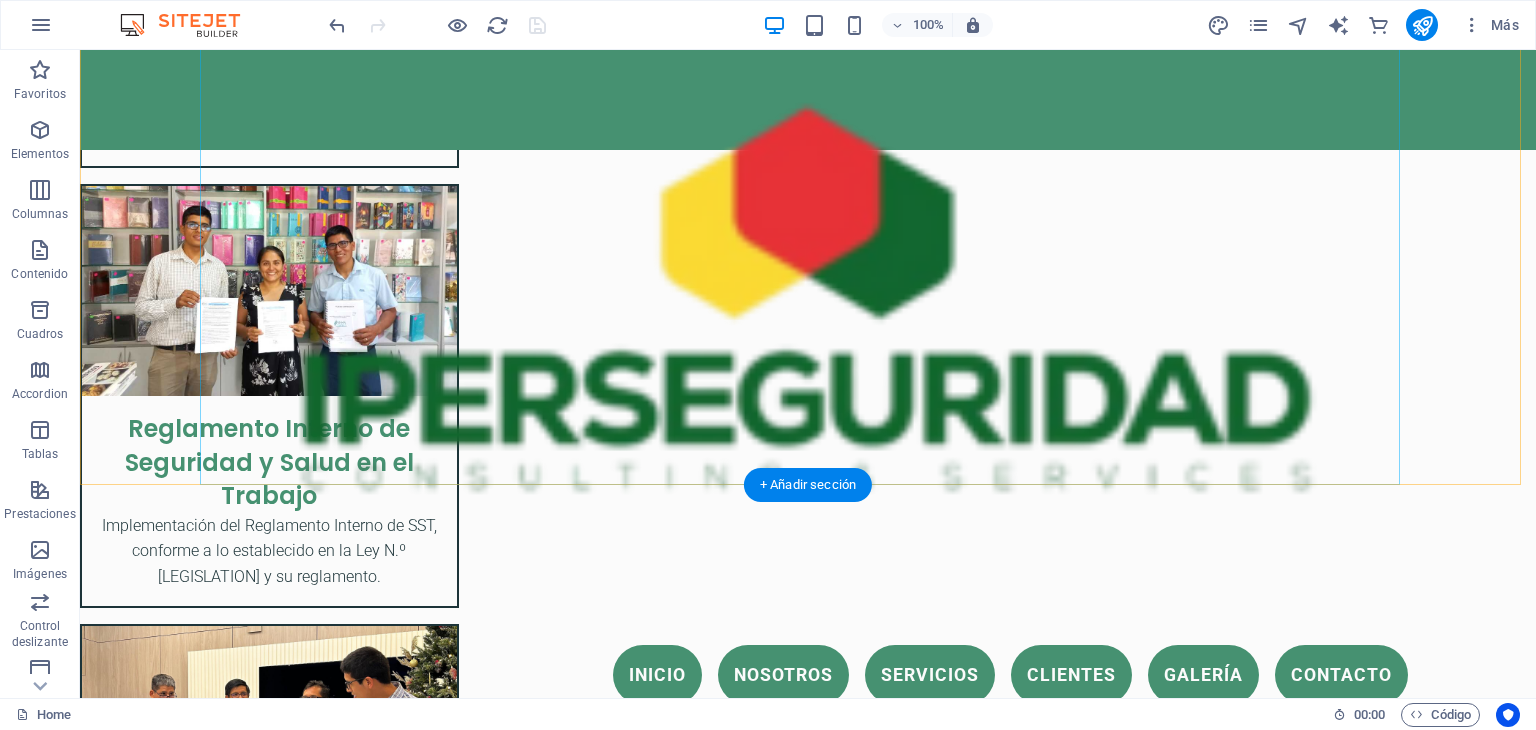 scroll, scrollTop: 5026, scrollLeft: 0, axis: vertical 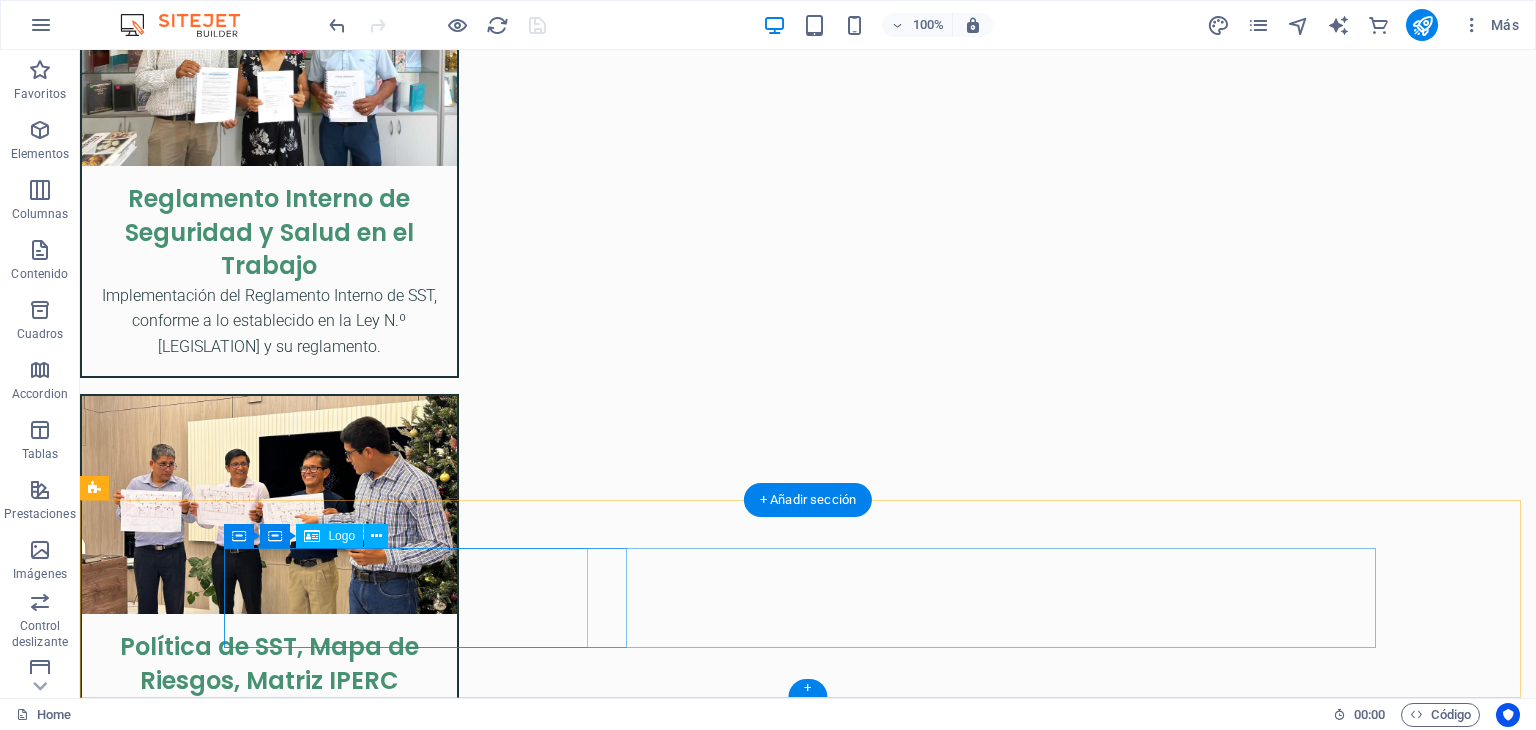 click at bounding box center [433, 6984] 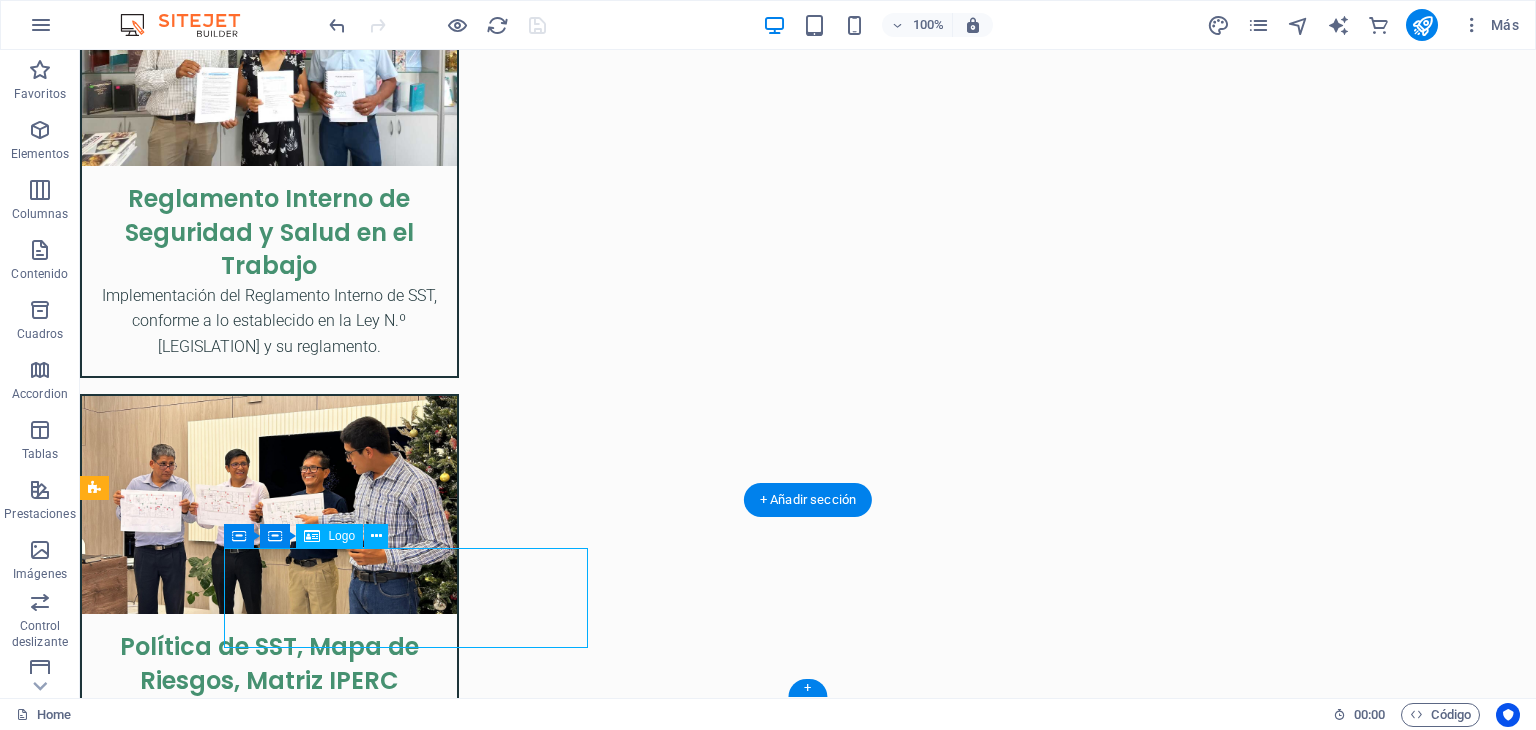 click at bounding box center (433, 6984) 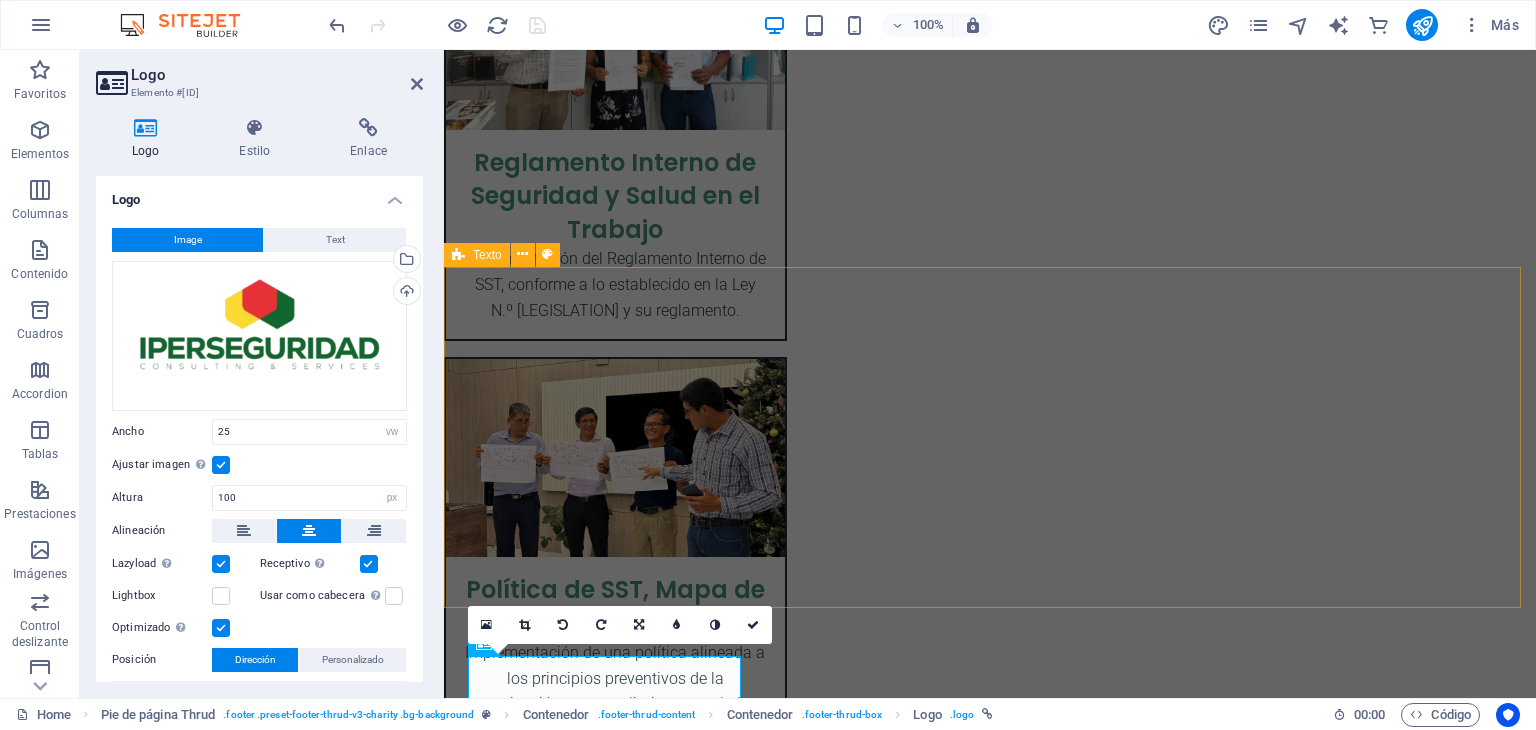 scroll, scrollTop: 5149, scrollLeft: 0, axis: vertical 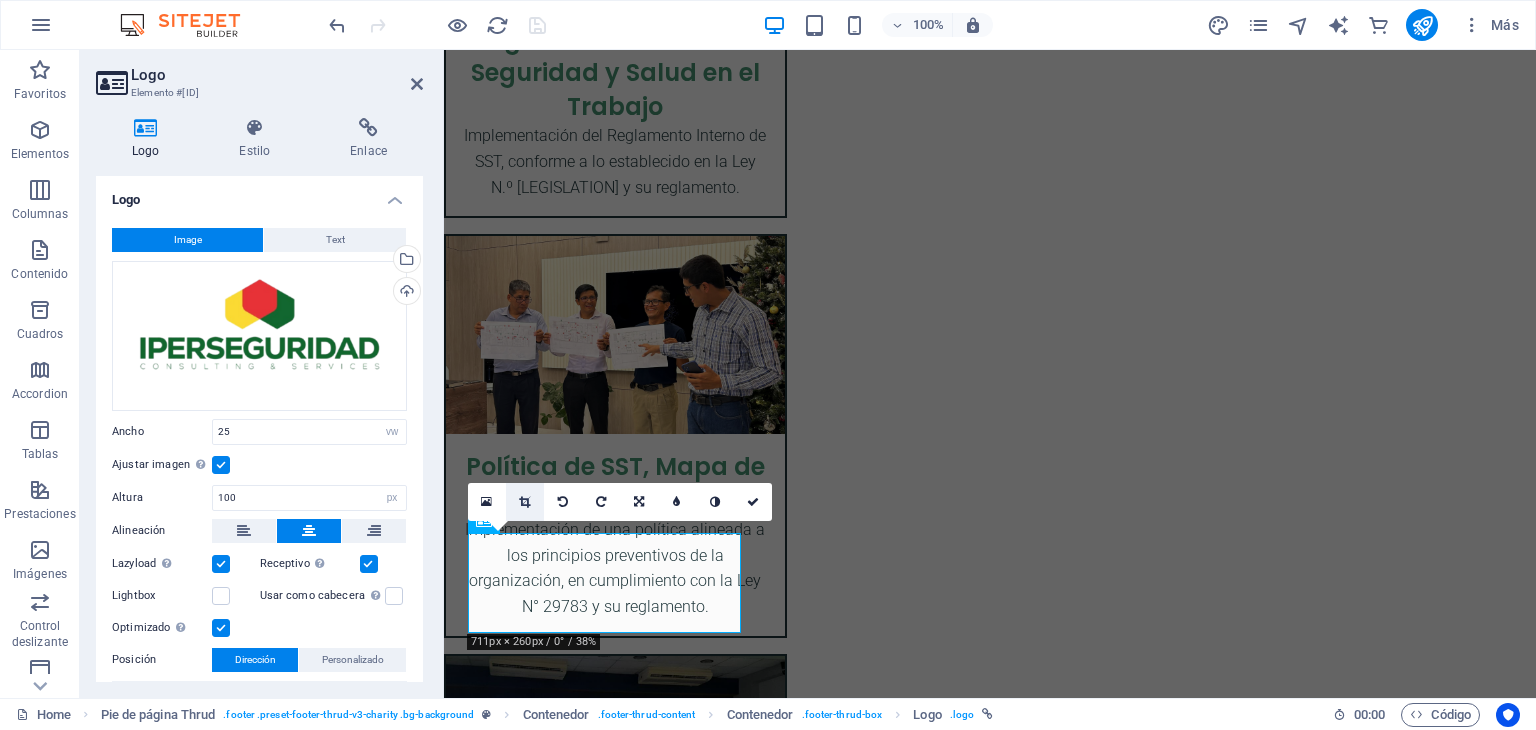 click at bounding box center (524, 502) 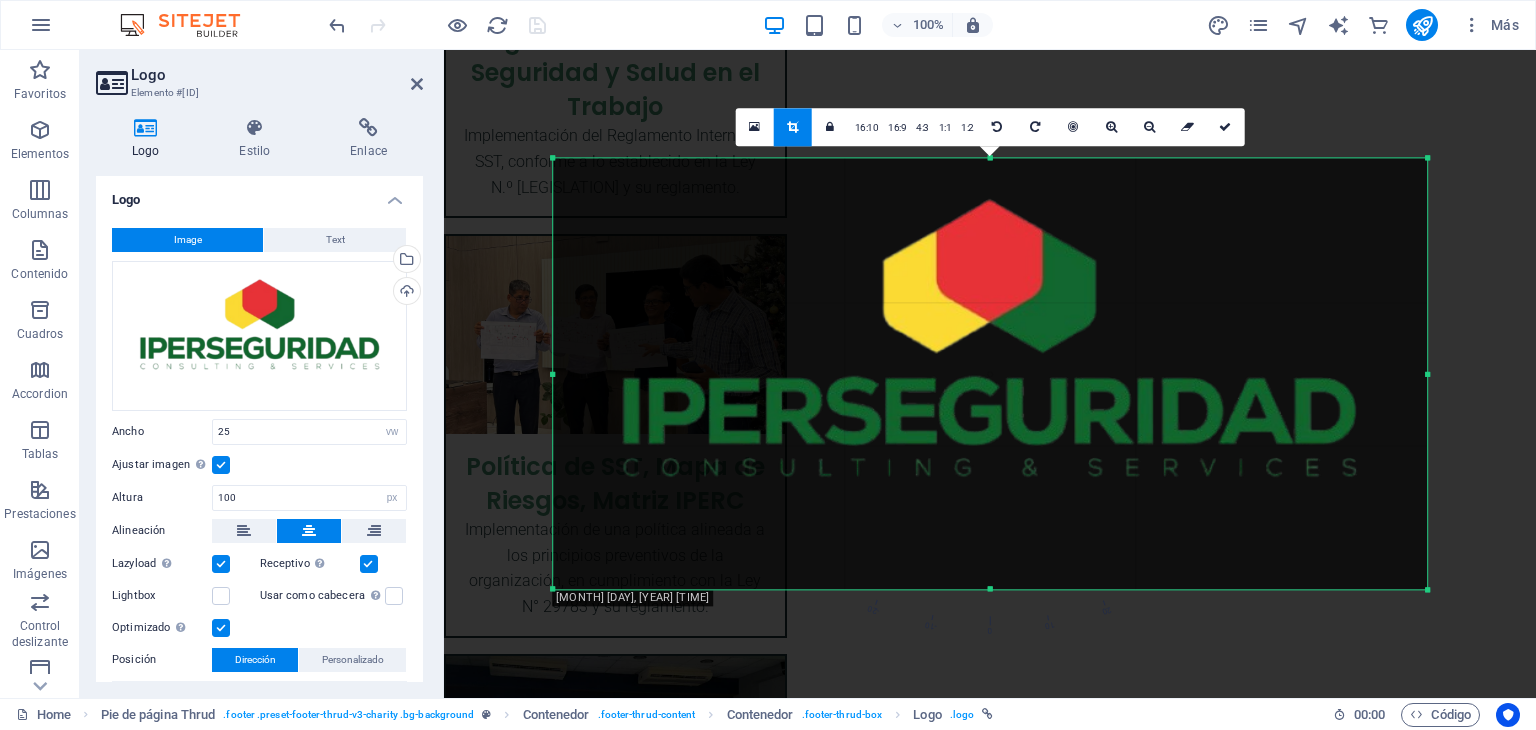 click at bounding box center [990, 373] 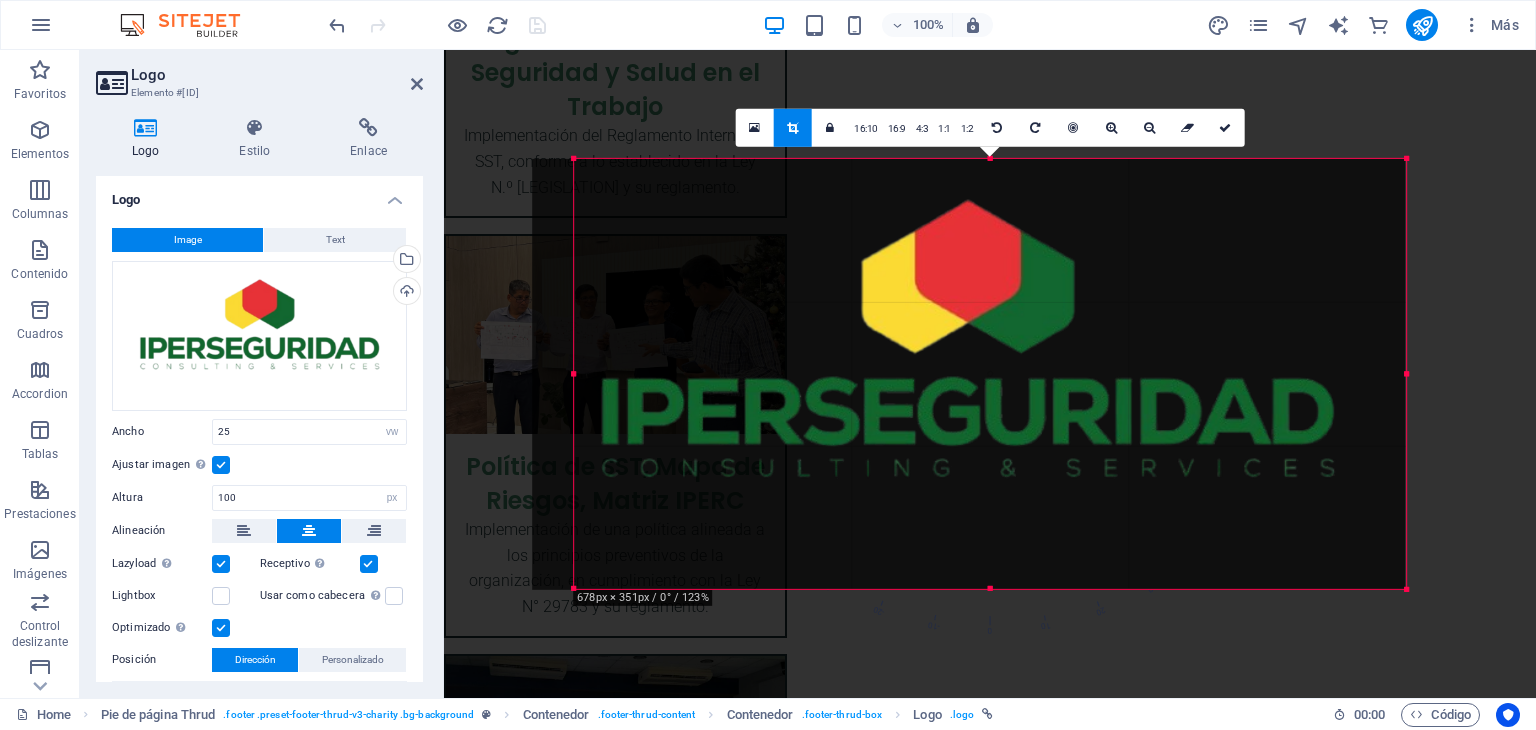drag, startPoint x: 556, startPoint y: 380, endPoint x: 598, endPoint y: 380, distance: 42 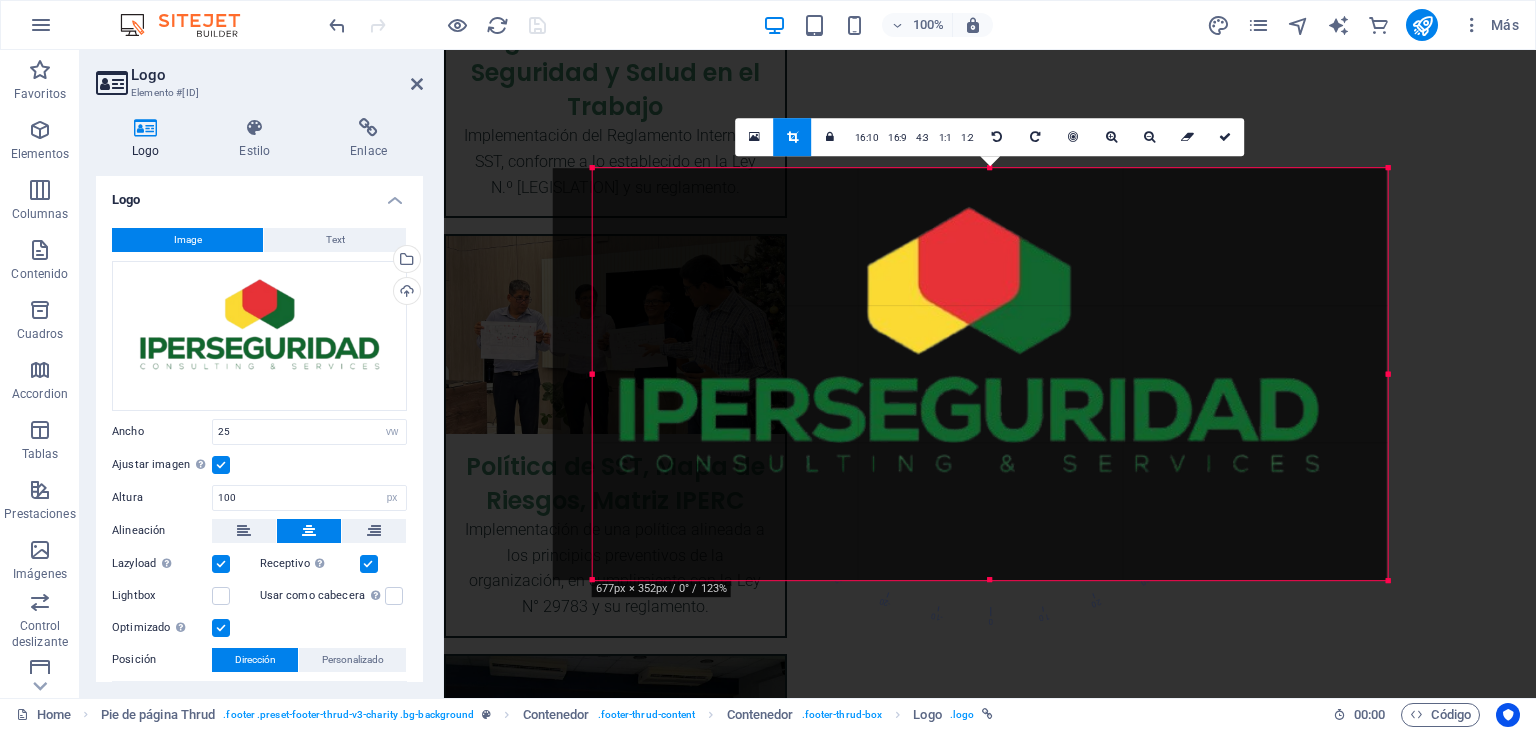 drag, startPoint x: 1406, startPoint y: 375, endPoint x: 1370, endPoint y: 384, distance: 37.107952 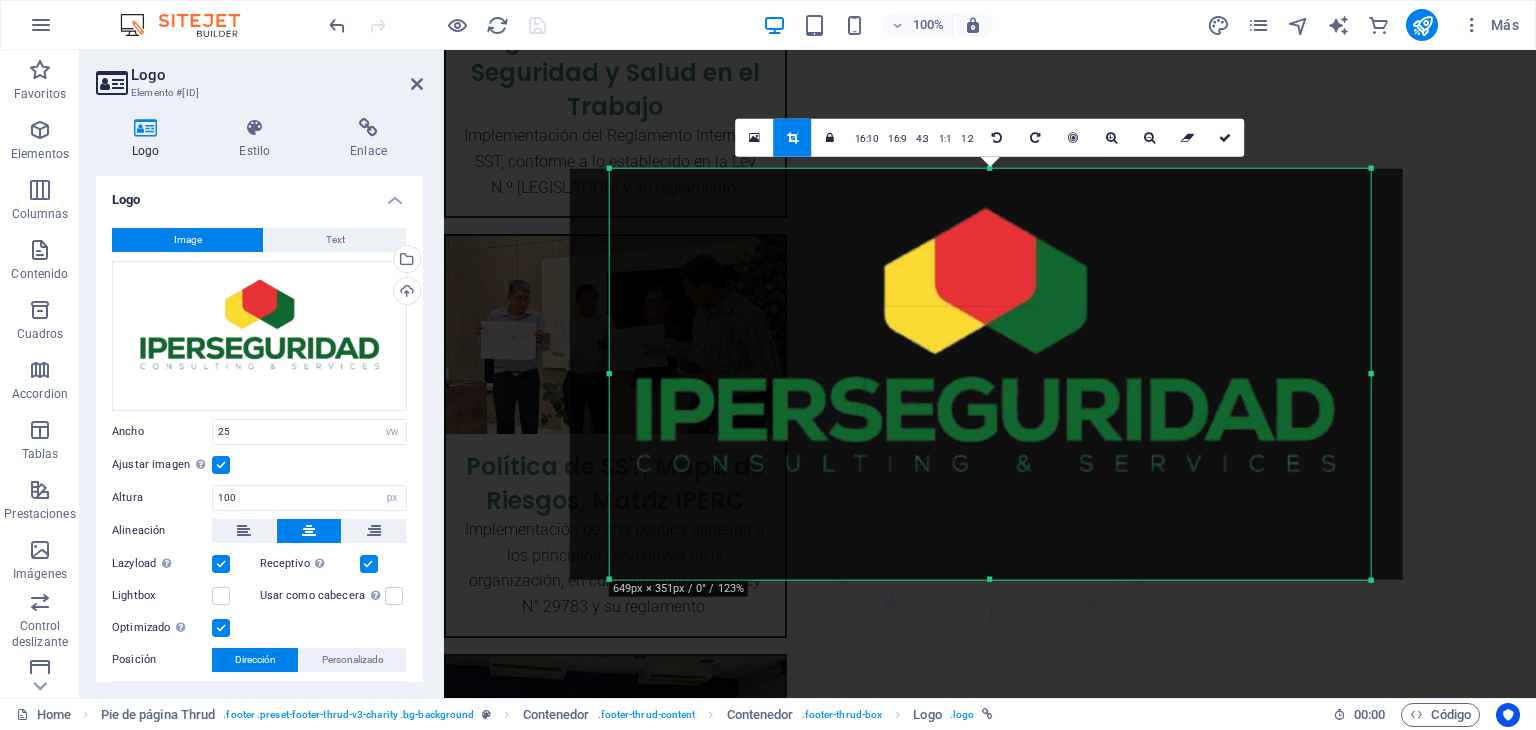drag, startPoint x: 1385, startPoint y: 374, endPoint x: 1353, endPoint y: 375, distance: 32.01562 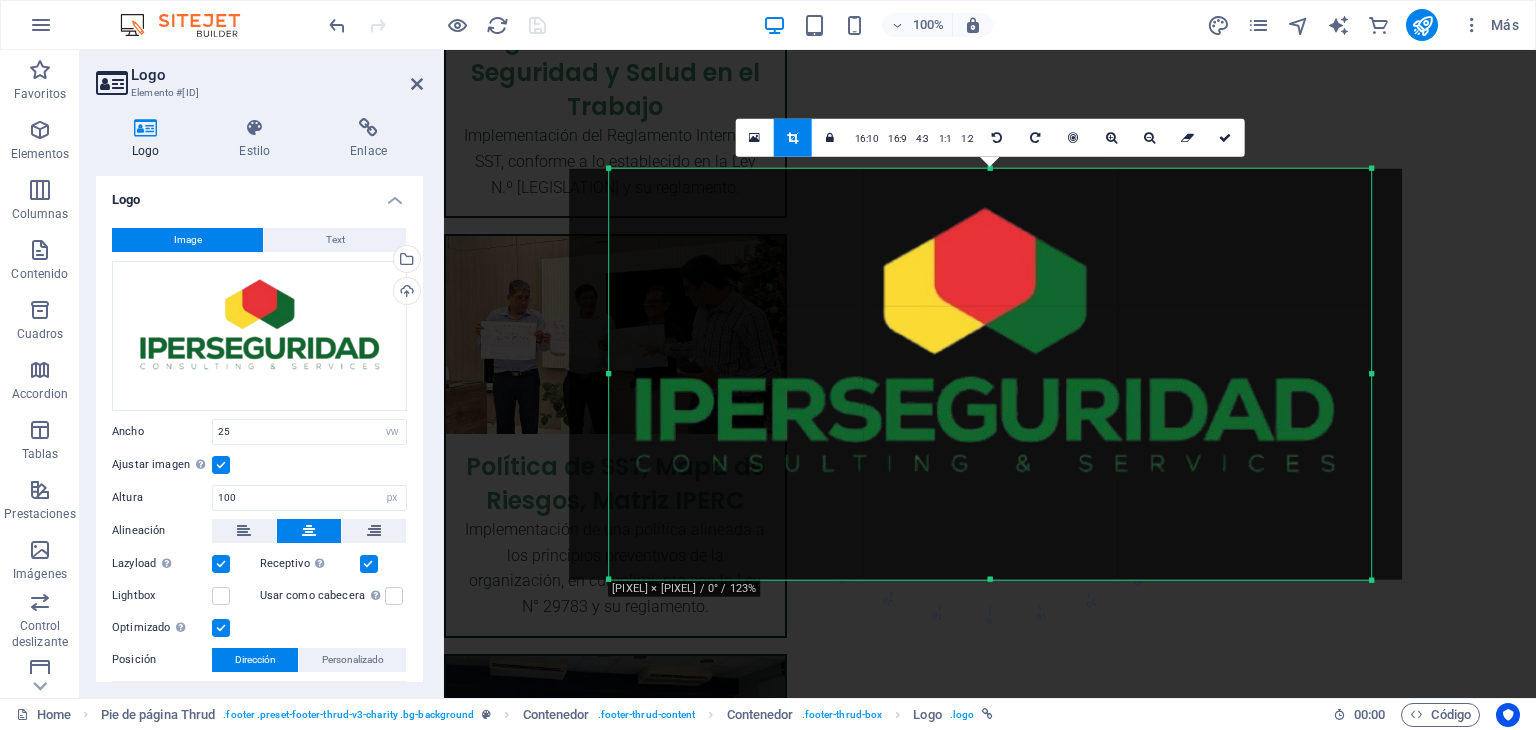 drag, startPoint x: 1403, startPoint y: 331, endPoint x: 1375, endPoint y: 331, distance: 28 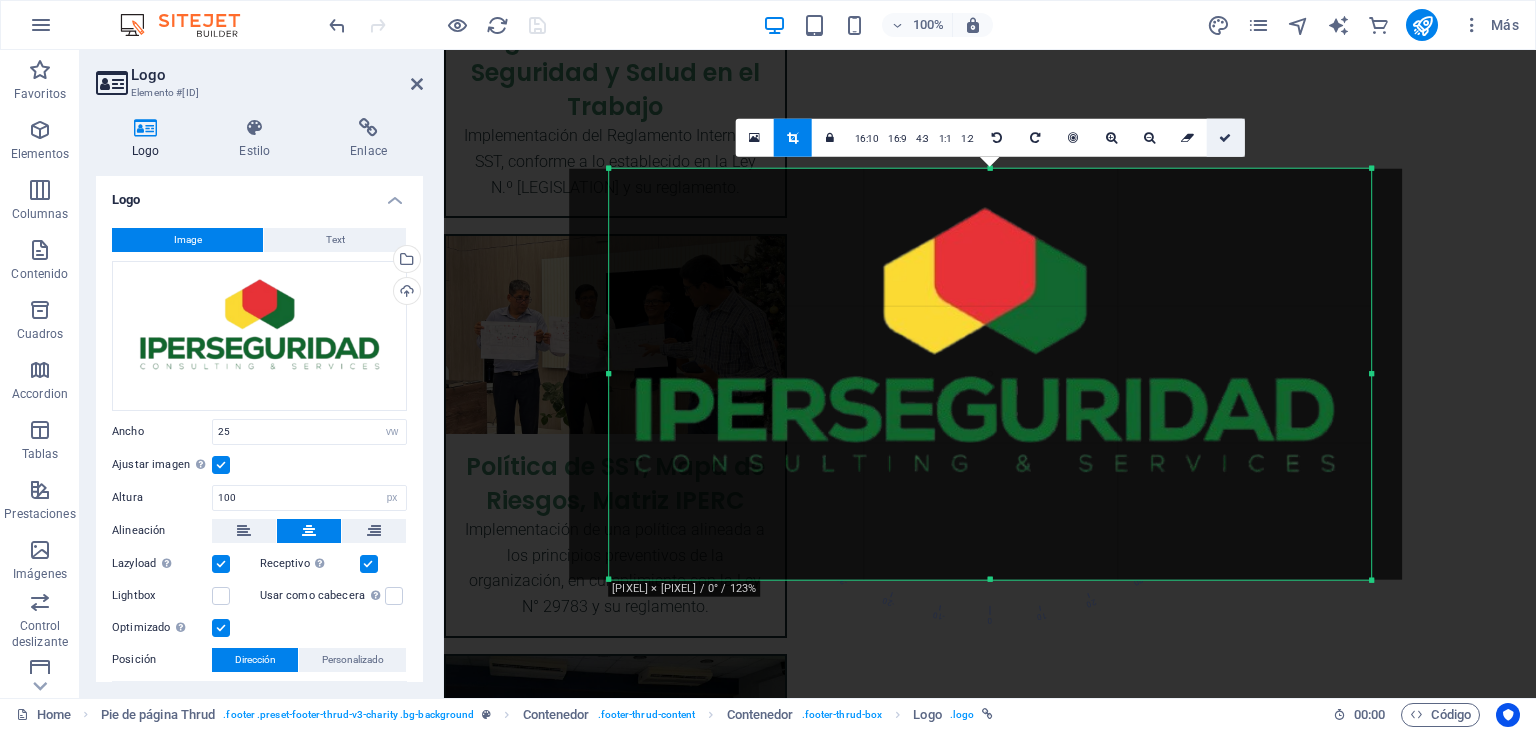 click at bounding box center (1226, 138) 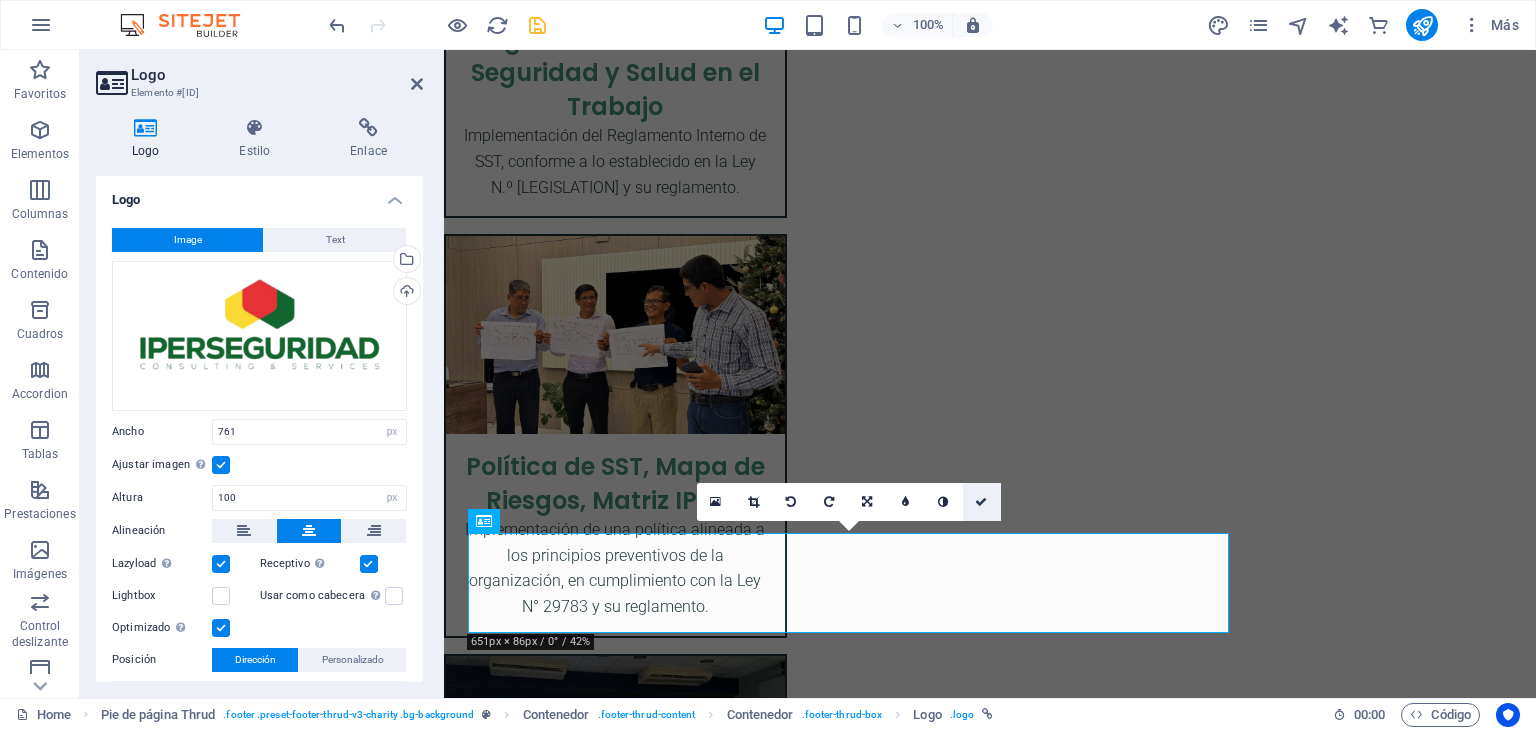 click at bounding box center (982, 502) 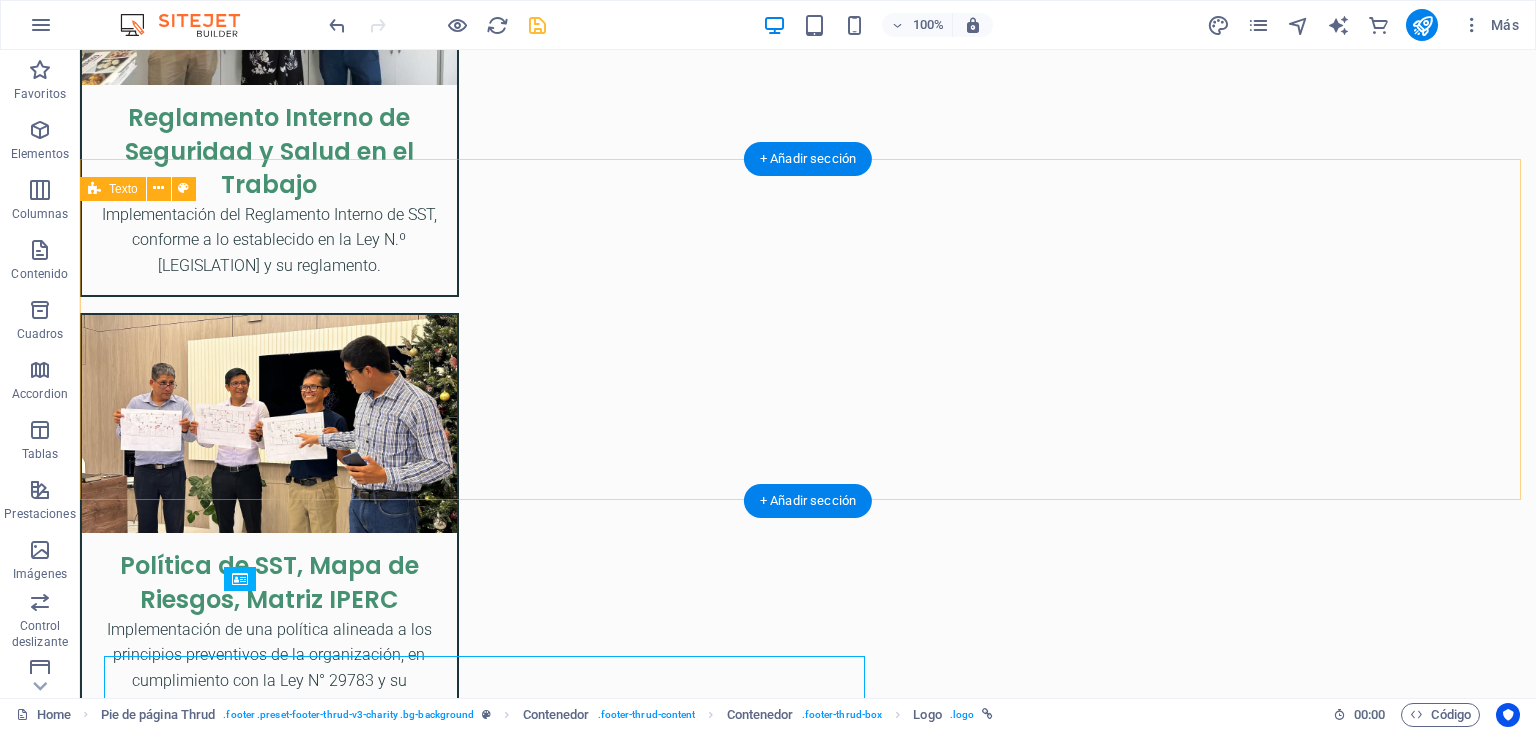 scroll, scrollTop: 5026, scrollLeft: 0, axis: vertical 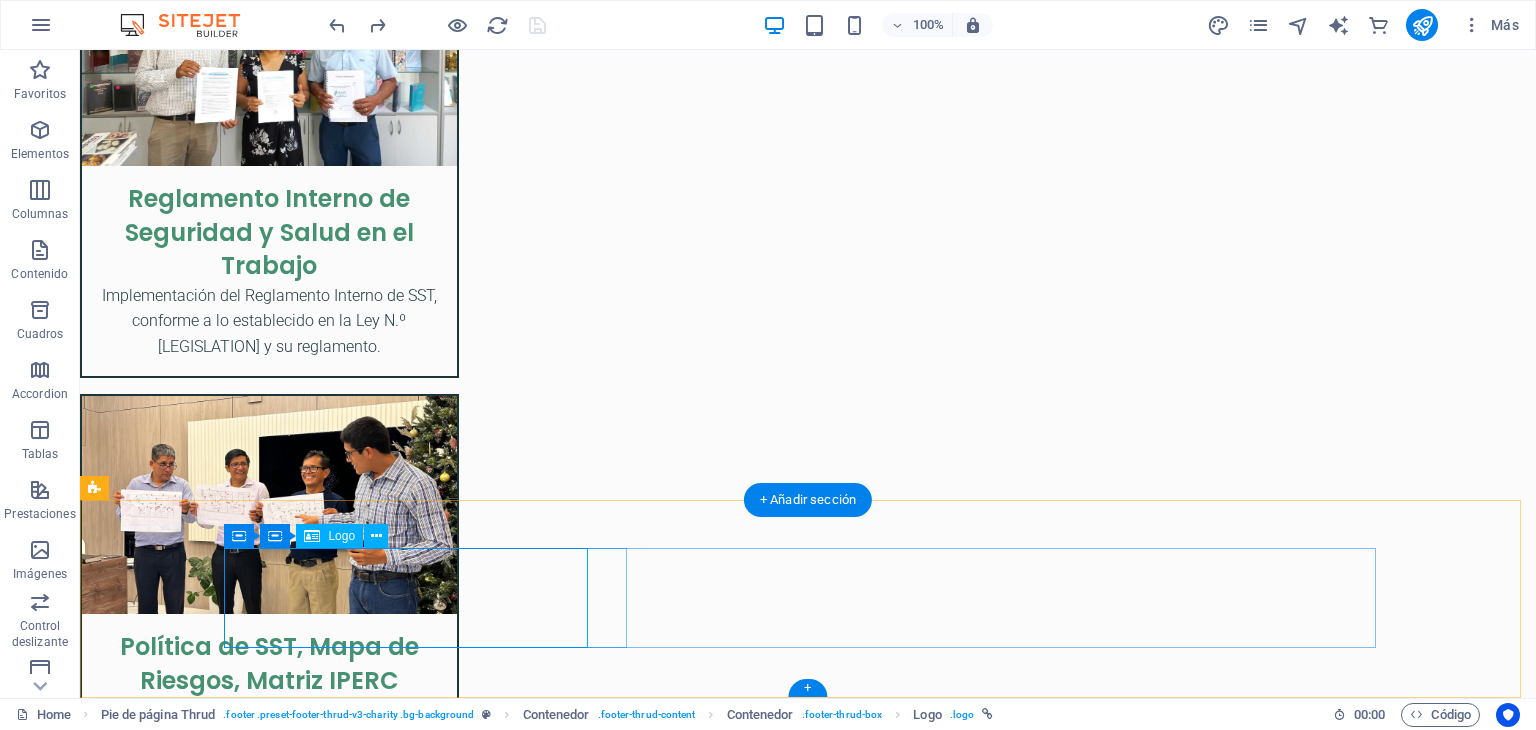 click at bounding box center [433, 6984] 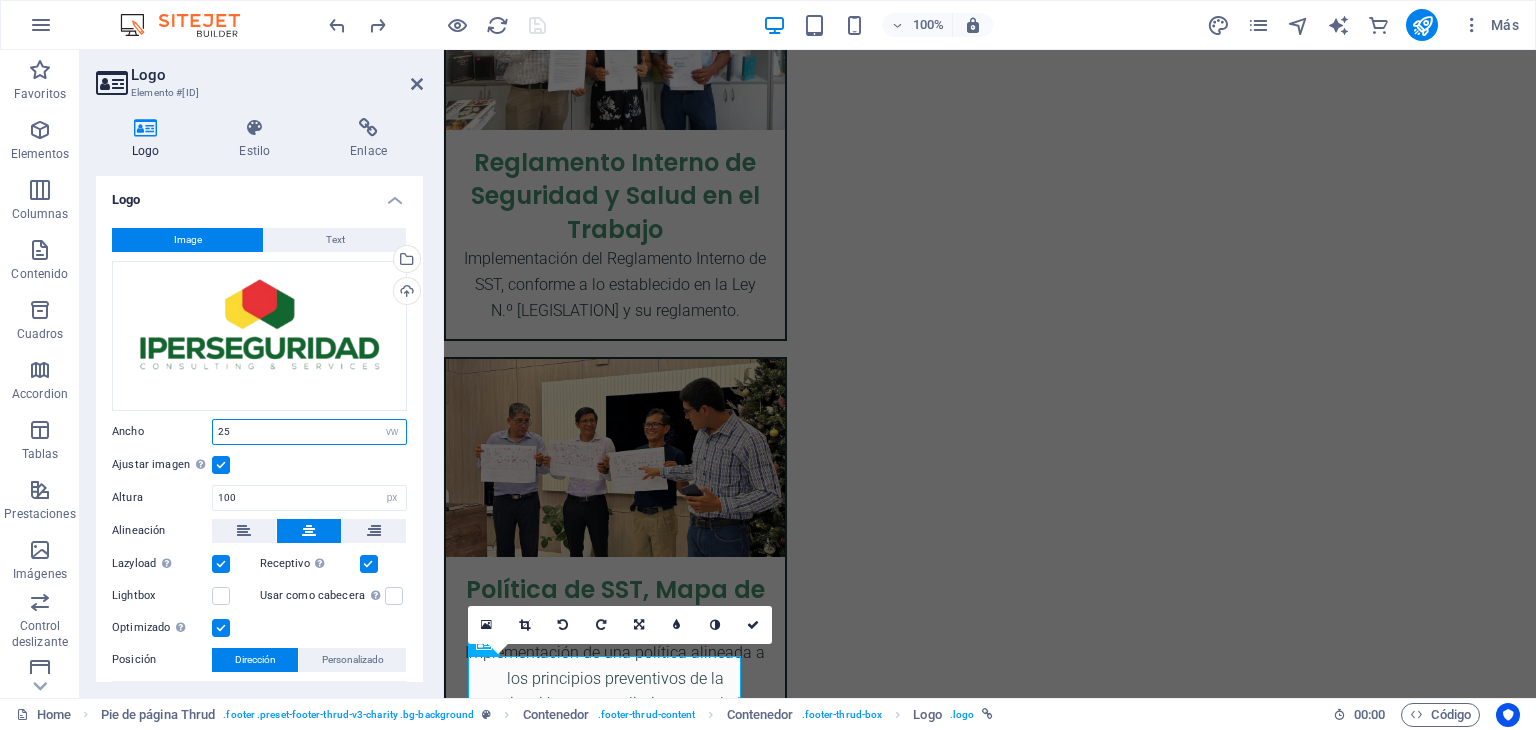 click on "25" at bounding box center (309, 432) 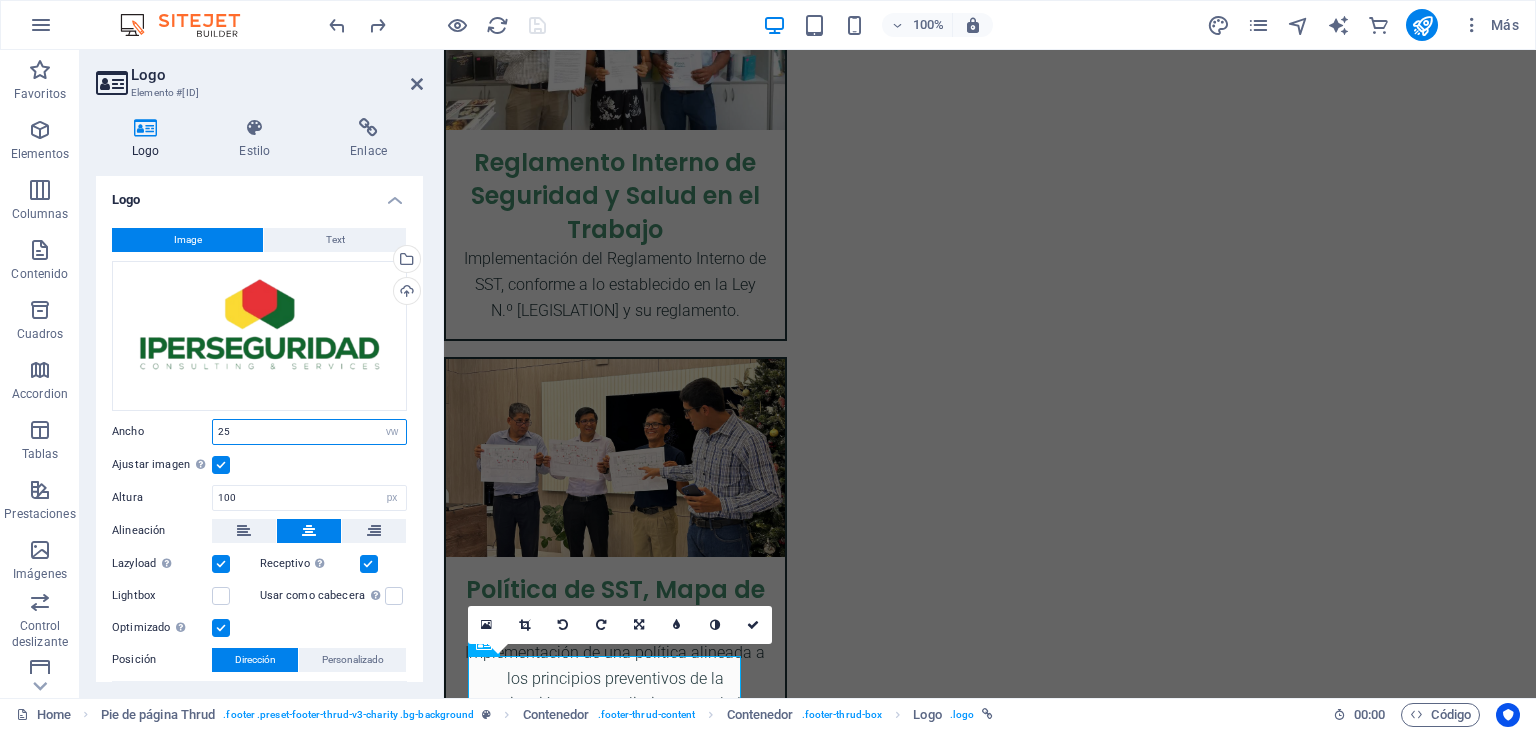 type on "2" 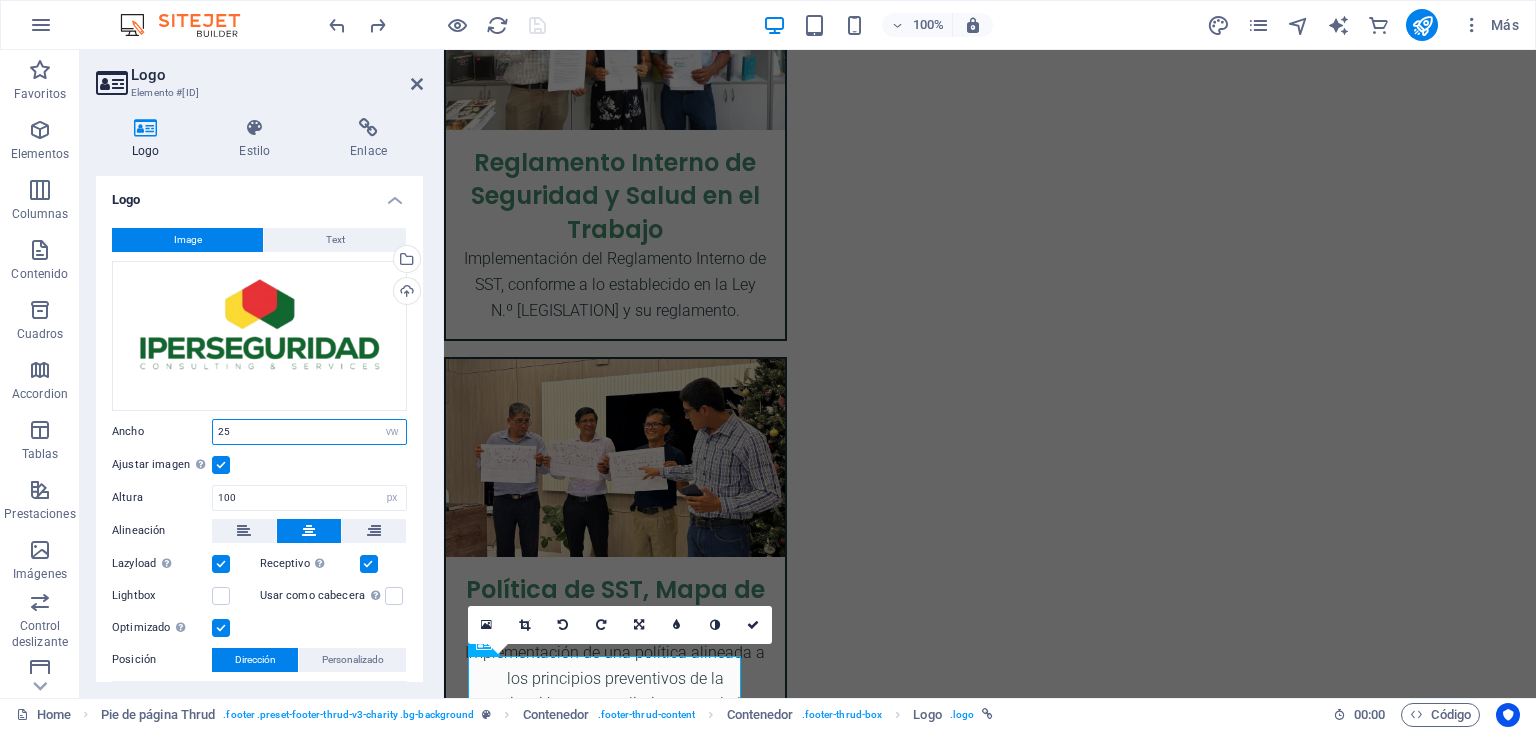 click on "25" at bounding box center [309, 432] 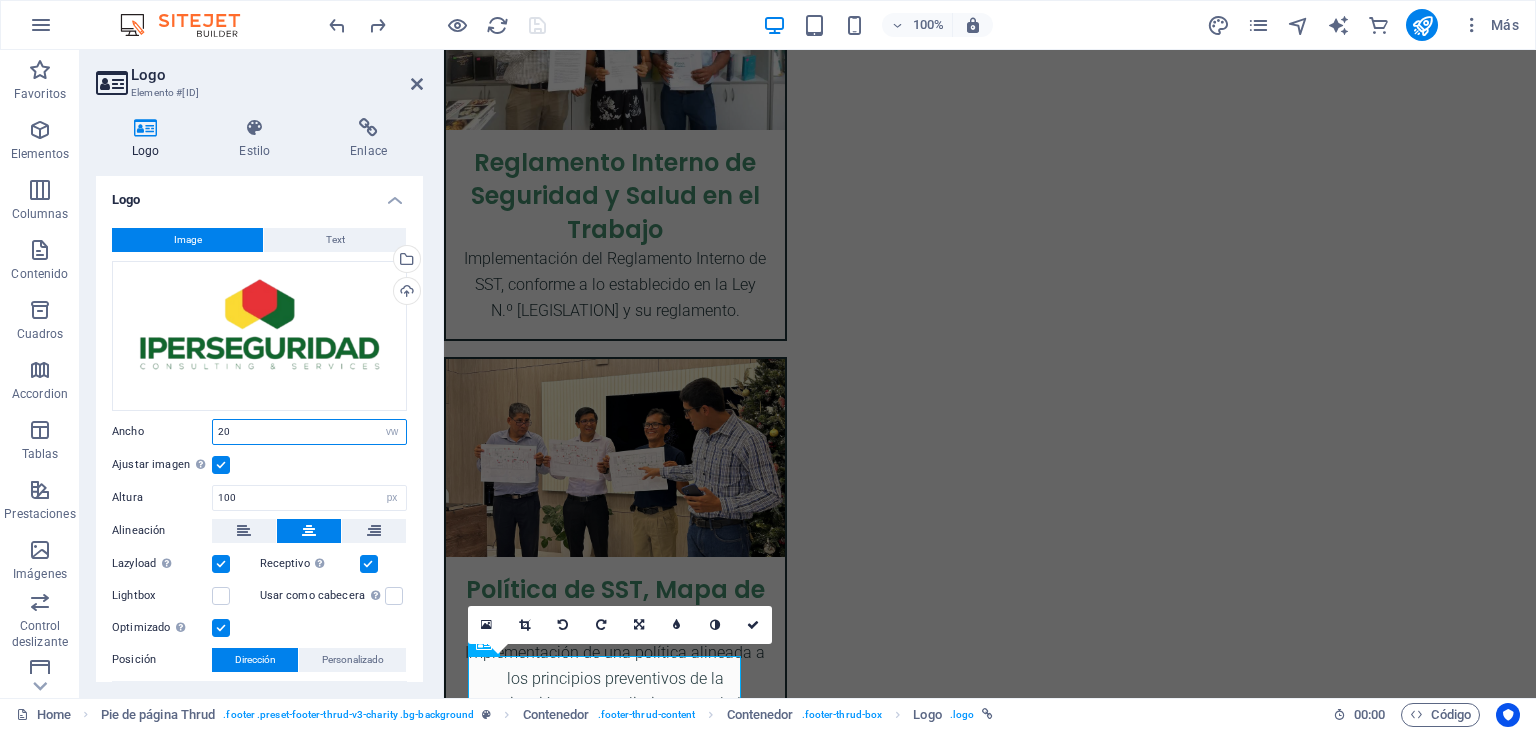 type on "20" 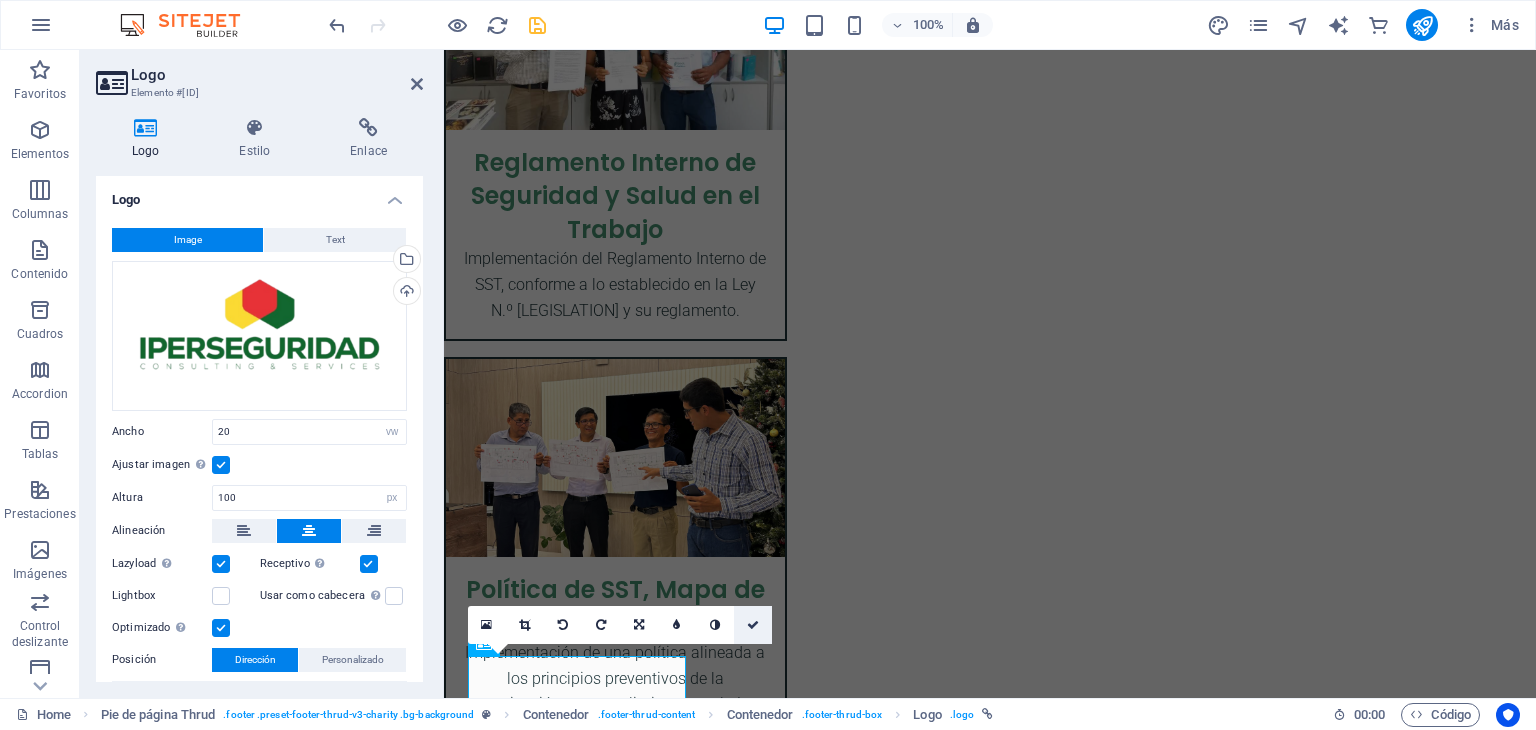 click at bounding box center (753, 625) 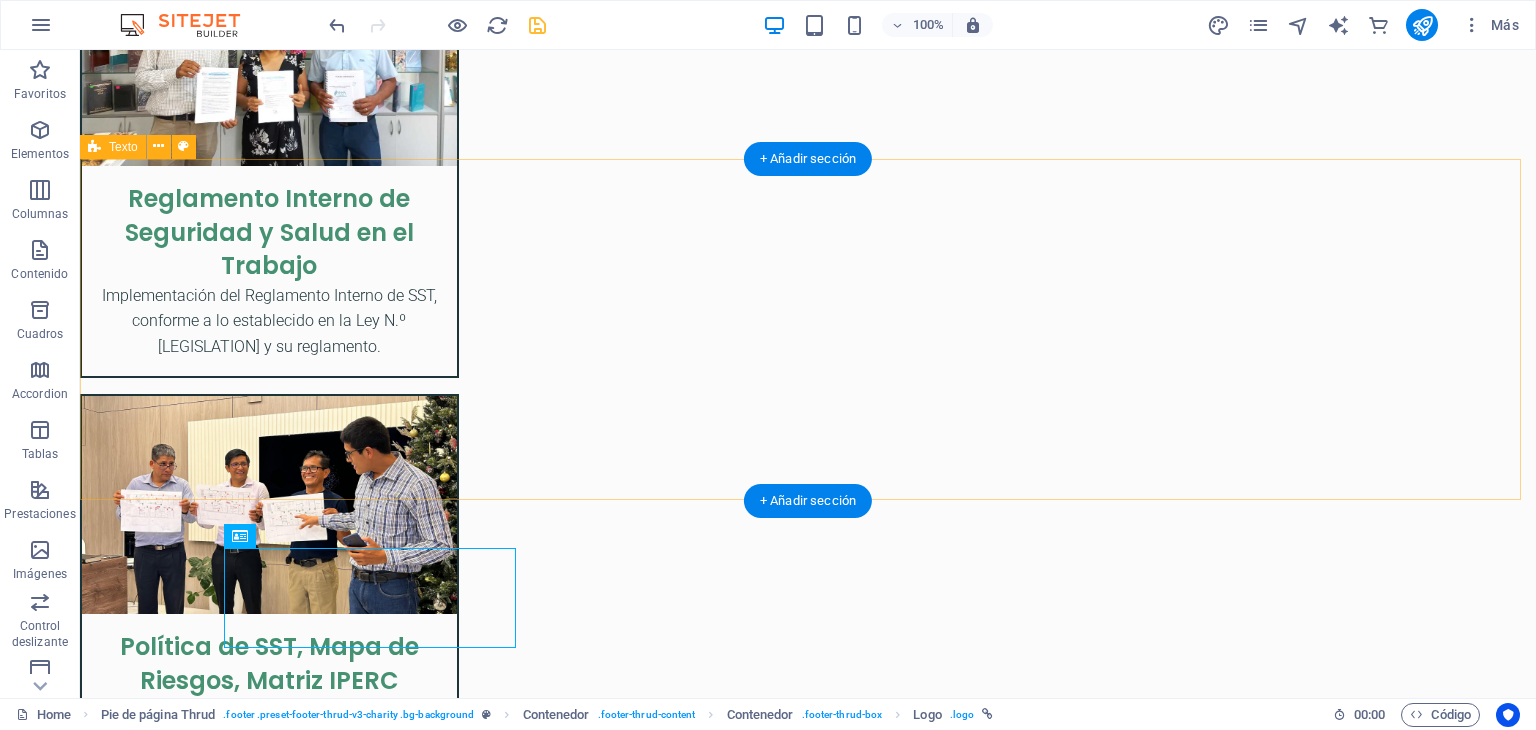 click on ""El prudente ve el peligro y lo evita; el inexperto sigue adelante y sufre las consecuencias". Proverbios 27:12" at bounding box center [808, 6715] 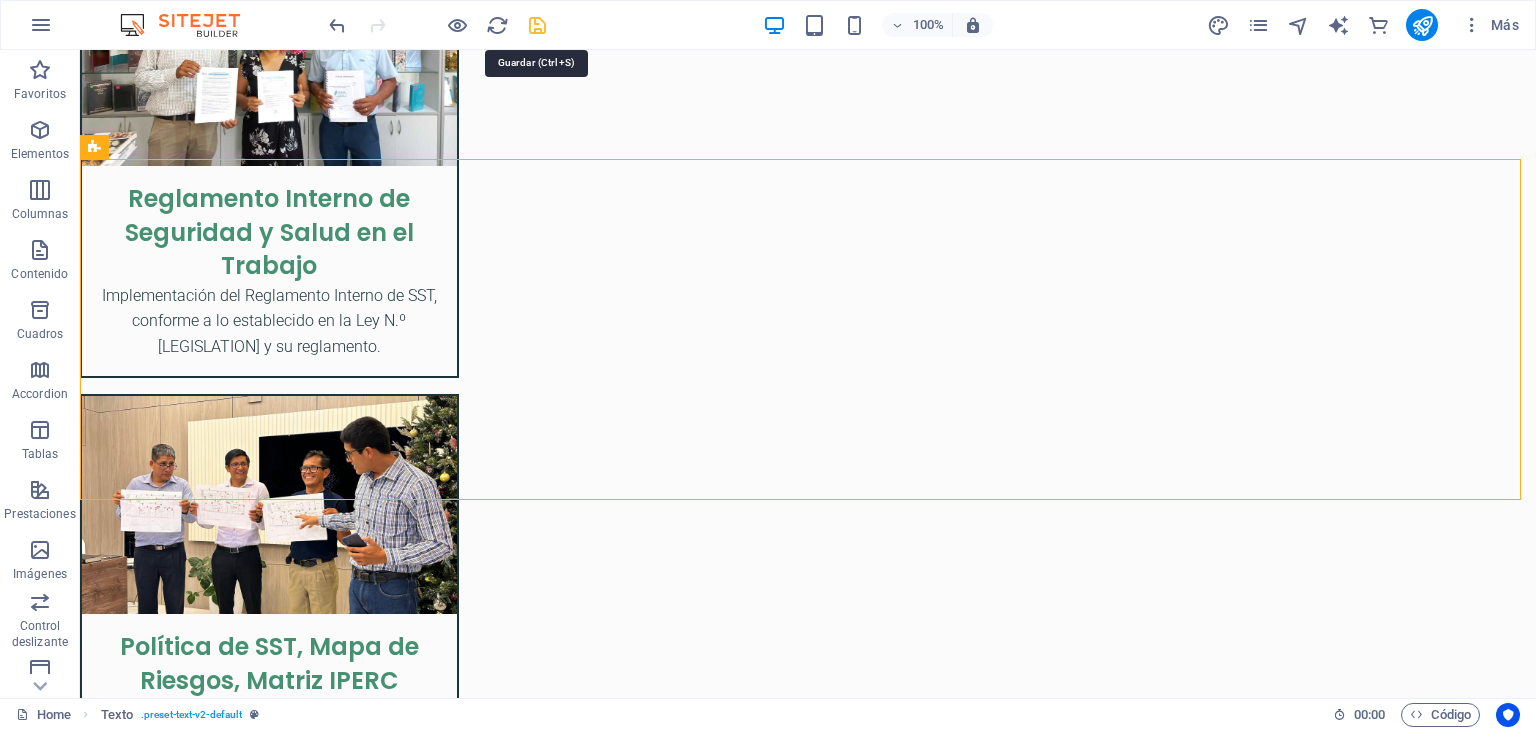 click at bounding box center [537, 25] 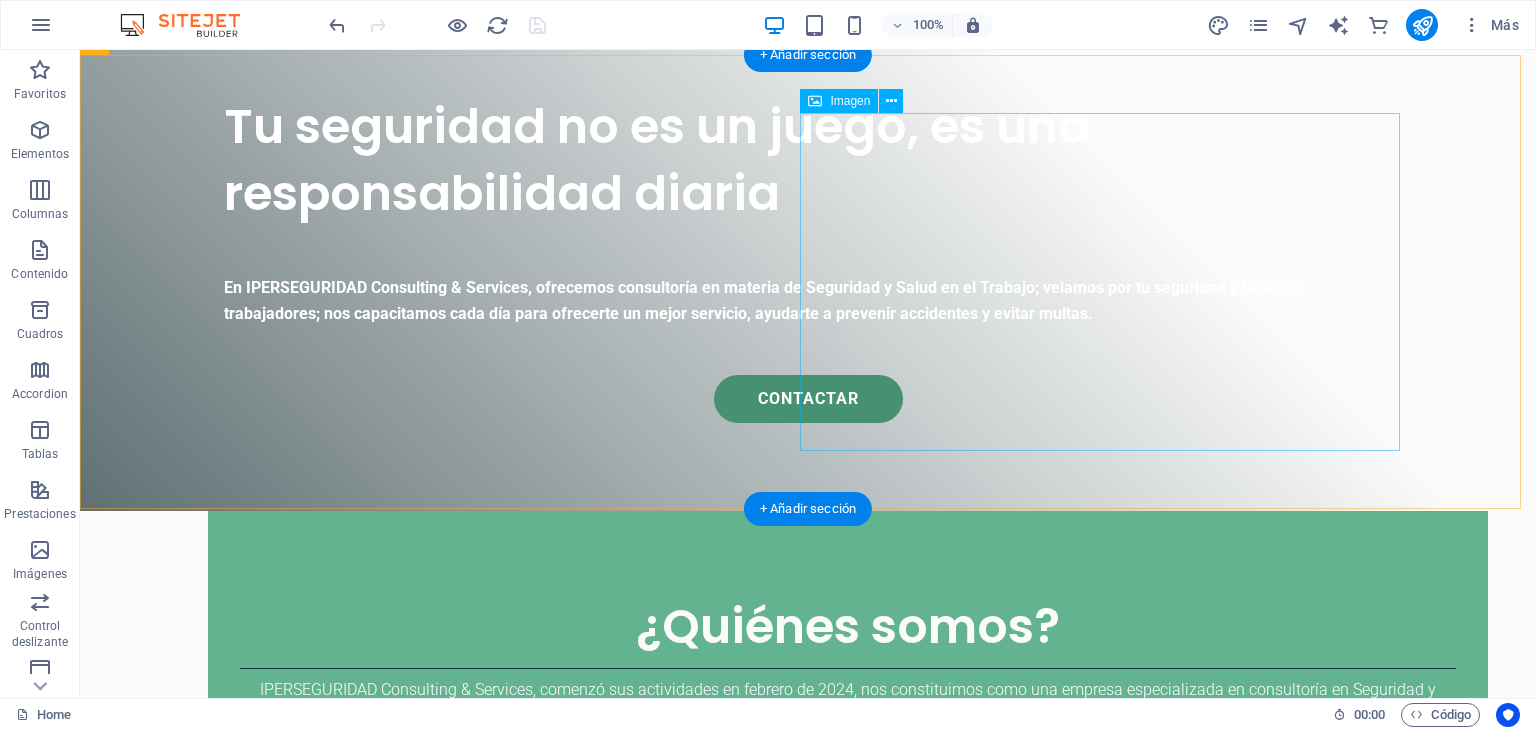 scroll, scrollTop: 788, scrollLeft: 0, axis: vertical 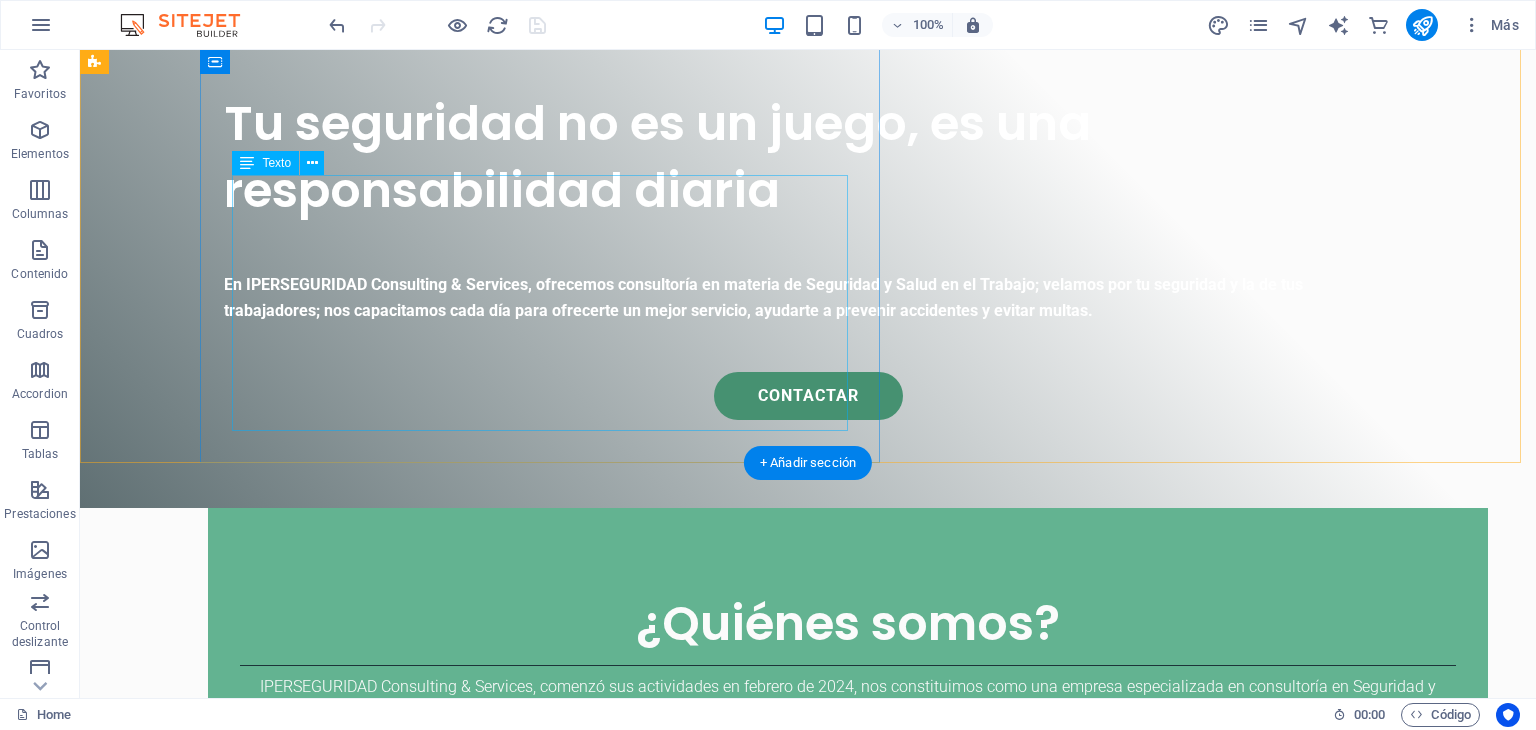 click on "IPERSEGURIDAD Consulting & Services, comenzó sus actividades en [DATE], nos constituimos como una empresa especializada en consultoría en Seguridad y Salud en el Trabajo (SST), comprometida con la prevención de riesgos laborales y la promoción de entornos laborales seguros y saludables; a través de un equipo multidisciplinario y altamente capacitado, brindamos asesoría técnica, acompañamiento normativo y soluciones integrales a empresas de diversos sectores, alineadas con la legislación vigente y las mejores prácticas del rubro. Nos enfocamos en fortalecer la cultura preventiva dentro de las organizaciones, mejorar la gestión de sus sistemas de SST, reducir incidentes laborales y proteger el bienestar de sus trabajadores, generando valor sostenible para el negocio y la sociedad." at bounding box center [848, 751] 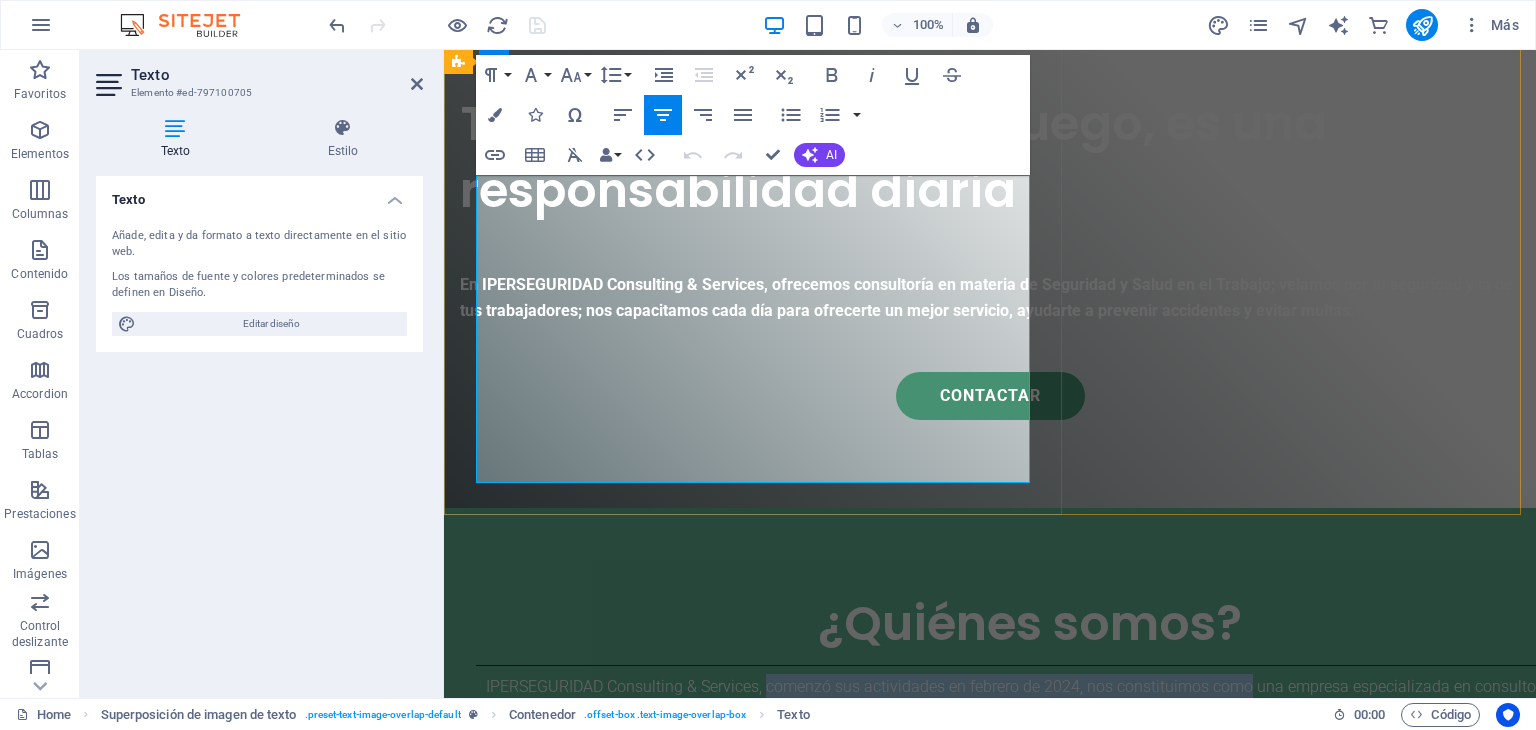 drag, startPoint x: 709, startPoint y: 216, endPoint x: 769, endPoint y: 189, distance: 65.795135 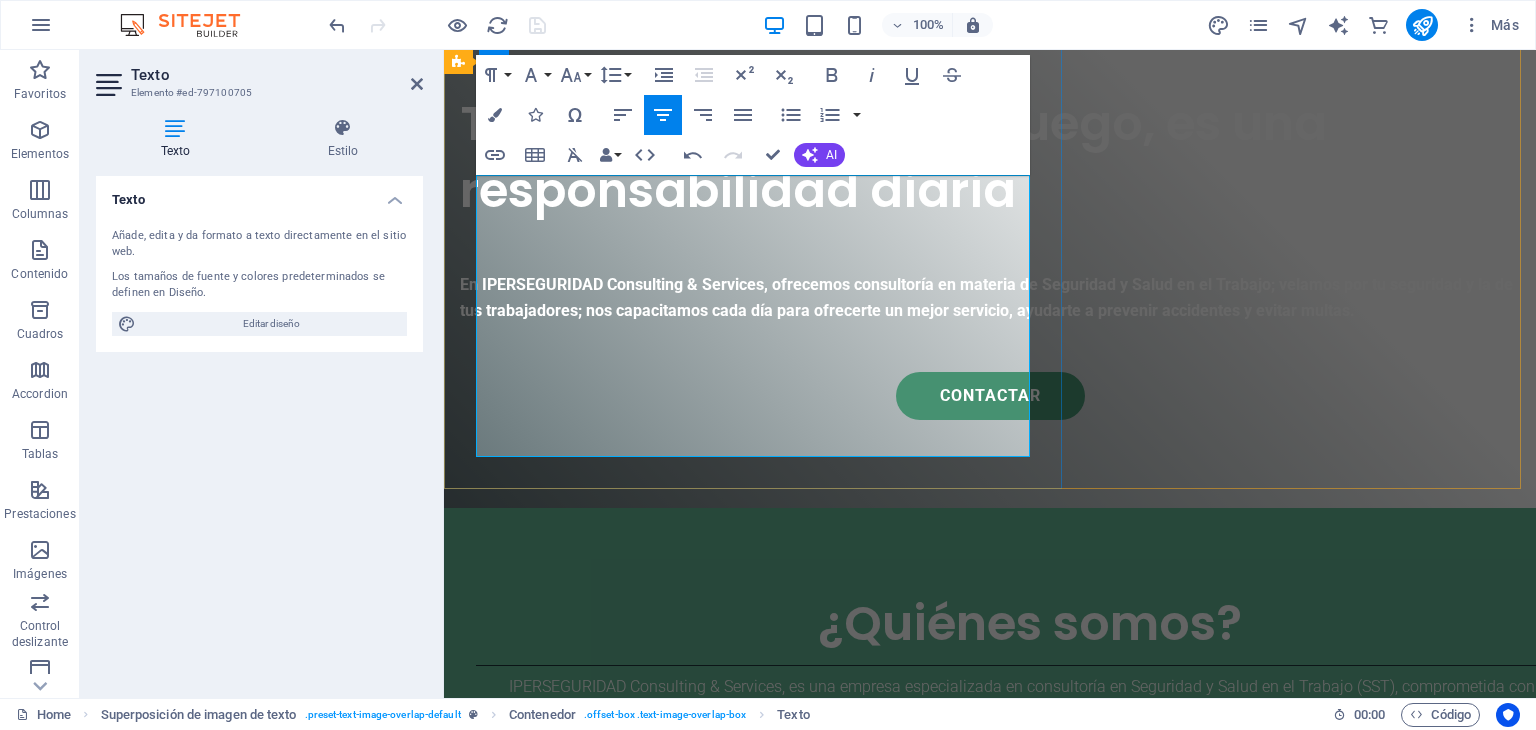 click on "IPERSEGURIDAD Consulting & Services, es una empresa especializada en consultoría en Seguridad y Salud en el Trabajo (SST), comprometida con la prevención de riesgos laborales y la promoción de entornos laborales seguros y saludables; a través de un equipo multidisciplinario y altamente capacitado, brindamos asesoría técnica, acompañamiento normativo y soluciones integrales a empresas de diversos sectores, alineadas con la legislación vigente y las mejores prácticas del rubro." at bounding box center (1030, 725) 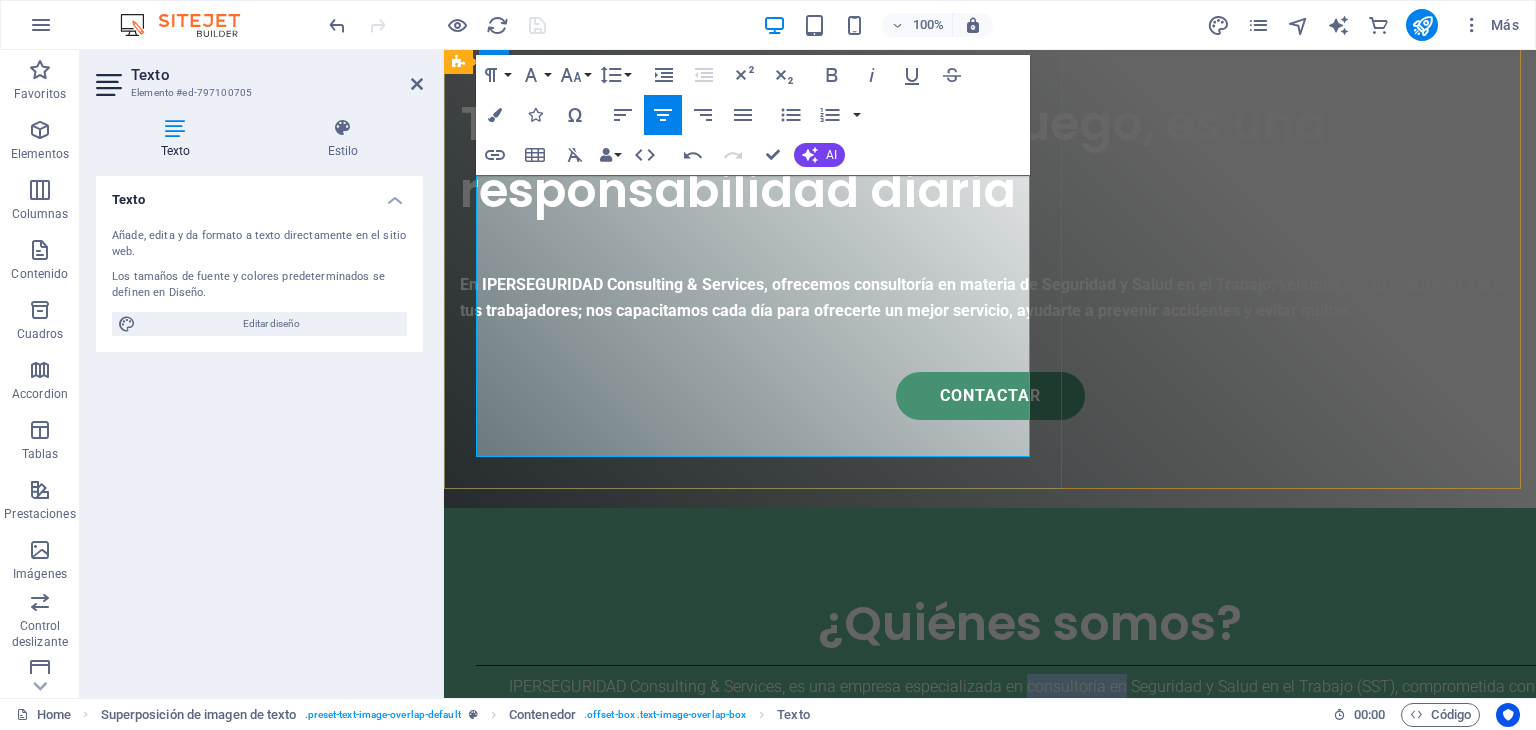 drag, startPoint x: 593, startPoint y: 216, endPoint x: 477, endPoint y: 219, distance: 116.03879 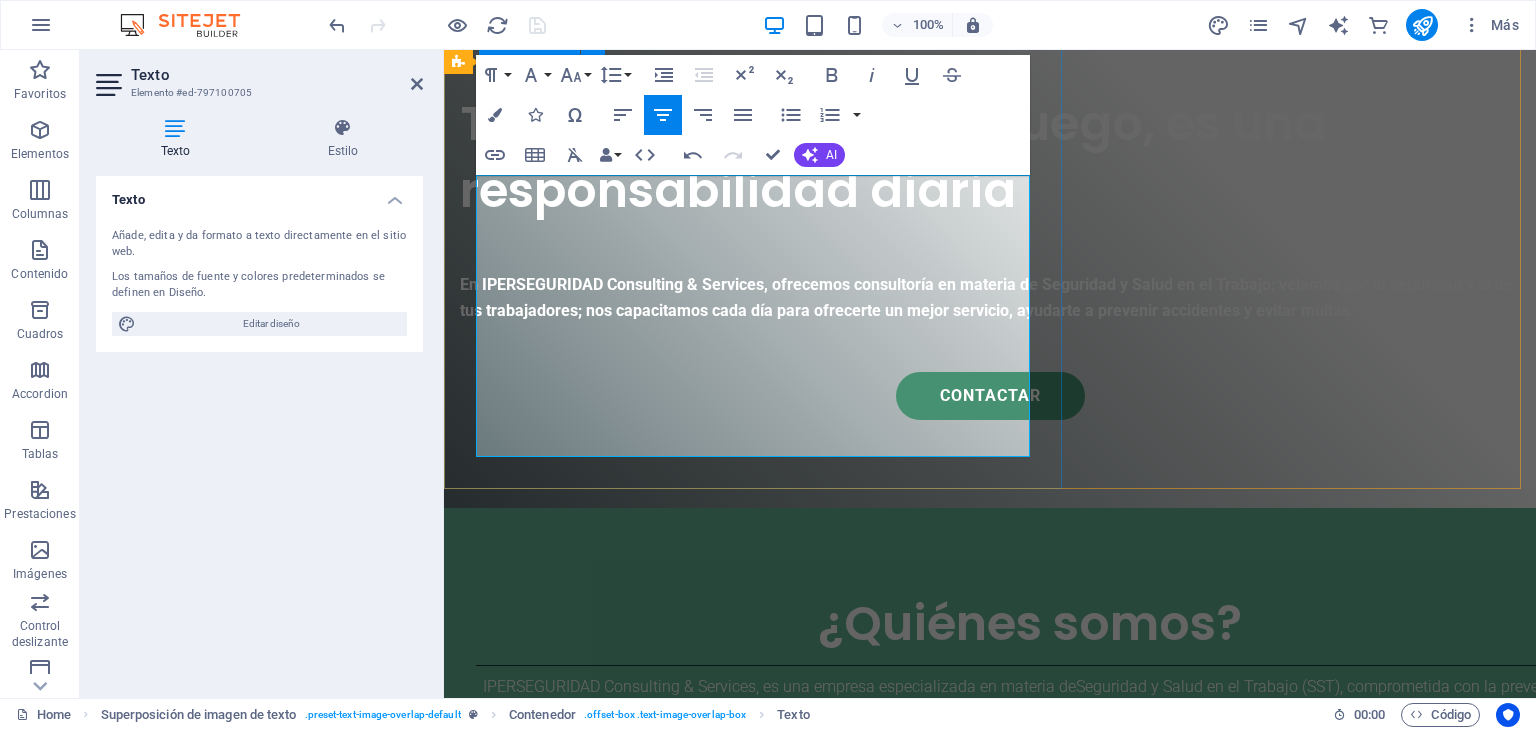 drag, startPoint x: 902, startPoint y: 441, endPoint x: 458, endPoint y: 369, distance: 449.79996 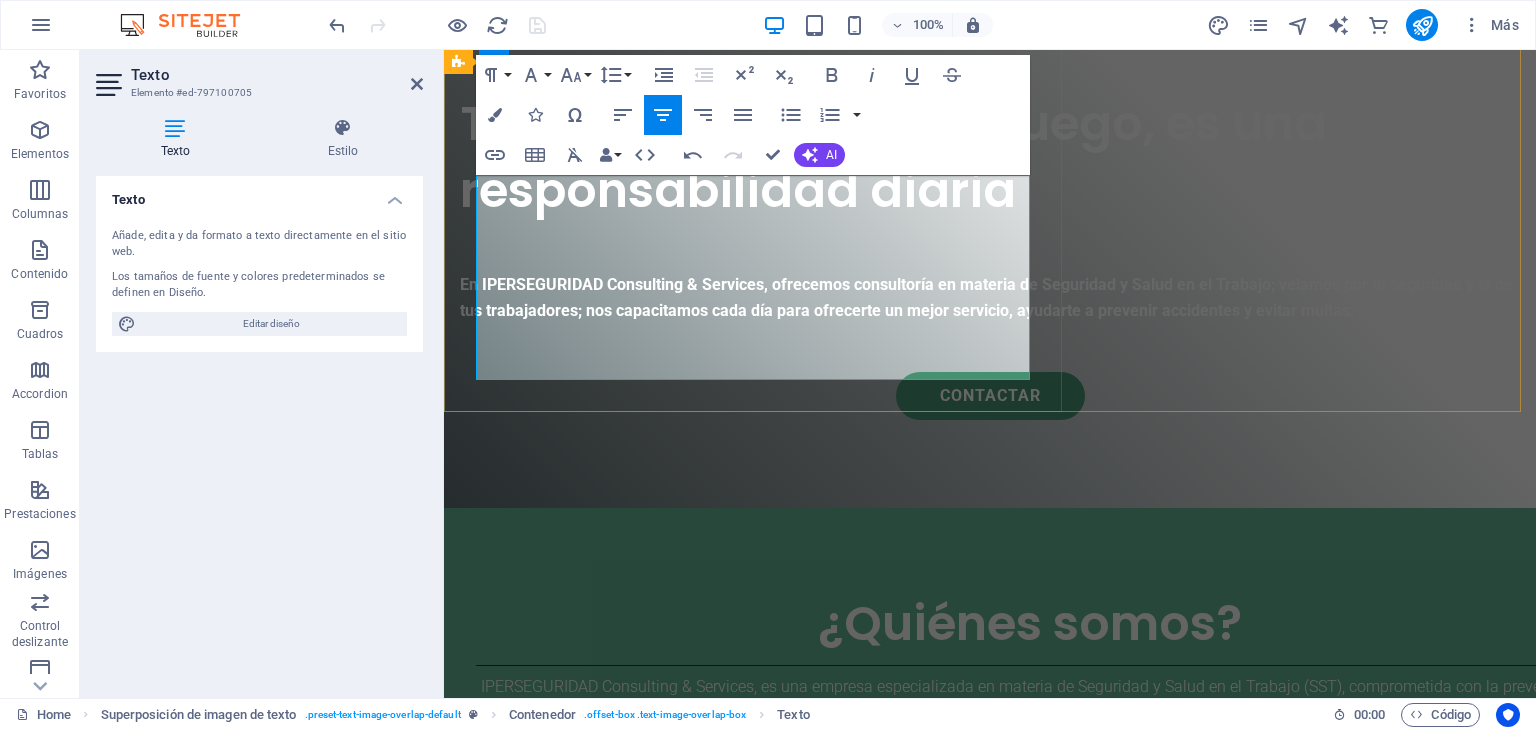 click on "IPERSEGURIDAD Consulting & Services, es una empresa especializada en materia de Seguridad y Salud en el Trabajo (SST), comprometida con la prevención de riesgos y la promoción de entornos laborales seguros y saludables; a través de un equipo multidisciplinario y altamente capacitado, brindamos asesoría técnica, acompañamiento normativo y soluciones integrales a empresas de diversos sectores, alineadas con la legislación vigente y las mejores prácticas del rubro." at bounding box center (1030, 725) 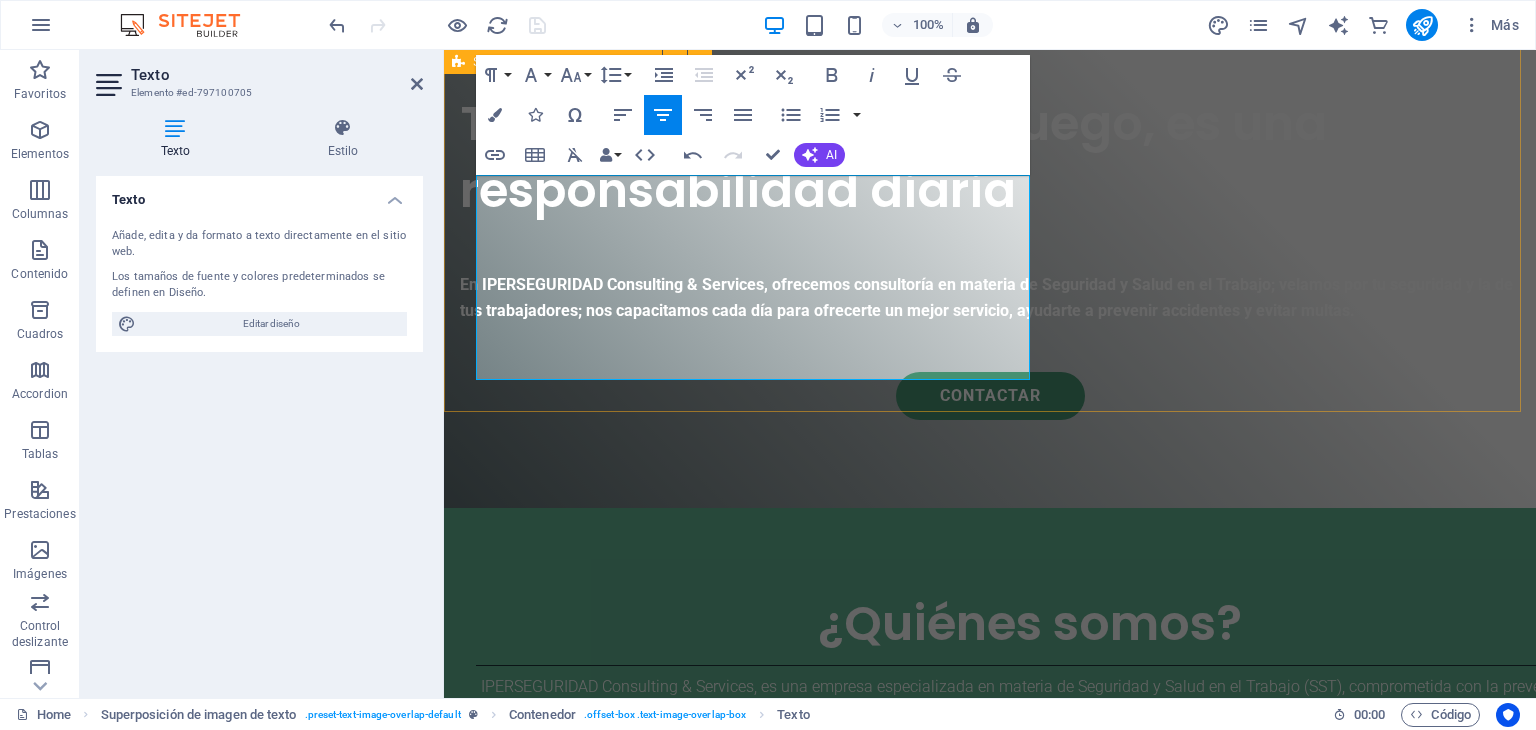 click on "¿Quiénes somos? IPERSEGURIDAD Consulting & Services, es una empresa especializada en materia de Seguridad y Salud en el Trabajo (SST), comprometida con la prevención de riesgos y la promoción de entornos laborales seguros y saludables; a través de un equipo multidisciplinario altamente capacitado, brindamos asesoría técnica, acompañamiento normativo y soluciones integrales a empresas de diversos sectores, alineadas con la legislación vigente y las mejores prácticas del rubro." at bounding box center [990, 978] 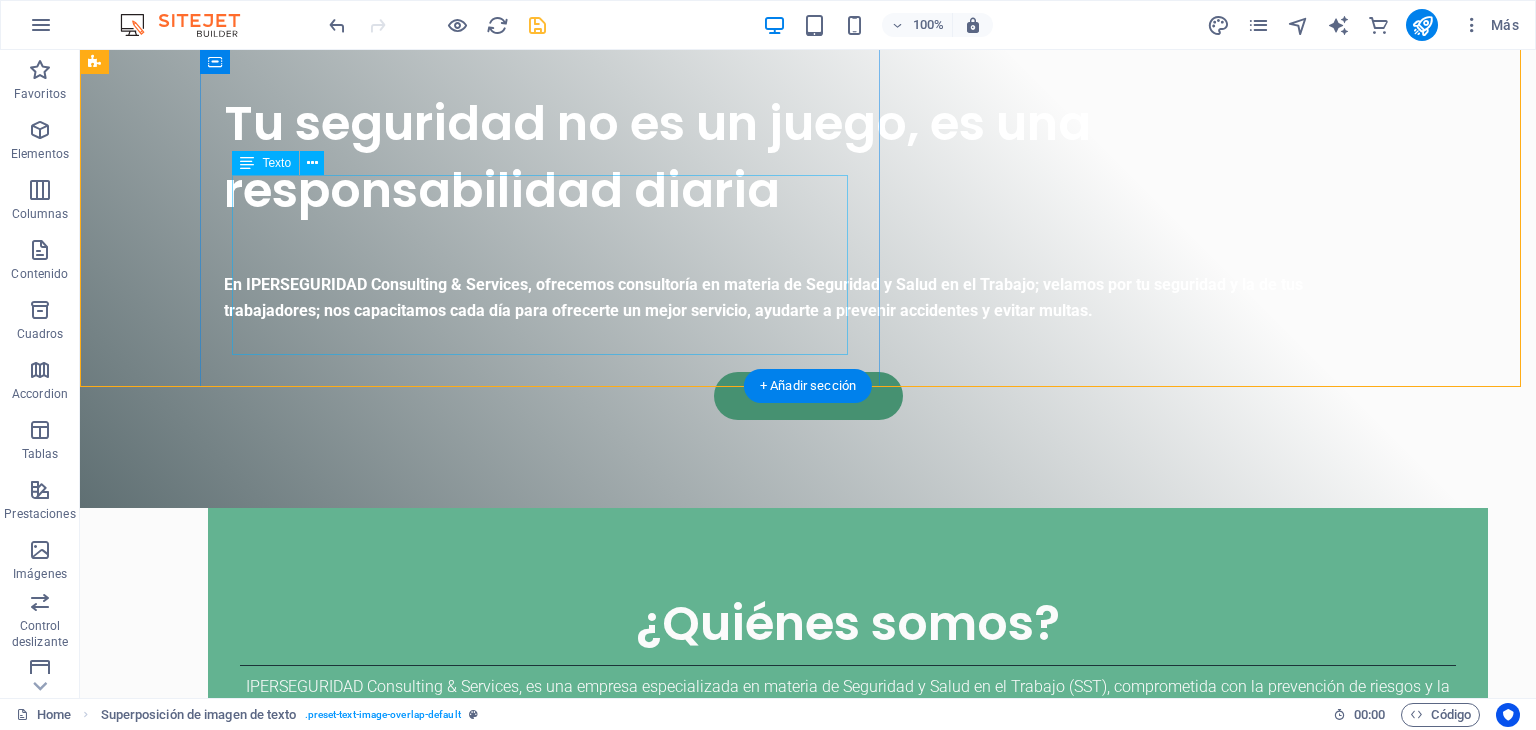 click on "IPERSEGURIDAD Consulting & Services, es una empresa especializada en materia de Seguridad y Salud en el Trabajo (SST), comprometida con la prevención de riesgos y la promoción de entornos laborales seguros y saludables; a través de un equipo multidisciplinario altamente capacitado, brindamos asesoría técnica, acompañamiento normativo y soluciones integrales a empresas de diversos sectores, alineadas con la legislación vigente y las mejores prácticas del rubro." at bounding box center [848, 725] 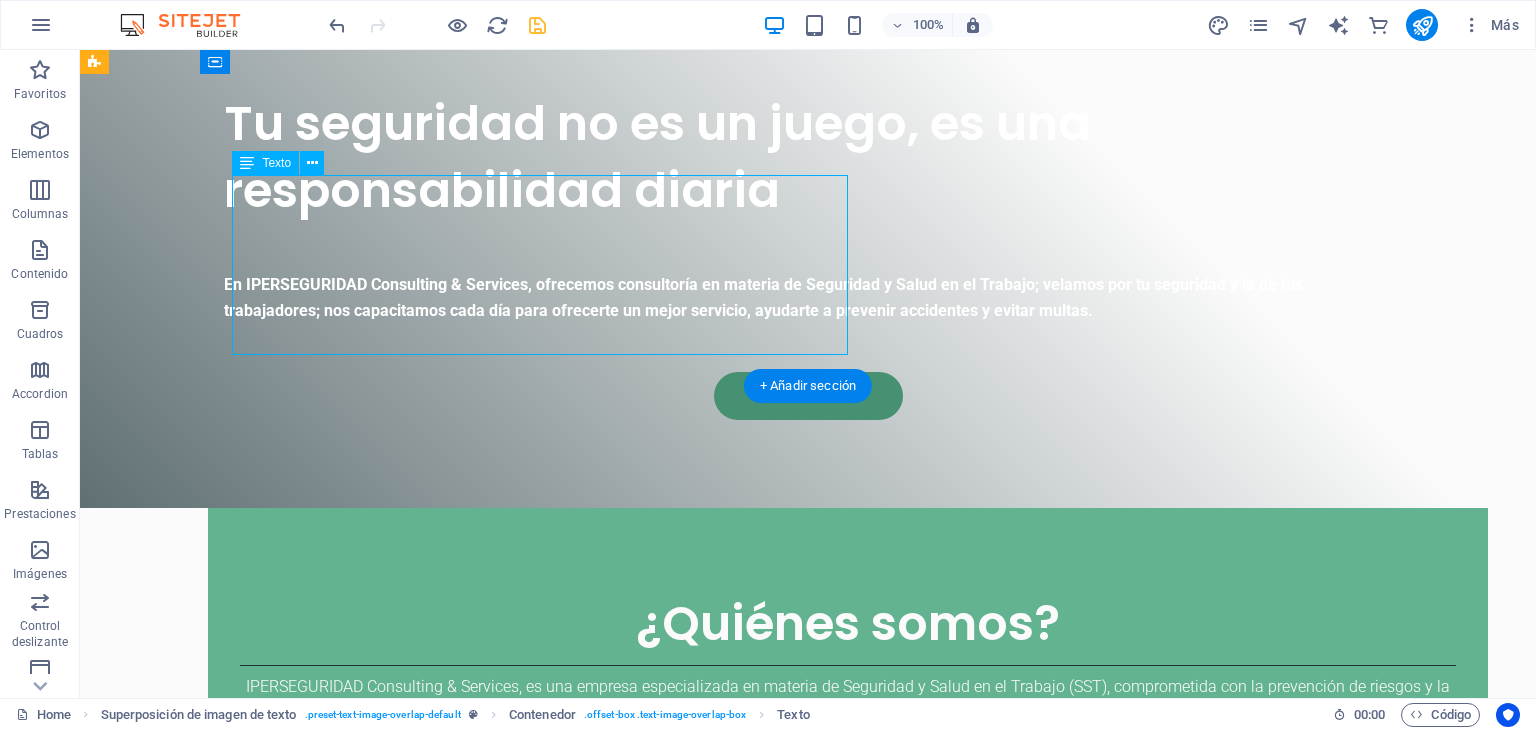 click on "IPERSEGURIDAD Consulting & Services, es una empresa especializada en materia de Seguridad y Salud en el Trabajo (SST), comprometida con la prevención de riesgos y la promoción de entornos laborales seguros y saludables; a través de un equipo multidisciplinario altamente capacitado, brindamos asesoría técnica, acompañamiento normativo y soluciones integrales a empresas de diversos sectores, alineadas con la legislación vigente y las mejores prácticas del rubro." at bounding box center (848, 725) 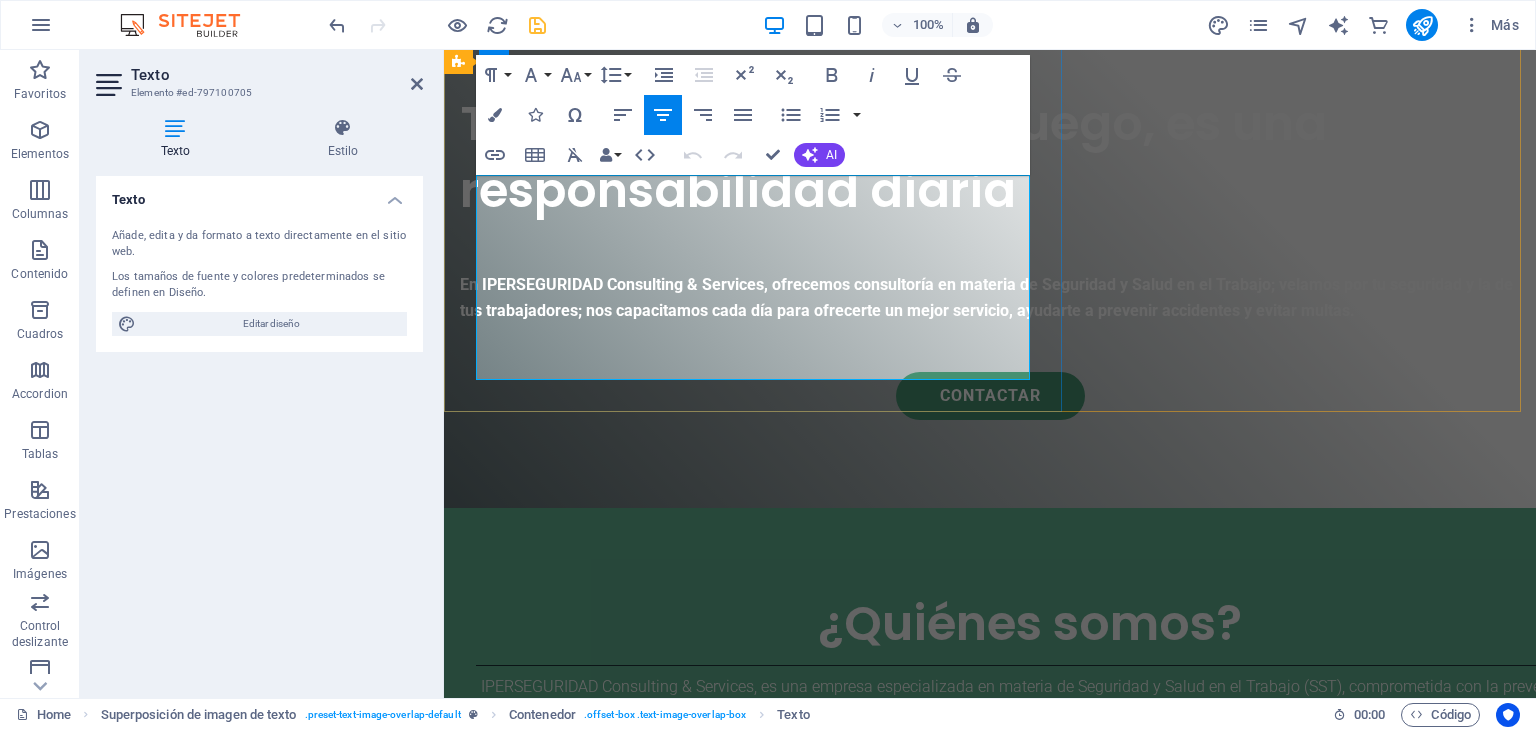 drag, startPoint x: 897, startPoint y: 342, endPoint x: 808, endPoint y: 318, distance: 92.17918 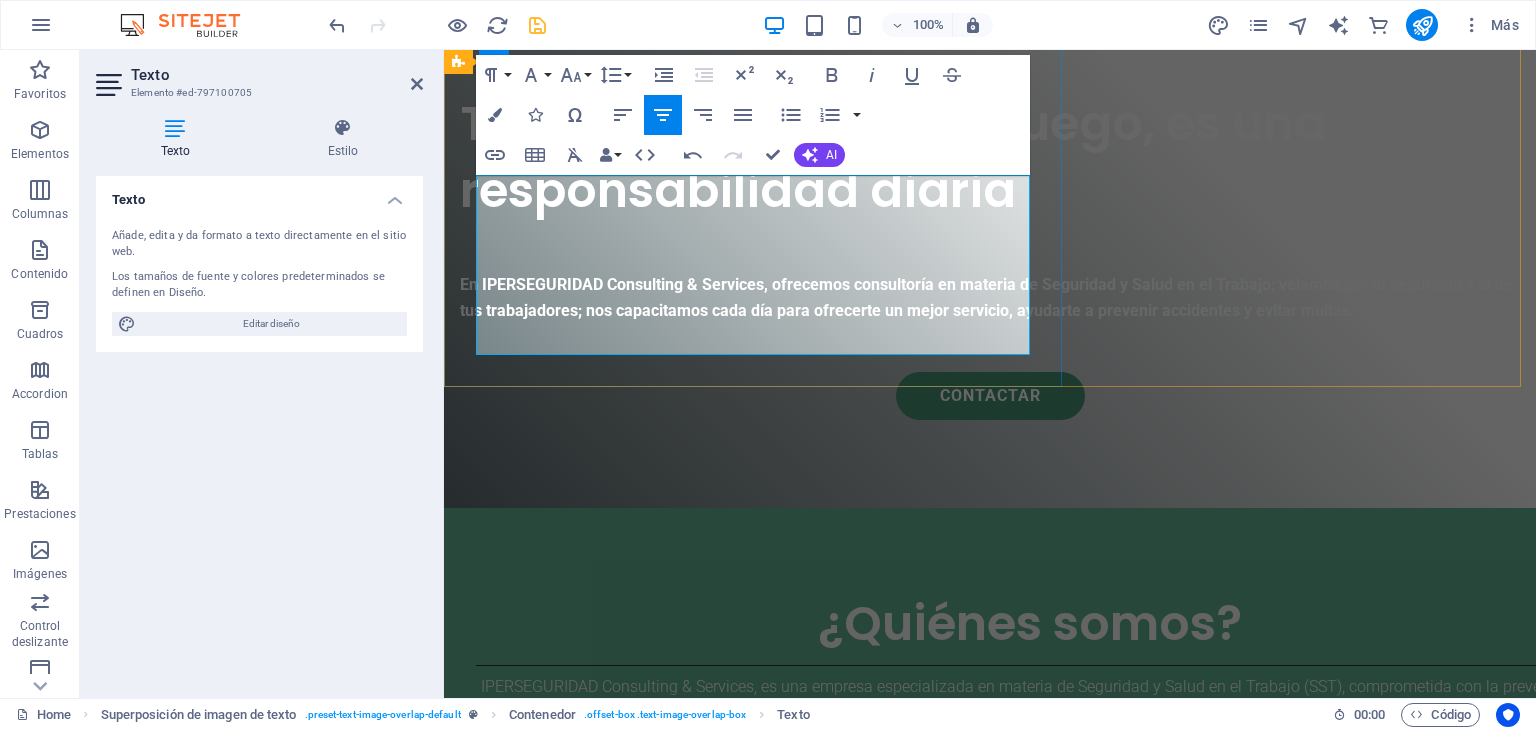 type 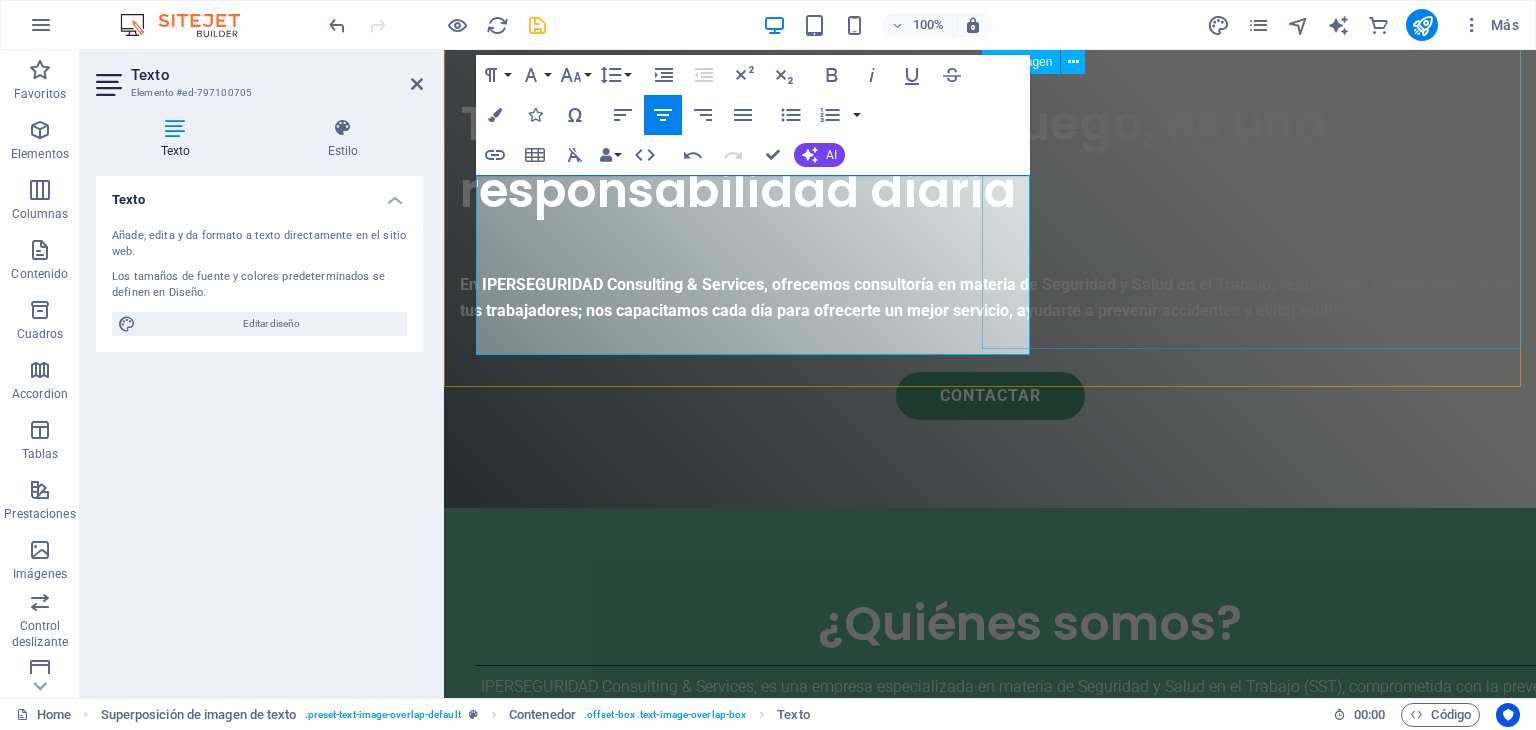 click at bounding box center [990, 1115] 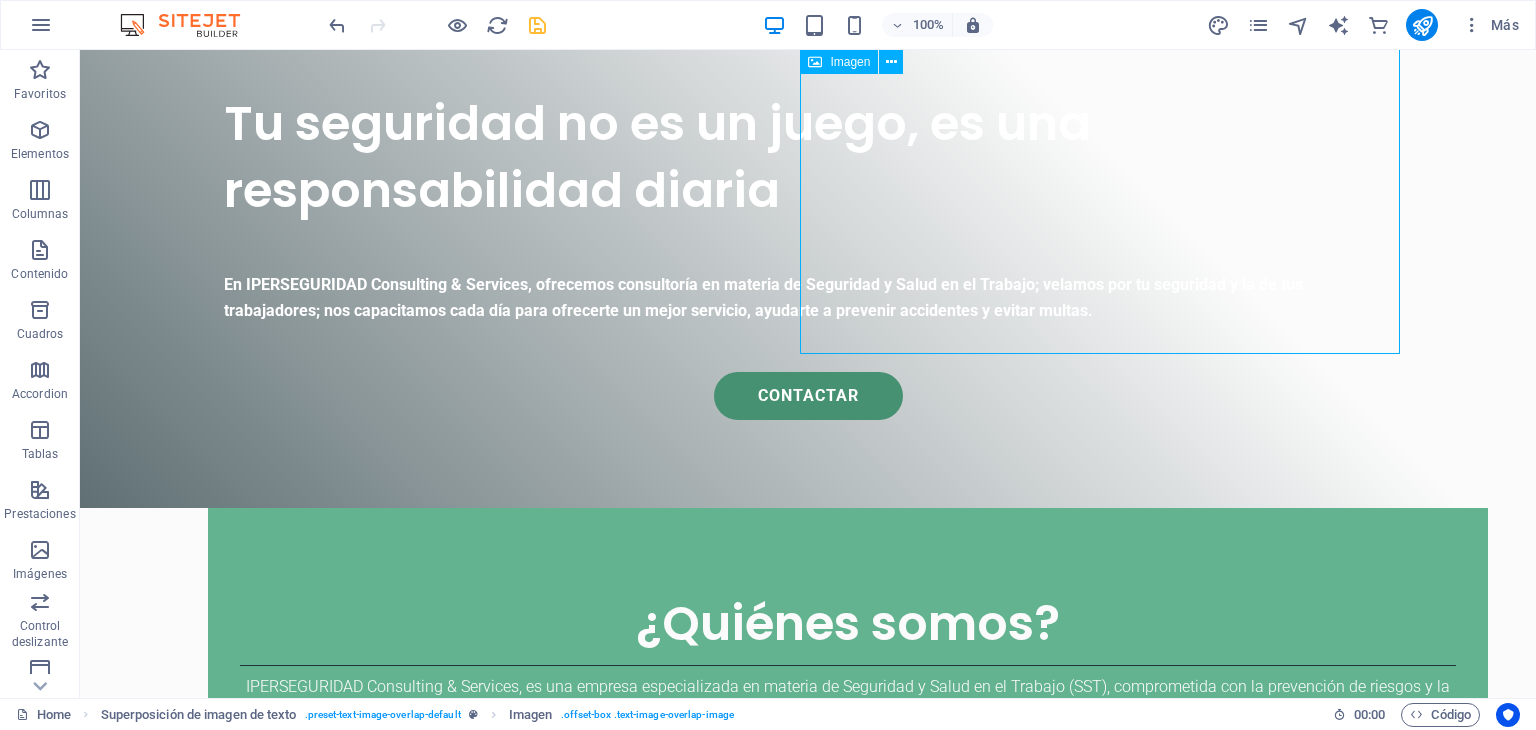 click at bounding box center [808, 1145] 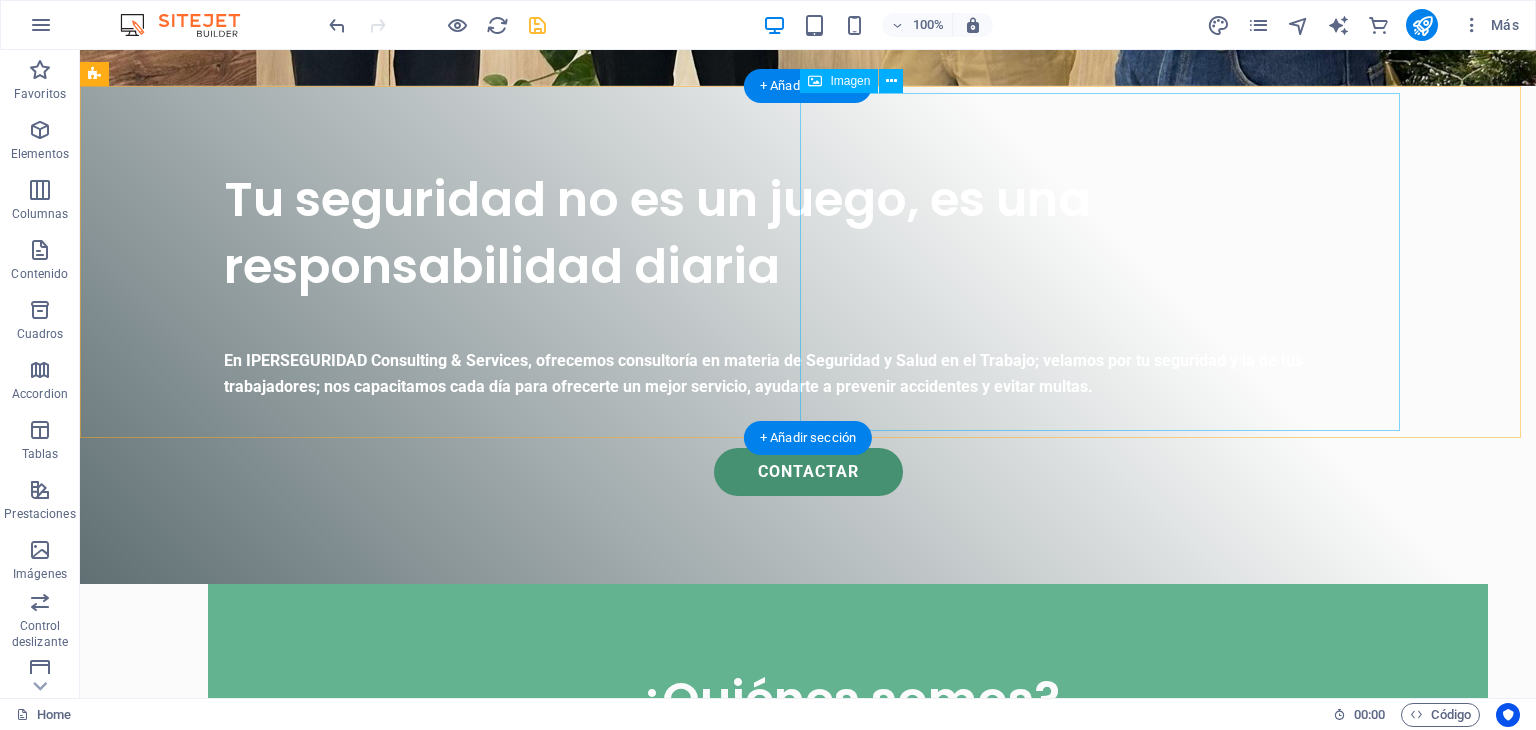 scroll, scrollTop: 872, scrollLeft: 0, axis: vertical 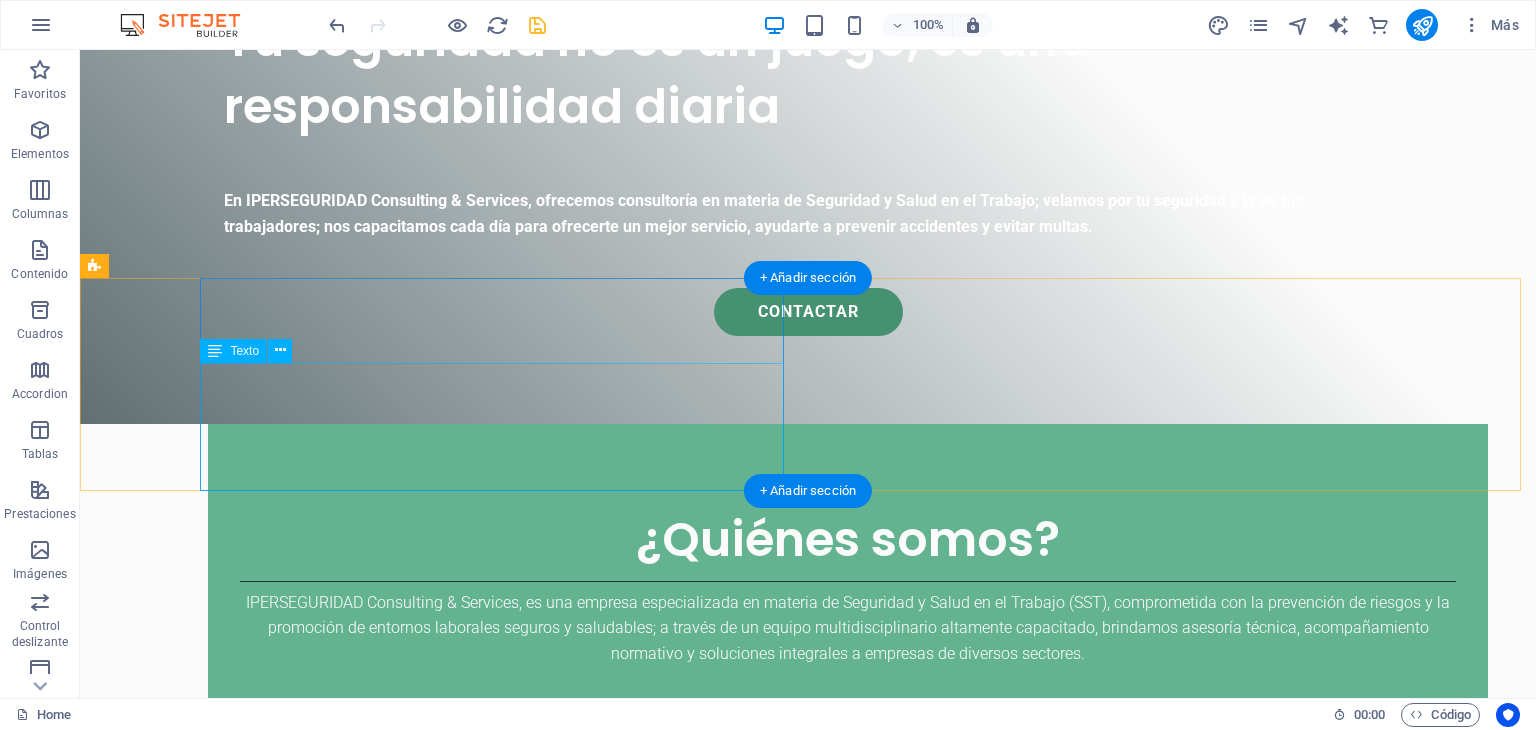click on "Brindar servicios especializados en Seguridad y Salud en el Trabajo, orientados a la prevención de riesgos laborales y al fortalecimiento de una cultura preventiva. Nos comprometemos a proteger la vida y salud de los trabajadores mediante soluciones técnicas, normativas y estratégicas que garanticen operaciones seguras, eficientes y sostenibles, con responsabilidad, ética y compromiso." at bounding box center [680, 1522] 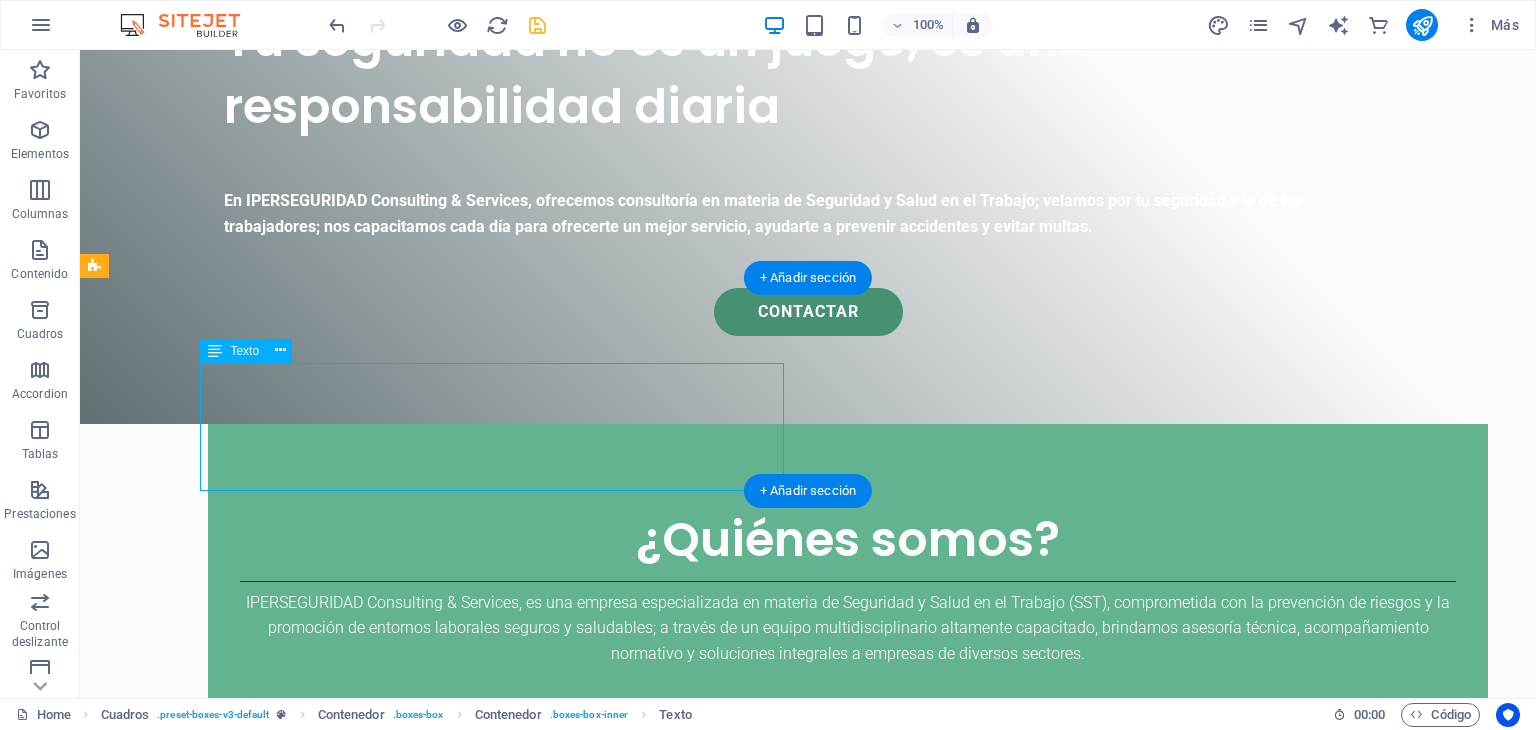 click on "Brindar servicios especializados en Seguridad y Salud en el Trabajo, orientados a la prevención de riesgos laborales y al fortalecimiento de una cultura preventiva. Nos comprometemos a proteger la vida y salud de los trabajadores mediante soluciones técnicas, normativas y estratégicas que garanticen operaciones seguras, eficientes y sostenibles, con responsabilidad, ética y compromiso." at bounding box center [680, 1522] 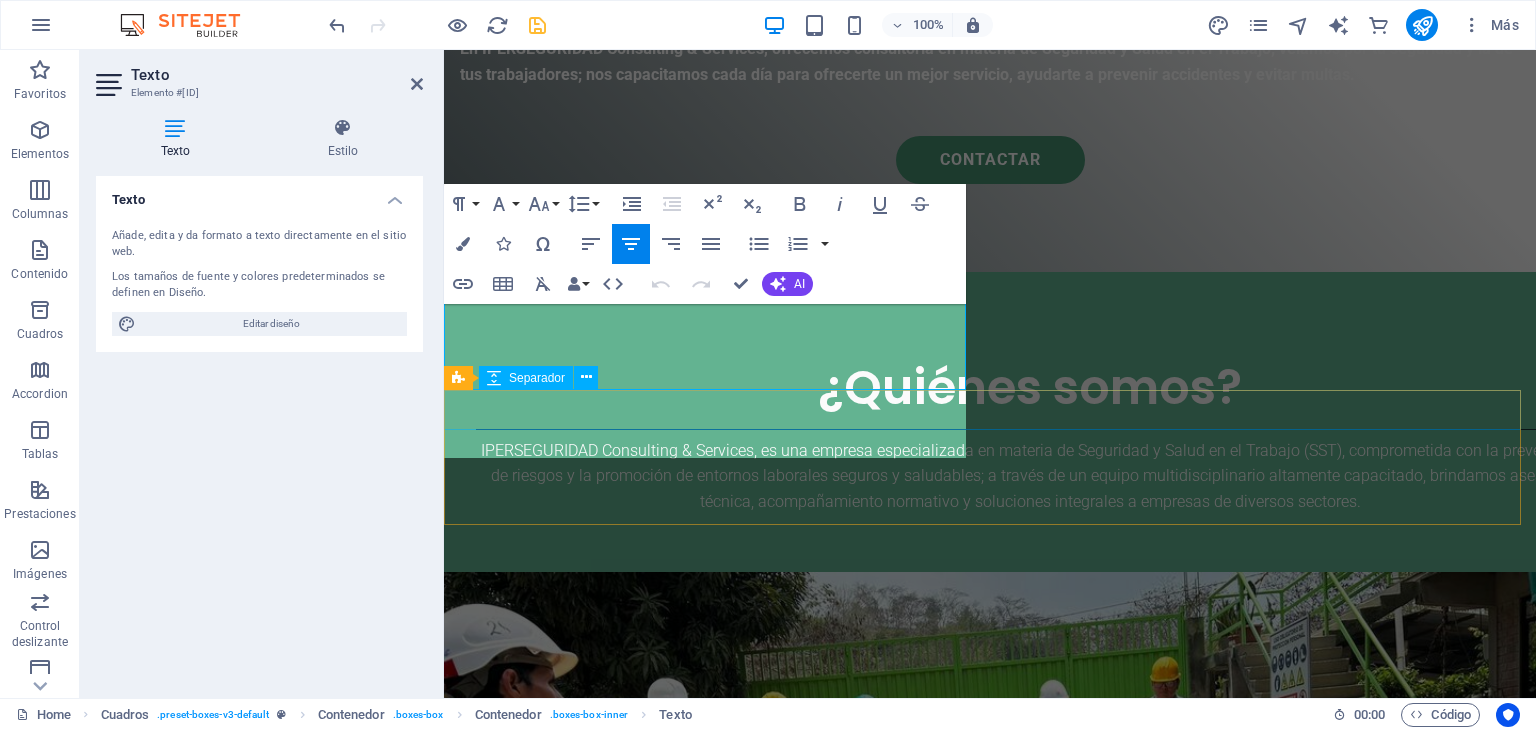 scroll, scrollTop: 956, scrollLeft: 0, axis: vertical 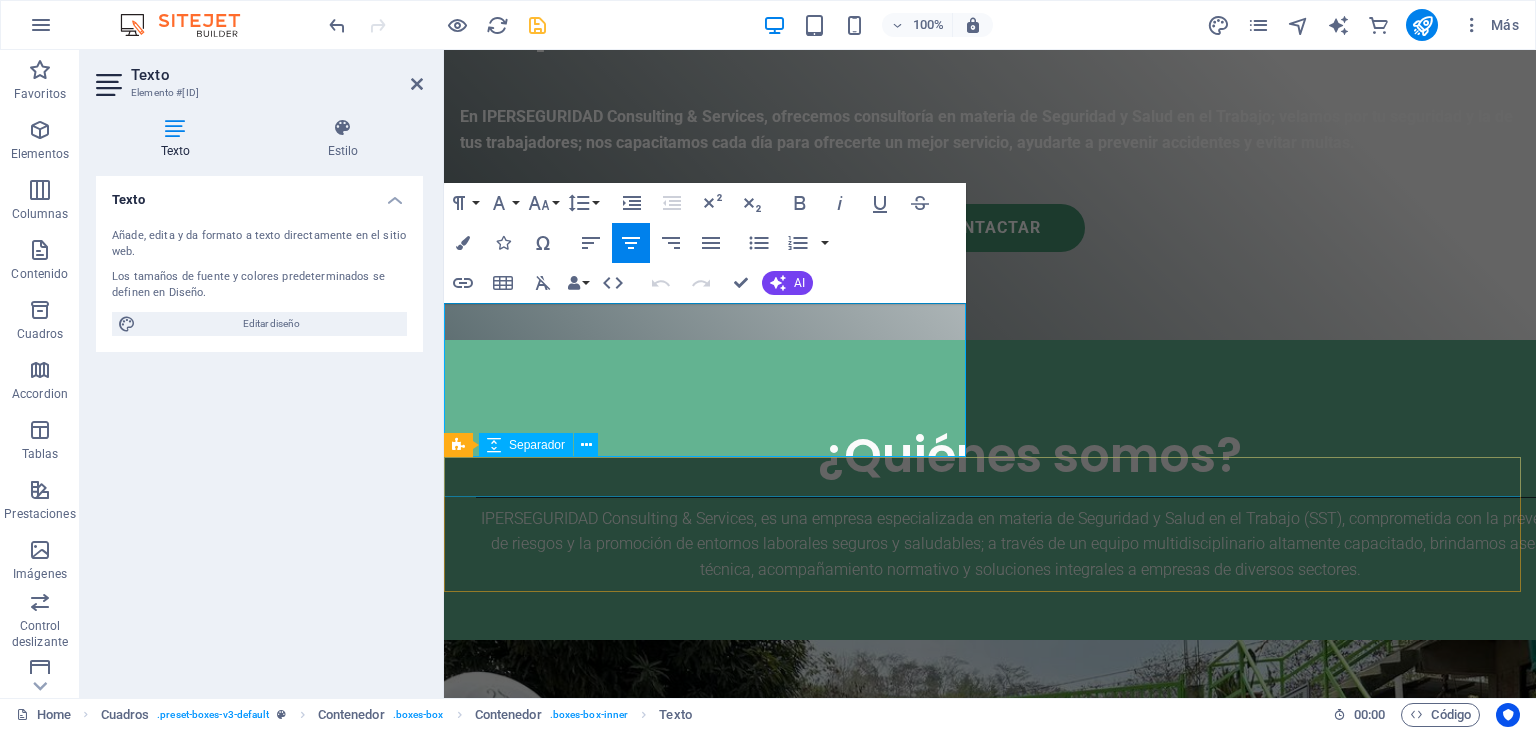 click at bounding box center [990, 1588] 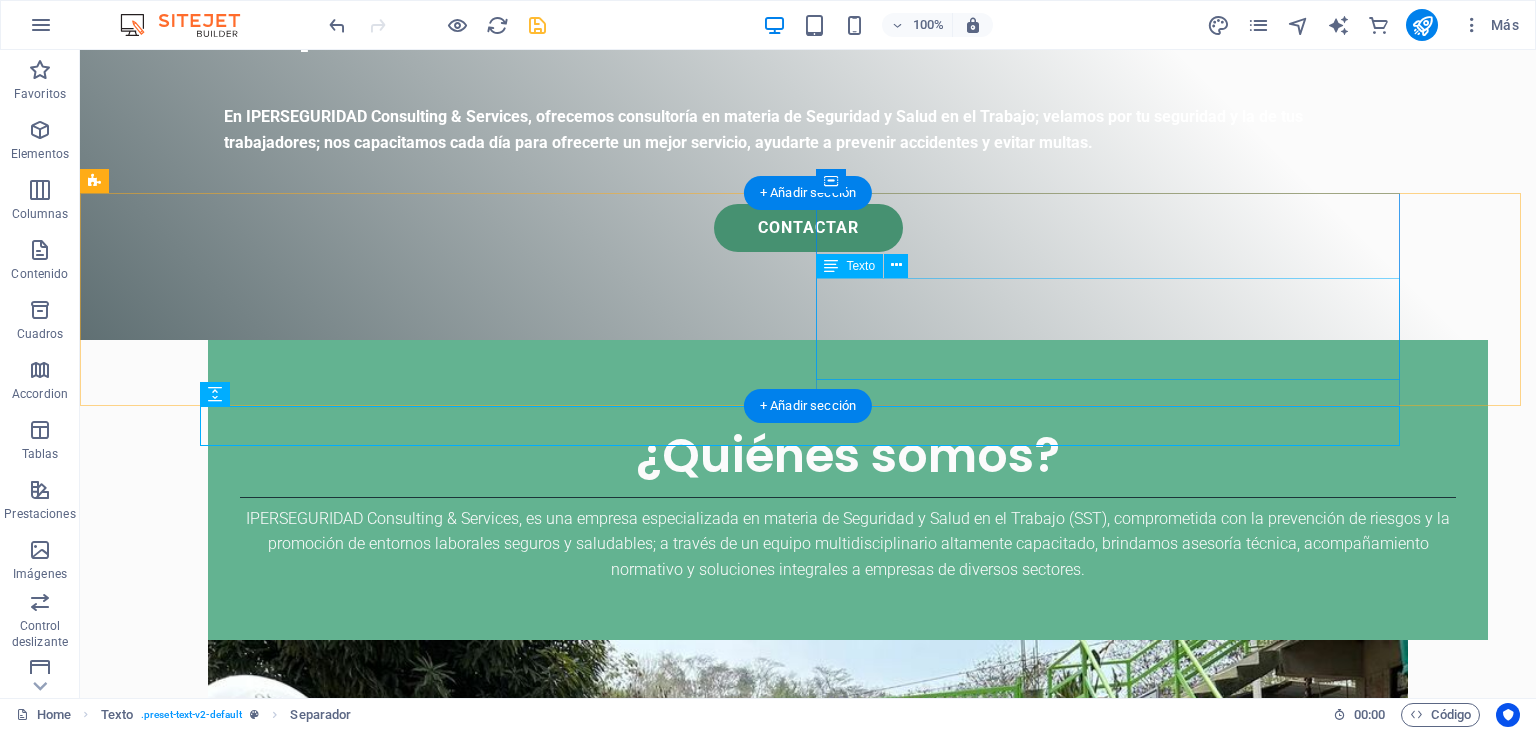 click on "Ser una empresa líder en soluciones de Seguridad y Salud en el Trabajo a nivel nacional, reconocida por su excelencia técnica, innovación, profesionalismo, capacidad de respuesta y compromiso con la integridad del trabajador y la mejora continua de los entornos laborales." at bounding box center [680, 1602] 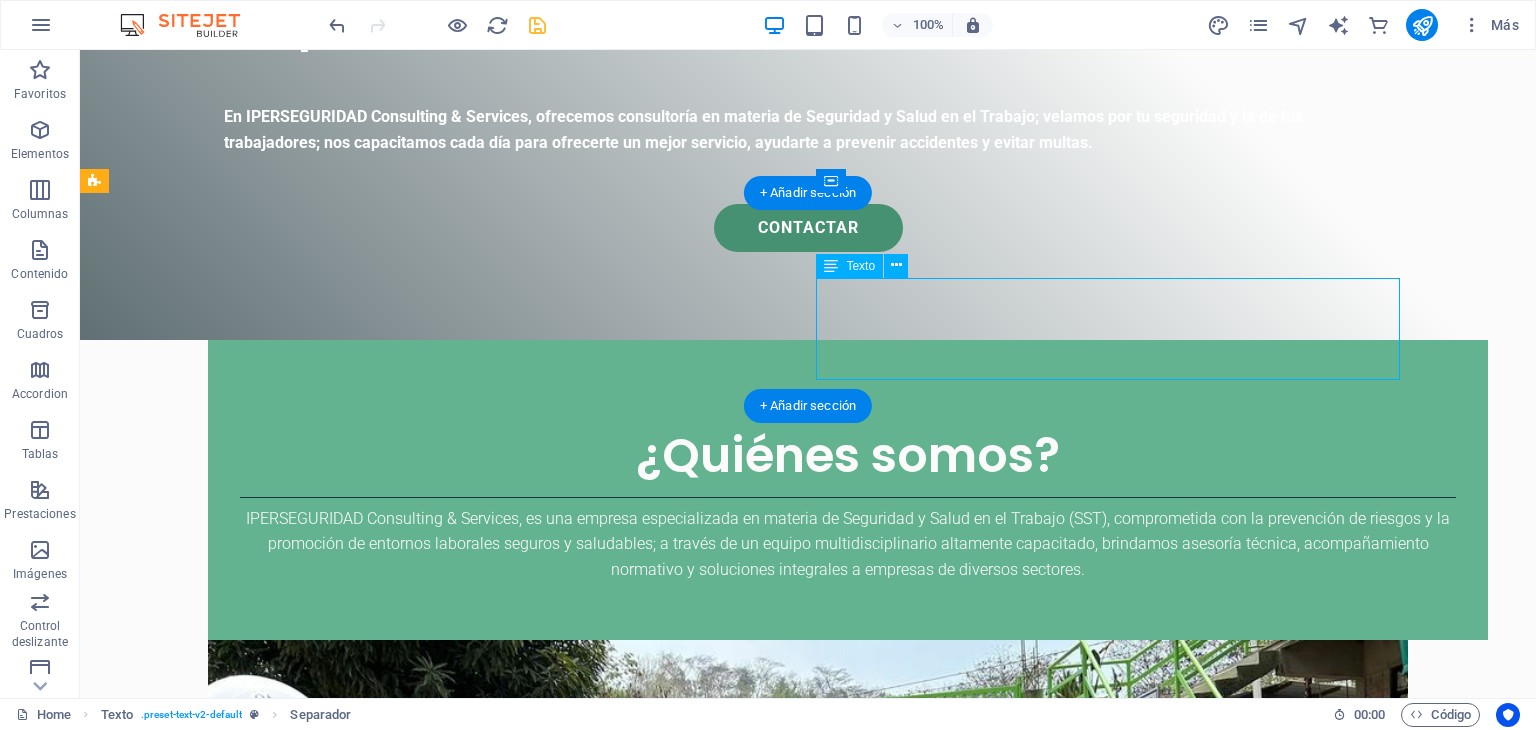 click on "Ser una empresa líder en soluciones de Seguridad y Salud en el Trabajo a nivel nacional, reconocida por su excelencia técnica, innovación, profesionalismo, capacidad de respuesta y compromiso con la integridad del trabajador y la mejora continua de los entornos laborales." at bounding box center [680, 1602] 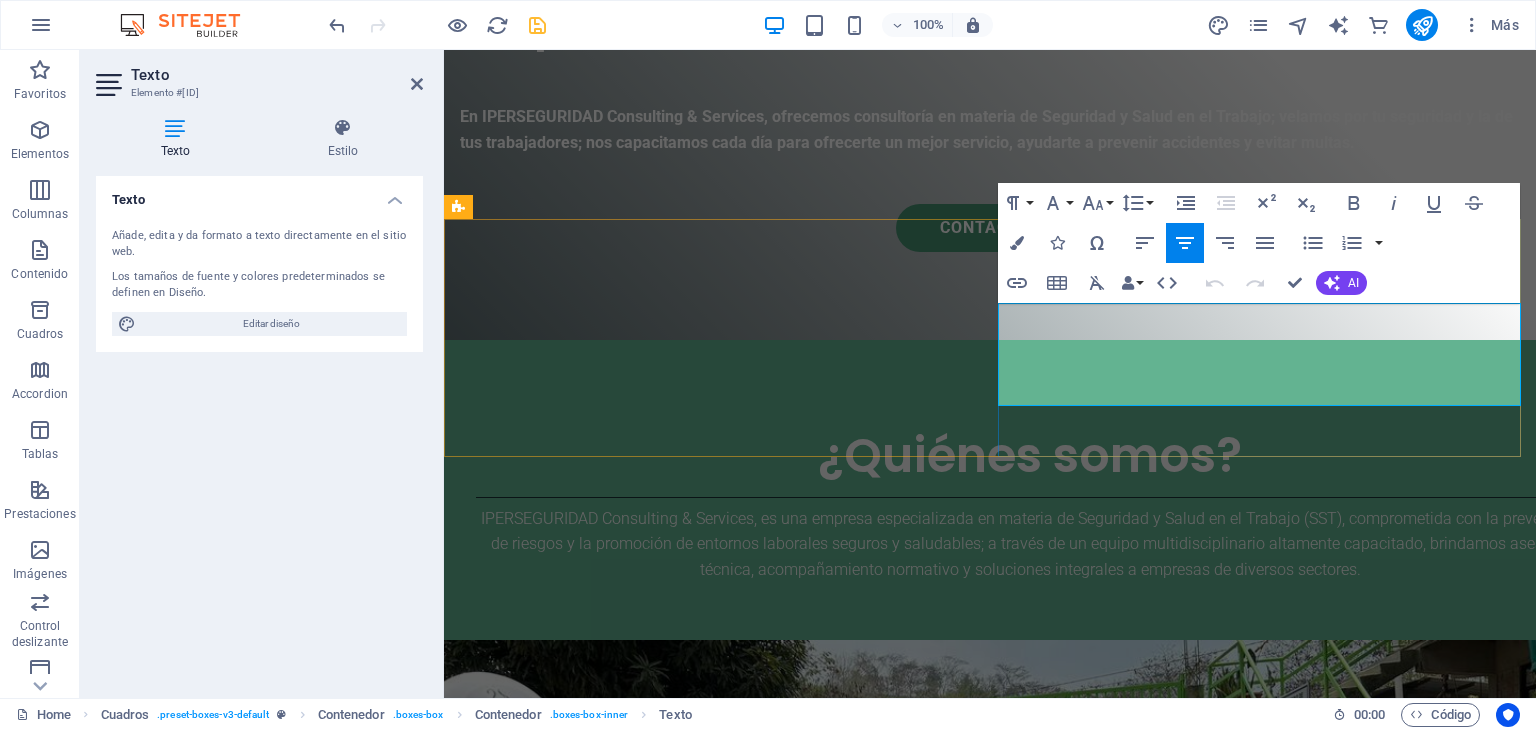 click on "Ser una empresa líder en soluciones de Seguridad y Salud en el Trabajo a nivel nacional, reconocida por su excelencia técnica, innovación, profesionalismo, capacidad de respuesta y compromiso con la integridad del trabajador y la mejora continua de los entornos laborales." at bounding box center (990, 1542) 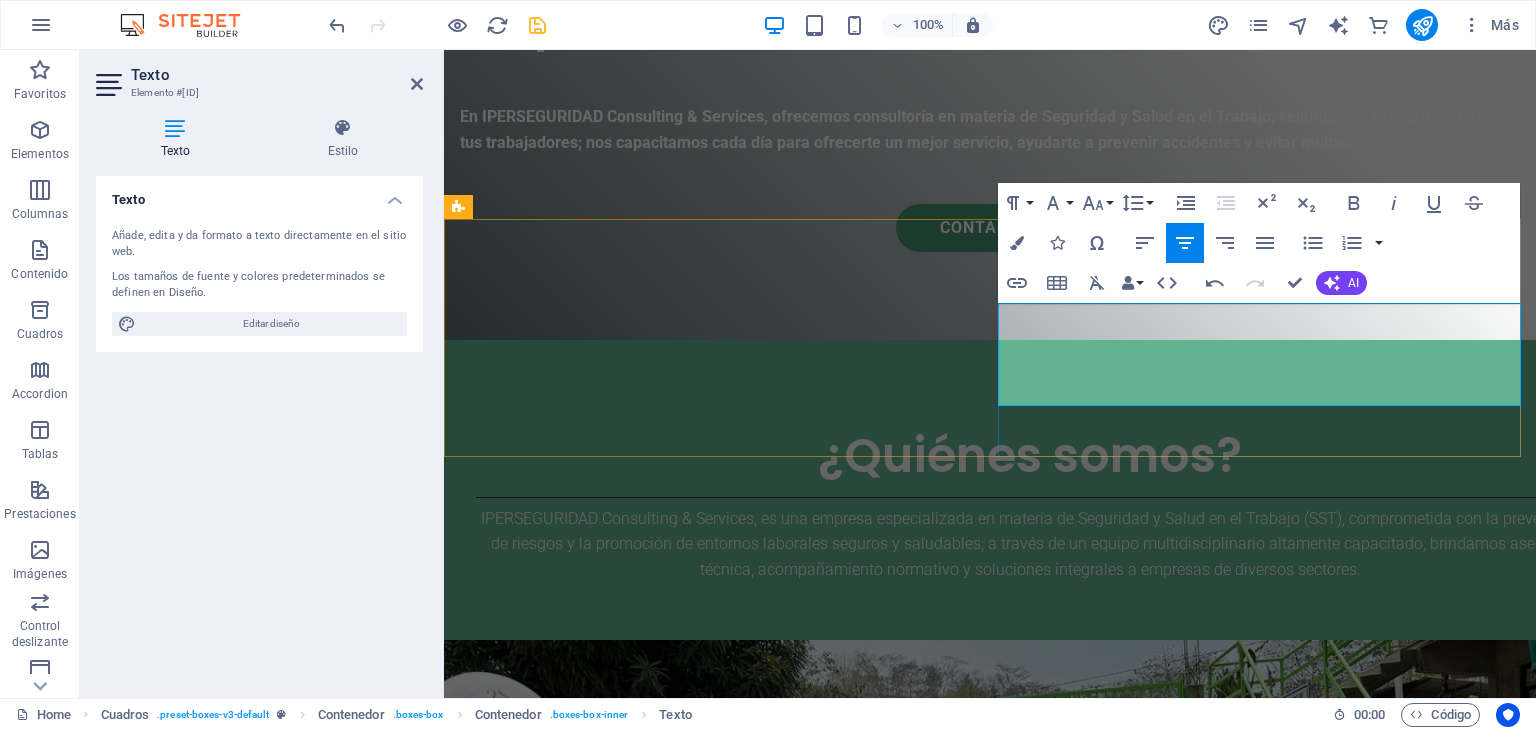 type 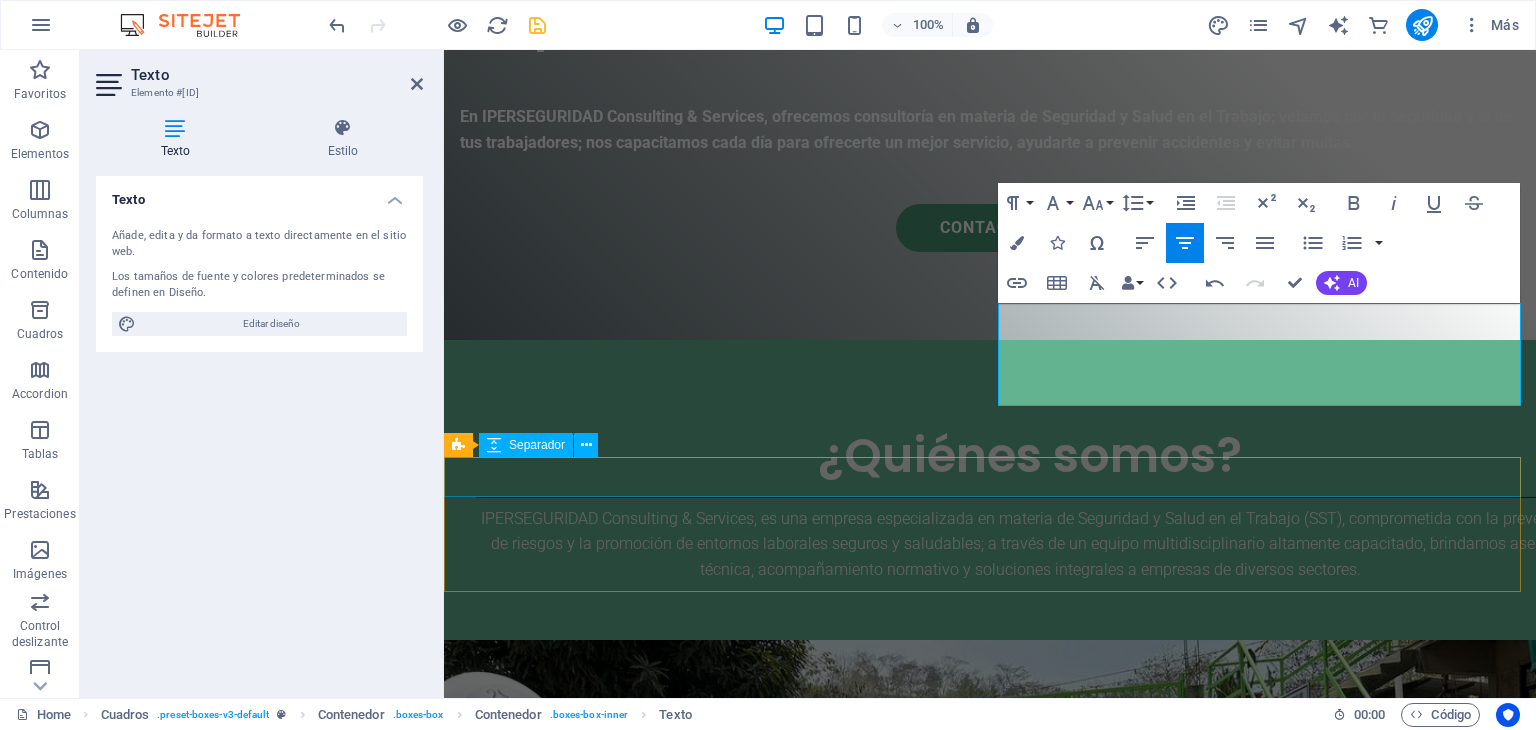 click at bounding box center [990, 1588] 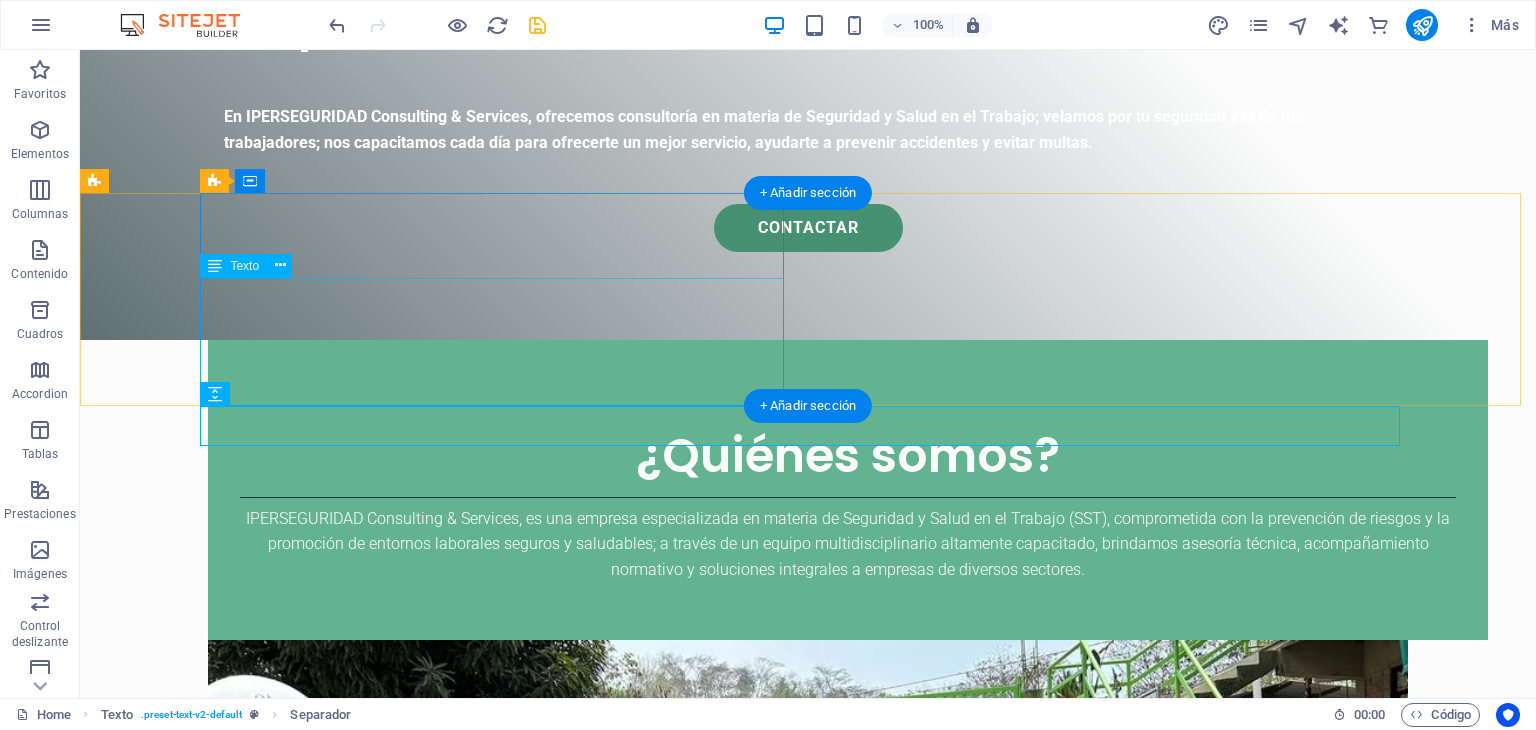 click on "Brindar servicios especializados en Seguridad y Salud en el Trabajo, orientados a la prevención de riesgos laborales y al fortalecimiento de una cultura preventiva. Nos comprometemos a proteger la vida y salud de los trabajadores mediante soluciones técnicas, normativas y estratégicas que garanticen operaciones seguras, eficientes y sostenibles, con responsabilidad, ética y compromiso." at bounding box center (680, 1438) 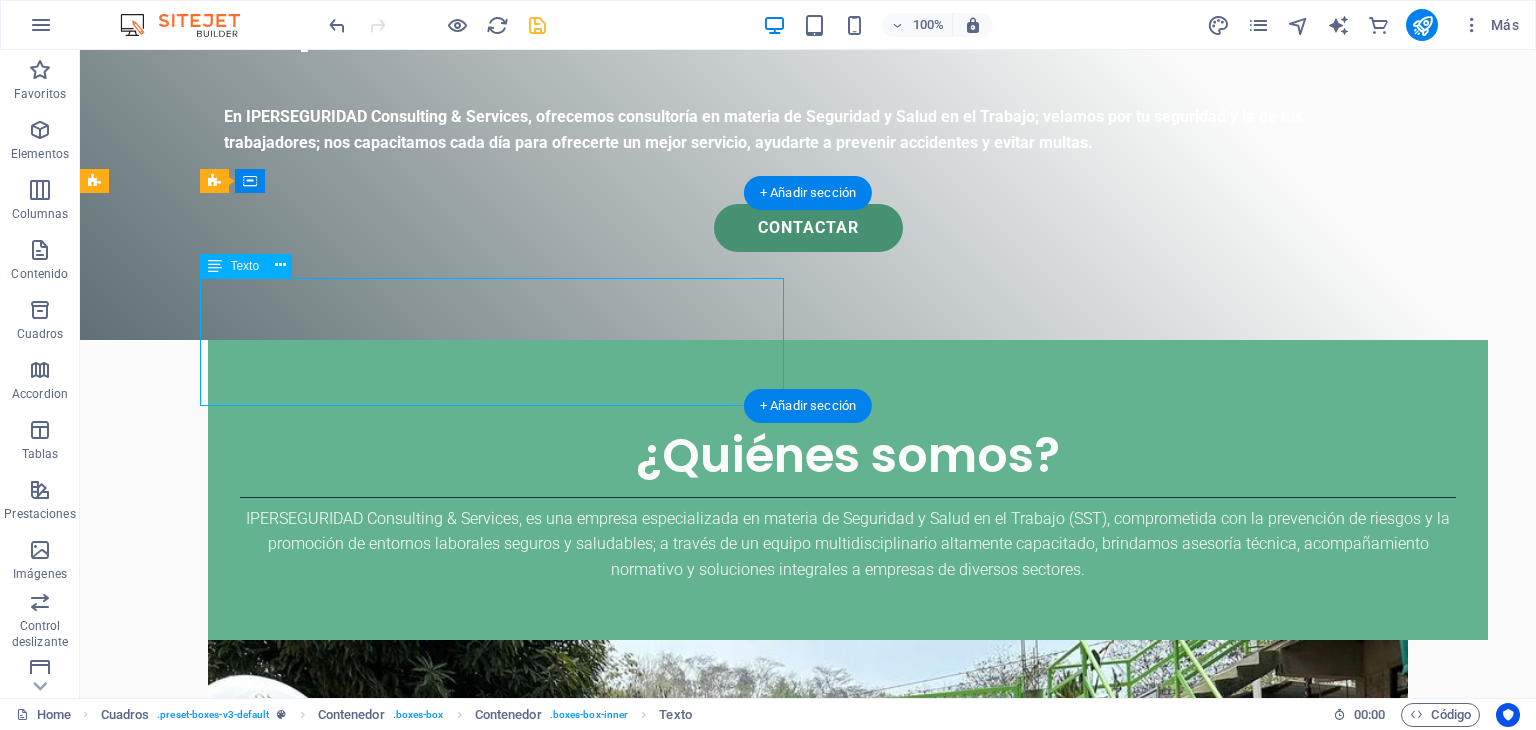 click on "Brindar servicios especializados en Seguridad y Salud en el Trabajo, orientados a la prevención de riesgos laborales y al fortalecimiento de una cultura preventiva. Nos comprometemos a proteger la vida y salud de los trabajadores mediante soluciones técnicas, normativas y estratégicas que garanticen operaciones seguras, eficientes y sostenibles, con responsabilidad, ética y compromiso." at bounding box center [680, 1438] 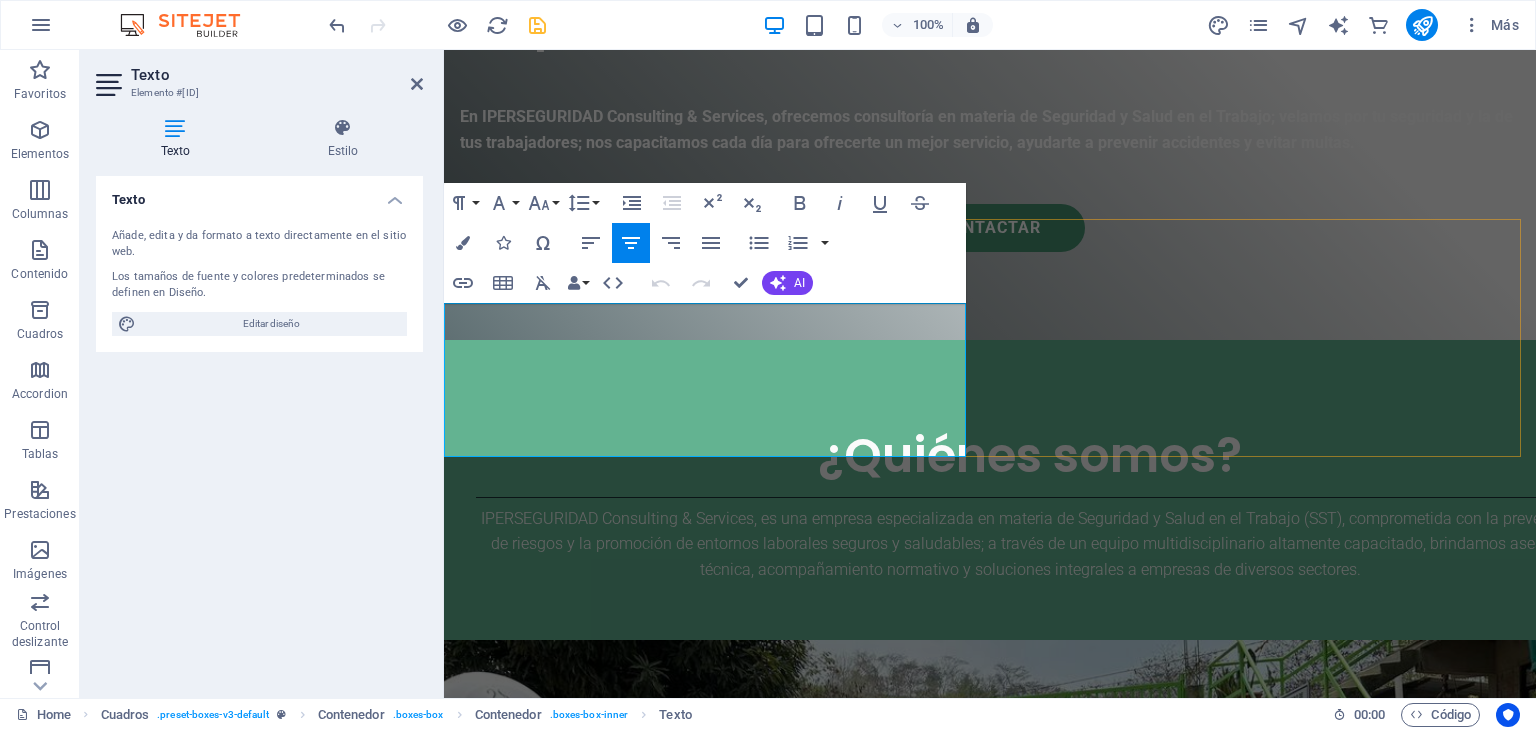 click on "Brindar servicios especializados en Seguridad y Salud en el Trabajo, orientados a la prevención de riesgos laborales y al fortalecimiento de una cultura preventiva. Nos comprometemos a proteger la vida y salud de los trabajadores mediante soluciones técnicas, normativas y estratégicas que garanticen operaciones seguras, eficientes y sostenibles, con responsabilidad, ética y compromiso." at bounding box center (990, 1377) 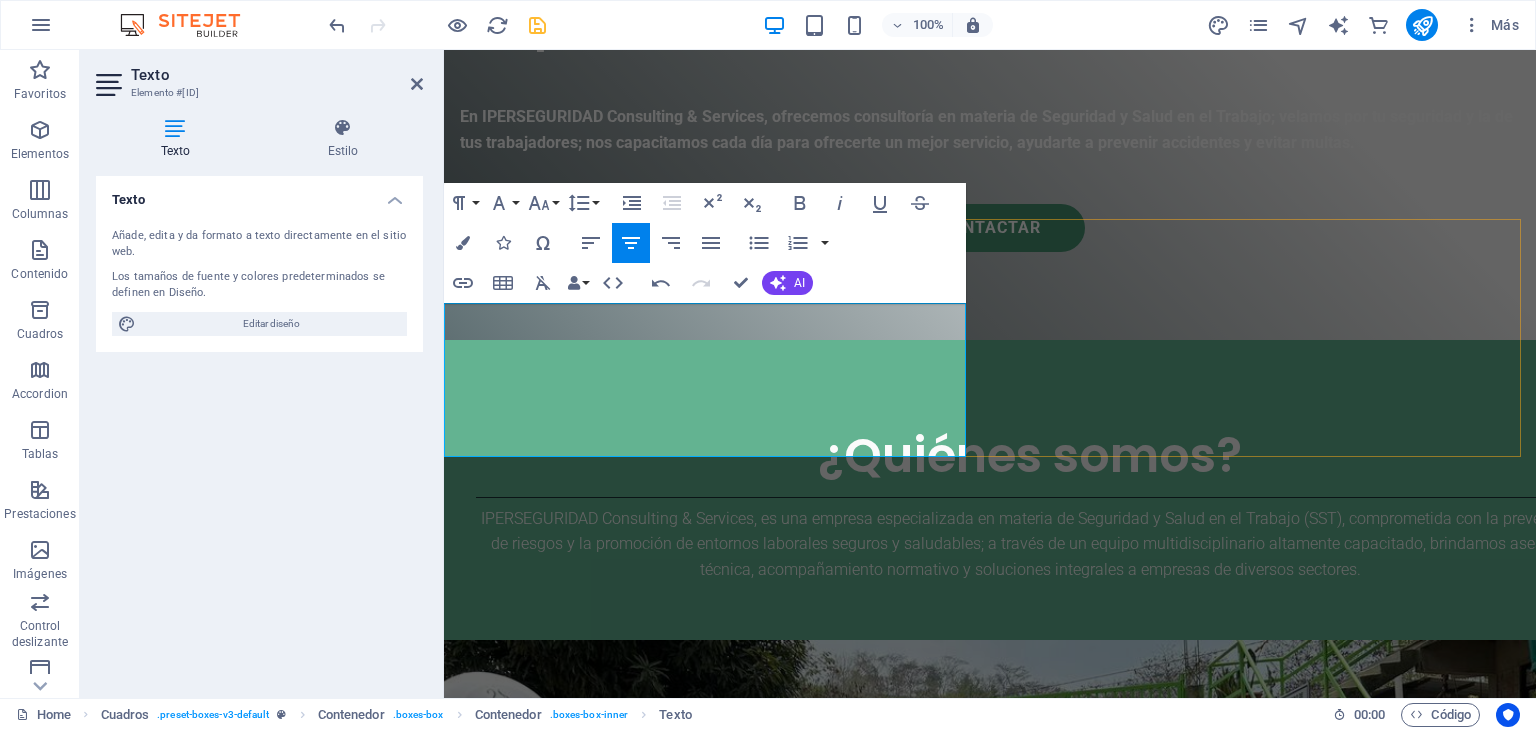 drag, startPoint x: 904, startPoint y: 445, endPoint x: 595, endPoint y: 445, distance: 309 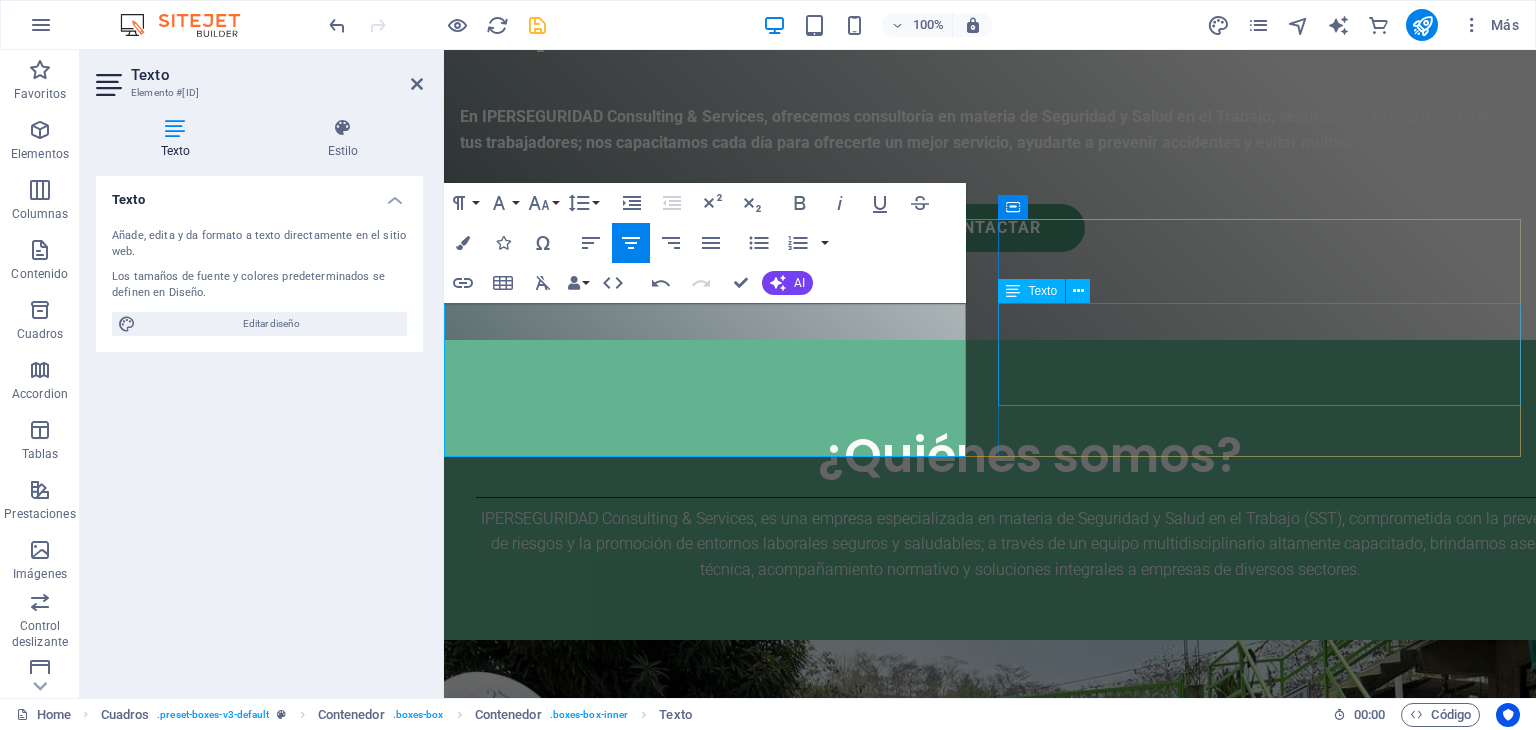 click on "VISIÓN Ser una empresa líder en soluciones de Seguridad y Salud en el Trabajo, reconocida por su excelencia en innovación, profesionalismo, capacidad de respuesta y compromiso con la integridad del trabajador y la mejora continua de los entornos laborales." at bounding box center [990, 1500] 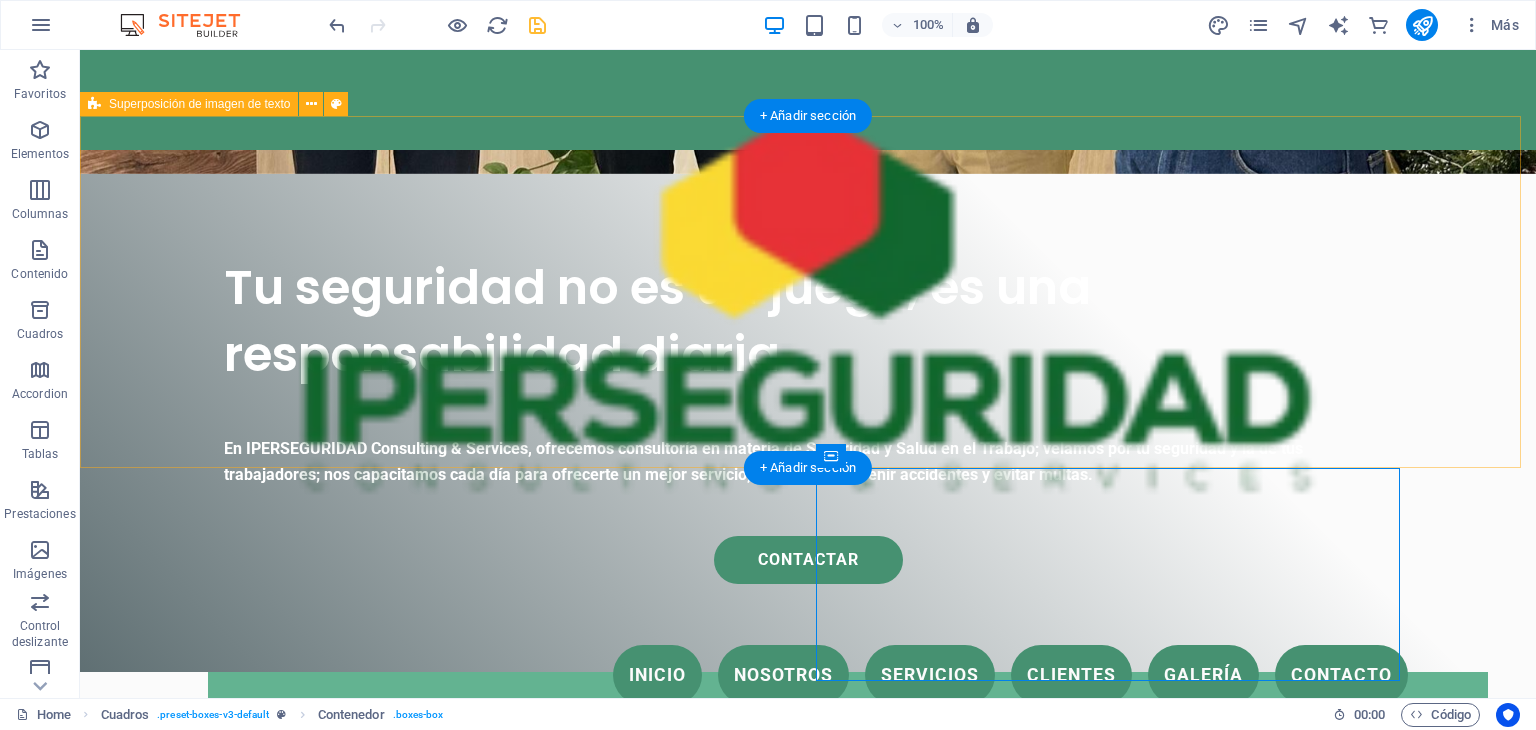 scroll, scrollTop: 725, scrollLeft: 0, axis: vertical 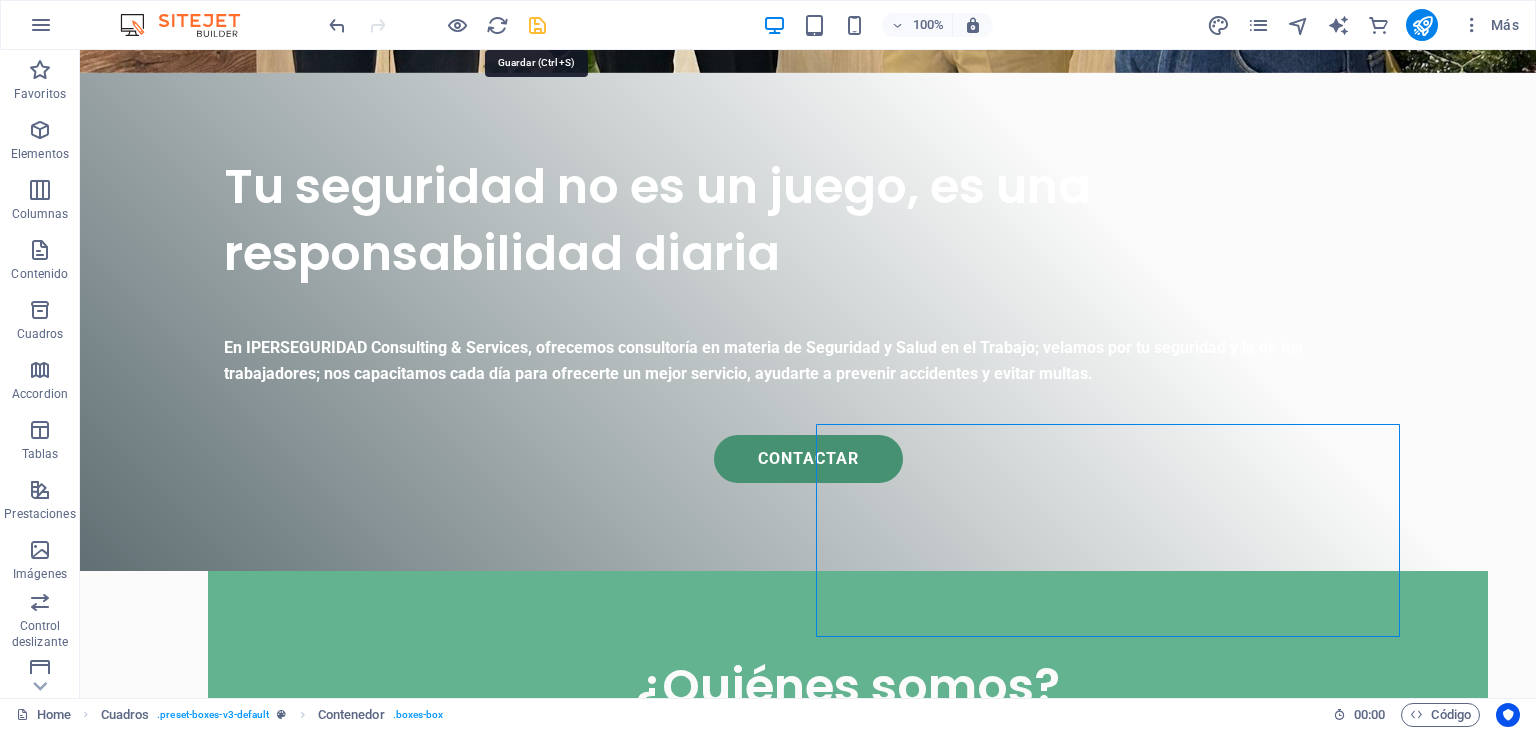click at bounding box center (537, 25) 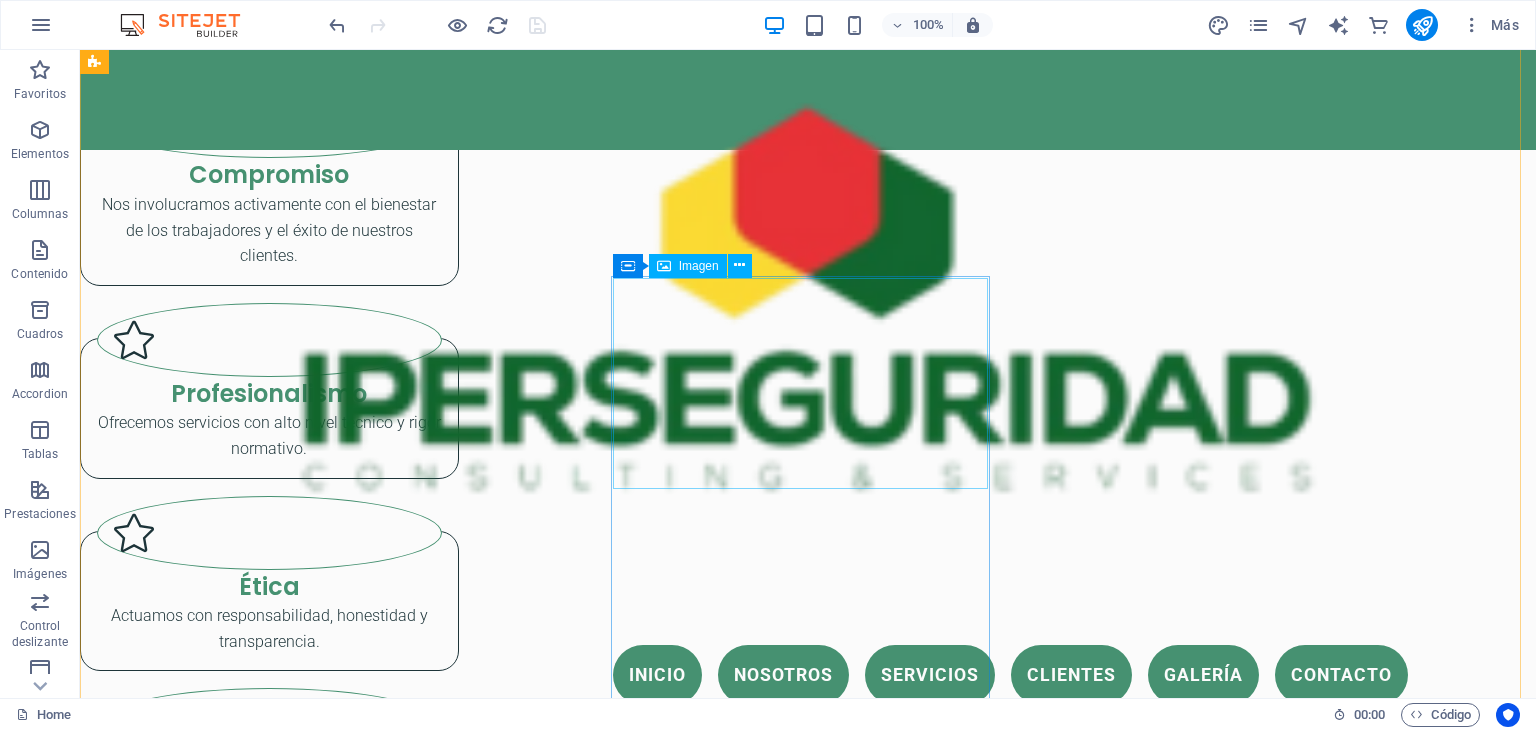 scroll, scrollTop: 2777, scrollLeft: 0, axis: vertical 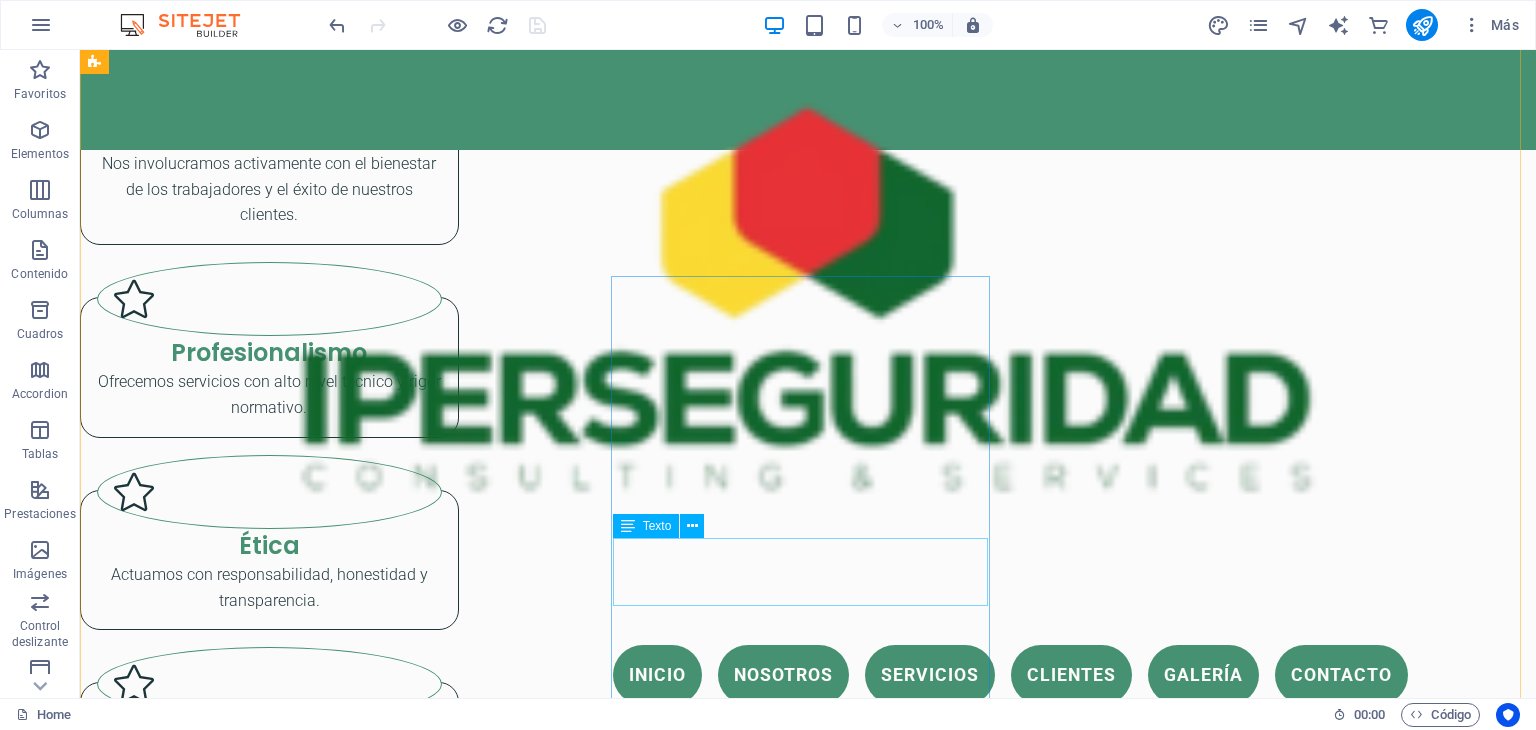 click on "Declaración en plataforma SIGERSOL de residuos sólidos no municipales." at bounding box center (269, 4766) 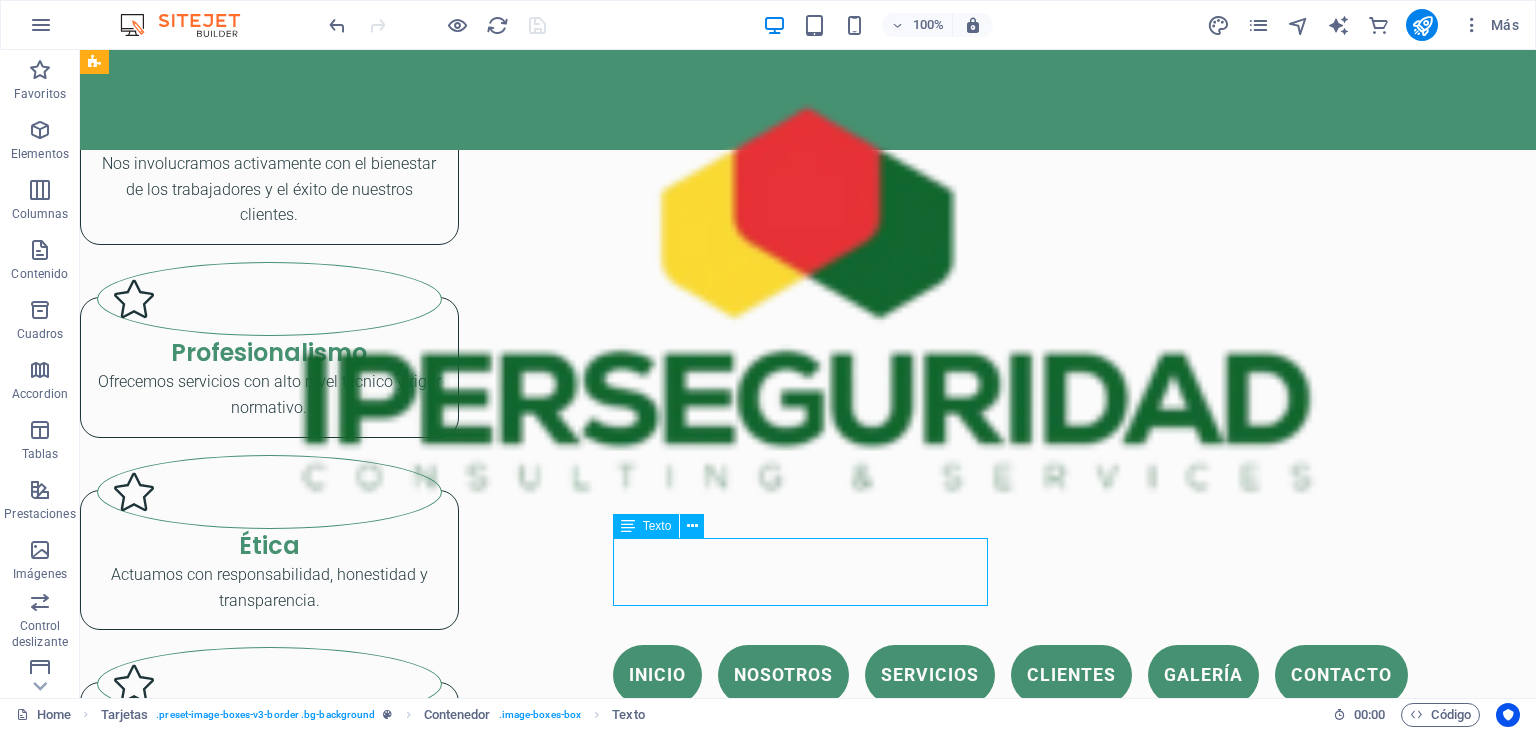 click on "Declaración en plataforma SIGERSOL de residuos sólidos no municipales." at bounding box center [269, 4766] 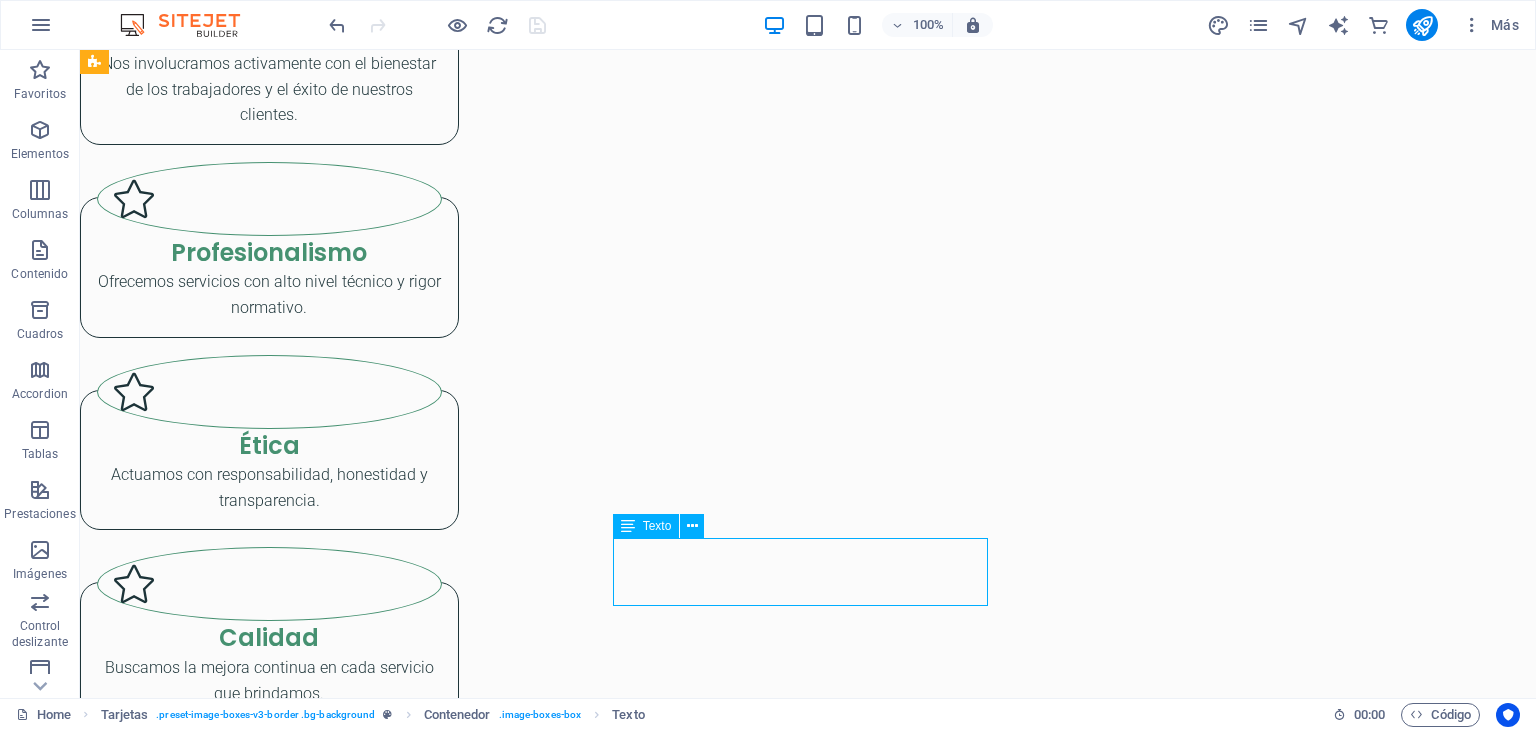 scroll, scrollTop: 2798, scrollLeft: 0, axis: vertical 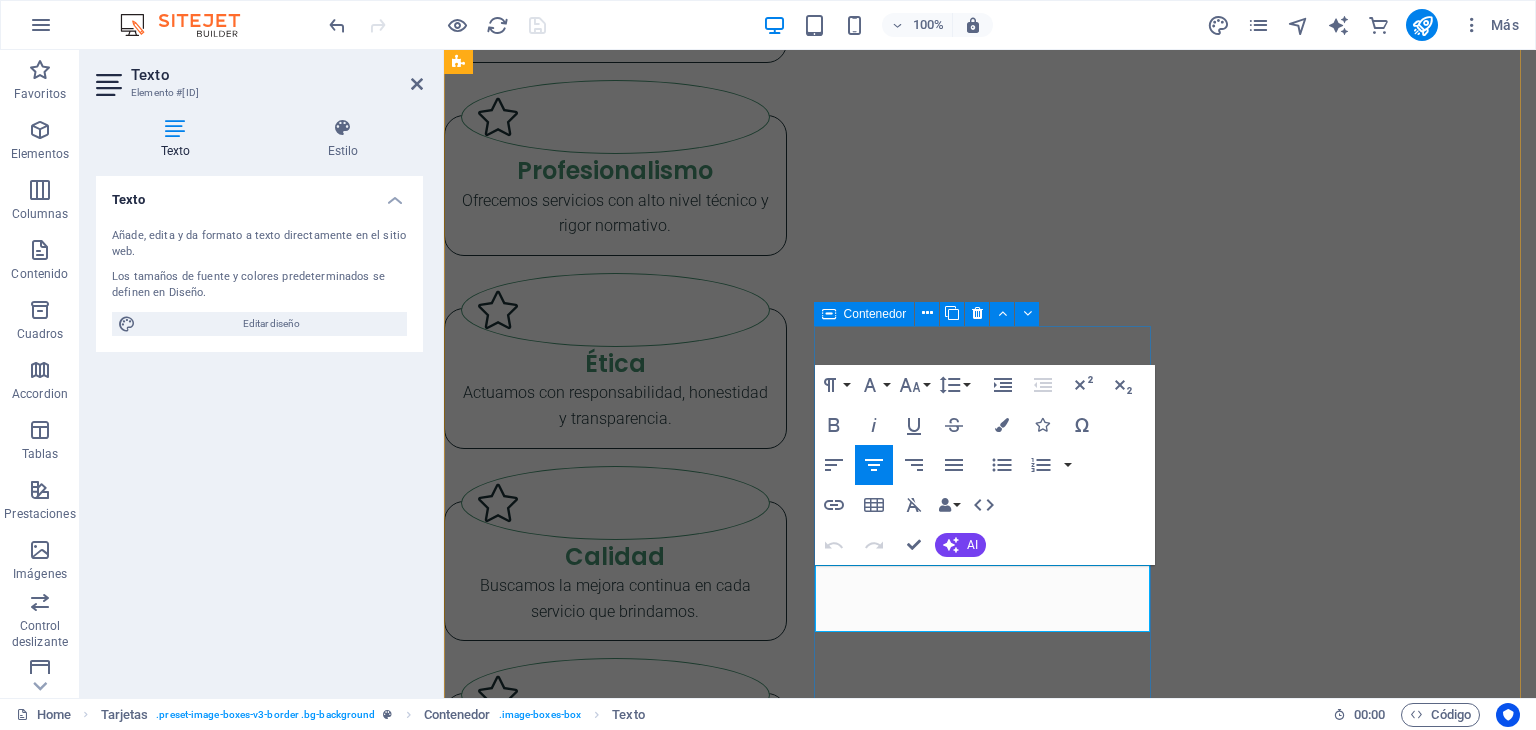 click on "Declaración SIGERSOL LDeclaración en plataforma SIGERSOL de residuos sólidos no municipales." at bounding box center (615, 4458) 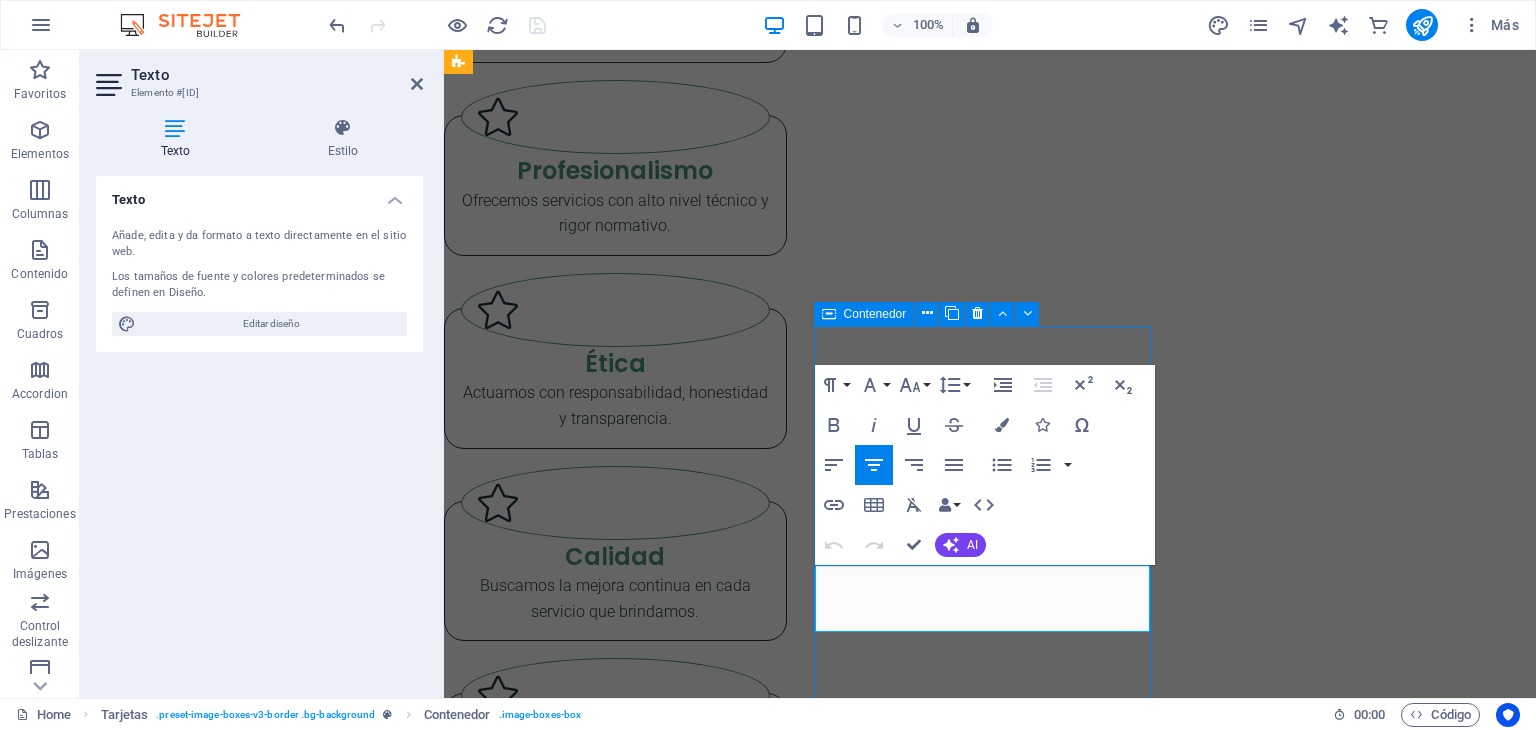 click on "Declaración SIGERSOL LDeclaración en plataforma SIGERSOL de residuos sólidos no municipales." at bounding box center [615, 4458] 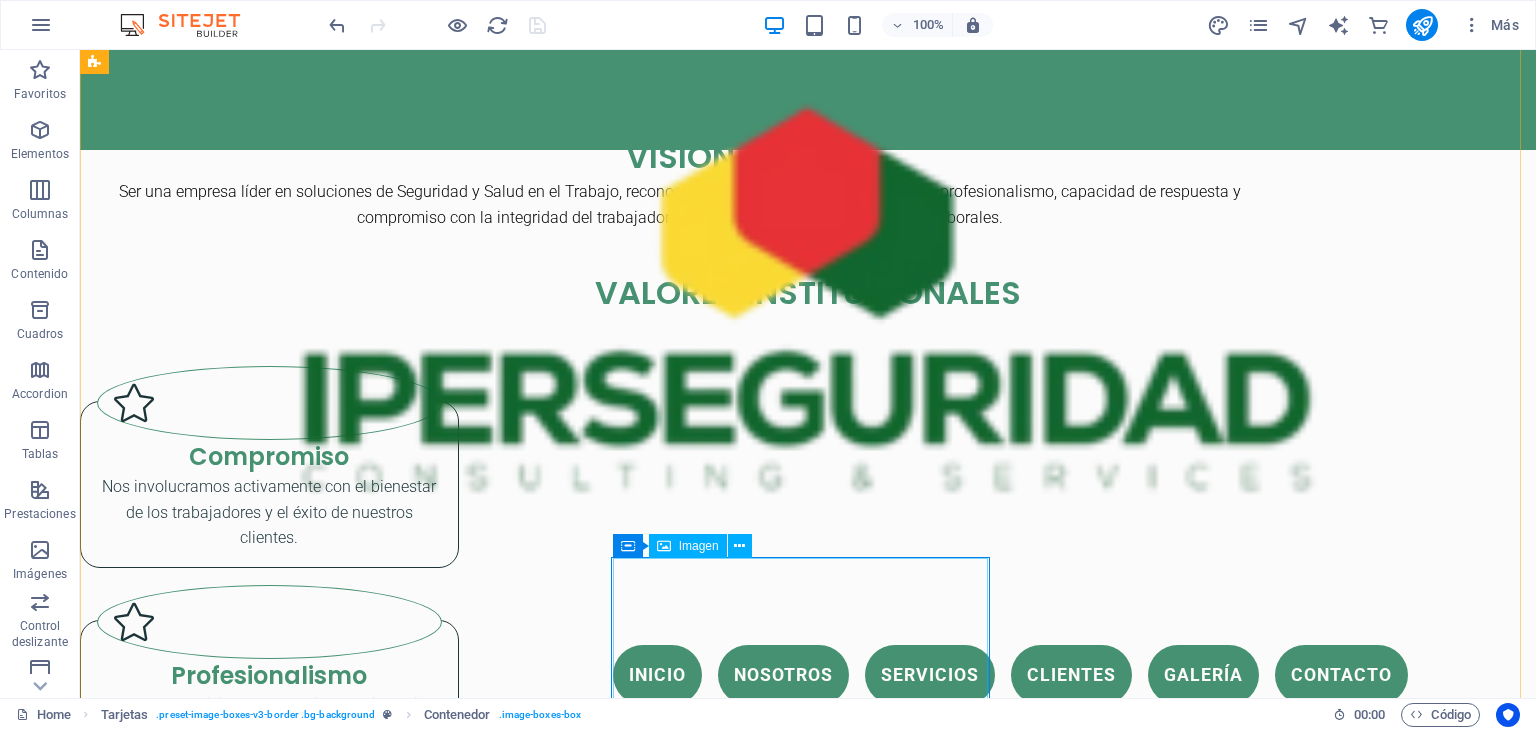 scroll, scrollTop: 2454, scrollLeft: 0, axis: vertical 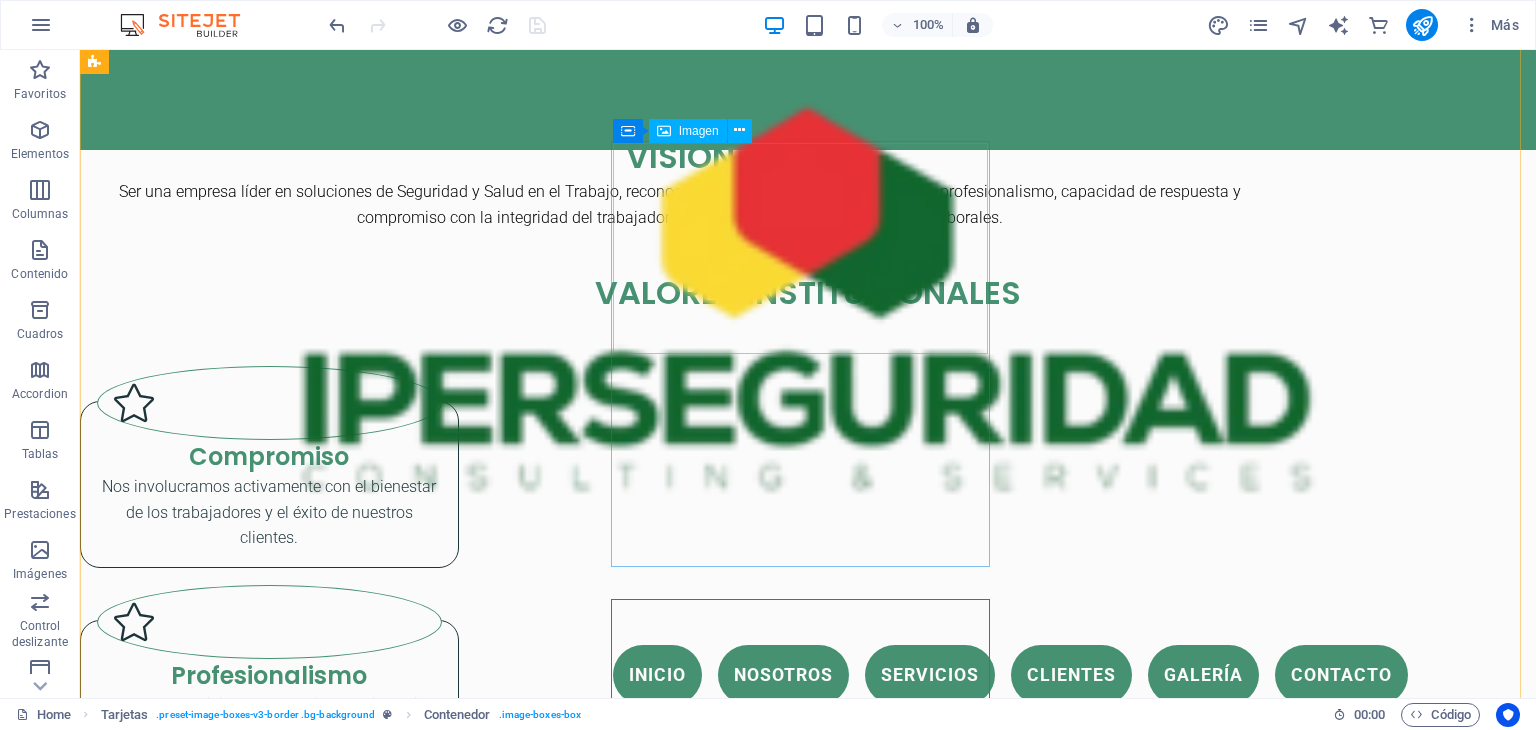 click at bounding box center (269, 3562) 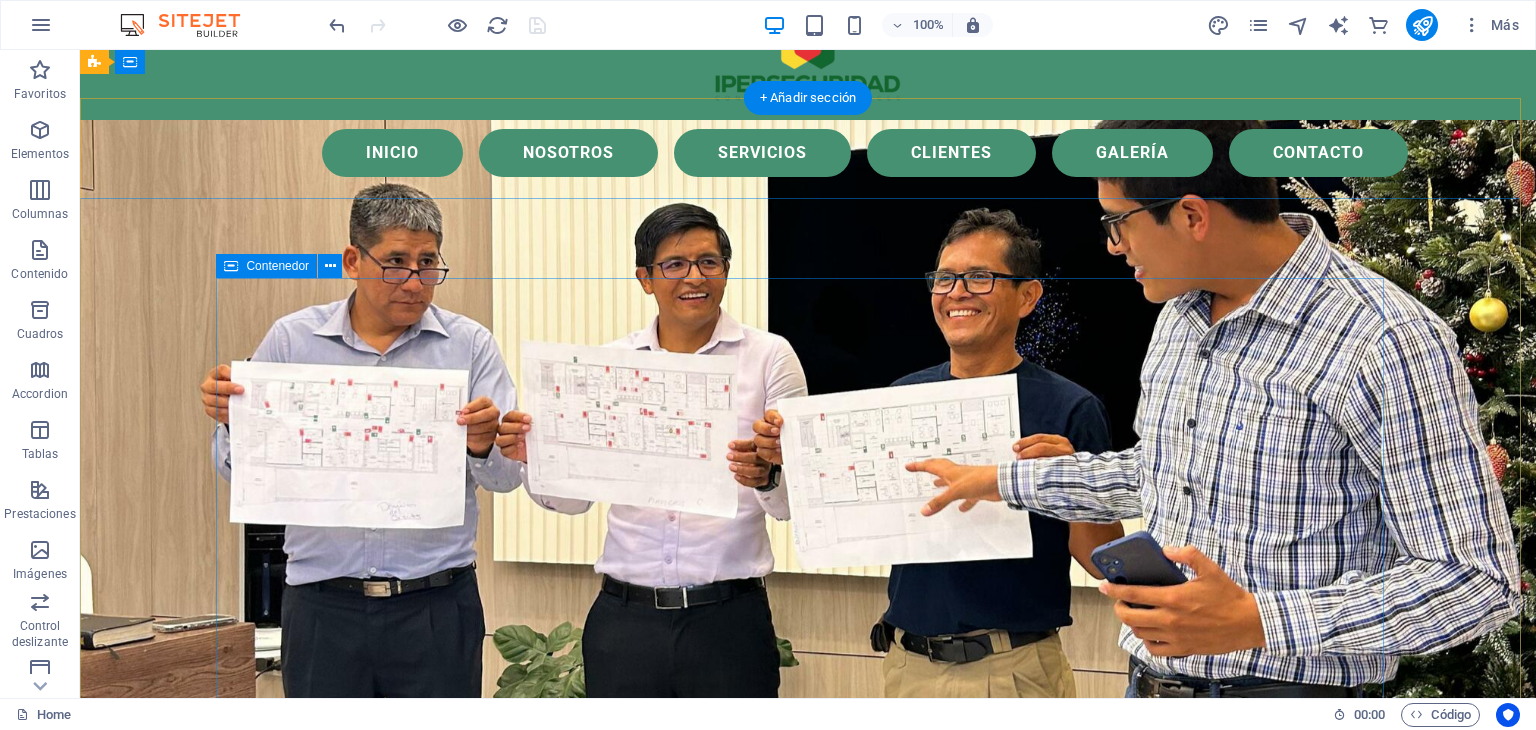 scroll, scrollTop: 0, scrollLeft: 0, axis: both 